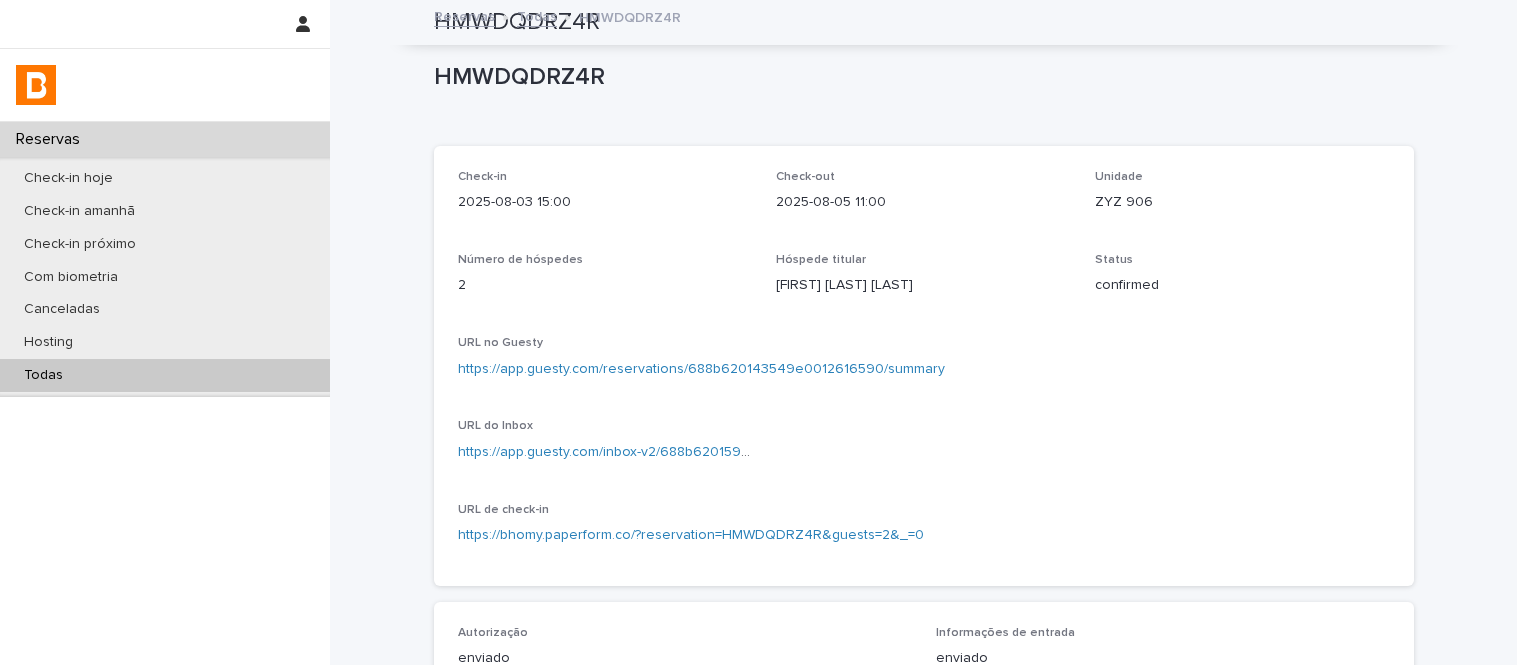 scroll, scrollTop: 0, scrollLeft: 0, axis: both 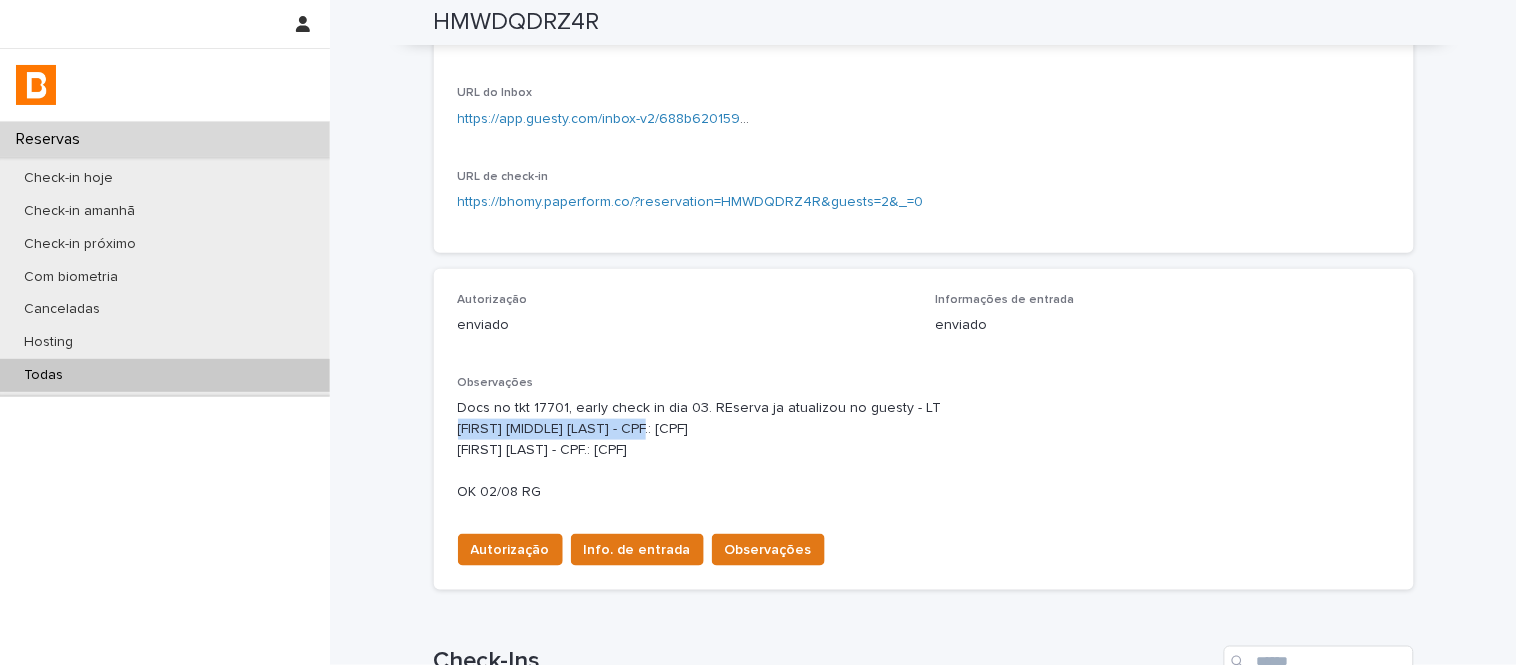click on "Todas" at bounding box center [165, 375] 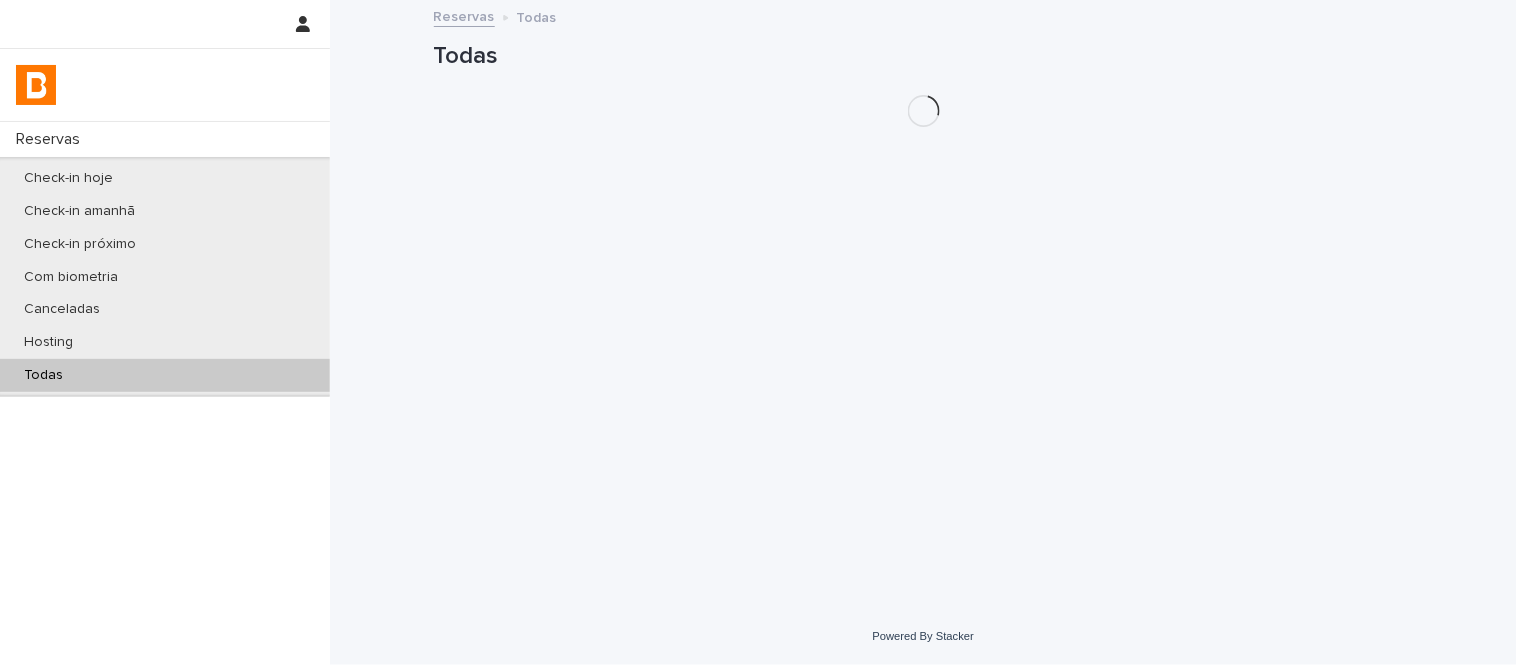 scroll, scrollTop: 0, scrollLeft: 0, axis: both 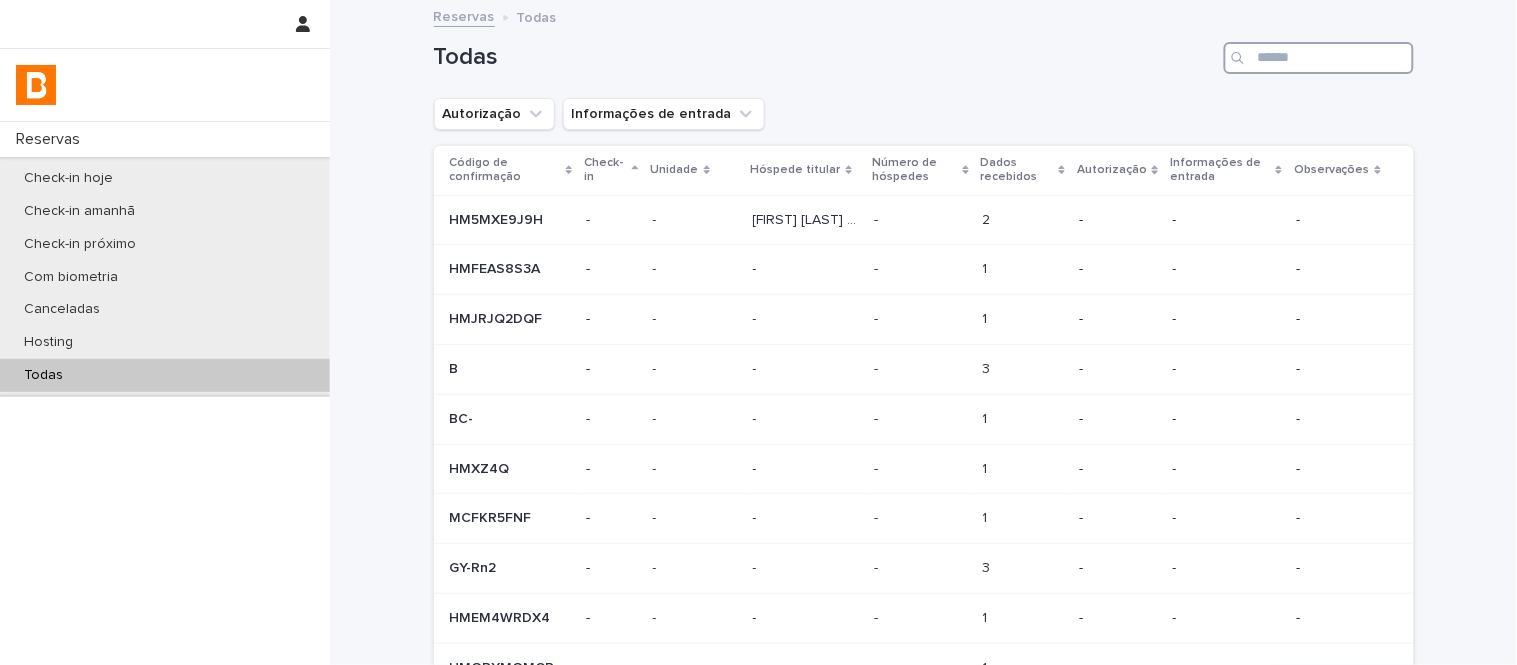 click at bounding box center [1319, 58] 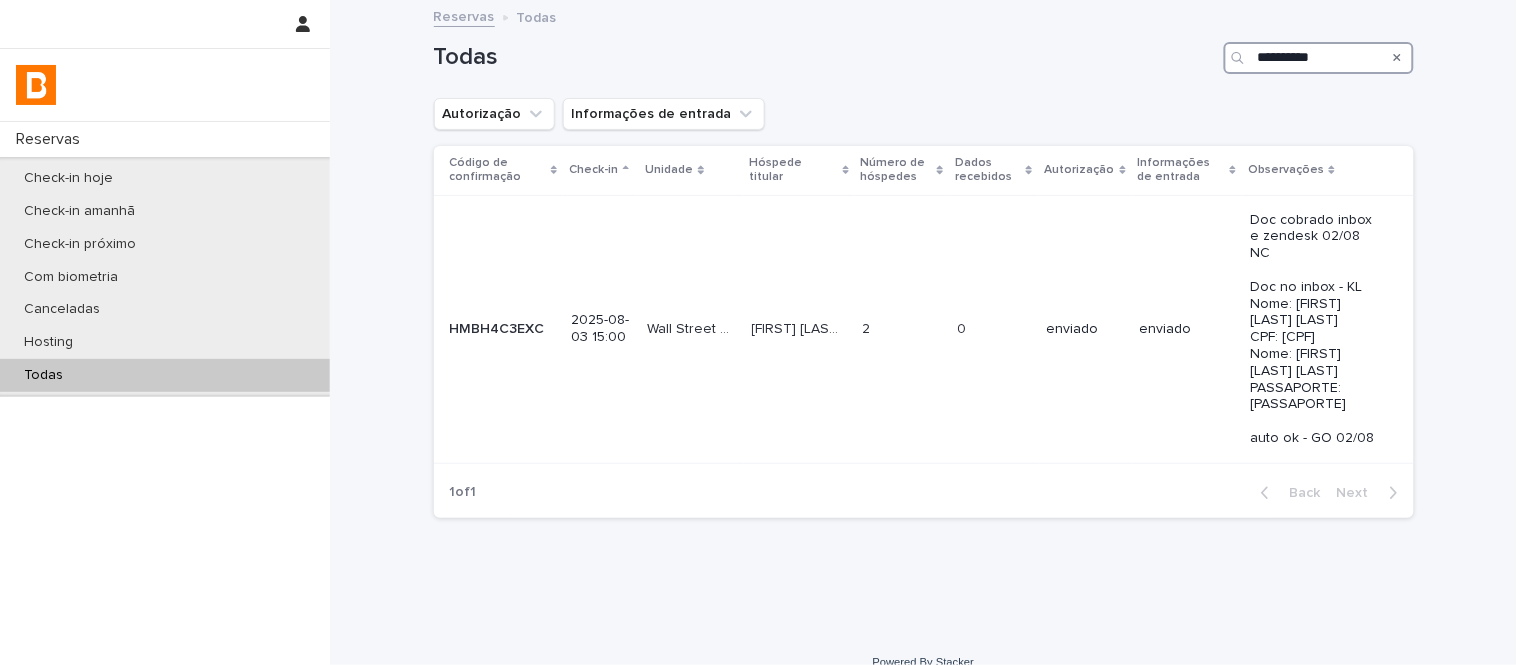 type on "**********" 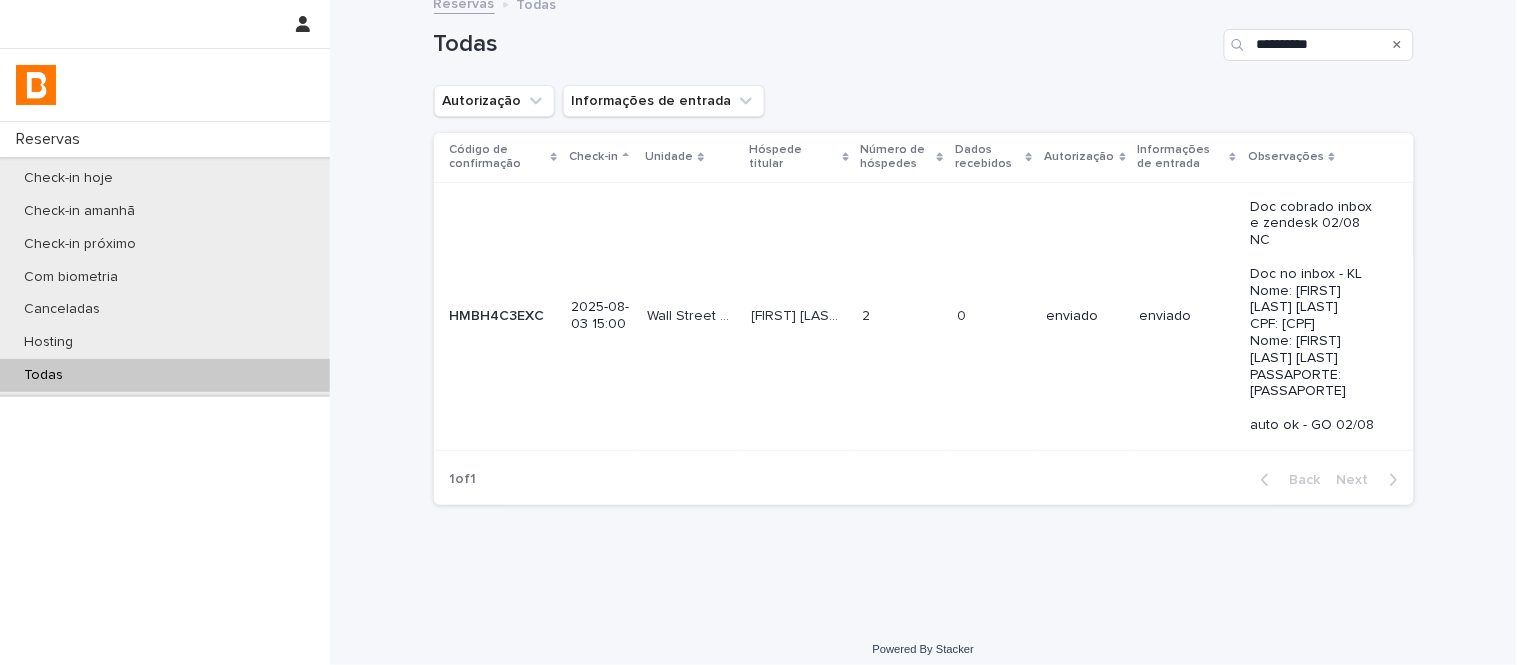 scroll, scrollTop: 25, scrollLeft: 0, axis: vertical 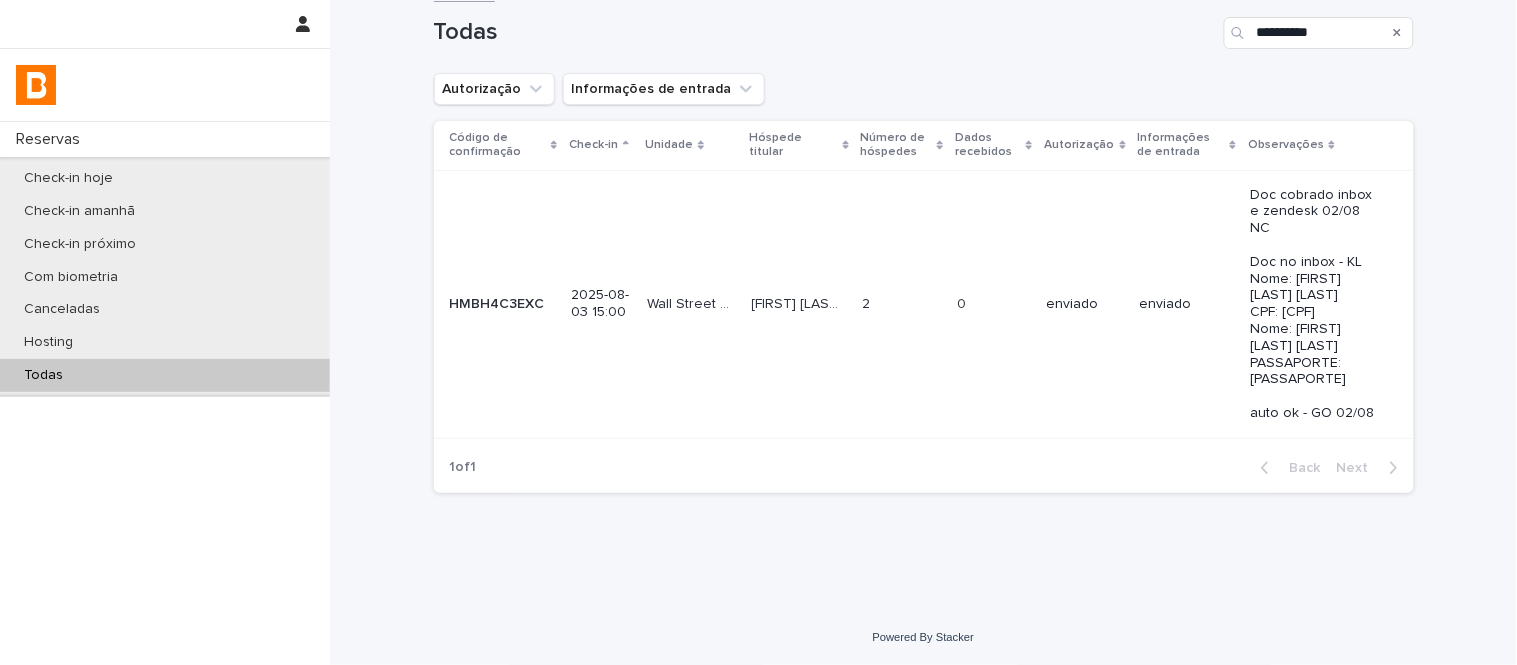 click on "2 2" at bounding box center (902, 304) 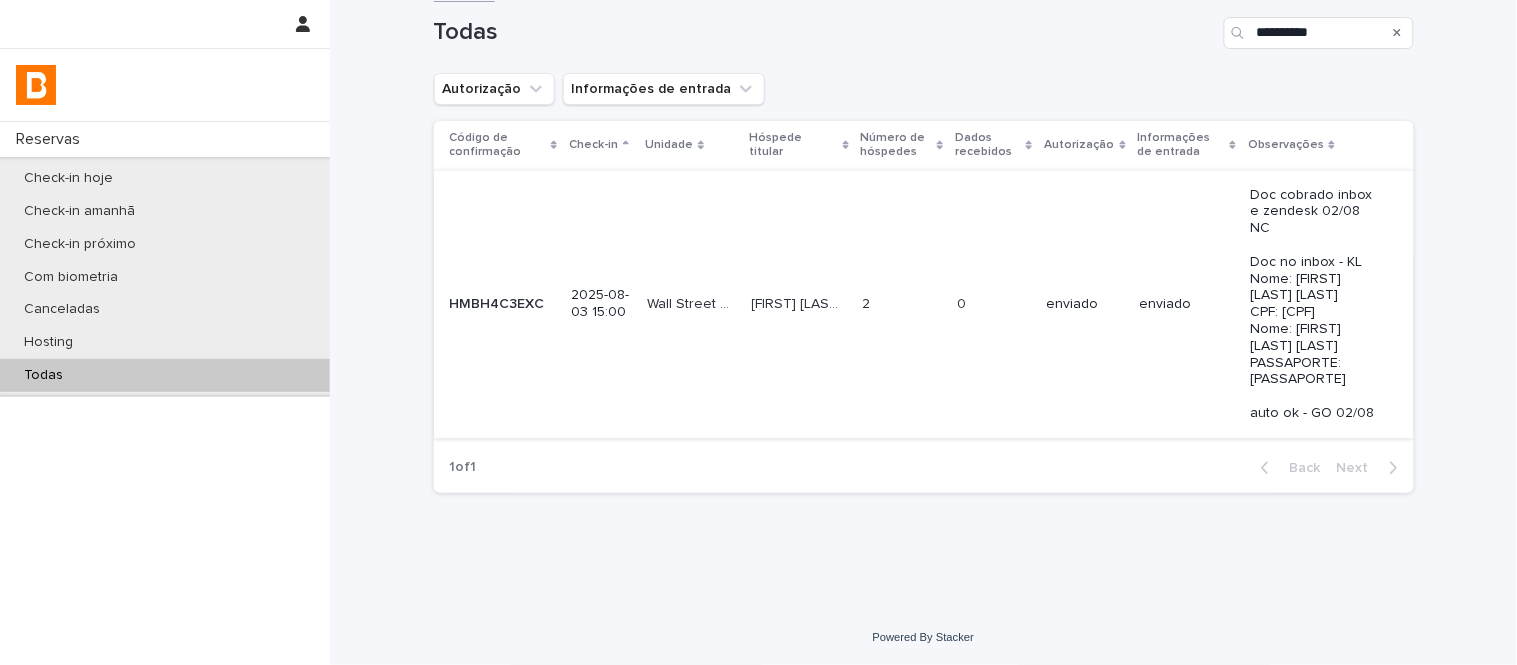 scroll, scrollTop: 0, scrollLeft: 0, axis: both 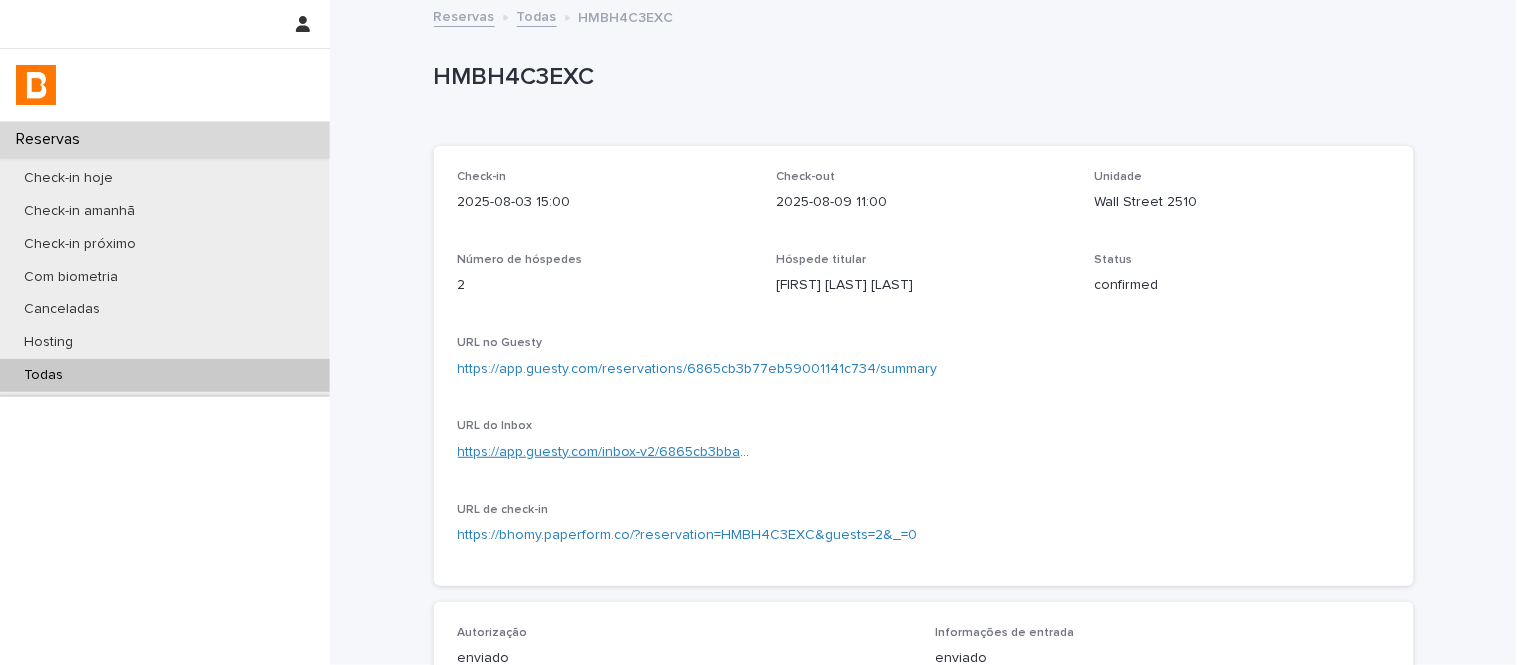 click on "https://app.guesty.com/inbox-v2/6865cb3bbaff1f0010c9557d?reservationId=6865cb3b77eb59001141c734" at bounding box center (791, 452) 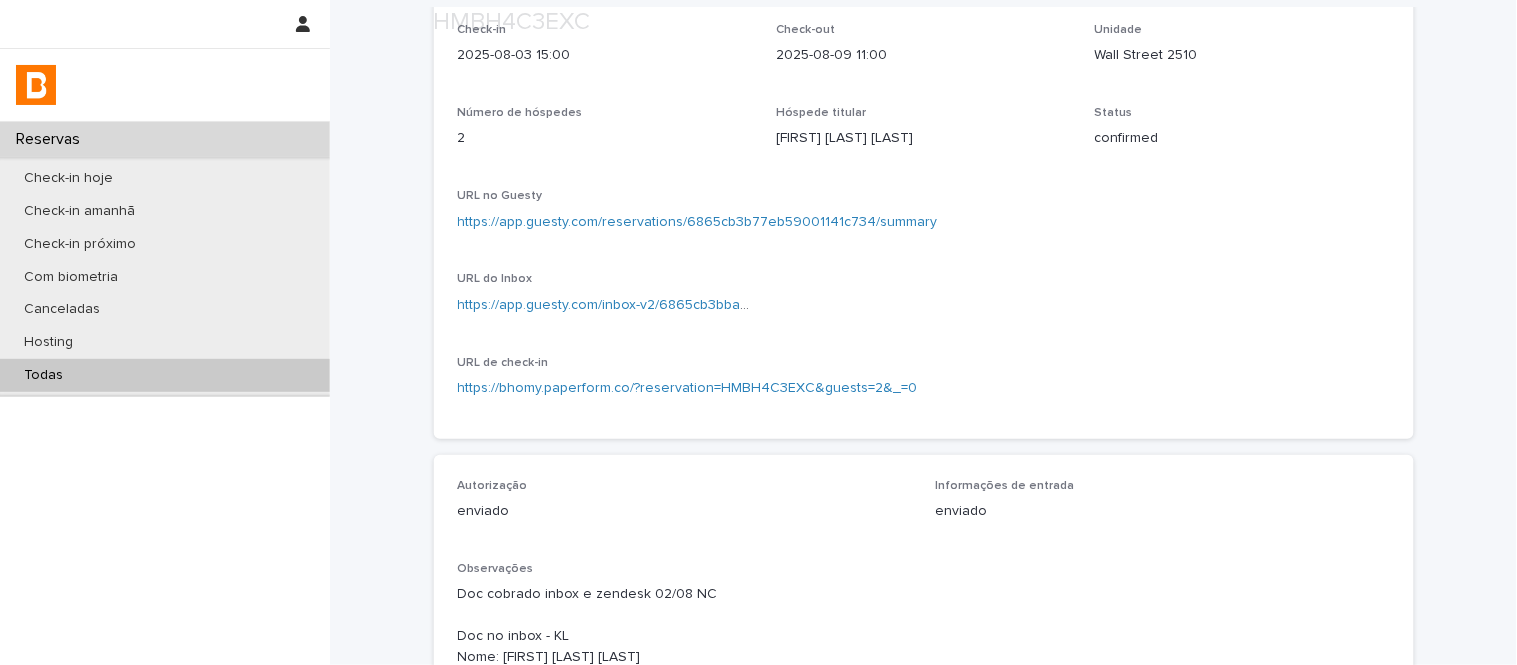 scroll, scrollTop: 444, scrollLeft: 0, axis: vertical 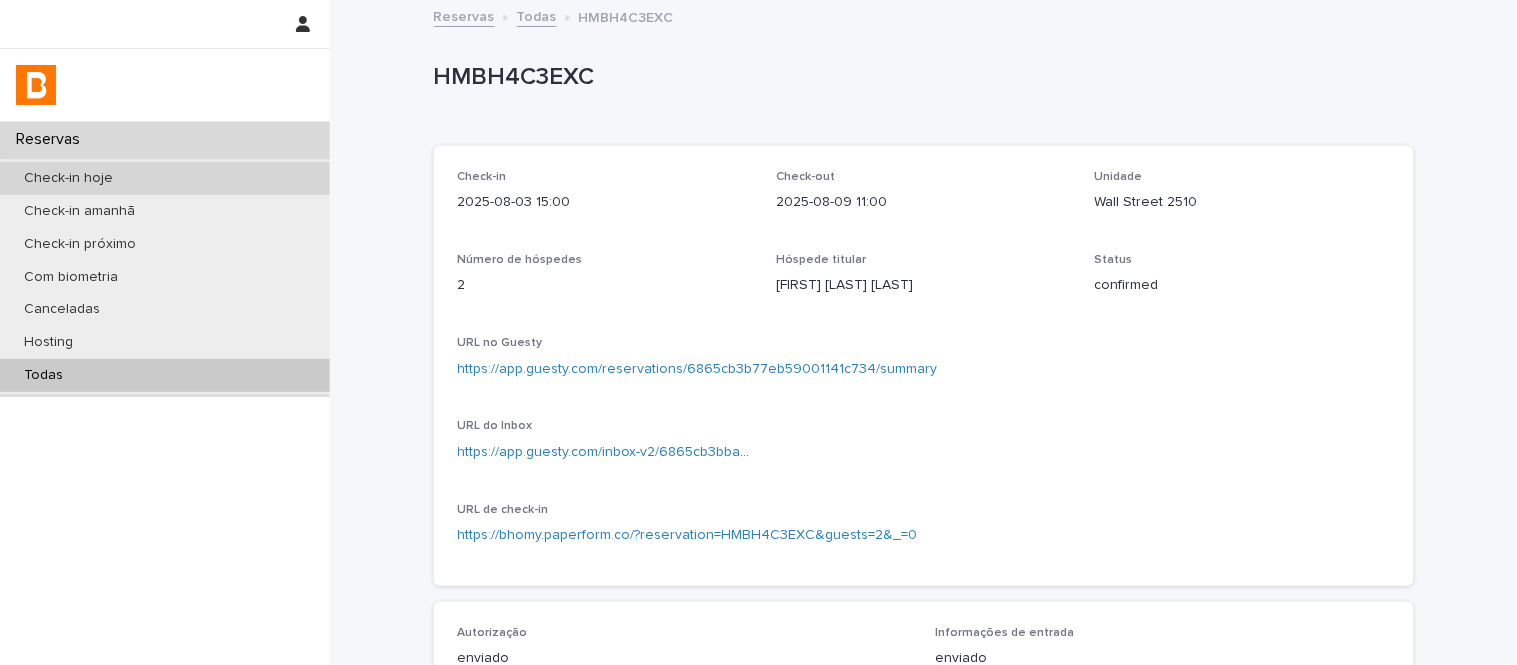 click on "Check-in hoje" at bounding box center [165, 178] 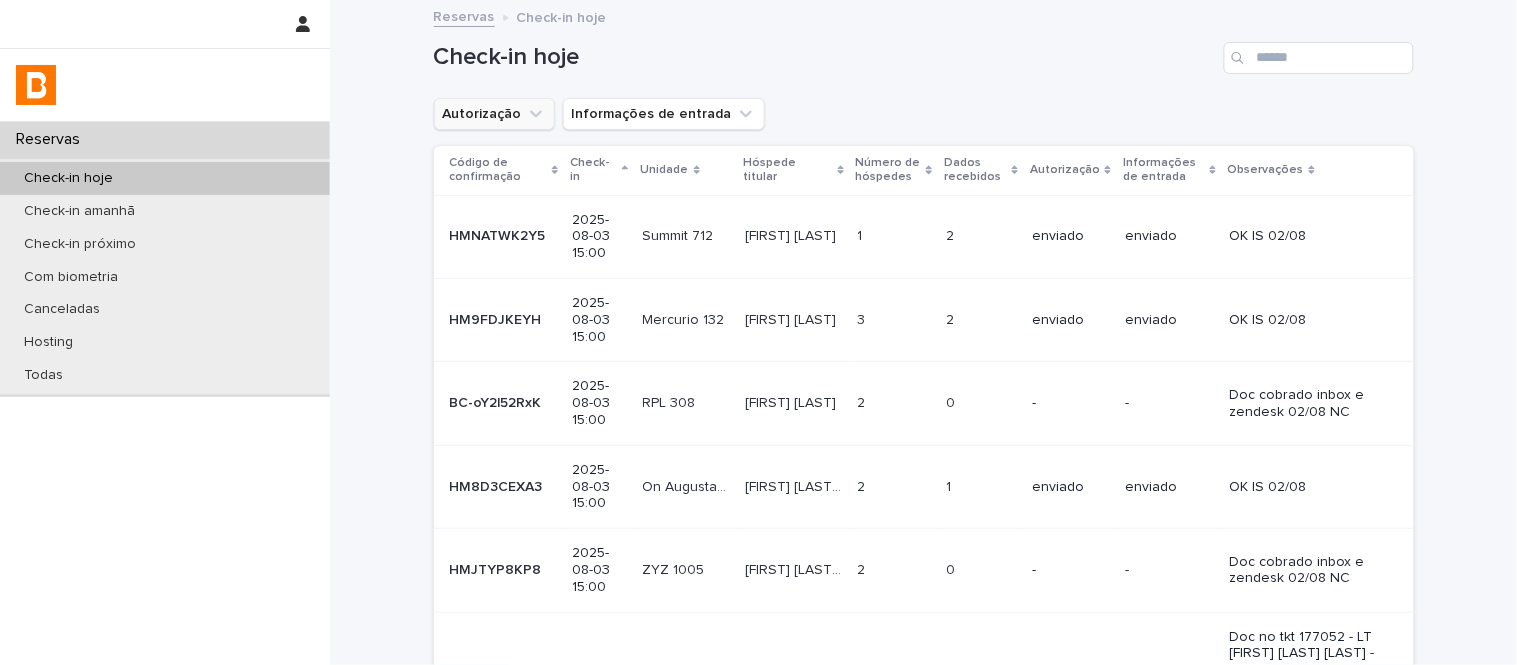 click on "Autorização" at bounding box center [494, 114] 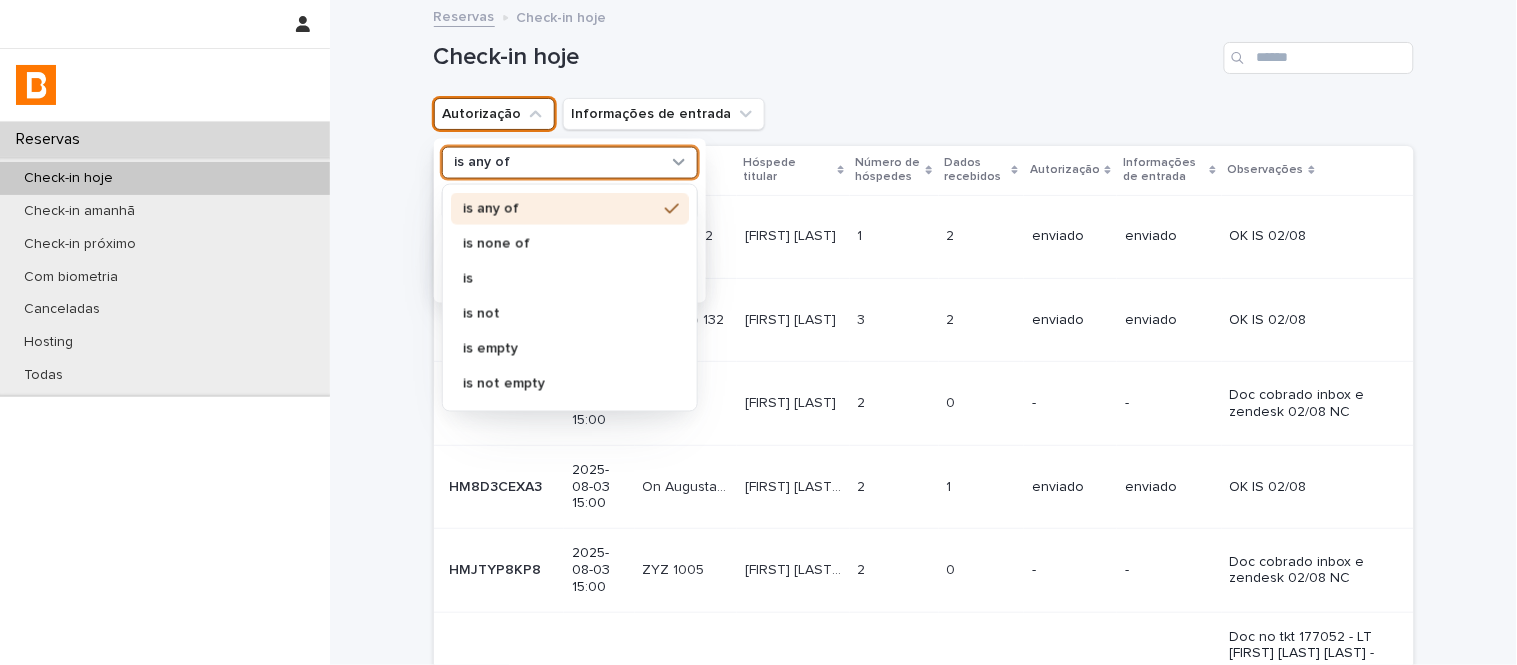 click on "is any of" at bounding box center (557, 162) 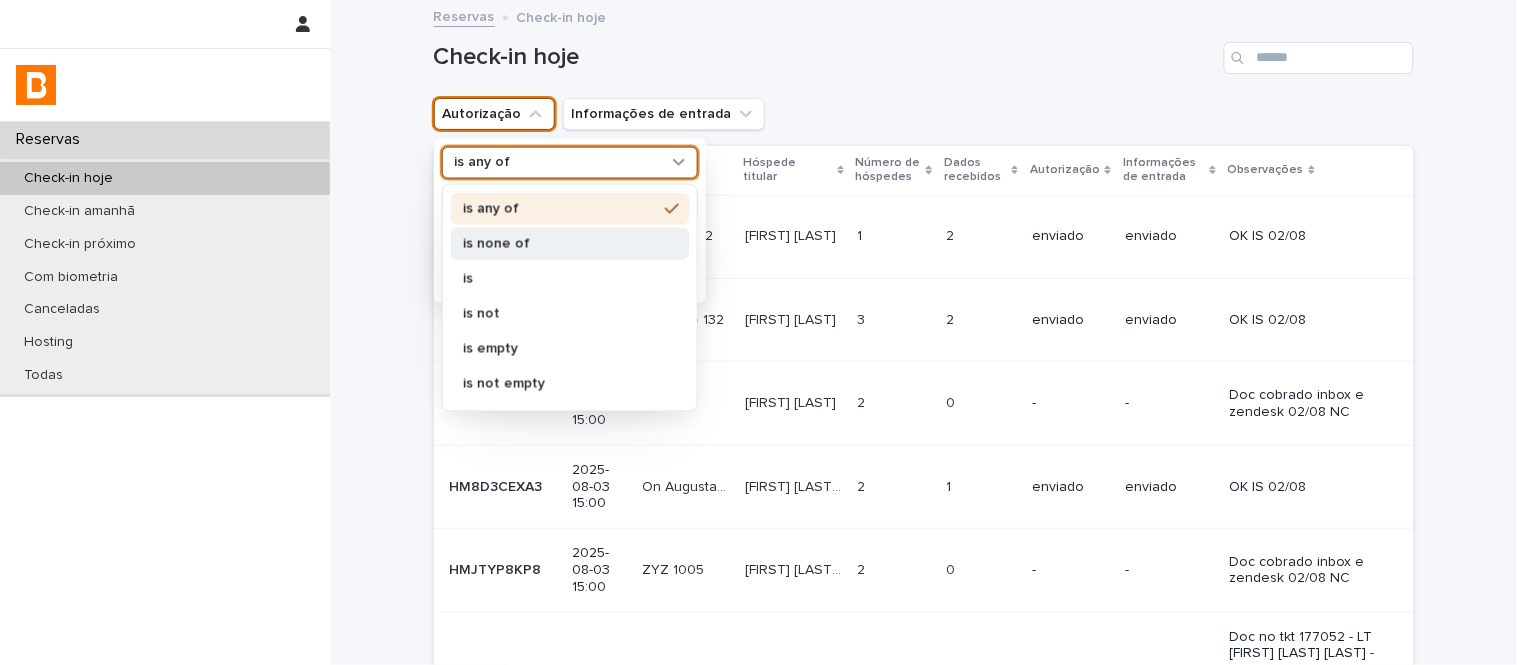 click on "is none of" at bounding box center (560, 243) 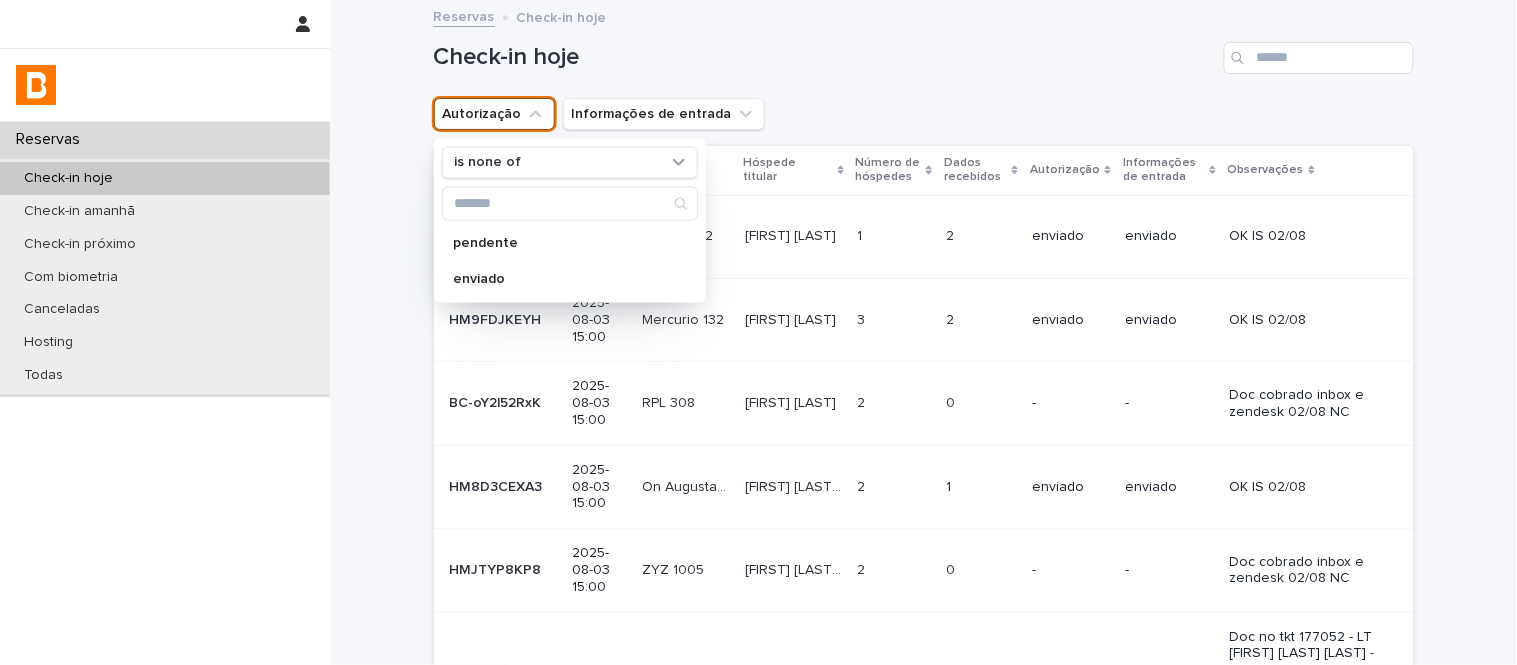 click on "2025-08-03 15:00" at bounding box center (599, 320) 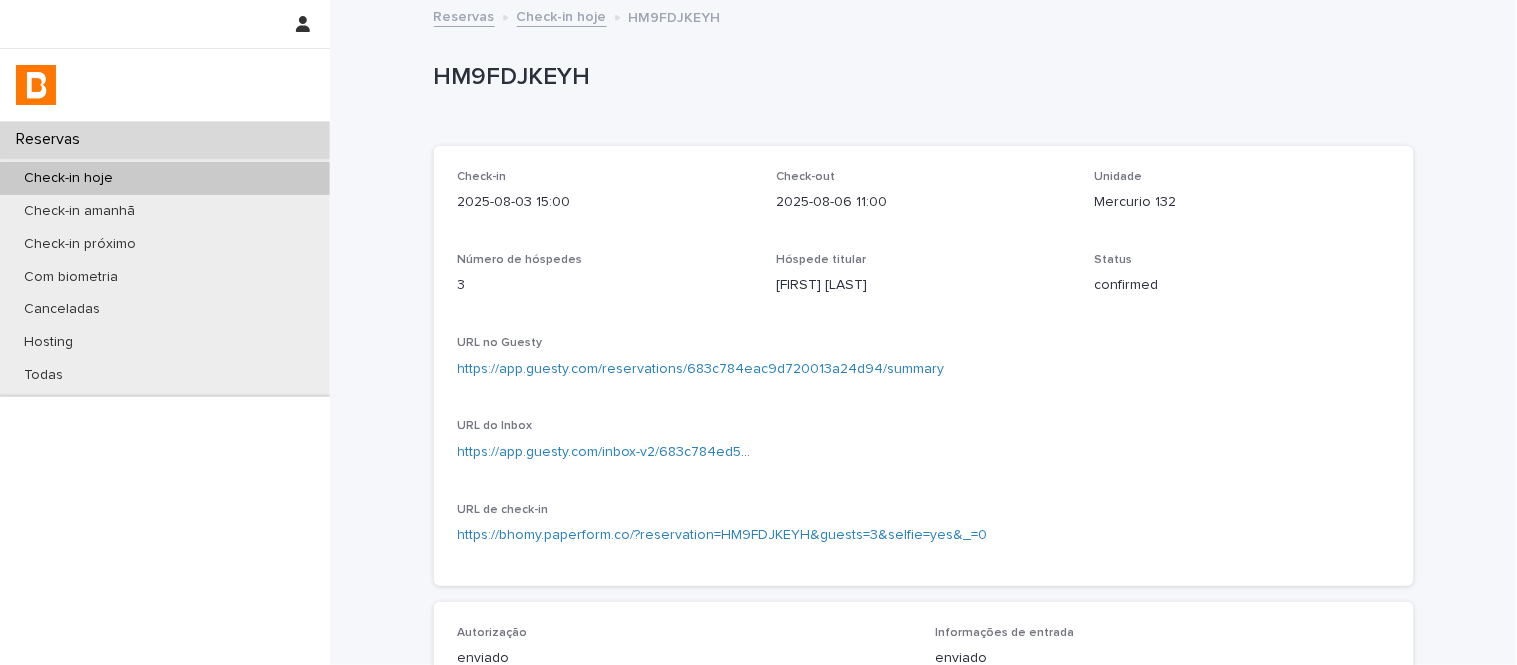 click on "Check-in hoje" at bounding box center [562, 15] 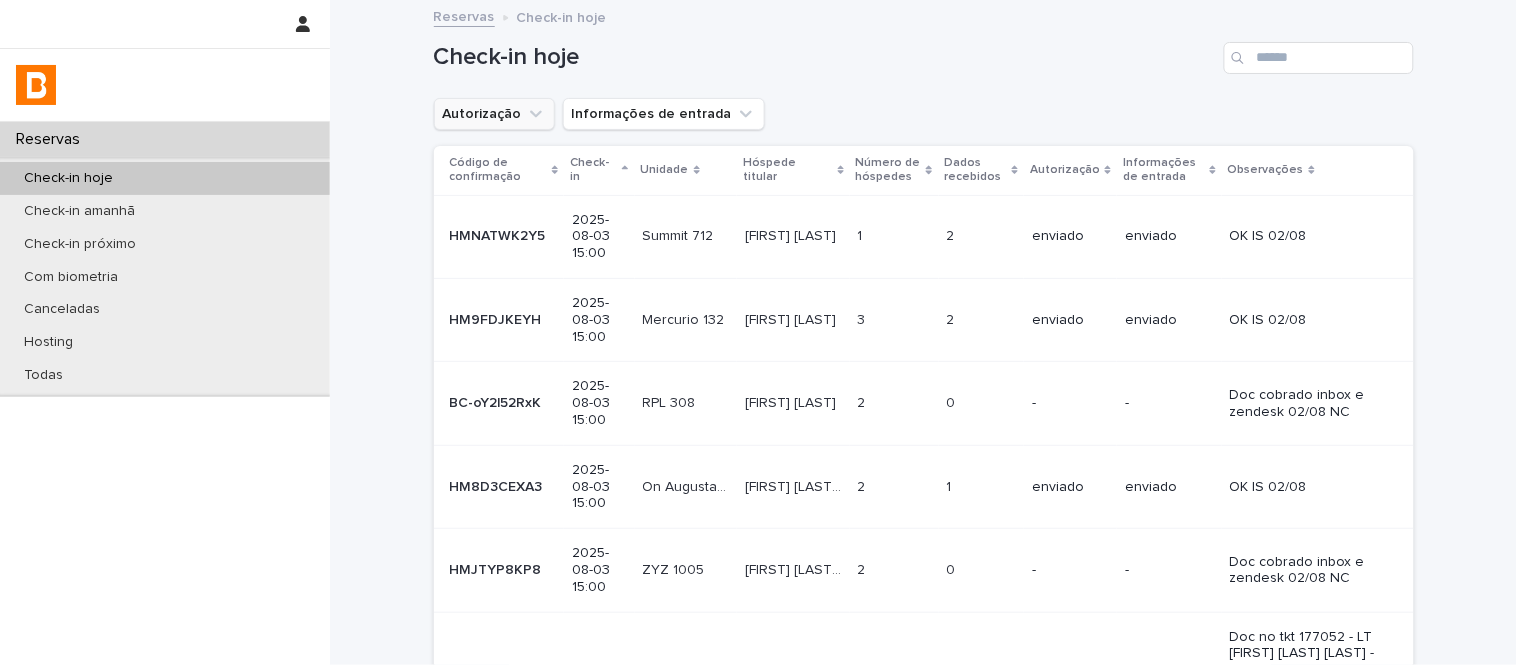 click on "Autorização" at bounding box center [494, 114] 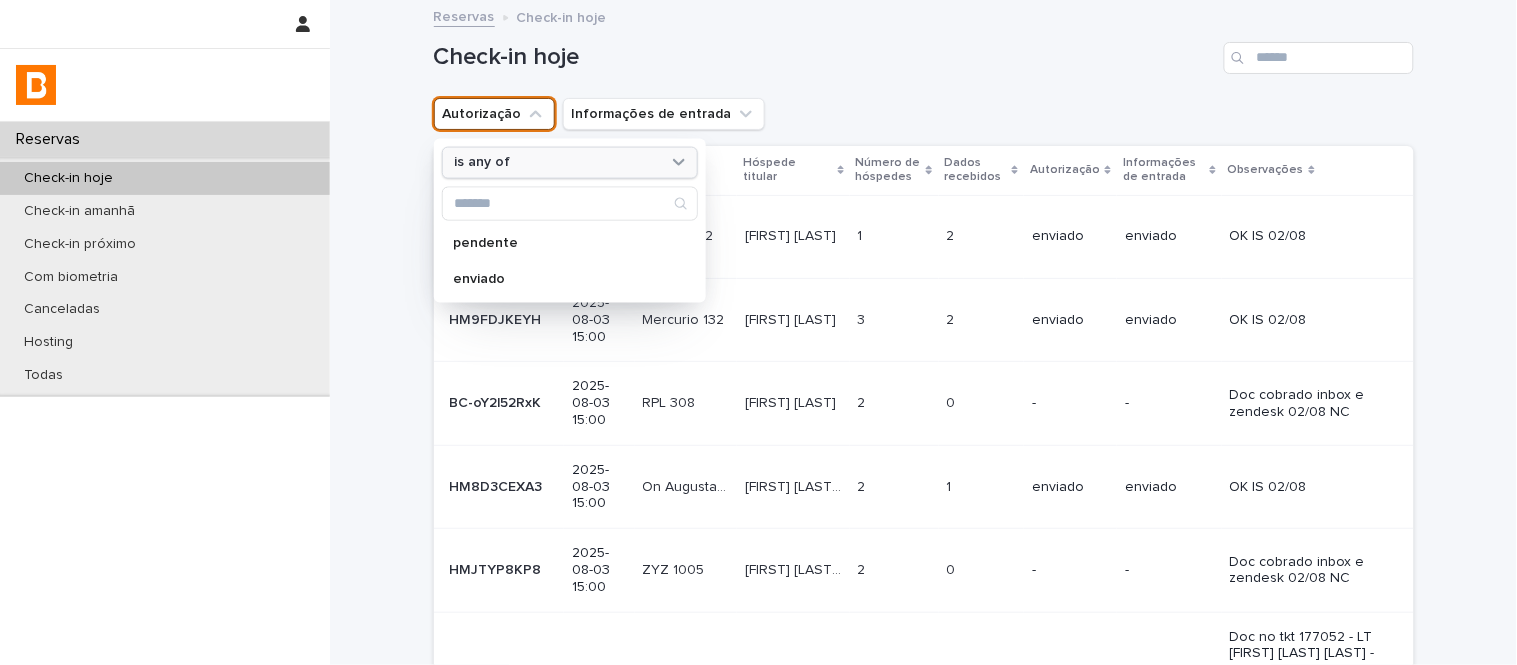 click on "is any of" at bounding box center [557, 162] 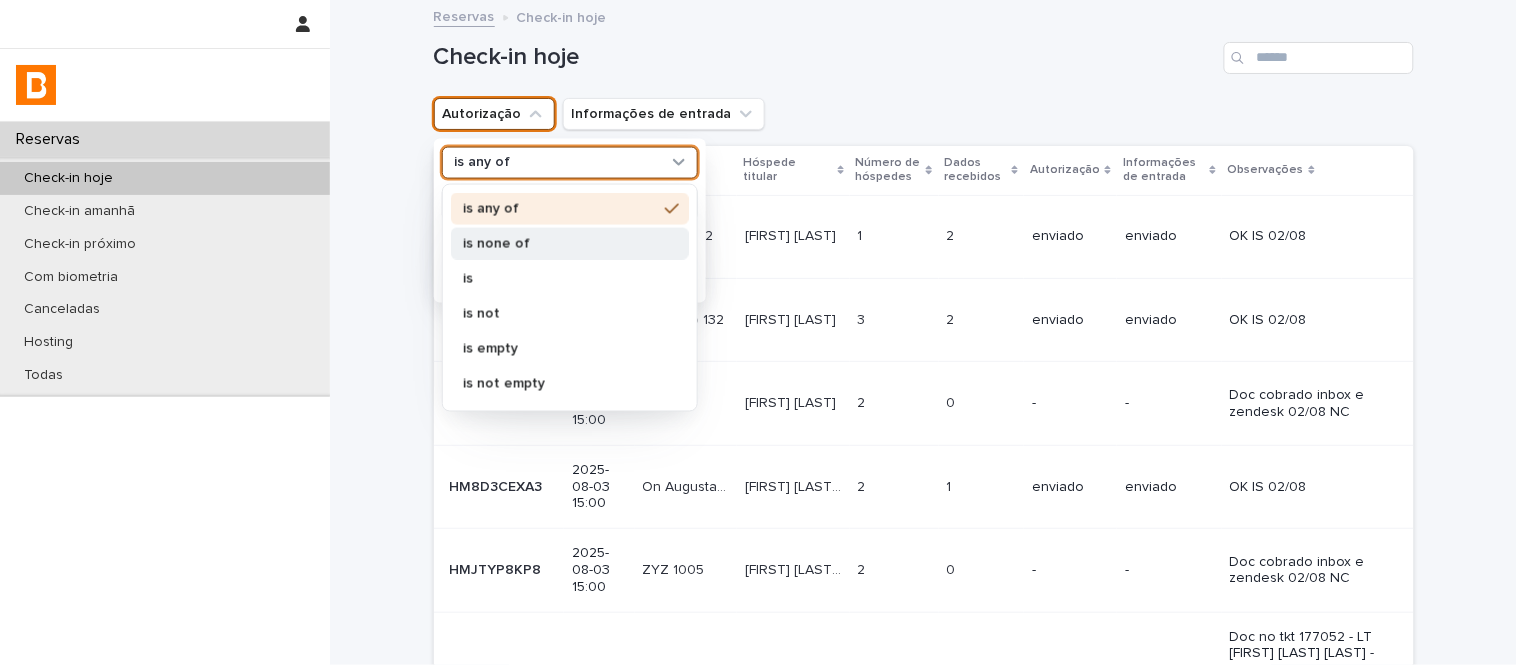 click on "is none of" at bounding box center [560, 243] 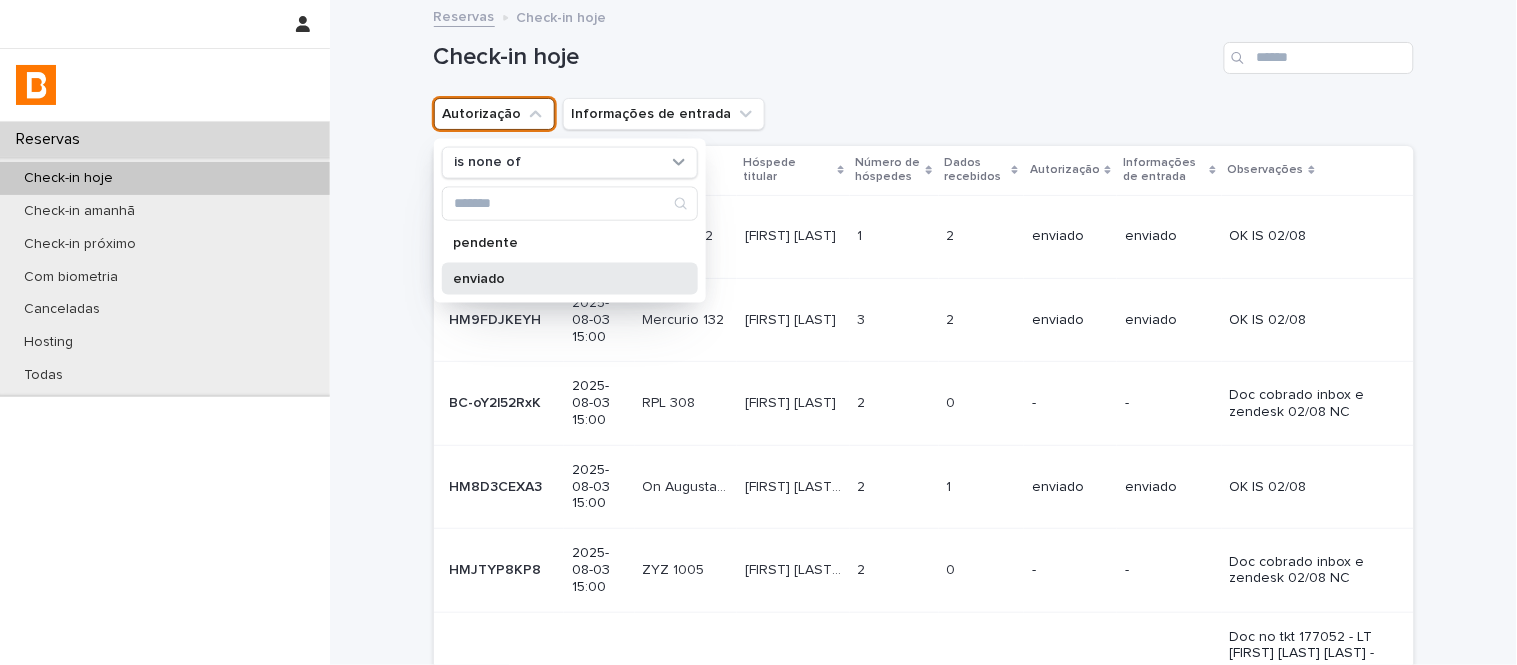 click on "enviado" at bounding box center [560, 278] 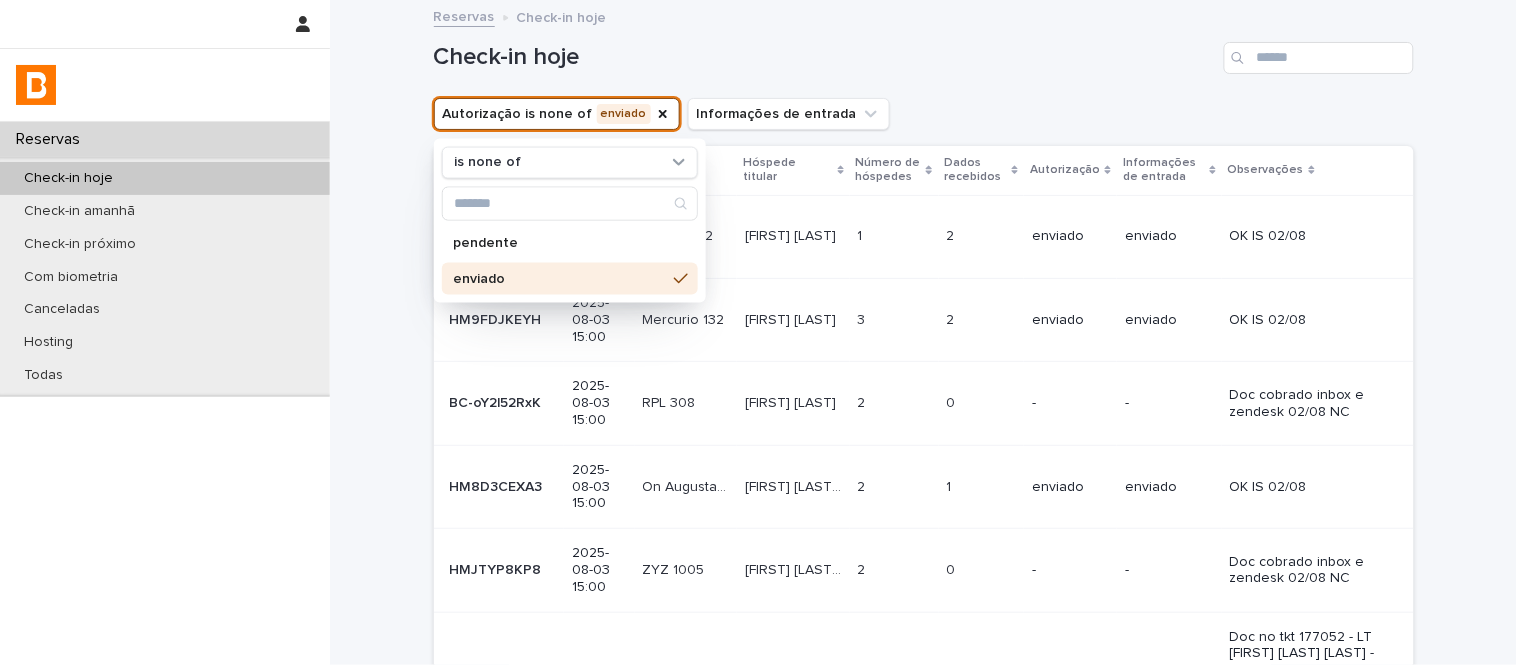 click on "Check-in hoje" at bounding box center [924, 50] 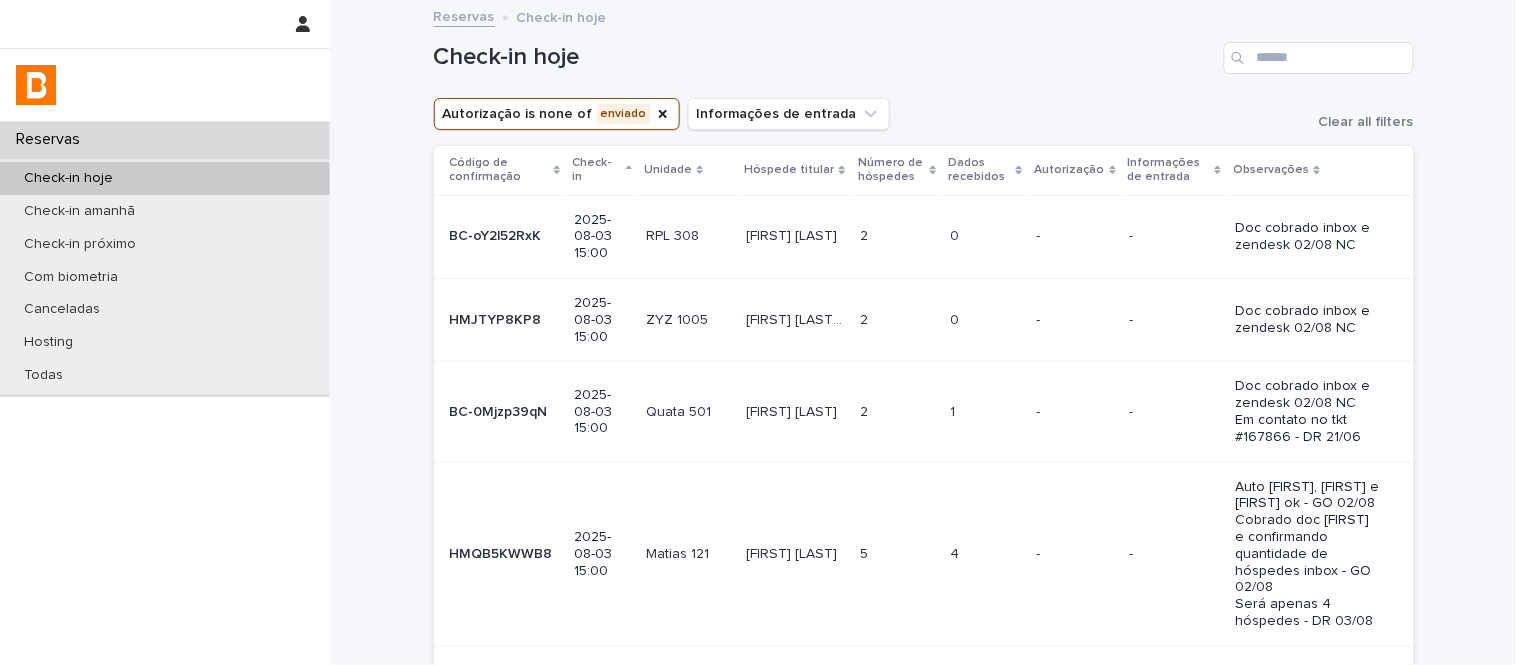 click on "Dados recebidos" at bounding box center (980, 170) 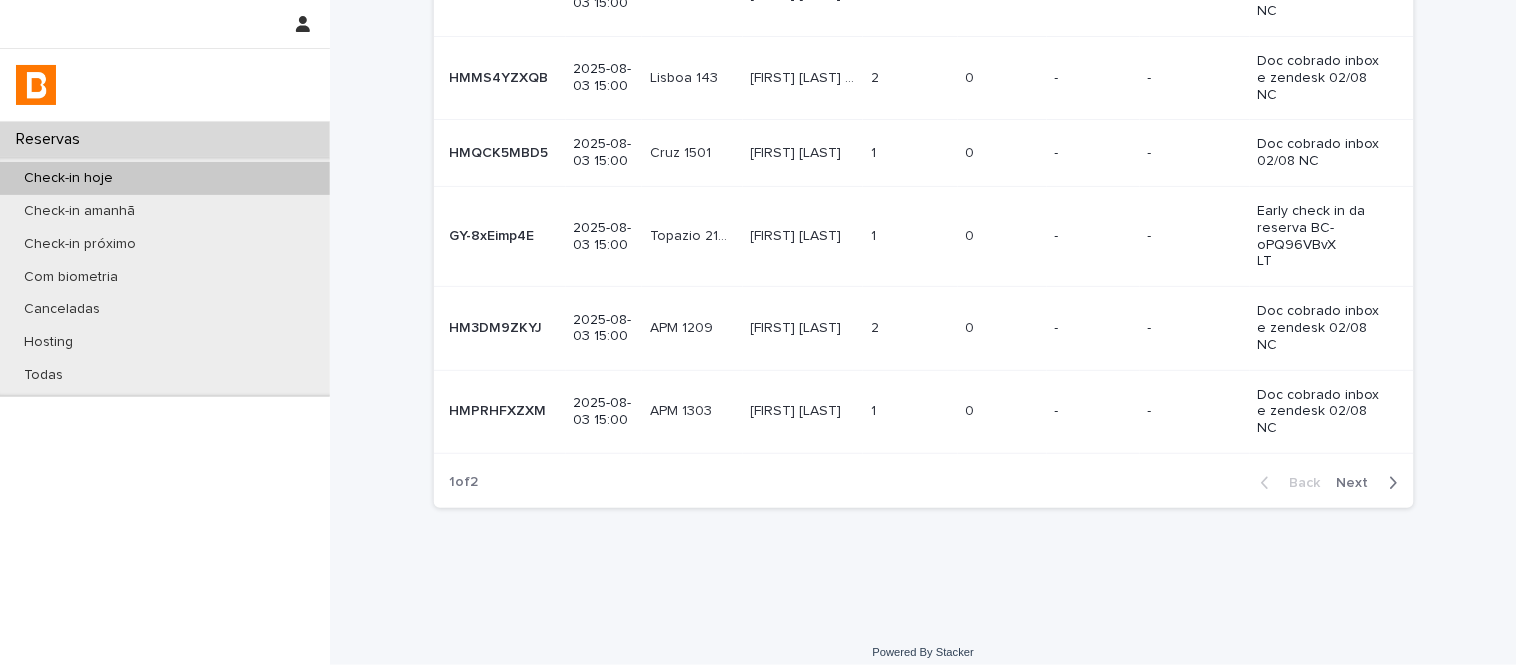 scroll, scrollTop: 557, scrollLeft: 0, axis: vertical 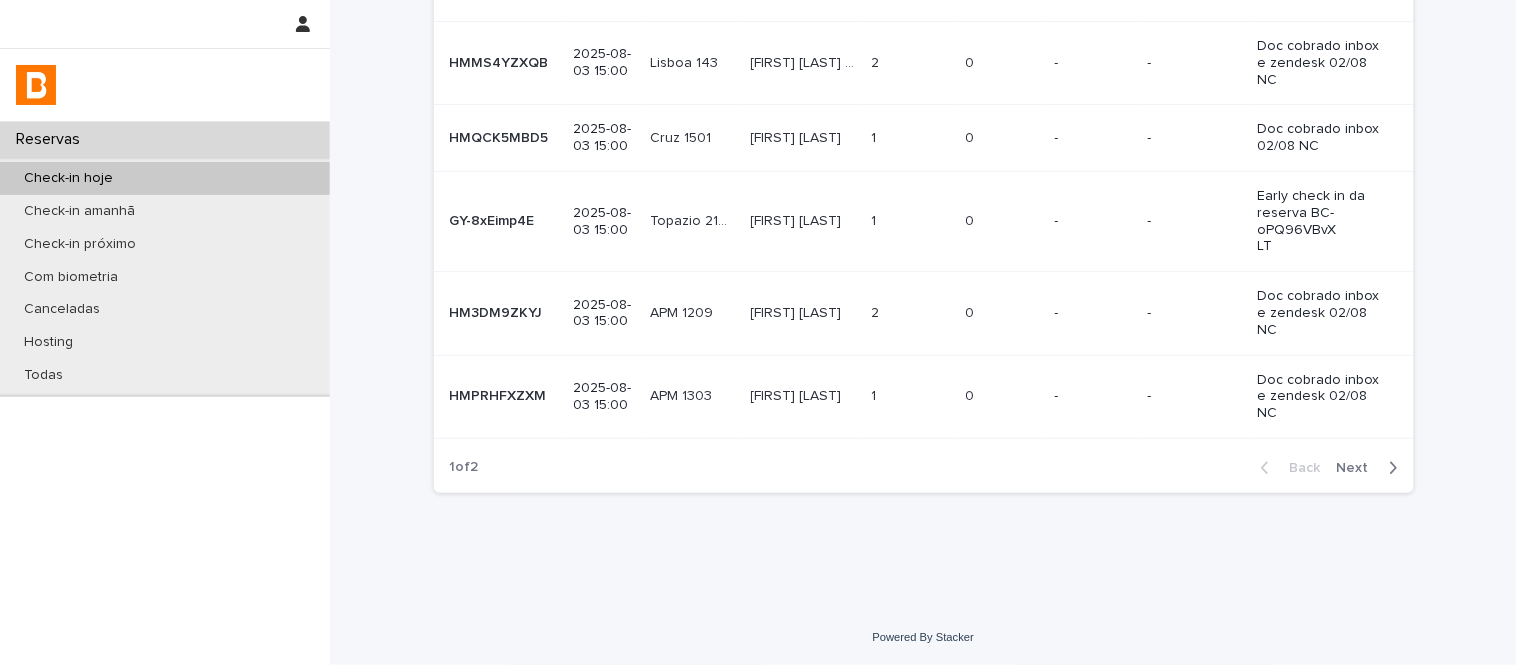 click on "Next" at bounding box center [1359, 468] 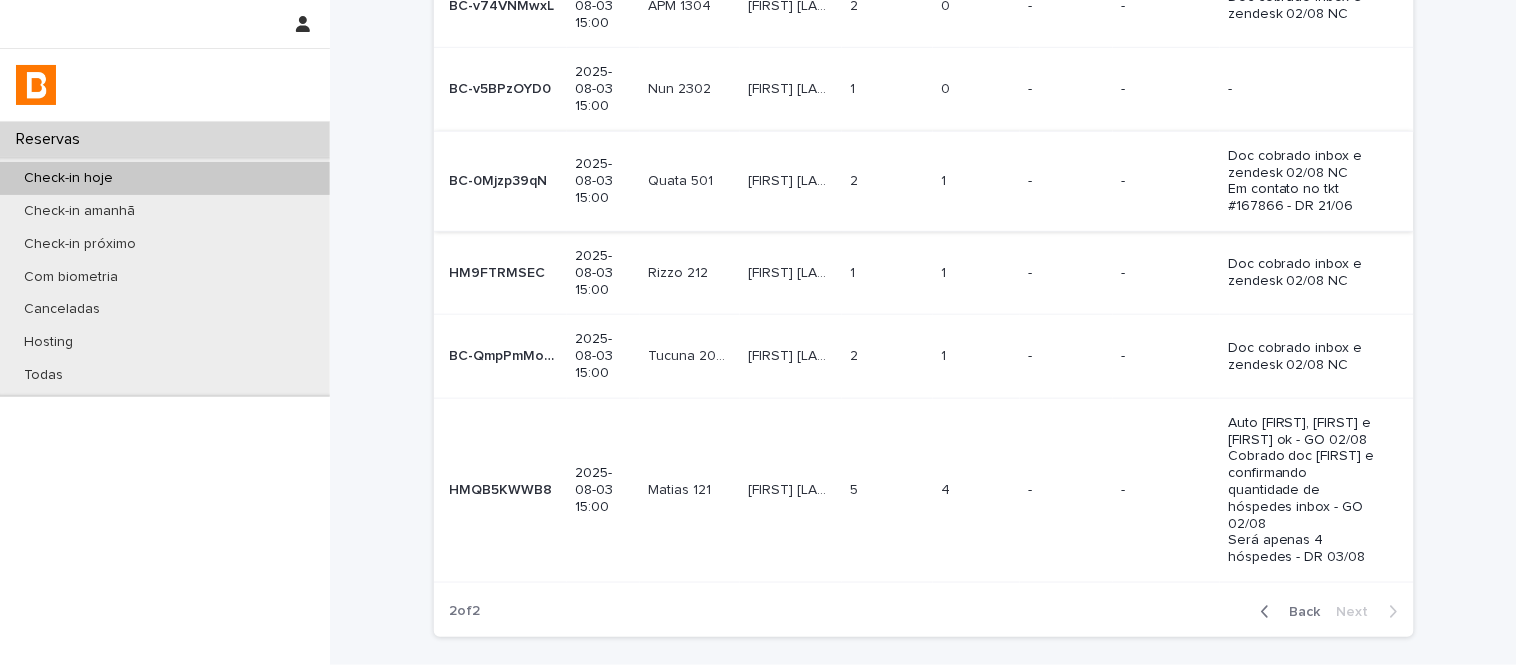 scroll, scrollTop: 442, scrollLeft: 0, axis: vertical 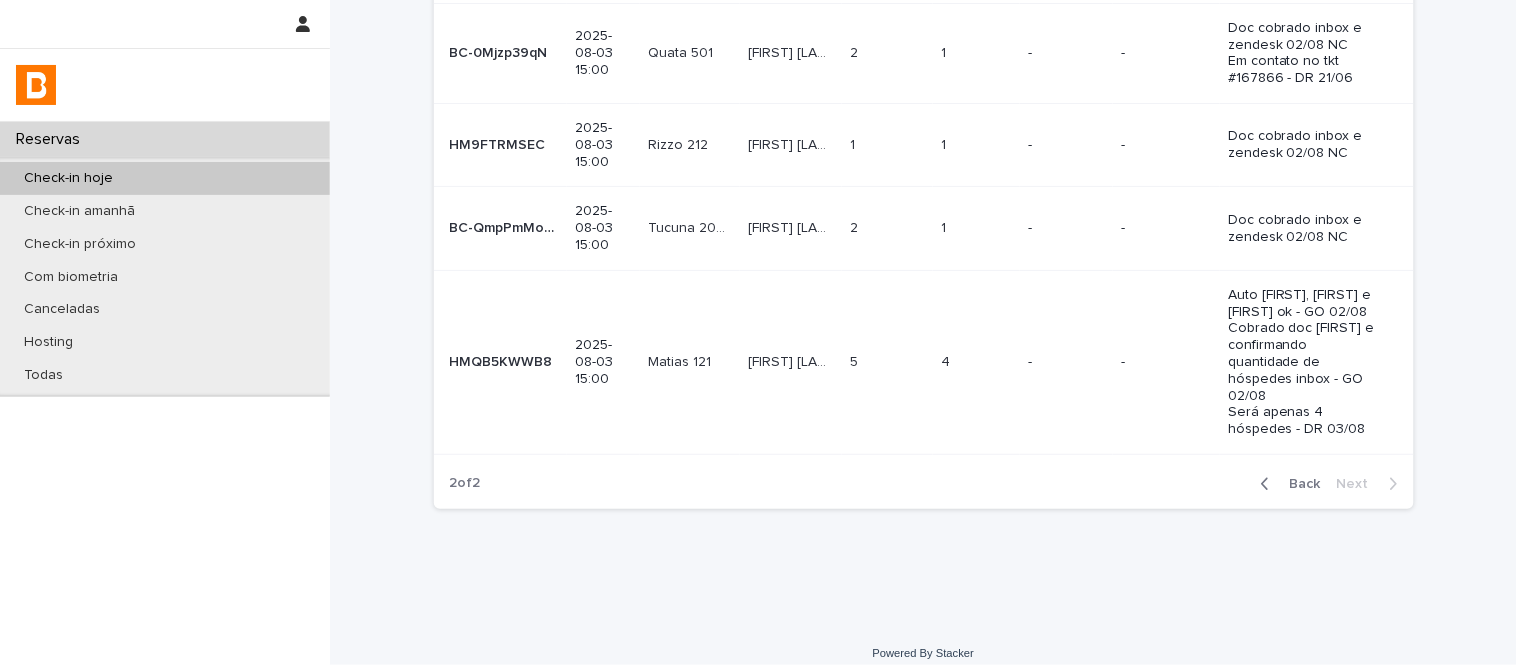 click on "2 2" at bounding box center [887, 228] 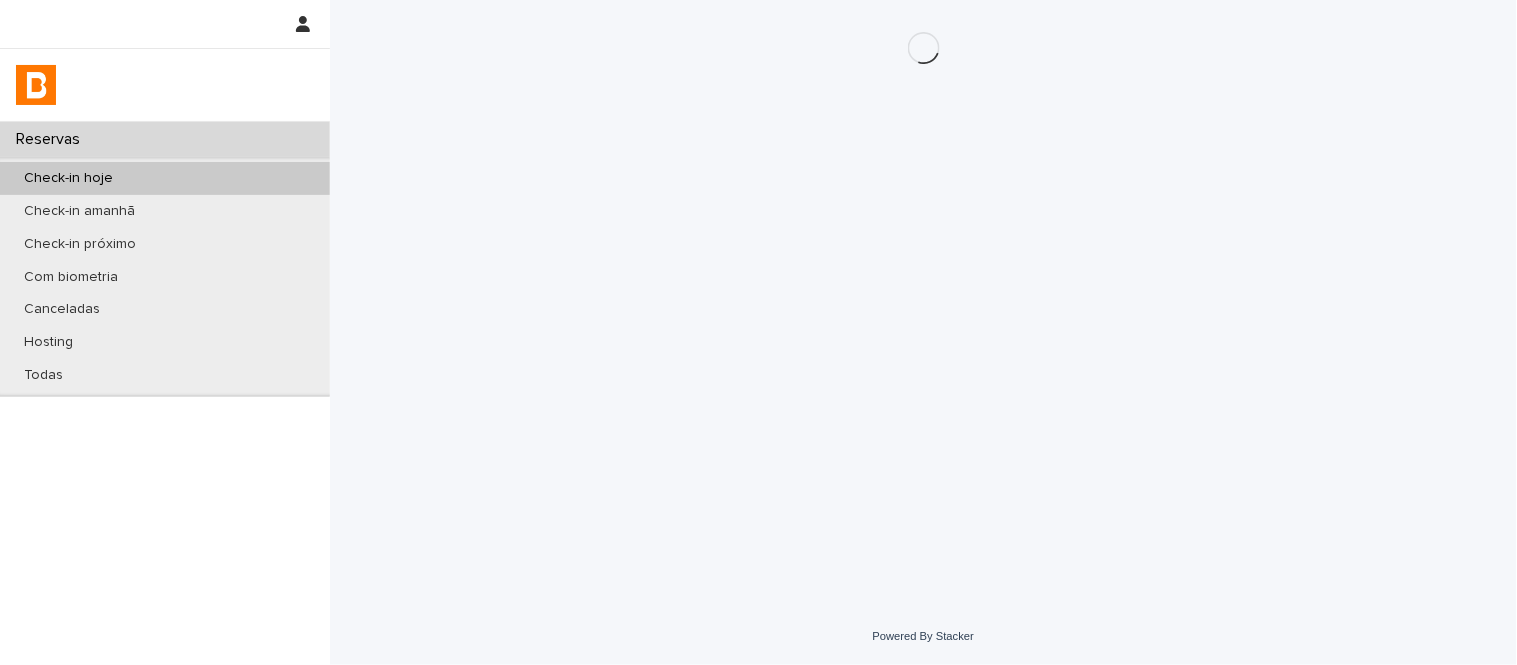 scroll, scrollTop: 0, scrollLeft: 0, axis: both 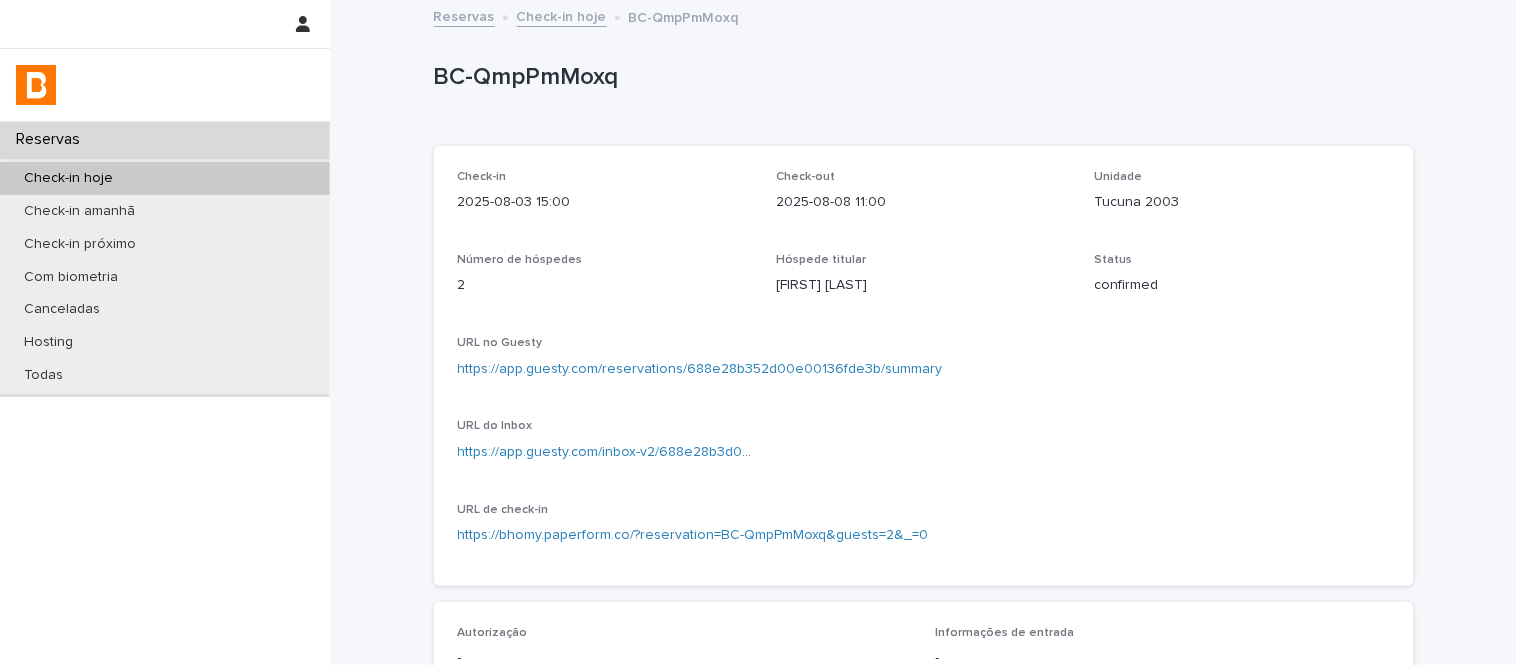 click on "Tucuna 2003" at bounding box center [1242, 202] 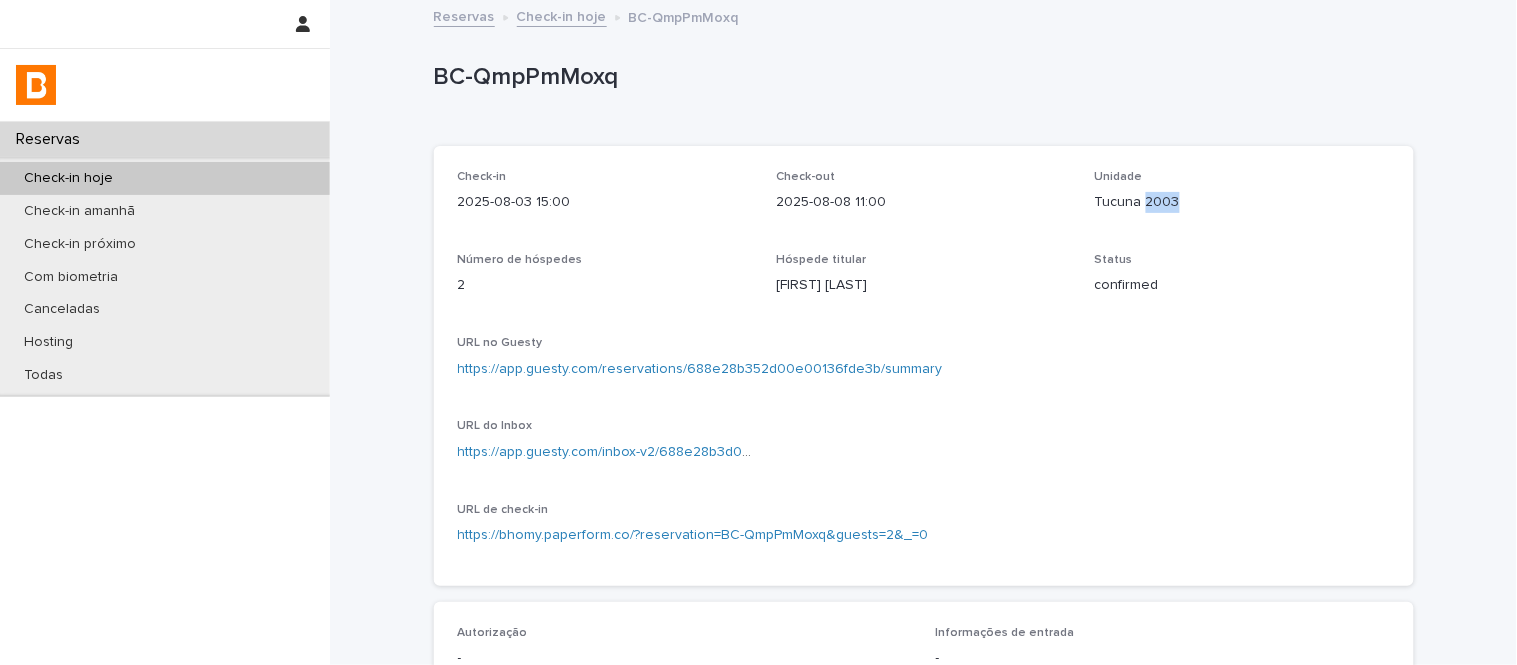 click on "Tucuna 2003" at bounding box center (1242, 202) 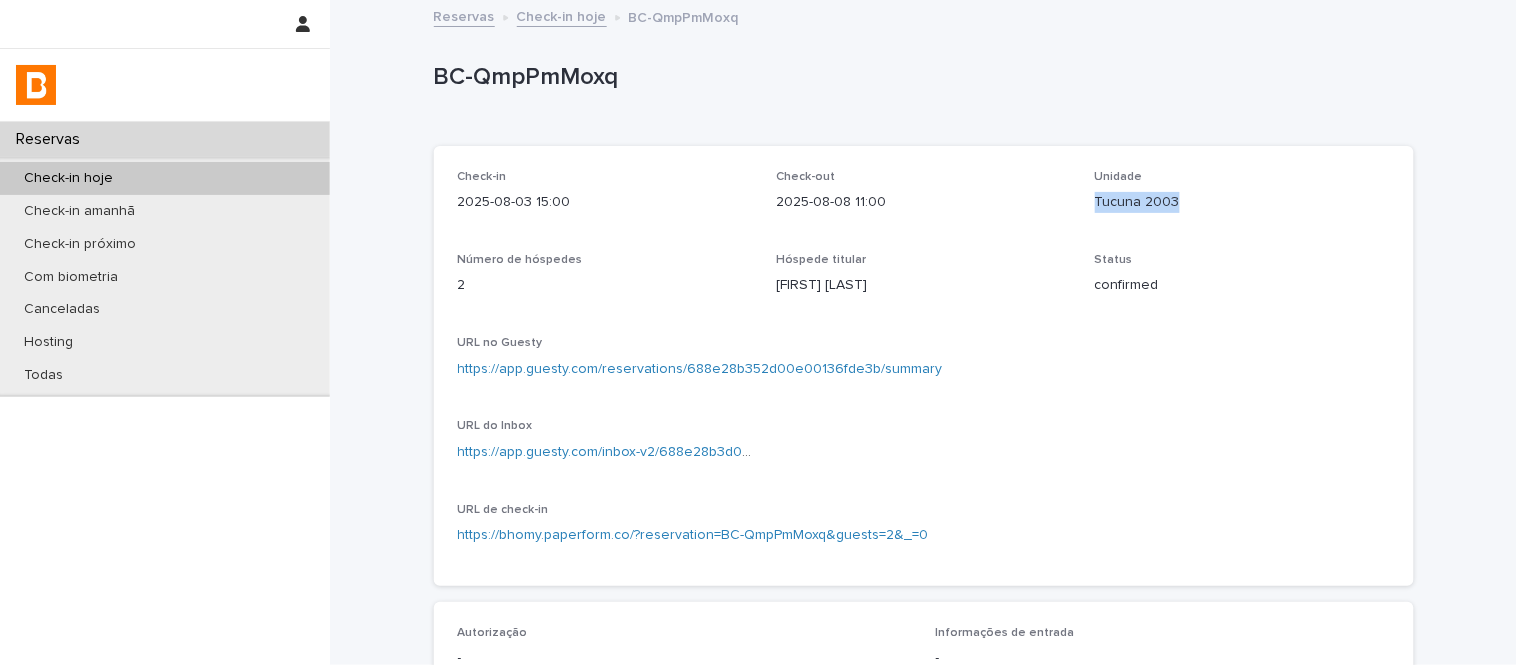 click on "Tucuna 2003" at bounding box center [1242, 202] 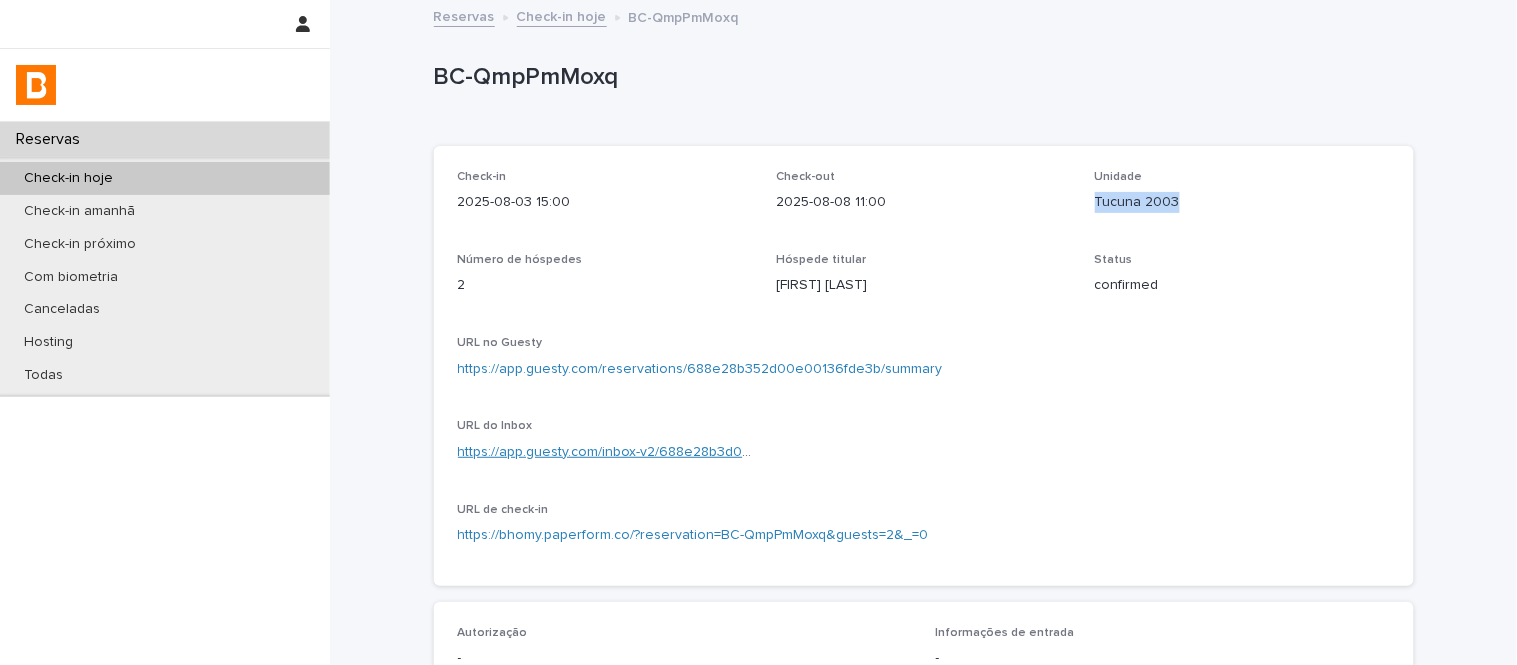 click on "https://app.guesty.com/inbox-v2/688e28b3d0041d00121ce5fb?reservationId=688e28b352d00e00136fde3b" at bounding box center [797, 452] 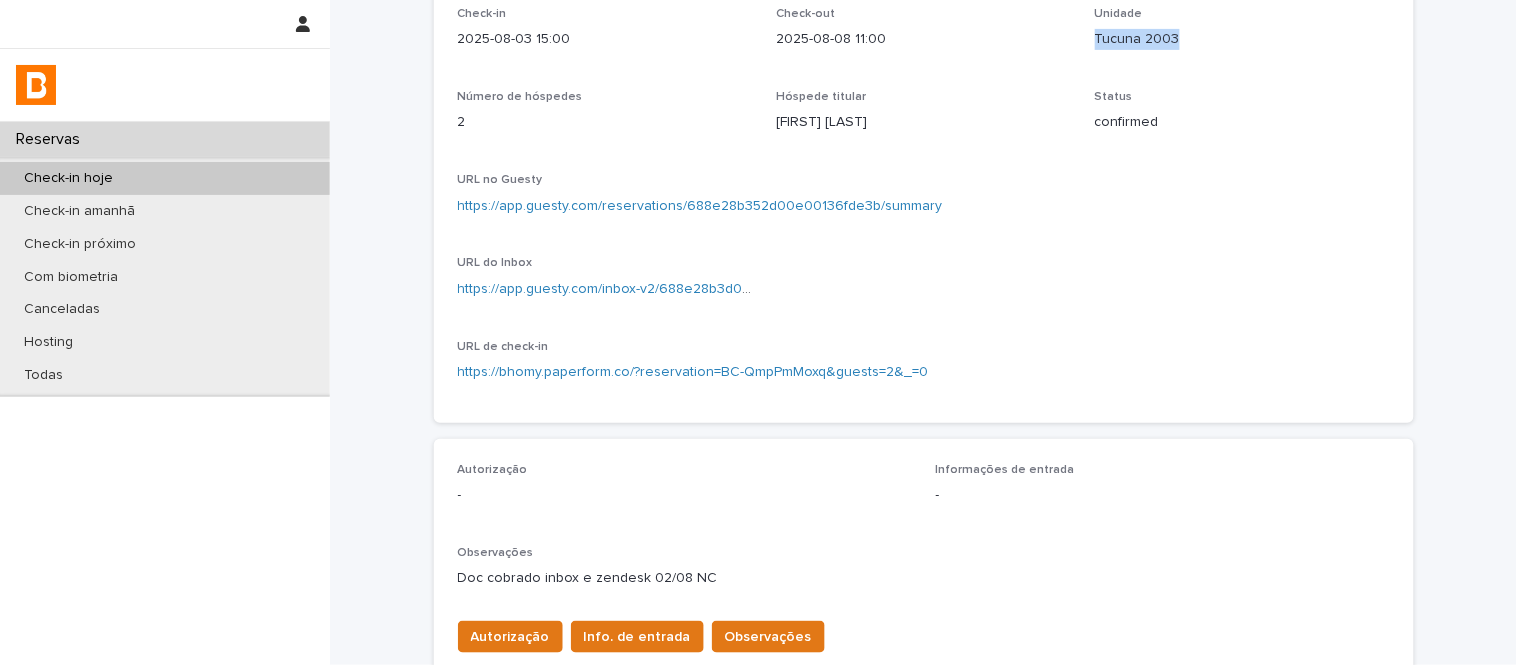 scroll, scrollTop: 444, scrollLeft: 0, axis: vertical 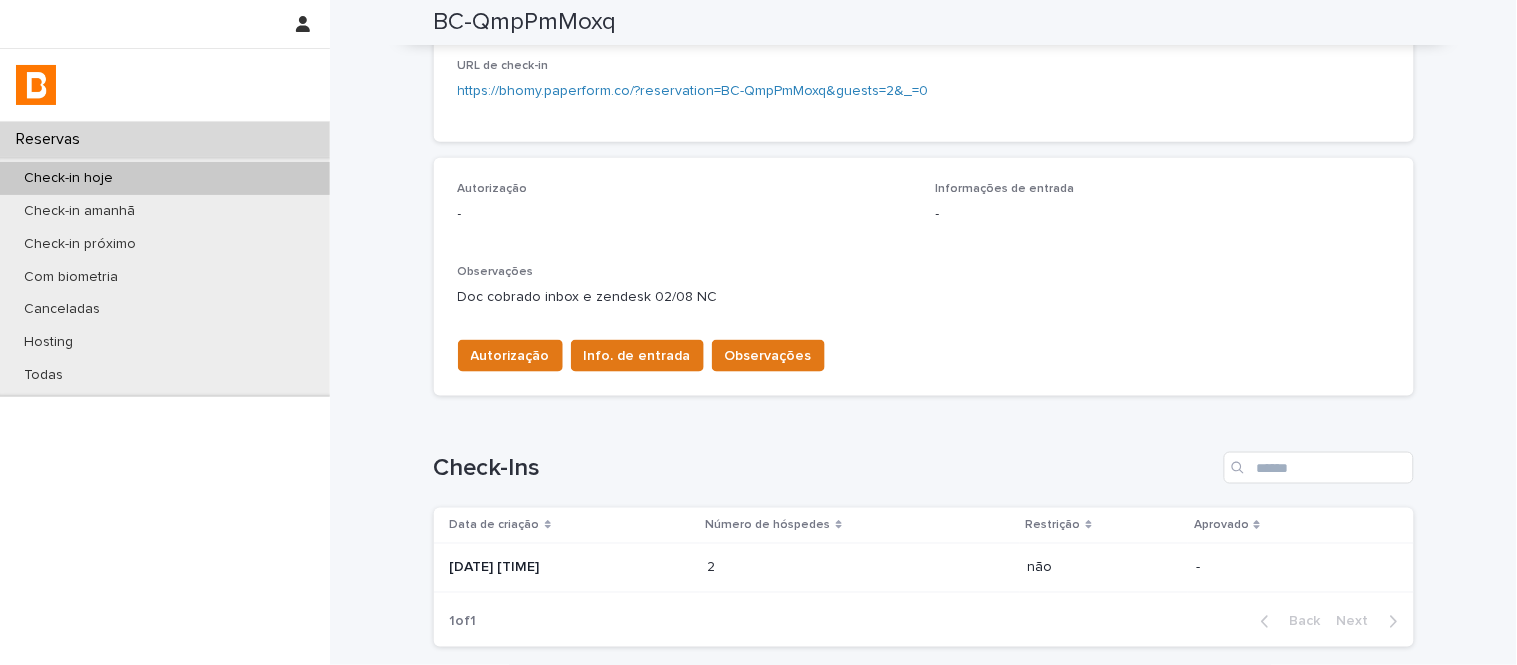 click on "2 2" at bounding box center [860, 568] 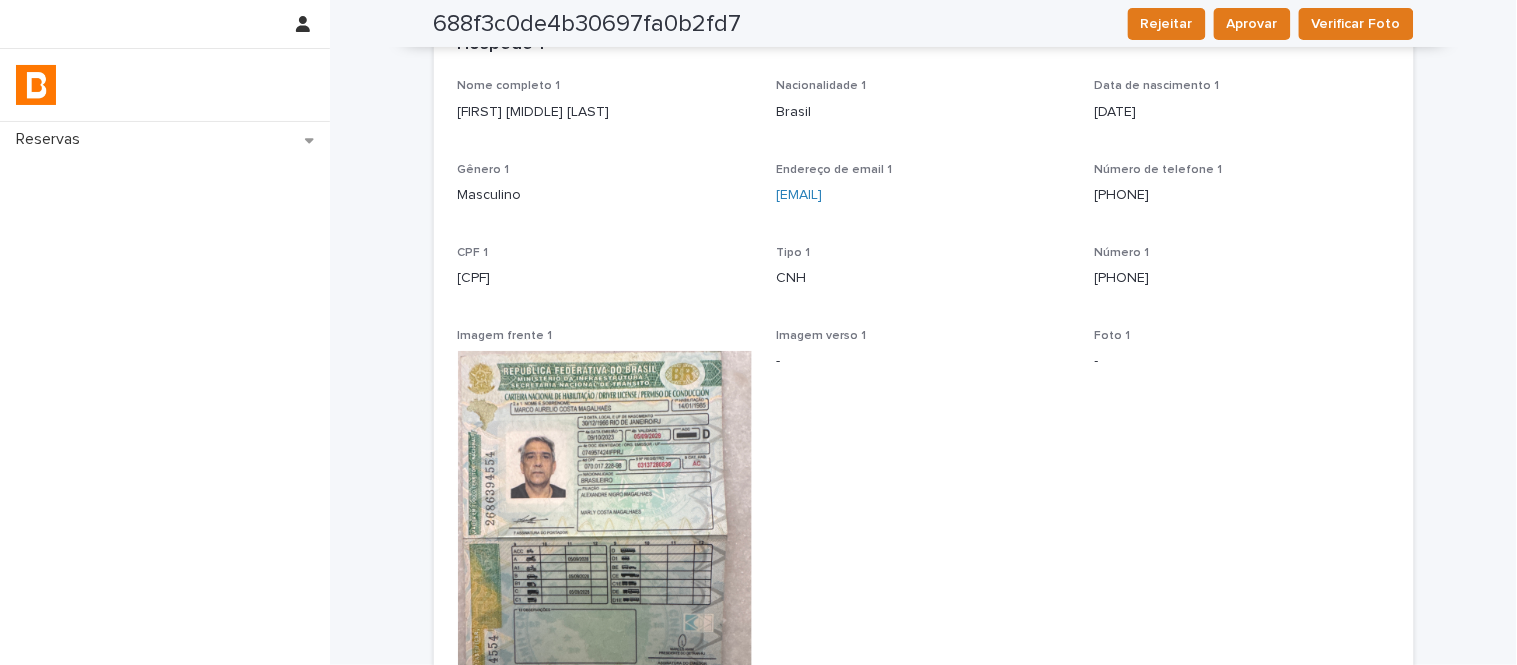 scroll, scrollTop: 26, scrollLeft: 0, axis: vertical 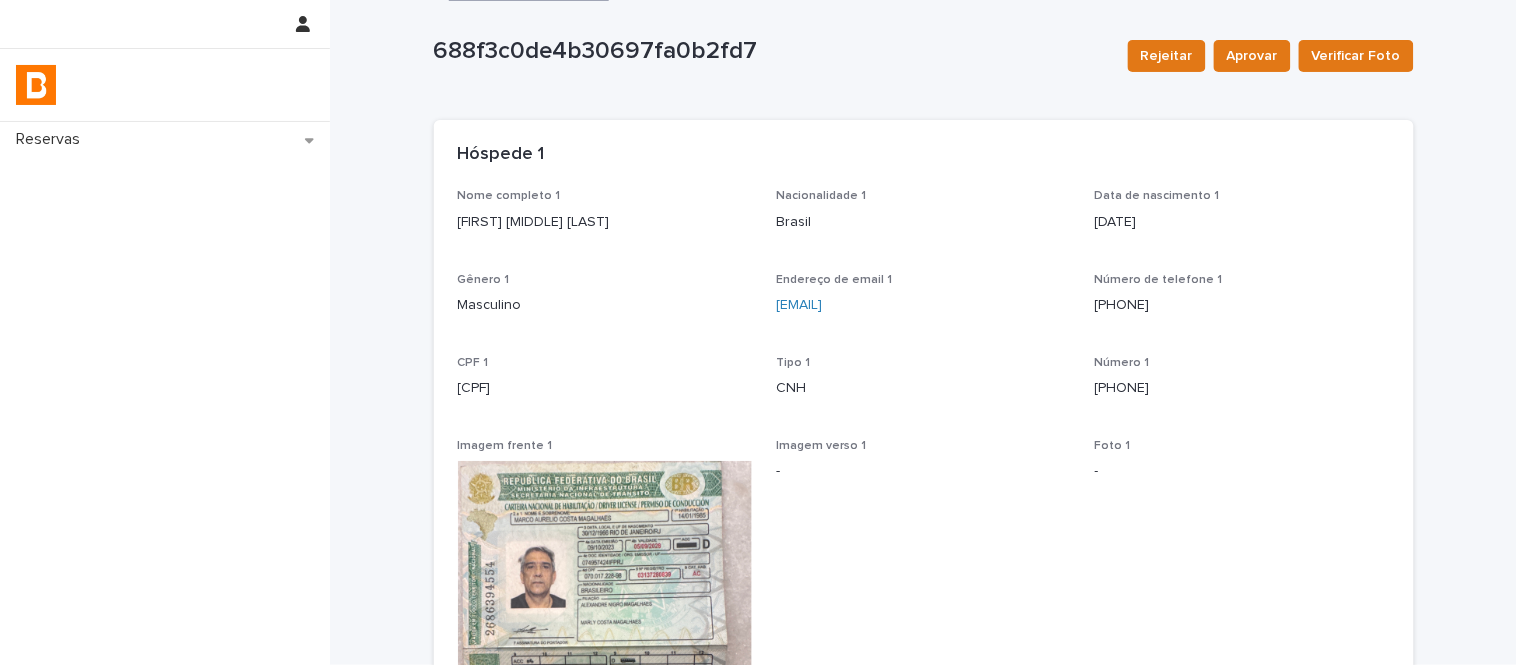 click on "Nome completo 1 Marco Aurélio Costa Magalhães" at bounding box center [605, 218] 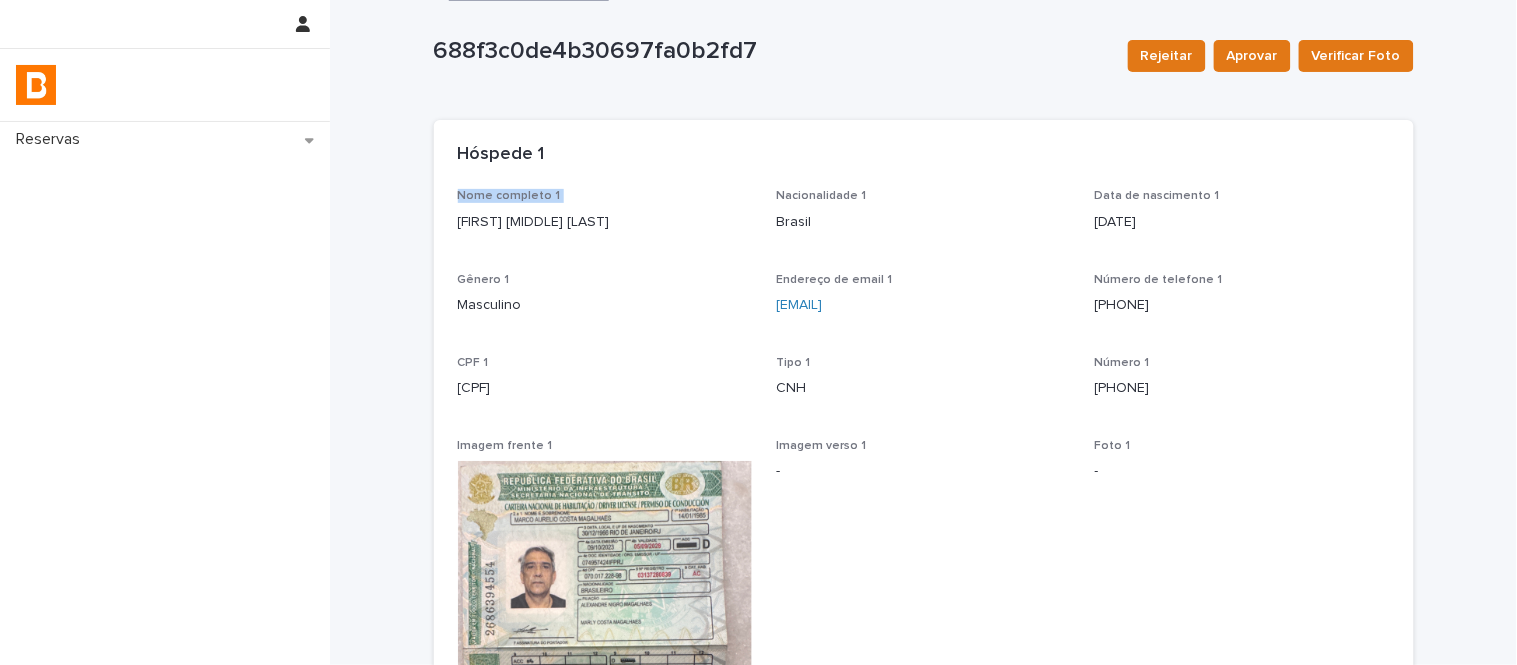 click on "Nome completo 1 Marco Aurélio Costa Magalhães" at bounding box center (605, 218) 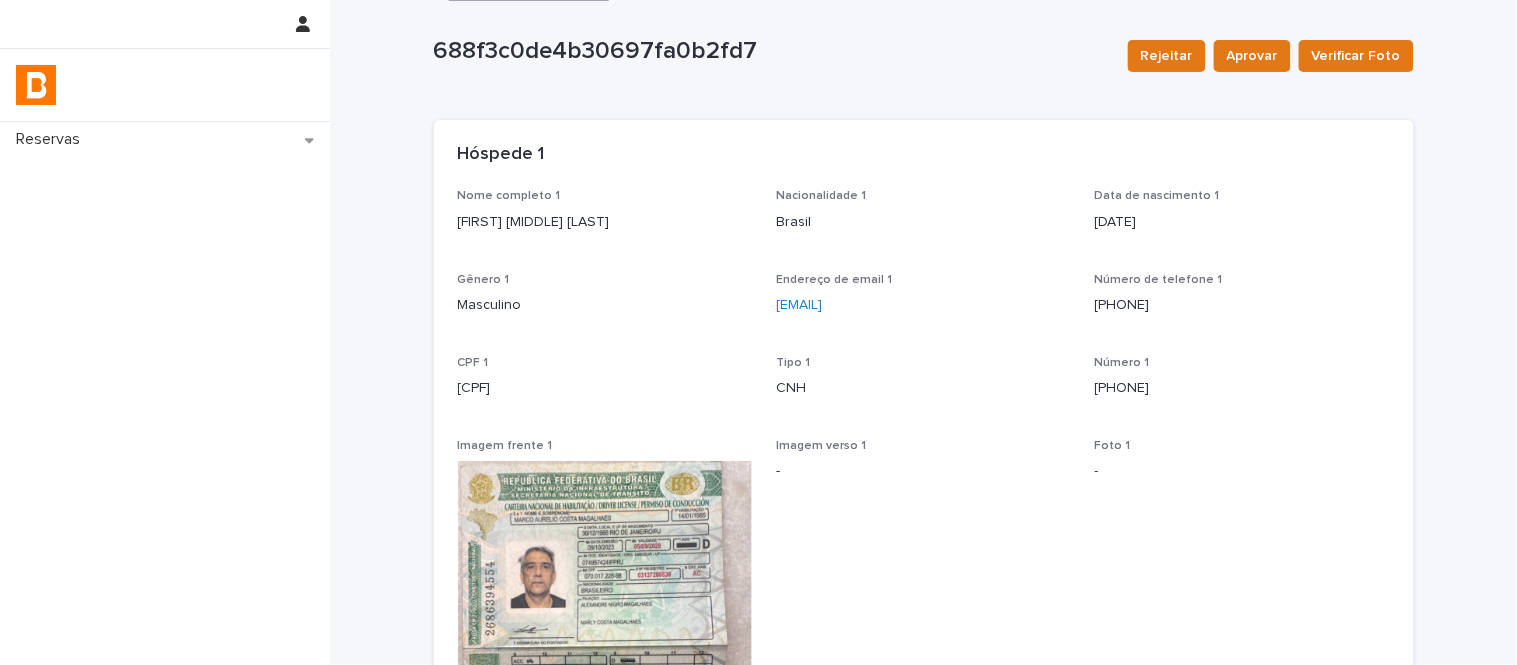 click on "Marco Aurélio Costa Magalhães" at bounding box center (605, 220) 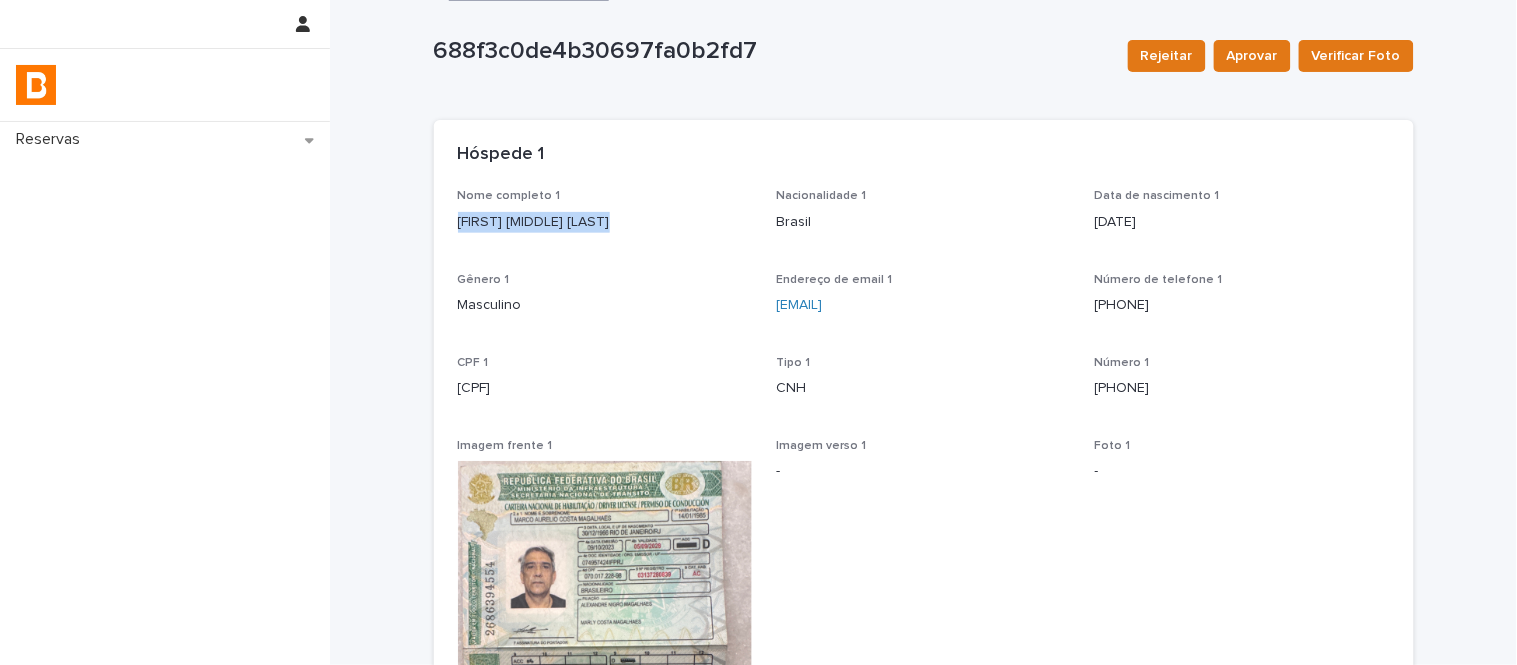 click on "Marco Aurélio Costa Magalhães" at bounding box center [605, 222] 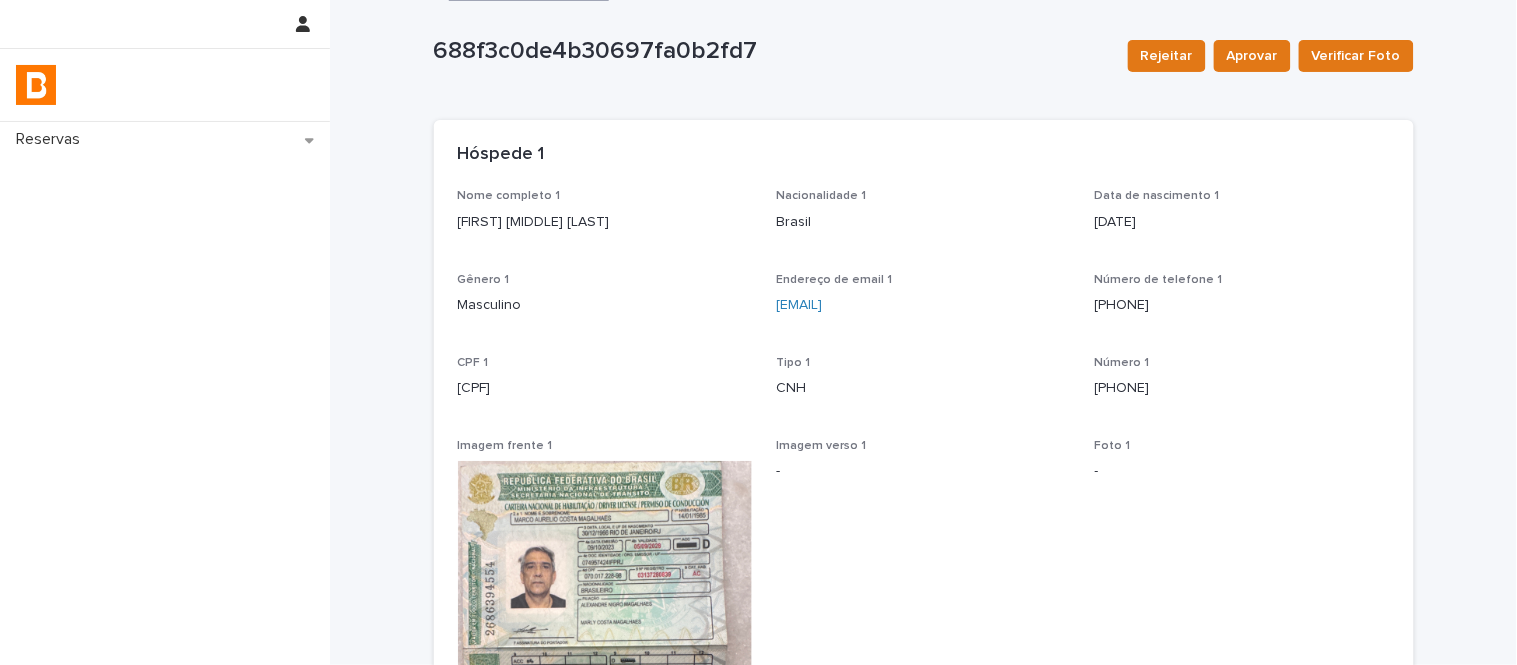 click on "070.017.228-98" at bounding box center (605, 388) 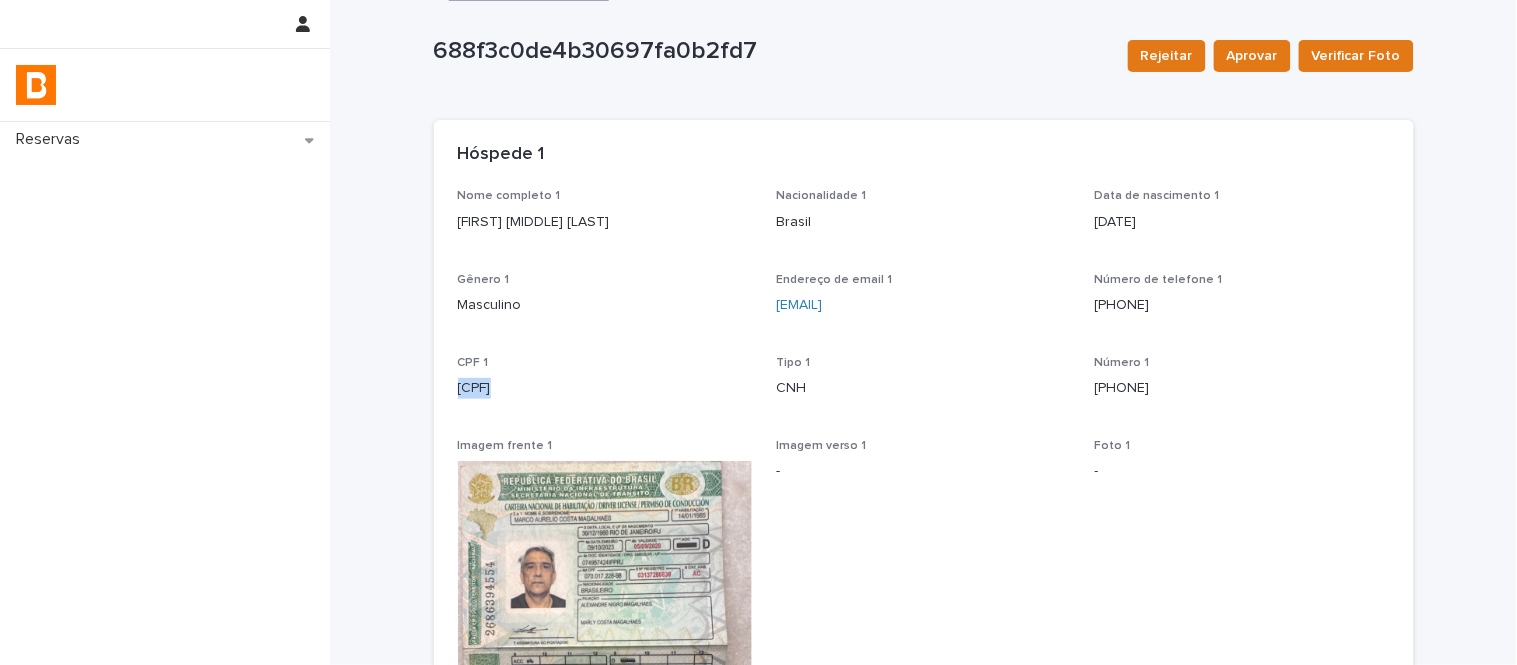 click on "070.017.228-98" at bounding box center (605, 388) 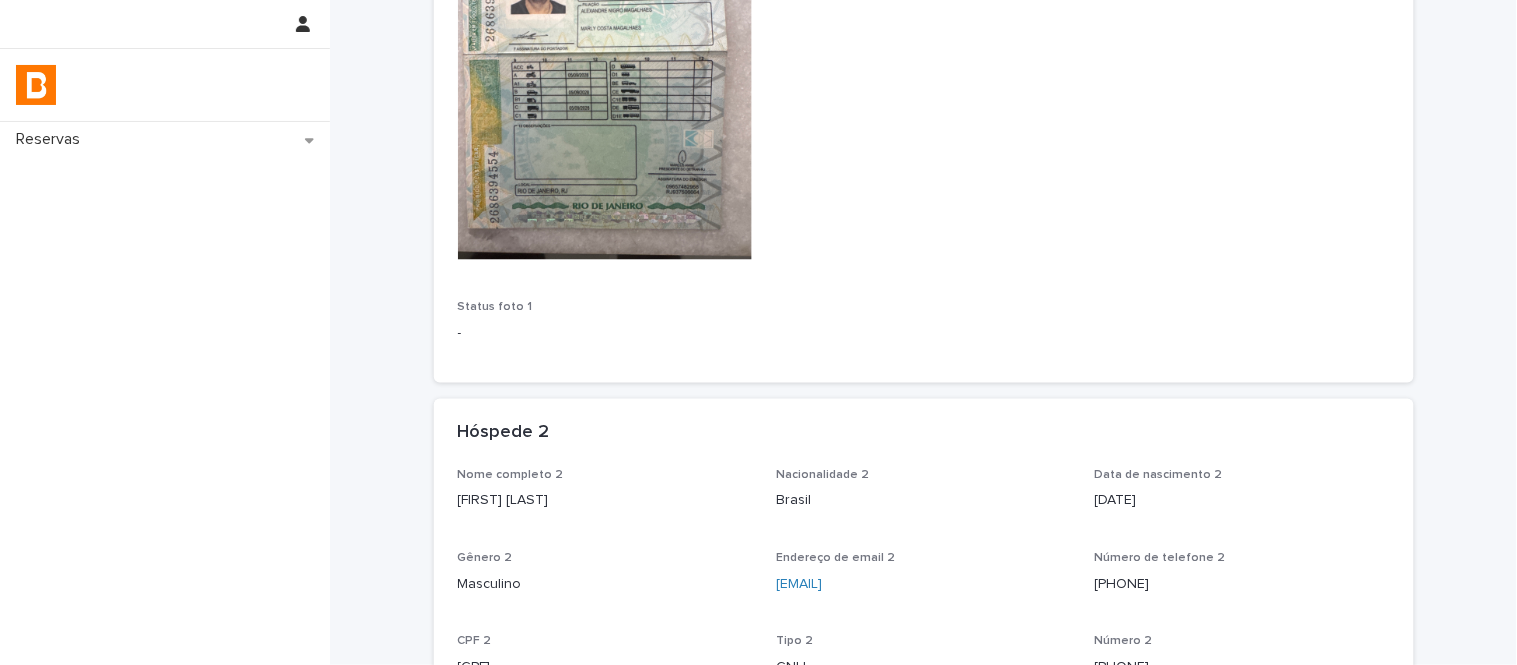 scroll, scrollTop: 777, scrollLeft: 0, axis: vertical 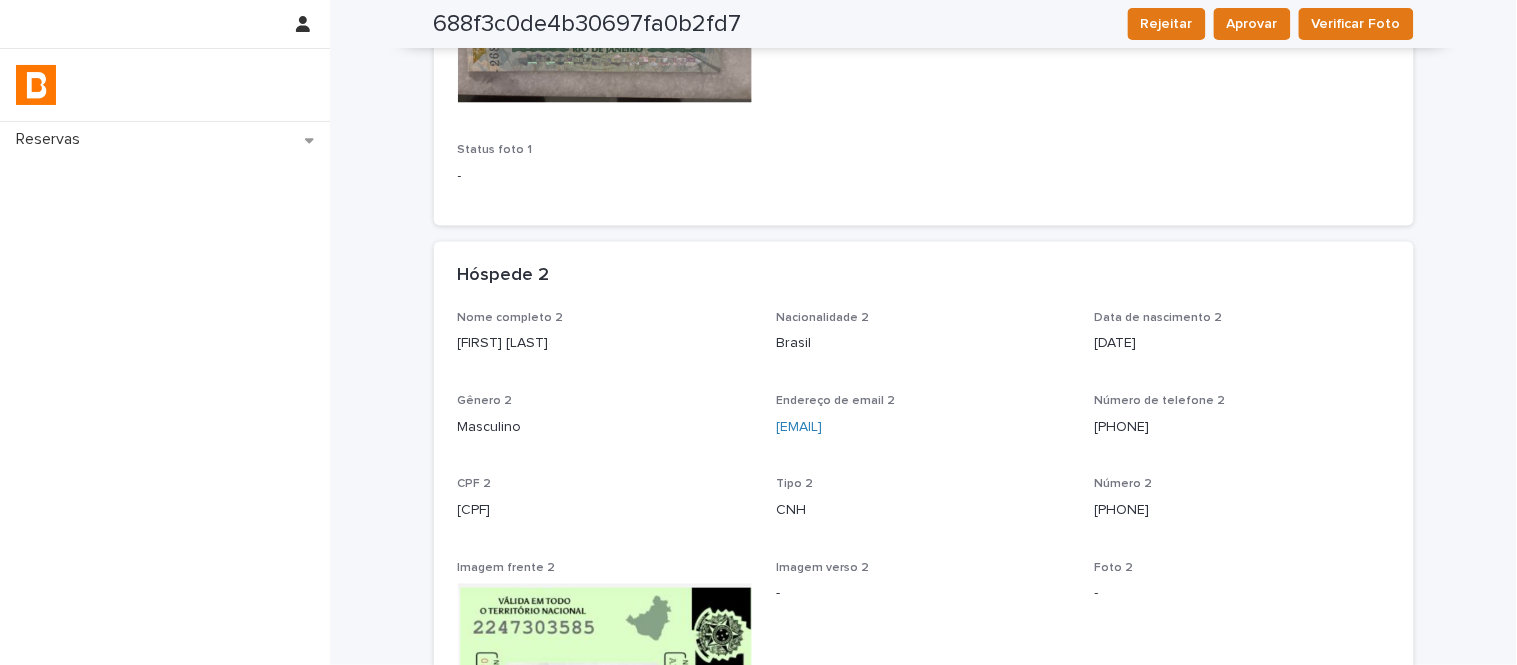 click on "Alexandre Estrella" at bounding box center (605, 344) 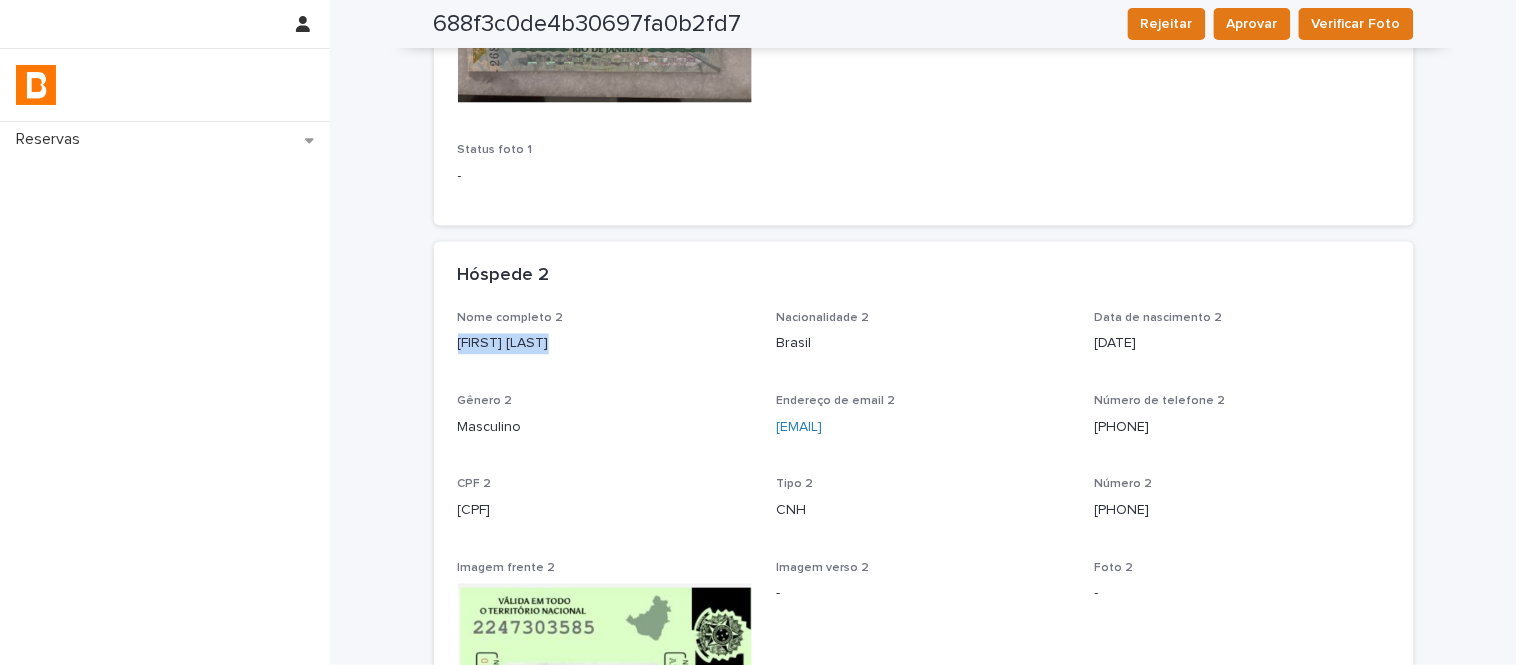click on "Alexandre Estrella" at bounding box center (605, 344) 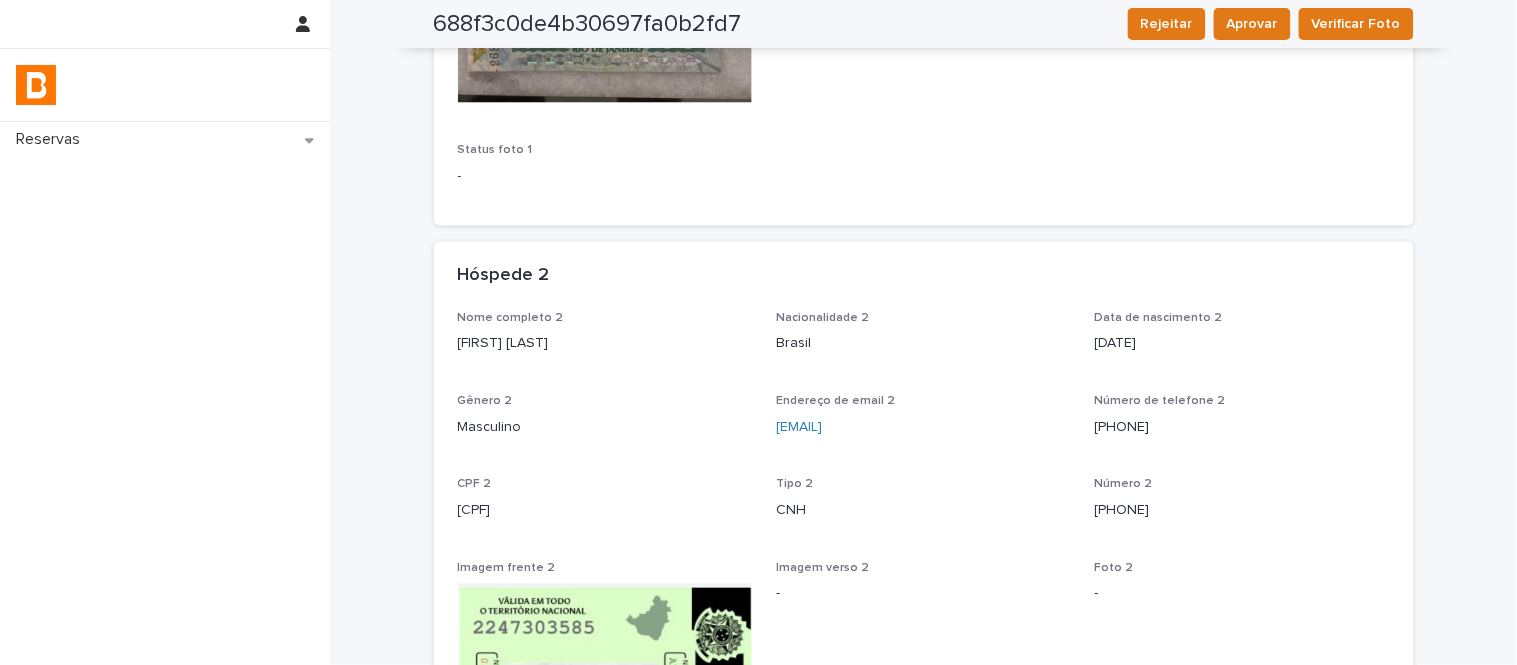 click on "795.409.617-34" at bounding box center (605, 511) 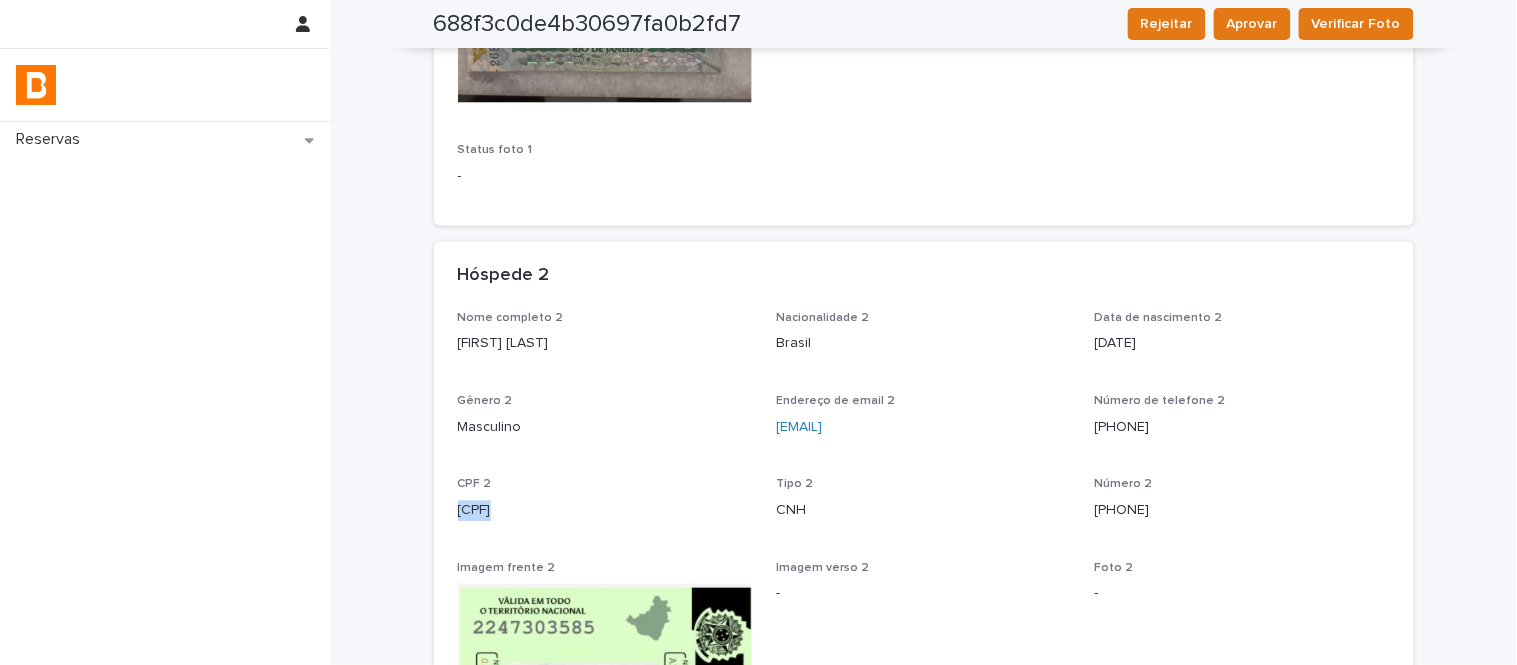 click on "795.409.617-34" at bounding box center [605, 511] 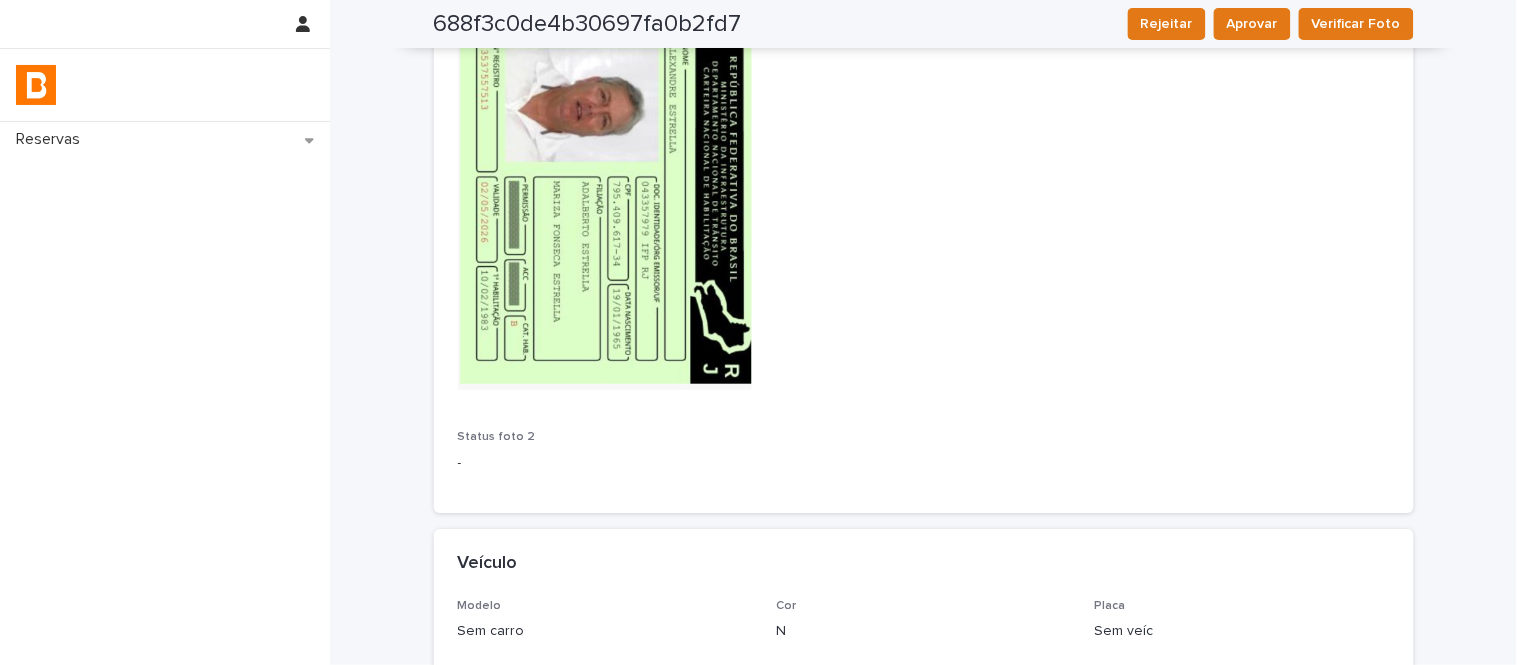 scroll, scrollTop: 1582, scrollLeft: 0, axis: vertical 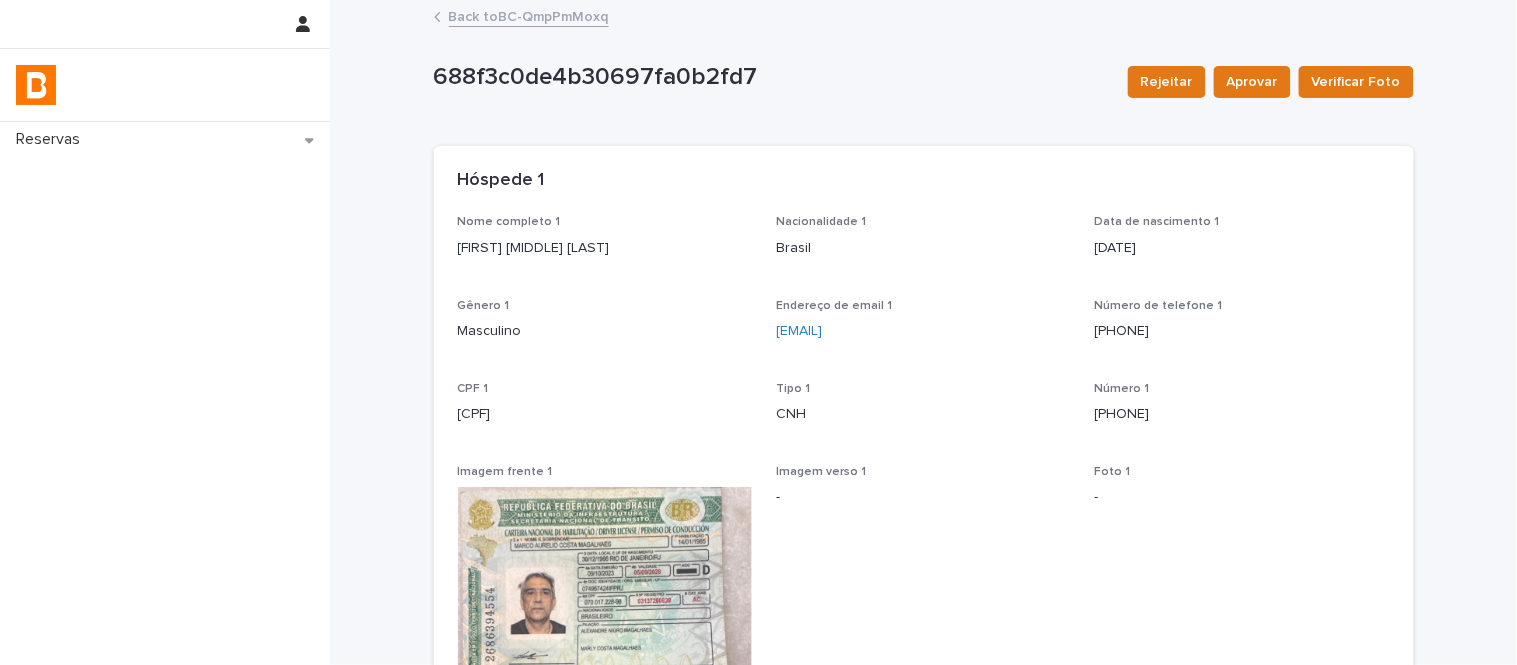 click on "Back to  BC-QmpPmMoxq" at bounding box center [529, 15] 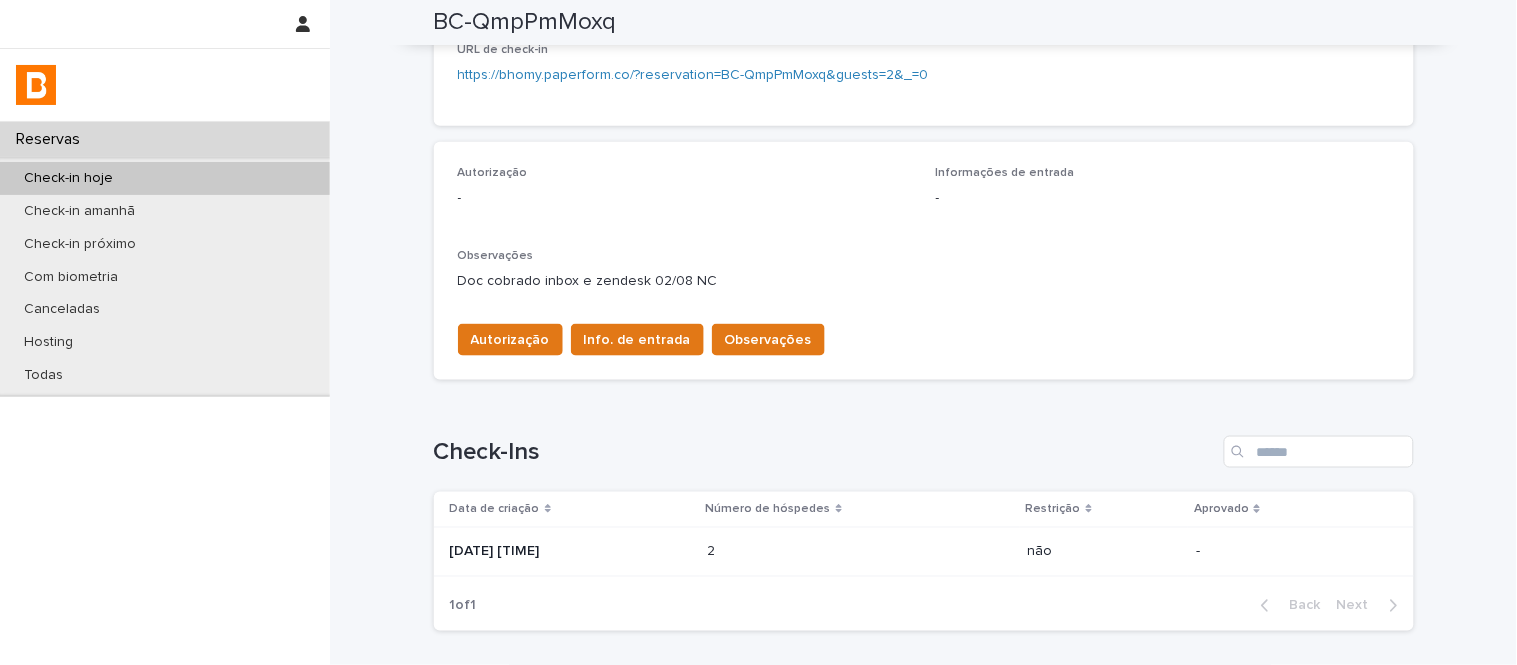 scroll, scrollTop: 498, scrollLeft: 0, axis: vertical 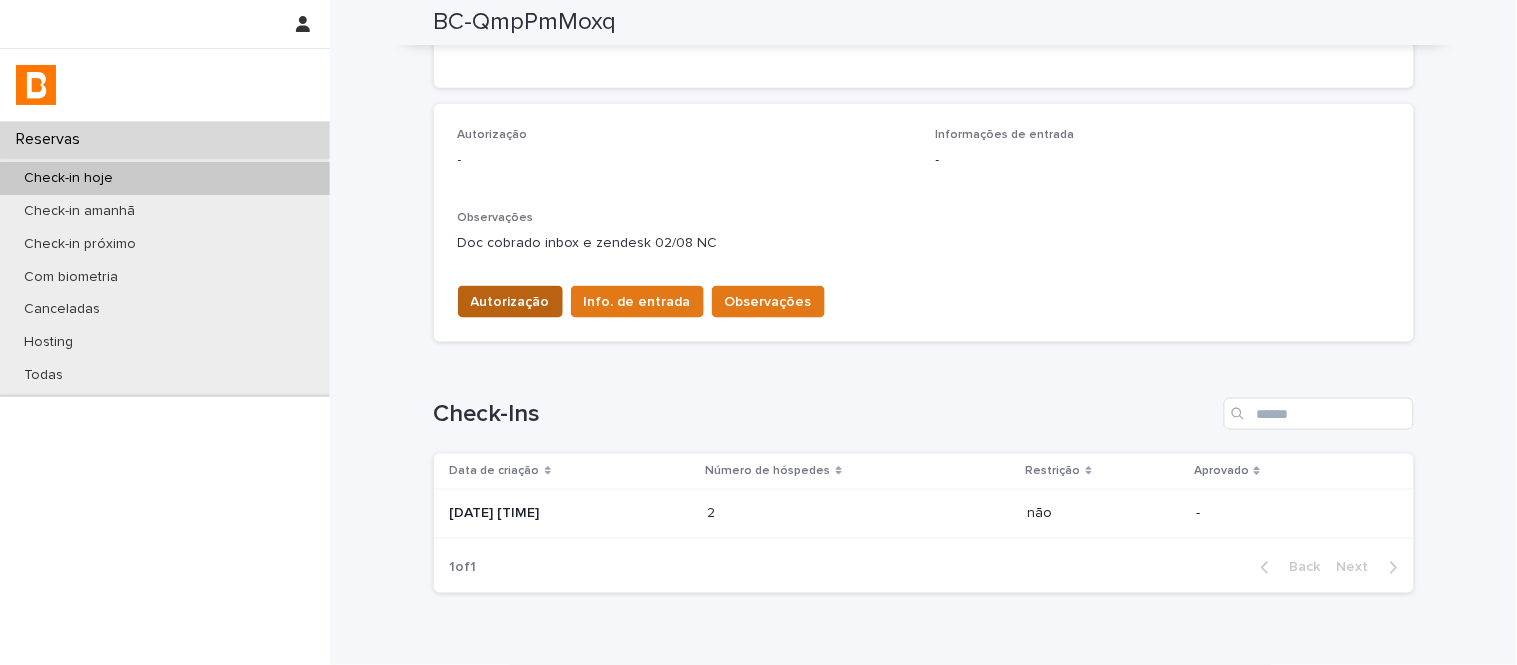 click on "Autorização" at bounding box center [510, 302] 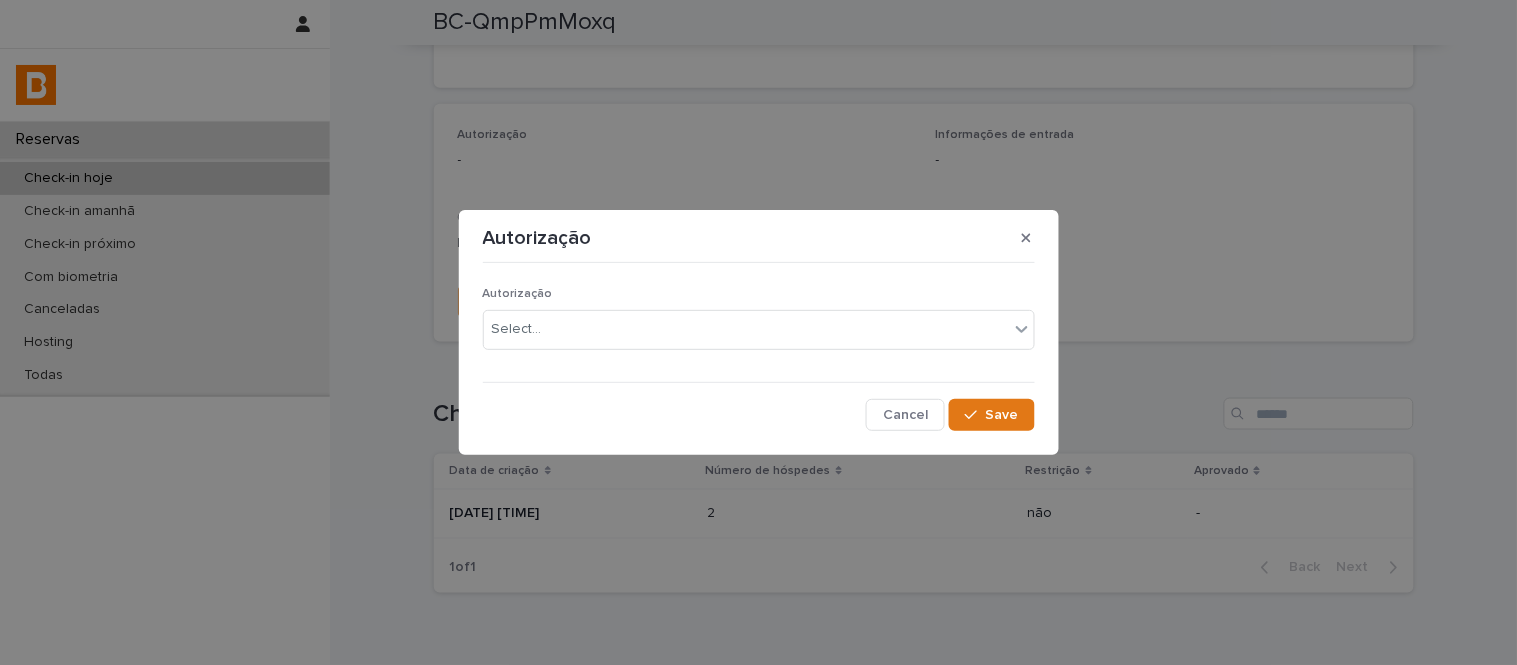 click on "Autorização Select..." at bounding box center (759, 326) 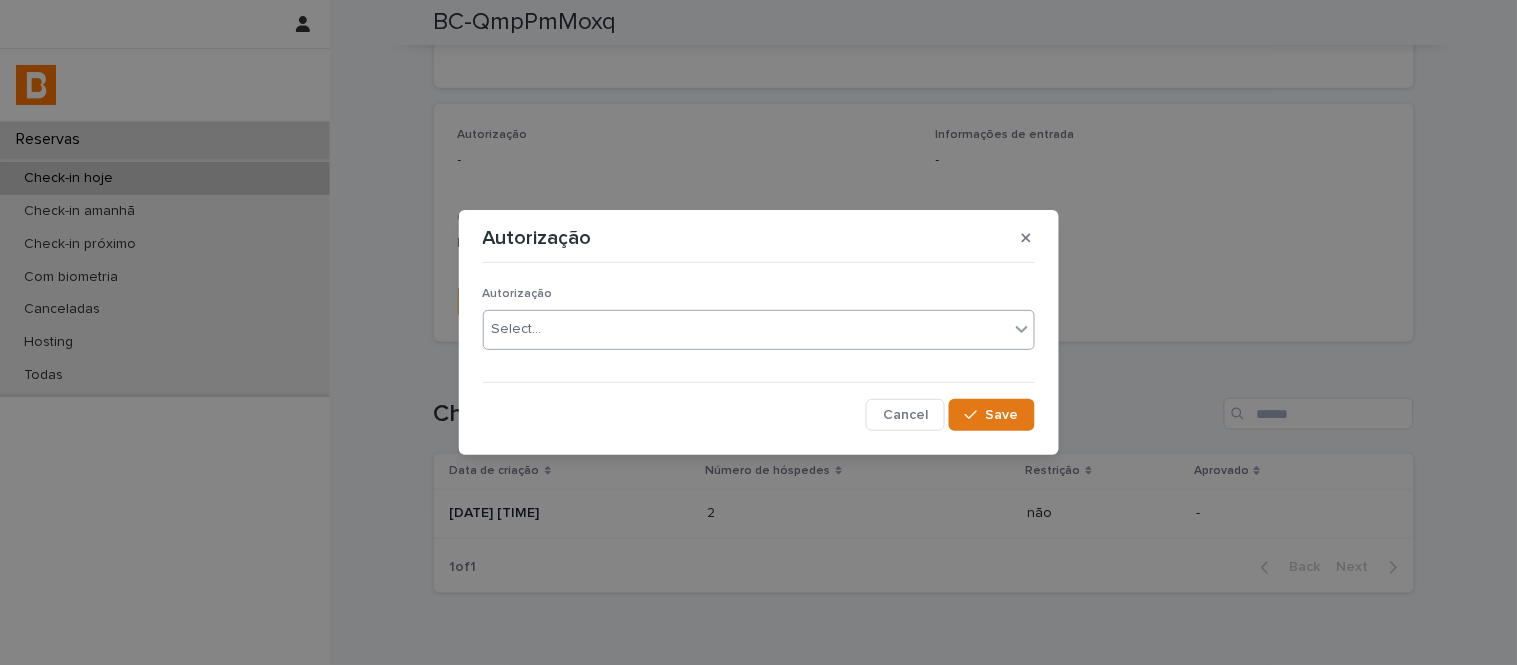 click on "Select..." at bounding box center [746, 329] 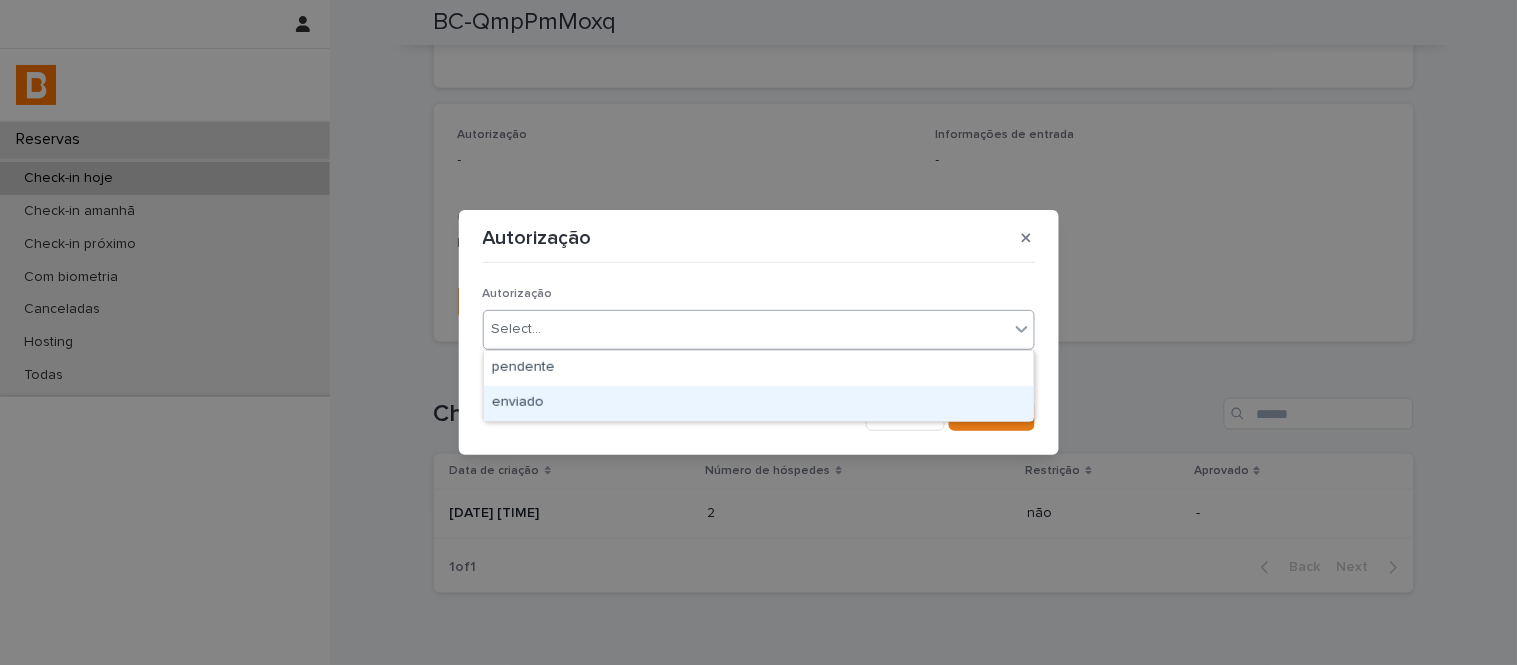 click on "enviado" at bounding box center (759, 403) 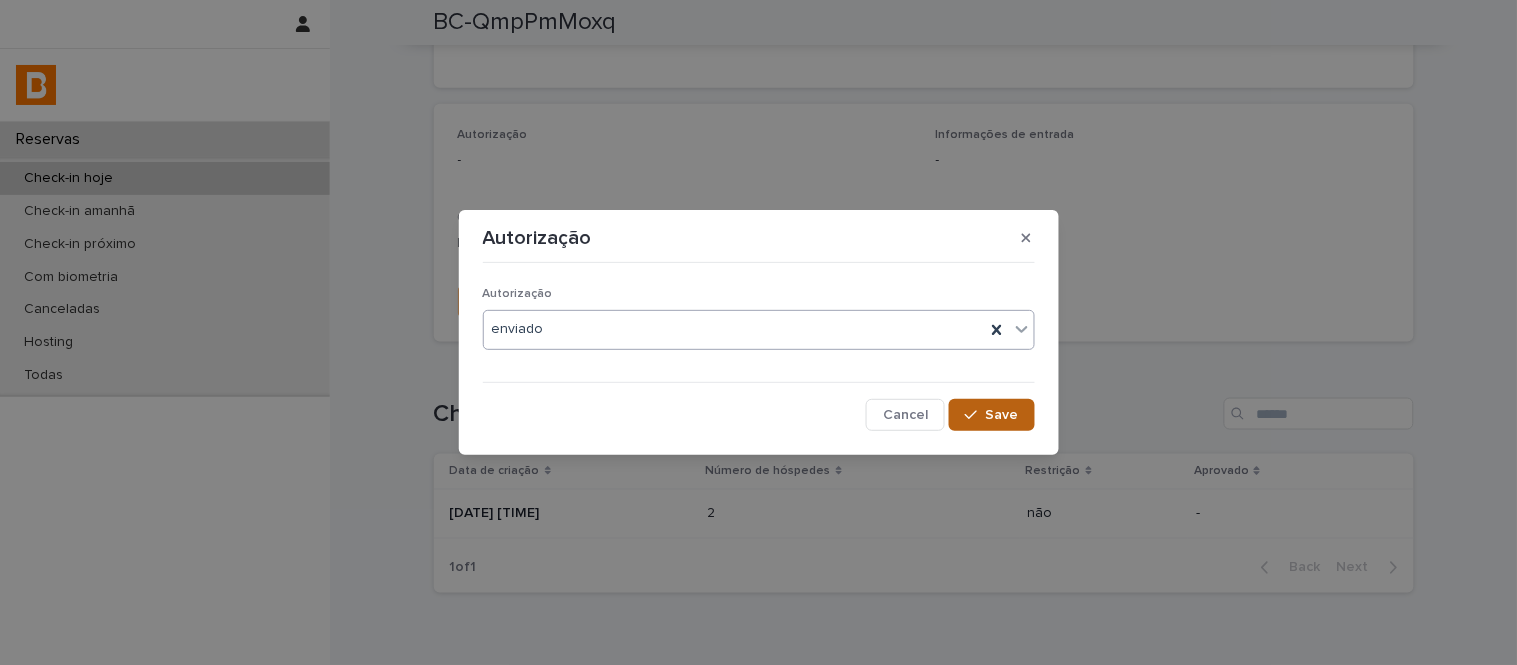click on "Save" at bounding box center (991, 415) 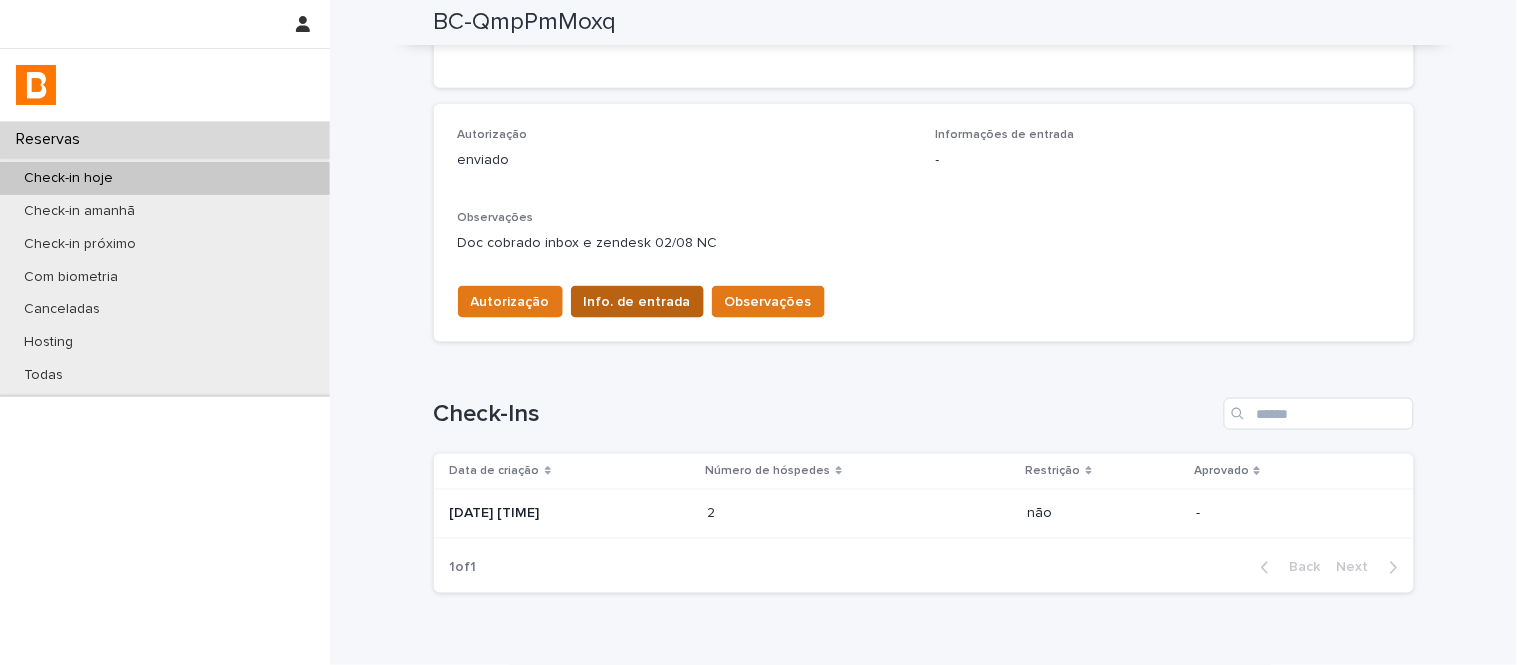 click on "Info. de entrada" at bounding box center (637, 302) 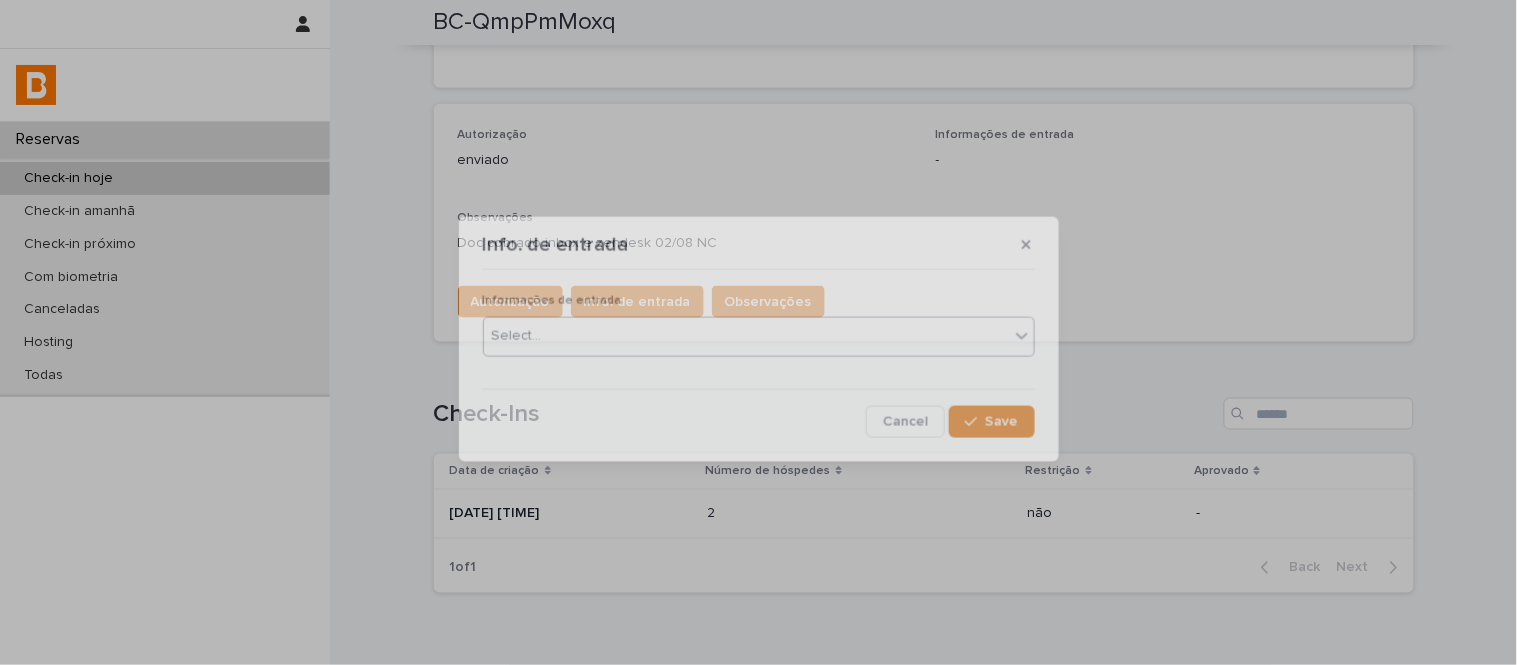 click on "Select..." at bounding box center [746, 336] 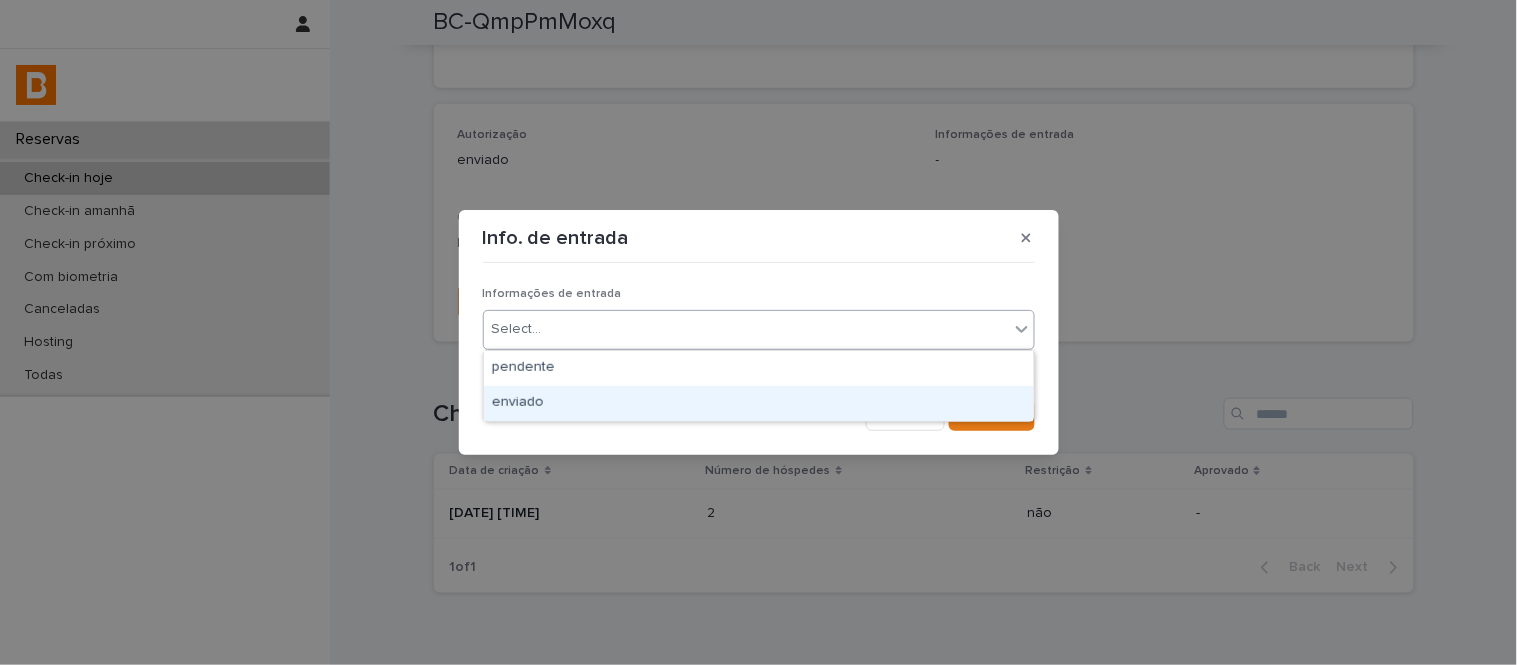 click on "enviado" at bounding box center (759, 403) 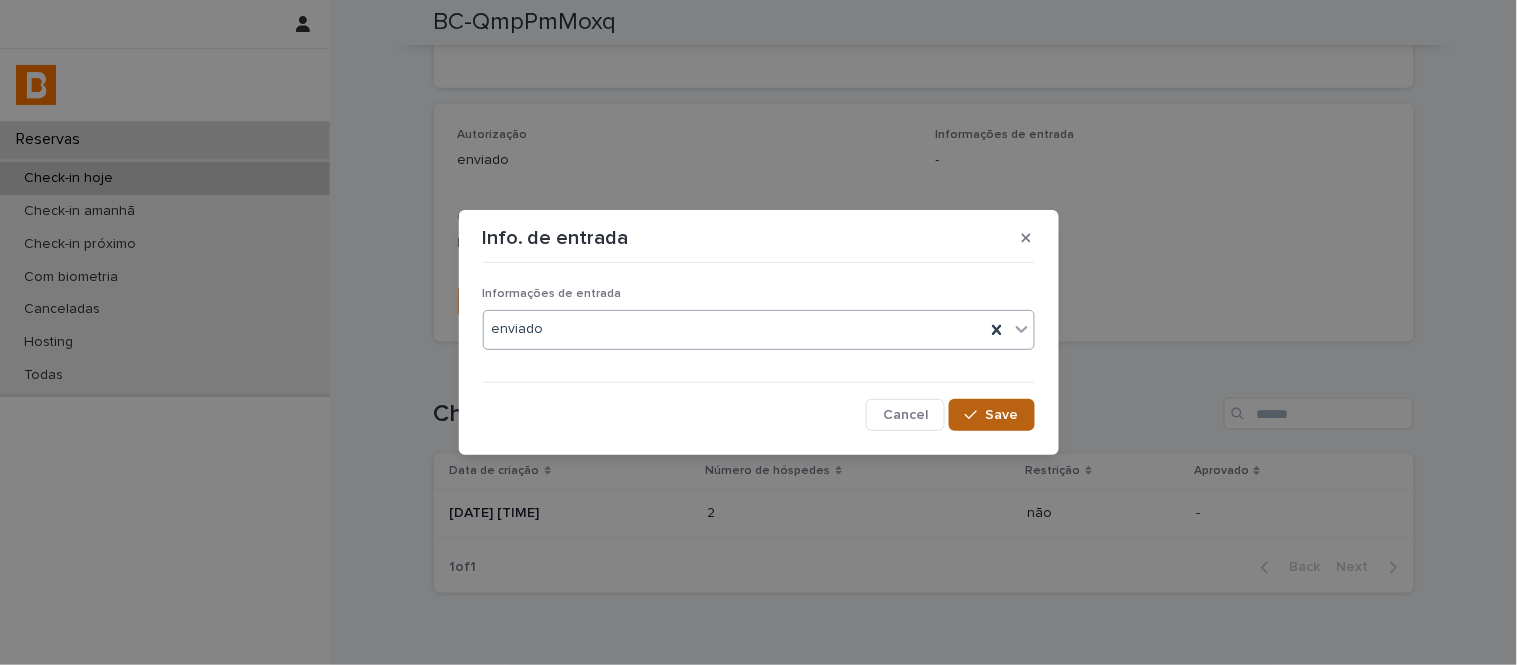 click on "Save" at bounding box center [1002, 415] 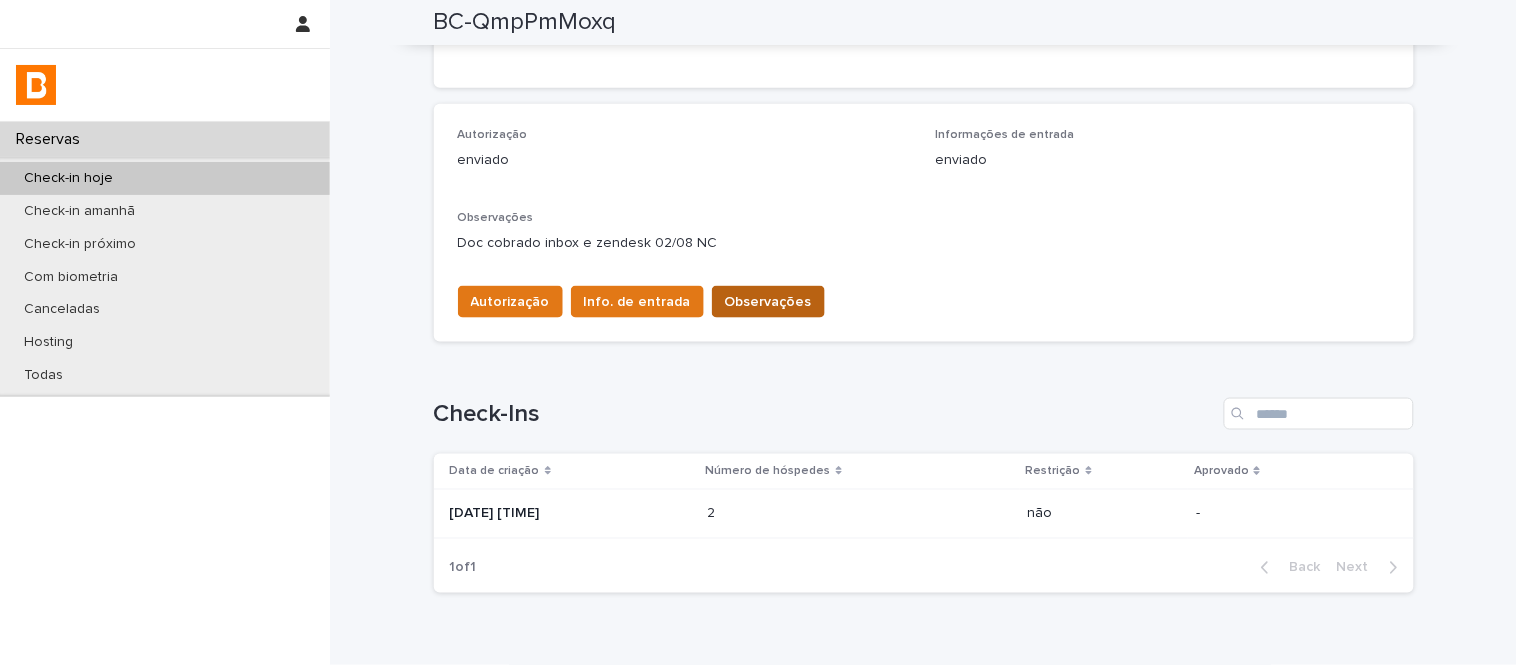 click on "Observações" at bounding box center (768, 302) 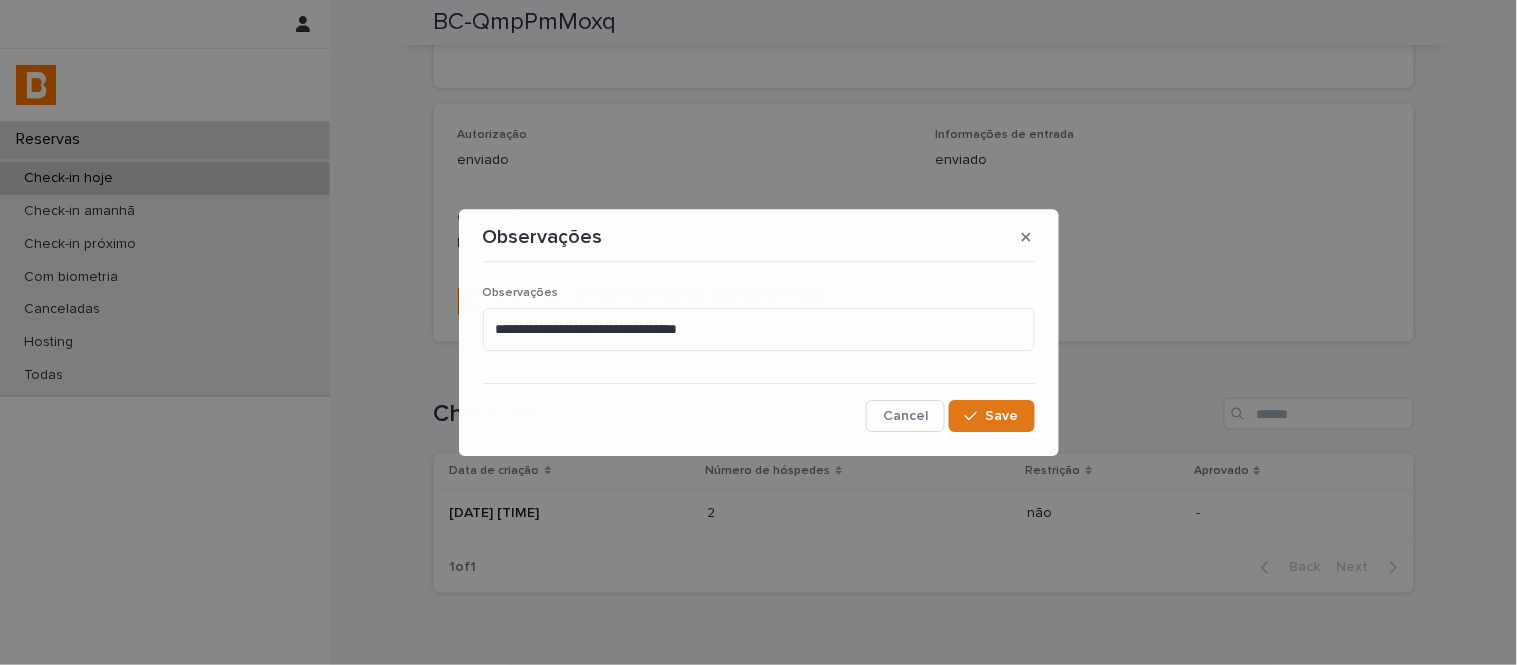 click on "**********" at bounding box center [759, 327] 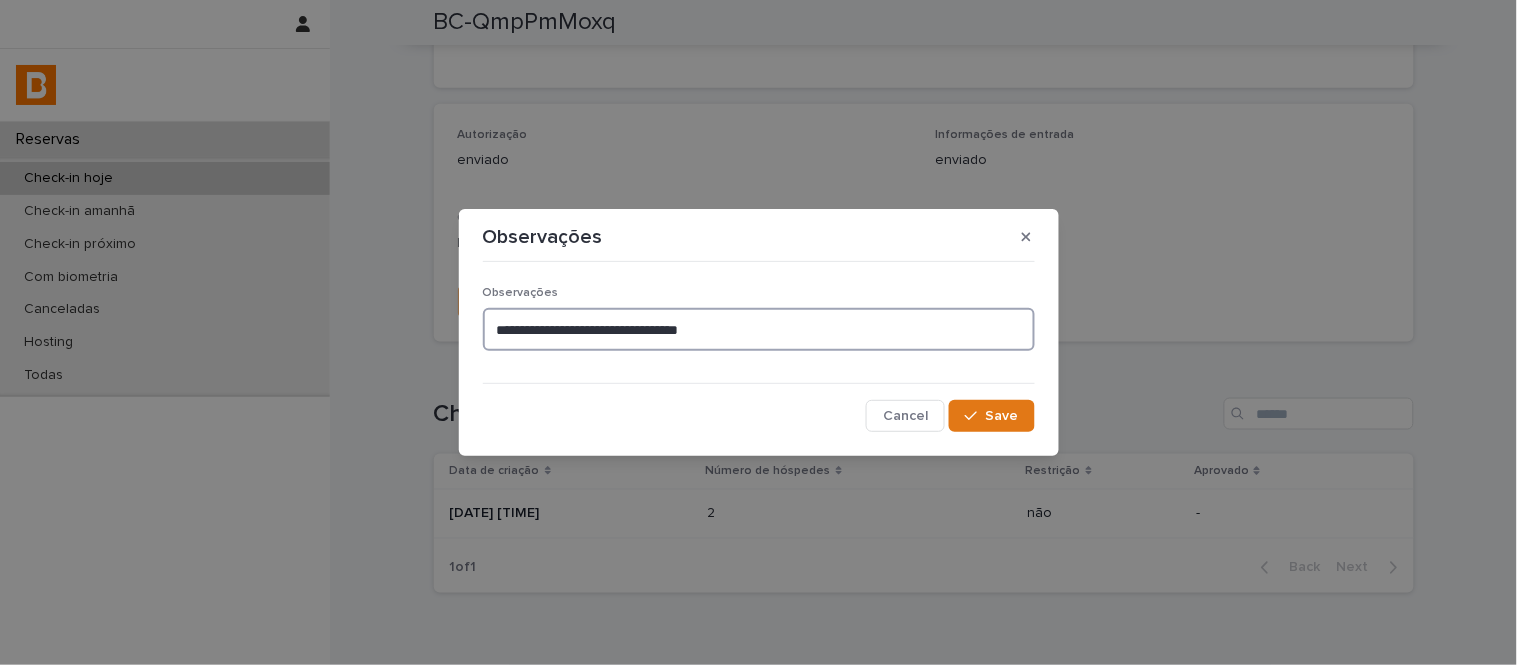 click on "**********" at bounding box center (759, 329) 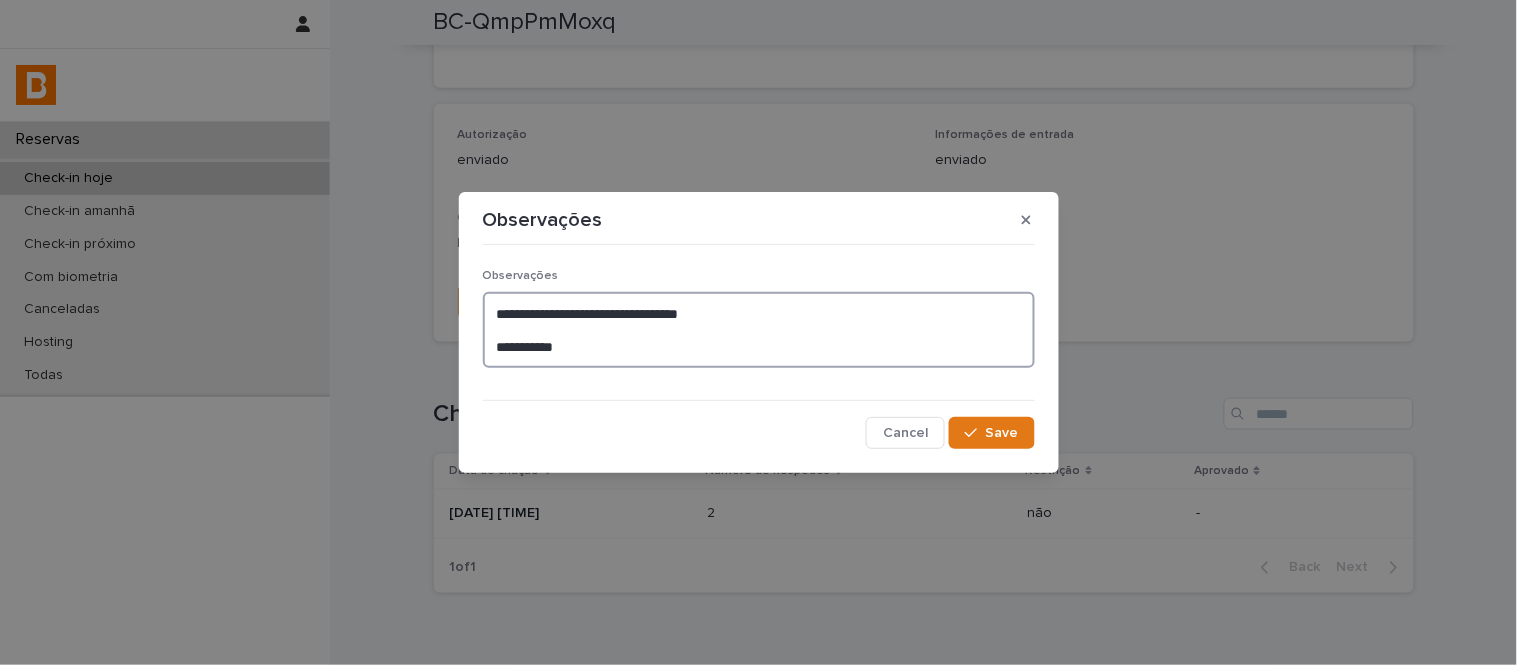 type on "**********" 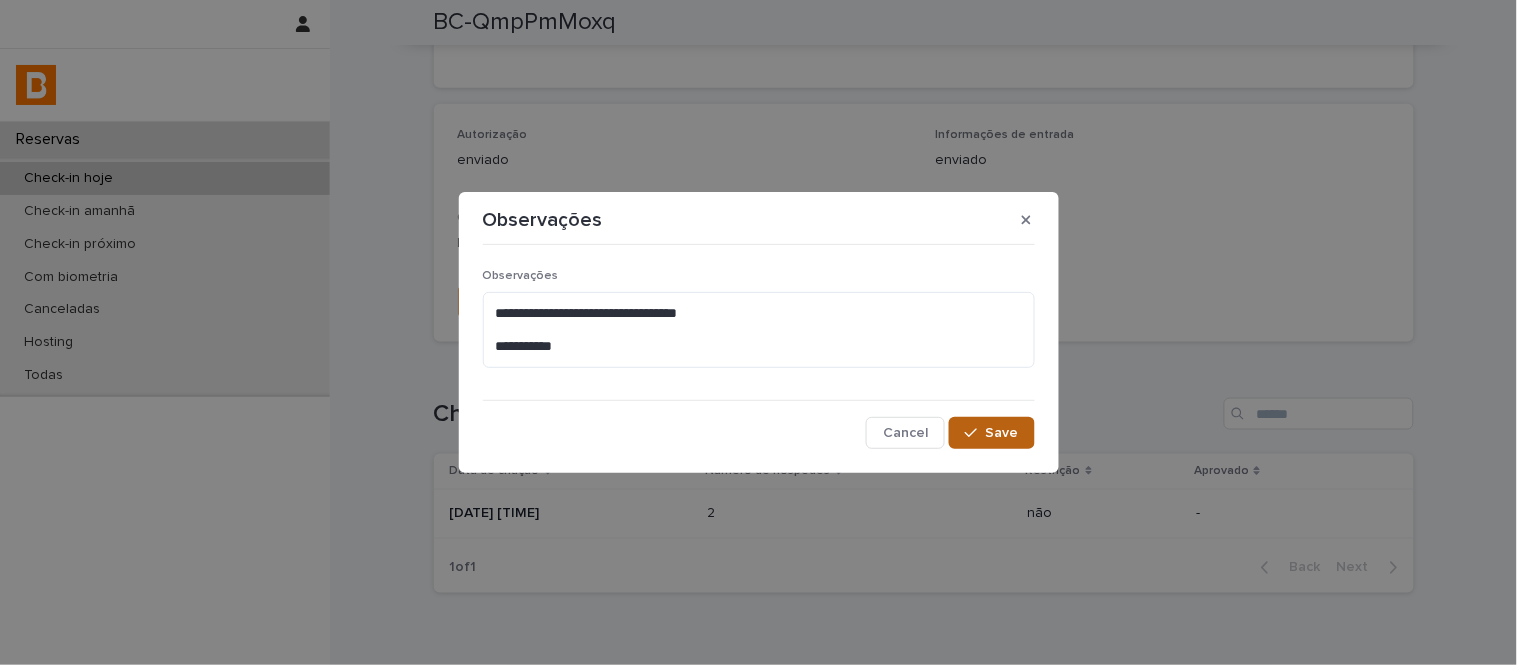 click on "**********" at bounding box center (759, 351) 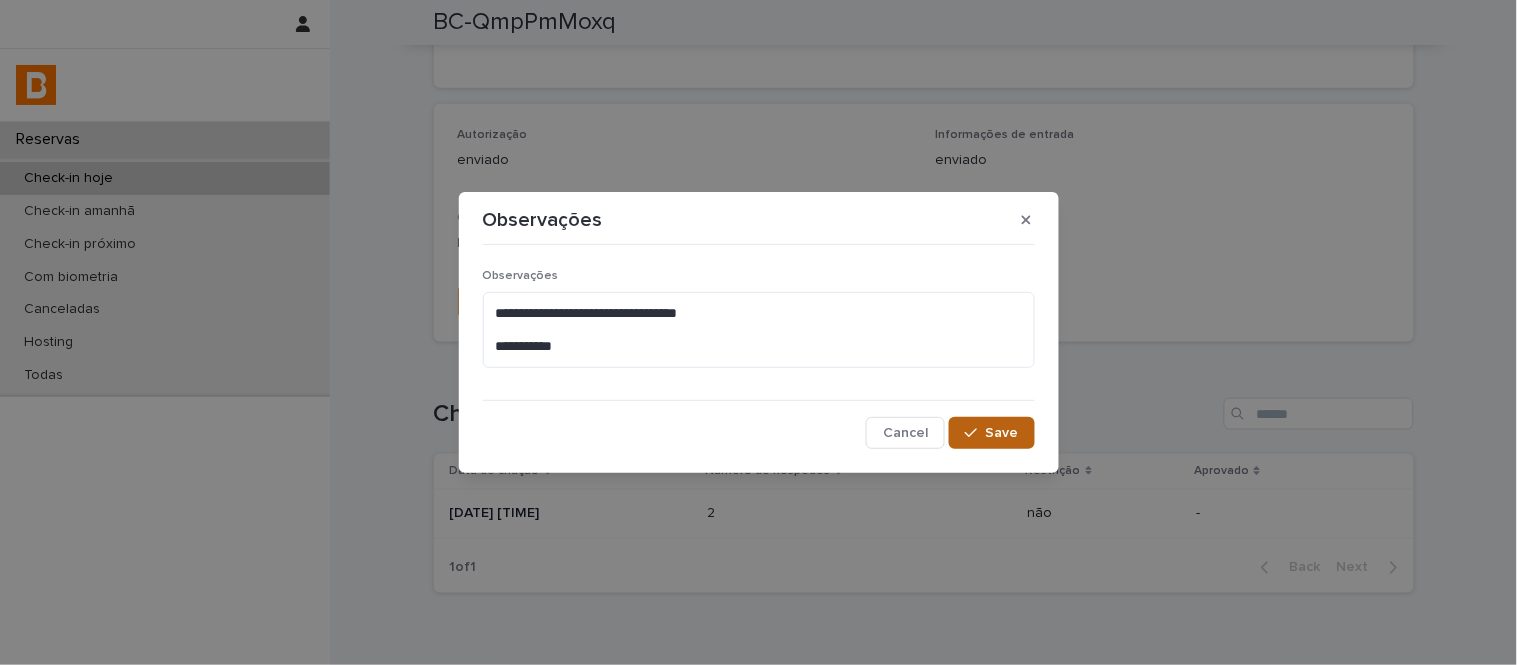 click on "Save" at bounding box center (991, 433) 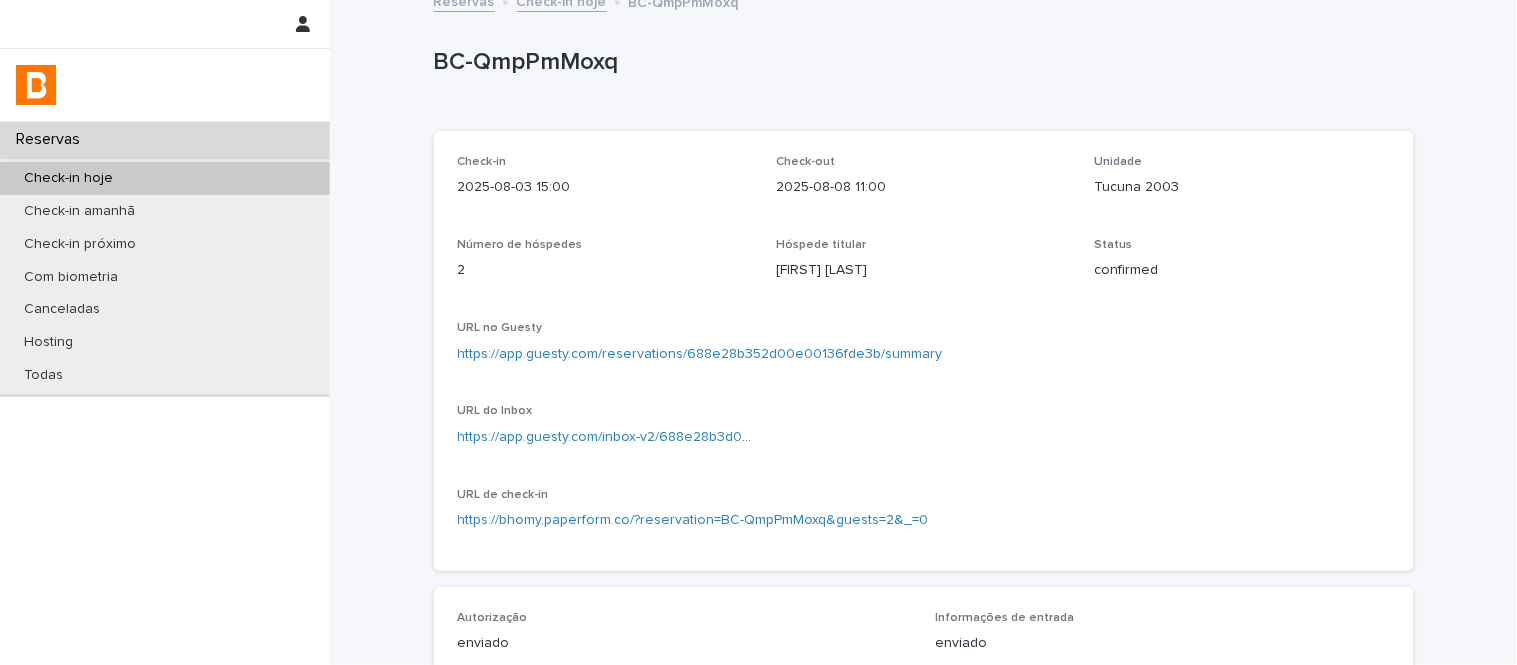 scroll, scrollTop: 0, scrollLeft: 0, axis: both 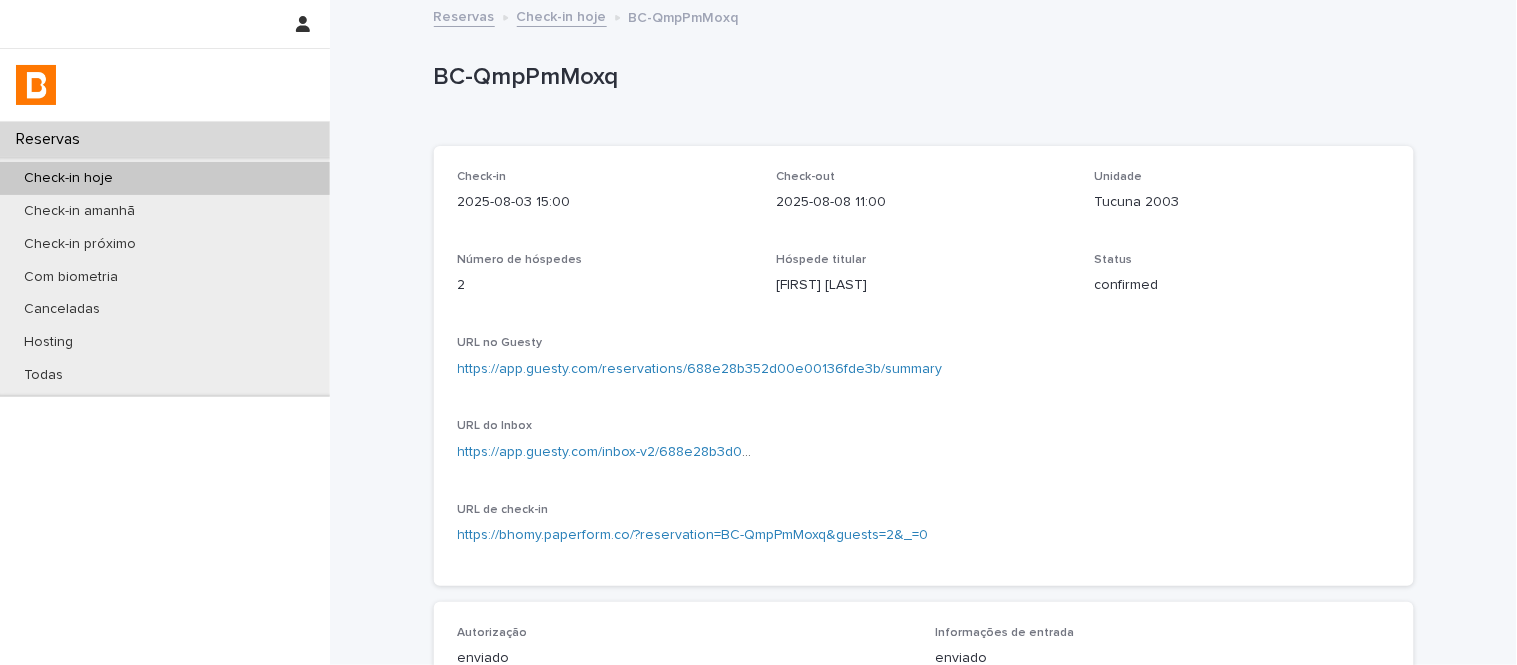 click on "Check-in hoje" at bounding box center (562, 15) 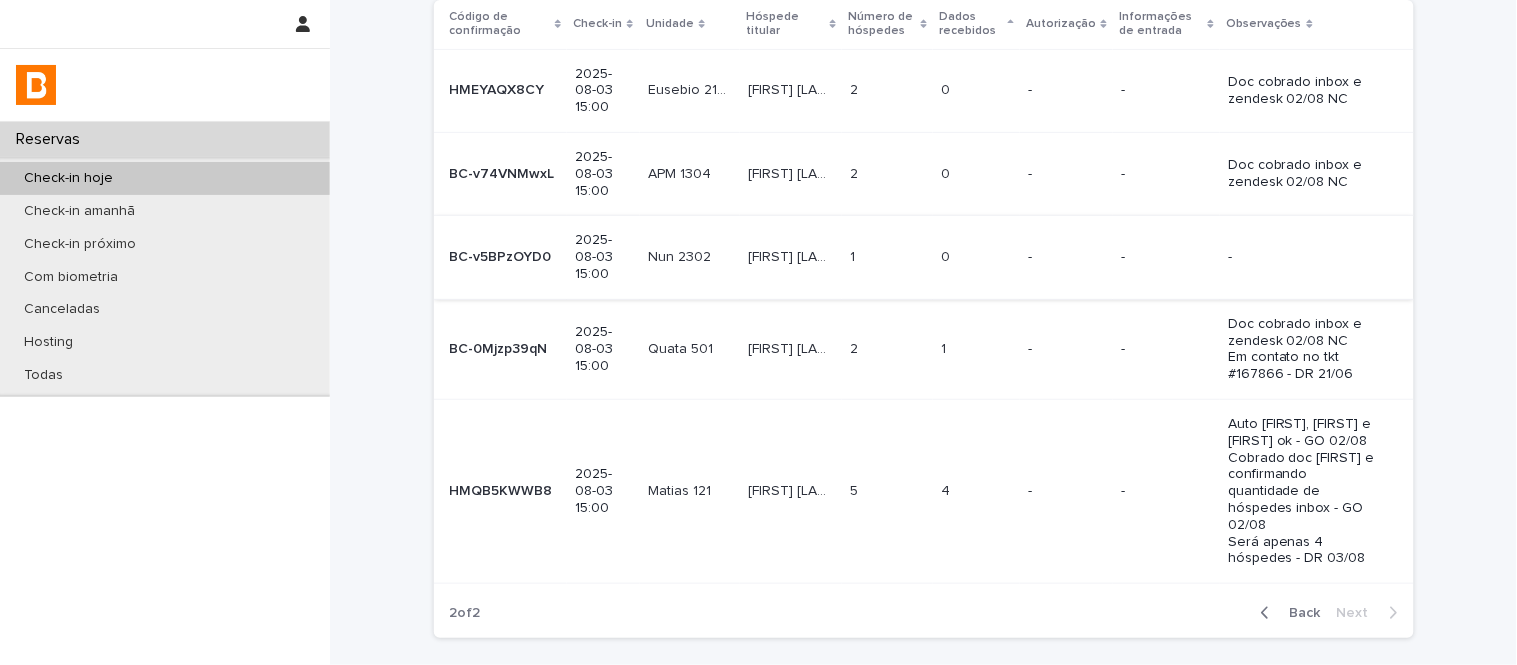 scroll, scrollTop: 222, scrollLeft: 0, axis: vertical 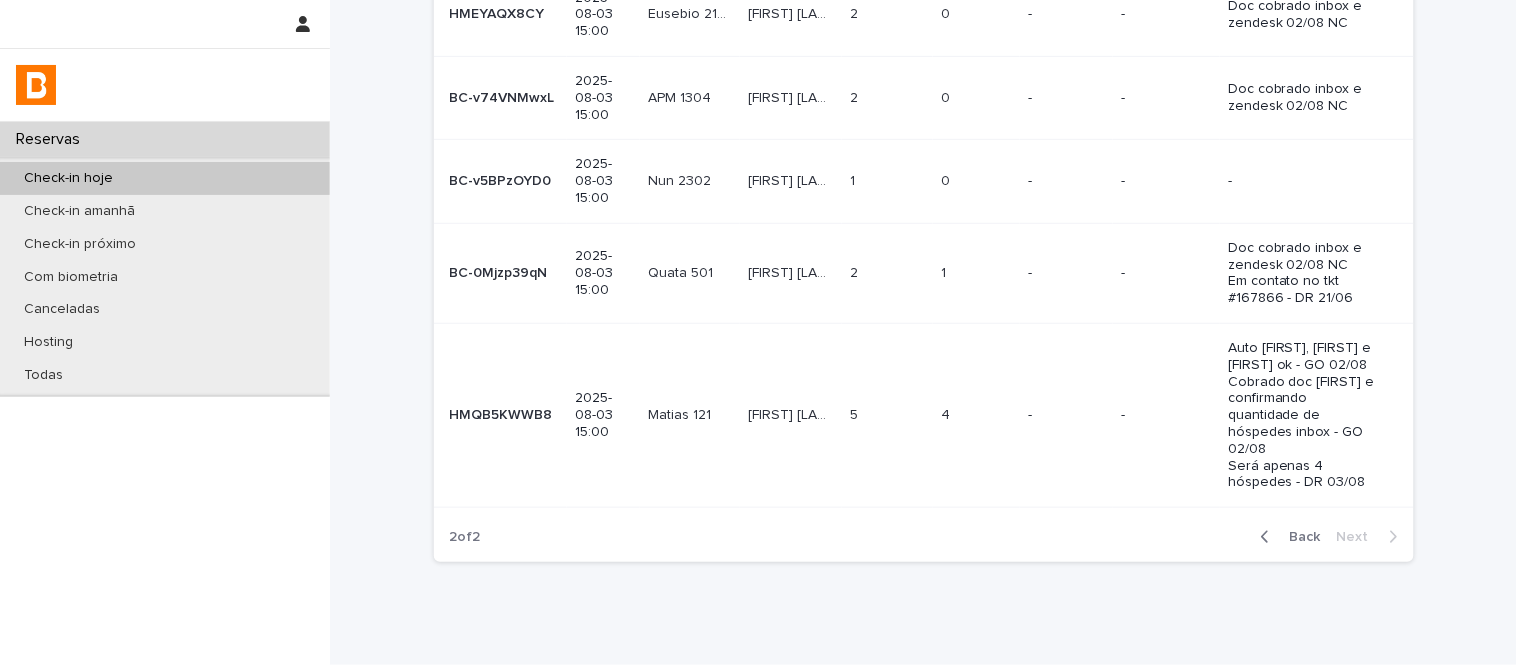 click on "Theo Coimbra Theo Coimbra" at bounding box center (791, 273) 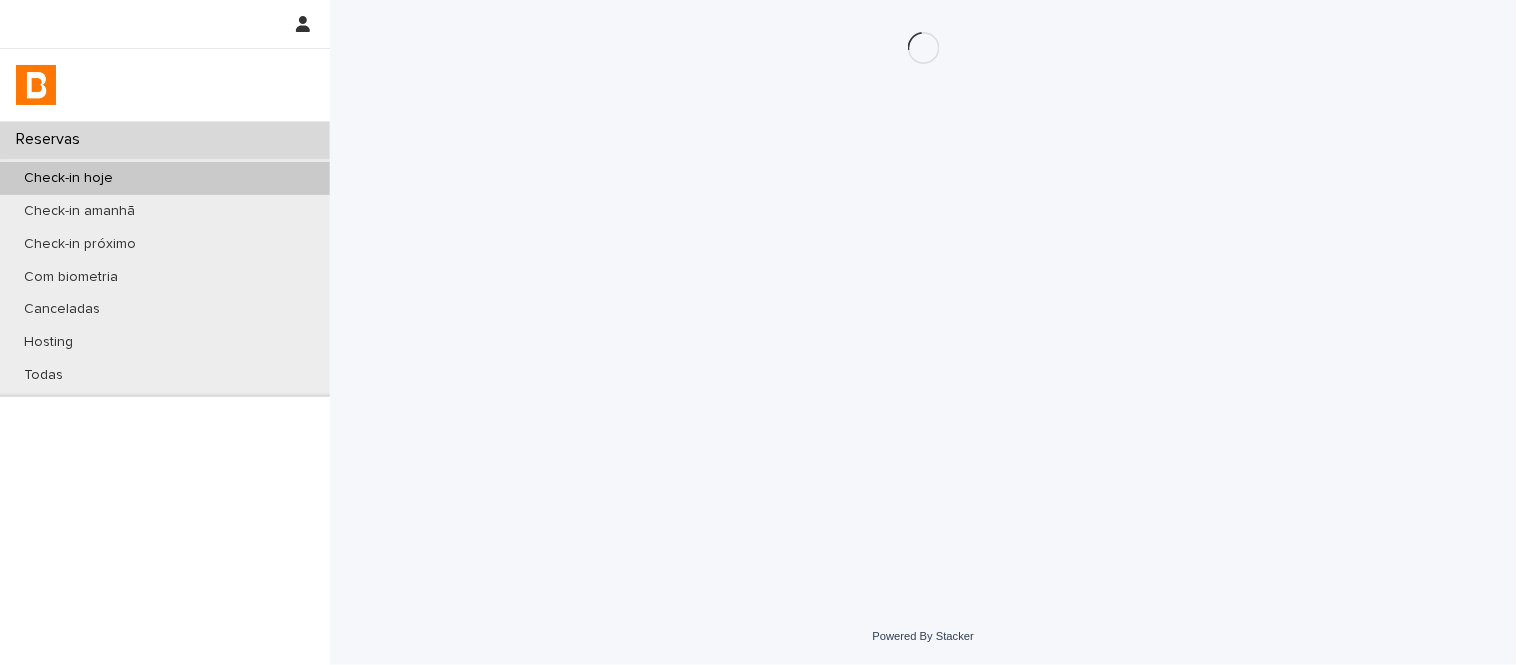 scroll, scrollTop: 0, scrollLeft: 0, axis: both 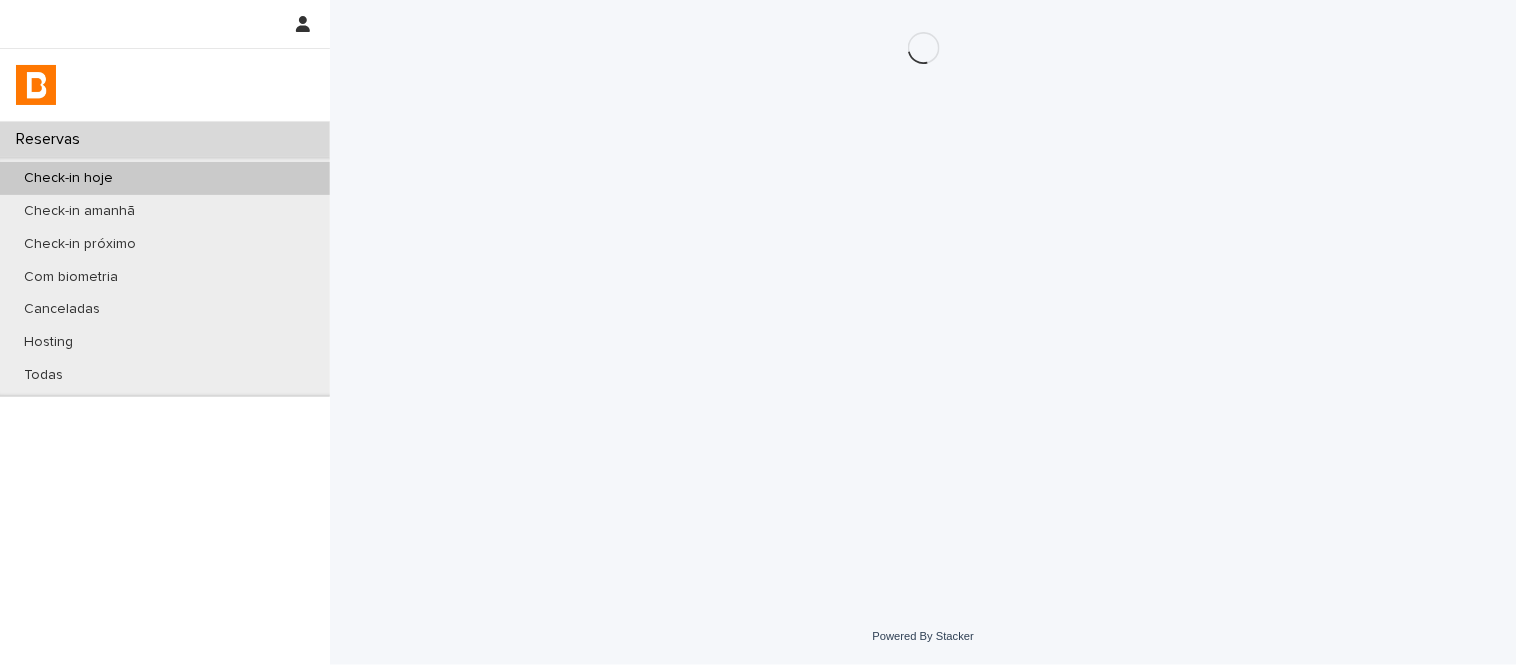 type 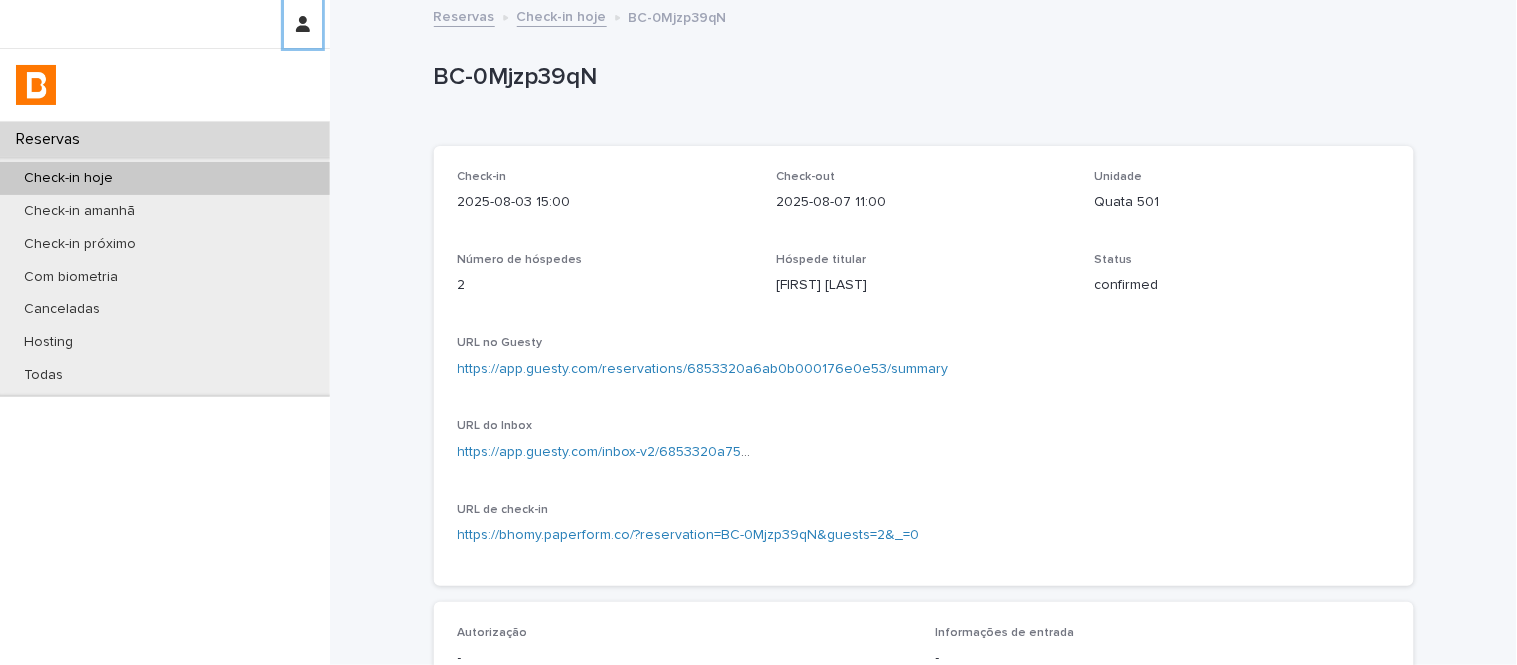 click on "Quata 501" at bounding box center (1242, 202) 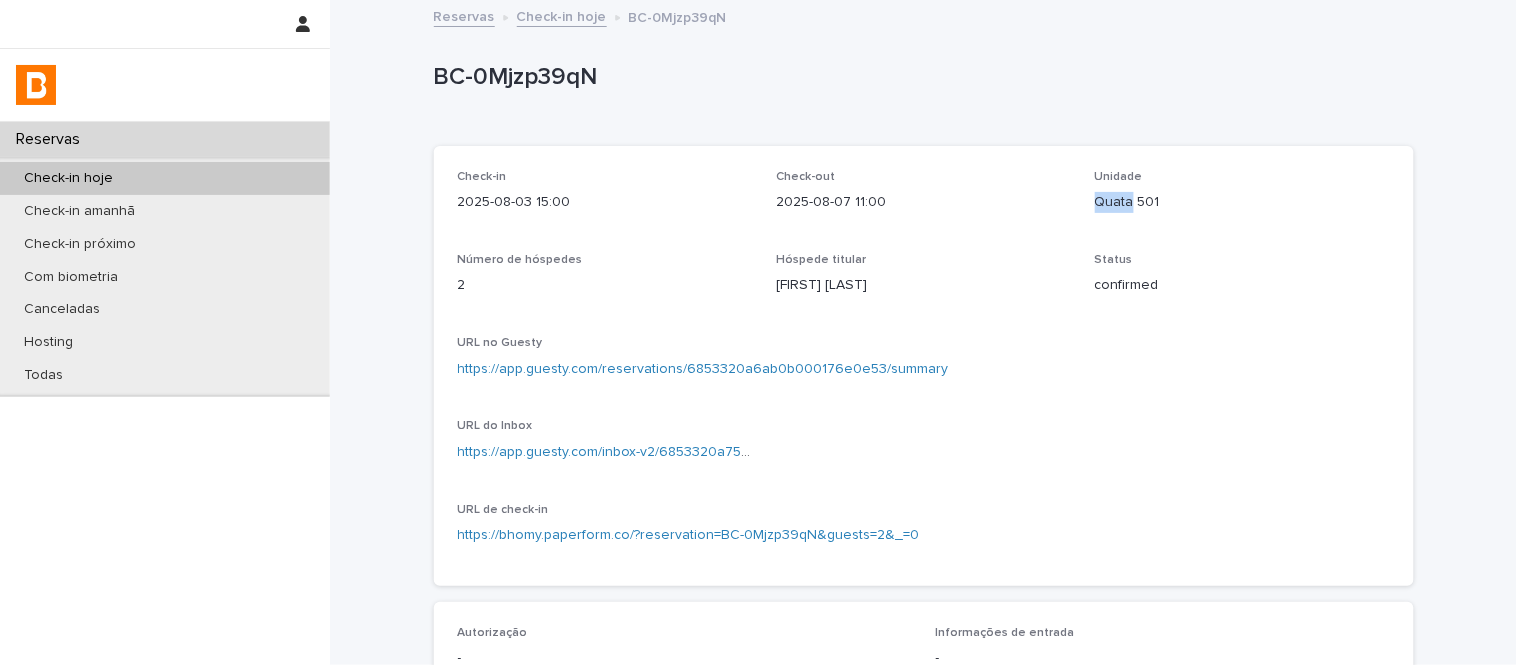 click on "Quata 501" at bounding box center [1242, 202] 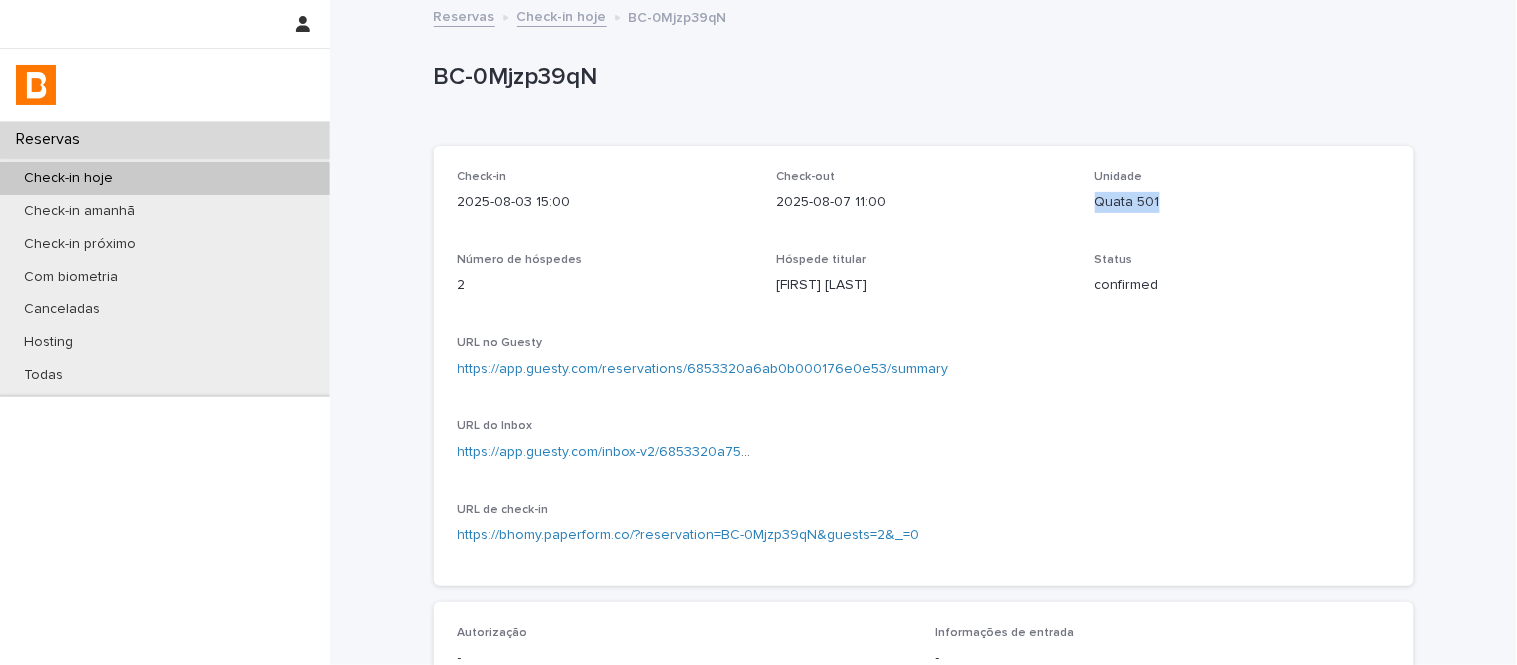 click on "Quata 501" at bounding box center [1242, 202] 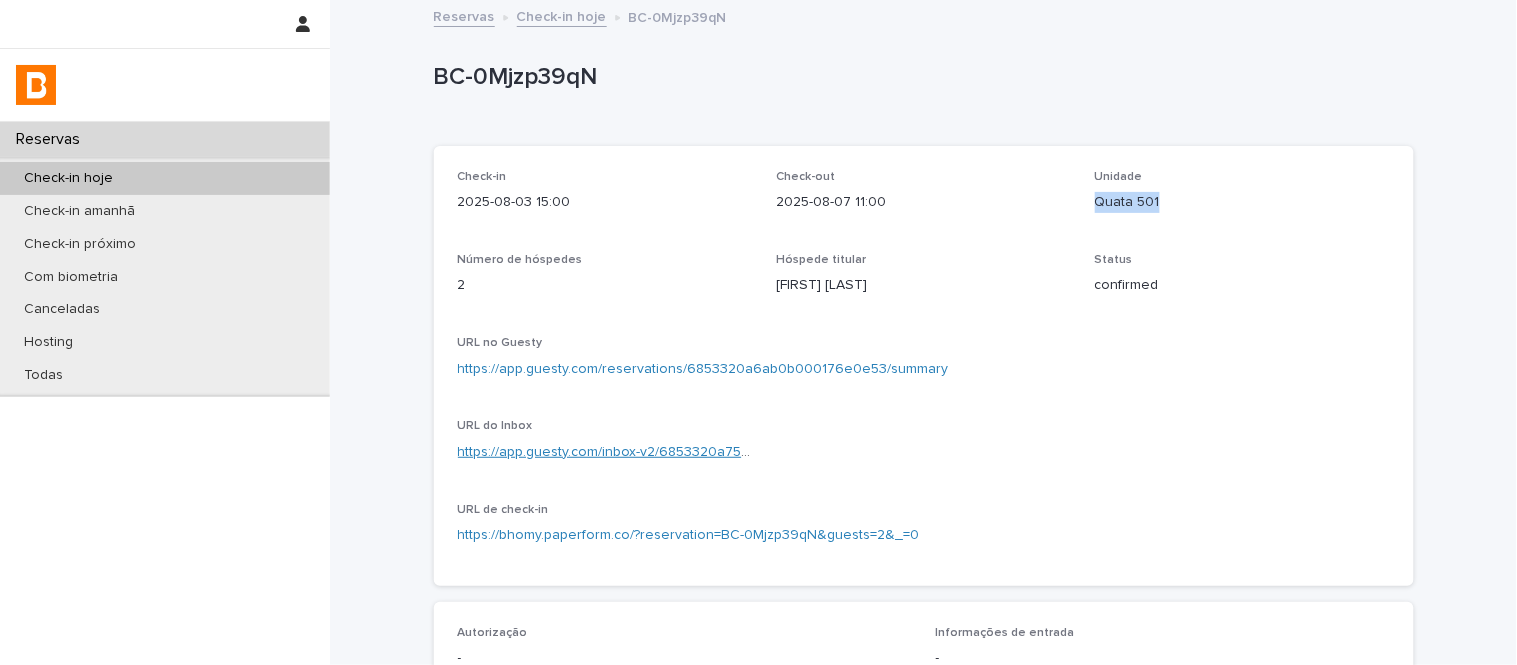 click on "https://app.guesty.com/inbox-v2/6853320a758c640012510312?reservationId=6853320a6ab0b000176e0e53" at bounding box center [802, 452] 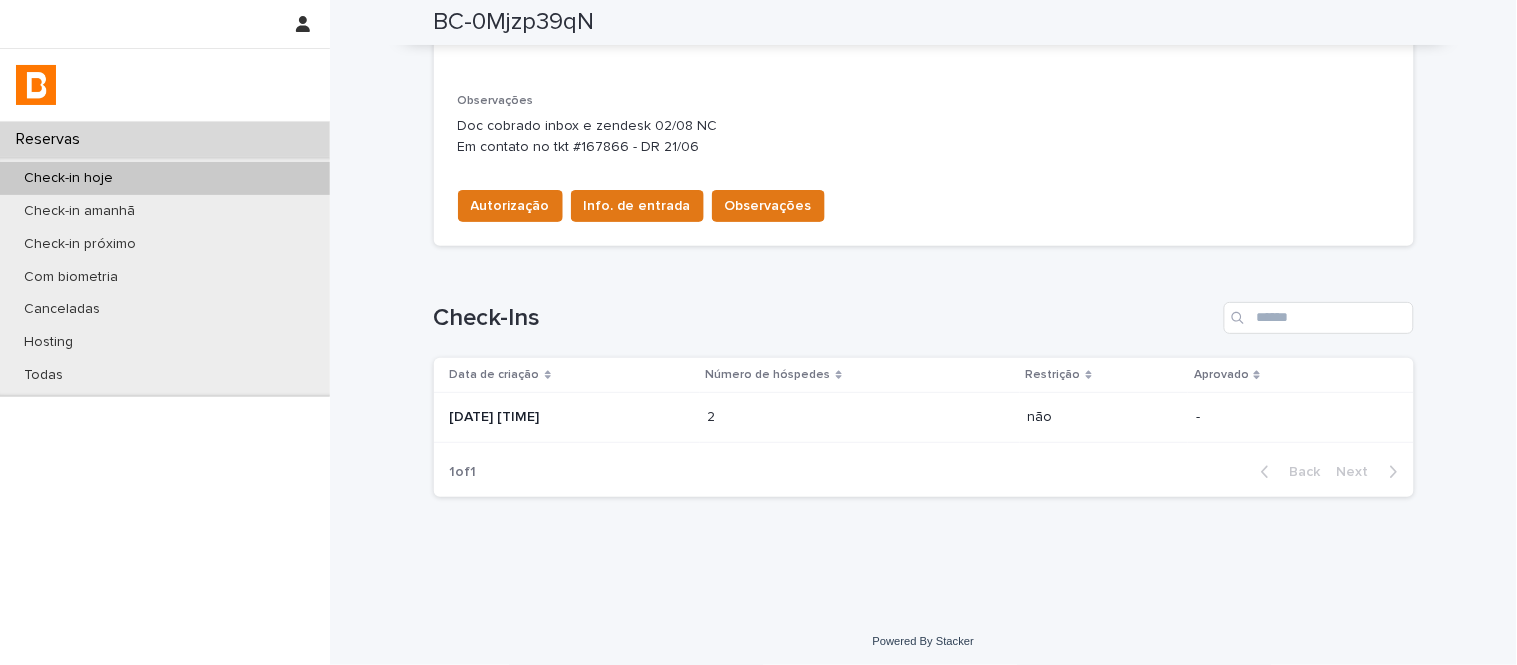 scroll, scrollTop: 618, scrollLeft: 0, axis: vertical 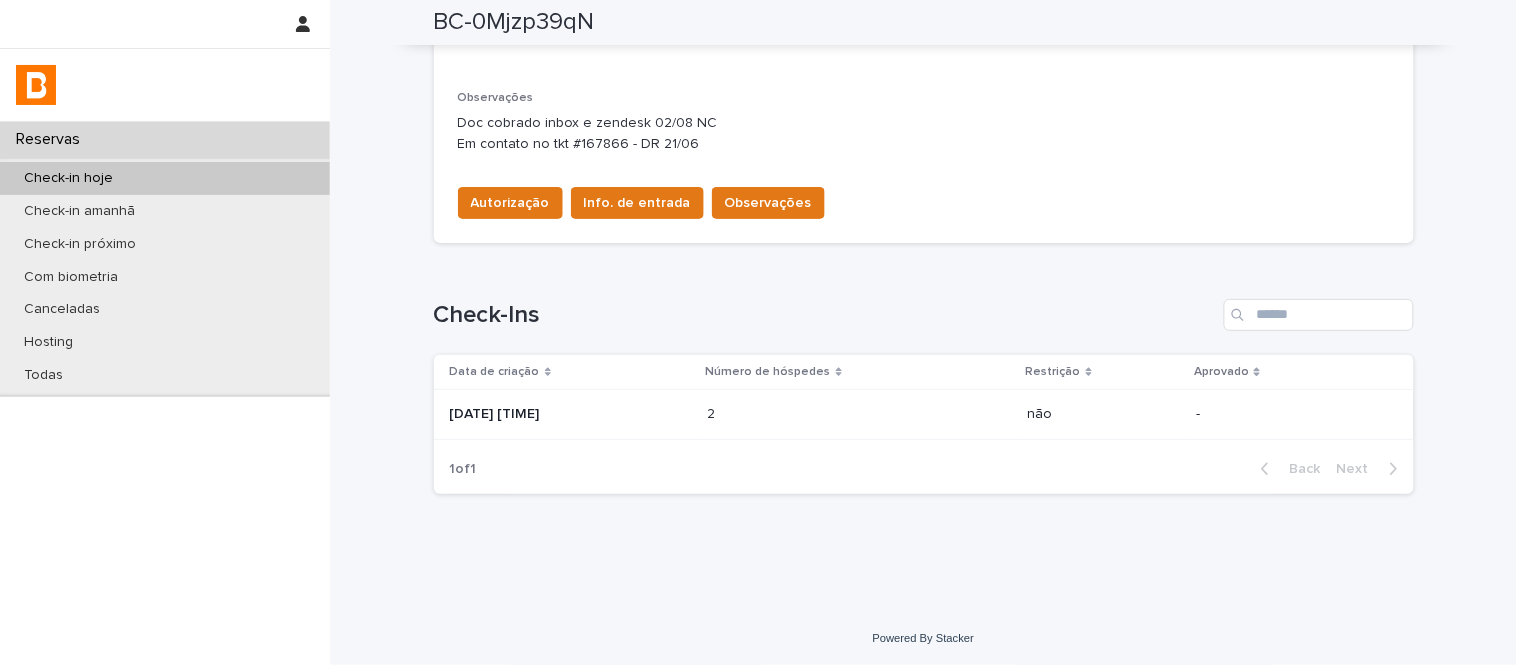 click on "2 2" at bounding box center (860, 414) 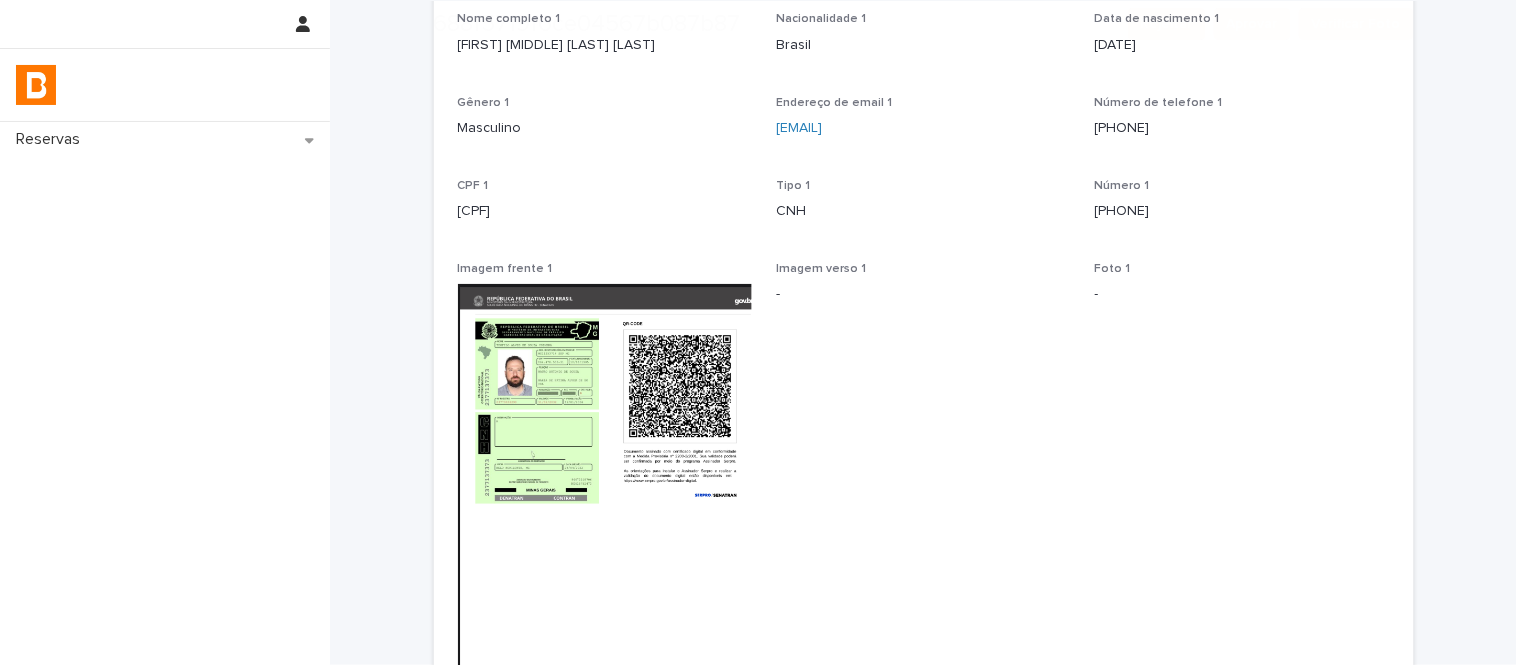 scroll, scrollTop: 222, scrollLeft: 0, axis: vertical 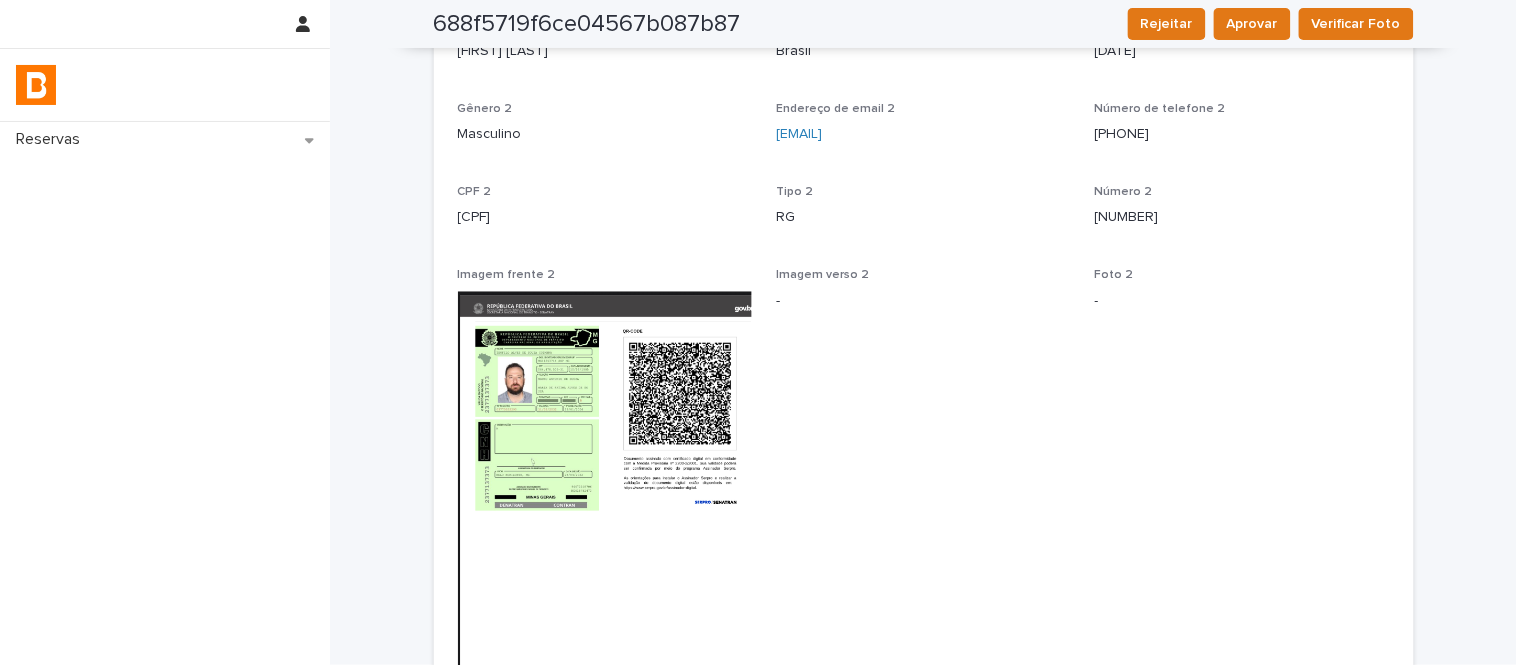 drag, startPoint x: 655, startPoint y: 384, endPoint x: 596, endPoint y: 124, distance: 266.6102 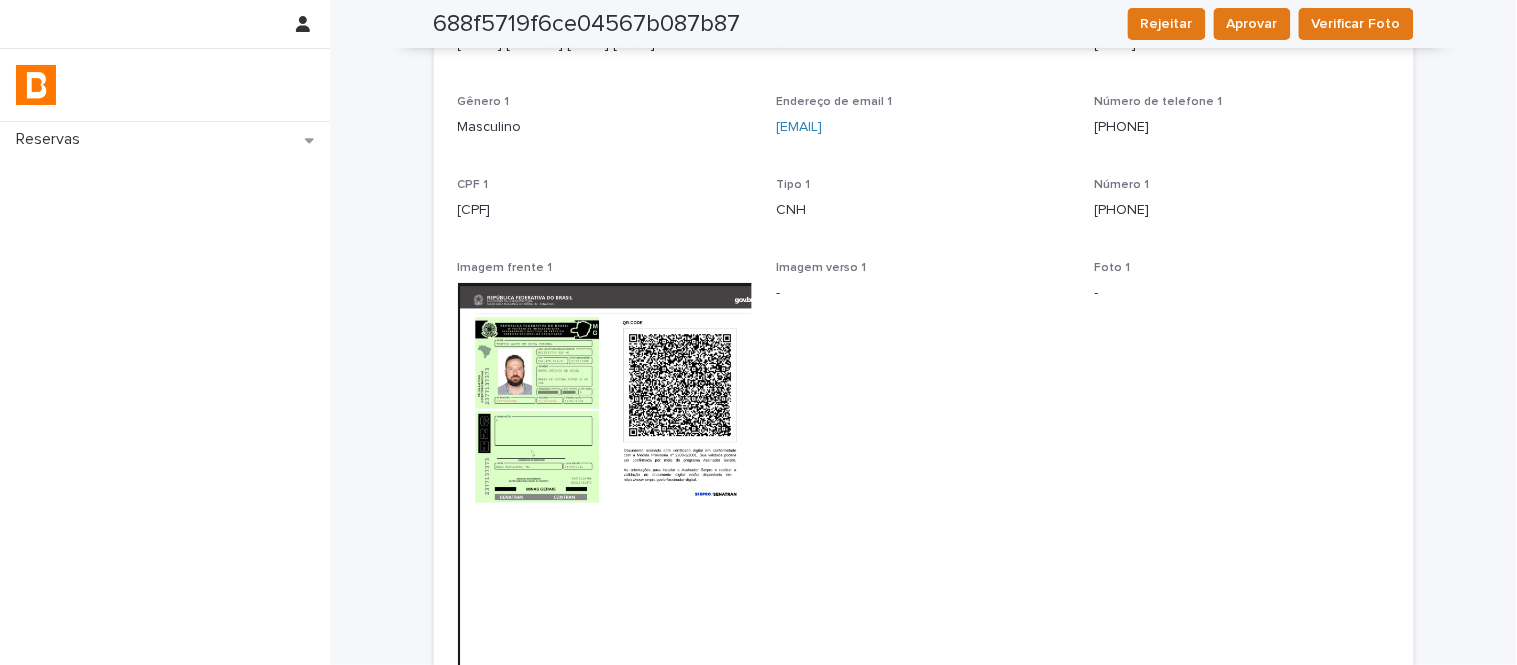 scroll, scrollTop: 0, scrollLeft: 0, axis: both 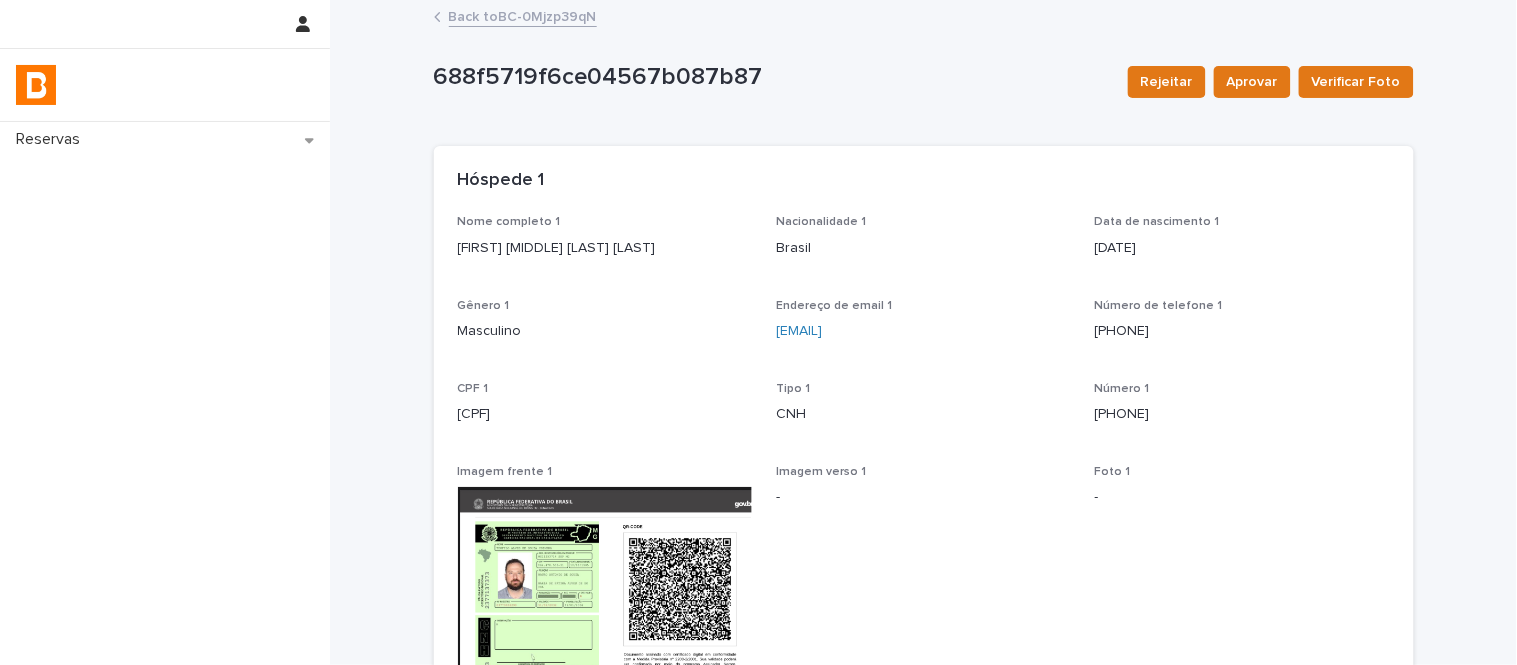click on "Back to  BC-0Mjzp39qN" at bounding box center (523, 15) 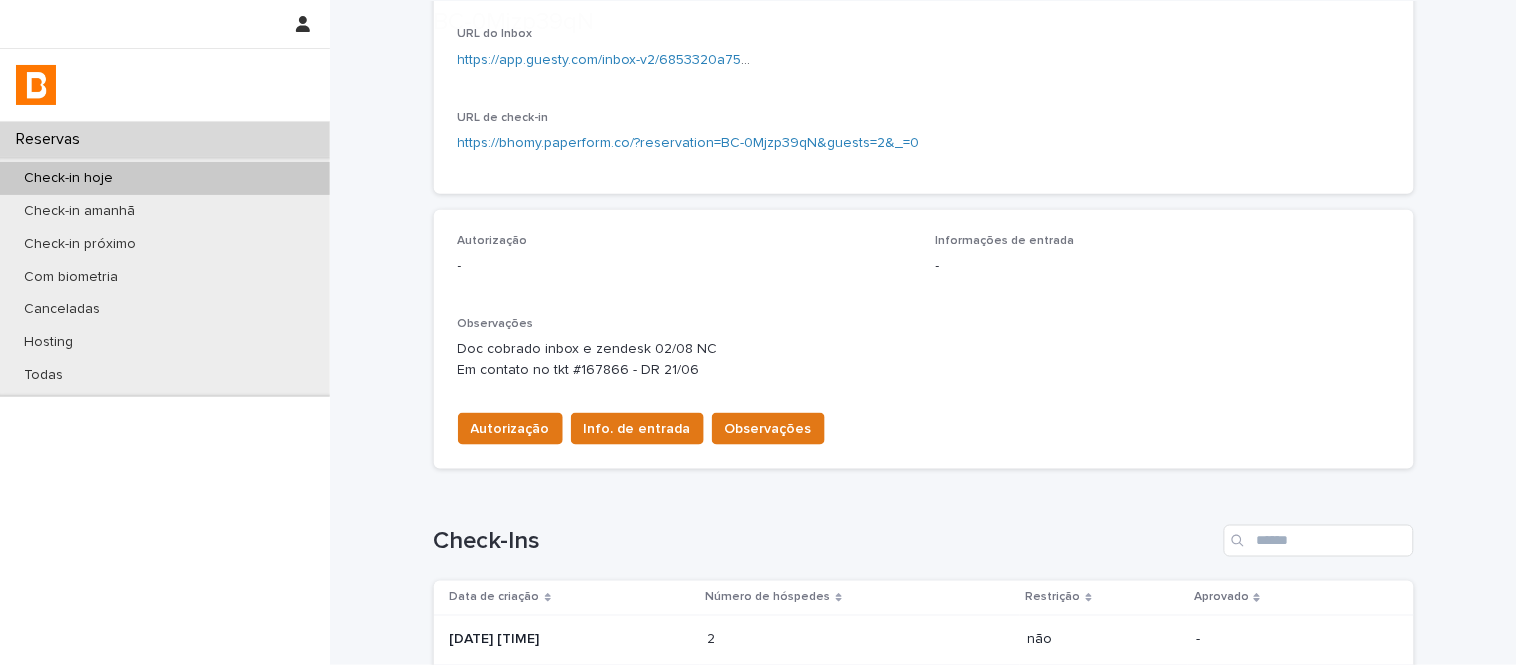 scroll, scrollTop: 444, scrollLeft: 0, axis: vertical 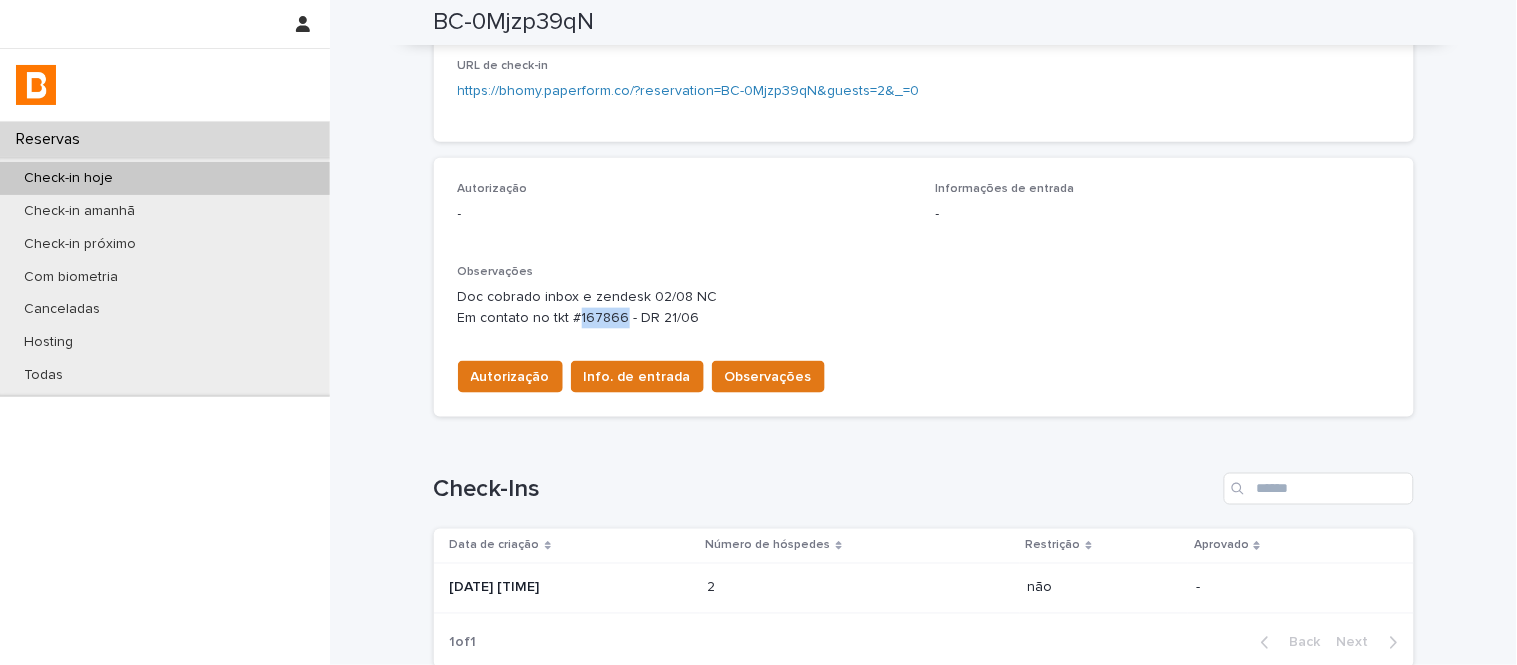 drag, startPoint x: 570, startPoint y: 315, endPoint x: 613, endPoint y: 316, distance: 43.011627 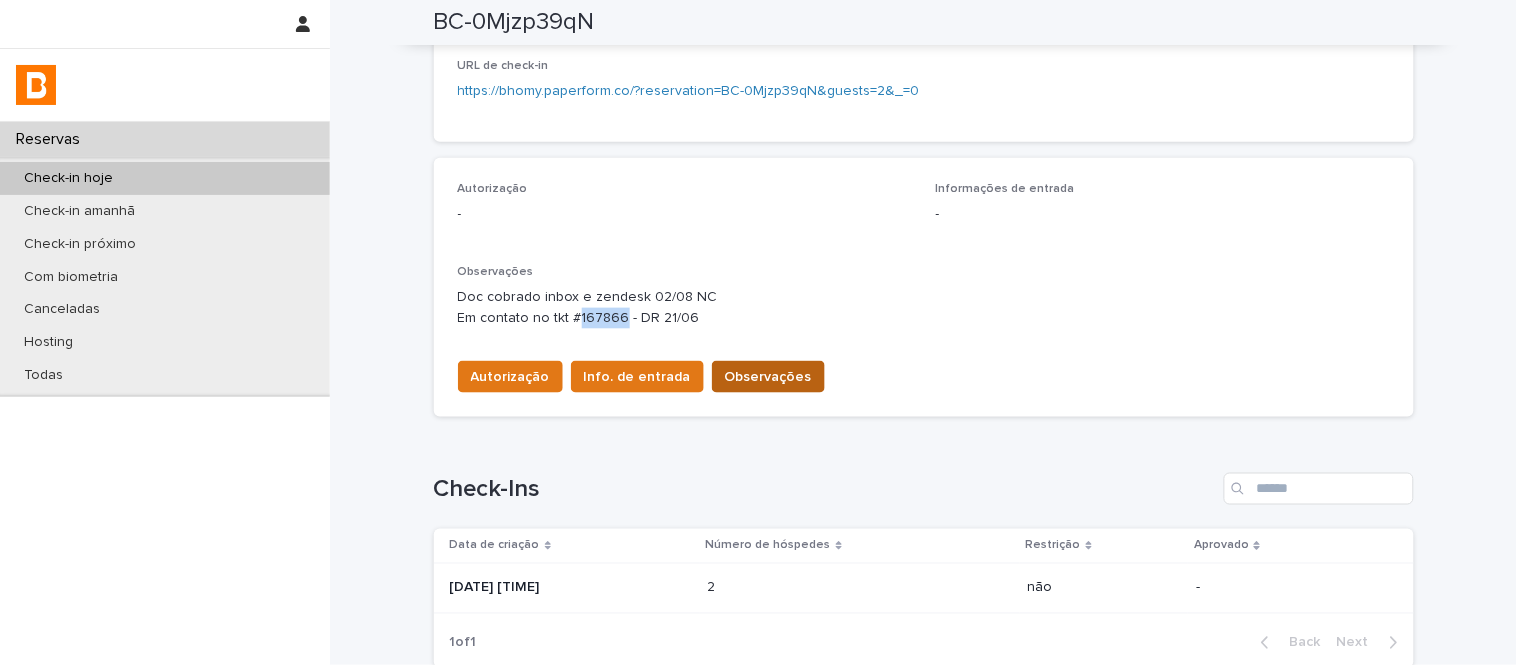 click on "Observações" at bounding box center [768, 377] 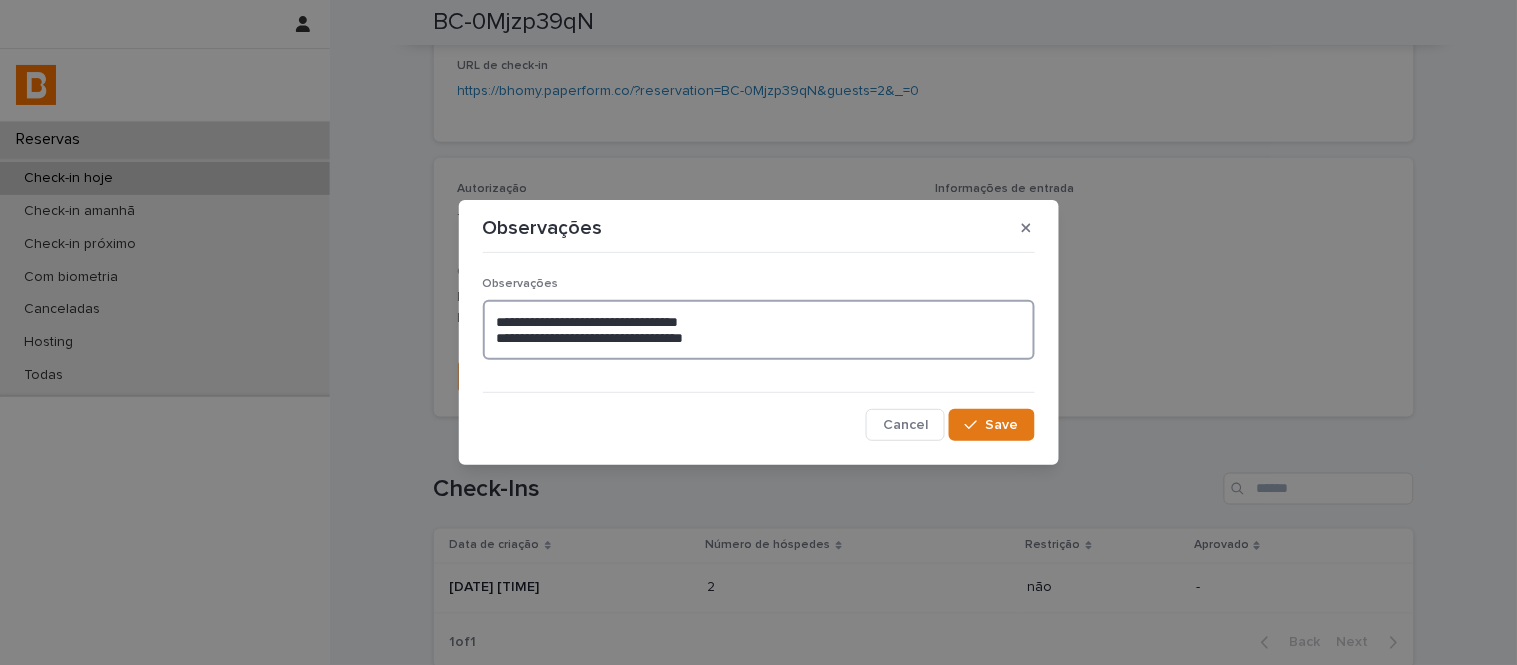 click on "**********" at bounding box center (759, 330) 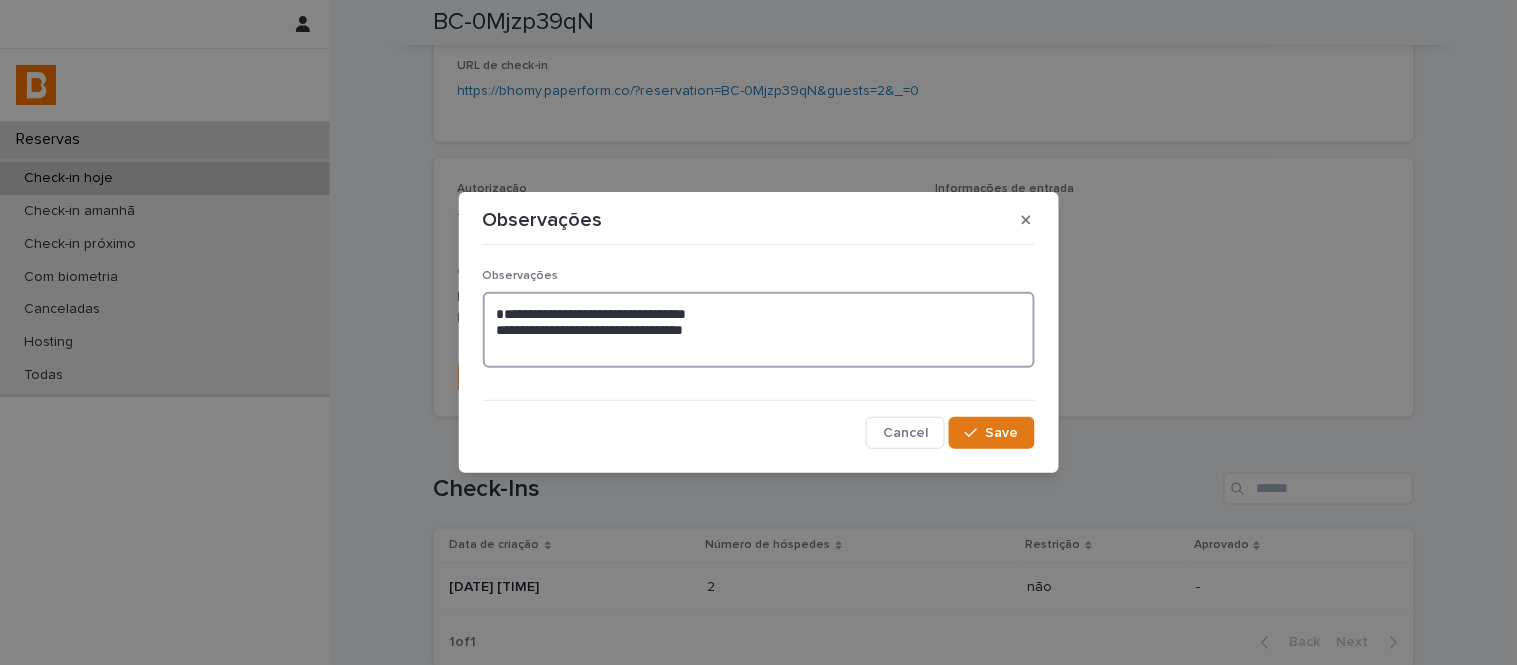 click on "**********" at bounding box center [759, 330] 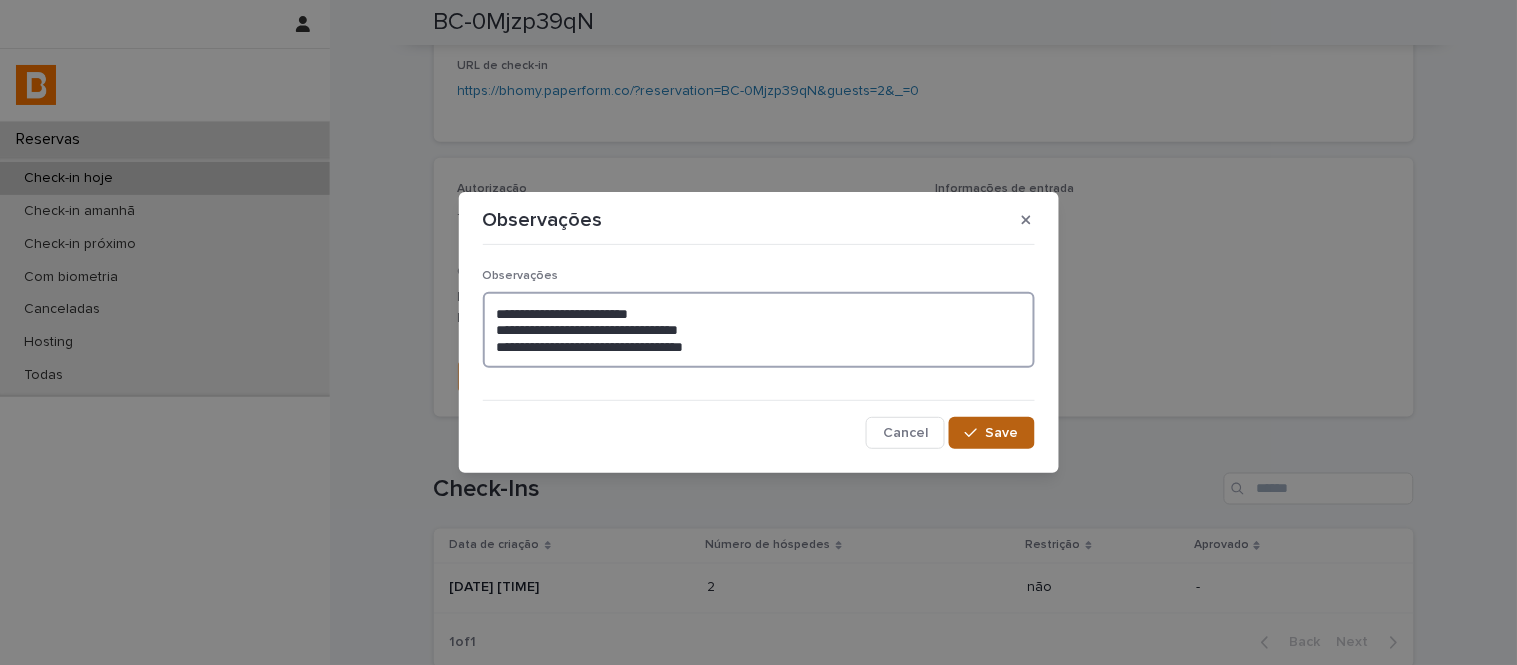 type on "**********" 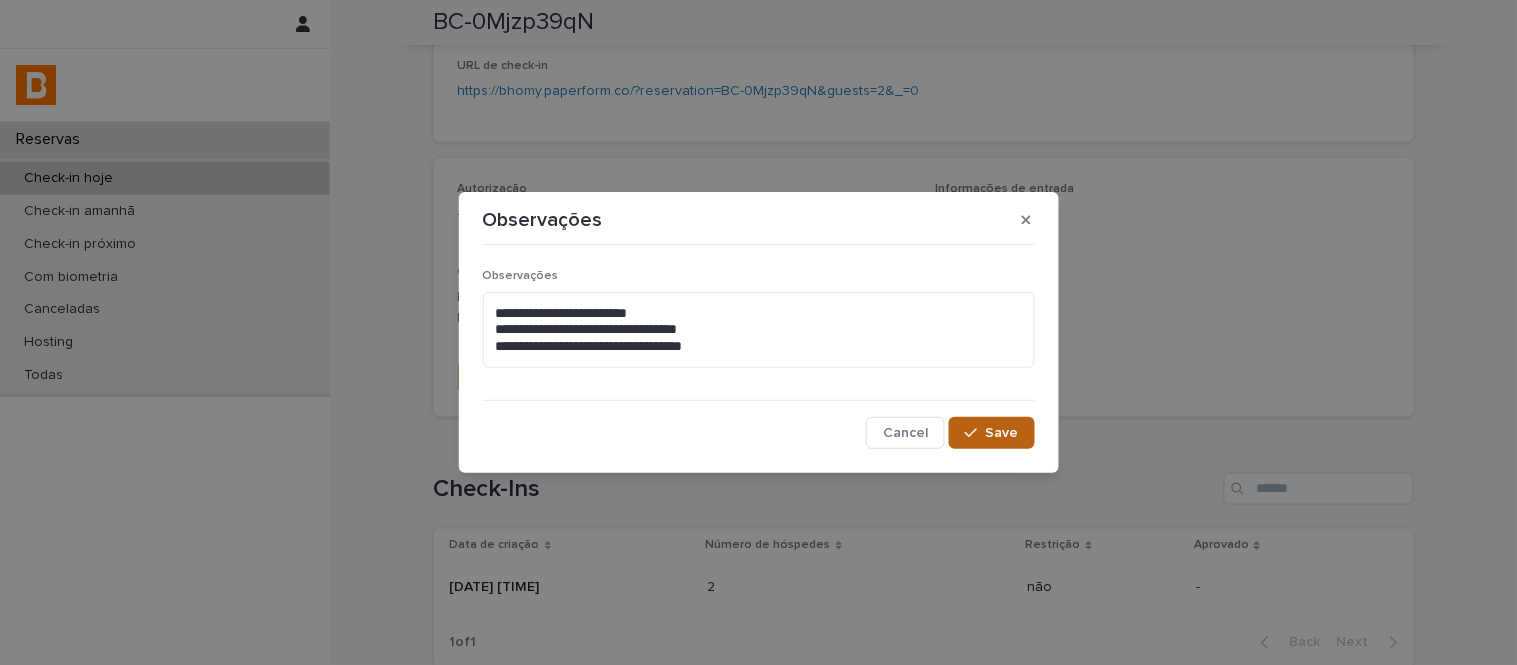 click on "Save" at bounding box center [1002, 433] 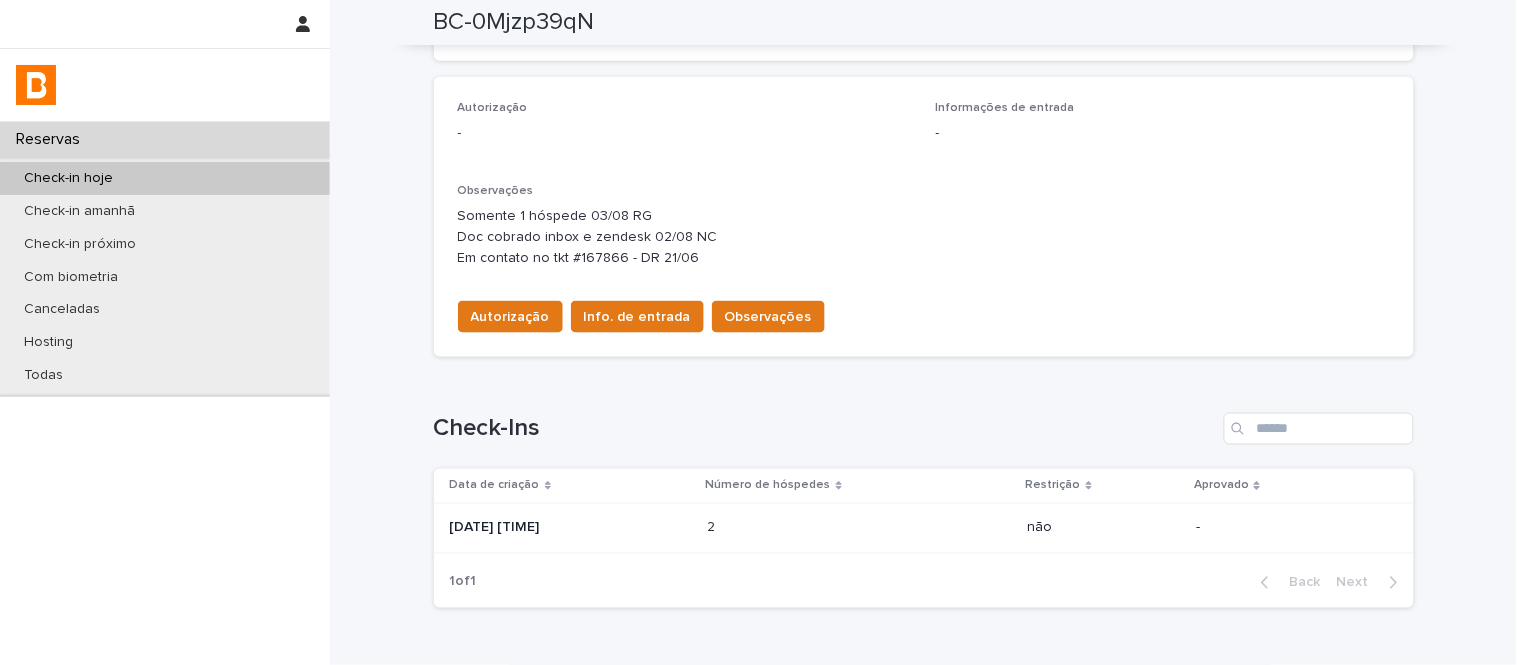 scroll, scrollTop: 528, scrollLeft: 0, axis: vertical 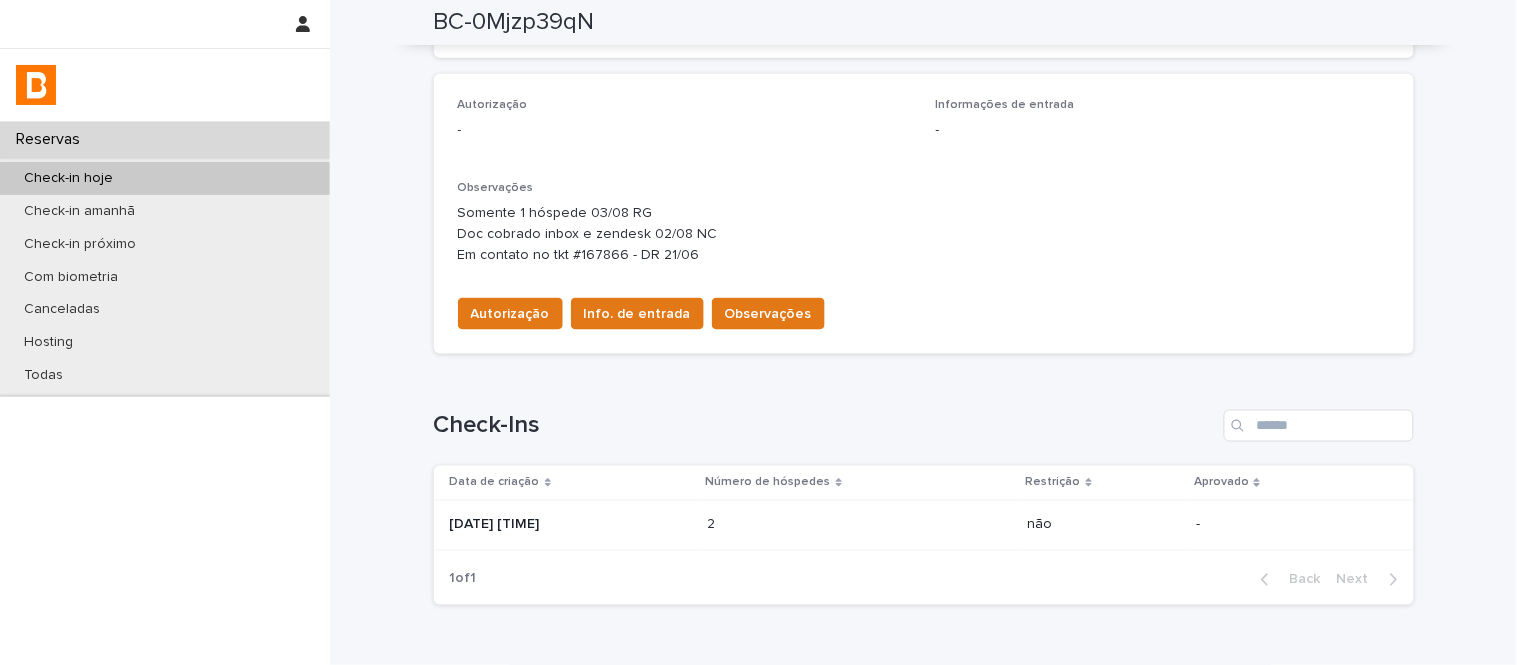 click on "2 2" at bounding box center (860, 526) 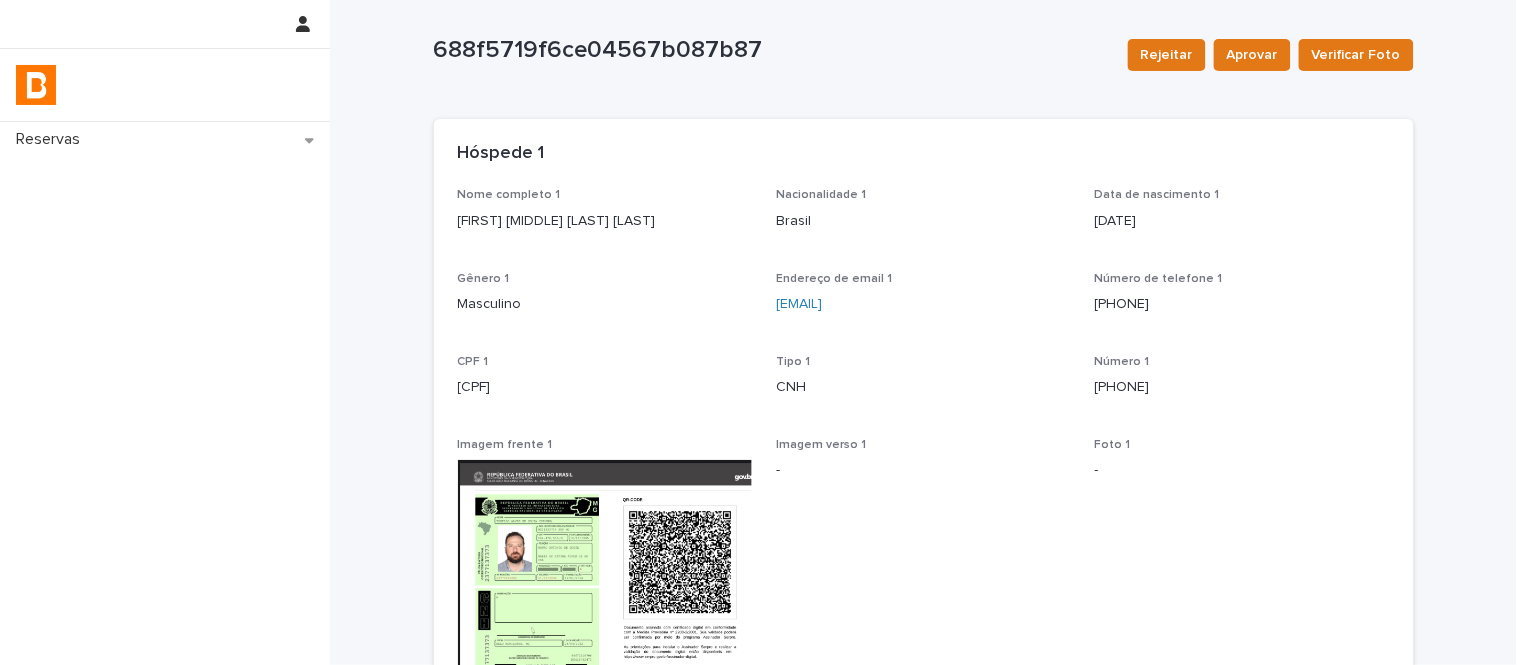 scroll, scrollTop: 0, scrollLeft: 0, axis: both 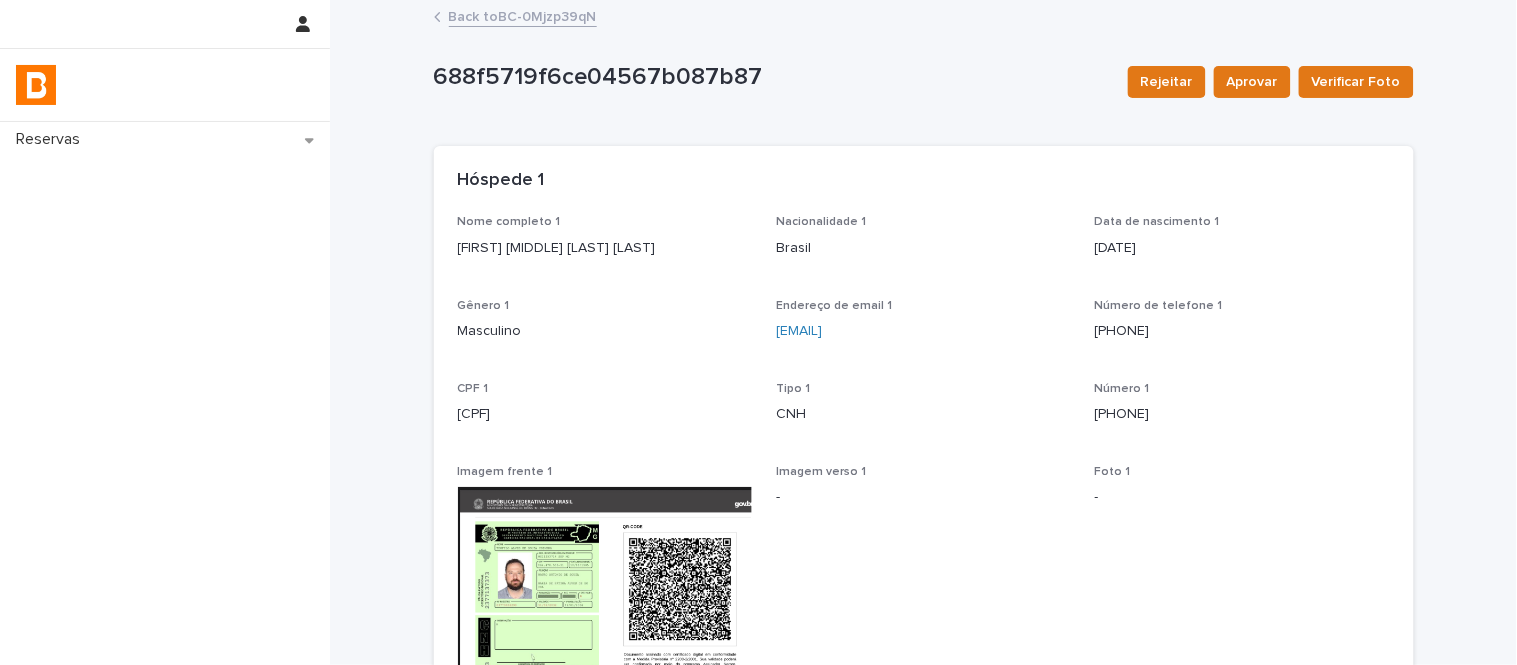 click on "064.478.509-31" at bounding box center (605, 414) 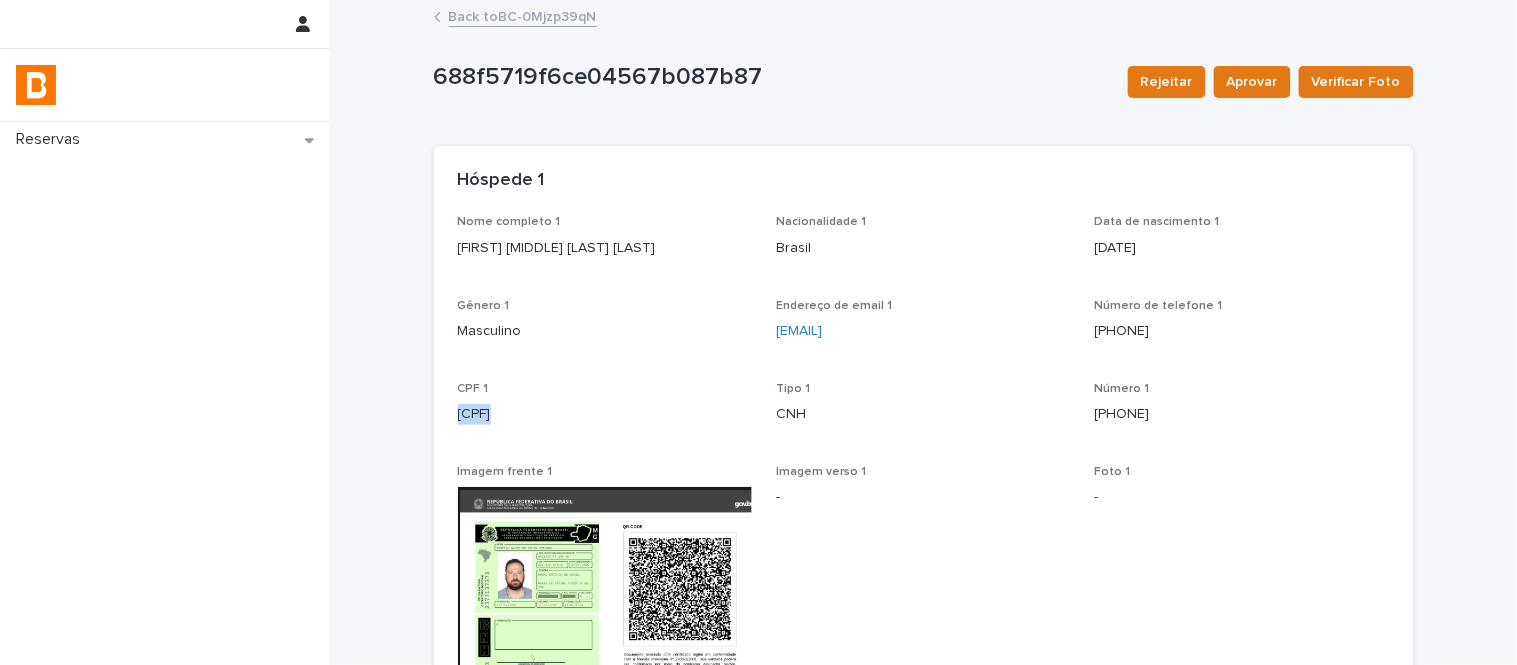 click on "064.478.509-31" at bounding box center [605, 414] 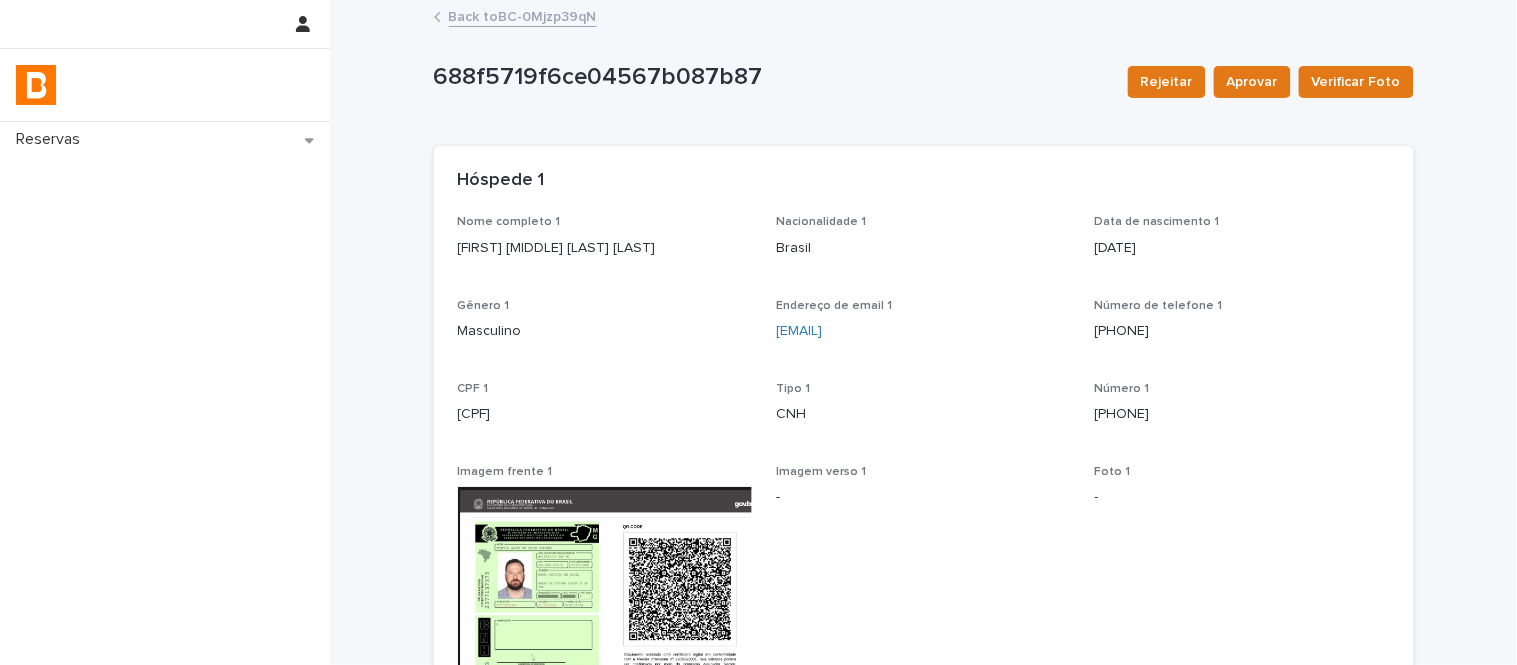 click on "Teófilo Alves de Souza Coimbra" at bounding box center (605, 246) 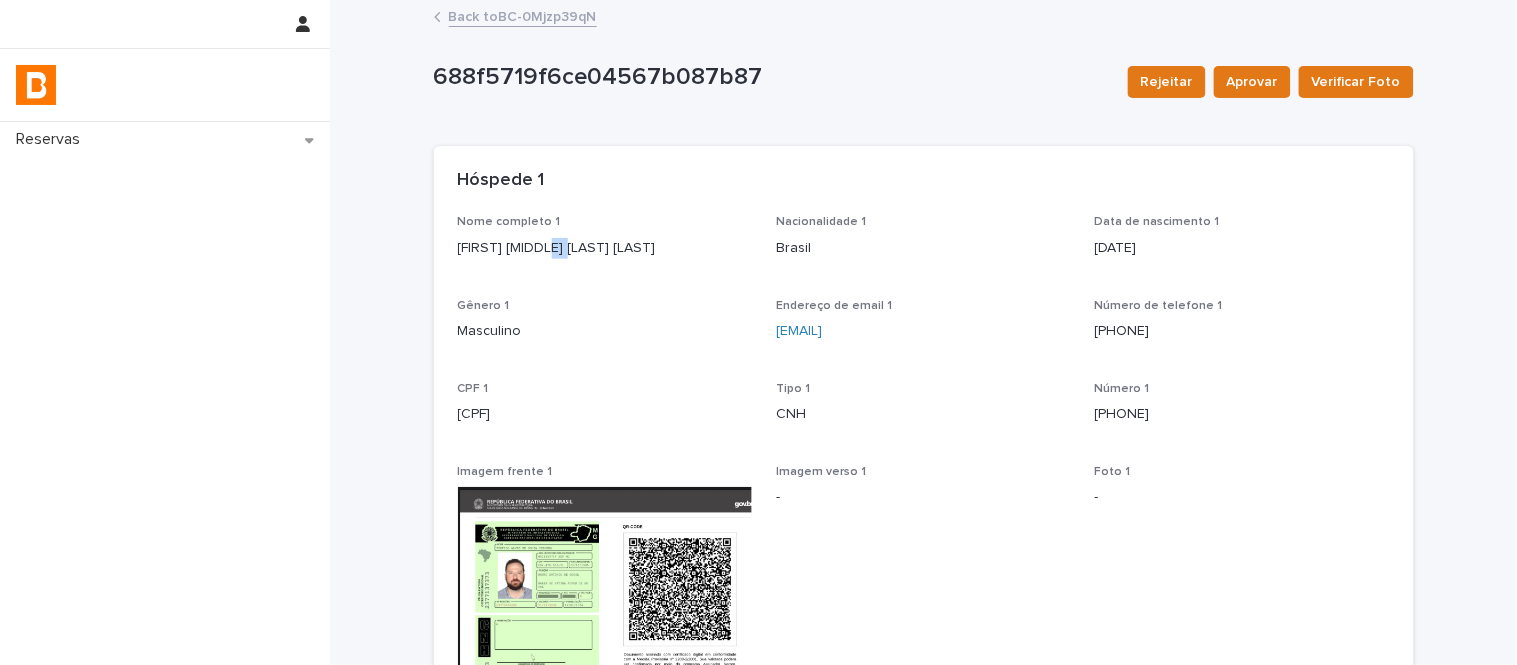 click on "Teófilo Alves de Souza Coimbra" at bounding box center [605, 246] 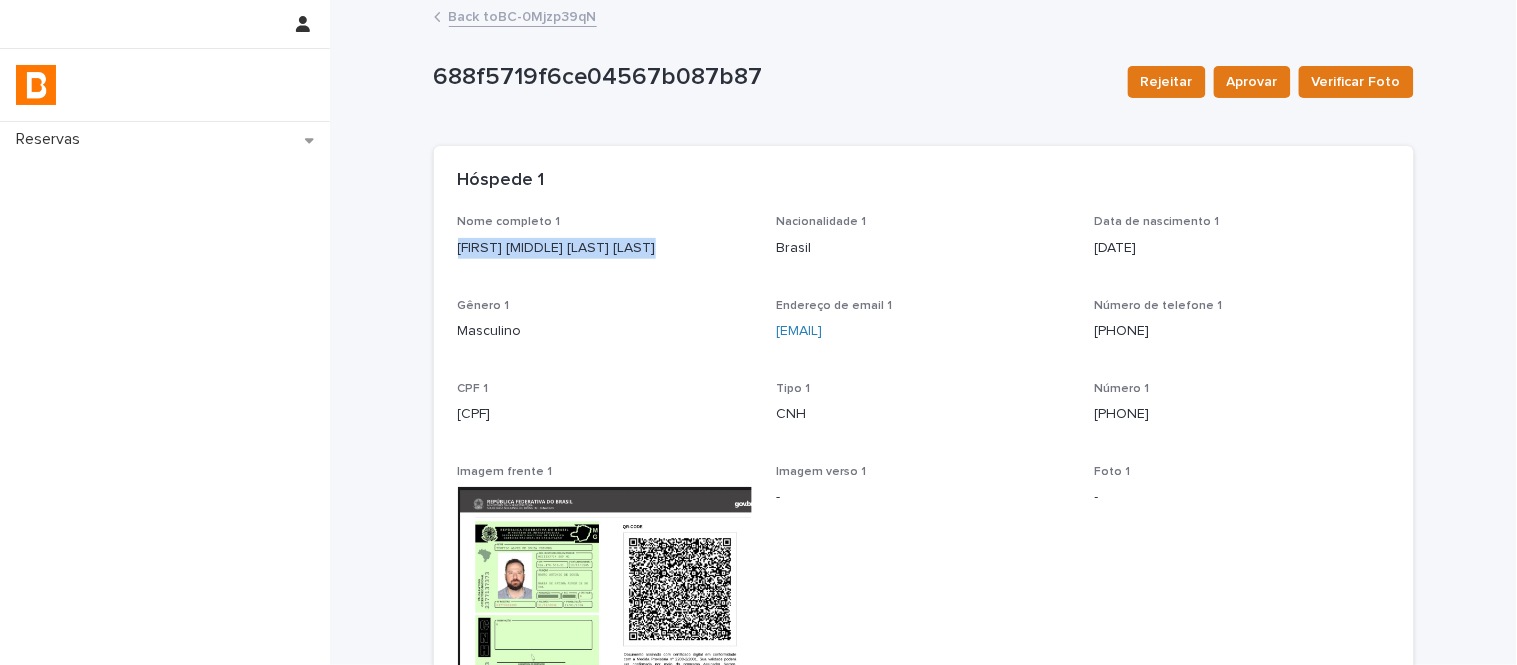 click on "Teófilo Alves de Souza Coimbra" at bounding box center (605, 246) 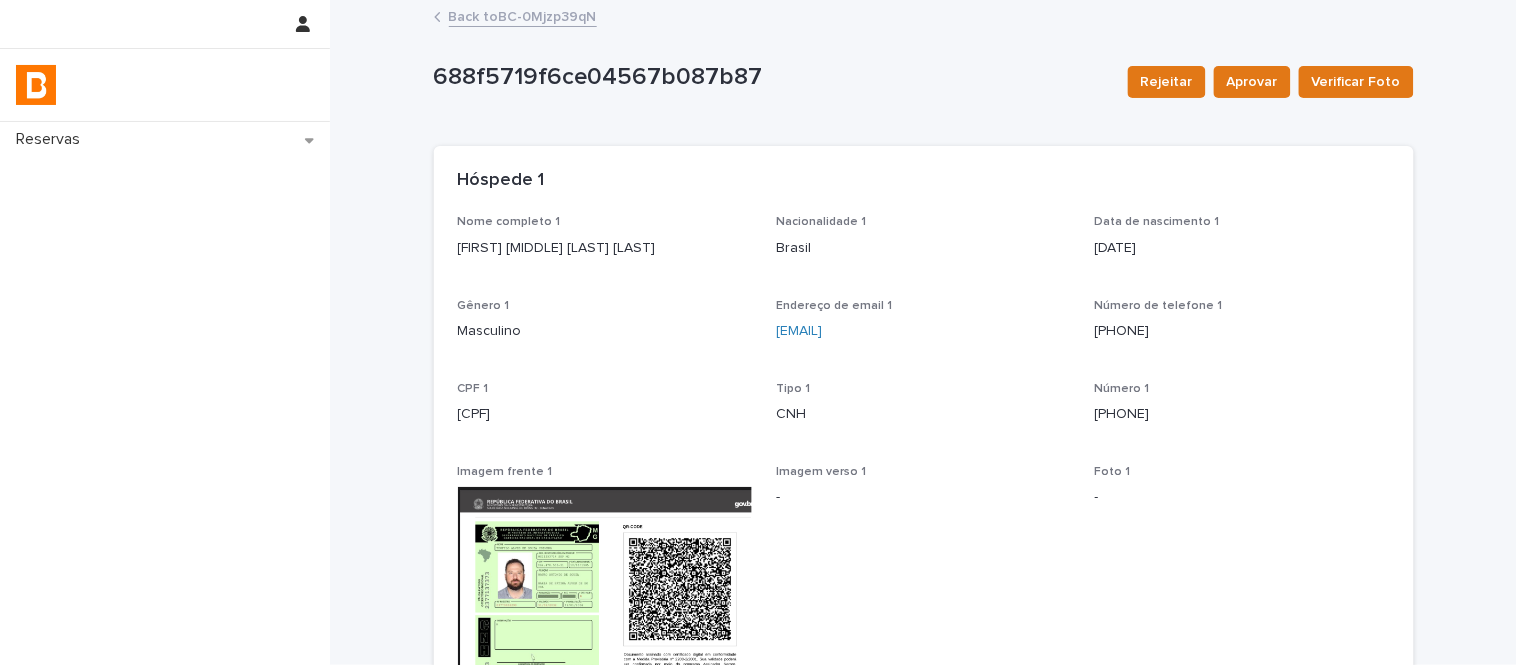 click on "064.478.509-31" at bounding box center [605, 414] 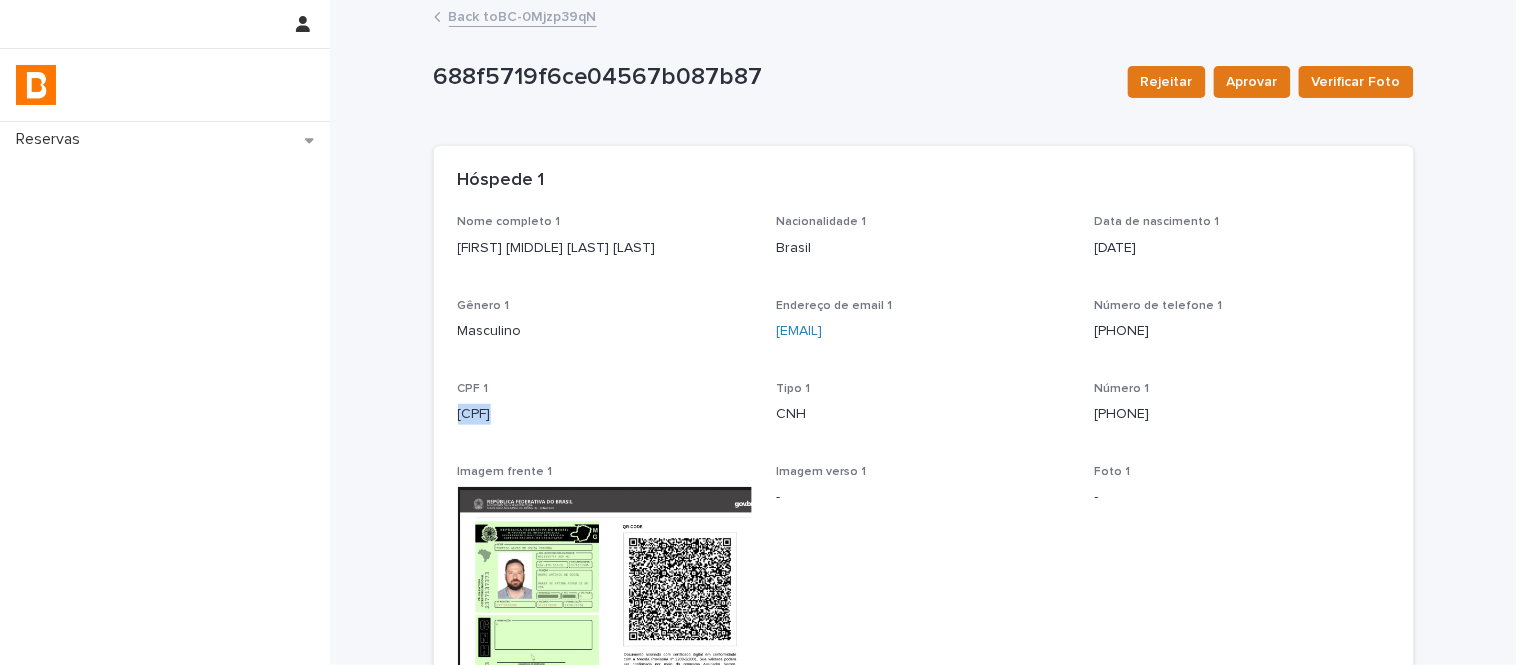 click on "064.478.509-31" at bounding box center (605, 414) 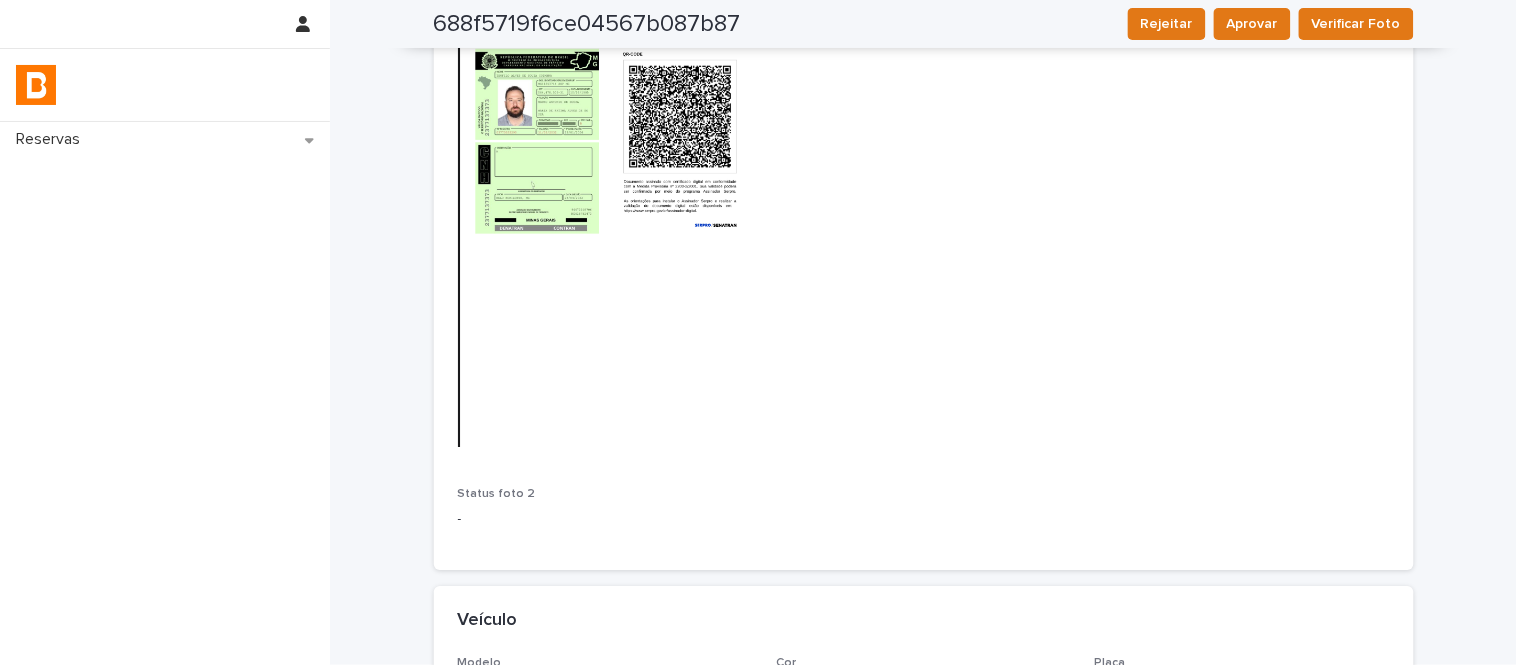 scroll, scrollTop: 580, scrollLeft: 0, axis: vertical 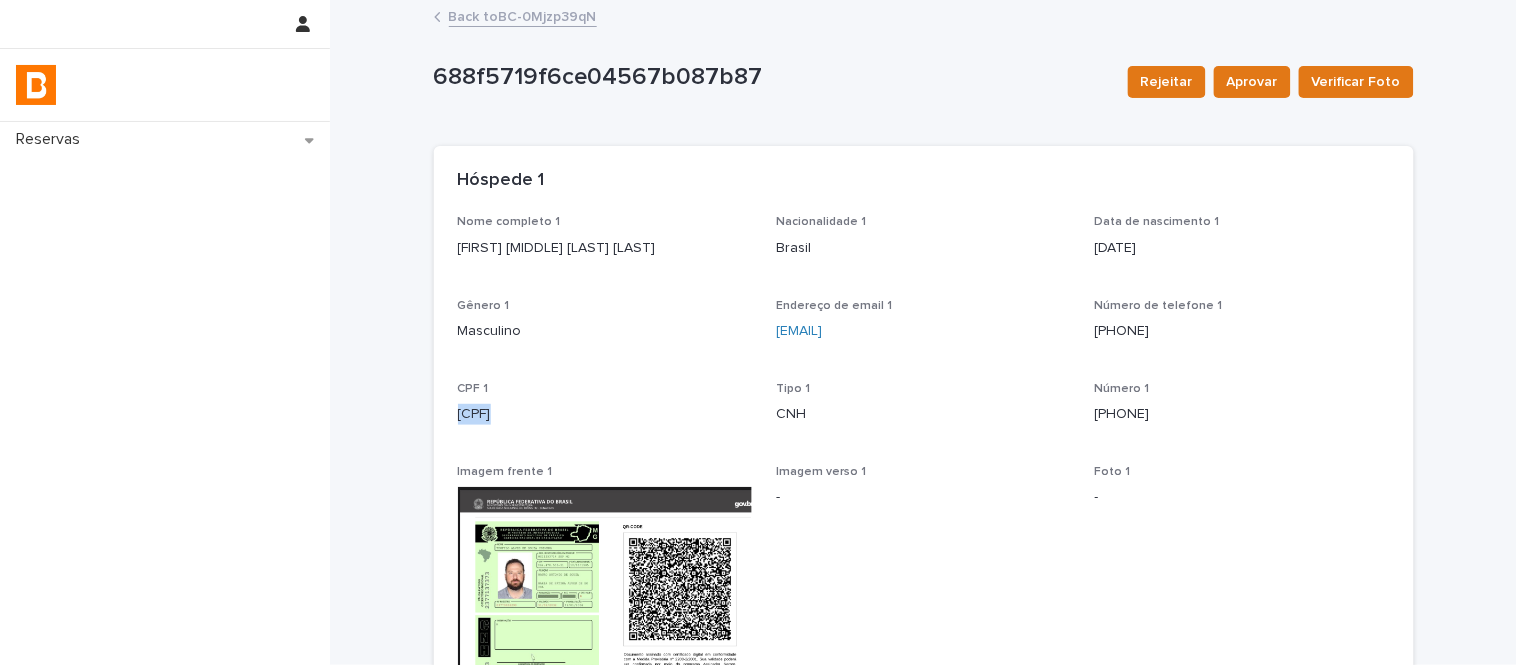 click on "Back to  BC-0Mjzp39qN" at bounding box center [523, 15] 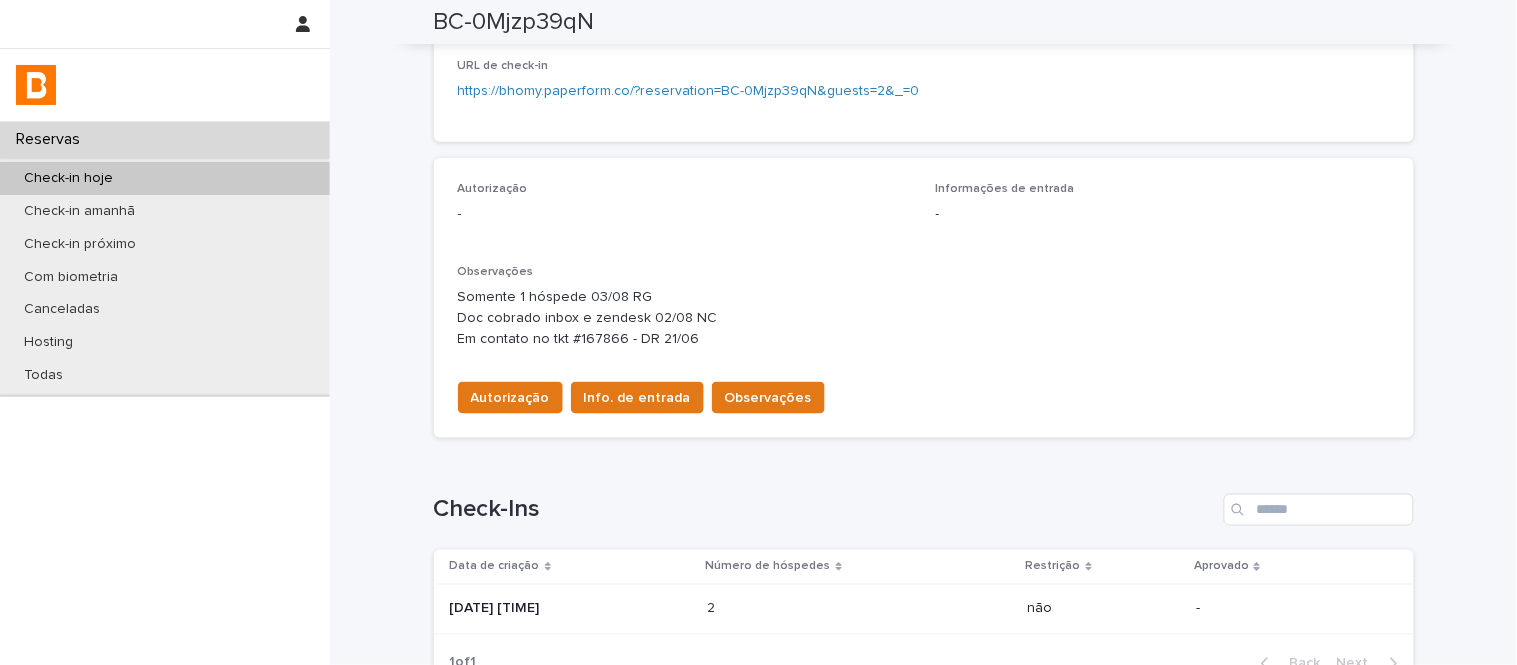 scroll, scrollTop: 555, scrollLeft: 0, axis: vertical 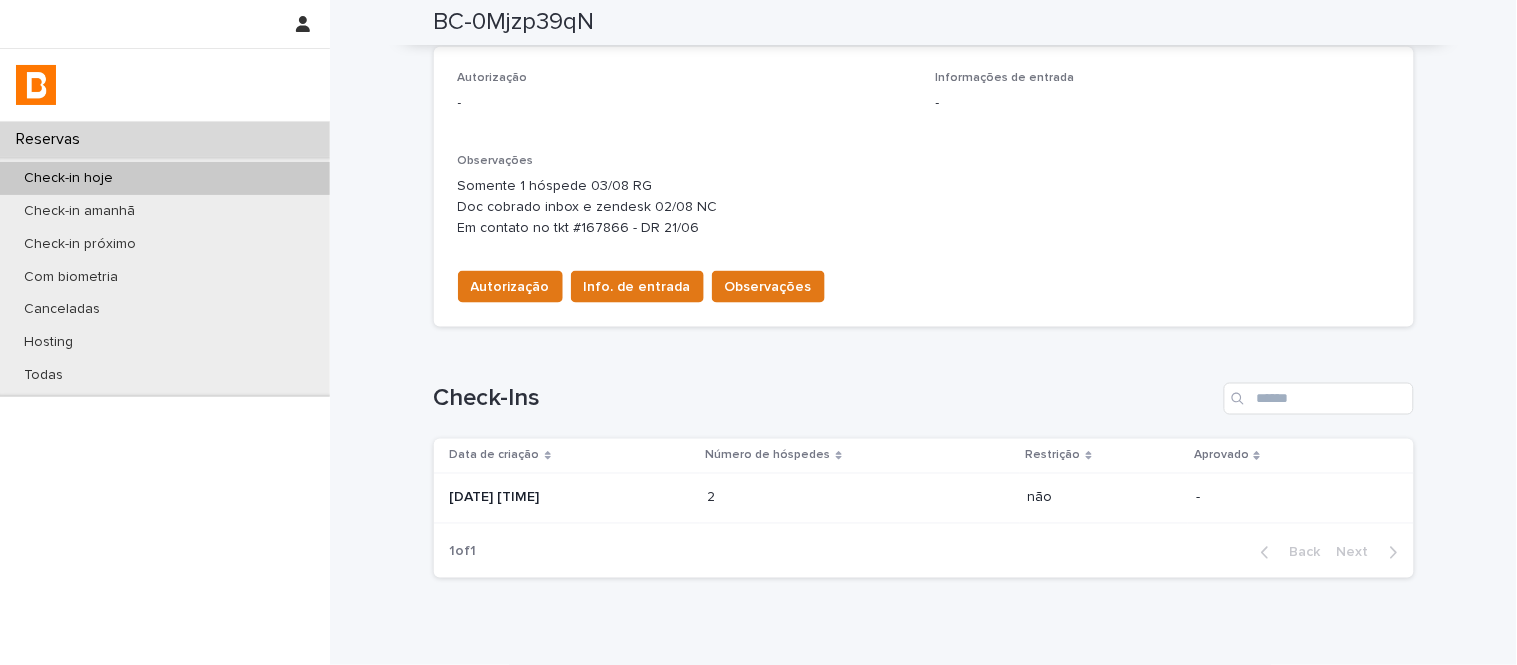 click on "Check-Ins" at bounding box center (924, 399) 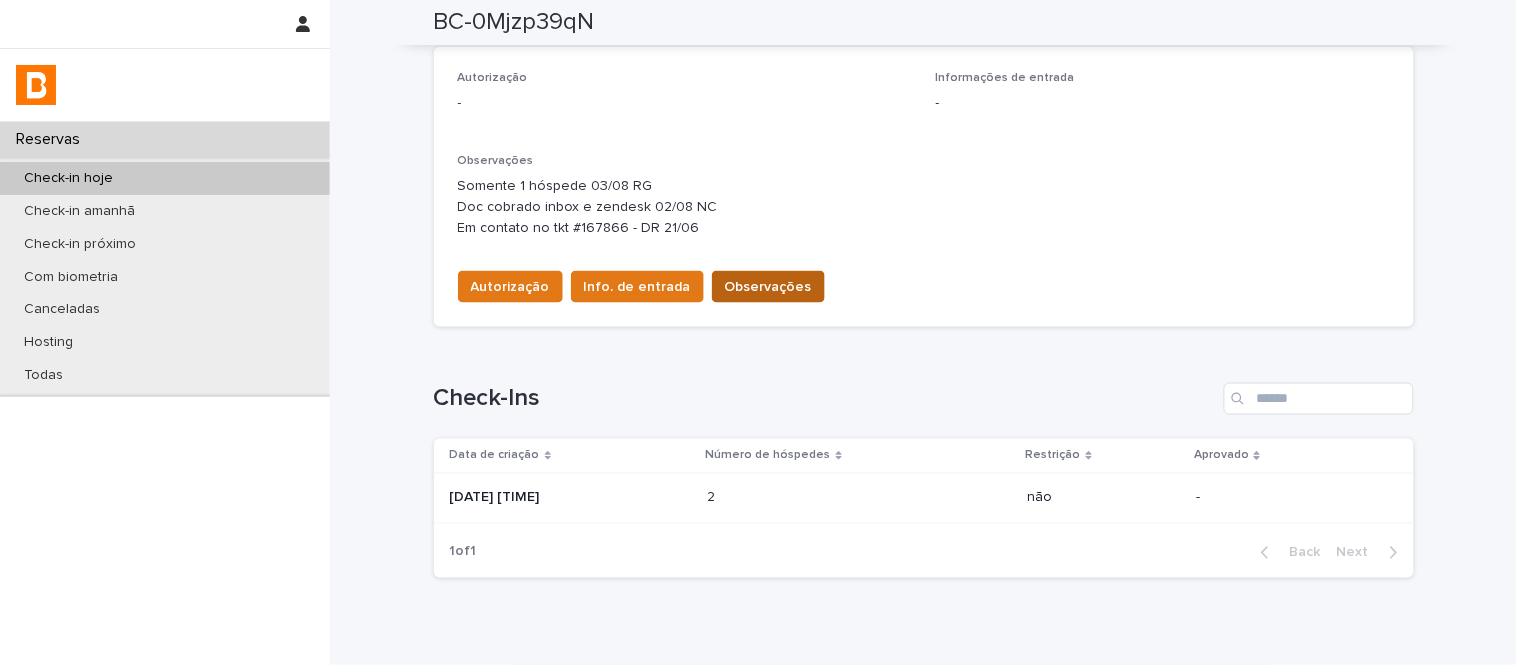 click on "Observações" at bounding box center (768, 287) 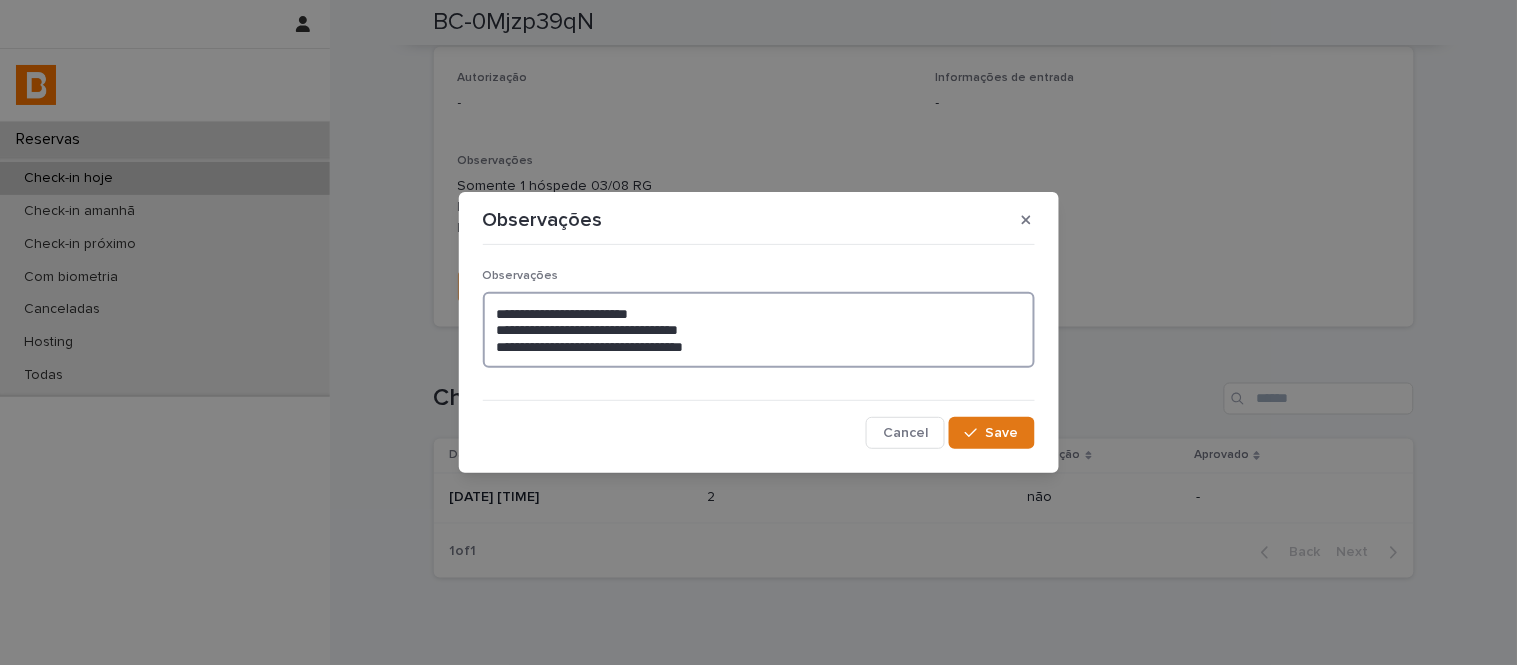 click on "**********" at bounding box center [759, 330] 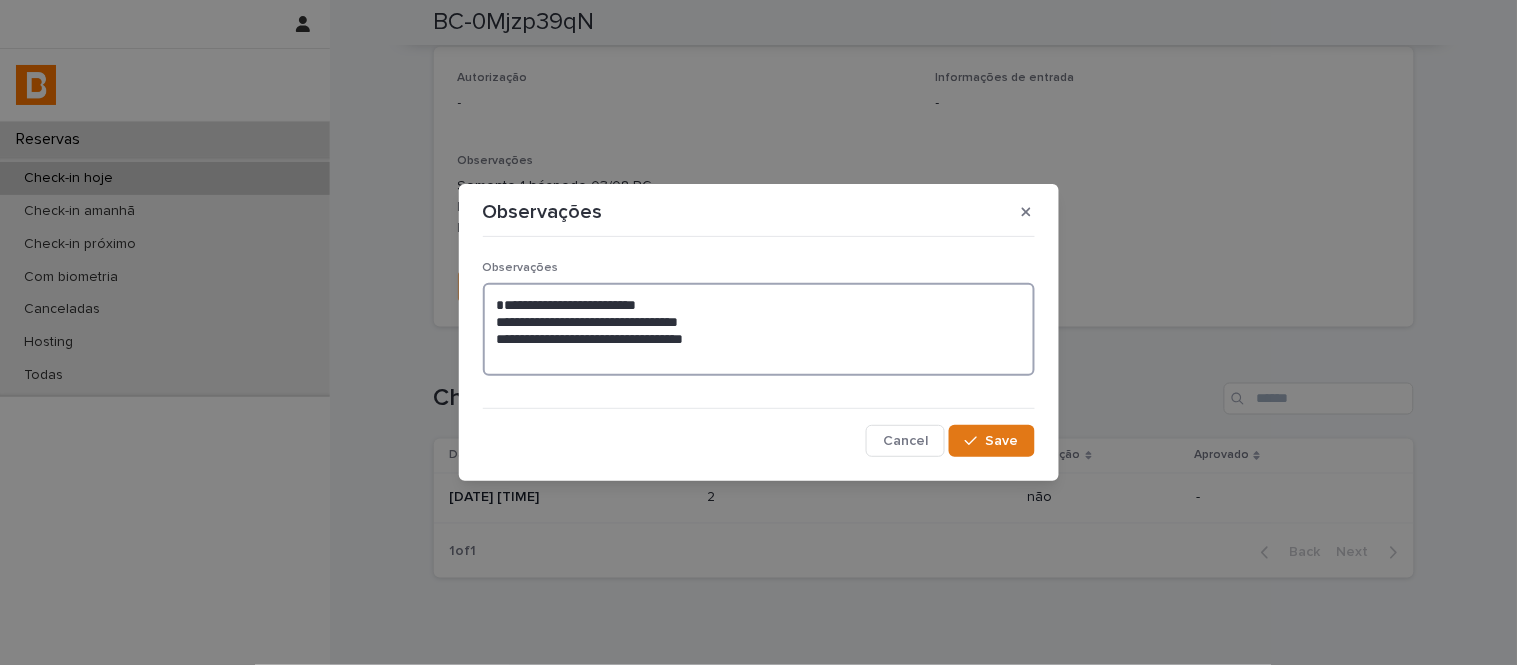 click on "**********" at bounding box center (759, 329) 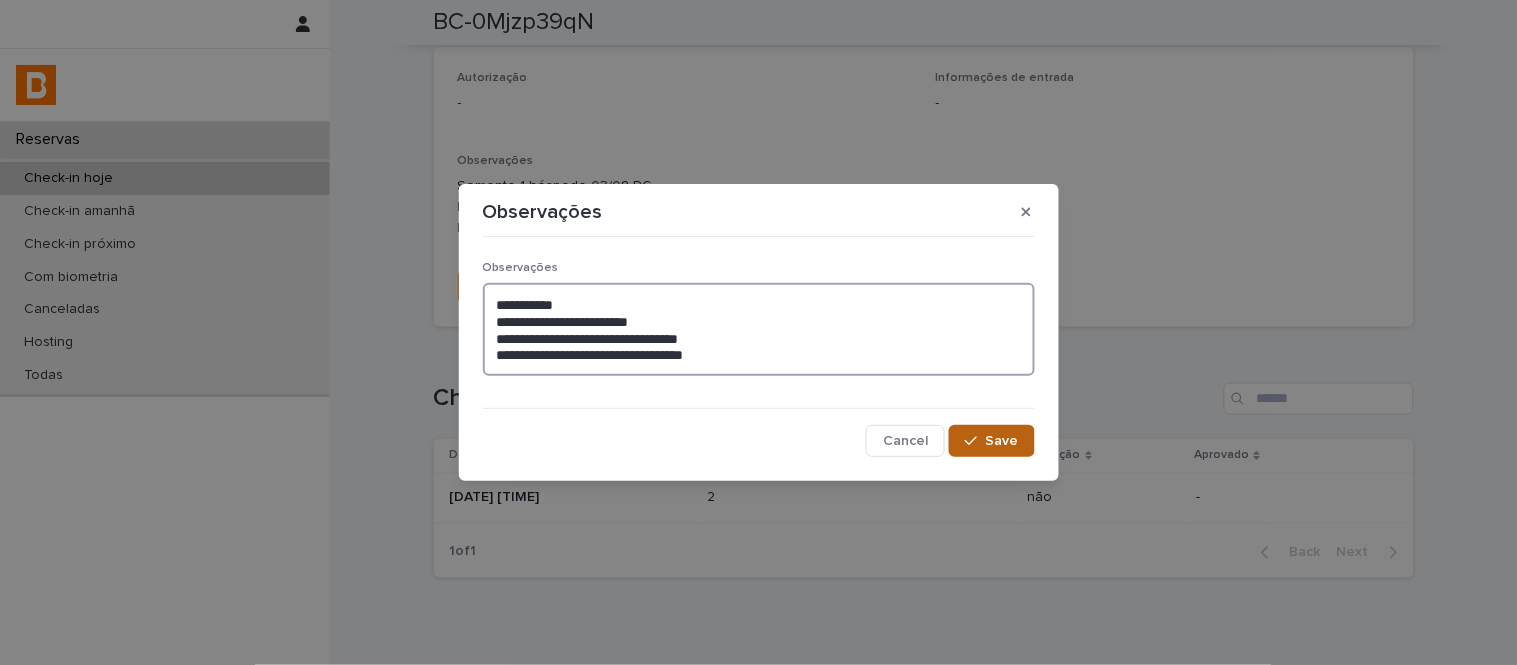 type on "**********" 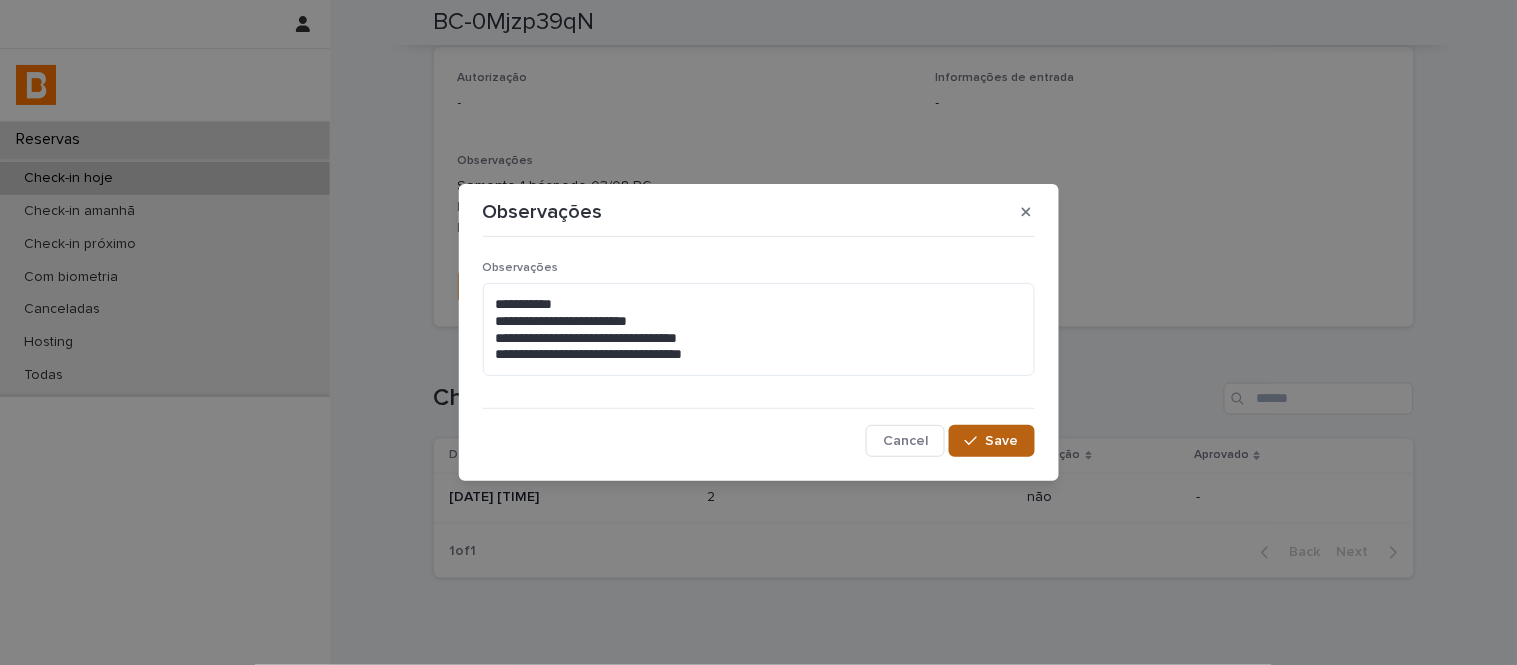 click on "Save" at bounding box center (1002, 441) 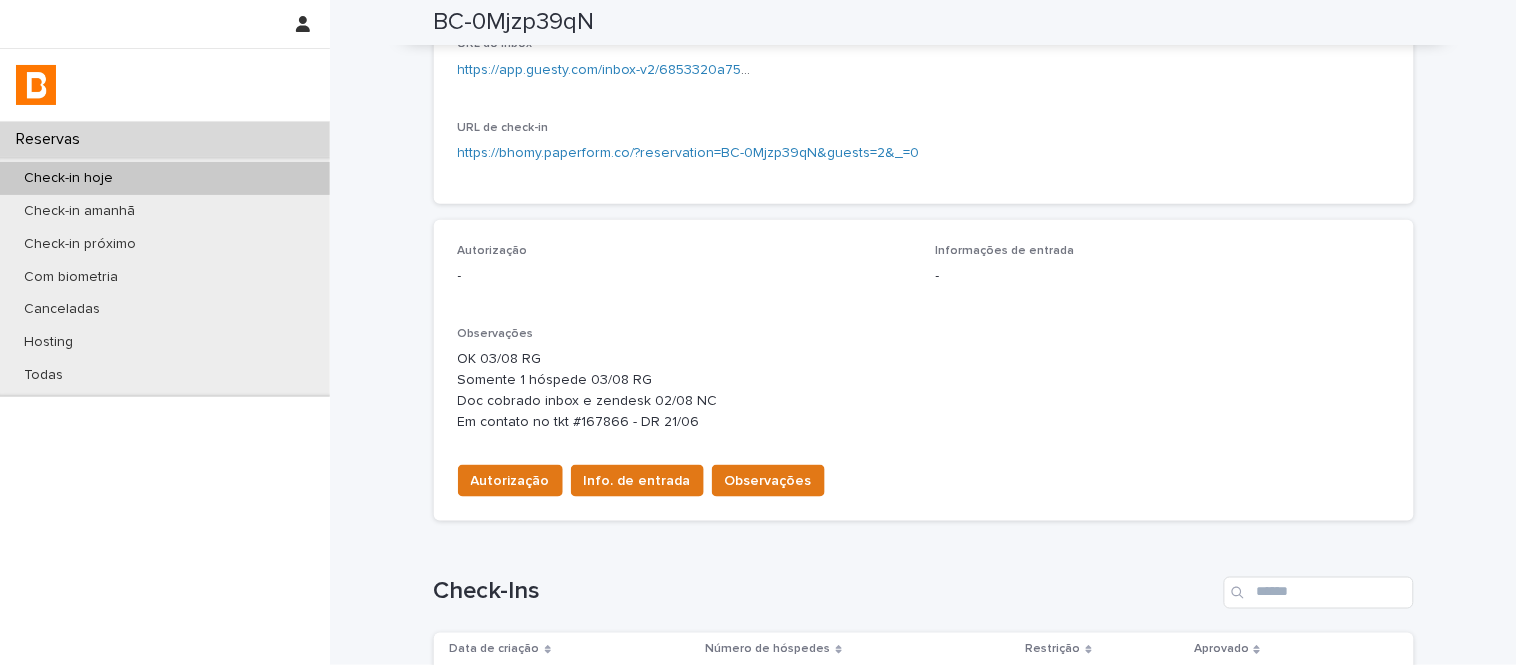 scroll, scrollTop: 343, scrollLeft: 0, axis: vertical 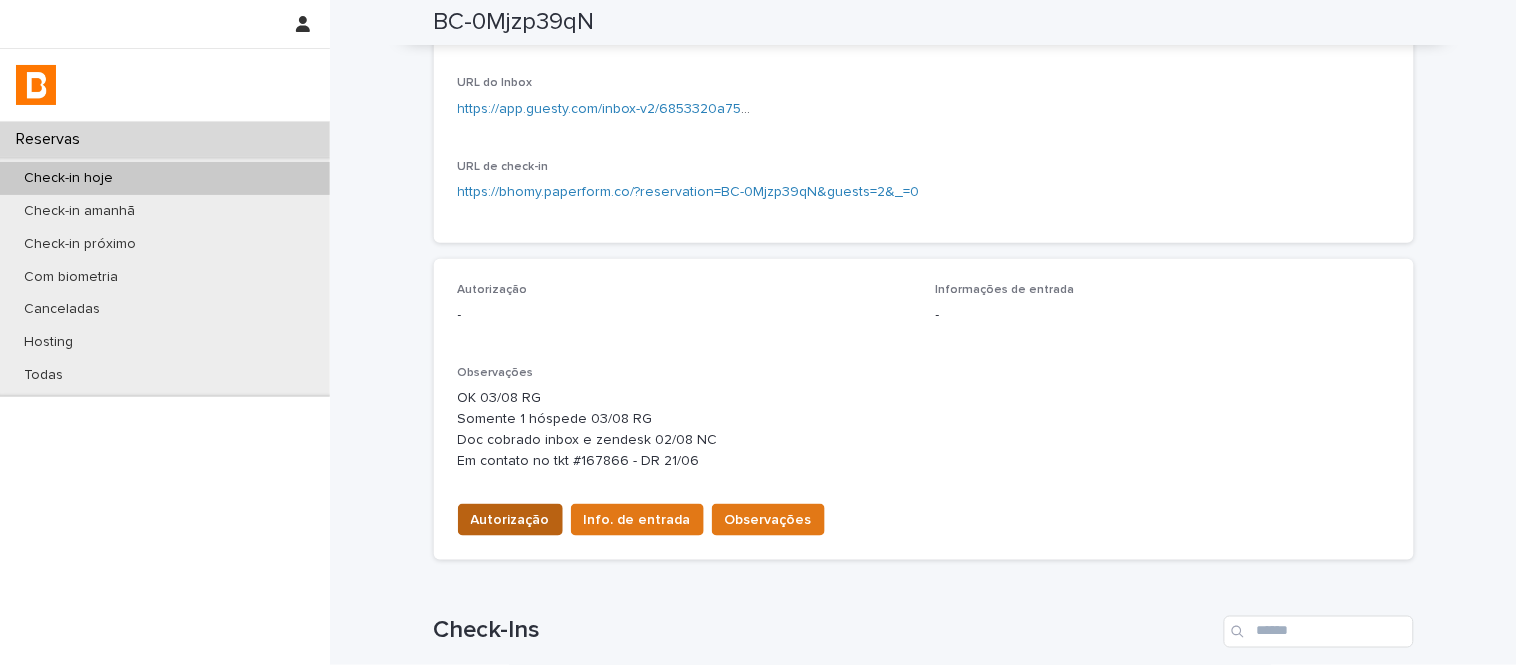 click on "Autorização" at bounding box center (510, 520) 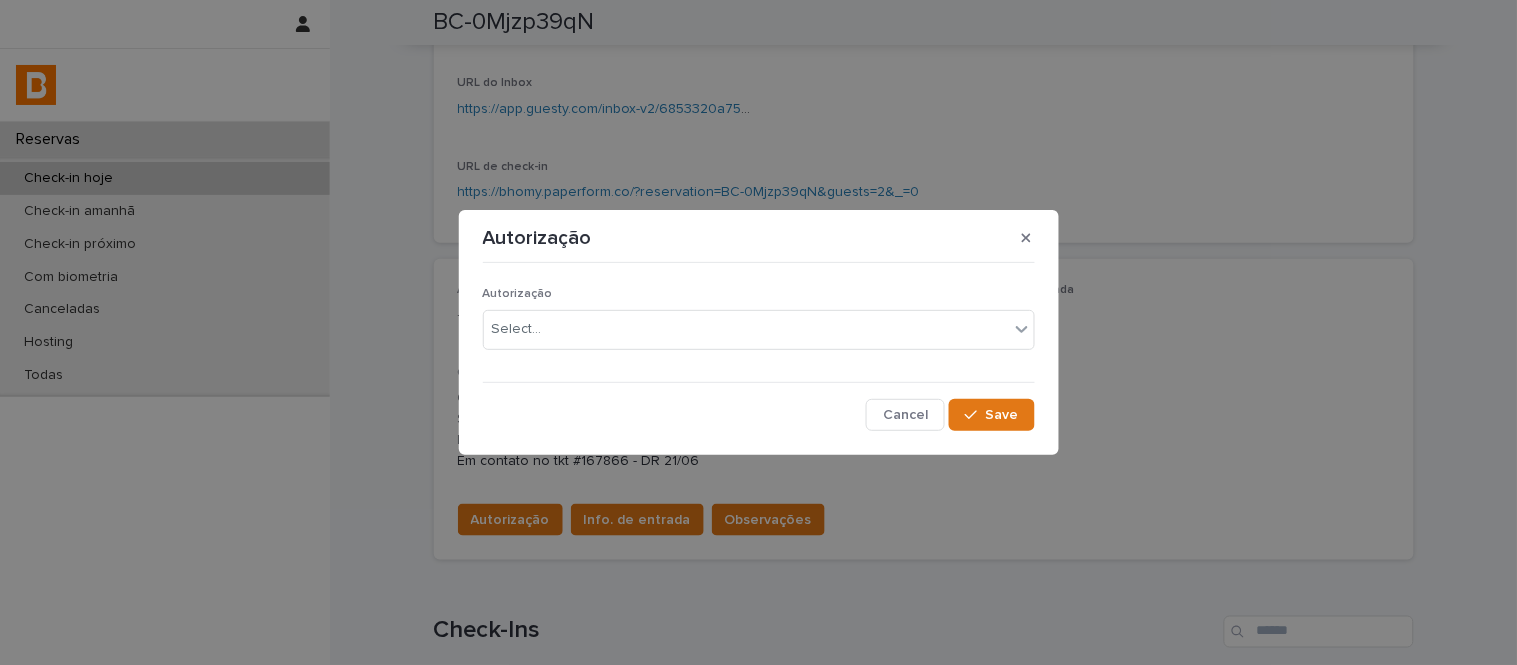 click on "Autorização Select..." at bounding box center (759, 326) 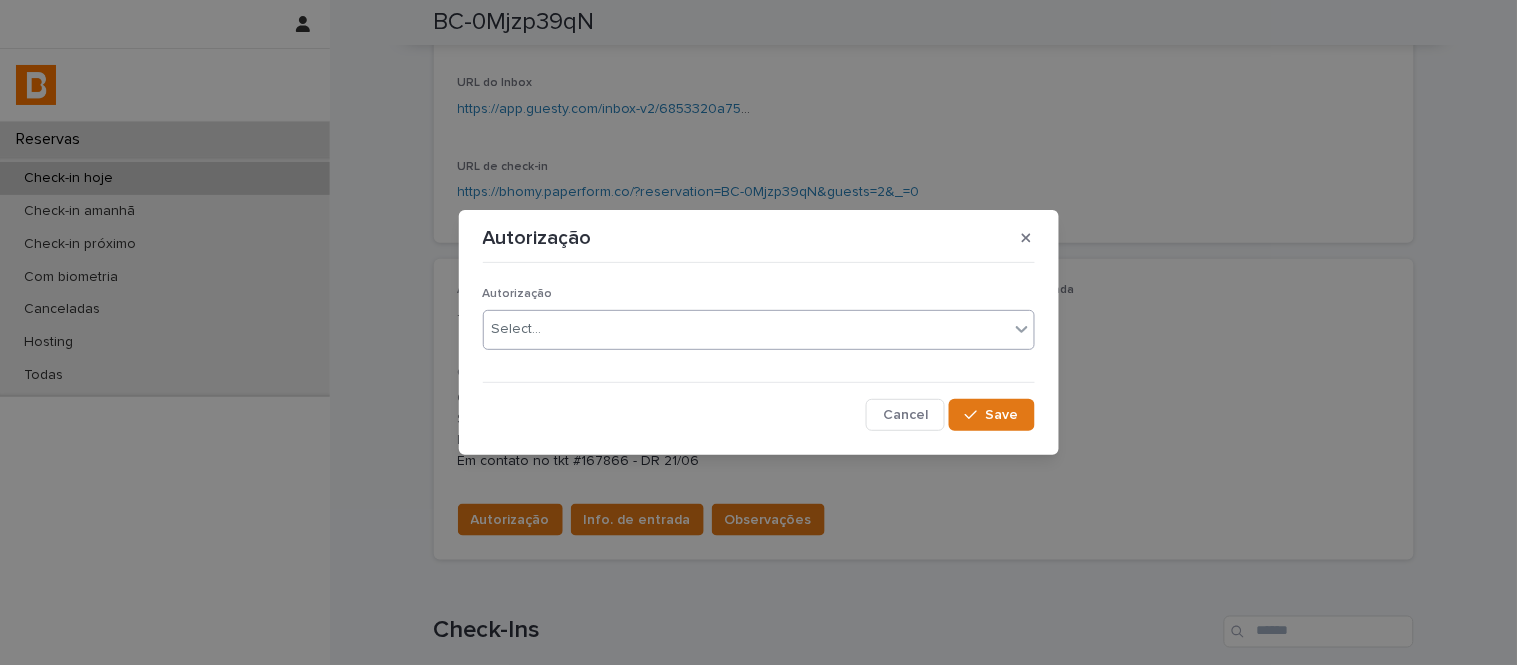 click on "Select..." at bounding box center [746, 329] 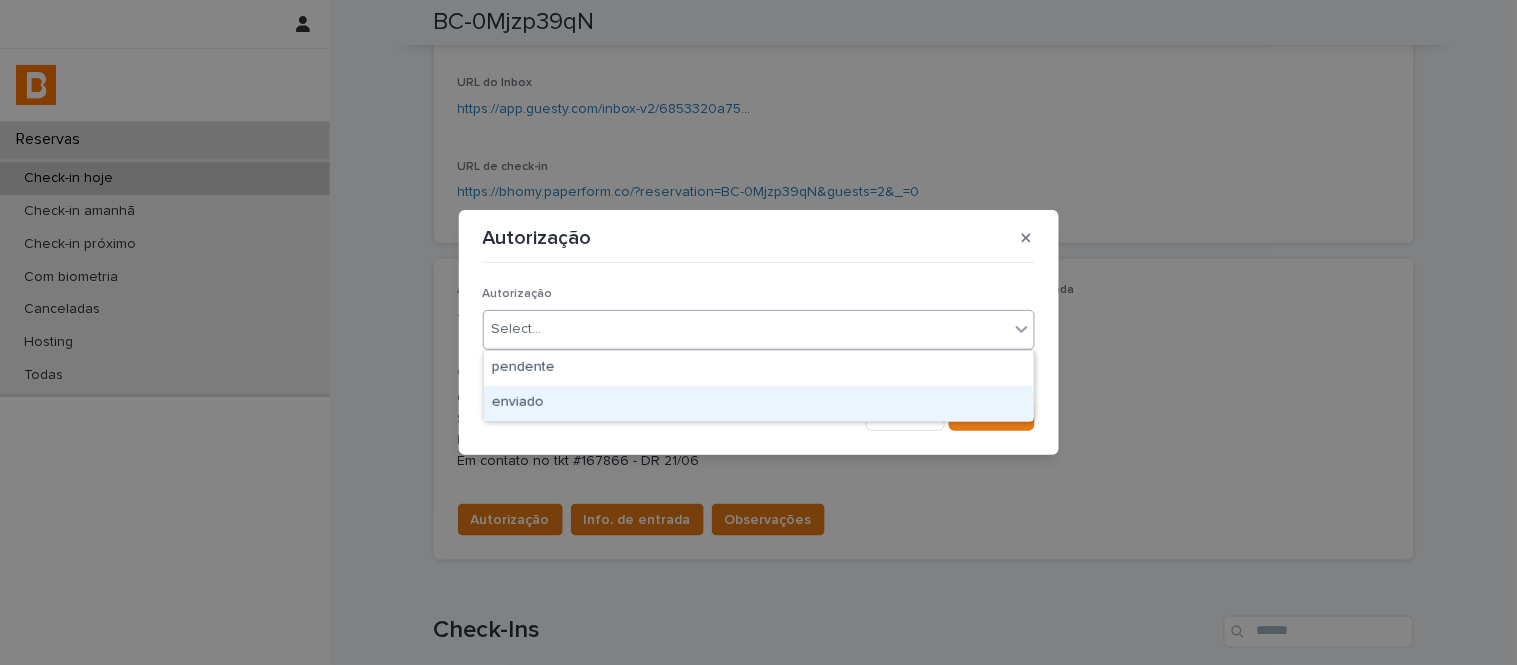 click on "enviado" at bounding box center [759, 403] 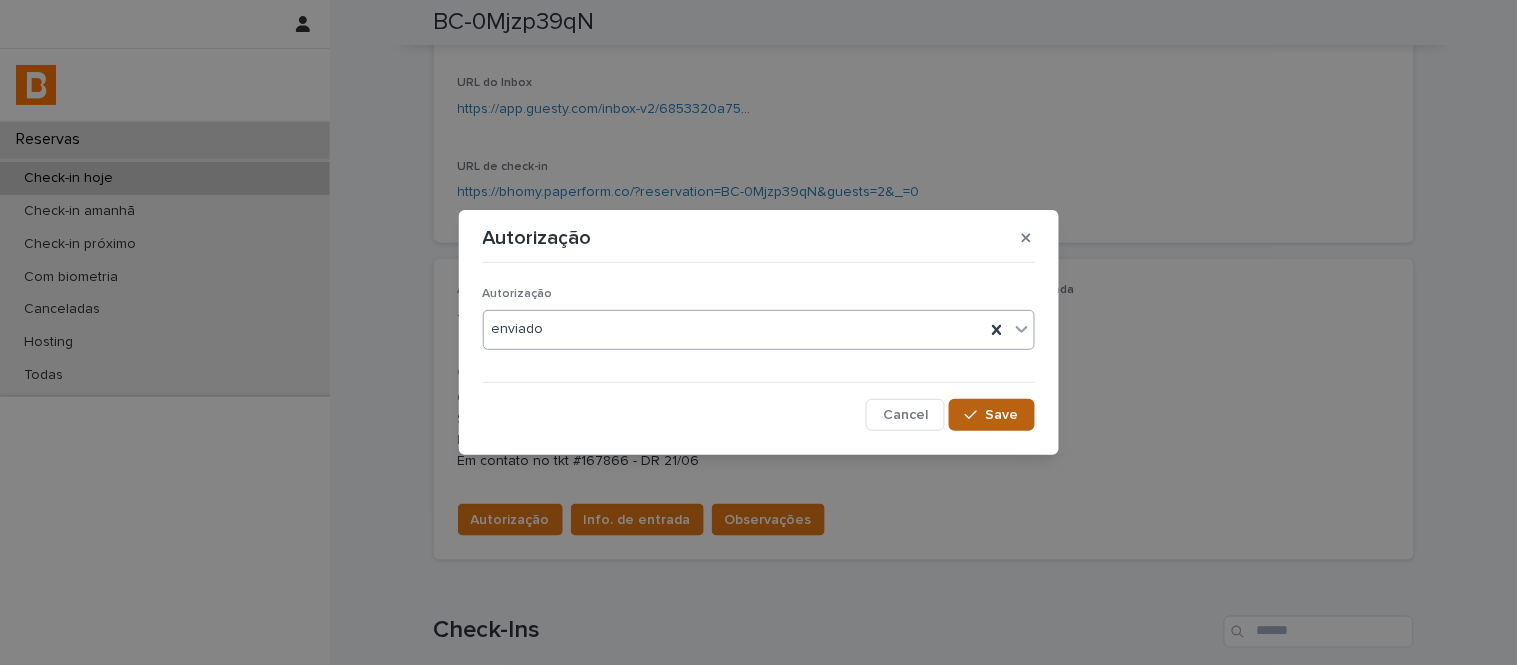 click on "Save" at bounding box center [991, 415] 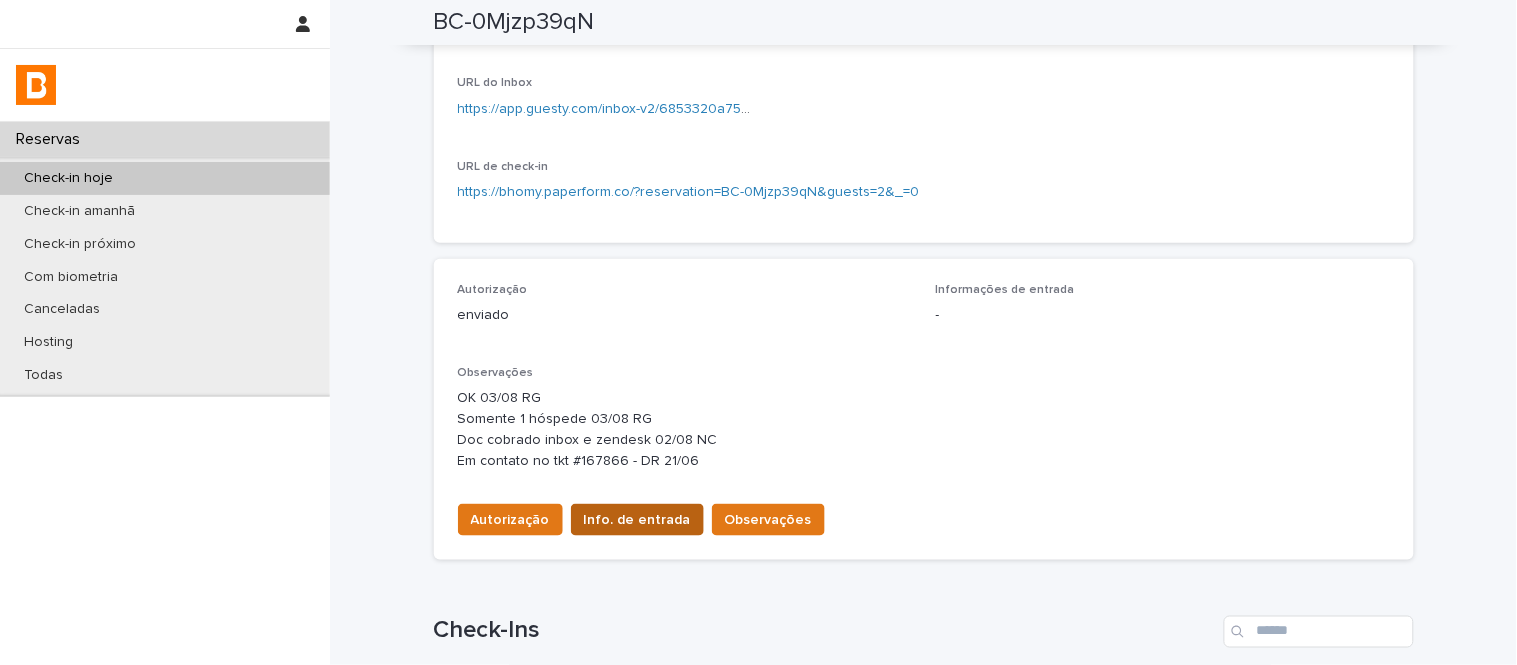 click on "Info. de entrada" at bounding box center (637, 520) 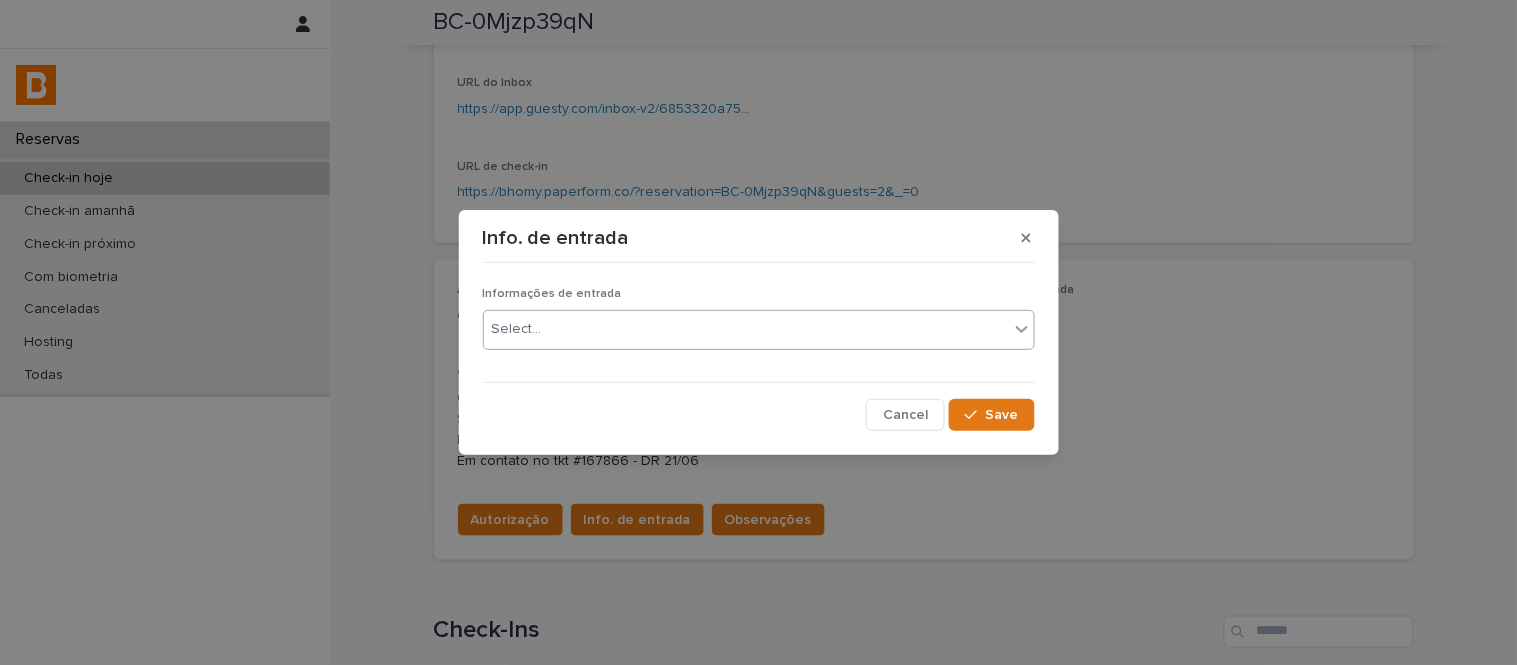 click on "Select..." at bounding box center [746, 329] 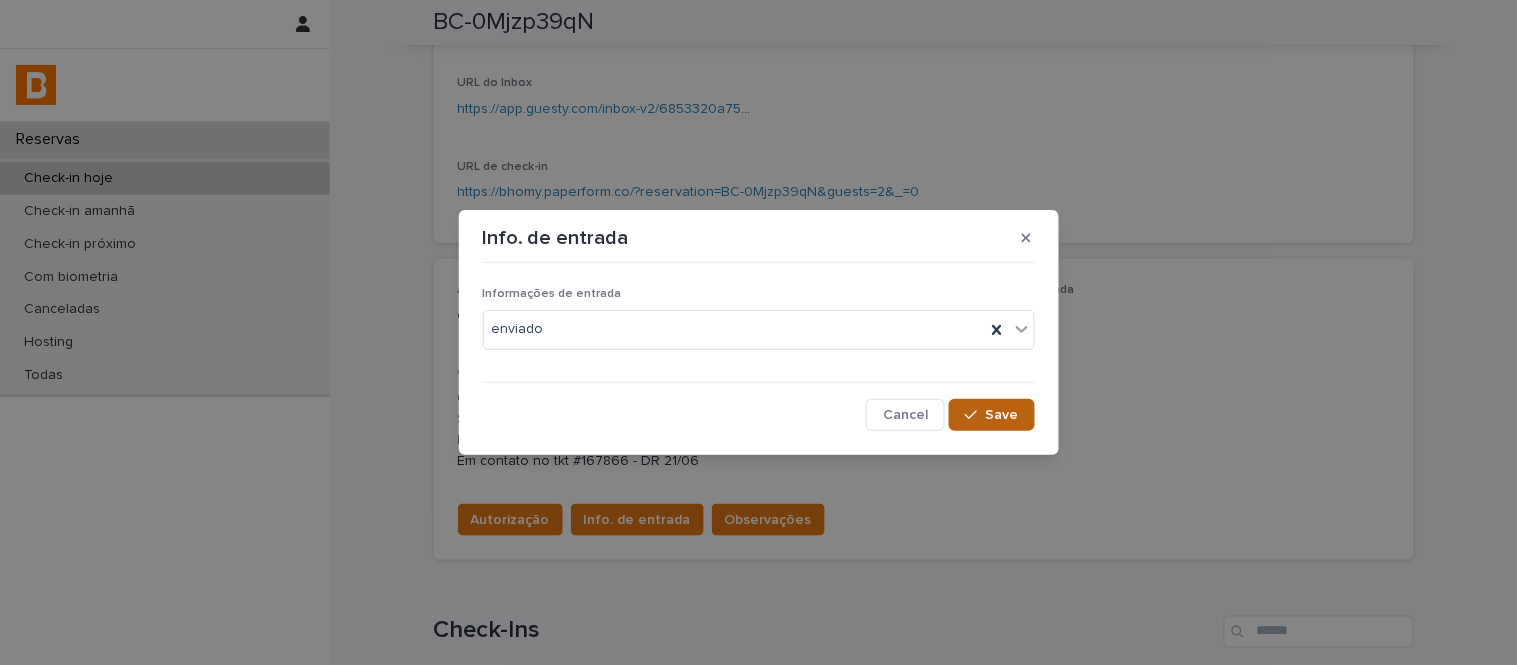 click on "Save" at bounding box center [1002, 415] 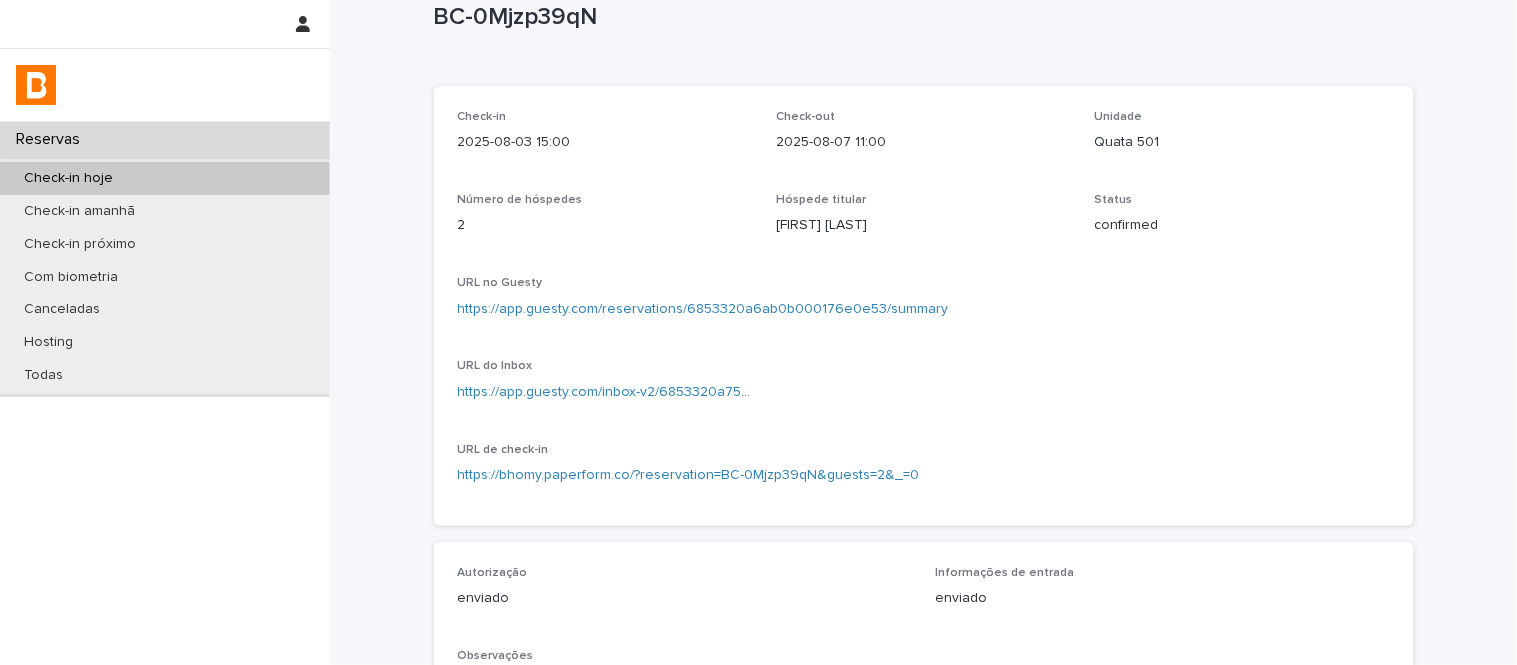 scroll, scrollTop: 0, scrollLeft: 0, axis: both 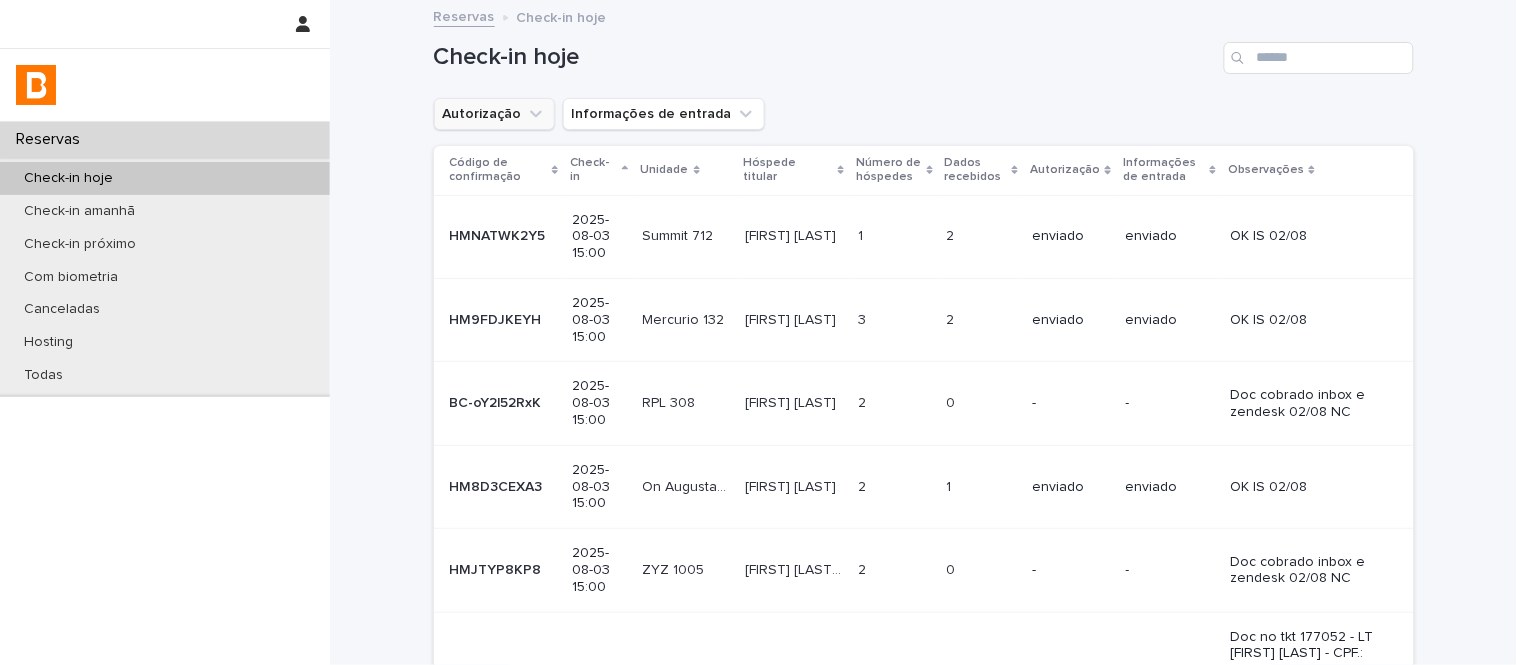 click 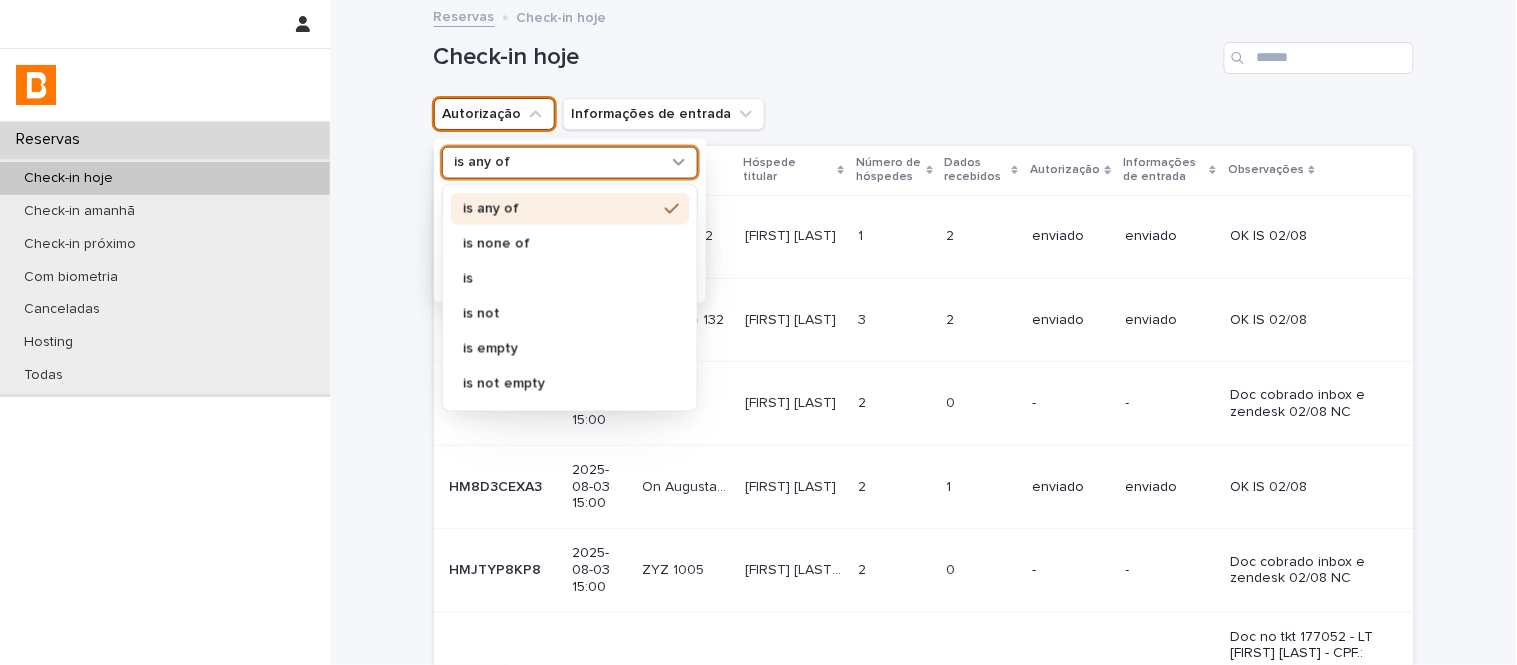 click on "is any of" at bounding box center (557, 162) 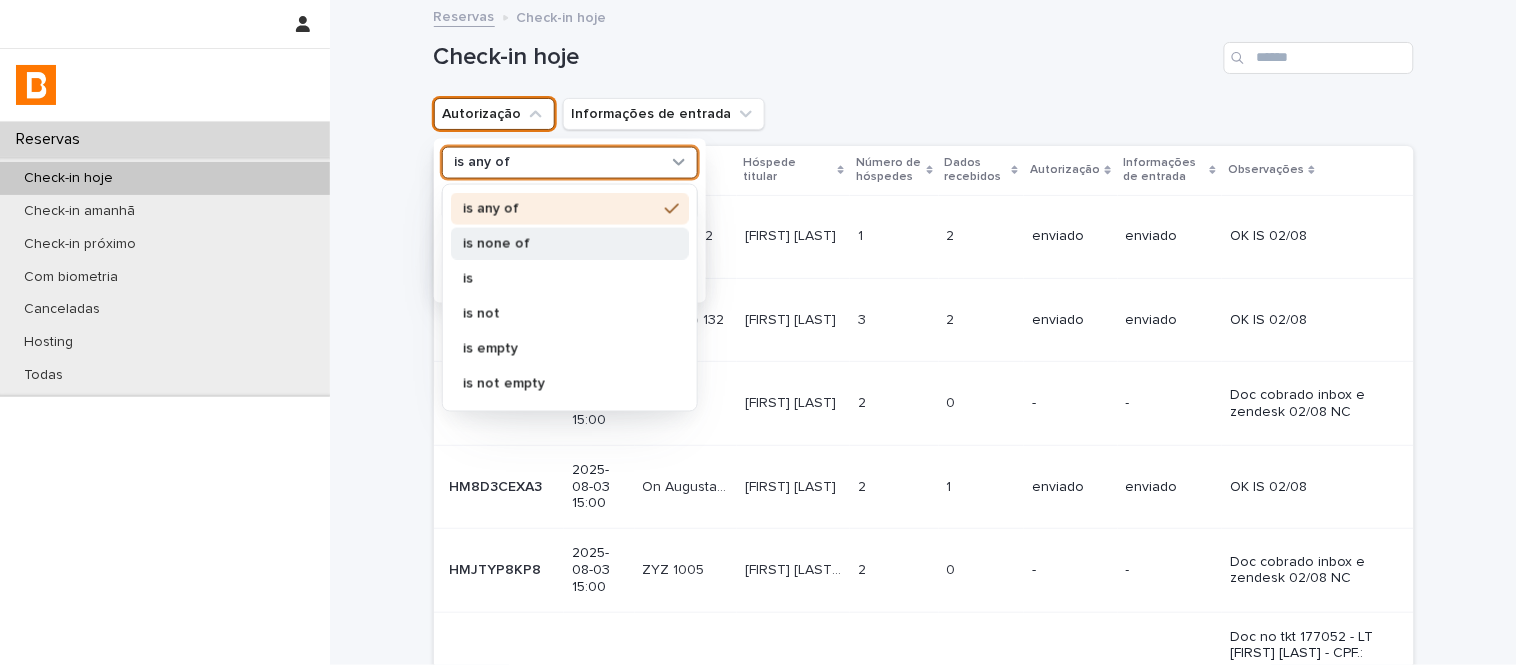 click on "is none of" at bounding box center [560, 243] 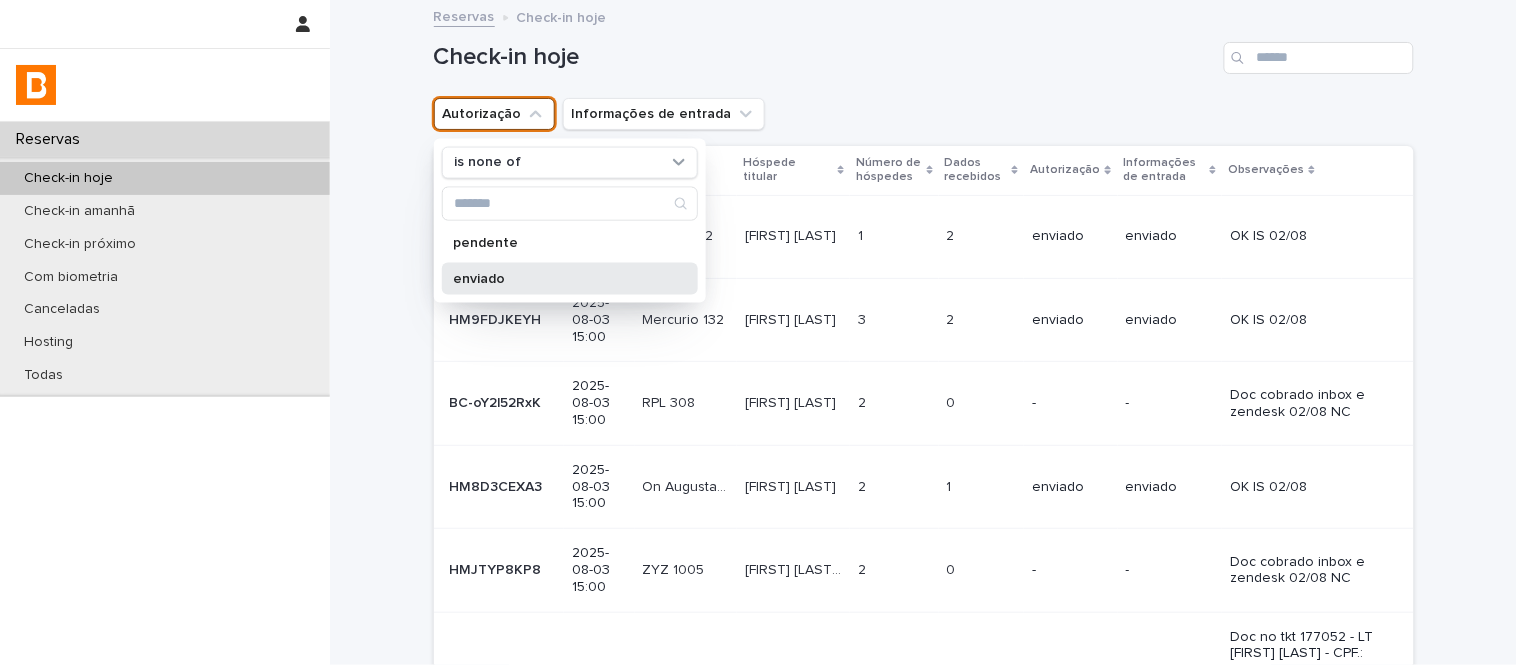 click on "enviado" at bounding box center (570, 278) 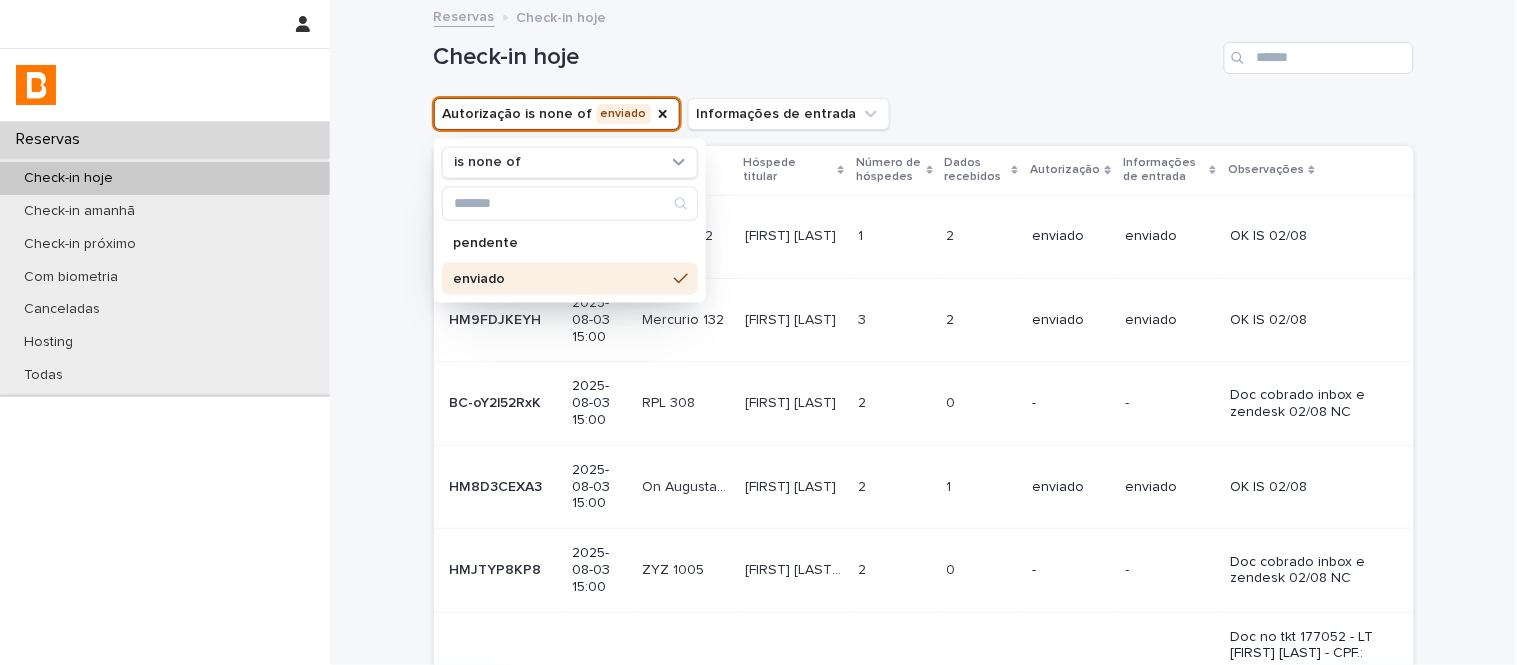 click on "Check-in hoje" at bounding box center [924, 50] 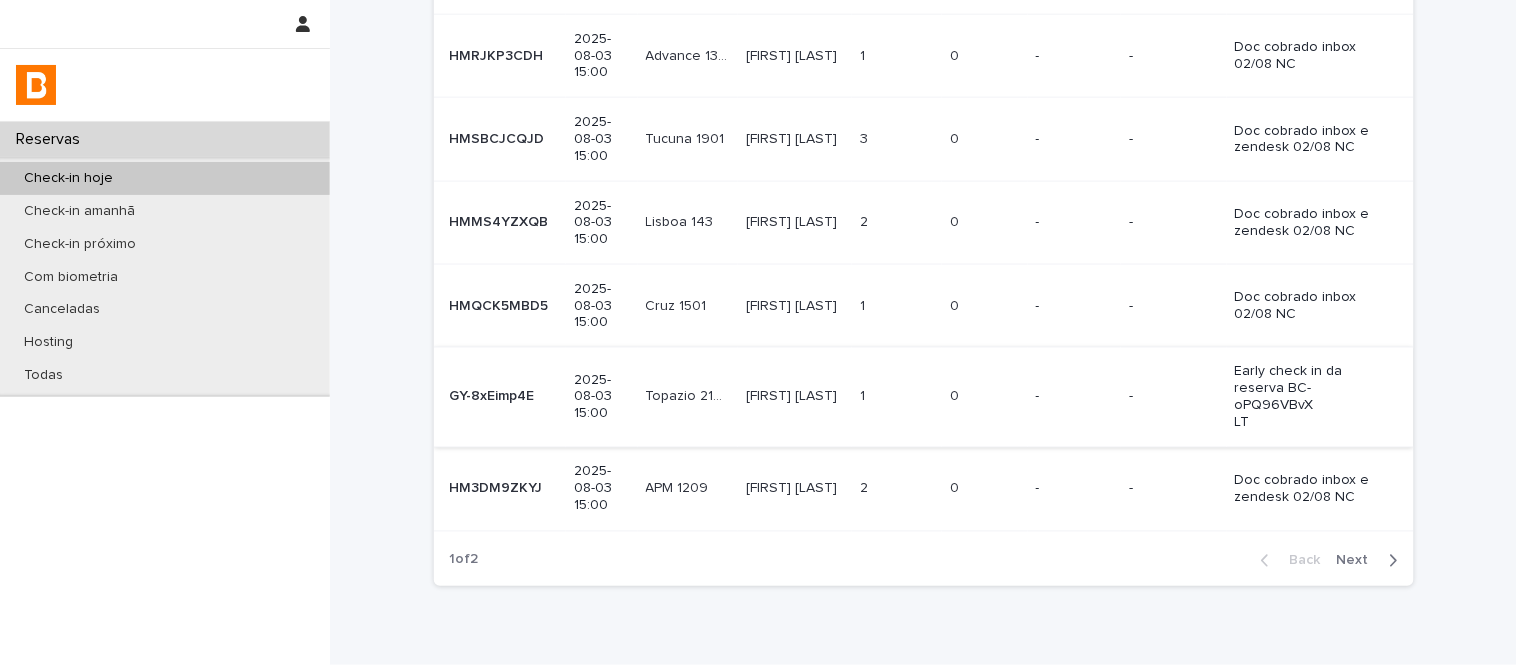 scroll, scrollTop: 581, scrollLeft: 0, axis: vertical 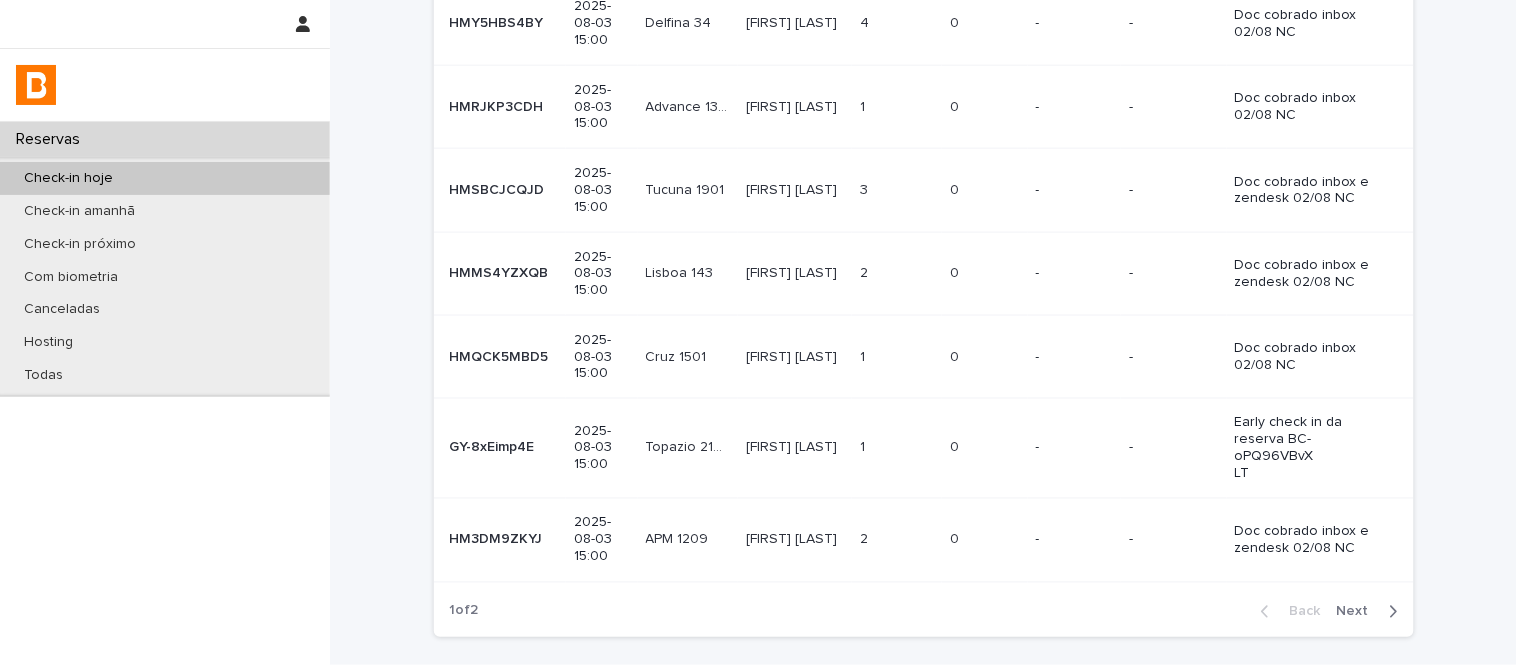 click on "Next" at bounding box center [1359, 612] 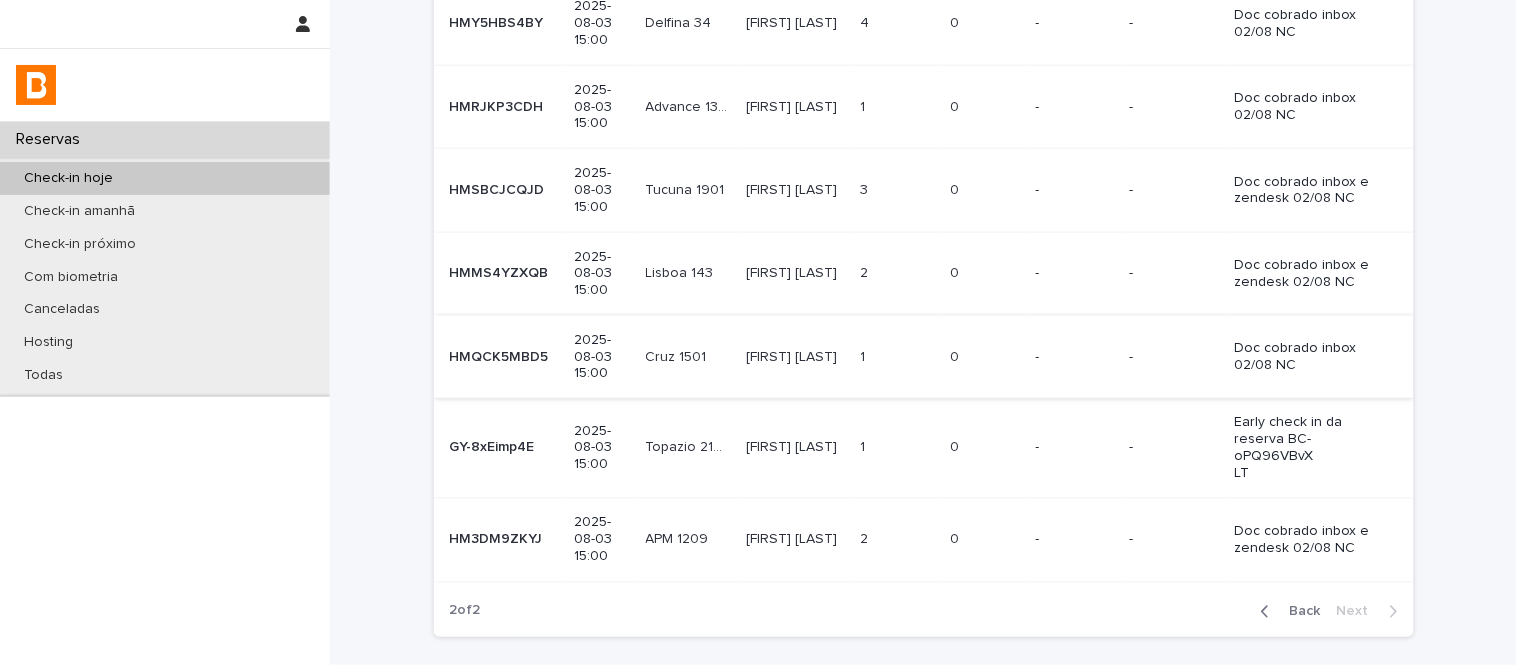 scroll, scrollTop: 23, scrollLeft: 0, axis: vertical 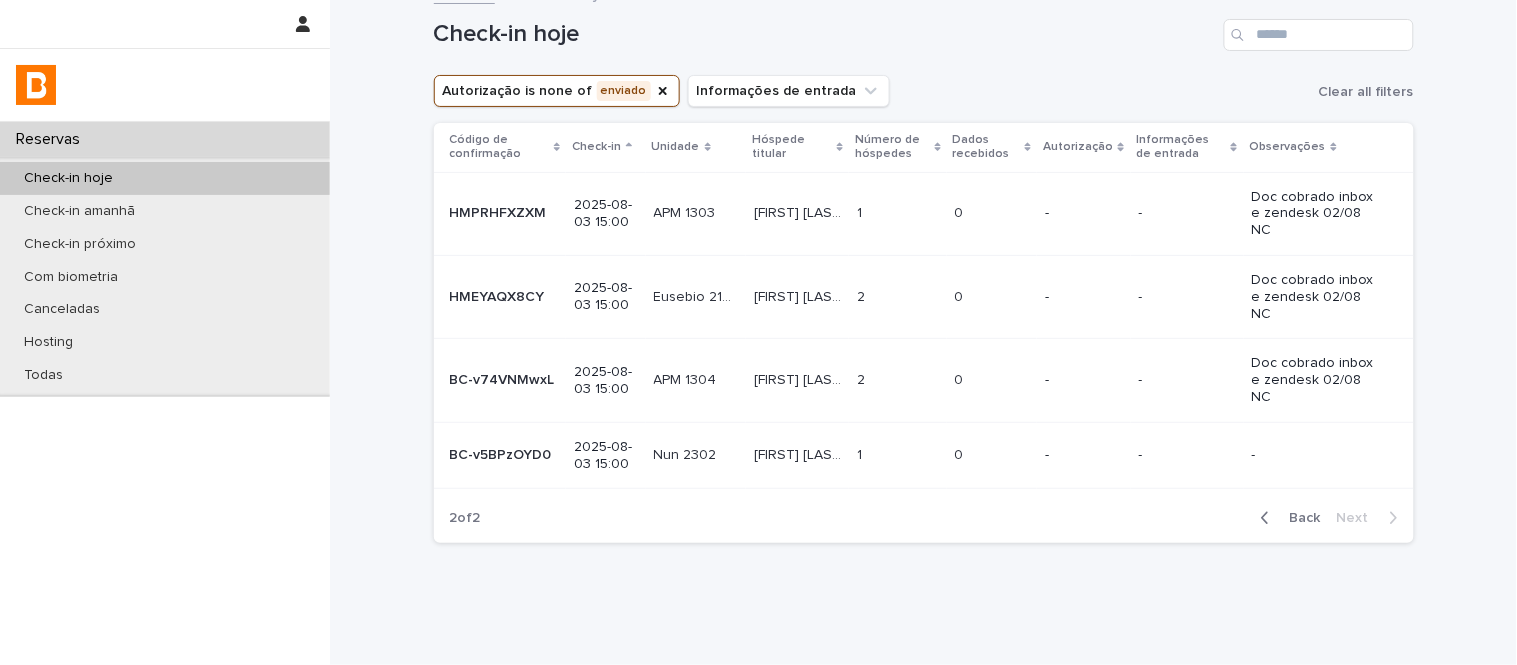 click on "Back" at bounding box center (1299, 518) 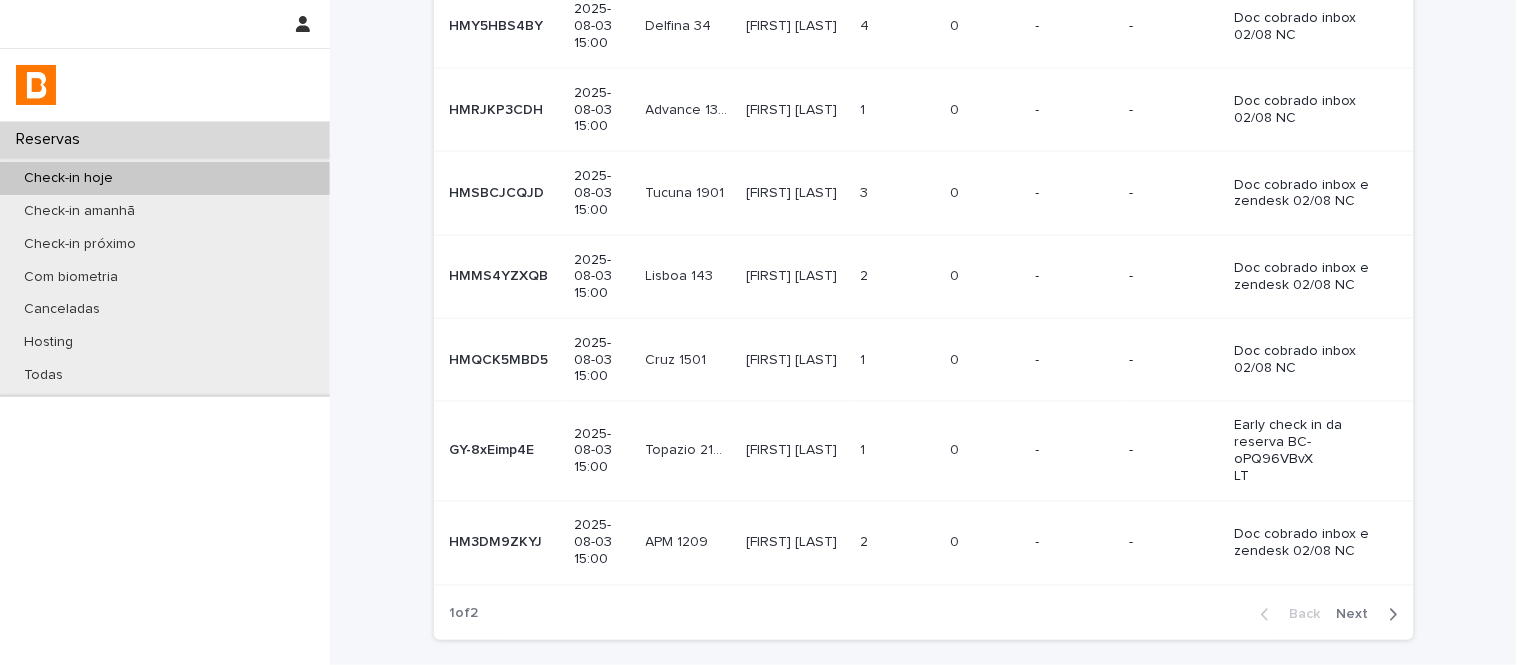 scroll, scrollTop: 690, scrollLeft: 0, axis: vertical 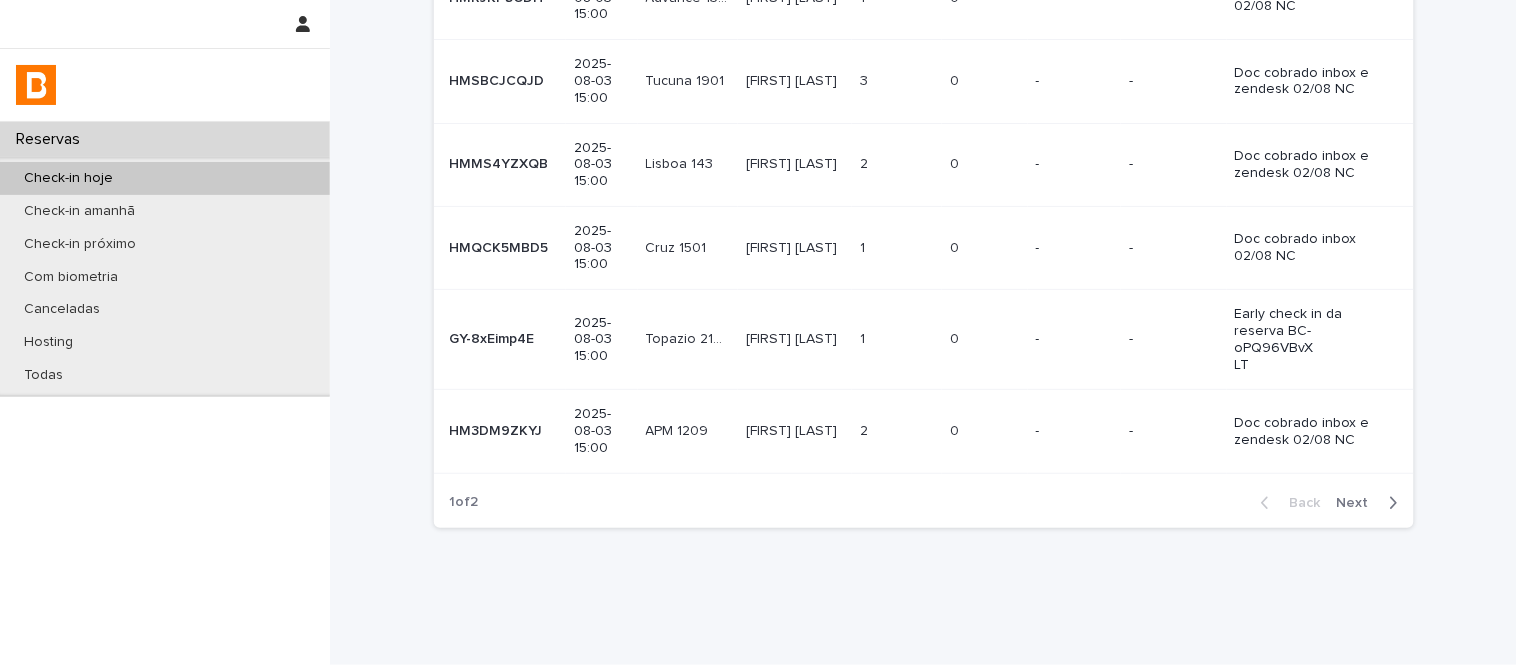 click on "Next" at bounding box center (1359, 503) 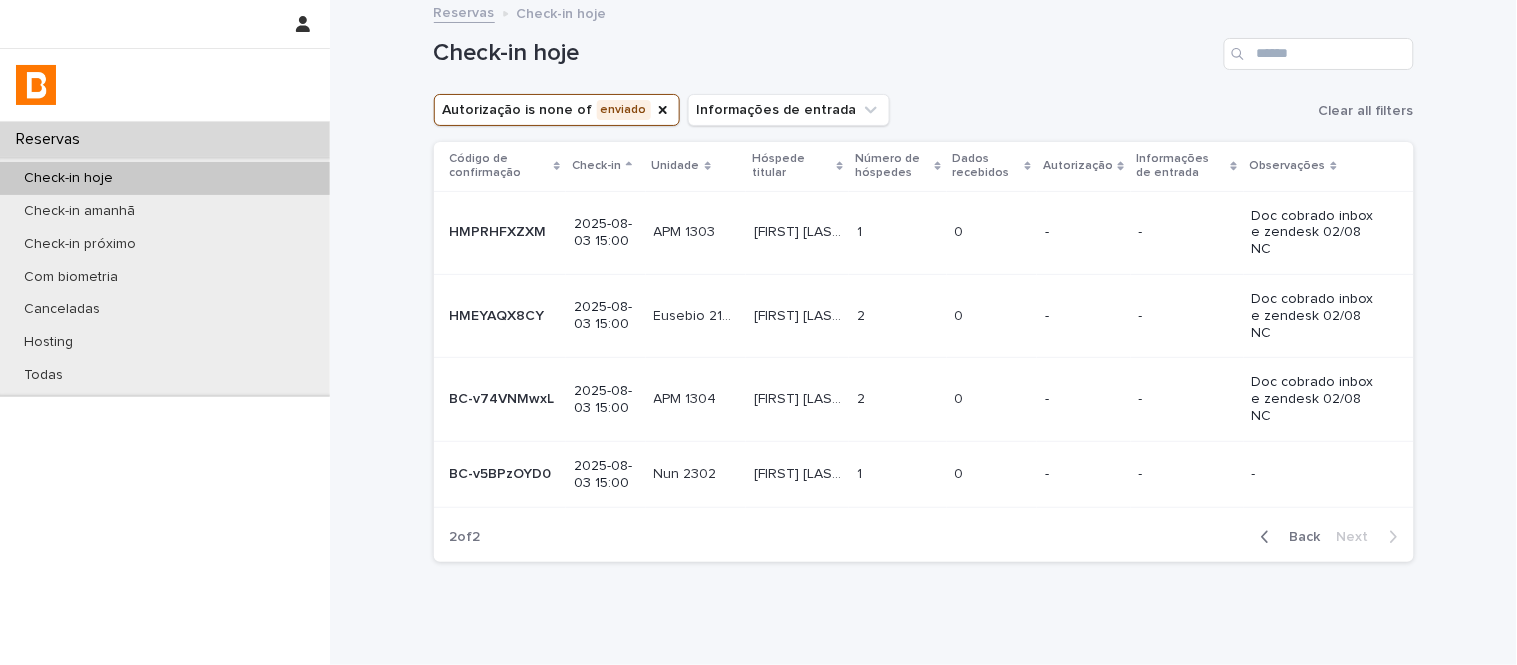 scroll, scrollTop: 0, scrollLeft: 0, axis: both 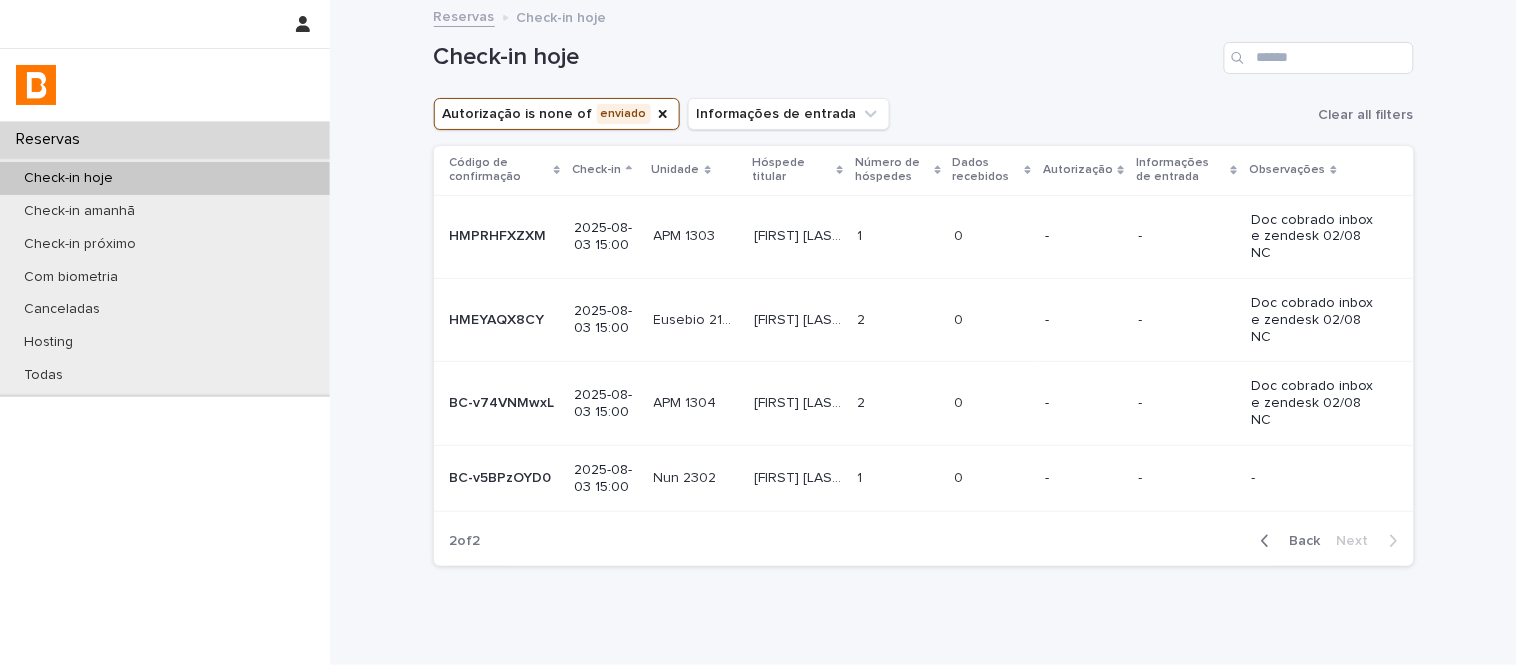 click on "Back" at bounding box center [1287, 541] 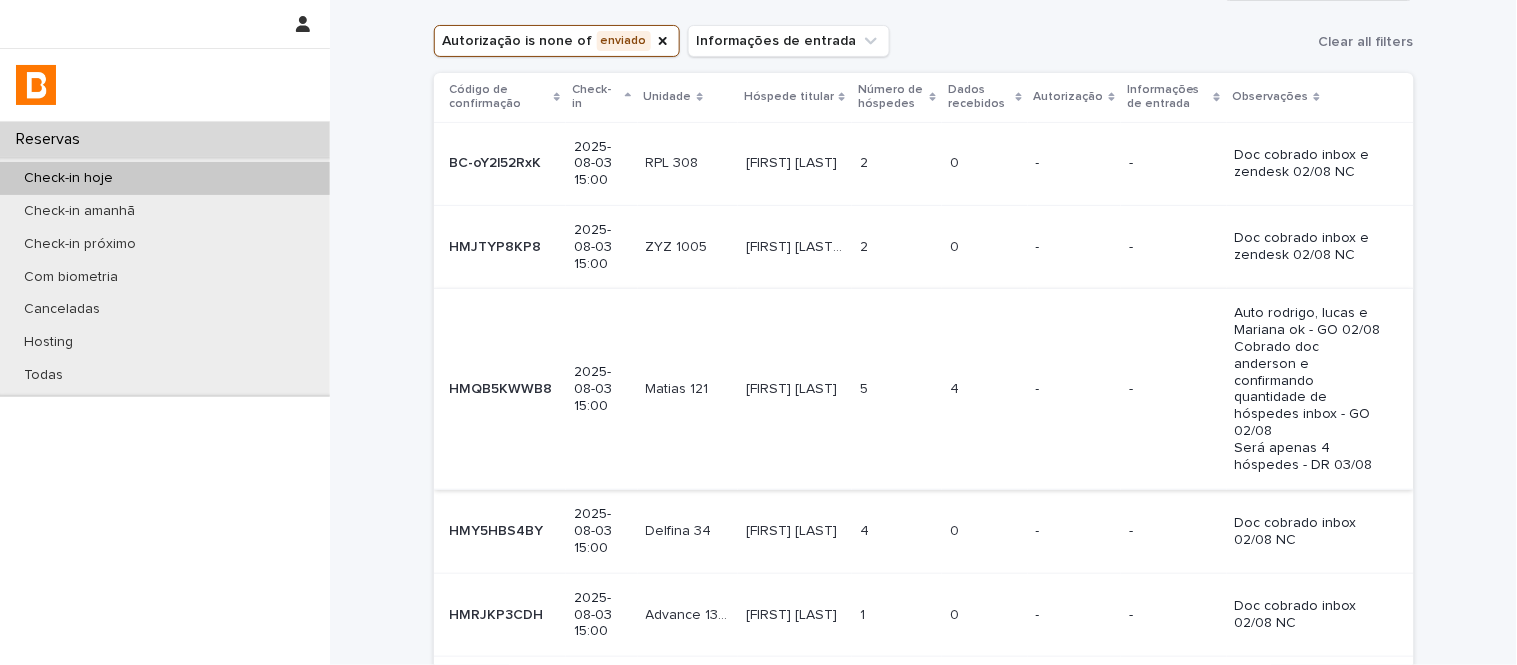 scroll, scrollTop: 111, scrollLeft: 0, axis: vertical 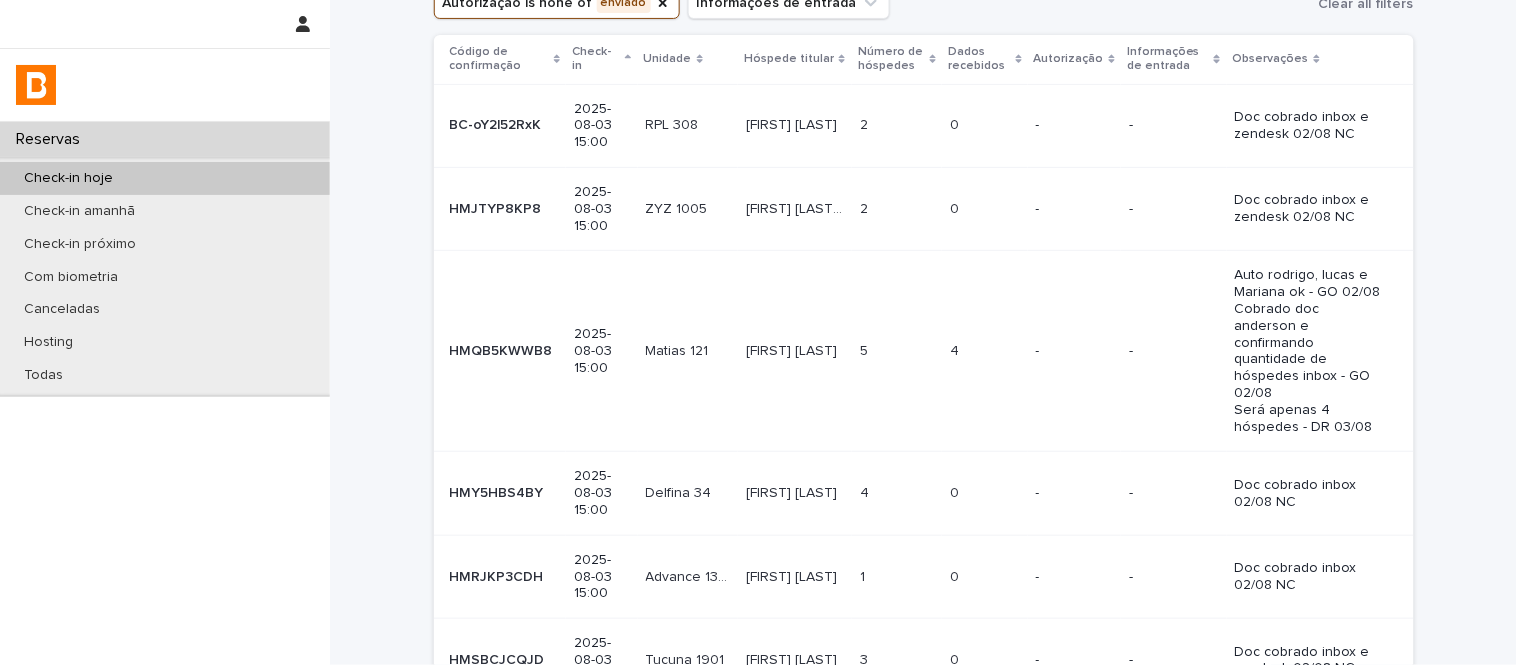 click on "5 5" at bounding box center (897, 351) 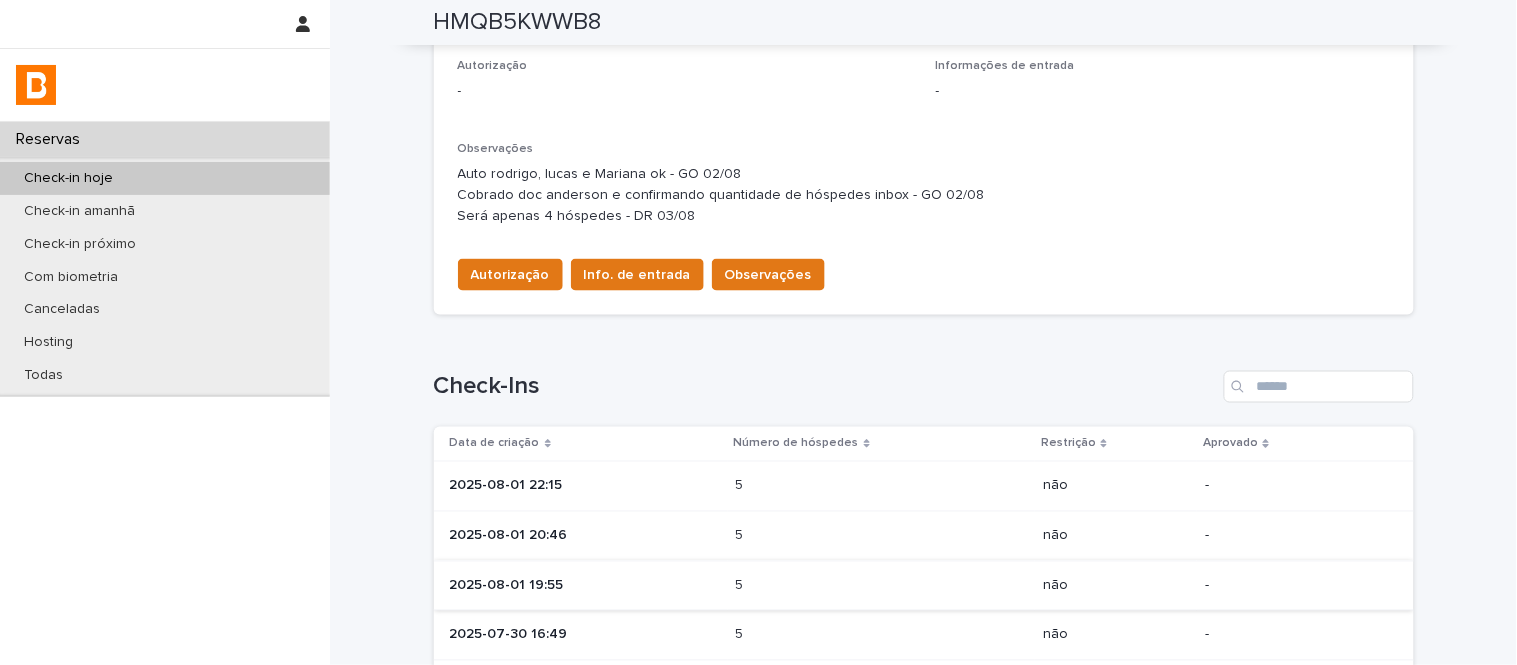 scroll, scrollTop: 678, scrollLeft: 0, axis: vertical 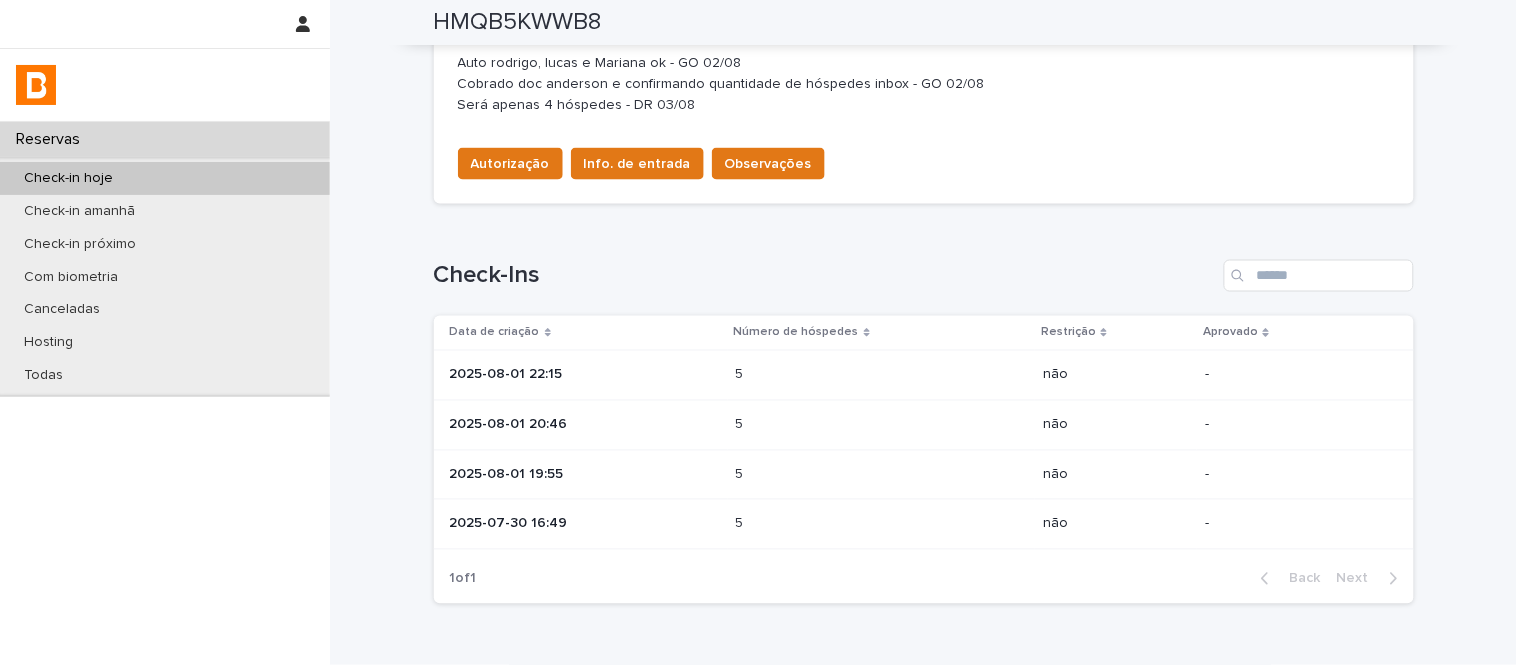 click at bounding box center [823, 524] 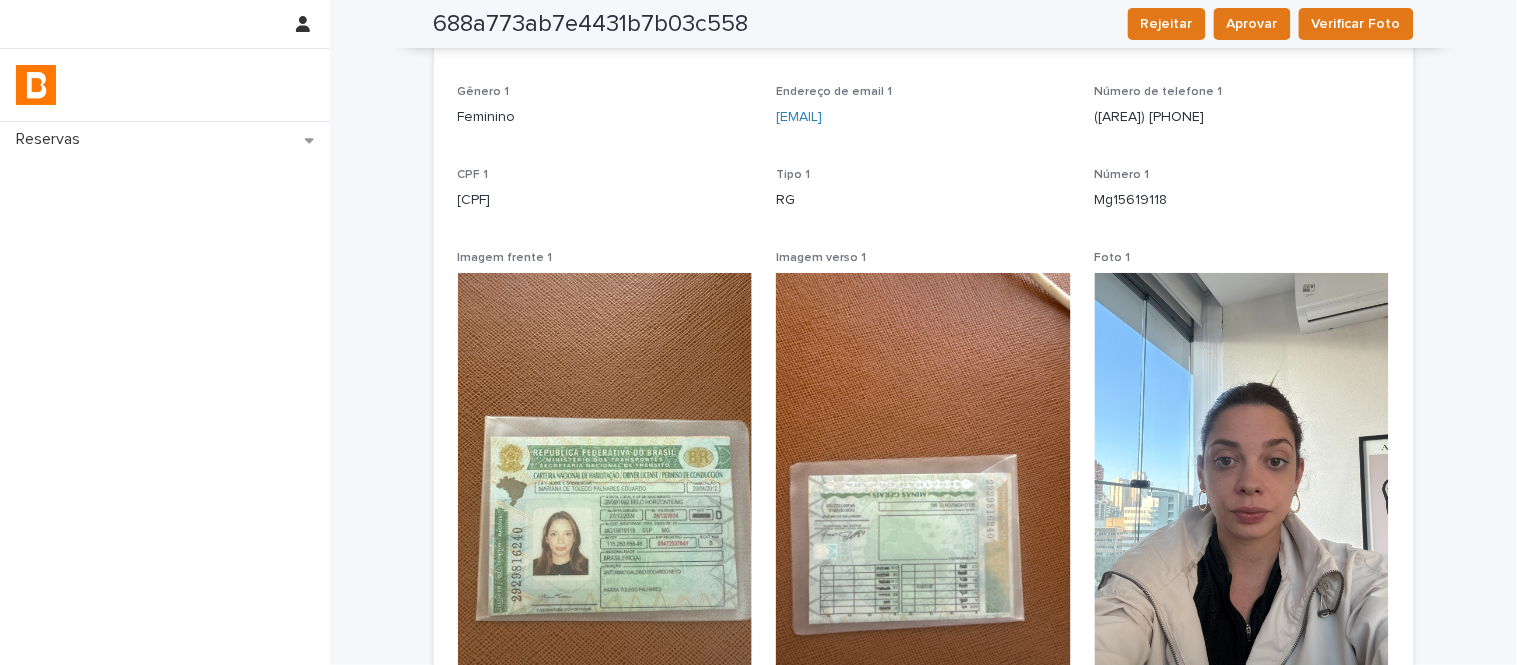 scroll, scrollTop: 0, scrollLeft: 0, axis: both 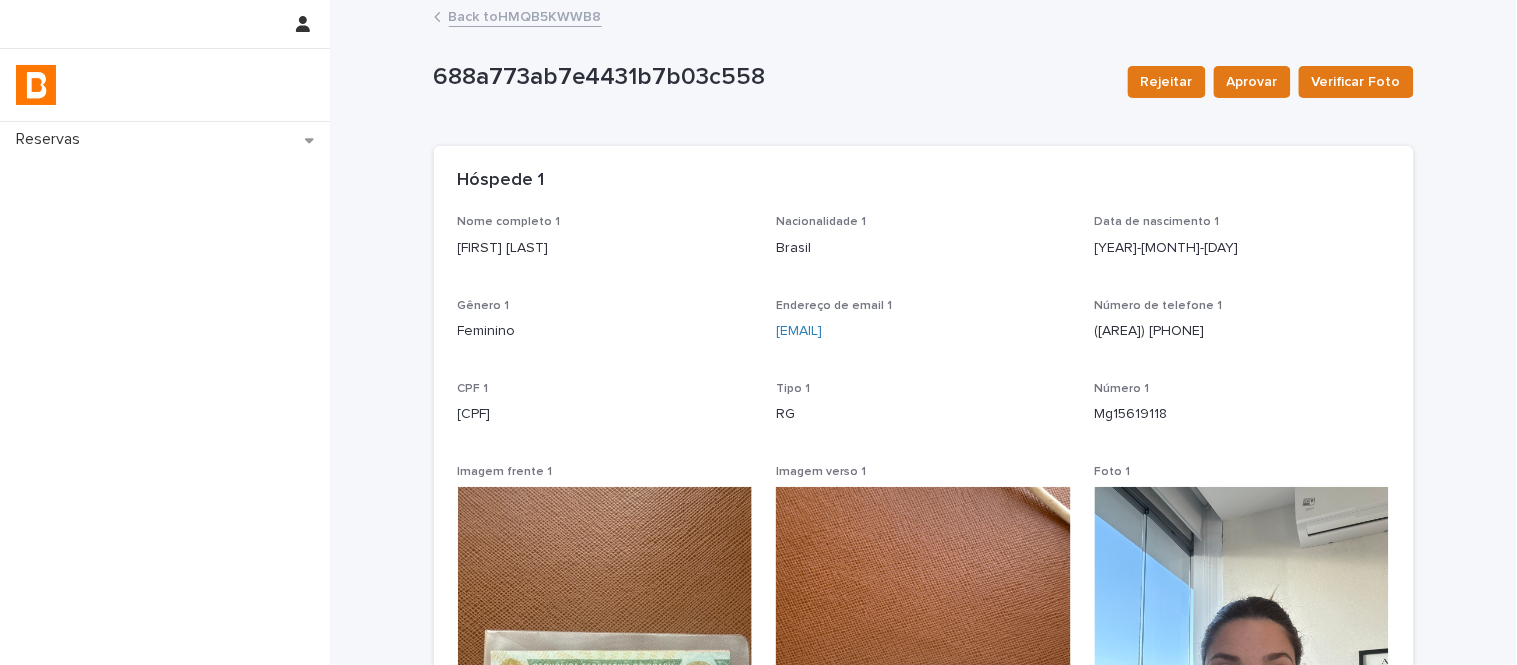 click on "688a773ab7e4431b7b03c558 Rejeitar Aprovar Verificar Foto 688a773ab7e4431b7b03c558 Rejeitar Aprovar Verificar Foto Sorry, there was an error saving your record. Please try again. Please fill out the required fields below. Loading... Saving… Loading... Saving… Loading... Saving… Restrição não Loading... Saving… Hóspede 1 Nome completo 1 [FIRST] [LAST] Nacionalidade 1 Brasil Data de nascimento 1 [DATE] Gênero 1 Feminino Endereço de email 1 [EMAIL] Número de telefone 1 [PHONE] CPF 1 [CPF] Tipo 1 RG Número 1 [RG] Imagem frente 1 Imagem verso 1 Foto 1 Status foto 1 - Loading... Saving… Hóspede 2 Loading... Saving… Hóspede 3 Loading... Saving… Hóspede 4 Loading... Saving… Veículo" at bounding box center [924, 511] 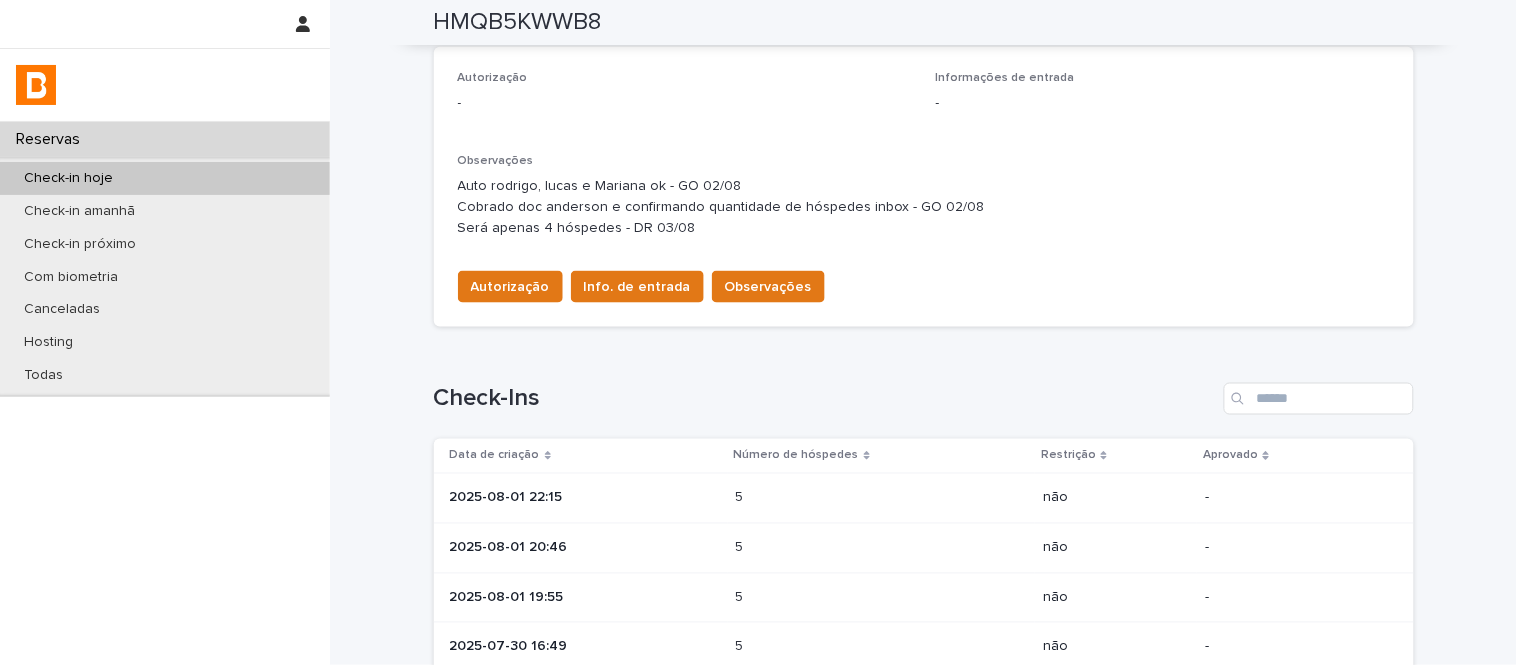 scroll, scrollTop: 666, scrollLeft: 0, axis: vertical 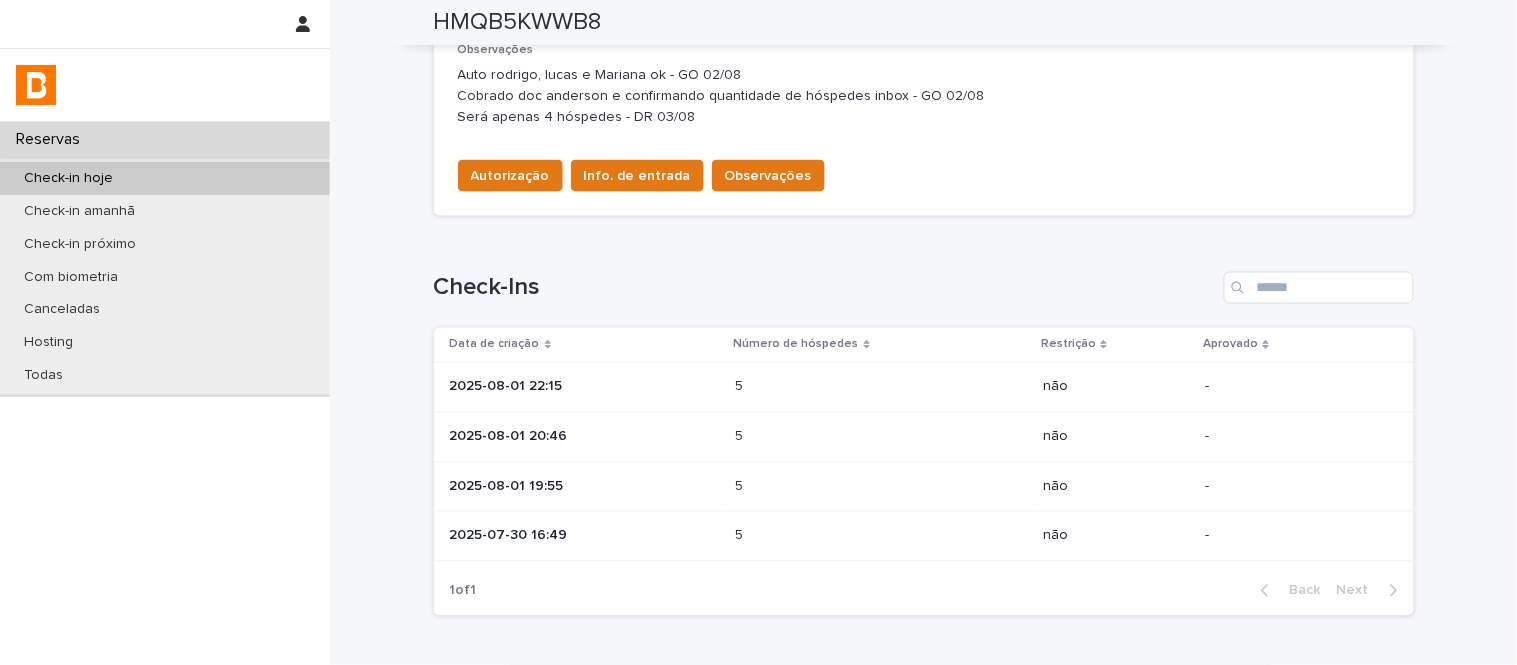click at bounding box center (823, 487) 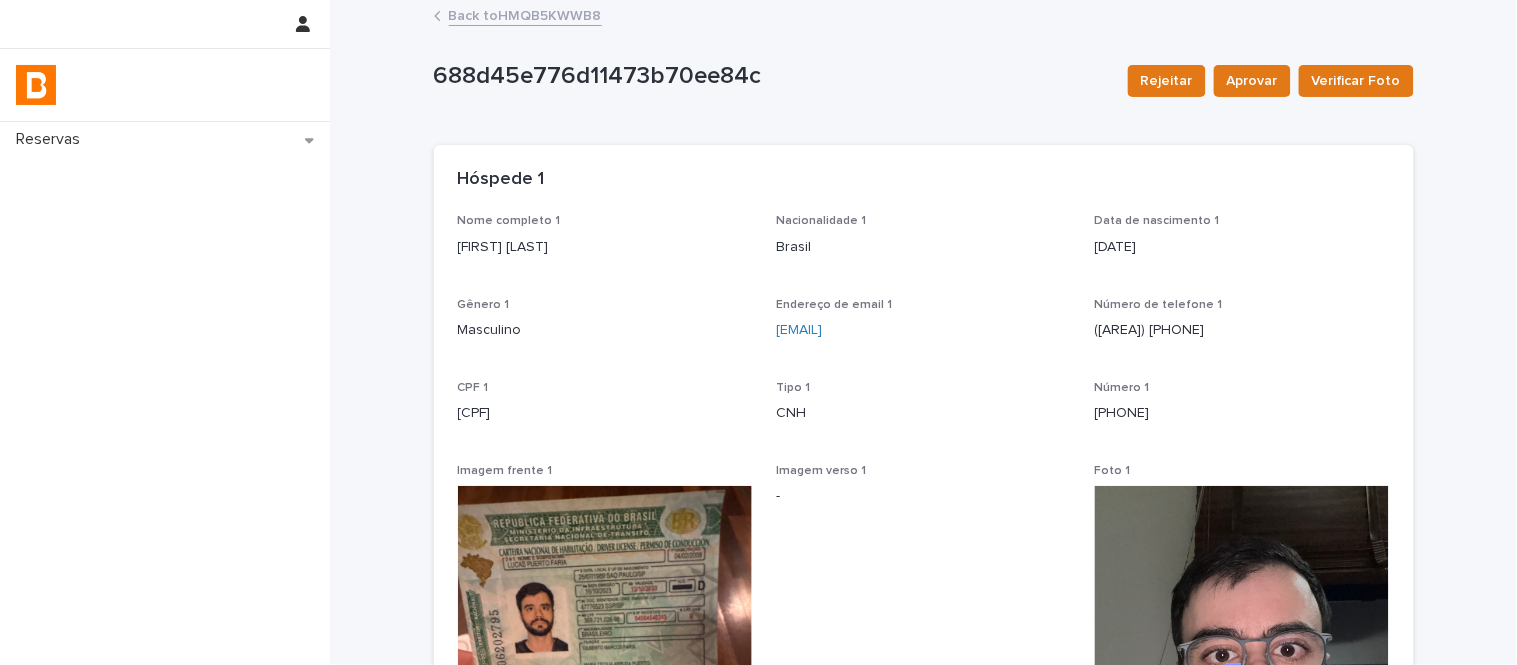 scroll, scrollTop: 0, scrollLeft: 0, axis: both 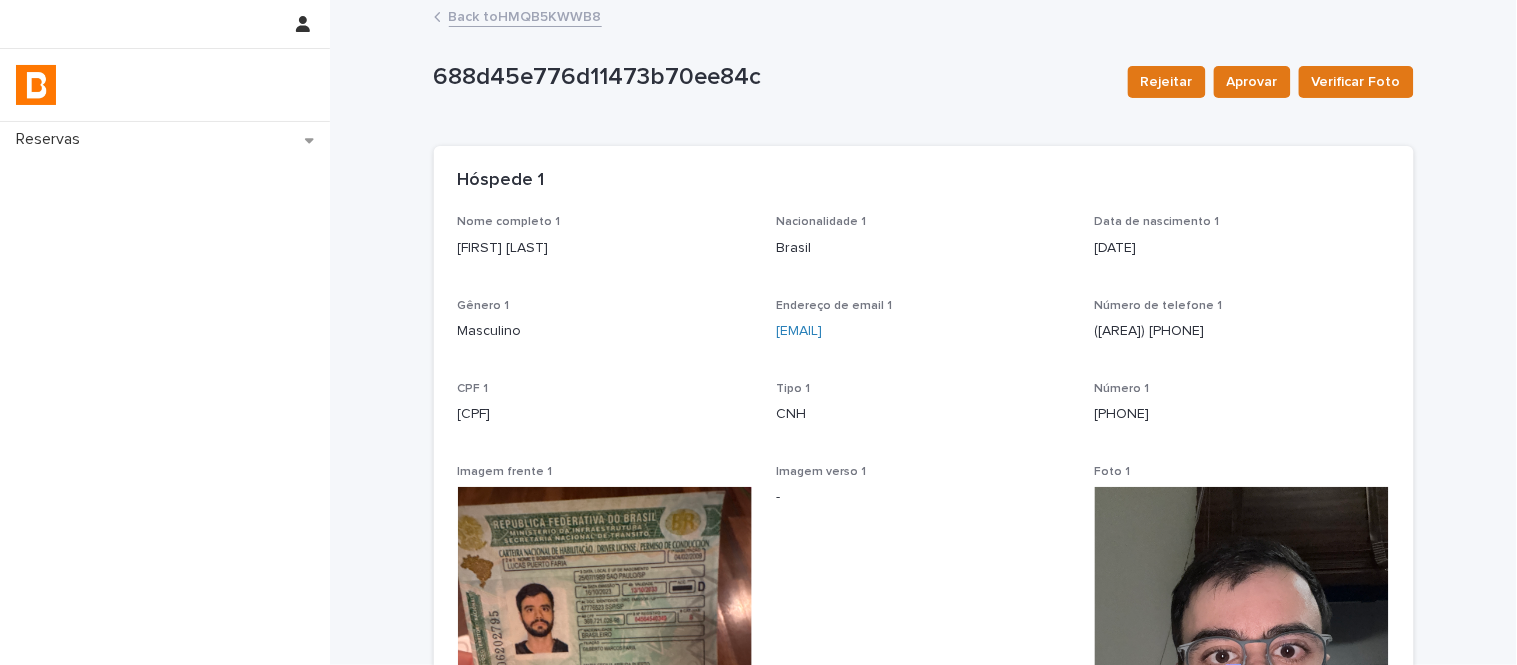 click on "Back to  HMQB5KWWB8" at bounding box center [525, 15] 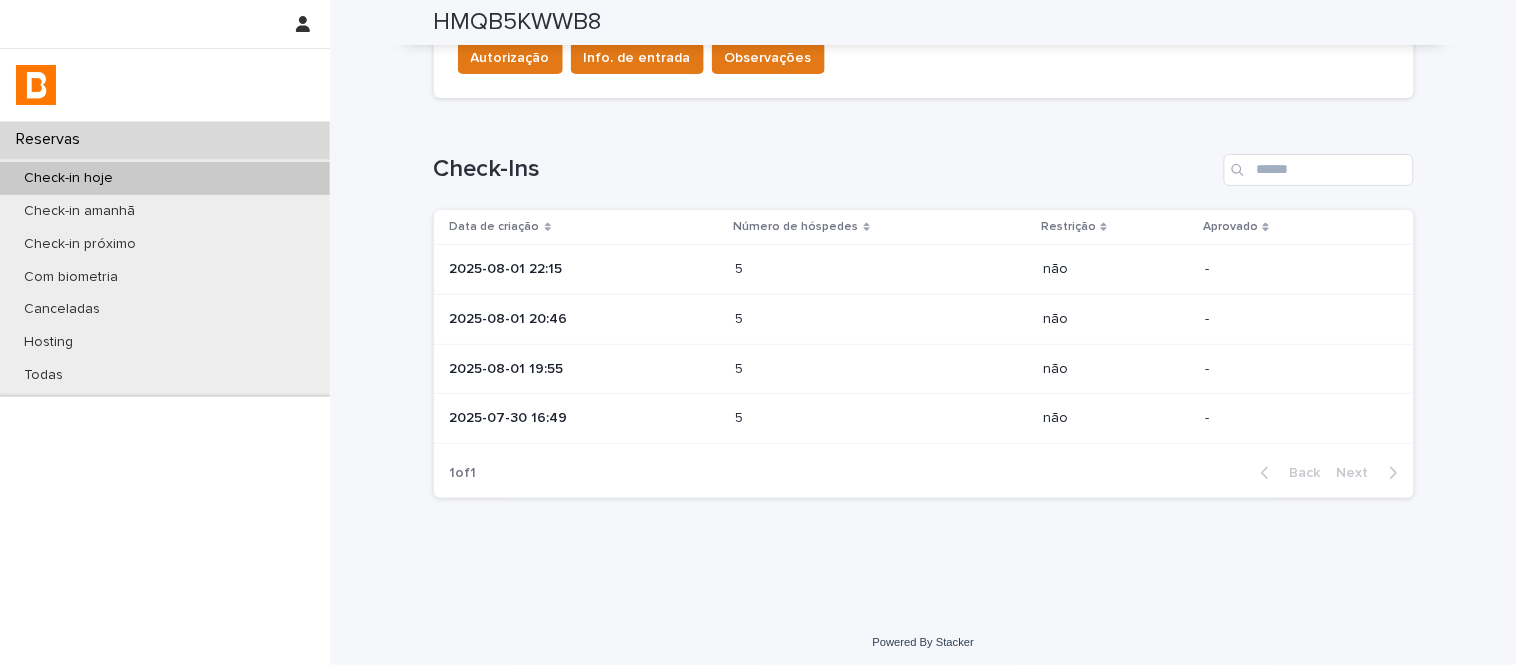 scroll, scrollTop: 790, scrollLeft: 0, axis: vertical 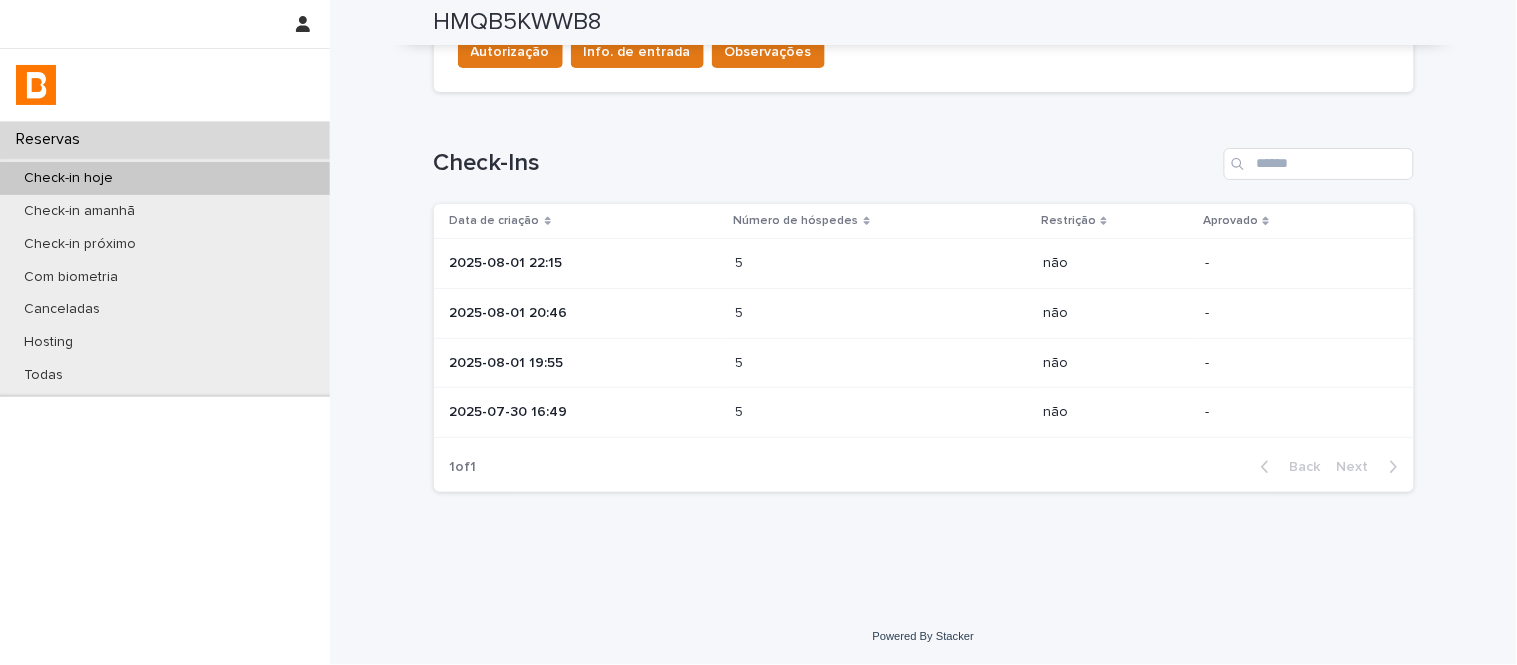 click on "5 5" at bounding box center [881, 313] 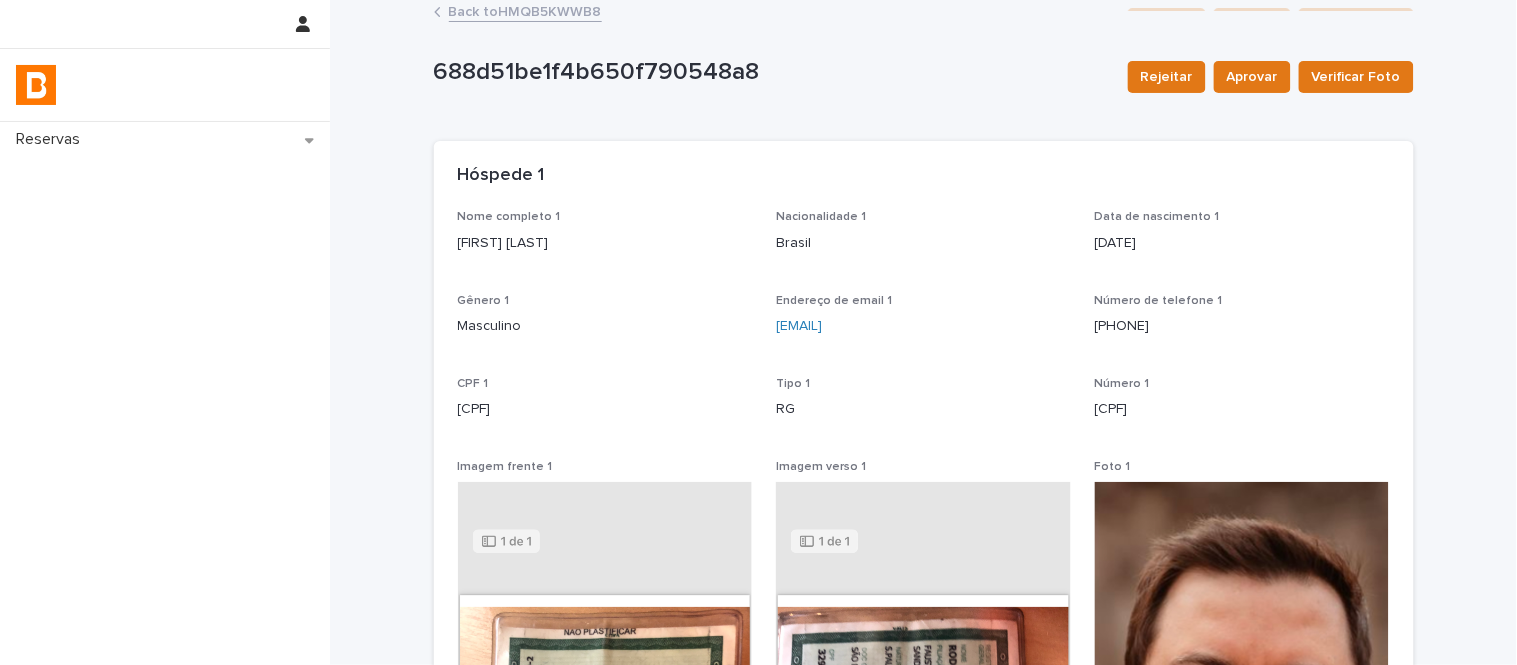 scroll, scrollTop: 0, scrollLeft: 0, axis: both 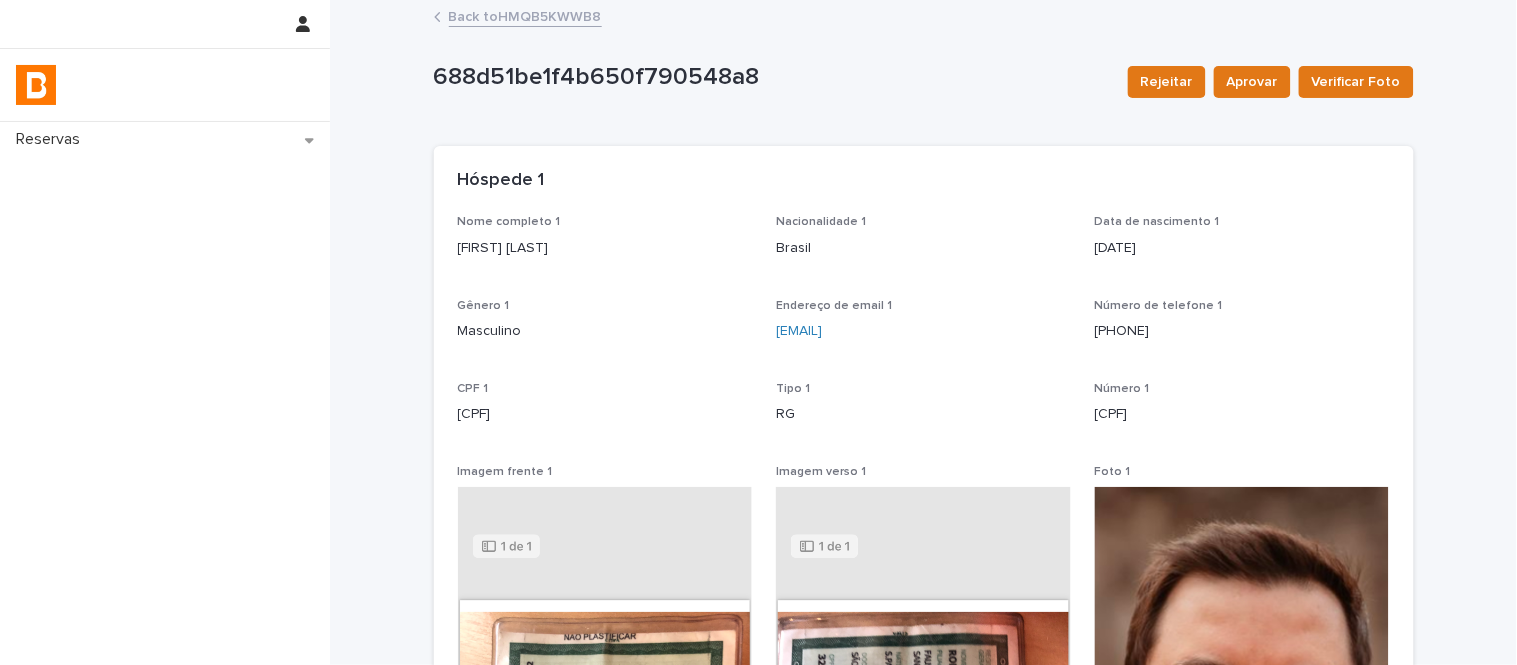 click on "Back to  HMQB5KWWB8" at bounding box center [525, 15] 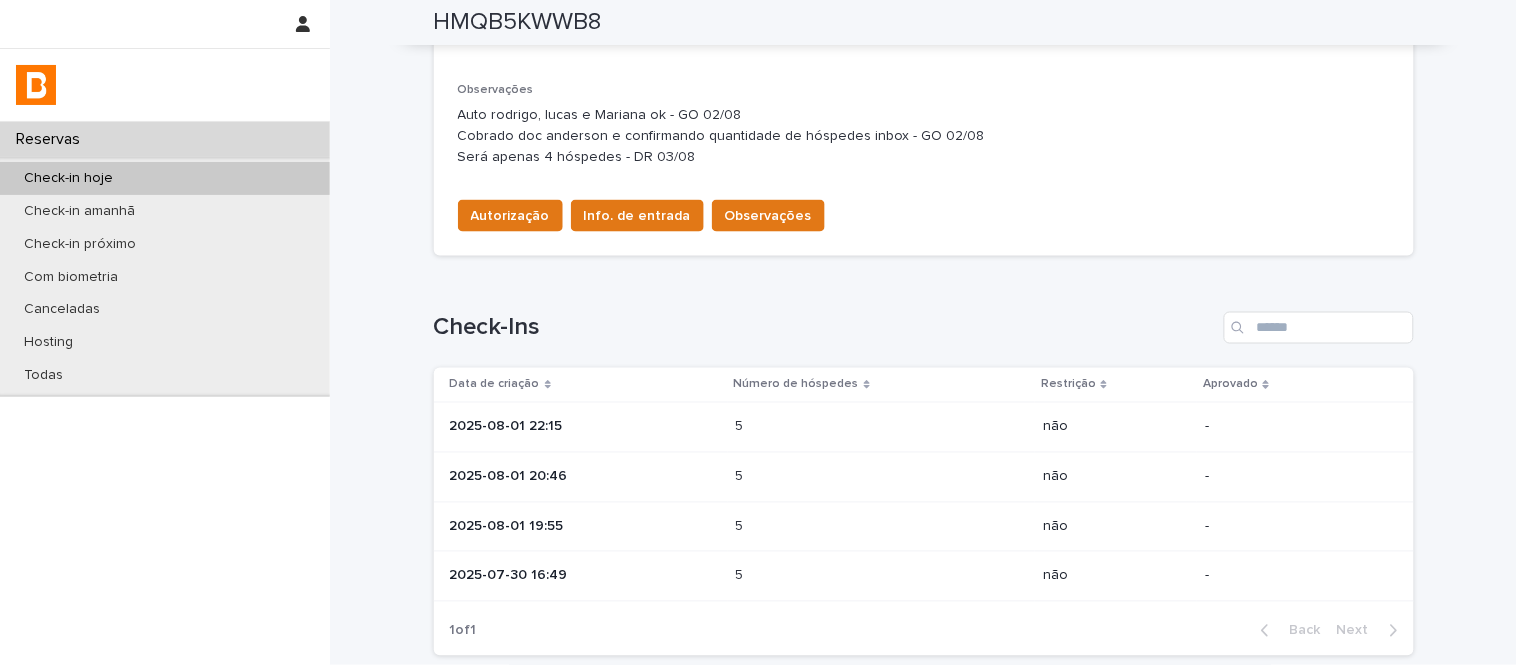scroll, scrollTop: 666, scrollLeft: 0, axis: vertical 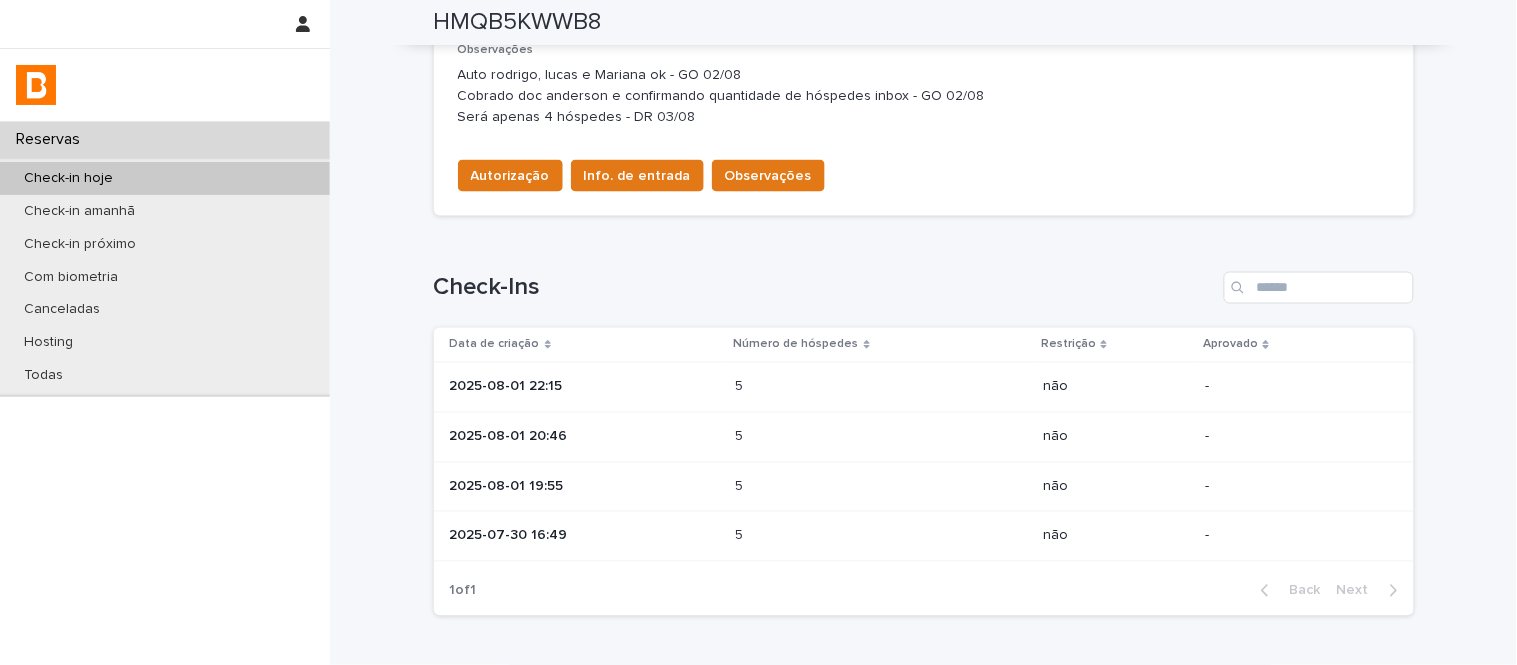 click on "5 5" at bounding box center [881, 388] 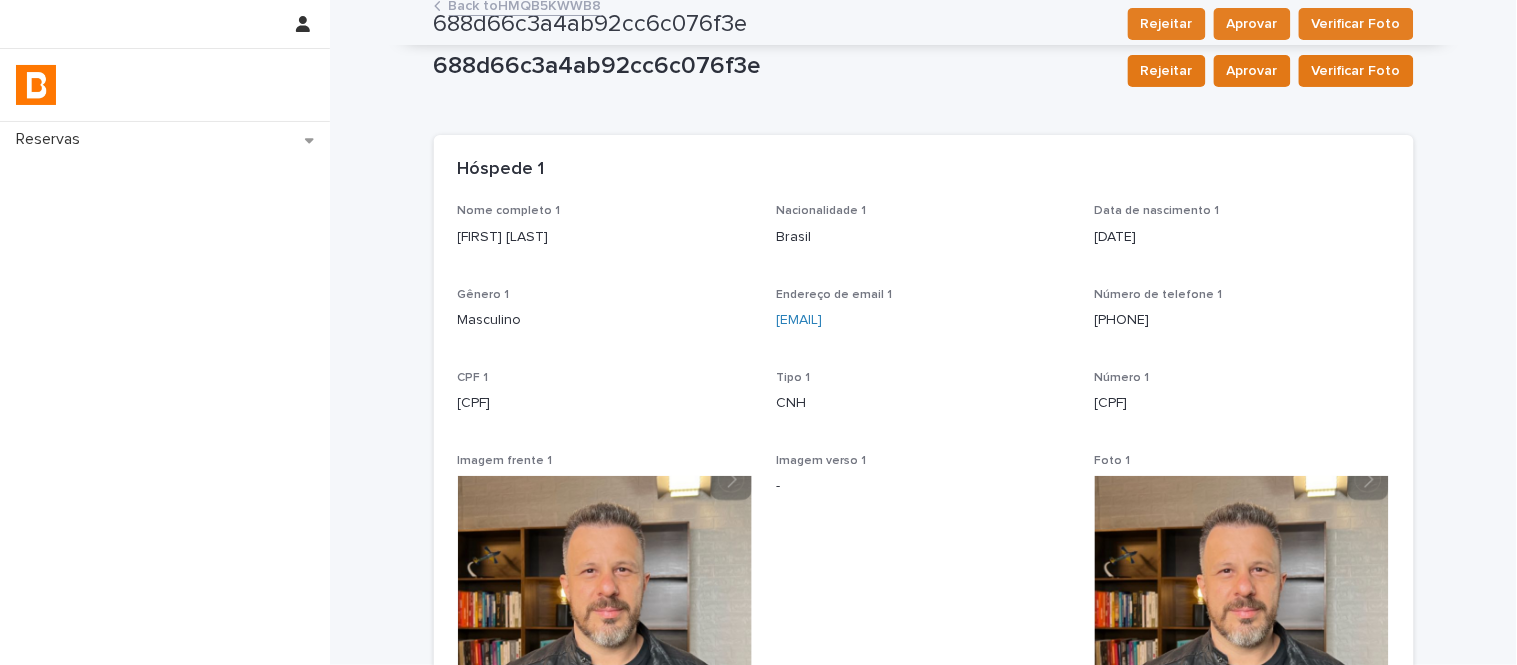 scroll, scrollTop: 0, scrollLeft: 0, axis: both 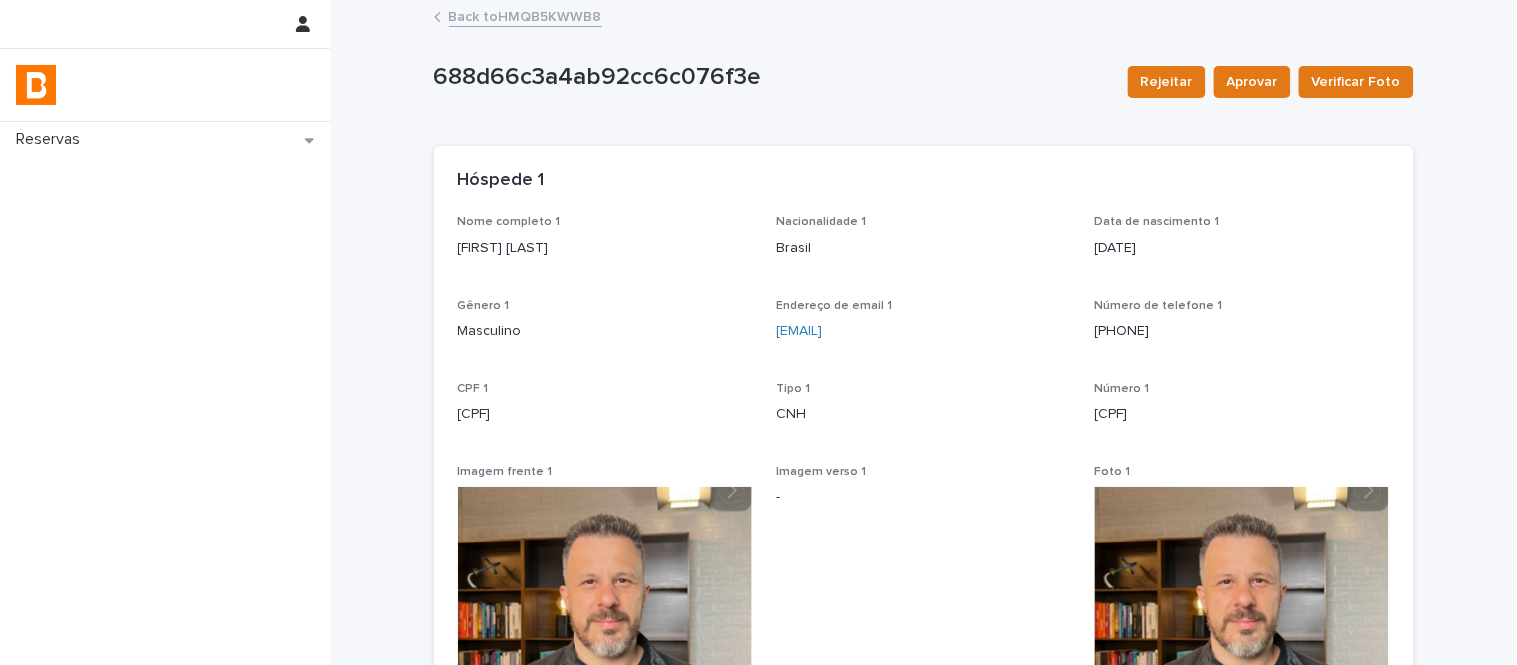 click on "[FIRST] [LAST]" at bounding box center (605, 248) 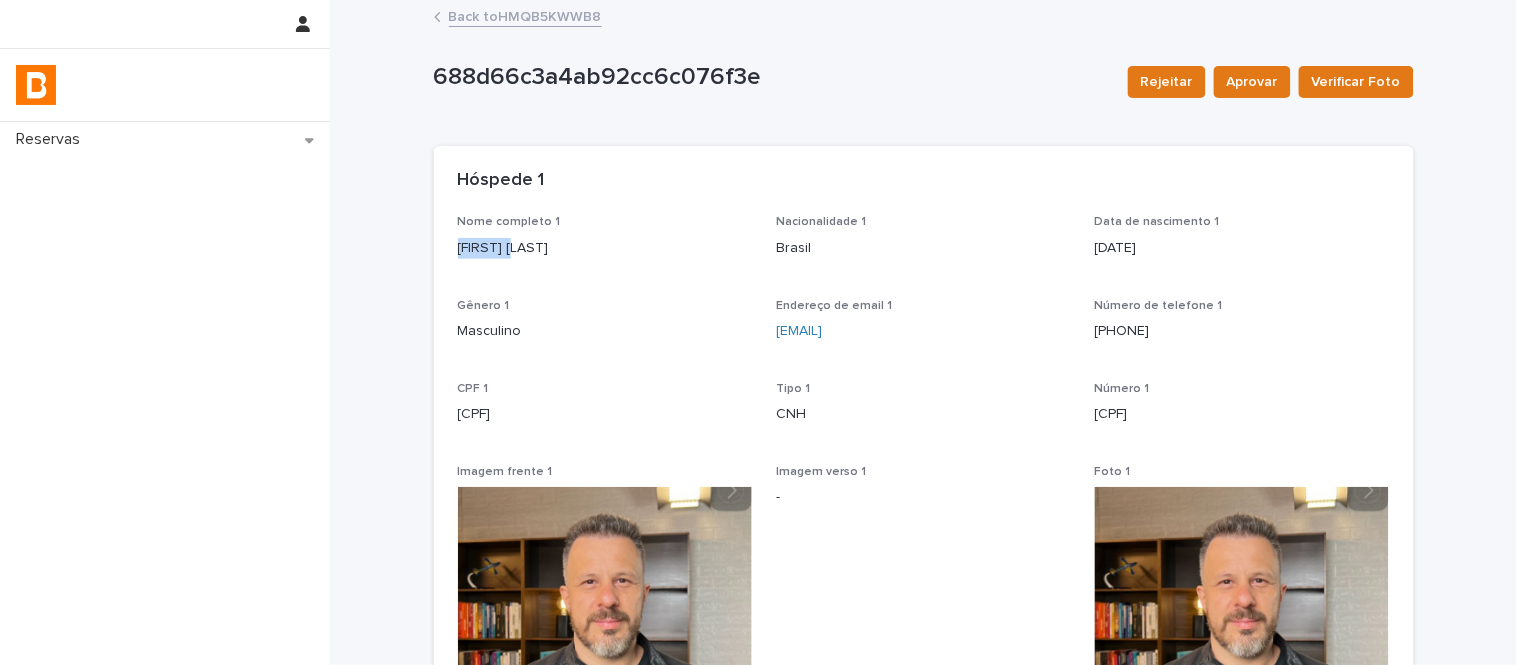 click on "[FIRST] [LAST]" at bounding box center [605, 248] 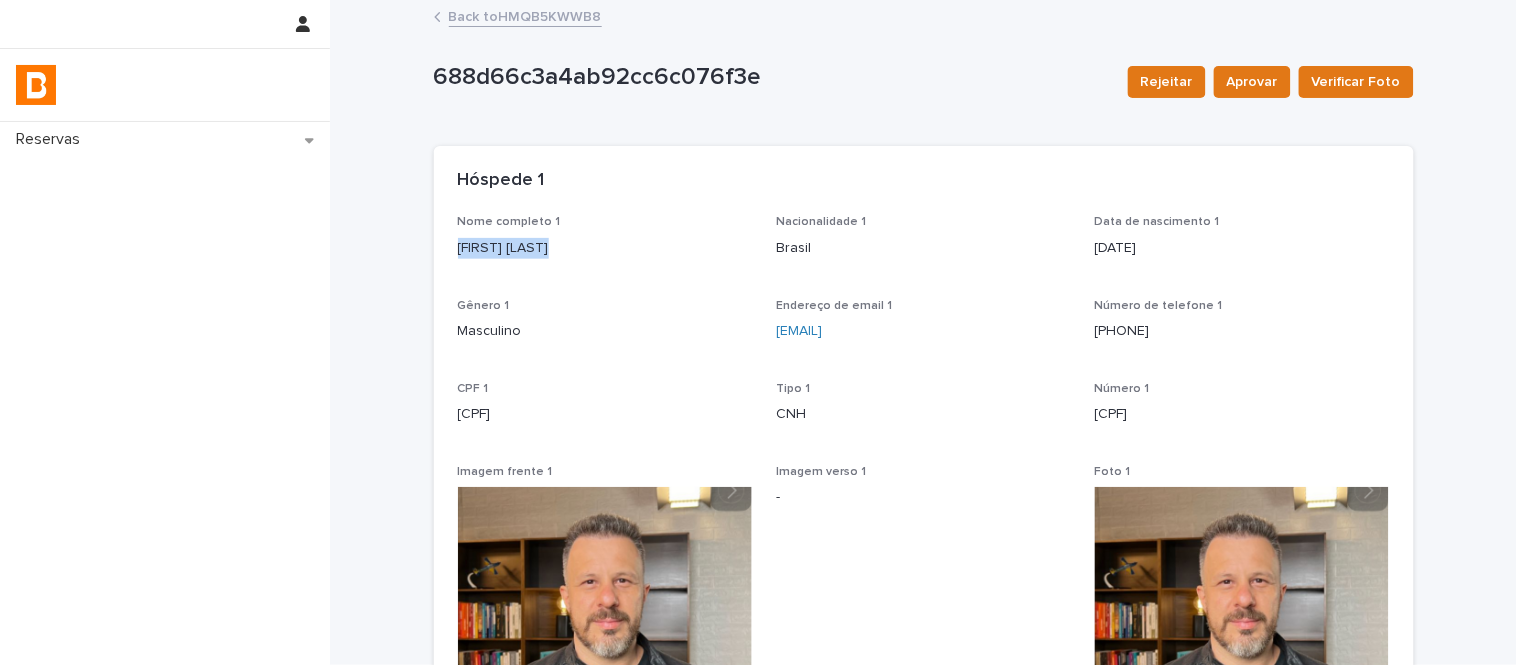 click on "[FIRST] [LAST]" at bounding box center (605, 248) 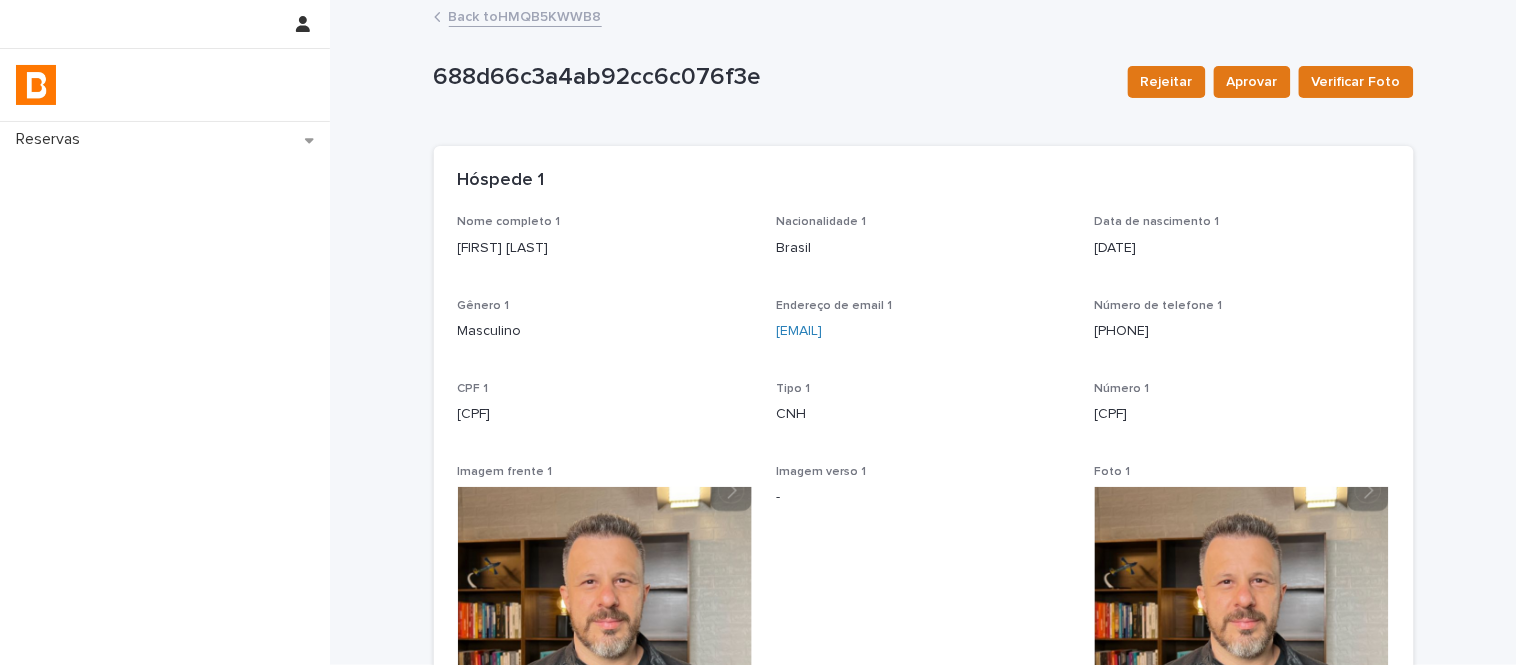 click on "[CPF]" at bounding box center [605, 414] 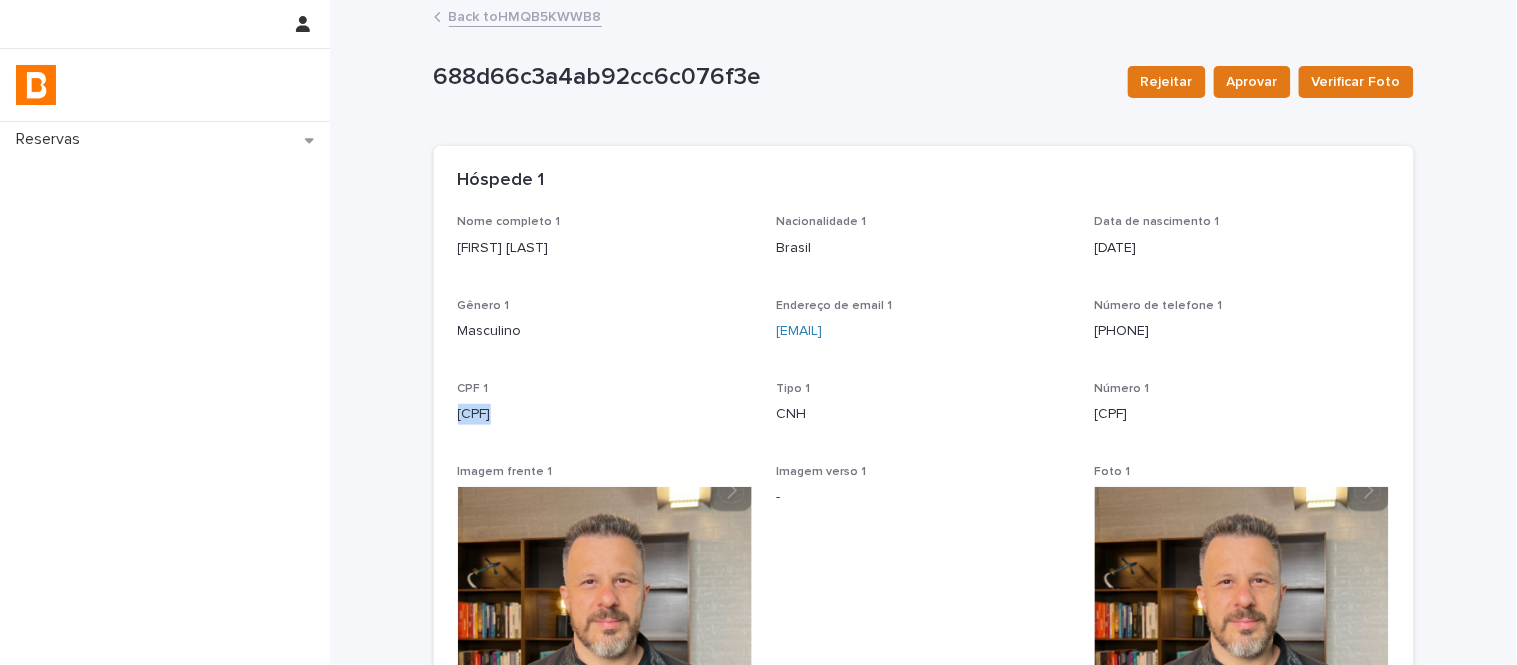 click on "[CPF]" at bounding box center (605, 414) 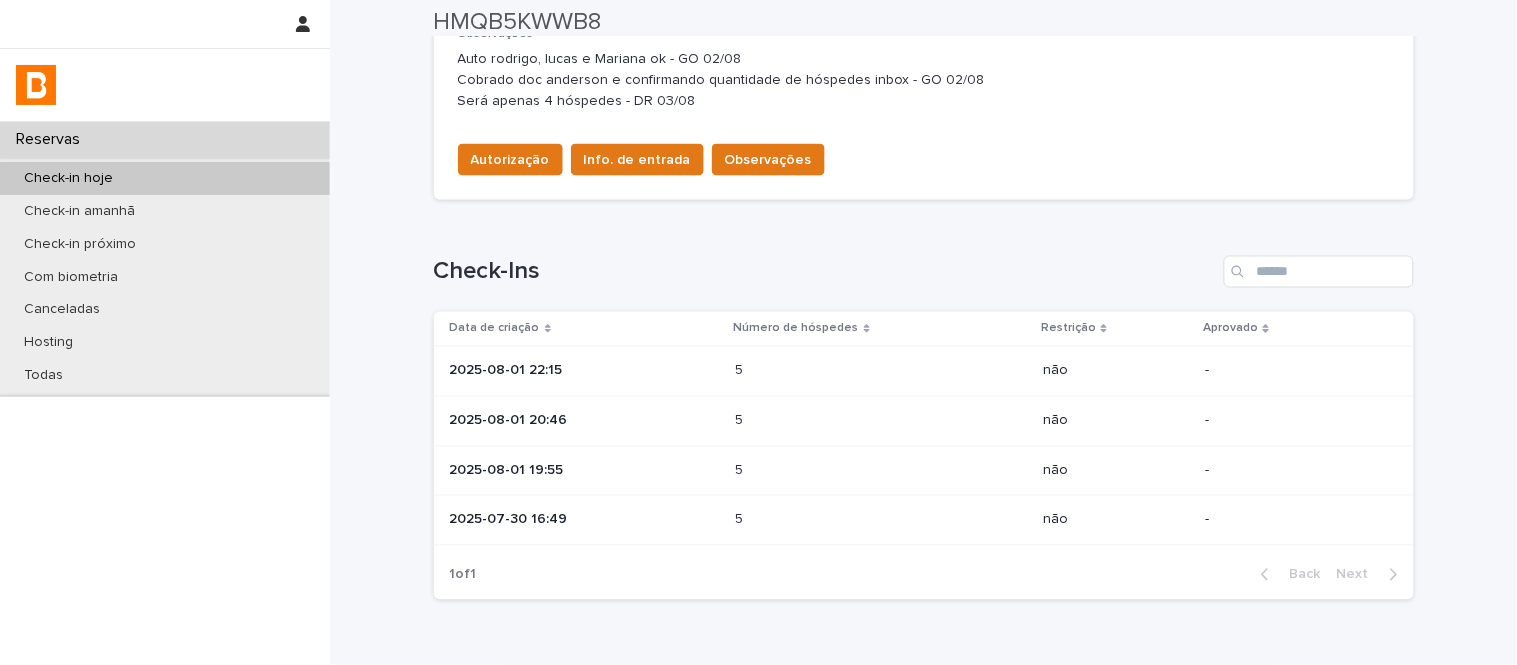 scroll, scrollTop: 777, scrollLeft: 0, axis: vertical 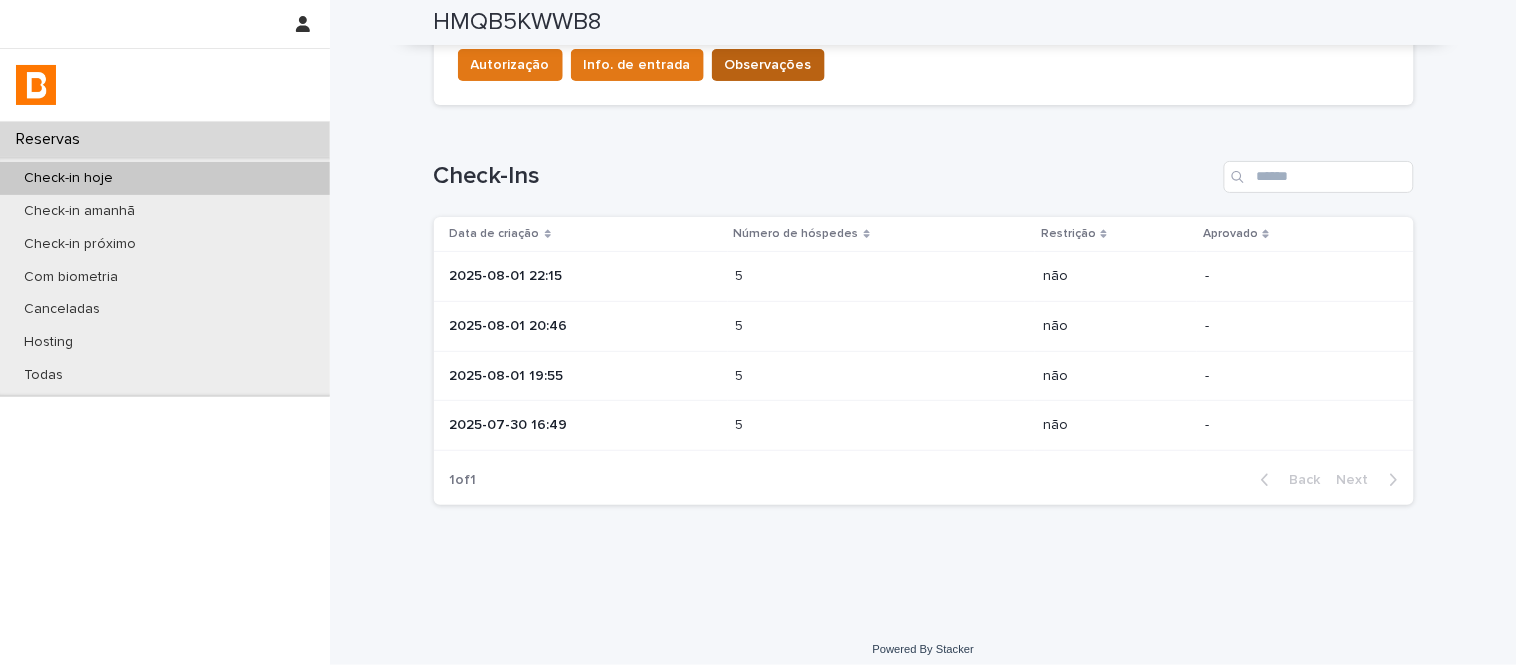 click on "Observações" at bounding box center [768, 65] 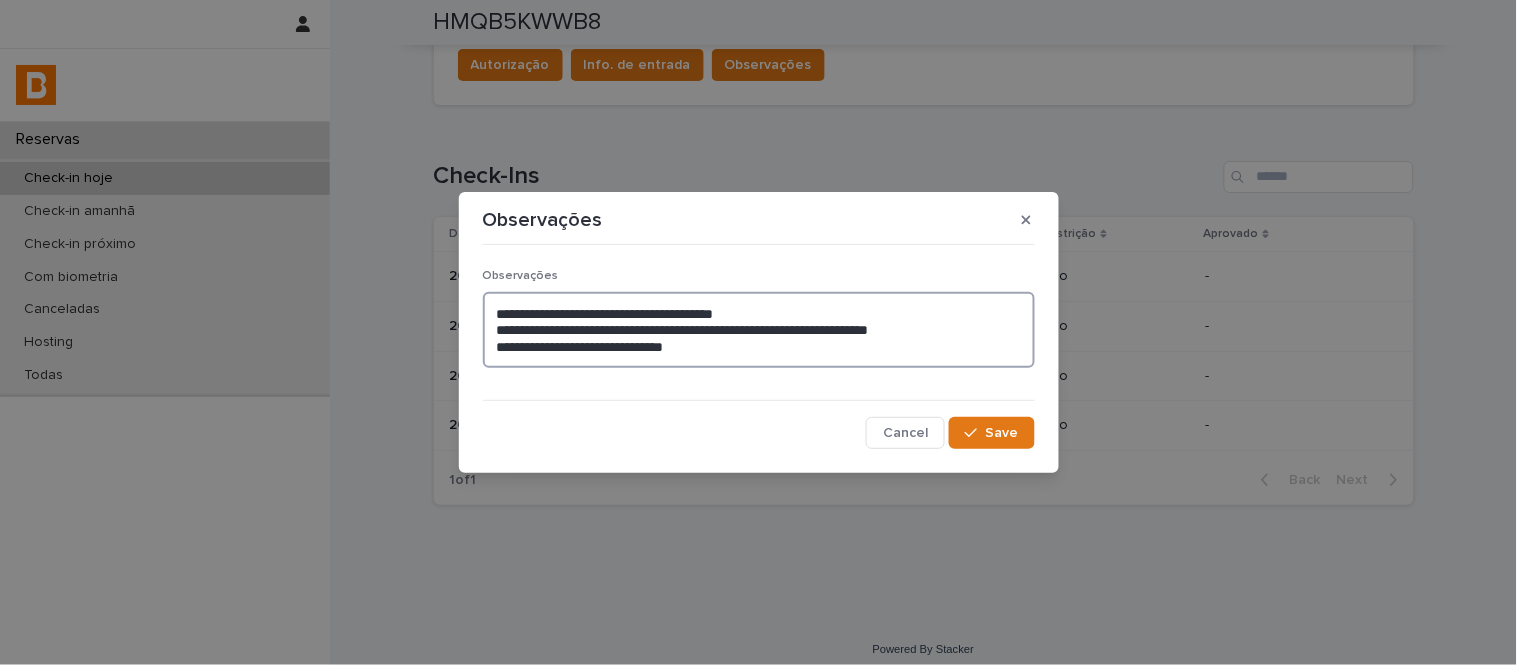 click on "**********" at bounding box center (759, 330) 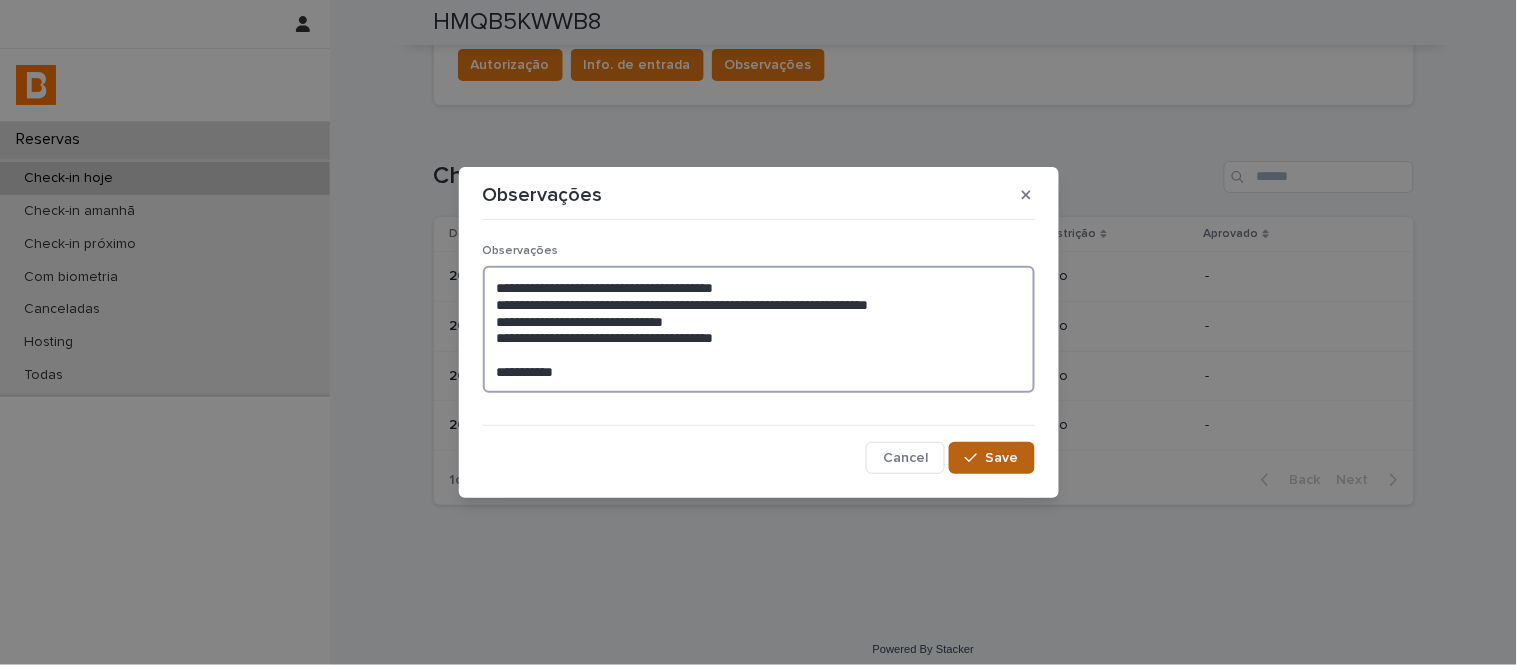 type on "**********" 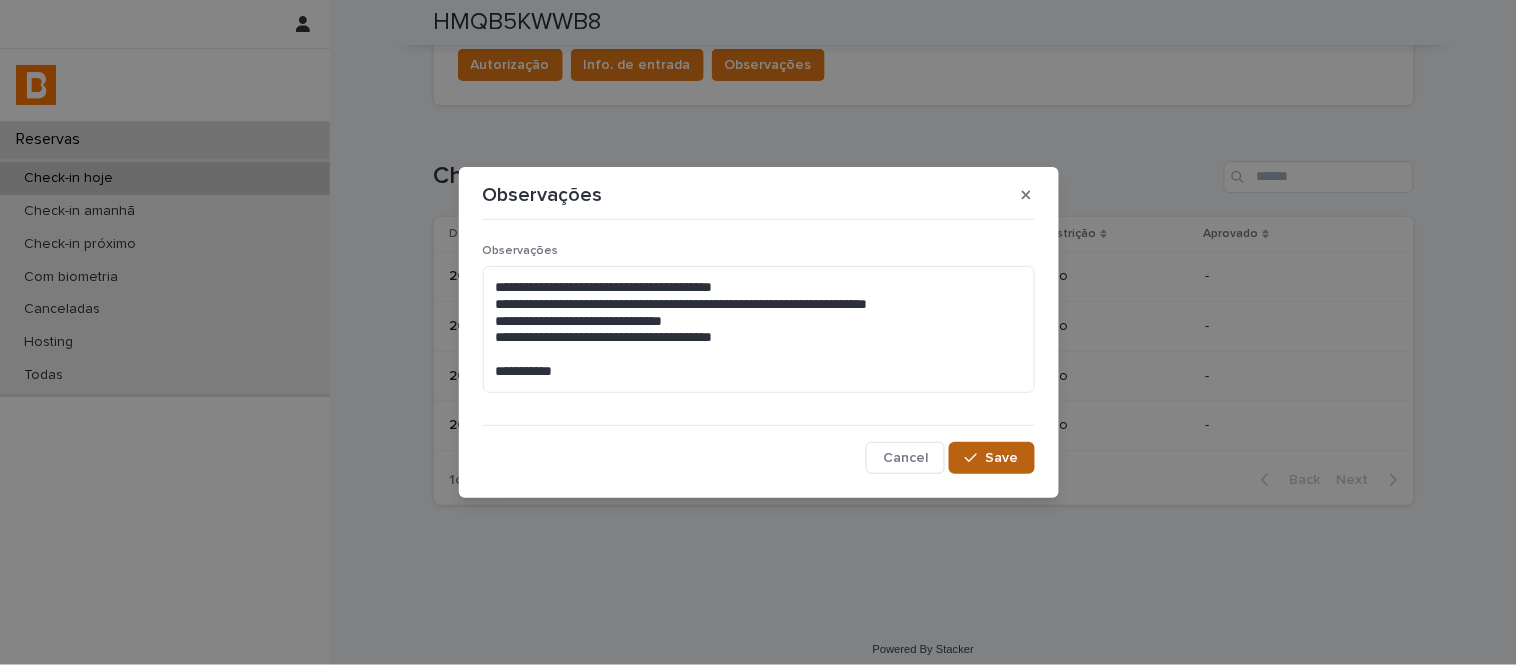 click on "Save" at bounding box center (991, 458) 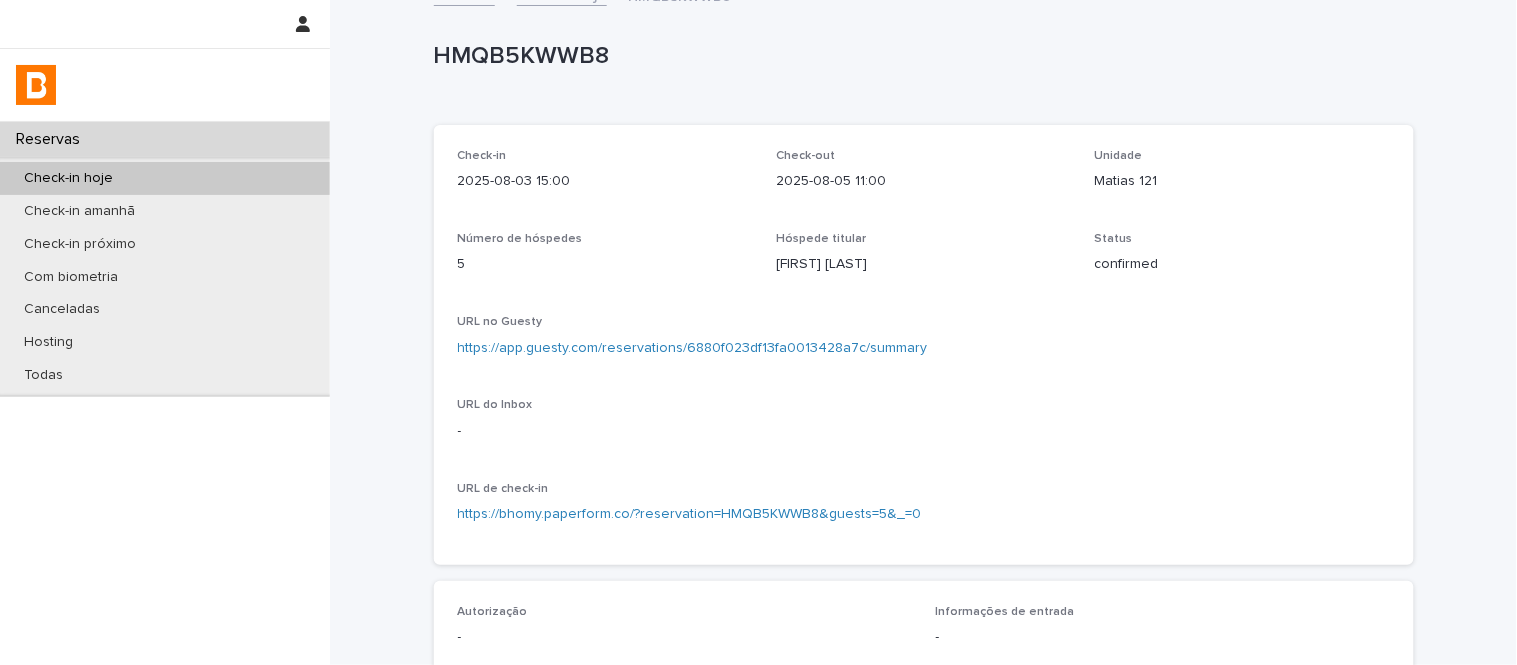 scroll, scrollTop: 0, scrollLeft: 0, axis: both 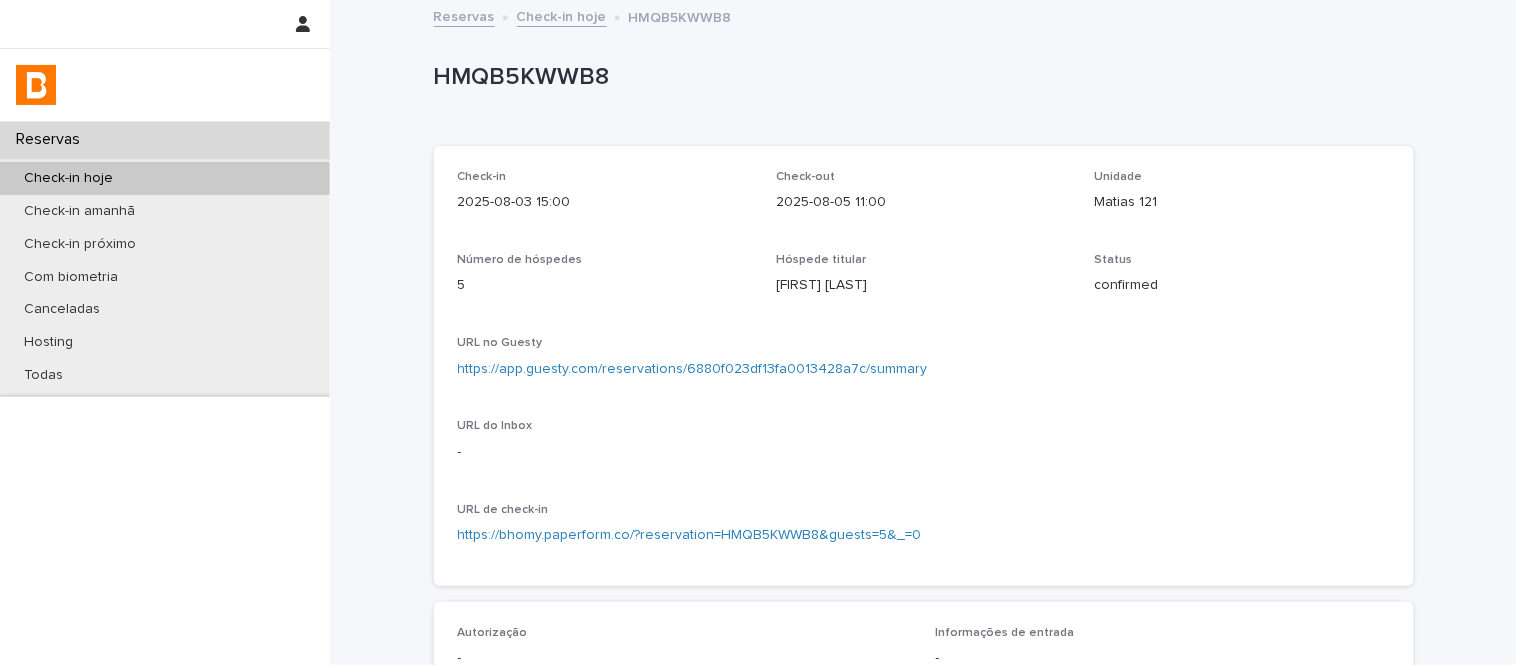 click on "Check-in hoje" at bounding box center (562, 15) 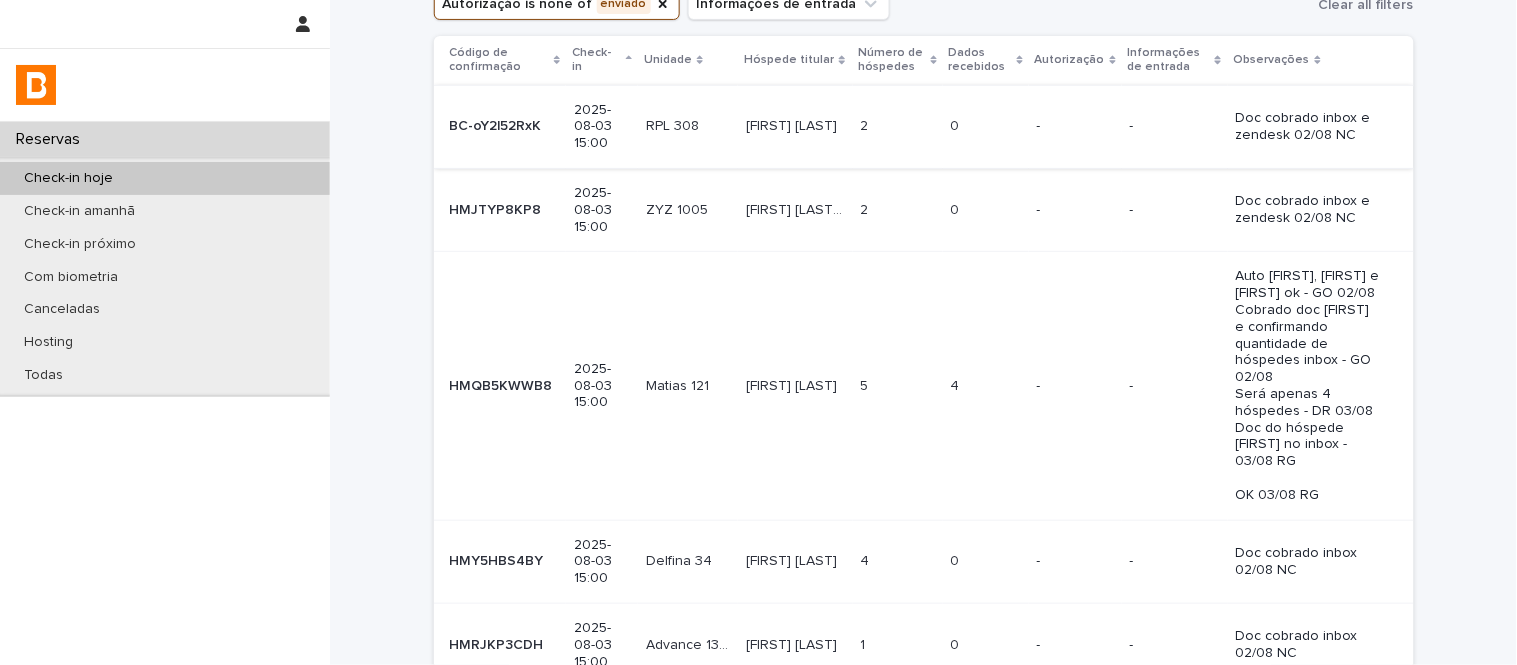 scroll, scrollTop: 43, scrollLeft: 0, axis: vertical 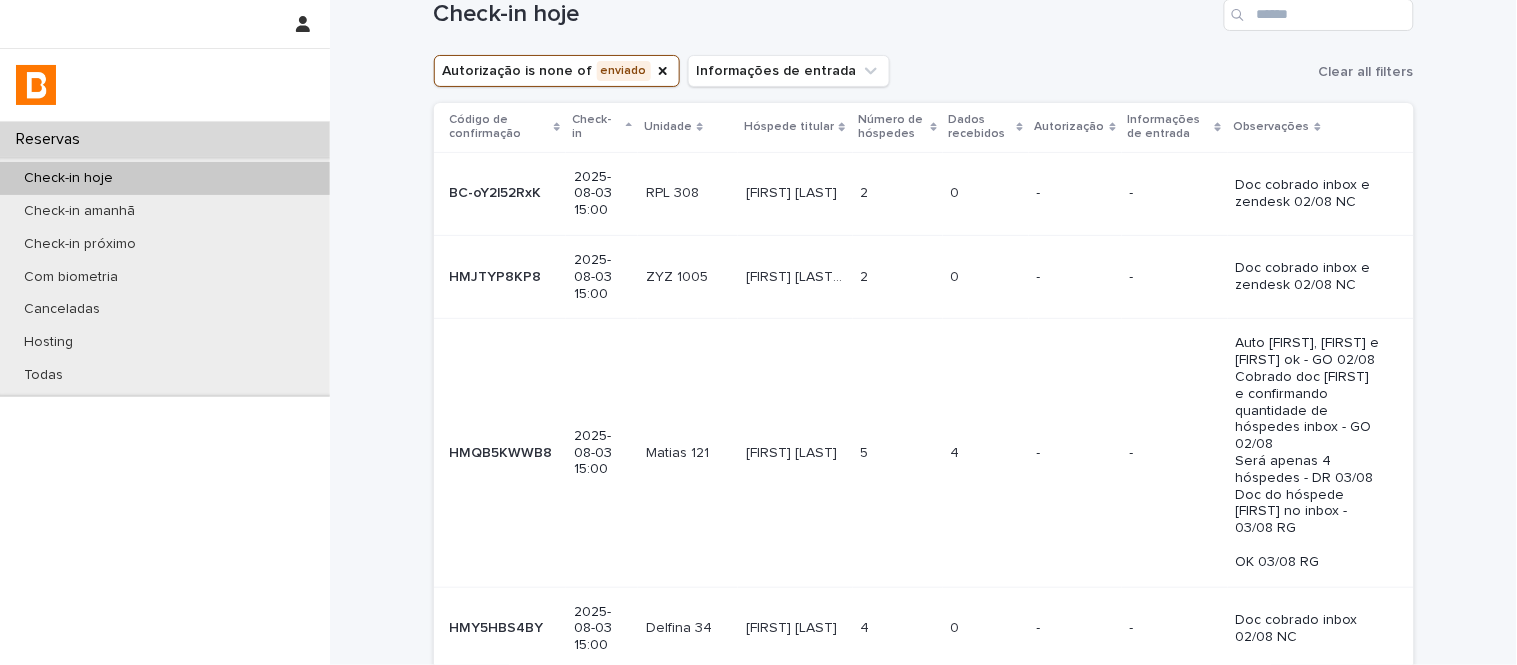 click 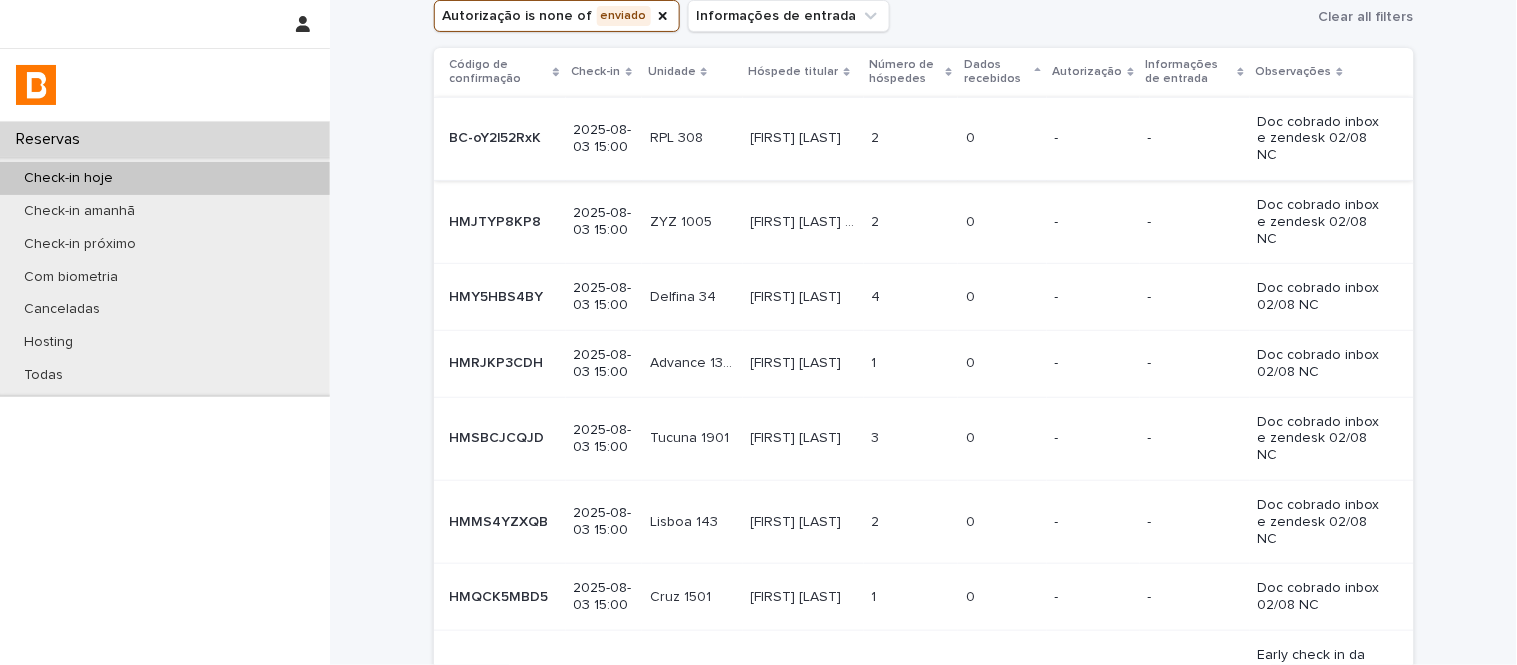 scroll, scrollTop: 557, scrollLeft: 0, axis: vertical 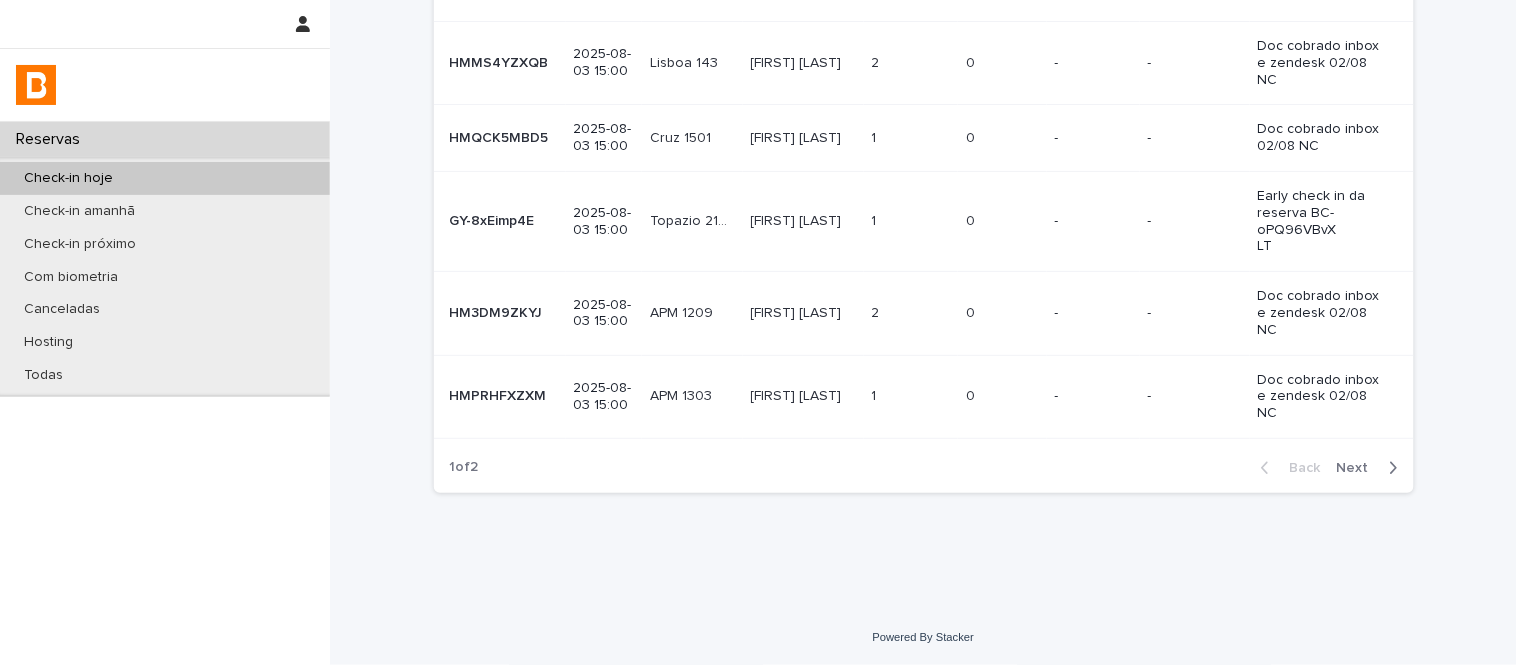 click on "Next" at bounding box center (1359, 468) 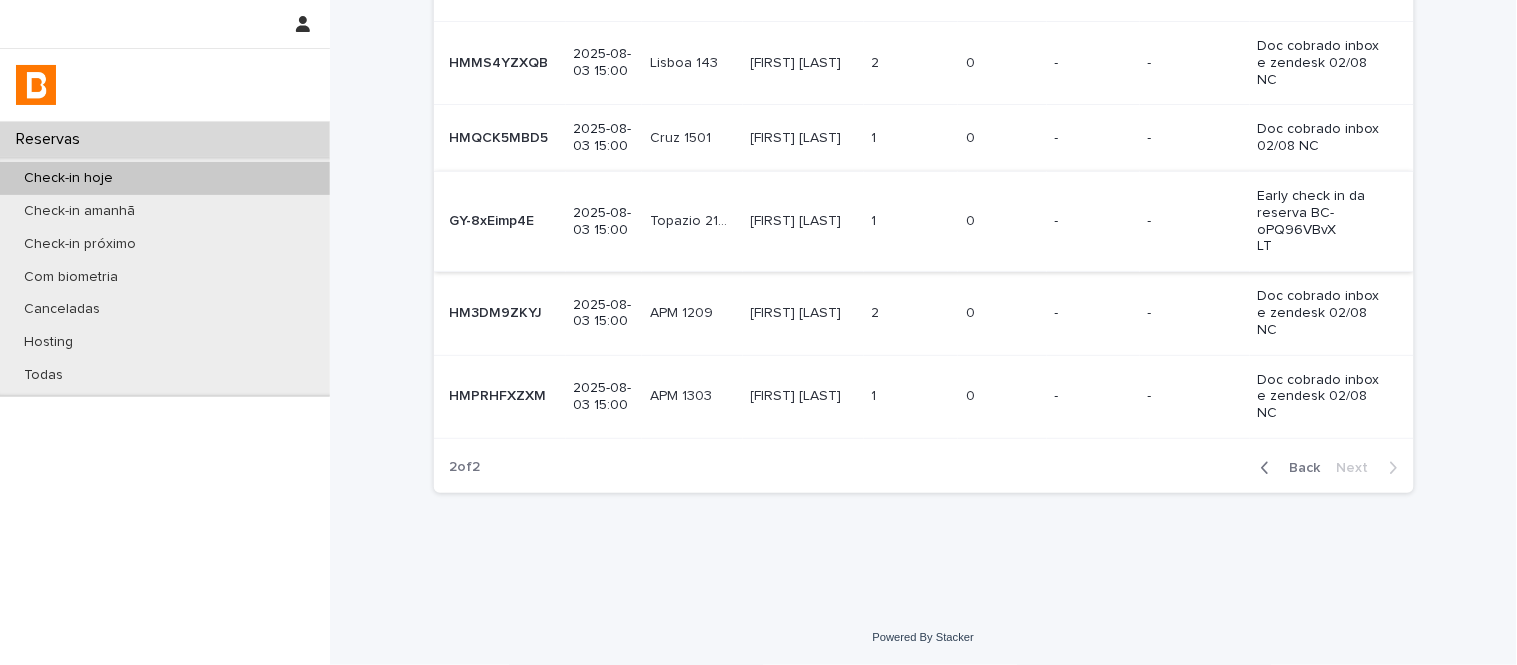 scroll, scrollTop: 258, scrollLeft: 0, axis: vertical 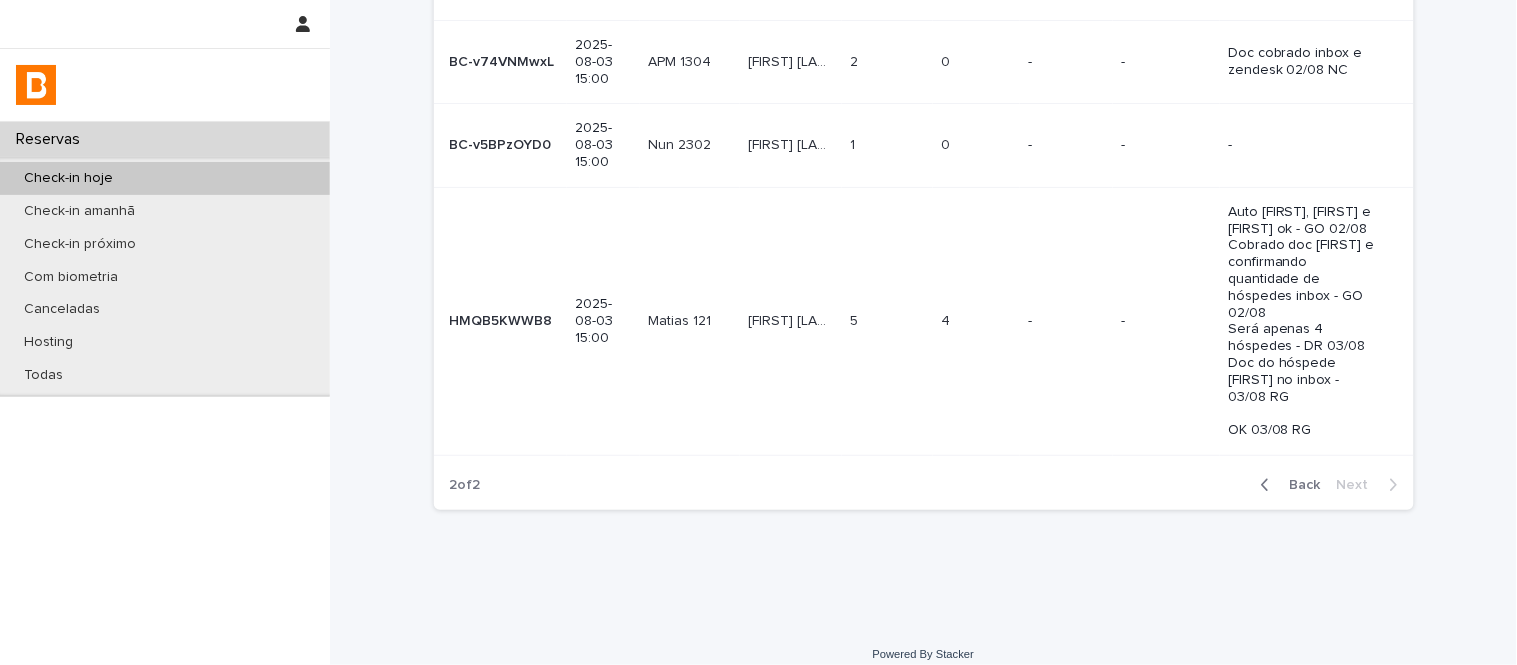 click on "4 4" at bounding box center [976, 321] 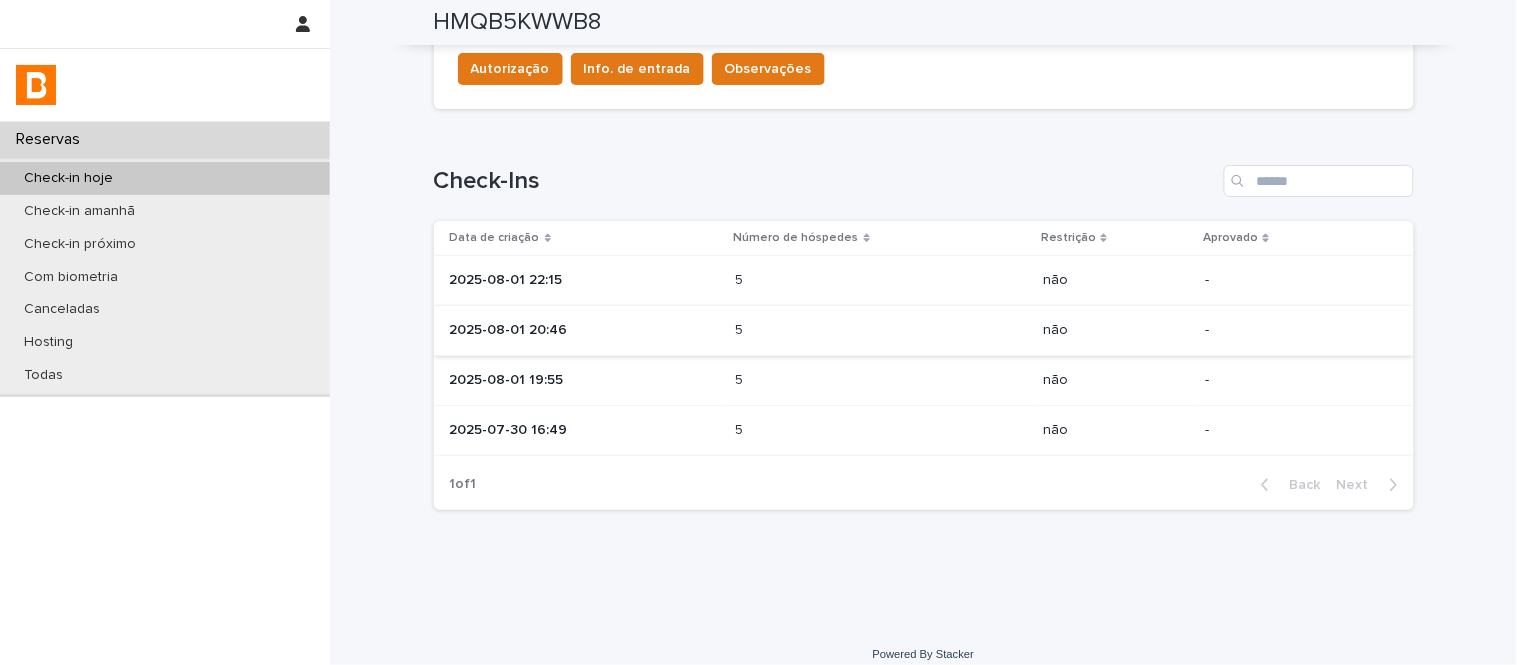 scroll, scrollTop: 848, scrollLeft: 0, axis: vertical 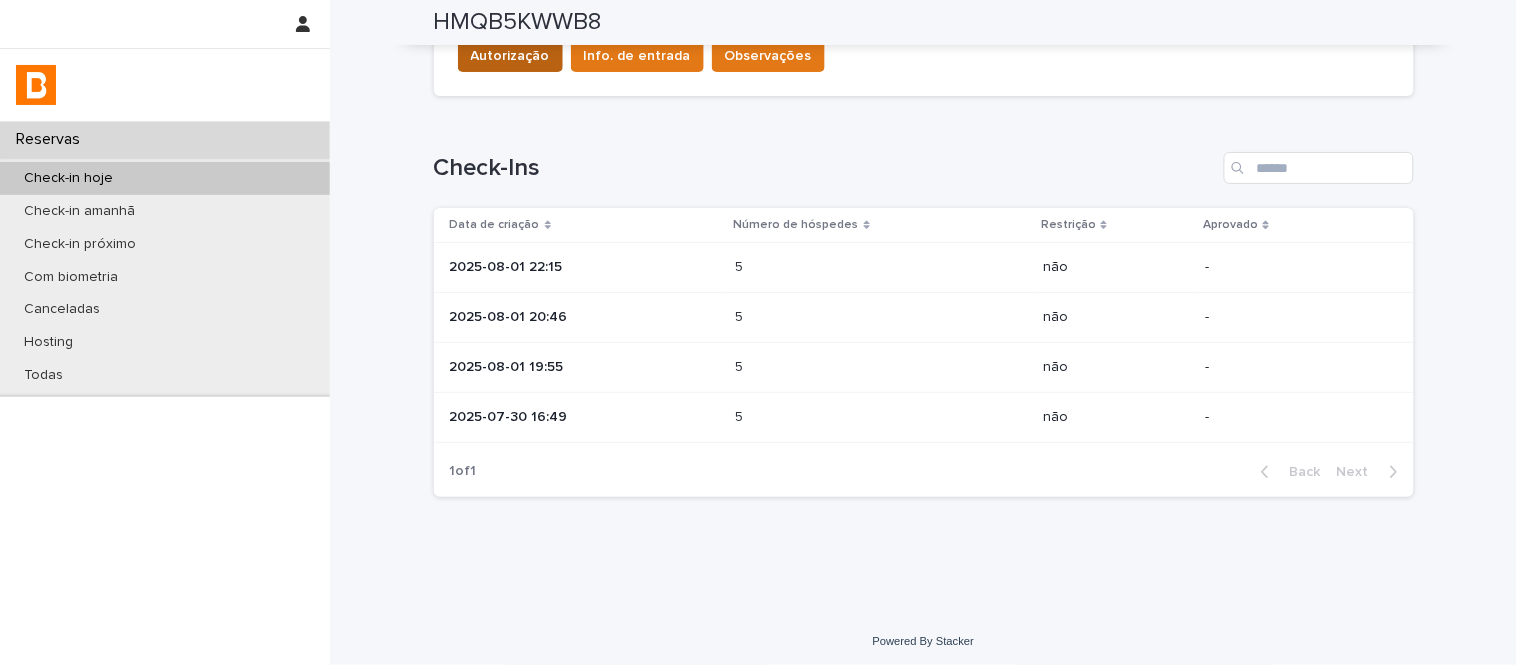 click on "Autorização" at bounding box center (510, 56) 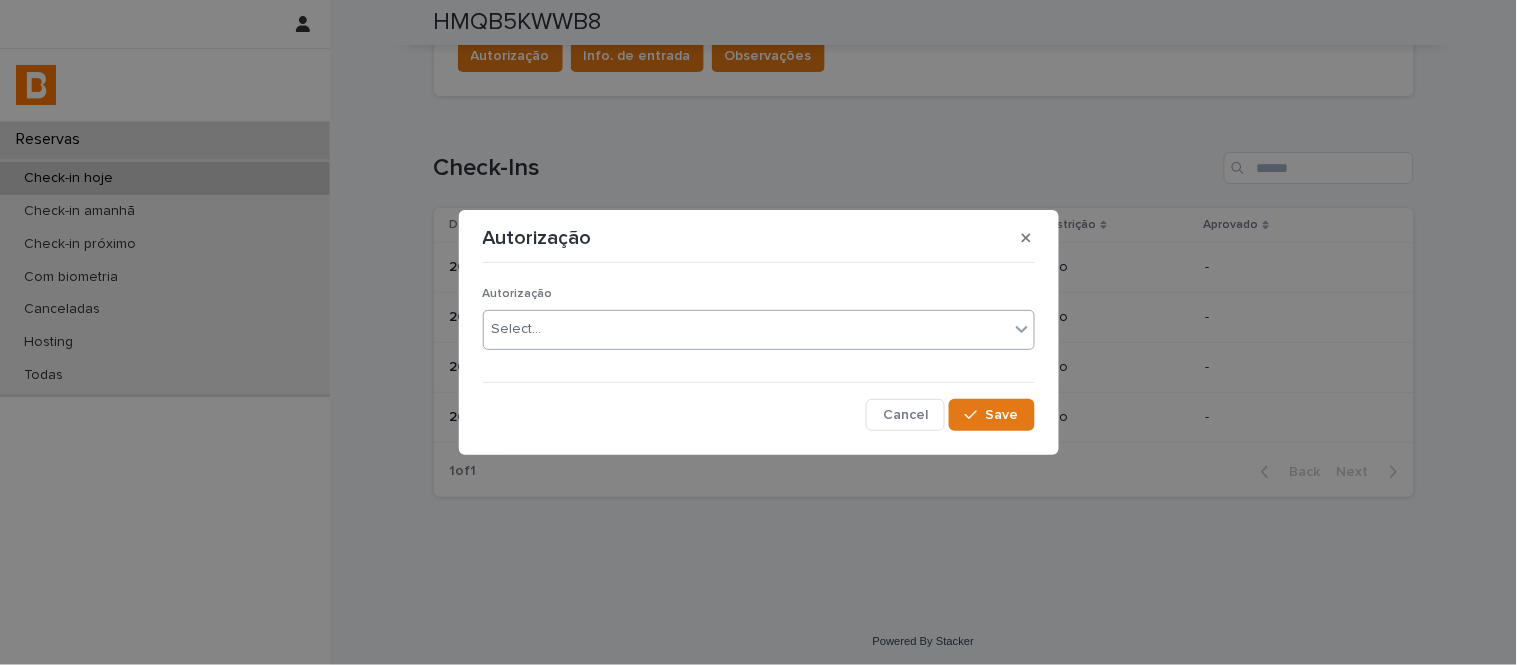 drag, startPoint x: 610, startPoint y: 306, endPoint x: 610, endPoint y: 317, distance: 11 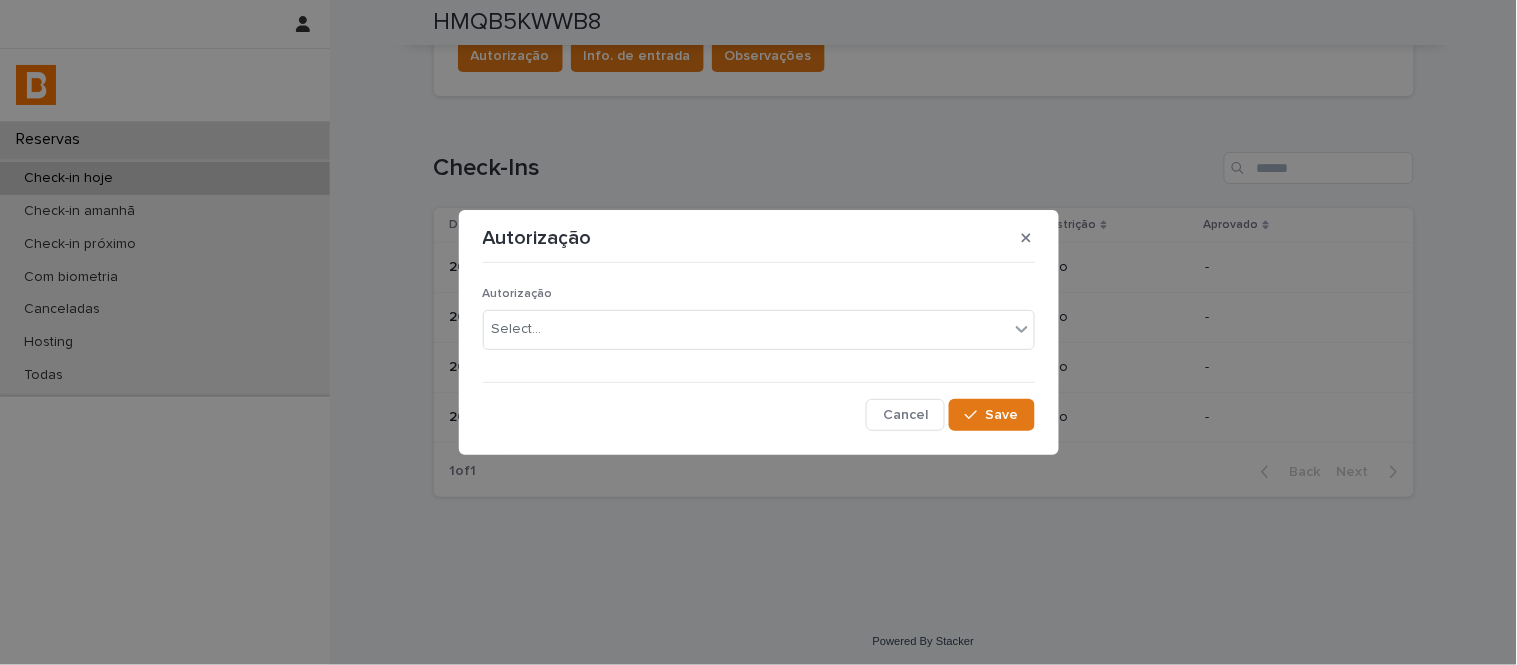 click on "Autorização Select..." at bounding box center (759, 326) 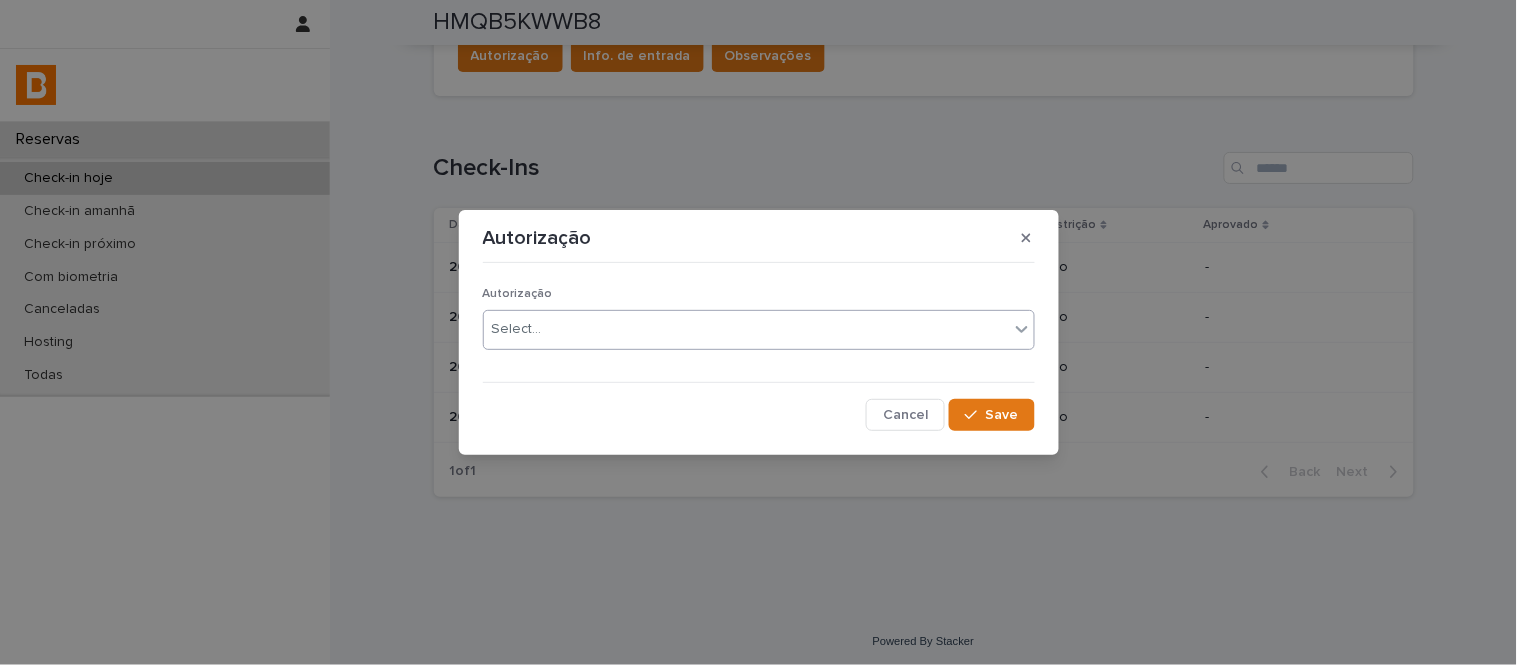 click on "Select..." at bounding box center [746, 329] 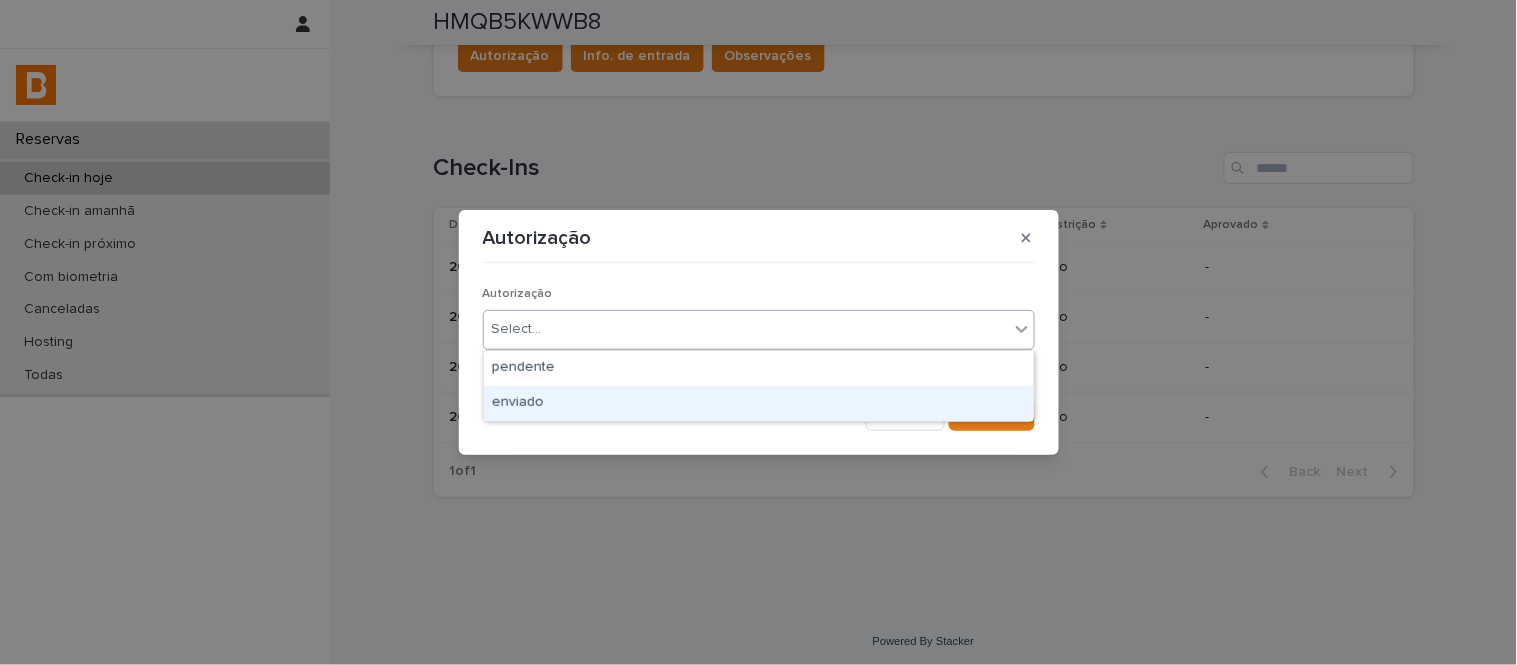 click on "enviado" at bounding box center (759, 403) 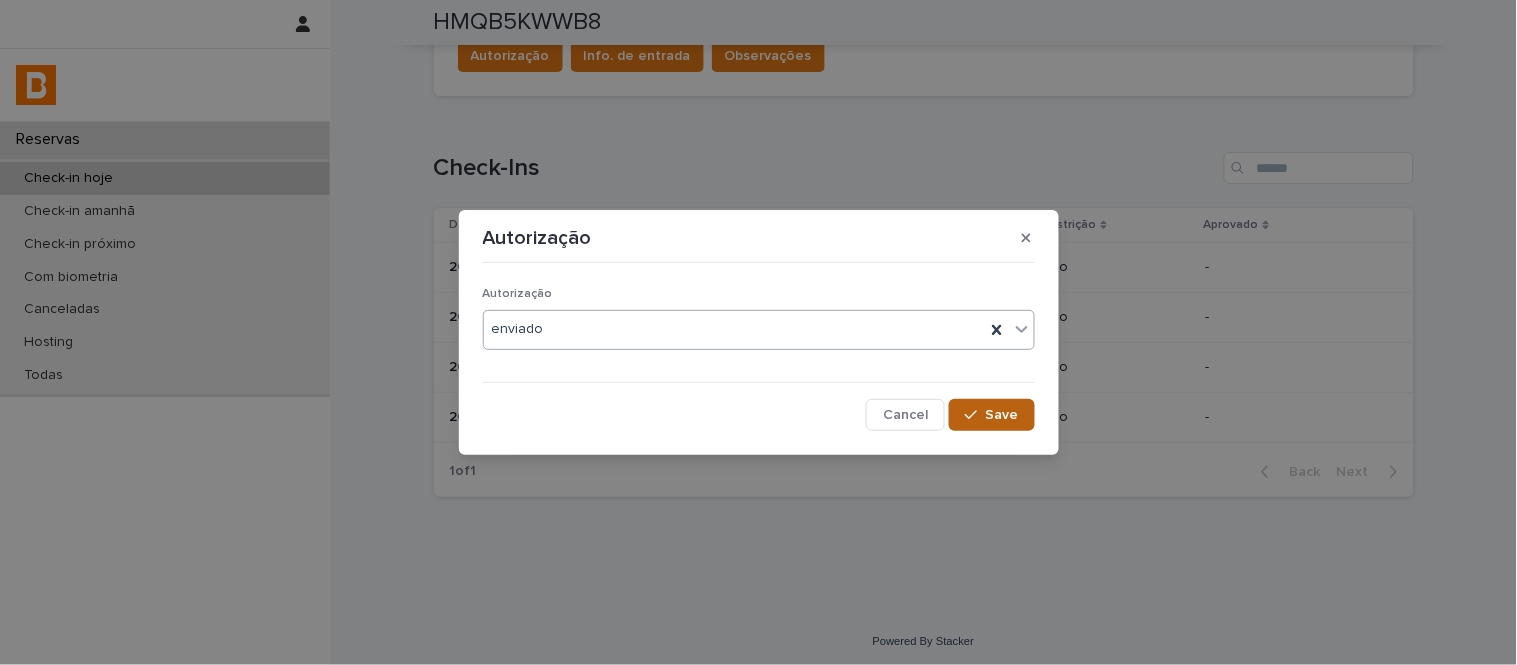 click on "Save" at bounding box center (1002, 415) 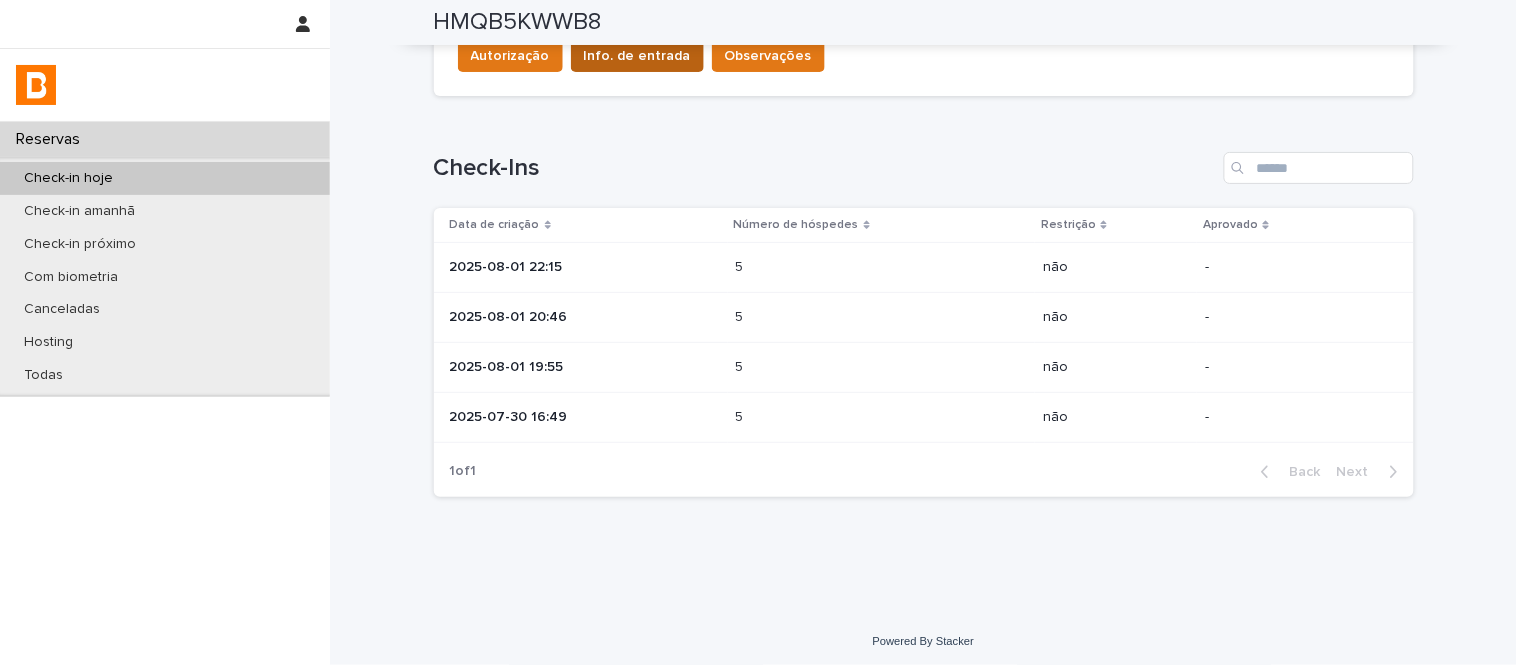 click on "Info. de entrada" at bounding box center [637, 56] 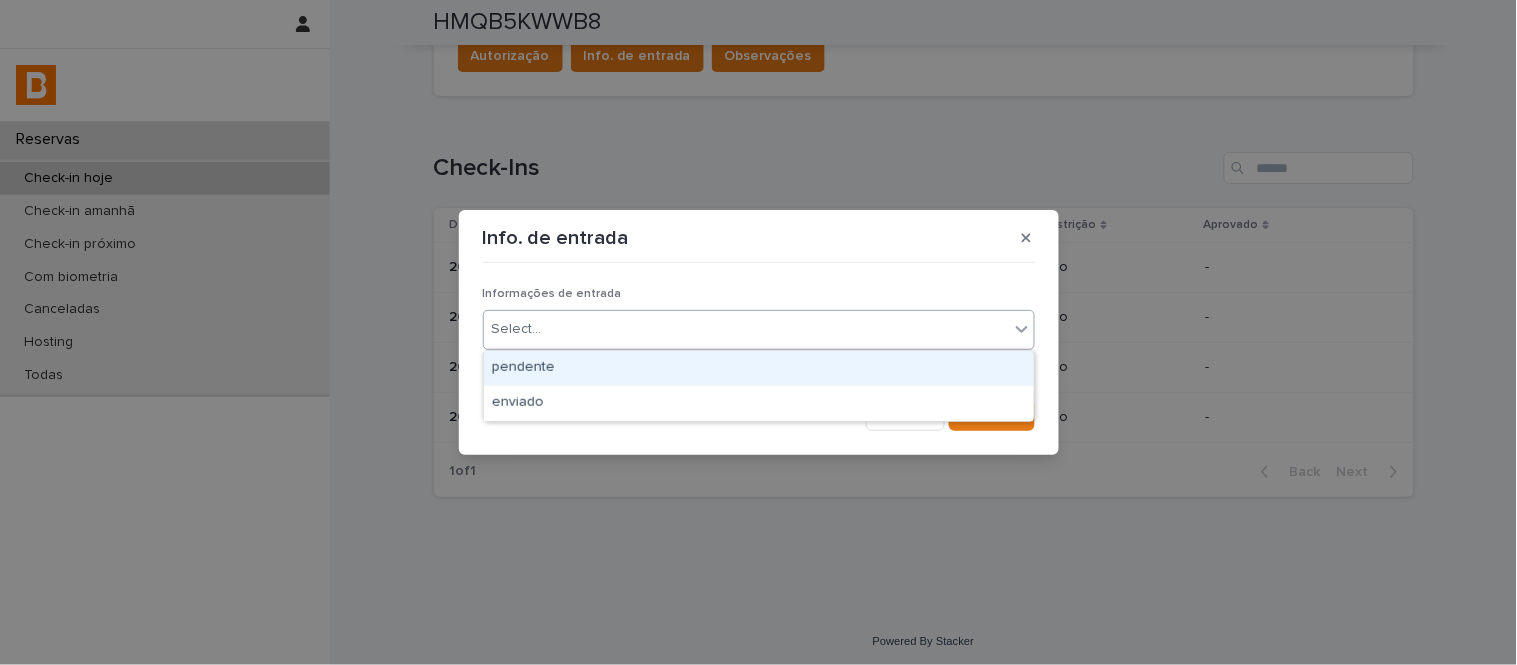 click on "Select..." at bounding box center (746, 329) 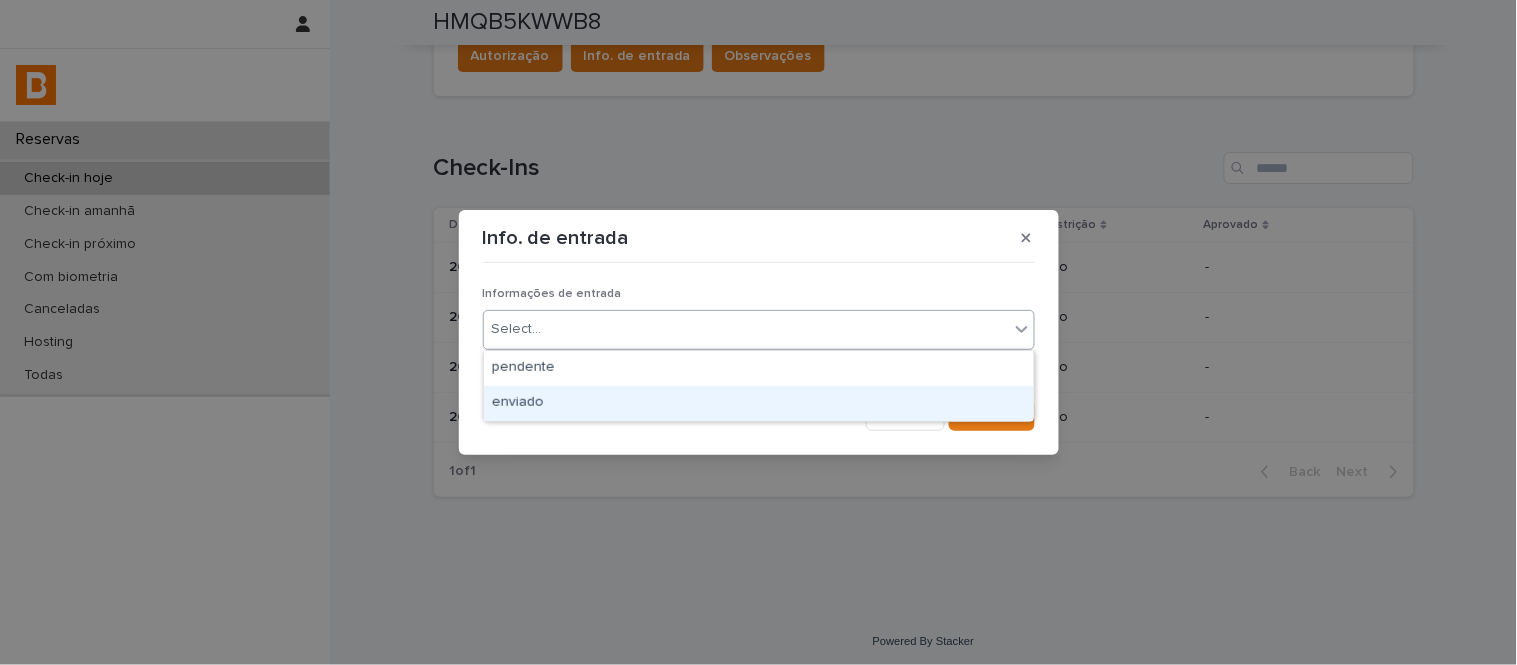 click on "enviado" at bounding box center [759, 403] 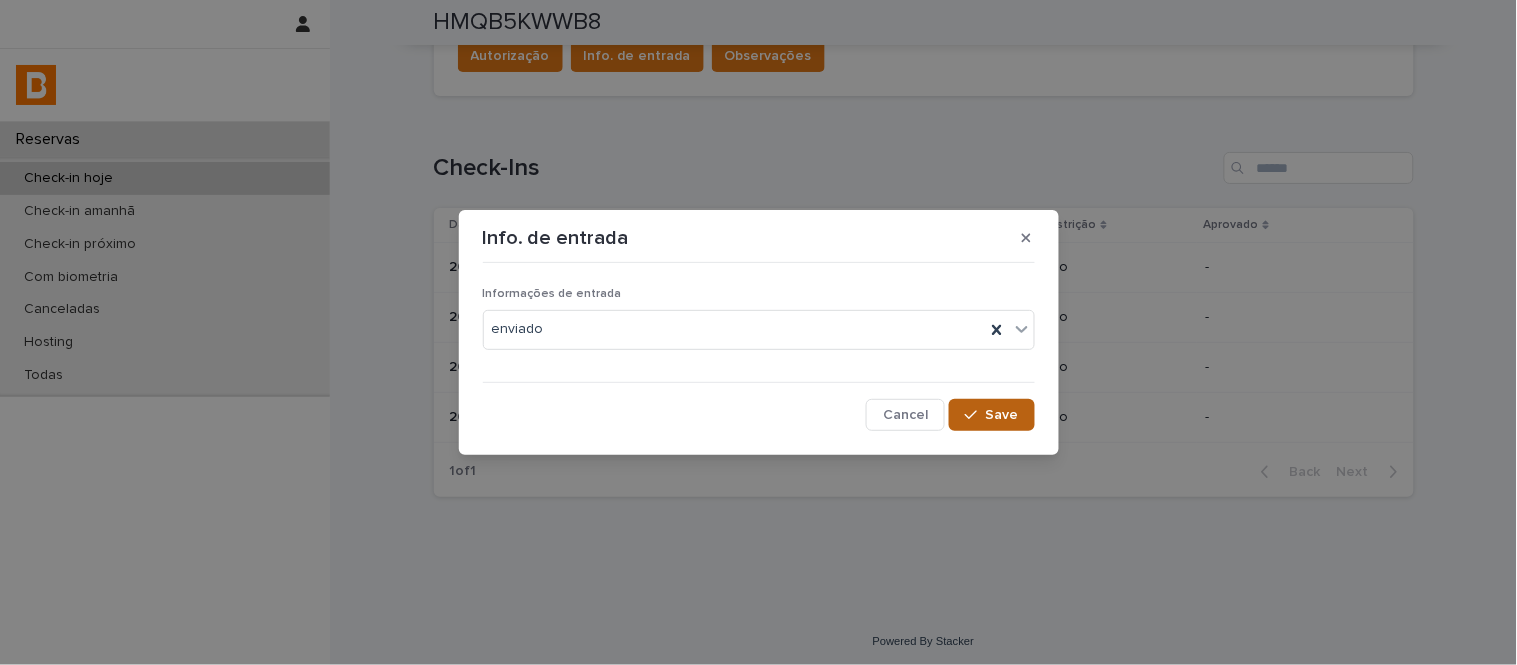 click on "Save" at bounding box center [1002, 415] 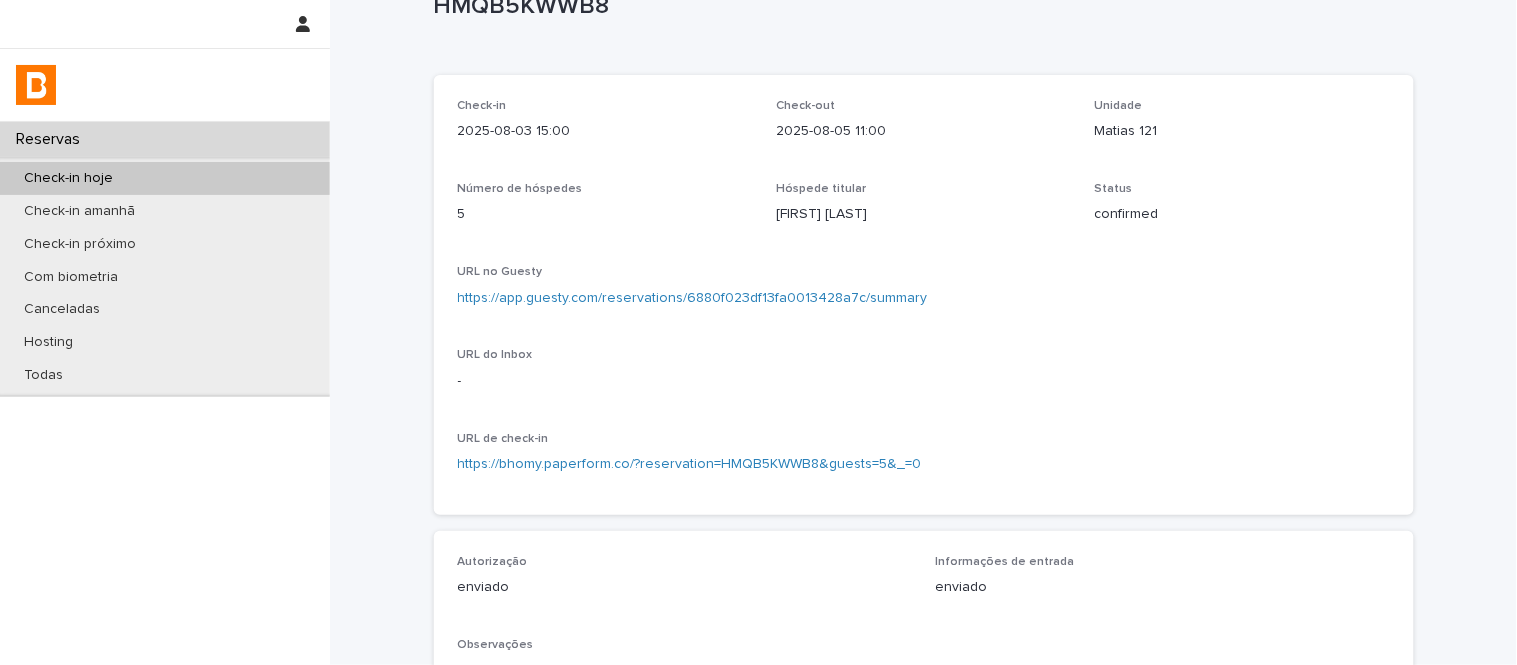 scroll, scrollTop: 0, scrollLeft: 0, axis: both 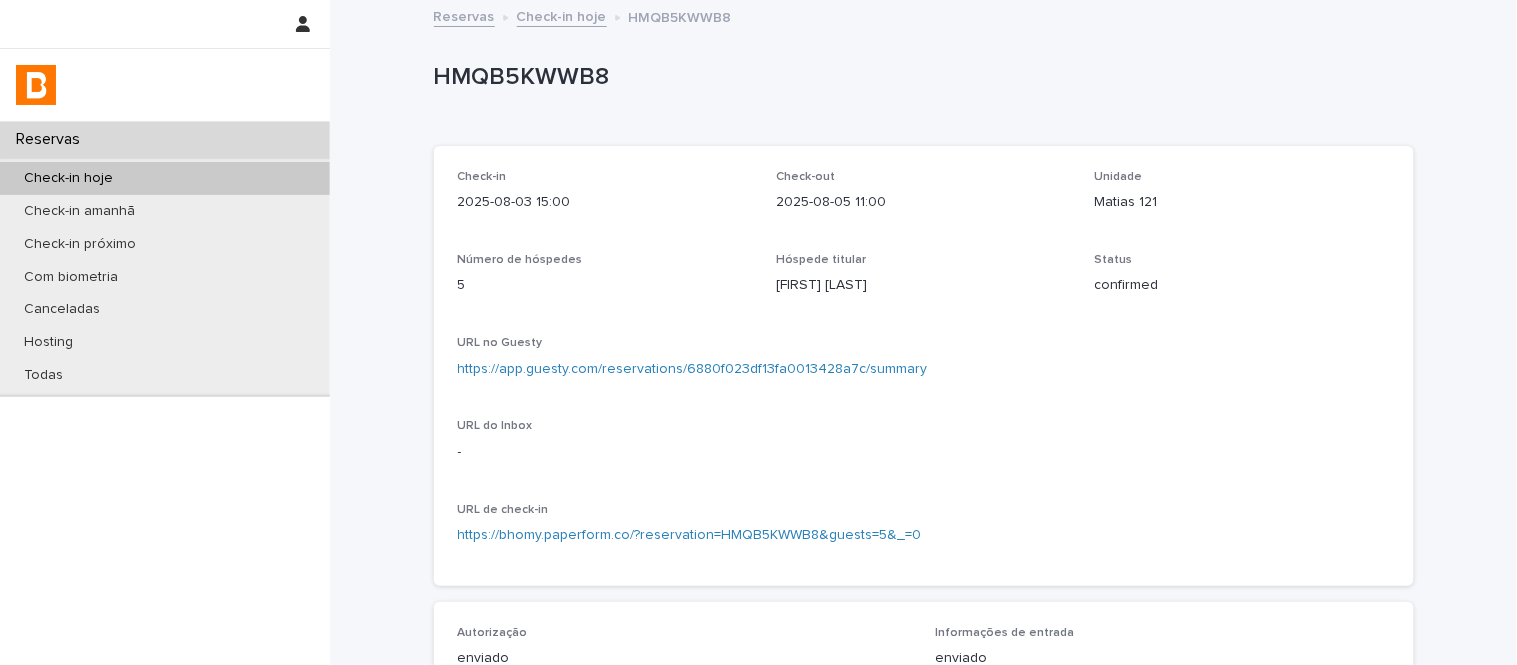click on "Check-in hoje" at bounding box center [562, 15] 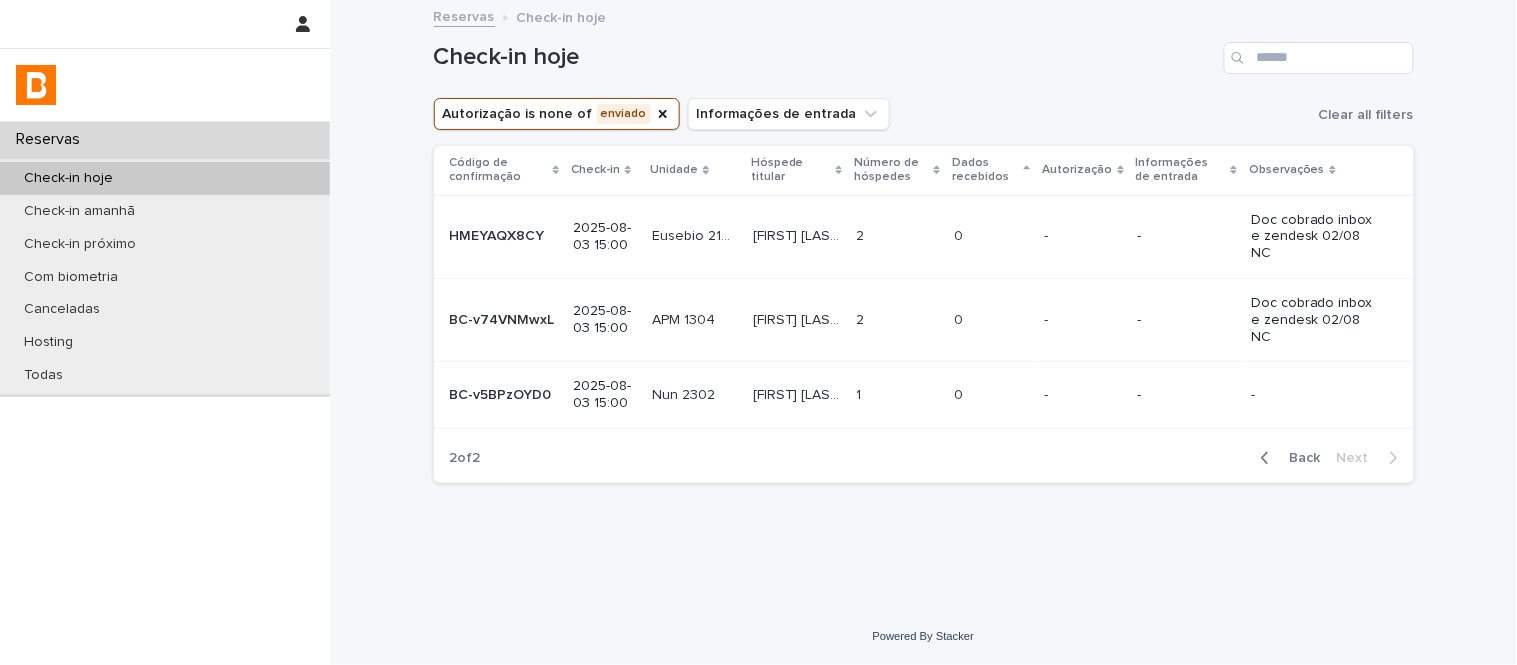click on "-" at bounding box center [1186, 395] 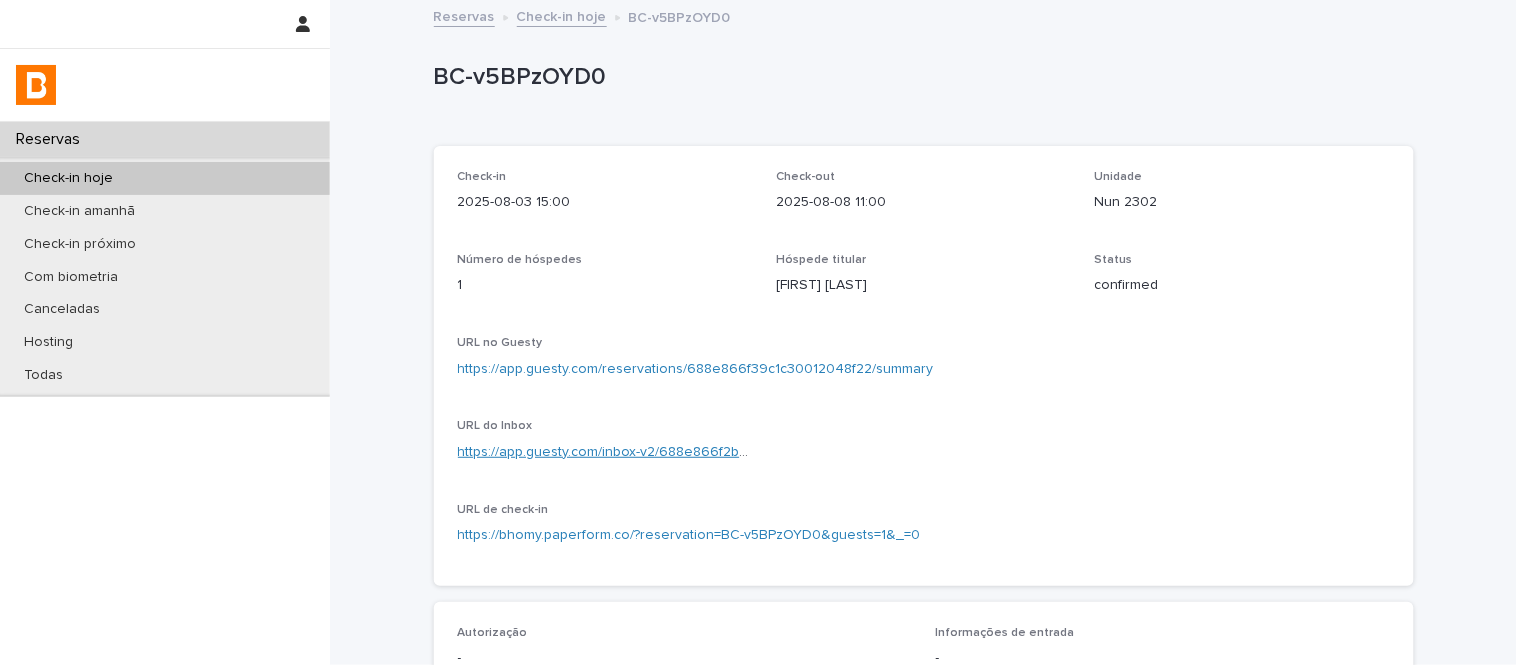 click on "https://app.guesty.com/inbox-v2/688e866f2b811c001237219c?reservationId=688e866f39c1c30012048f22" at bounding box center (791, 452) 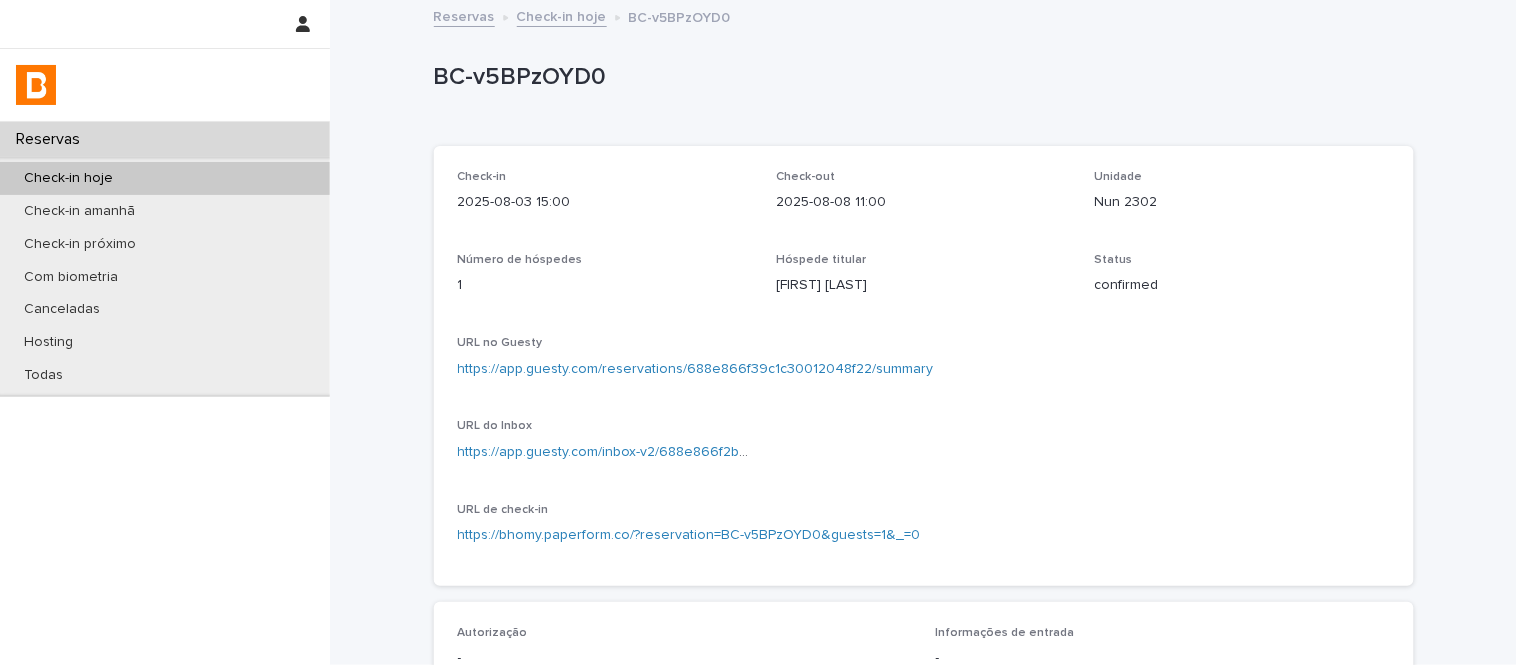 click on "Check-in hoje" at bounding box center [562, 15] 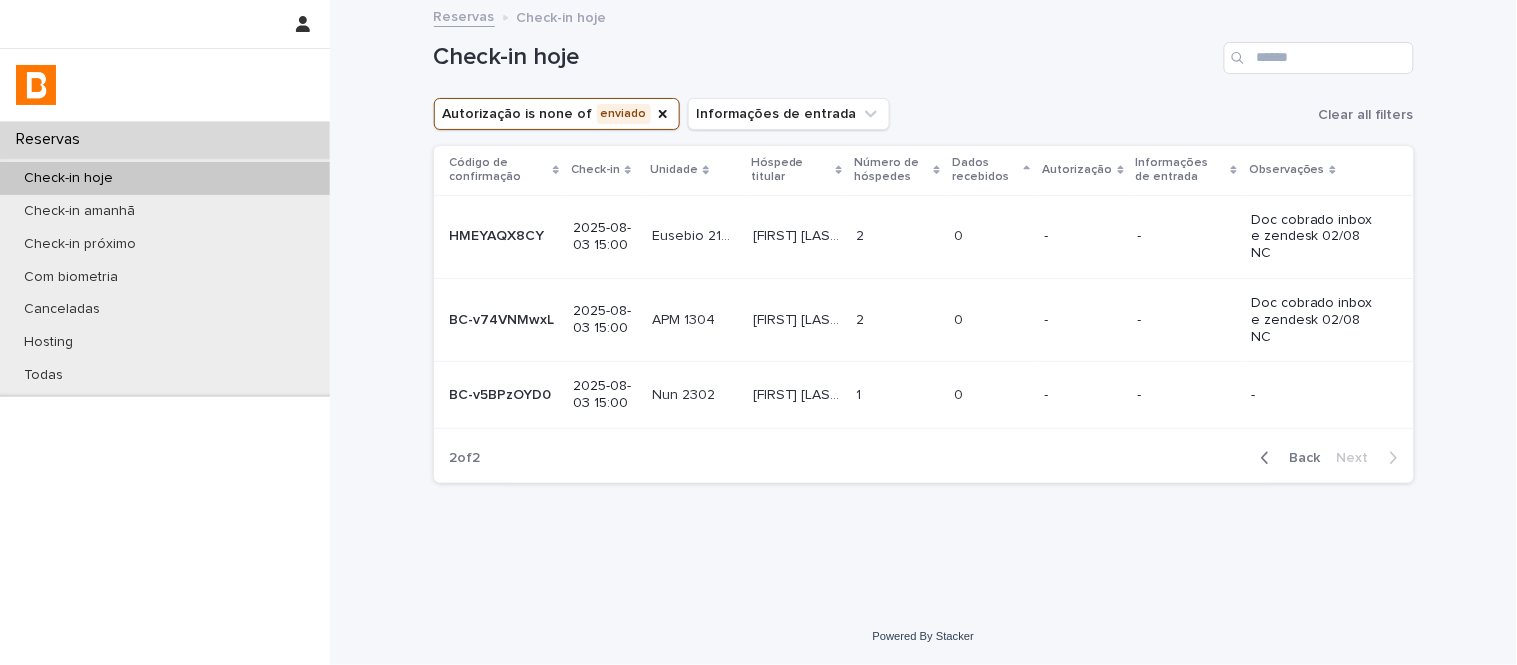 click on "Back" at bounding box center (1287, 458) 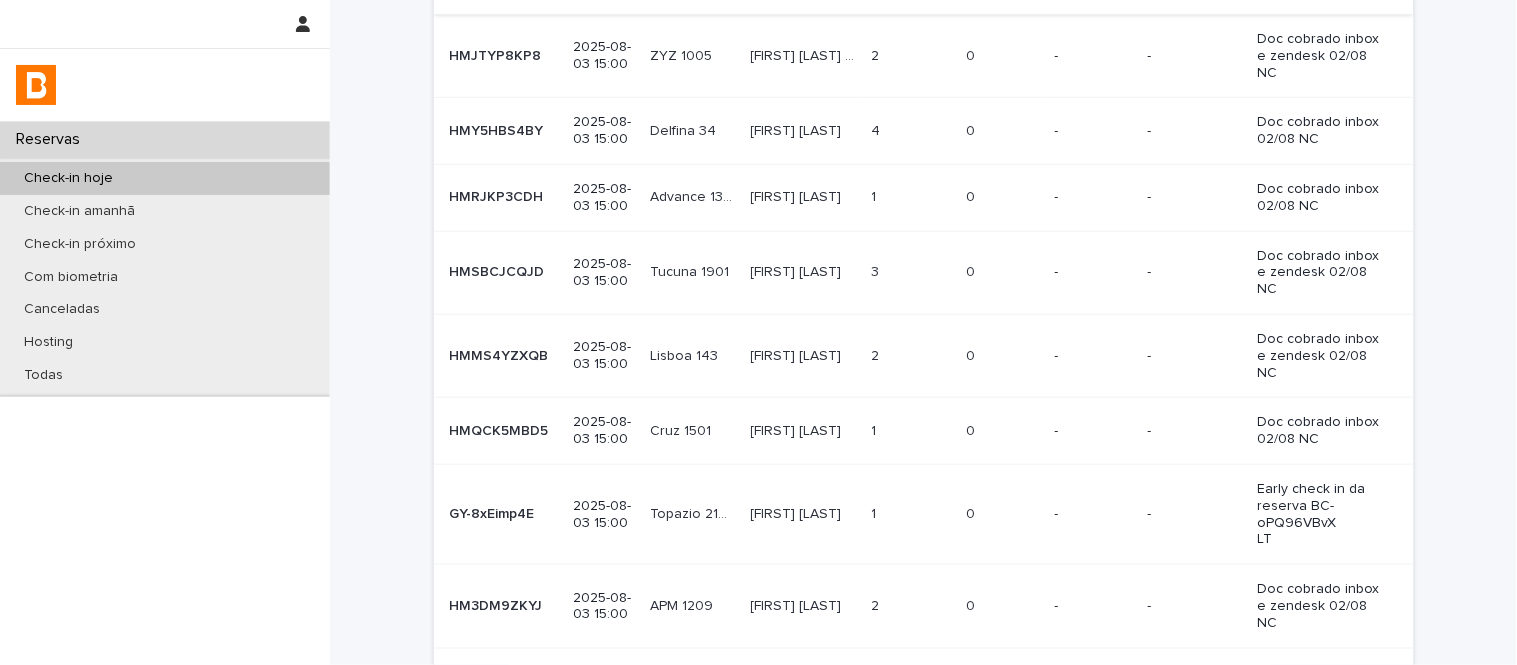 scroll, scrollTop: 0, scrollLeft: 0, axis: both 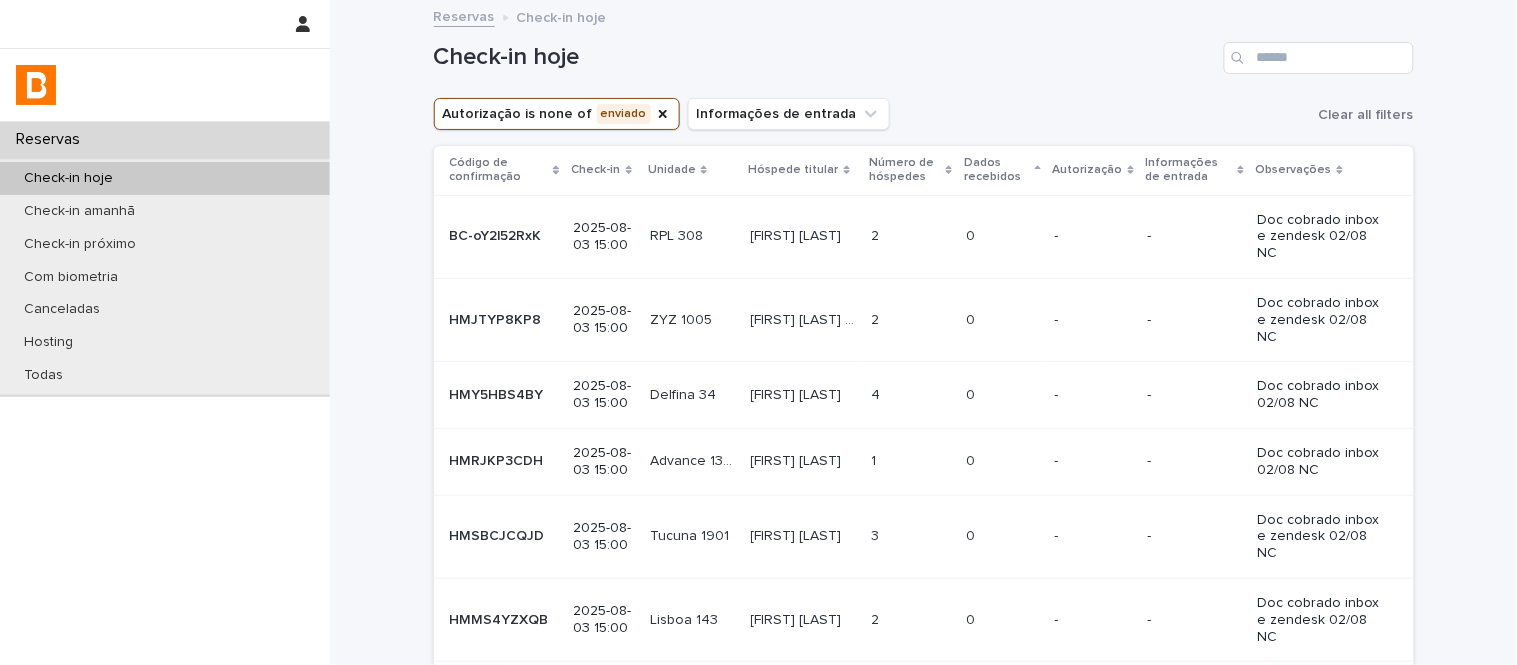 click on "[FIRST] [LAST]" at bounding box center (798, 234) 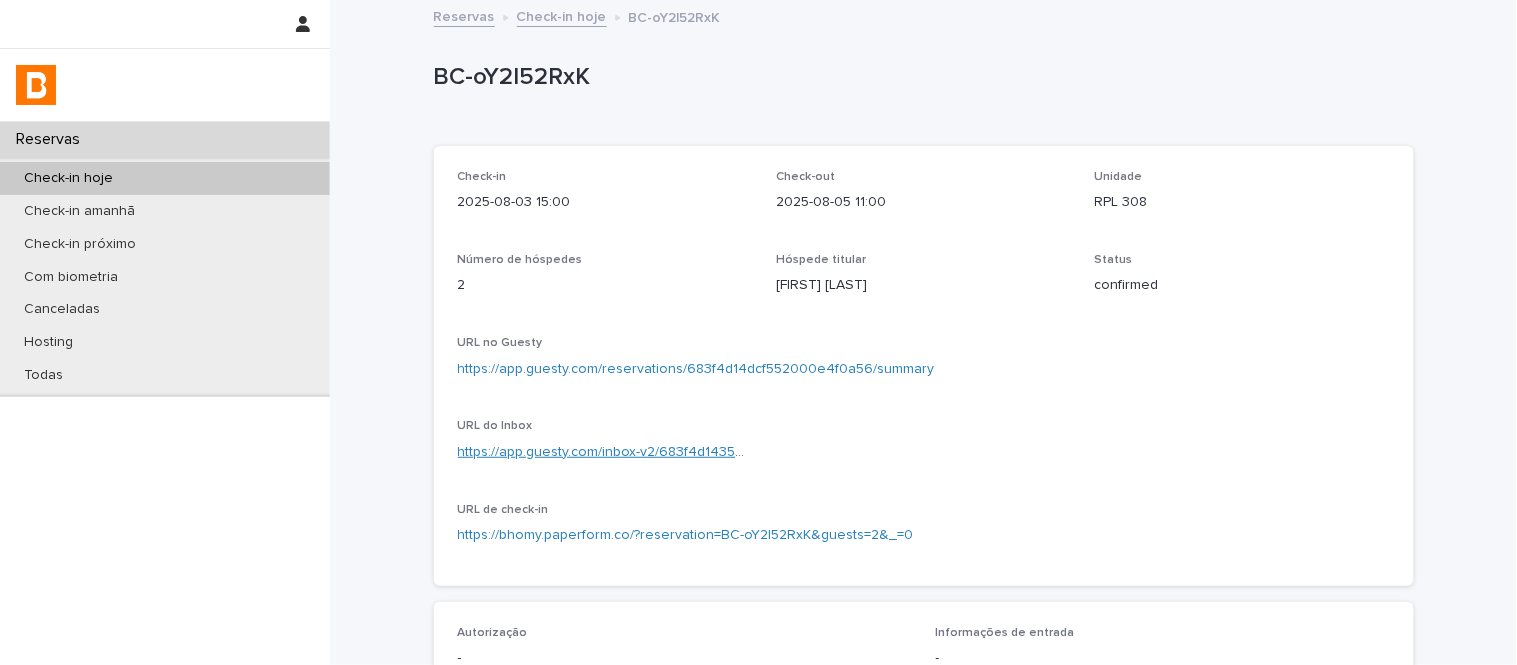 click on "https://app.guesty.com/inbox-v2/683f4d1435bb75001235c768?reservationId=683f4d14dcf552000e4f0a56" at bounding box center [794, 452] 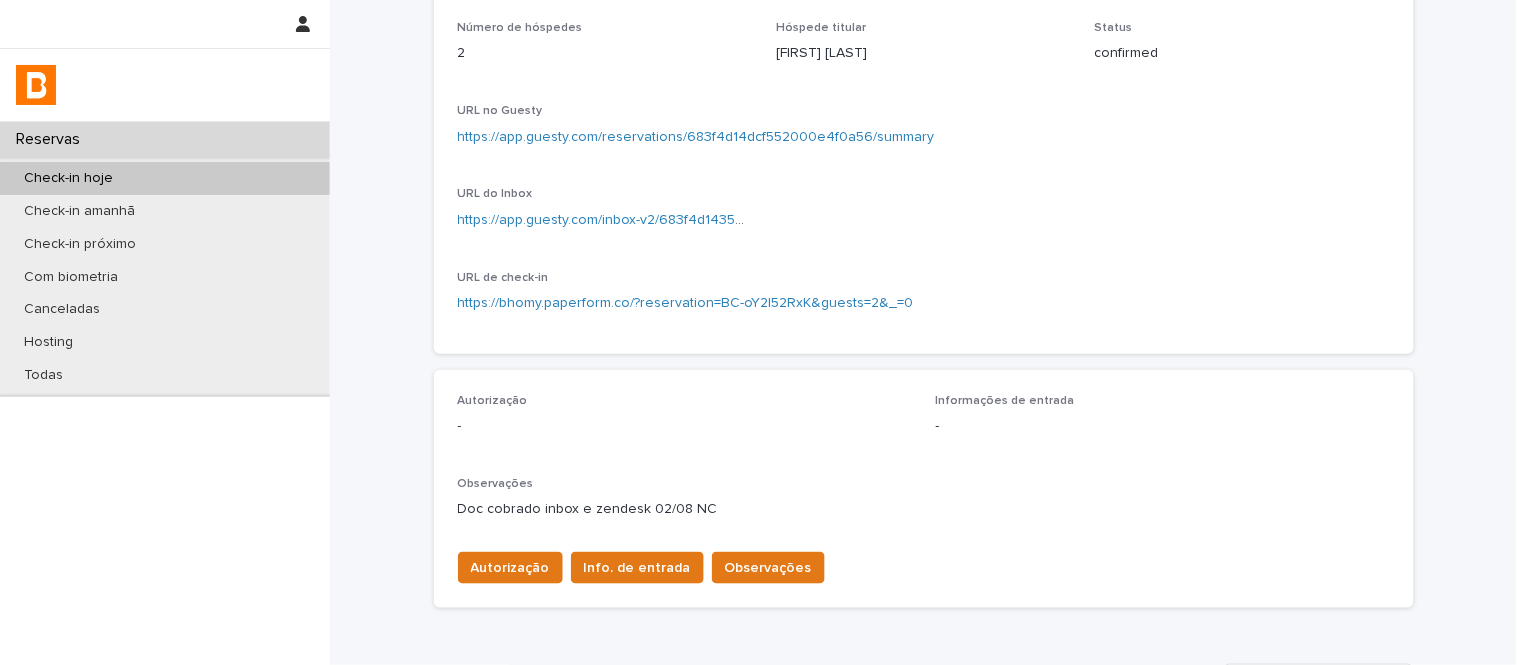 scroll, scrollTop: 555, scrollLeft: 0, axis: vertical 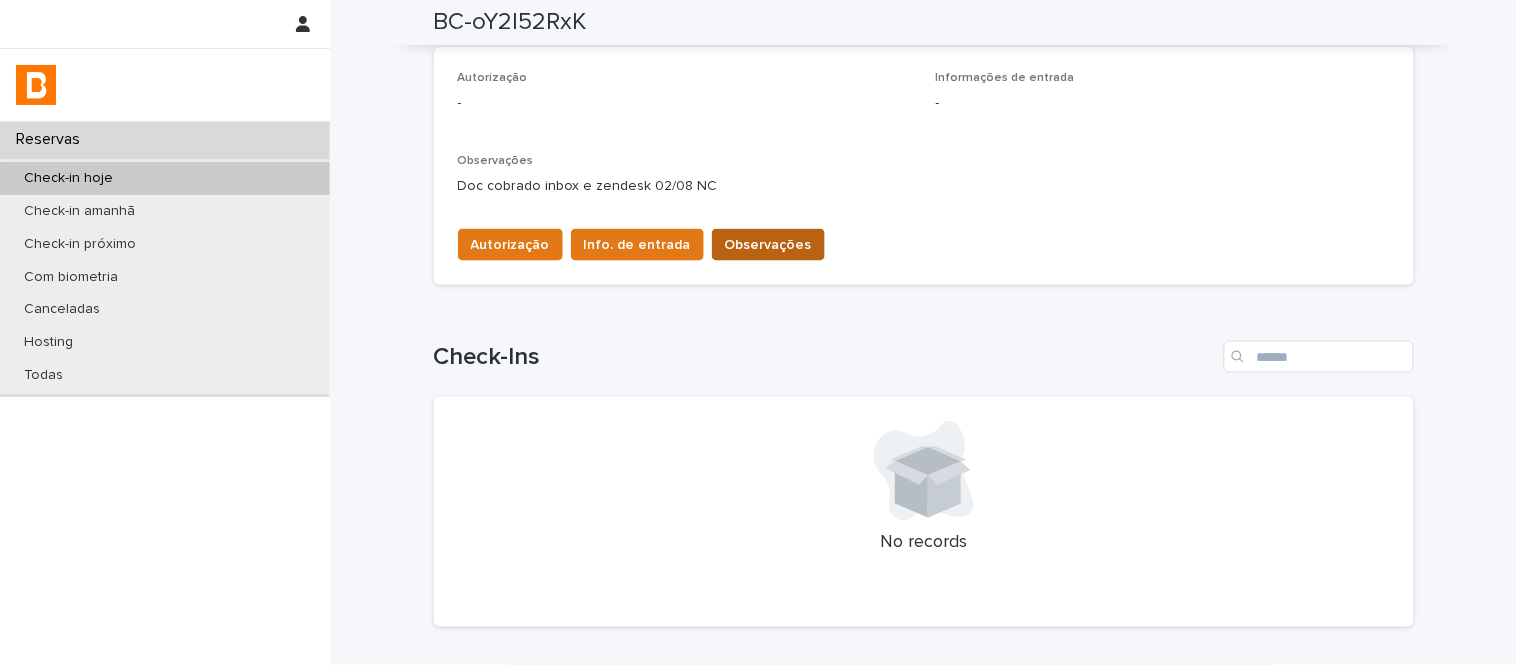 click on "Observações" at bounding box center [768, 245] 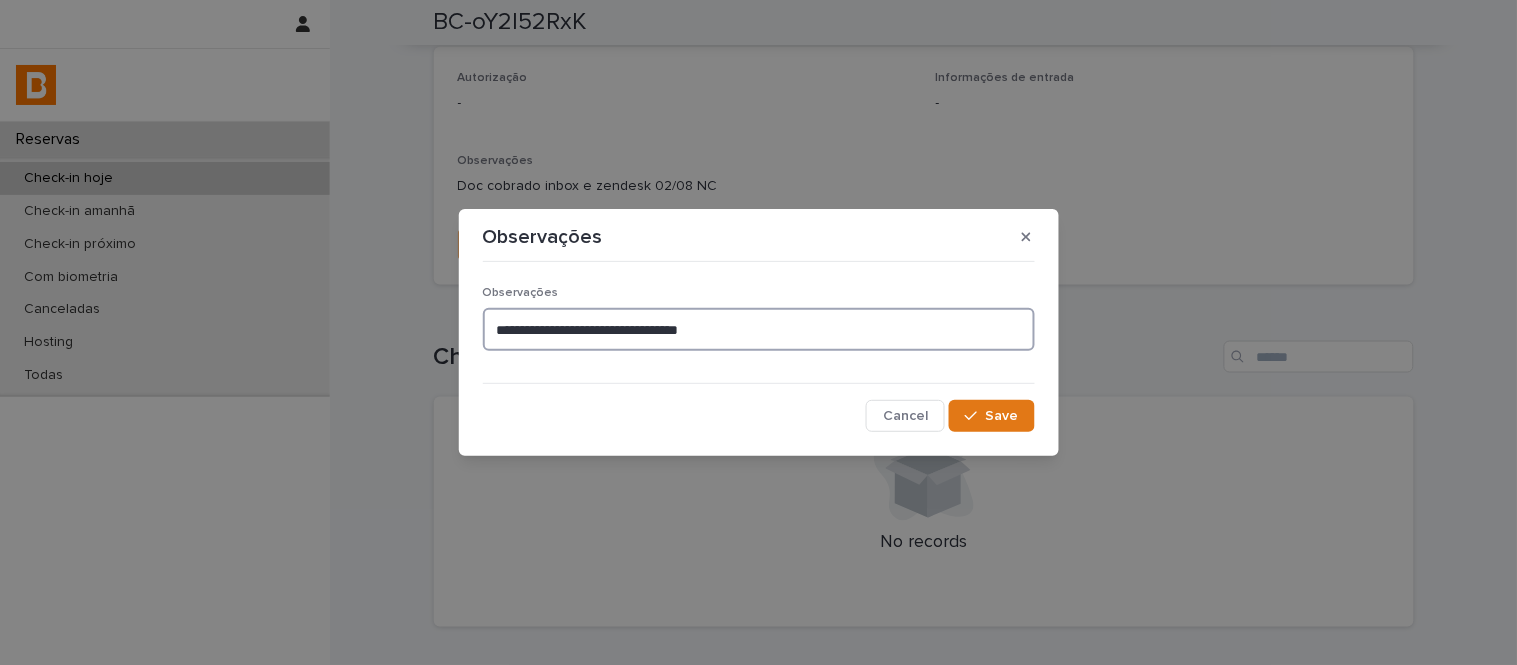 click on "**********" at bounding box center (759, 329) 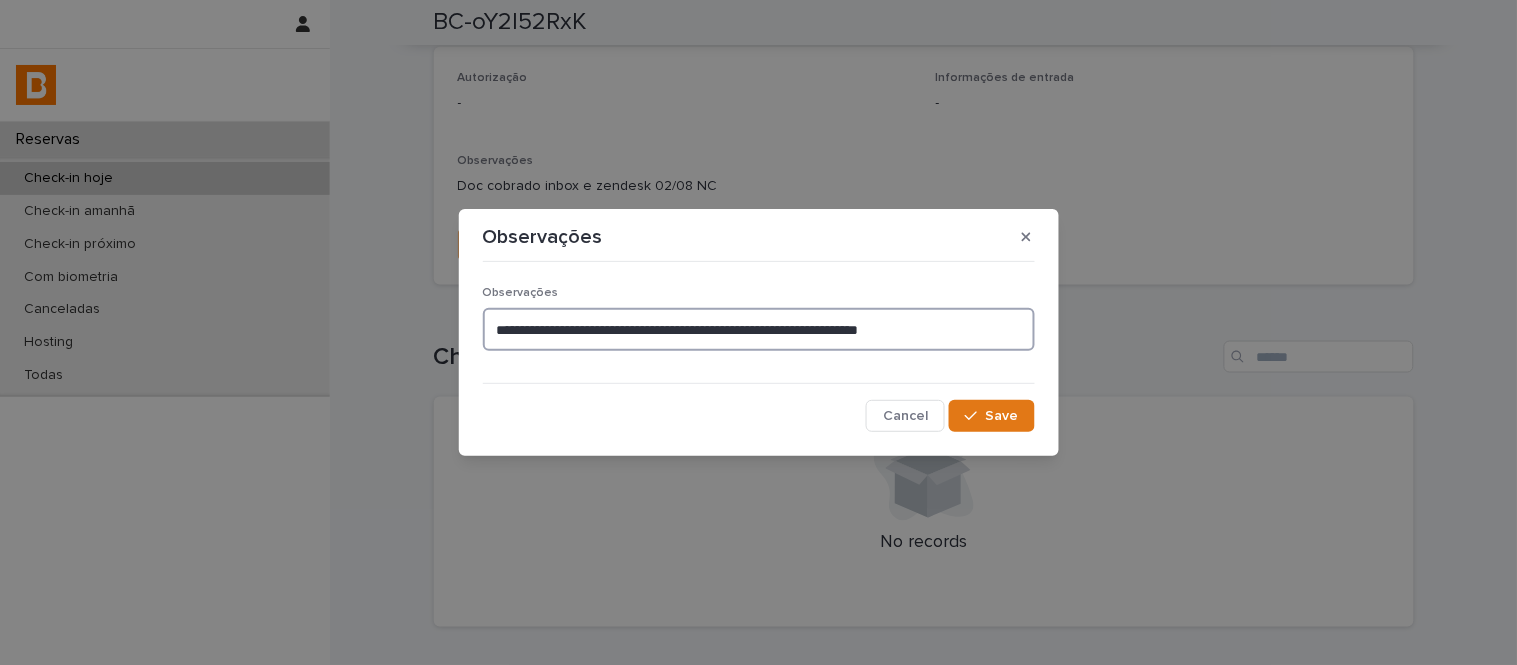click on "**********" at bounding box center [759, 329] 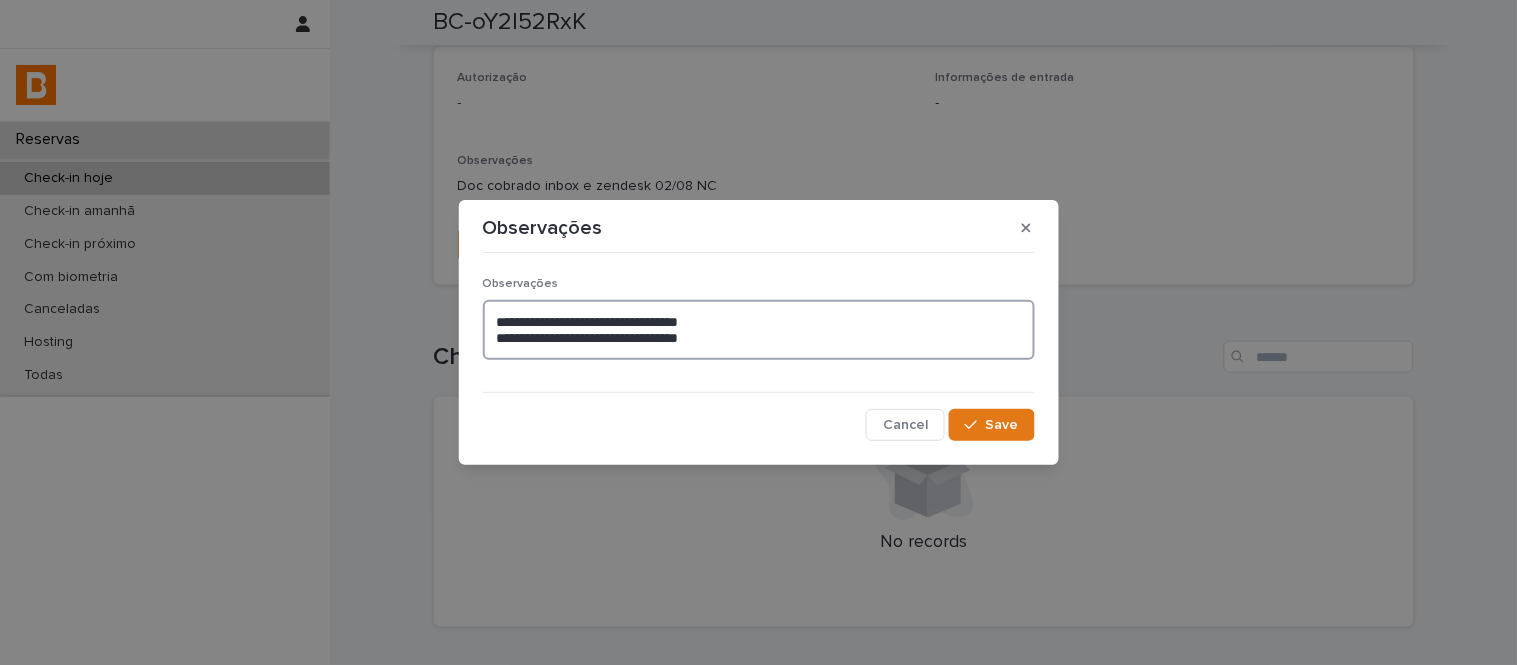 drag, startPoint x: 683, startPoint y: 336, endPoint x: 716, endPoint y: 335, distance: 33.01515 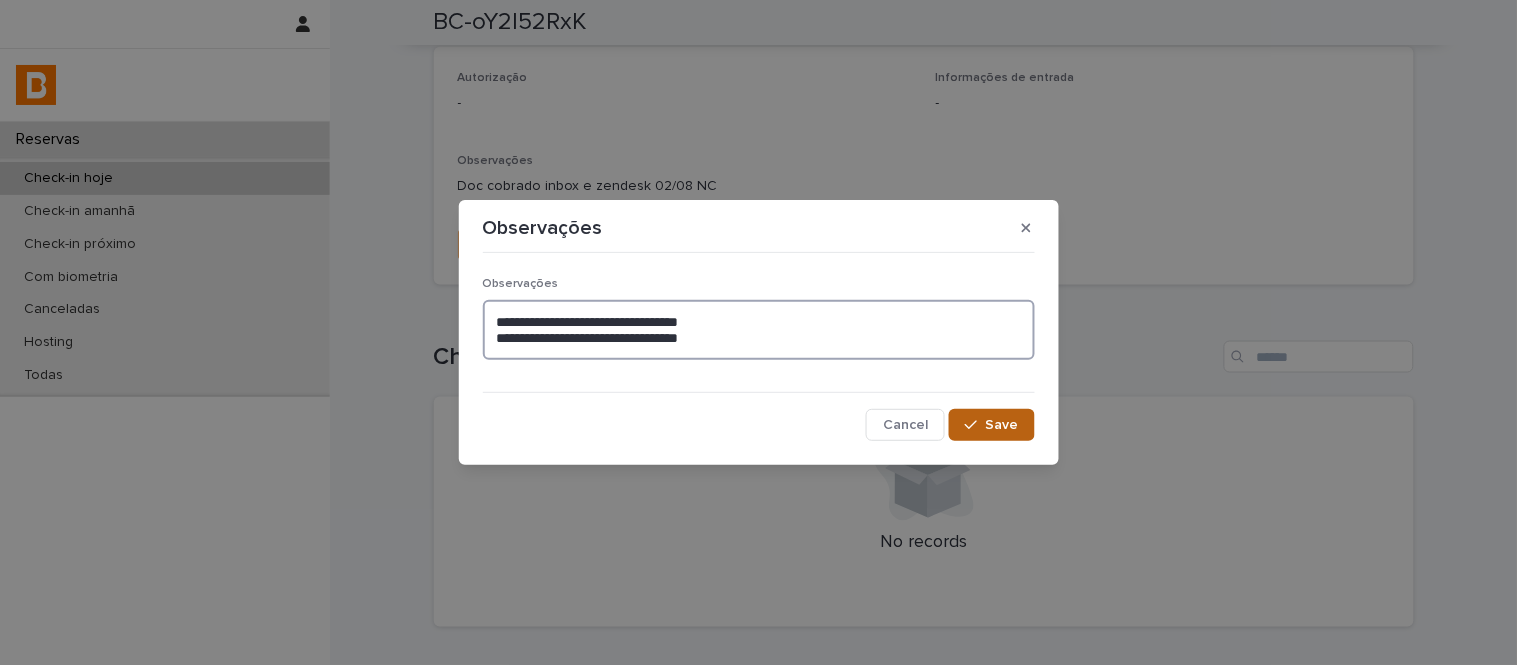 type on "**********" 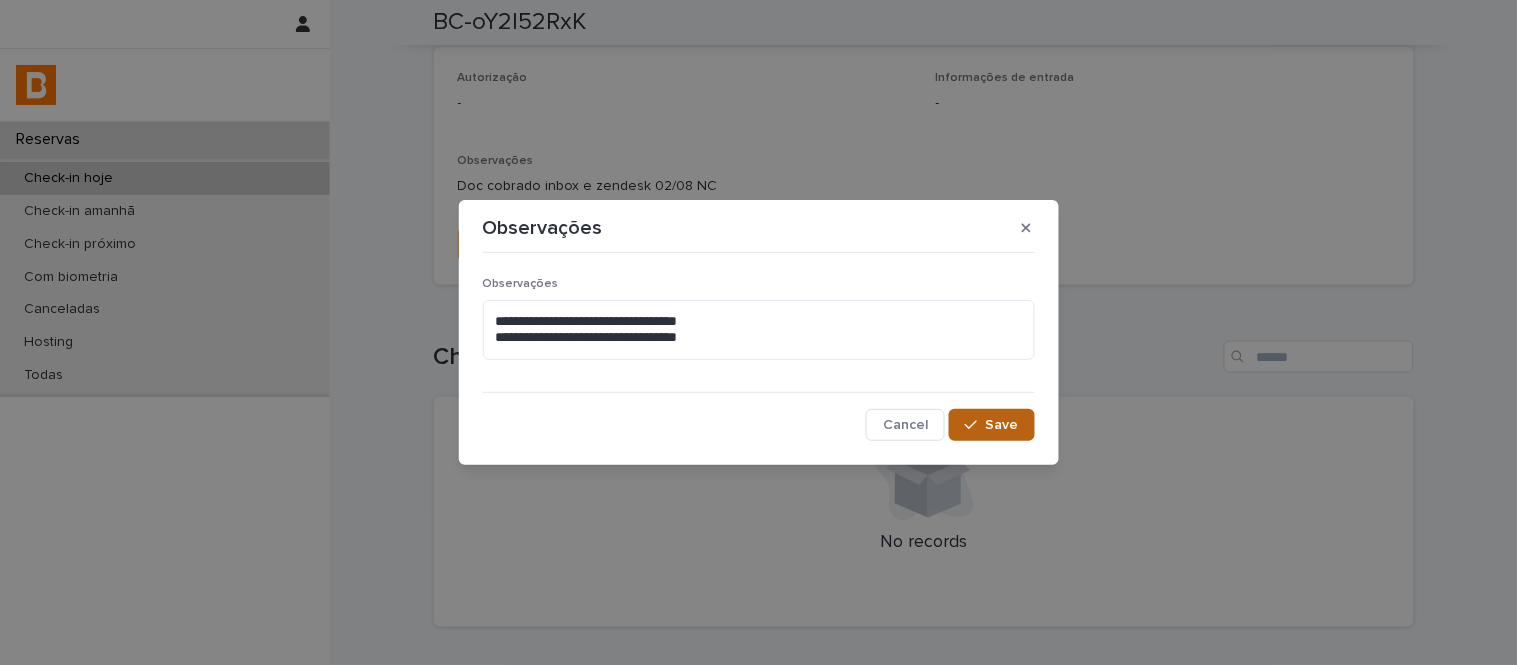 click on "Save" at bounding box center (1002, 425) 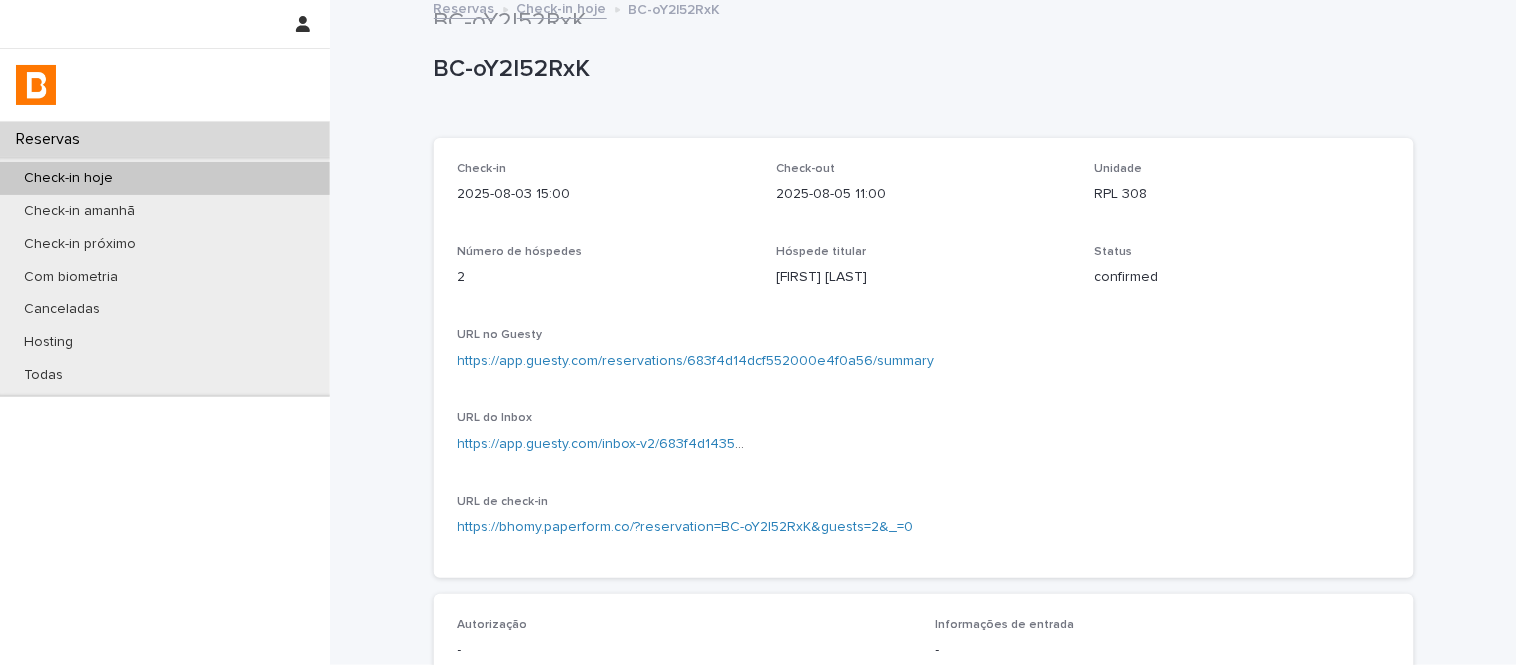 scroll, scrollTop: 0, scrollLeft: 0, axis: both 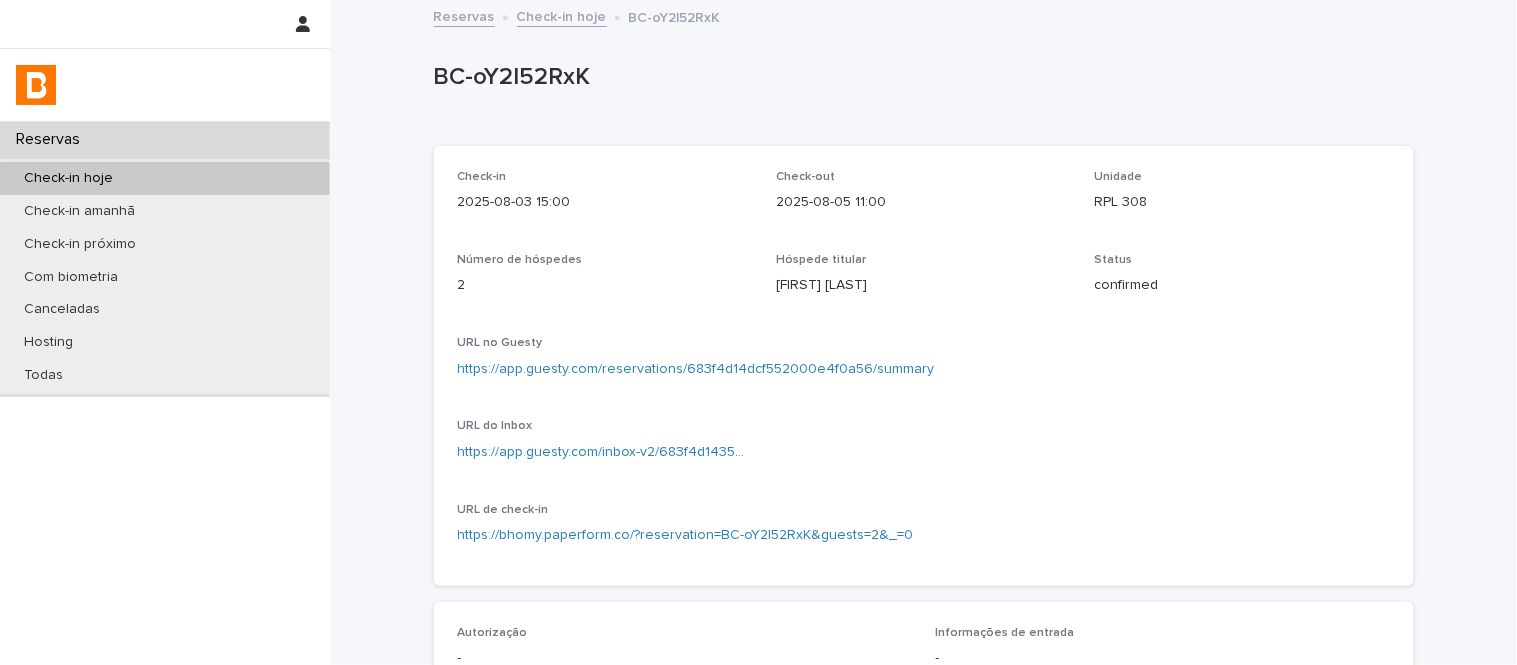 click on "Check-in hoje" at bounding box center (562, 15) 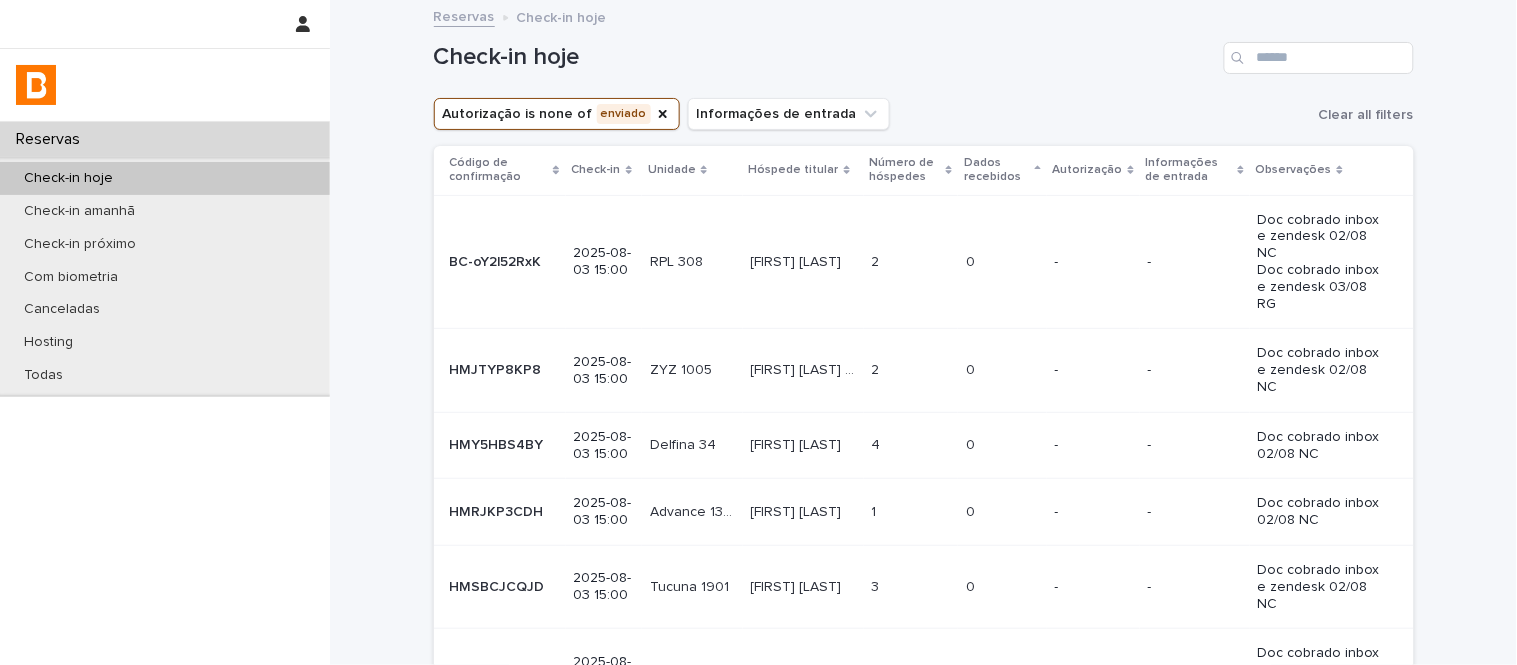 click on "[FIRST] [LAST] [FIRST] [LAST] [FIRST] [LAST]" at bounding box center [803, 370] 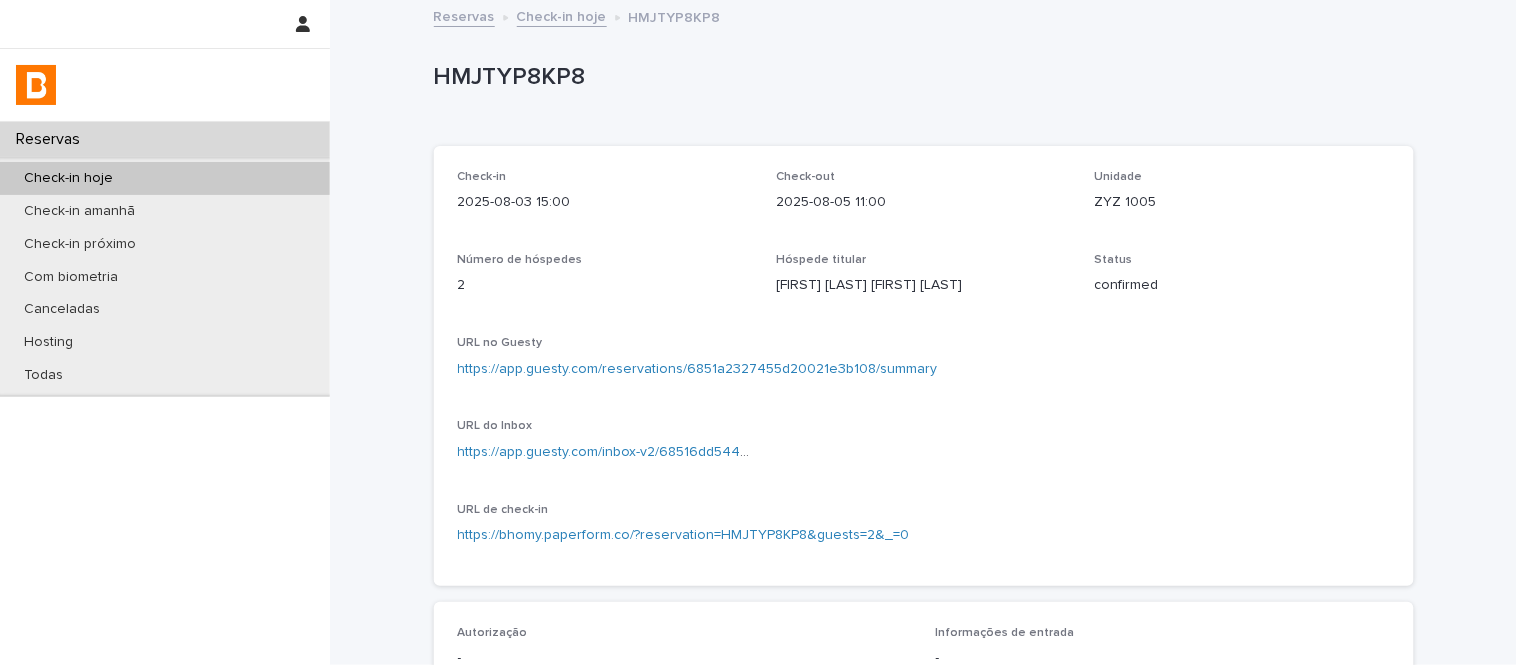 click on "https://app.guesty.com/inbox-v2/68516dd544fcda0010dc31de?reservationId=6851a2327455d20021e3b108" at bounding box center [605, 452] 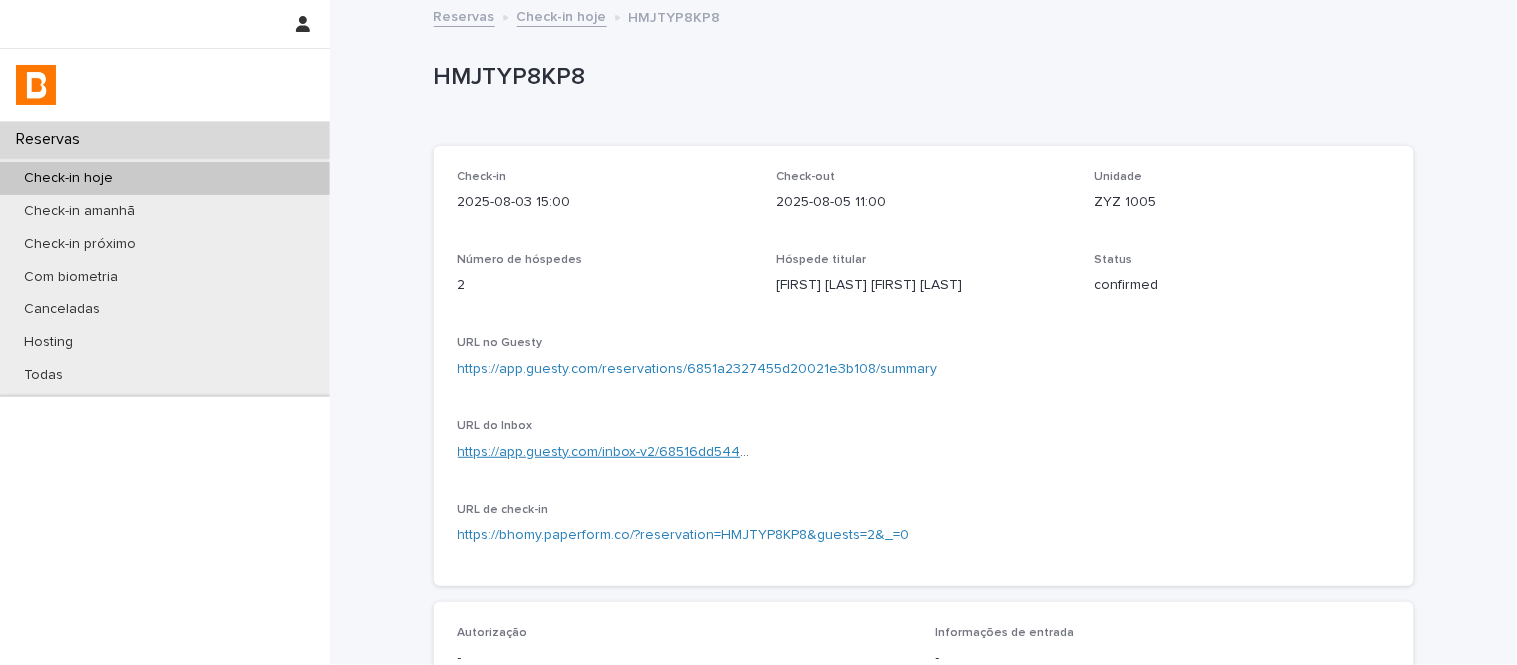 click on "https://app.guesty.com/inbox-v2/68516dd544fcda0010dc31de?reservationId=6851a2327455d20021e3b108" at bounding box center (794, 452) 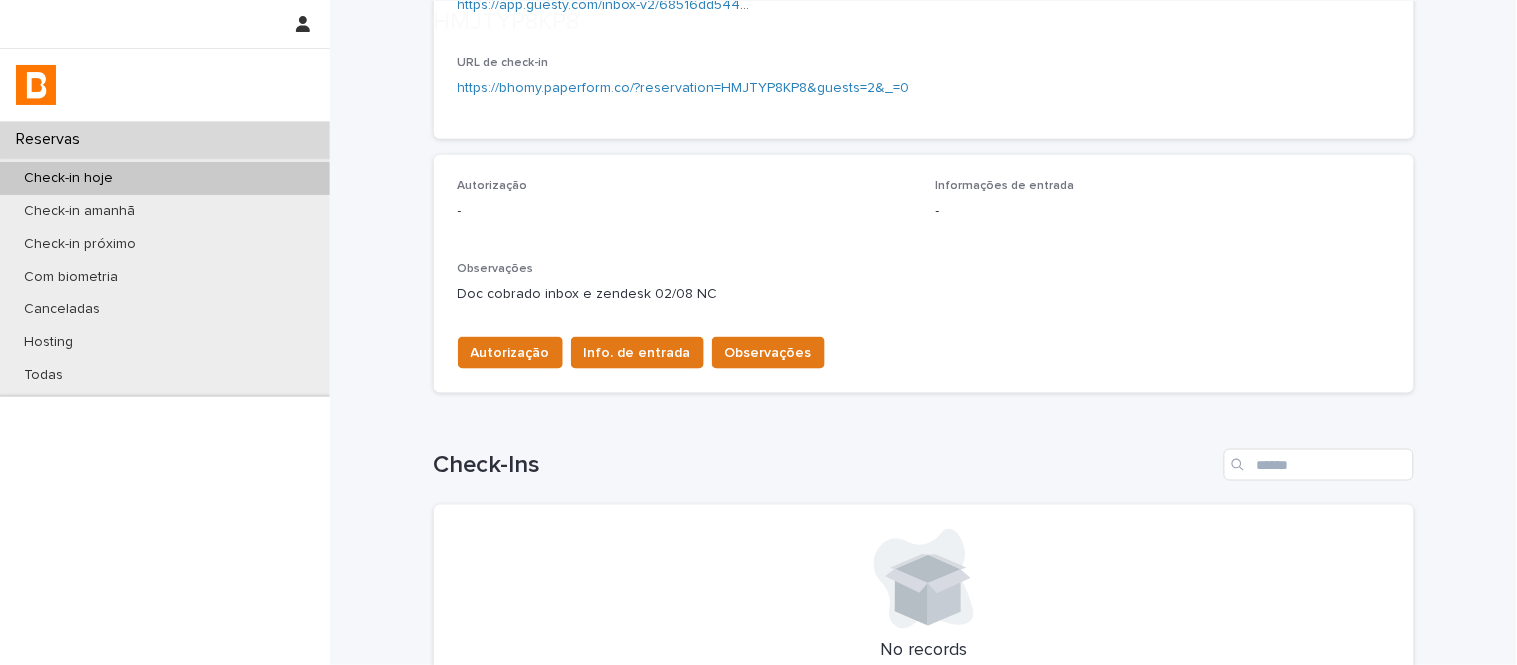scroll, scrollTop: 666, scrollLeft: 0, axis: vertical 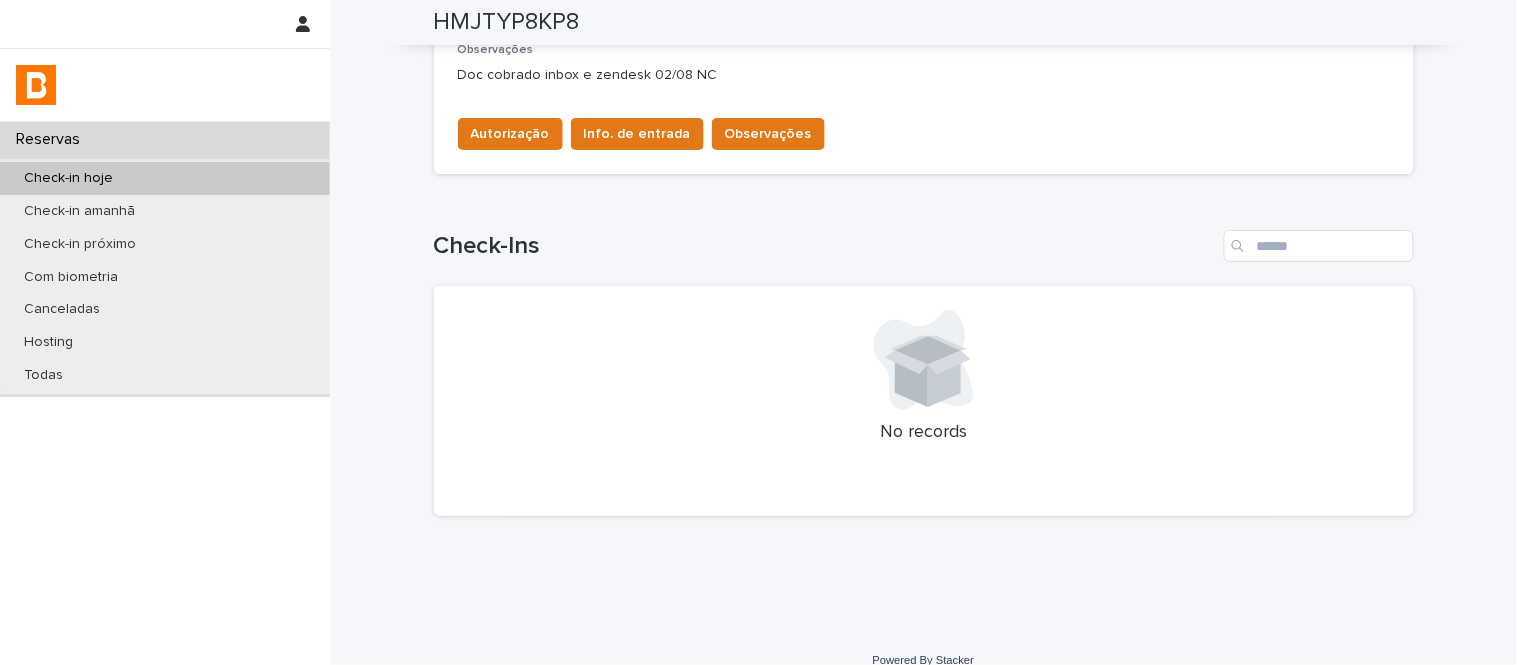 click on "Autorização Info. de entrada Observações" at bounding box center (637, 138) 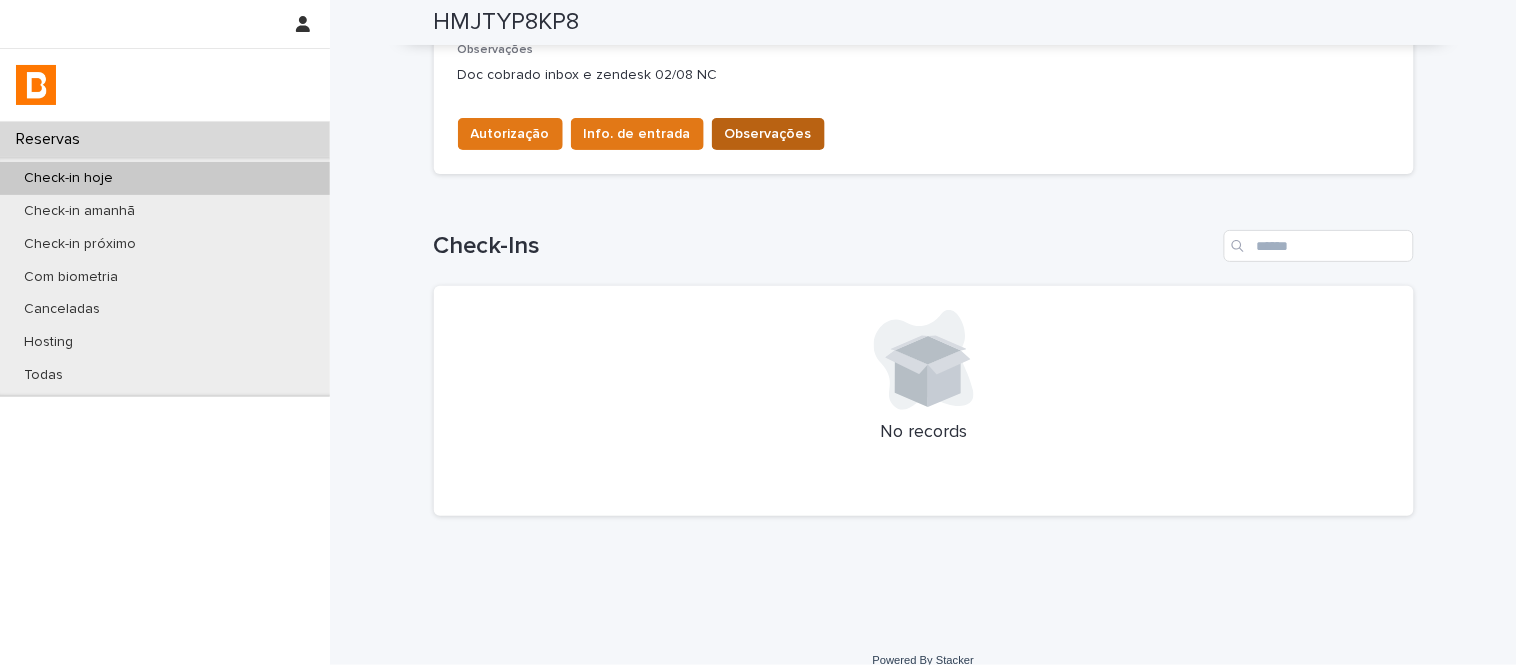 click on "Observações" at bounding box center [768, 134] 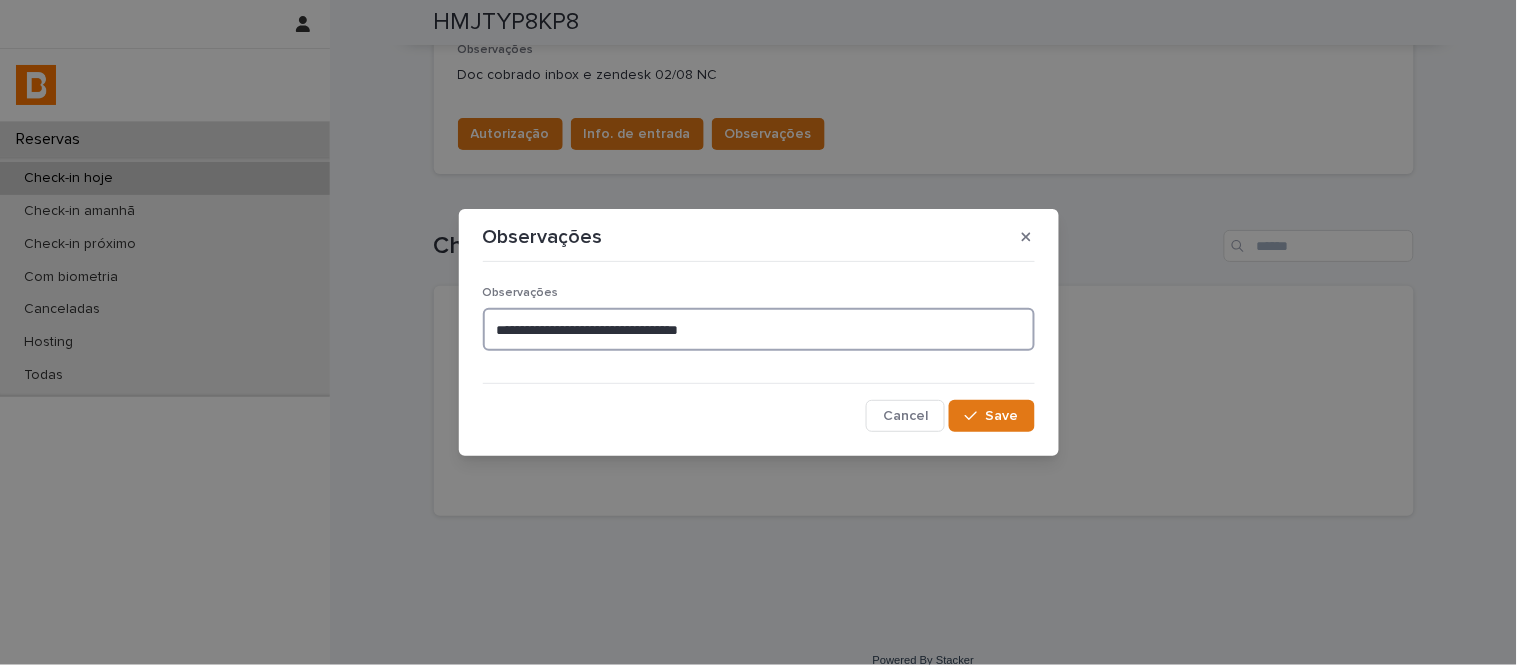click on "**********" at bounding box center (759, 329) 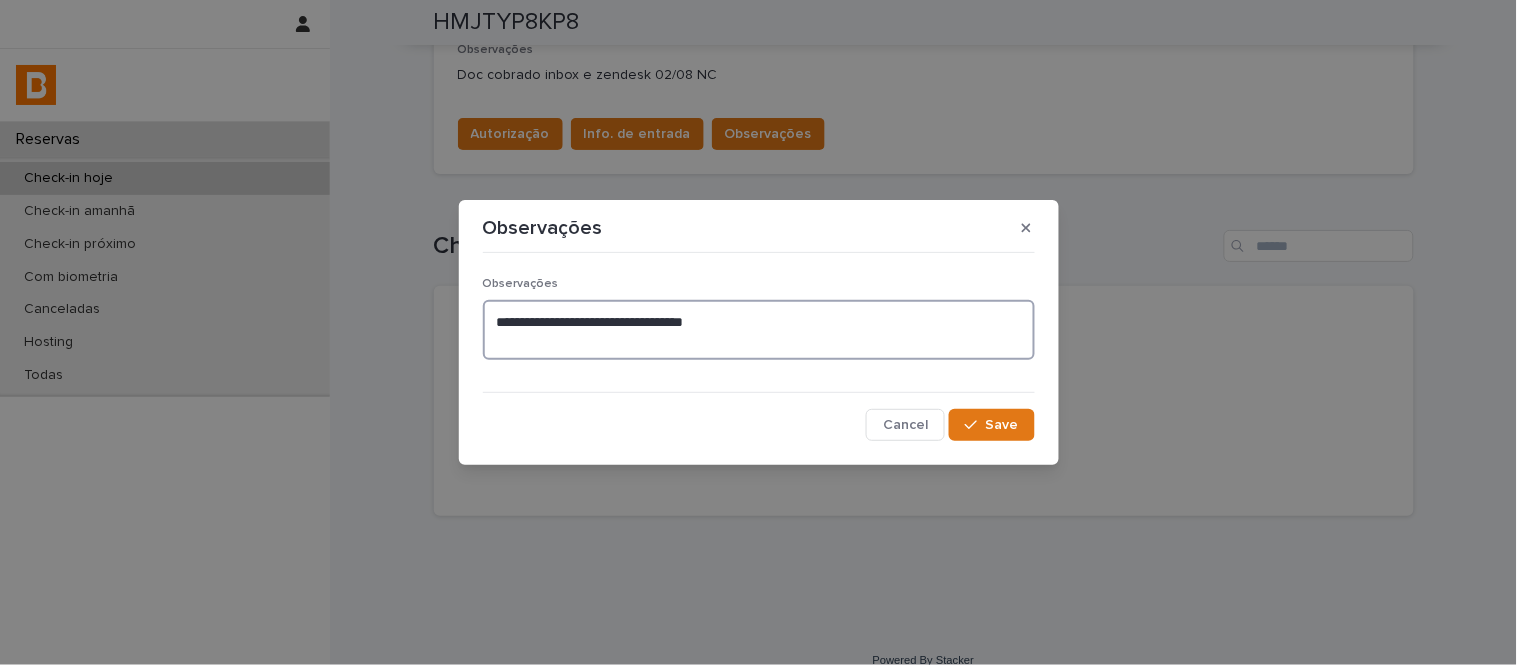 paste on "**********" 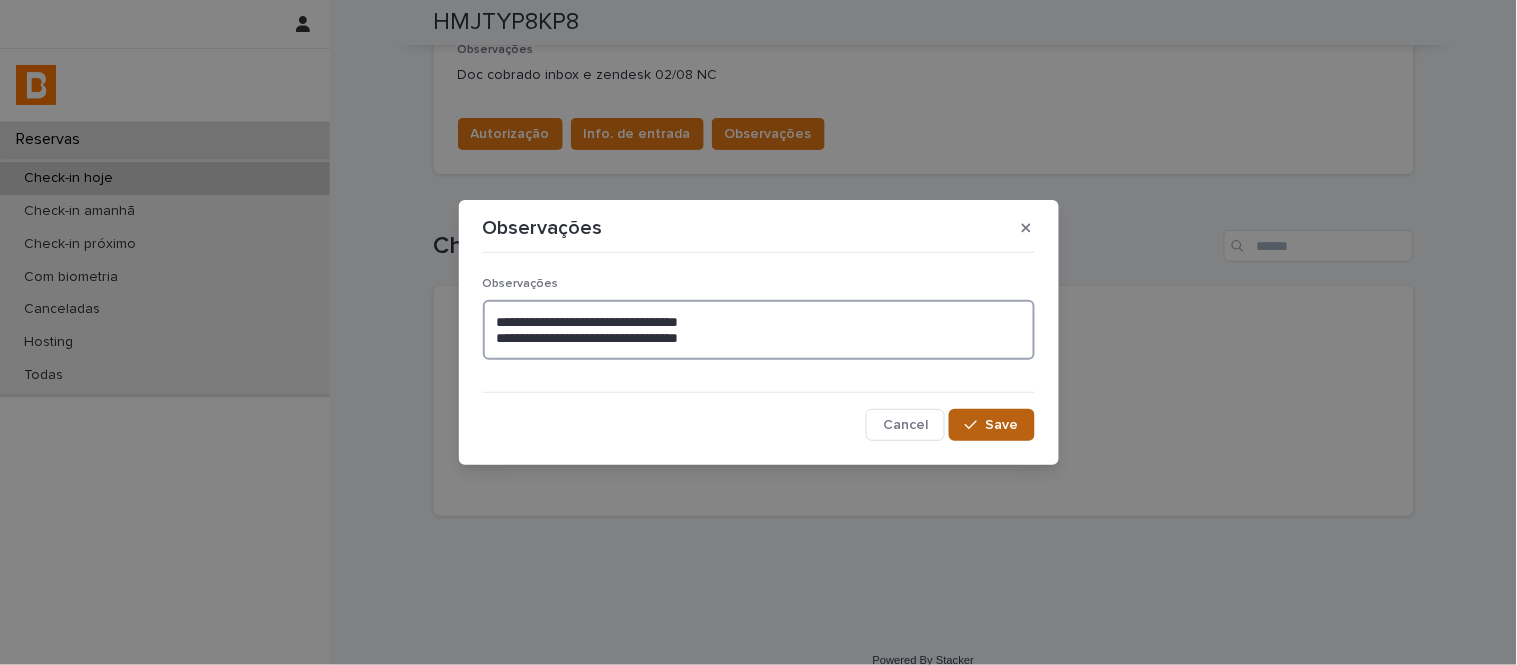 type on "**********" 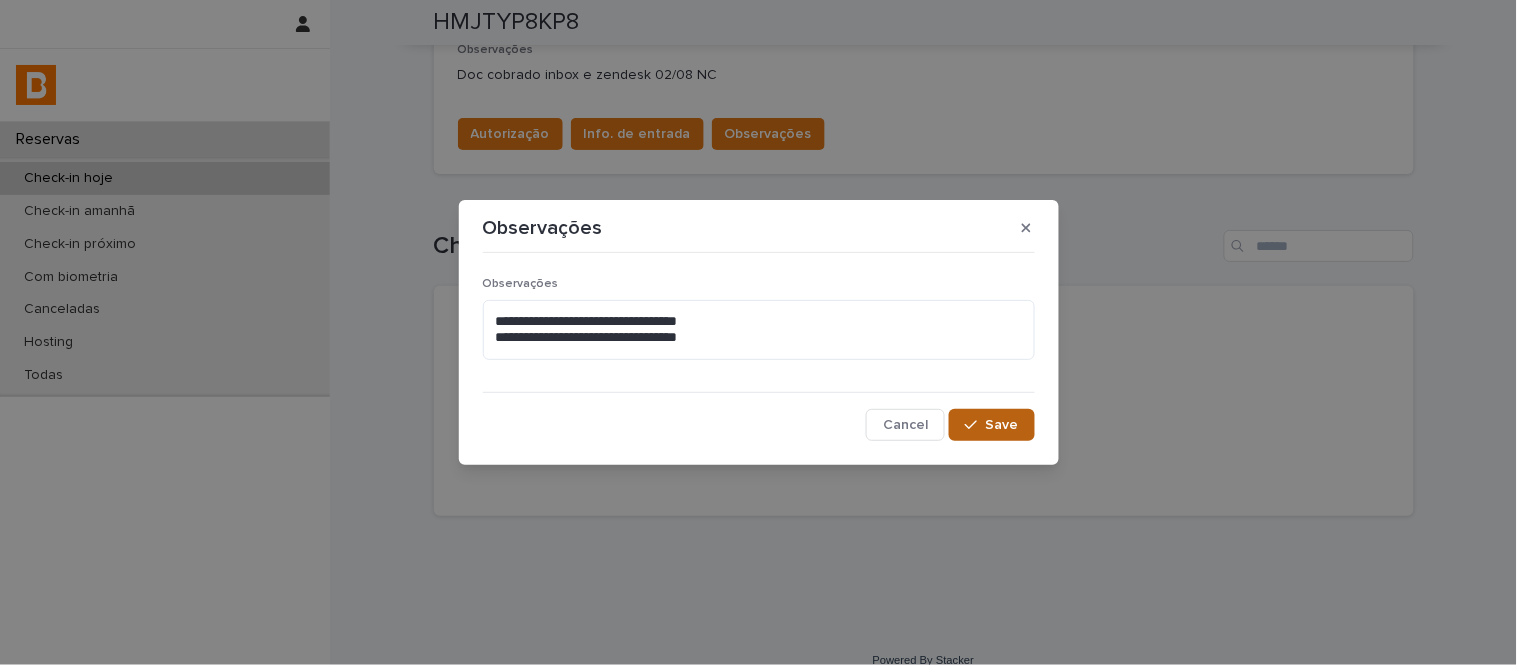 click on "Save" at bounding box center [991, 425] 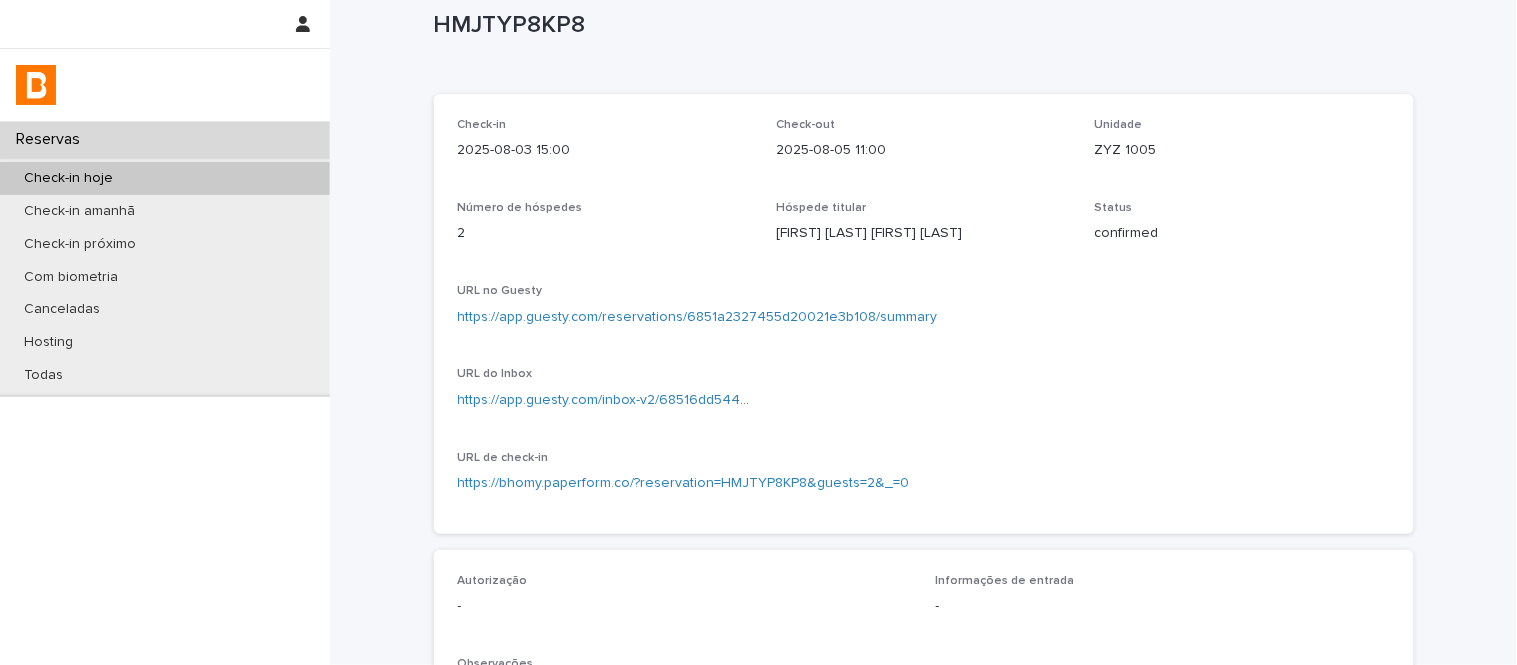 scroll, scrollTop: 0, scrollLeft: 0, axis: both 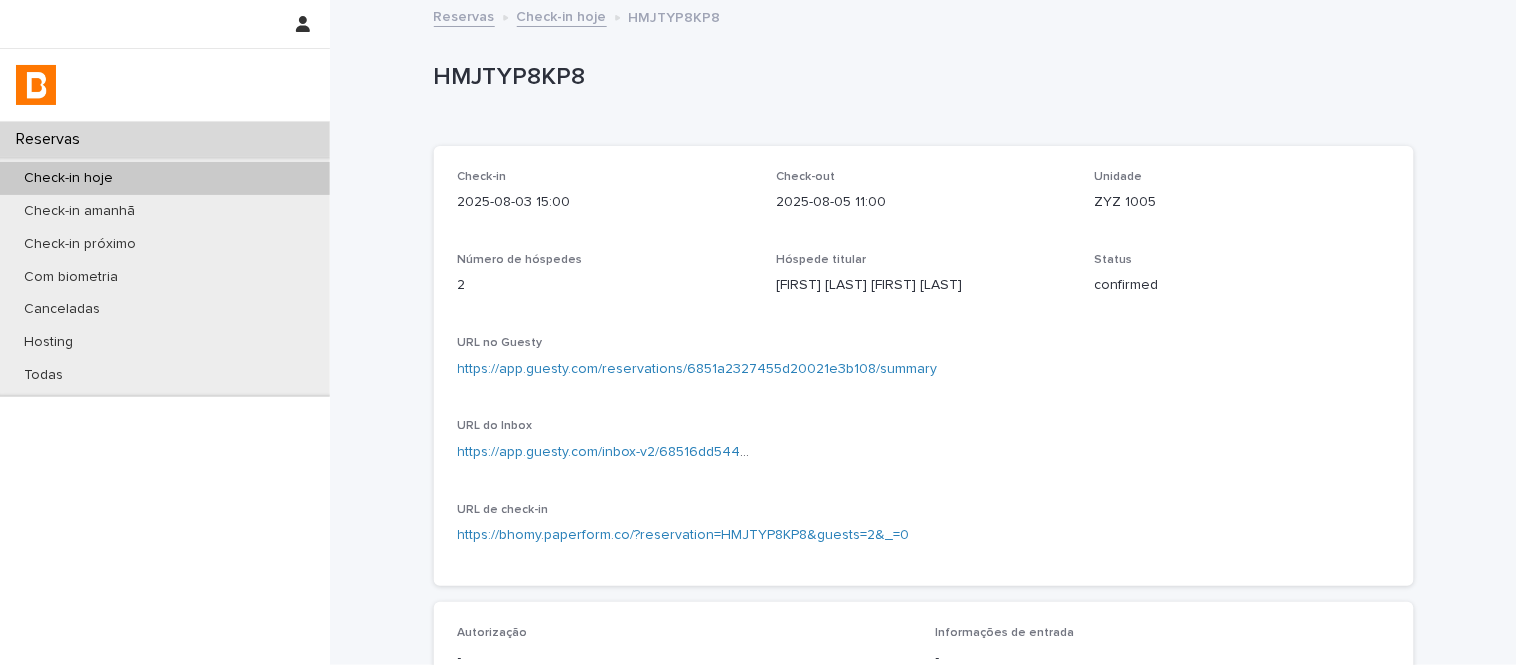 click on "Reservas Check-in hoje HMJTYP8KP8" at bounding box center (924, 18) 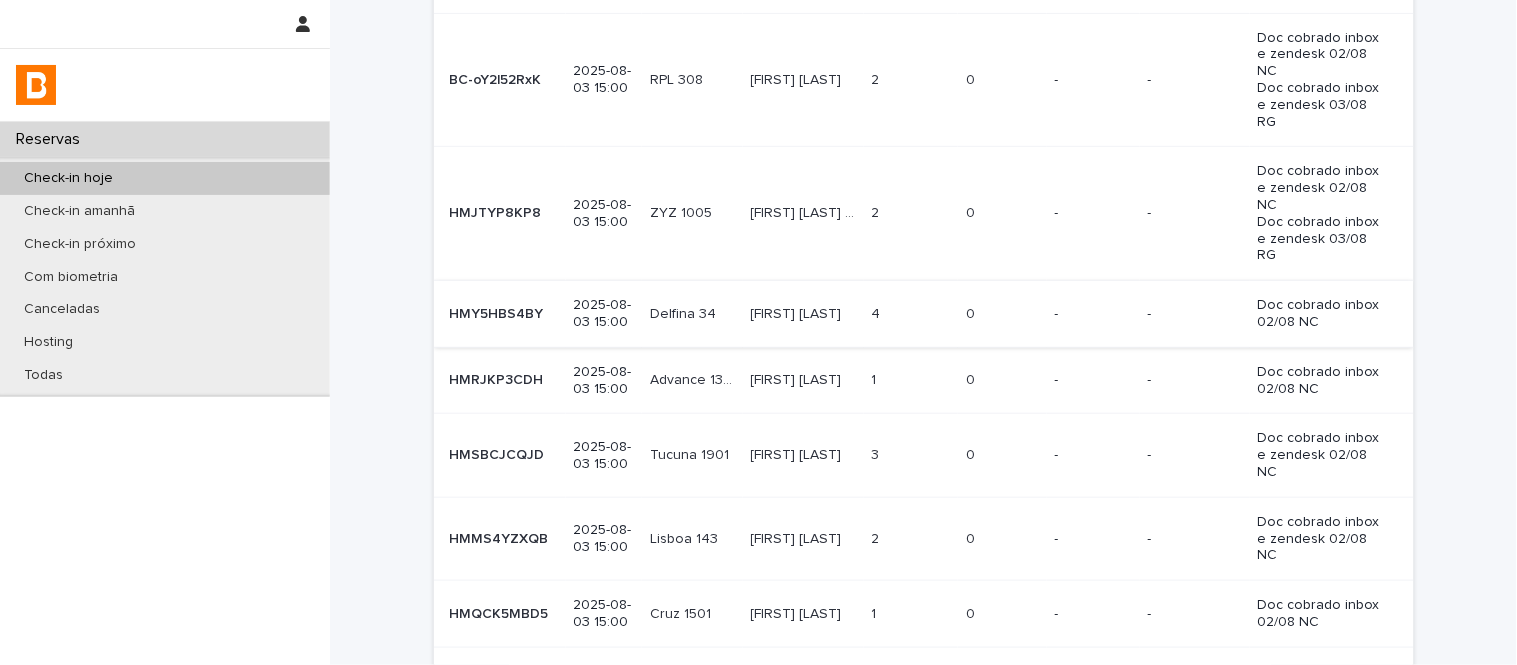 scroll, scrollTop: 222, scrollLeft: 0, axis: vertical 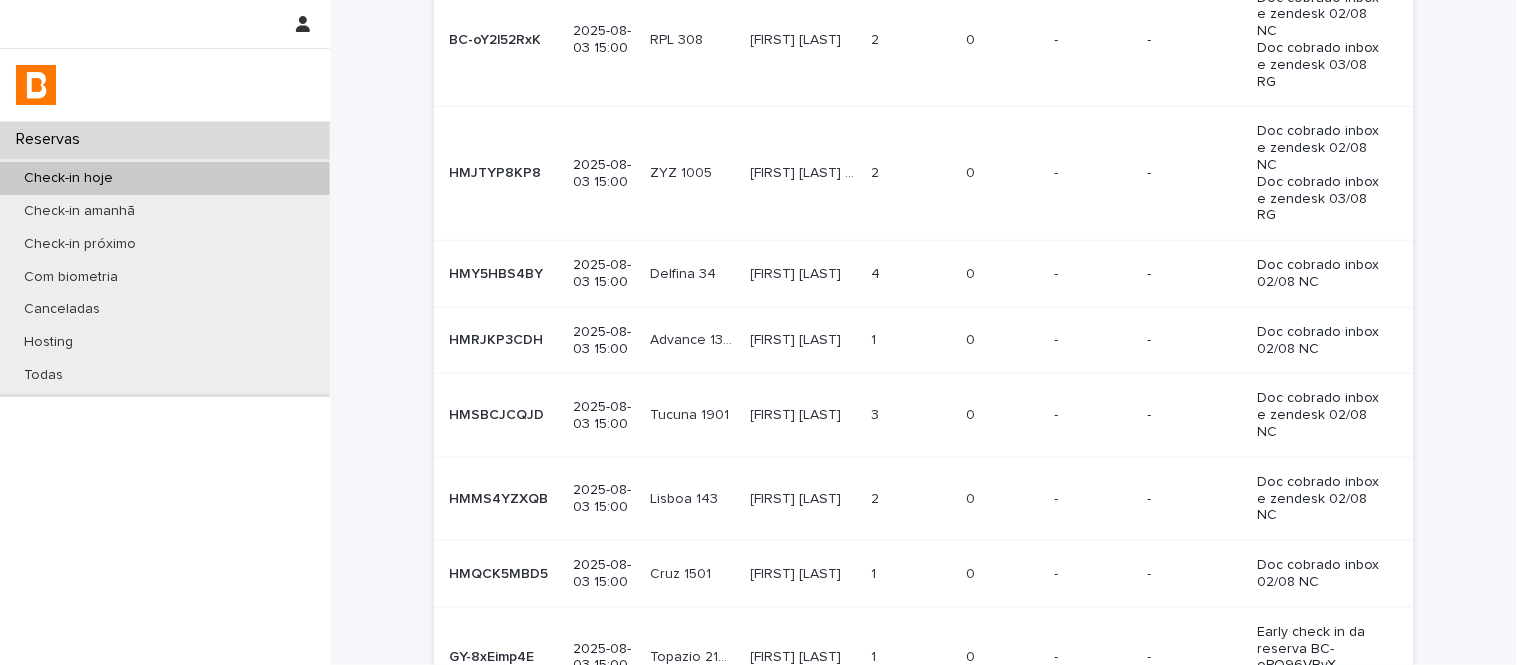 click on "[FIRST] [LAST]" at bounding box center [798, 272] 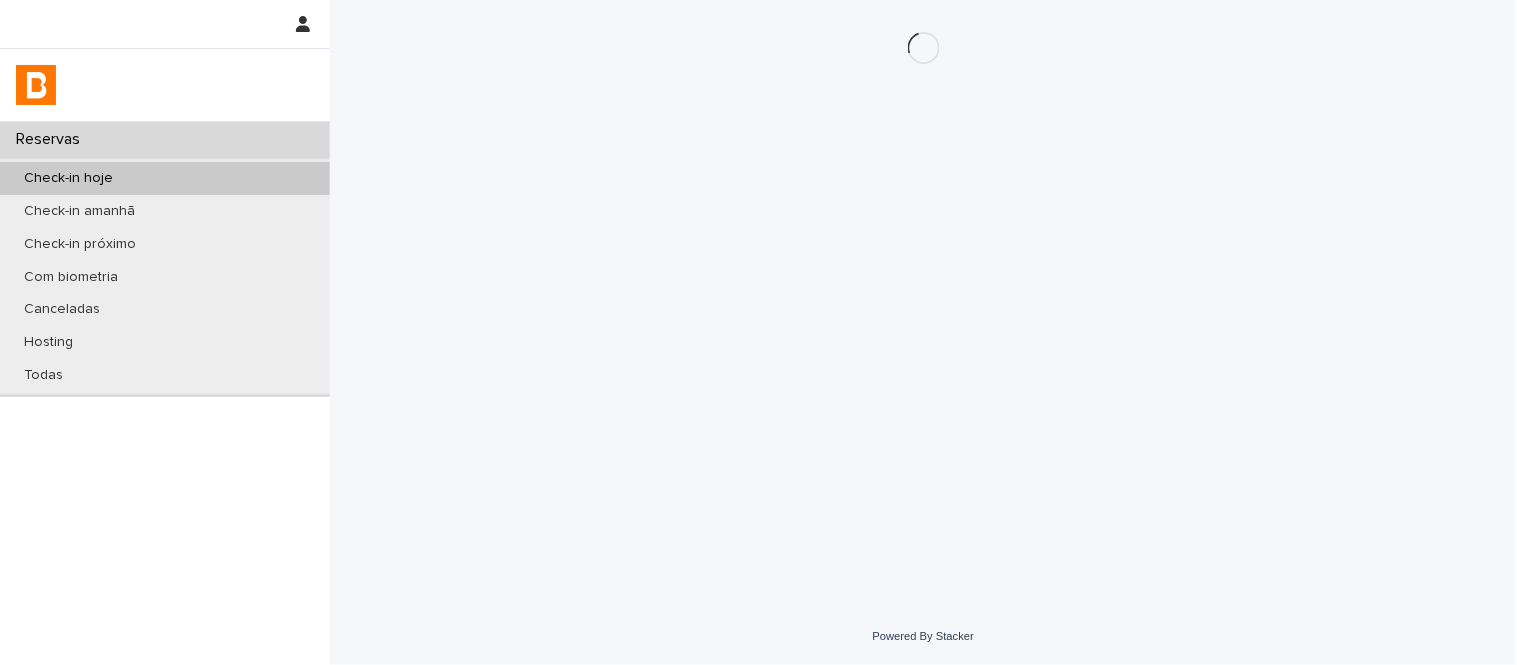 scroll, scrollTop: 0, scrollLeft: 0, axis: both 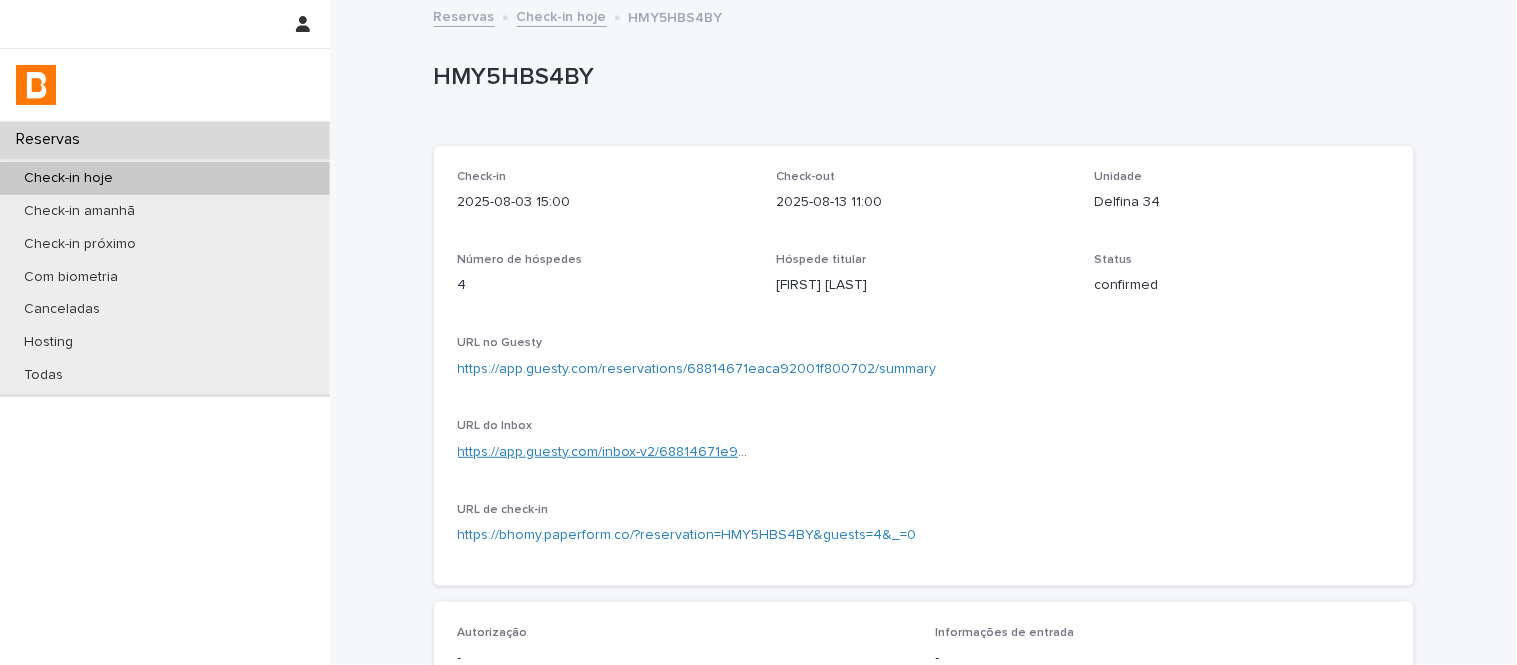 click on "https://app.guesty.com/inbox-v2/68814671e95dc10012e2304c?reservationId=68814671eaca92001f800702" at bounding box center (796, 452) 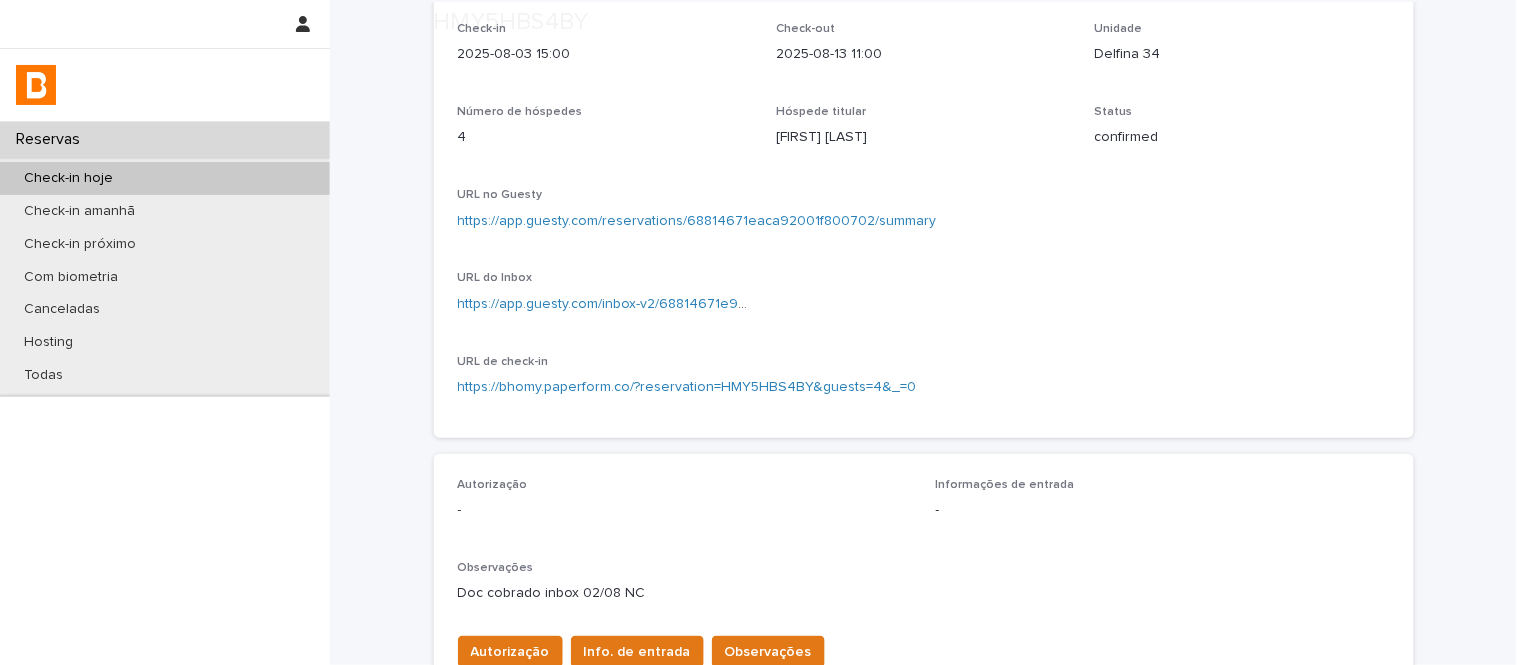 scroll, scrollTop: 333, scrollLeft: 0, axis: vertical 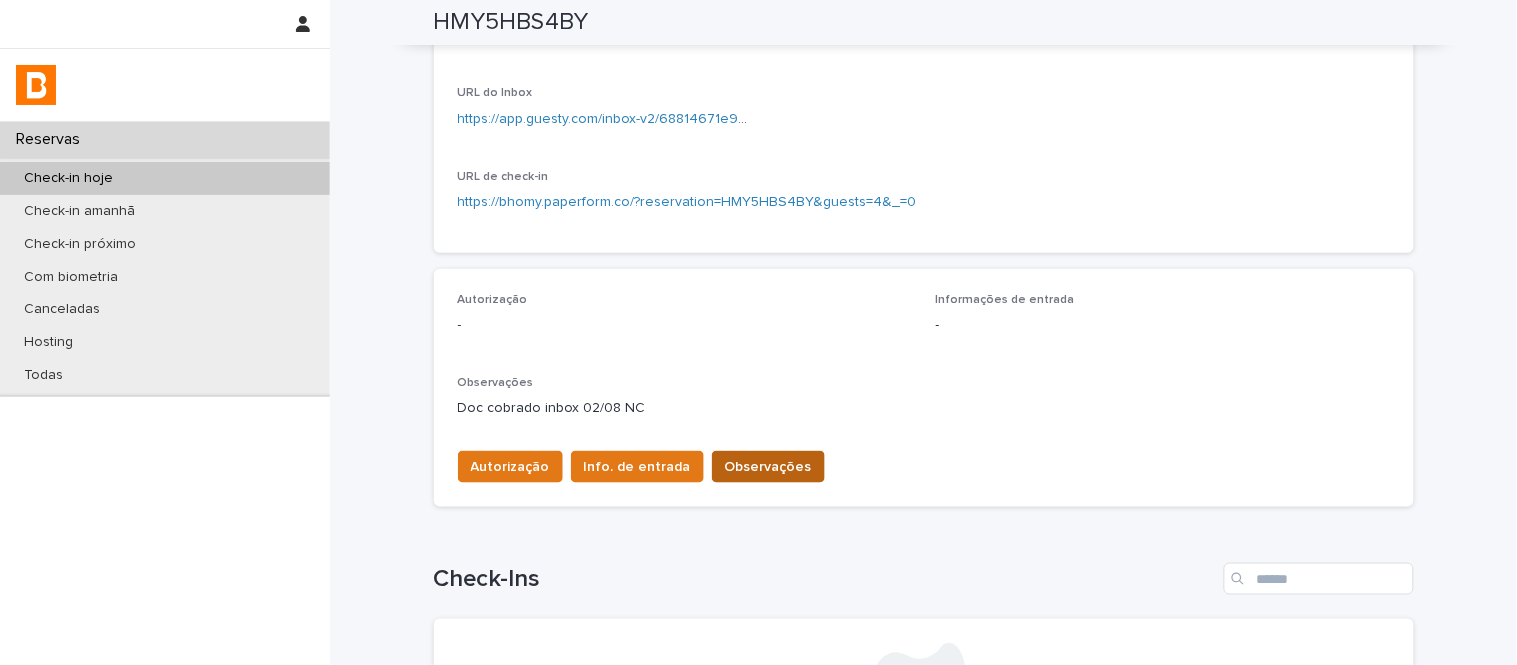 click on "Observações" at bounding box center (768, 467) 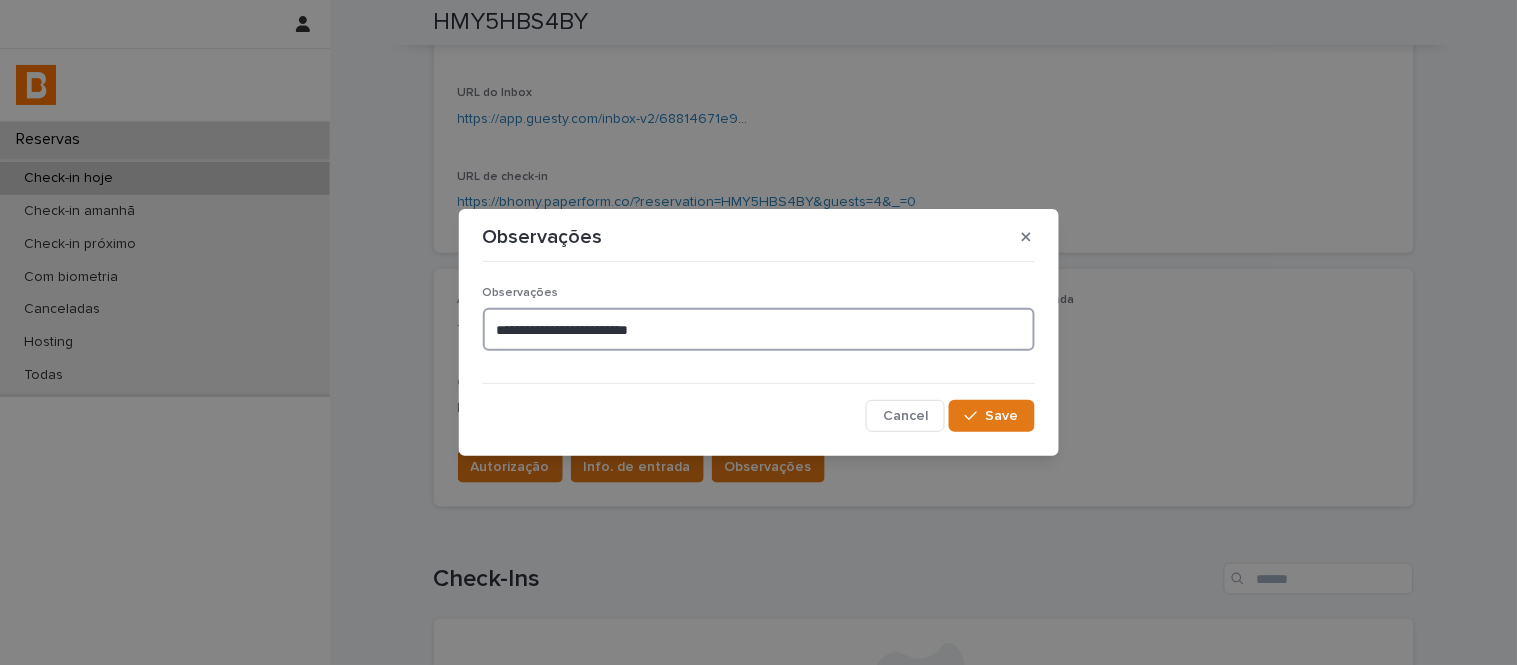 drag, startPoint x: 722, startPoint y: 328, endPoint x: 440, endPoint y: 332, distance: 282.02838 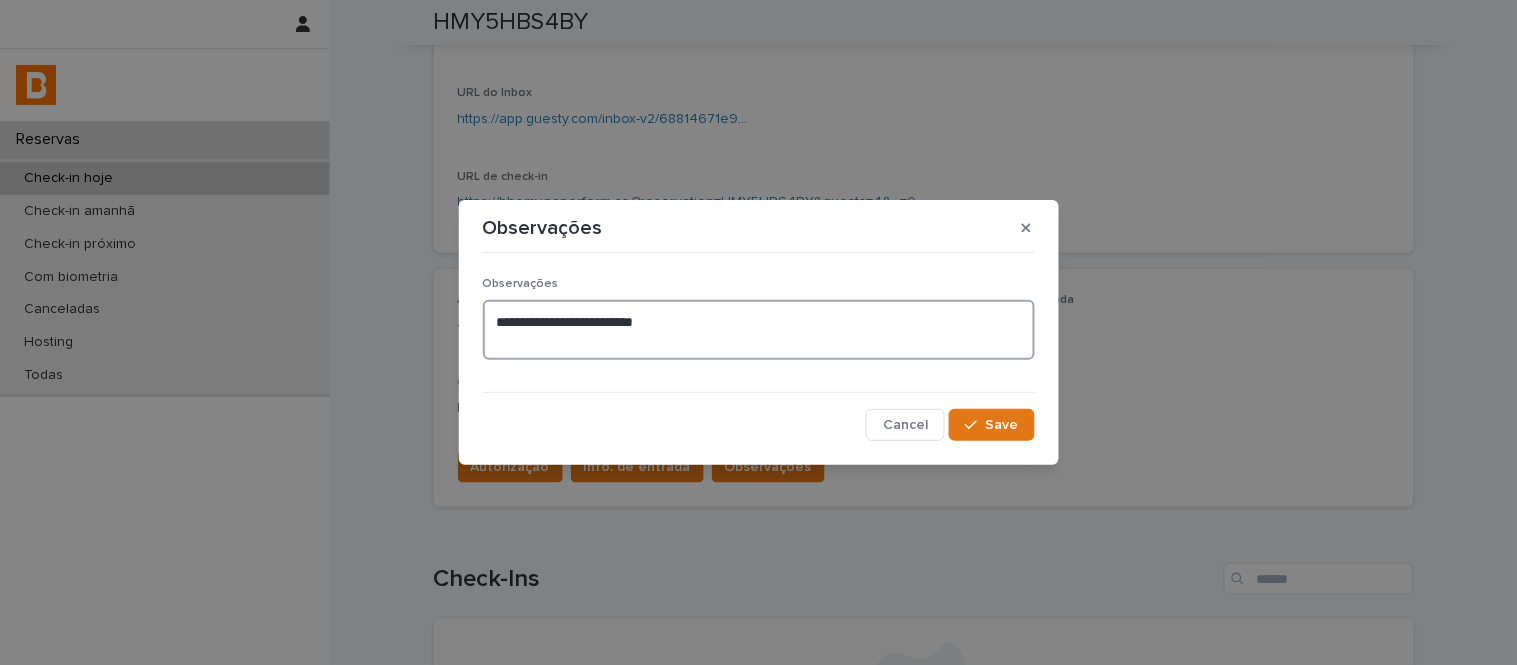 paste on "**********" 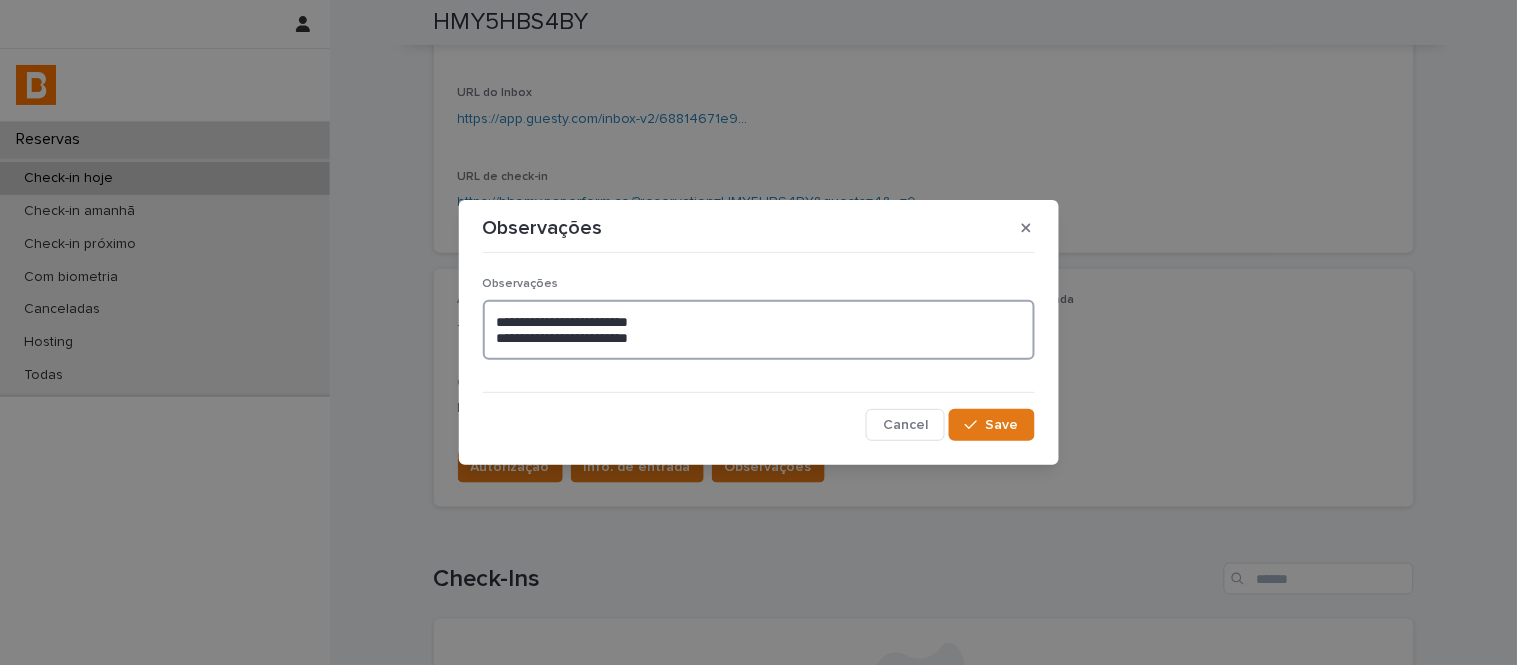click on "**********" at bounding box center (759, 330) 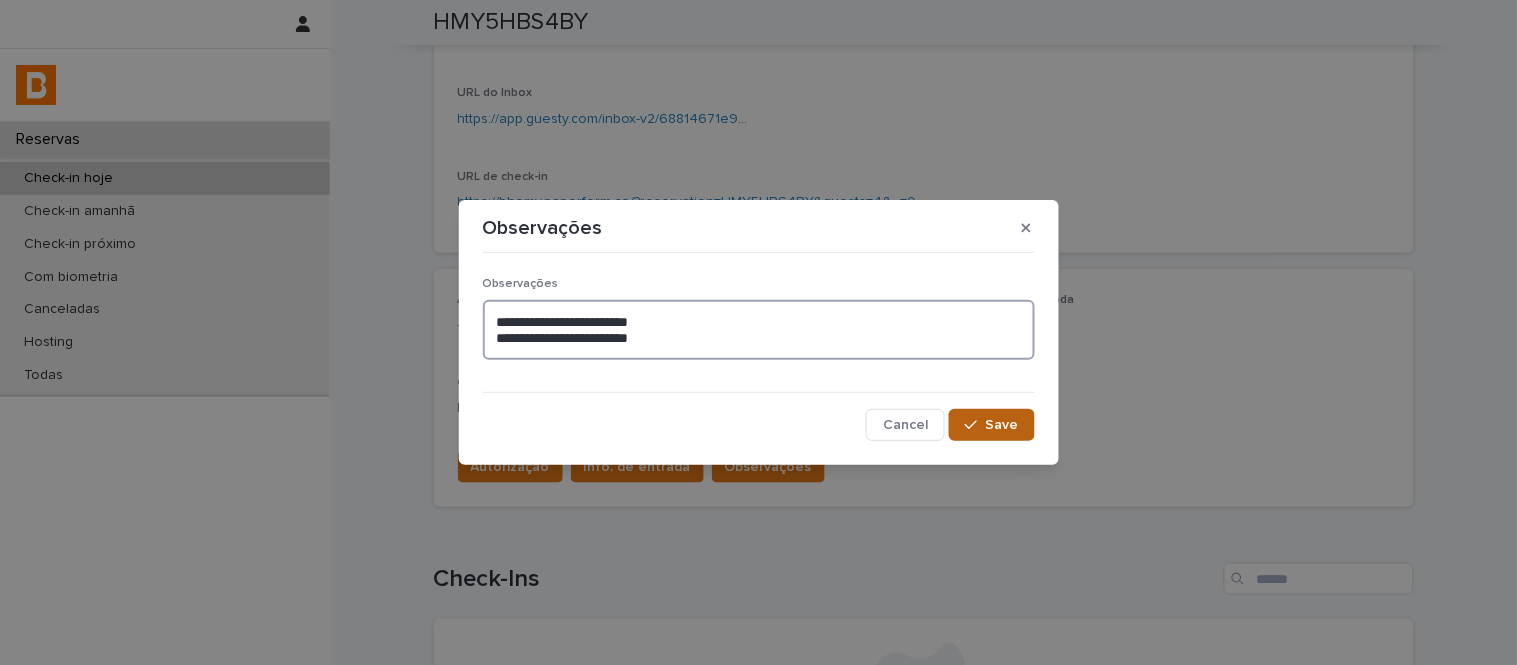 type on "**********" 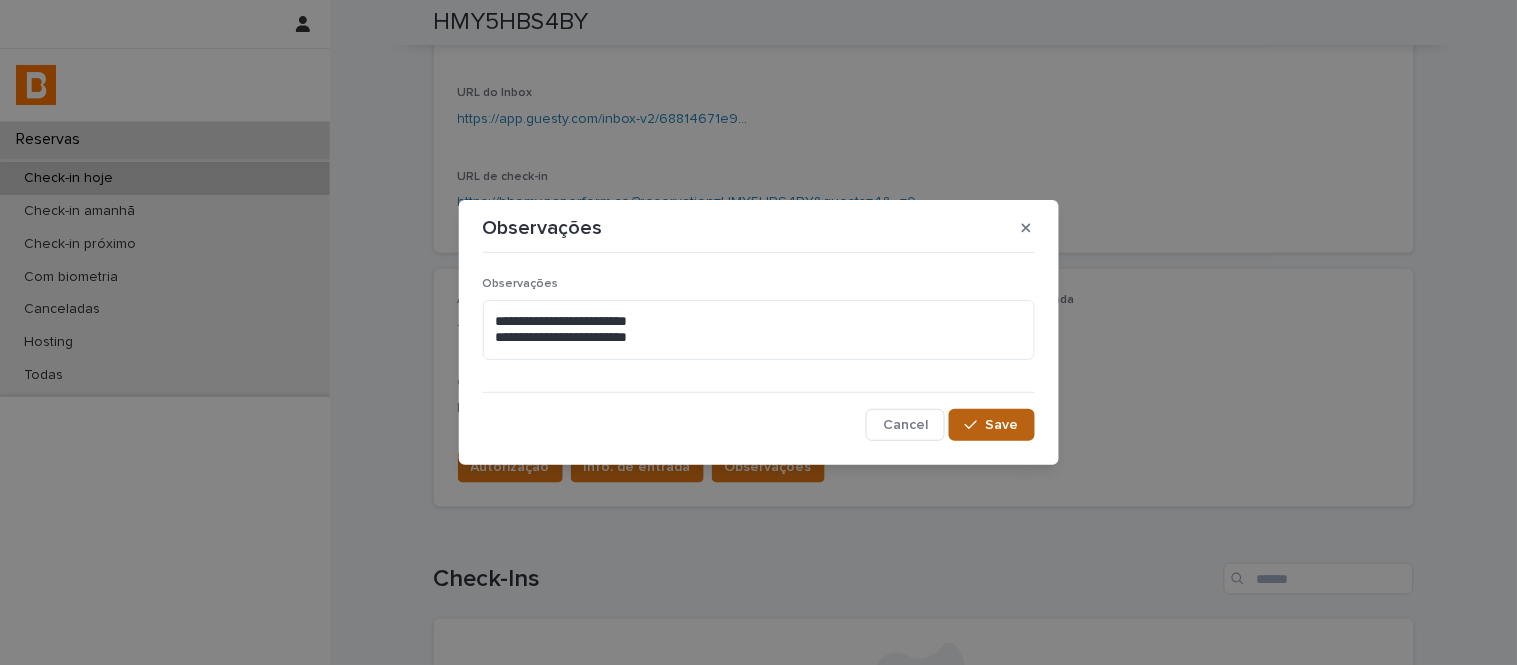 click on "Save" at bounding box center (1002, 425) 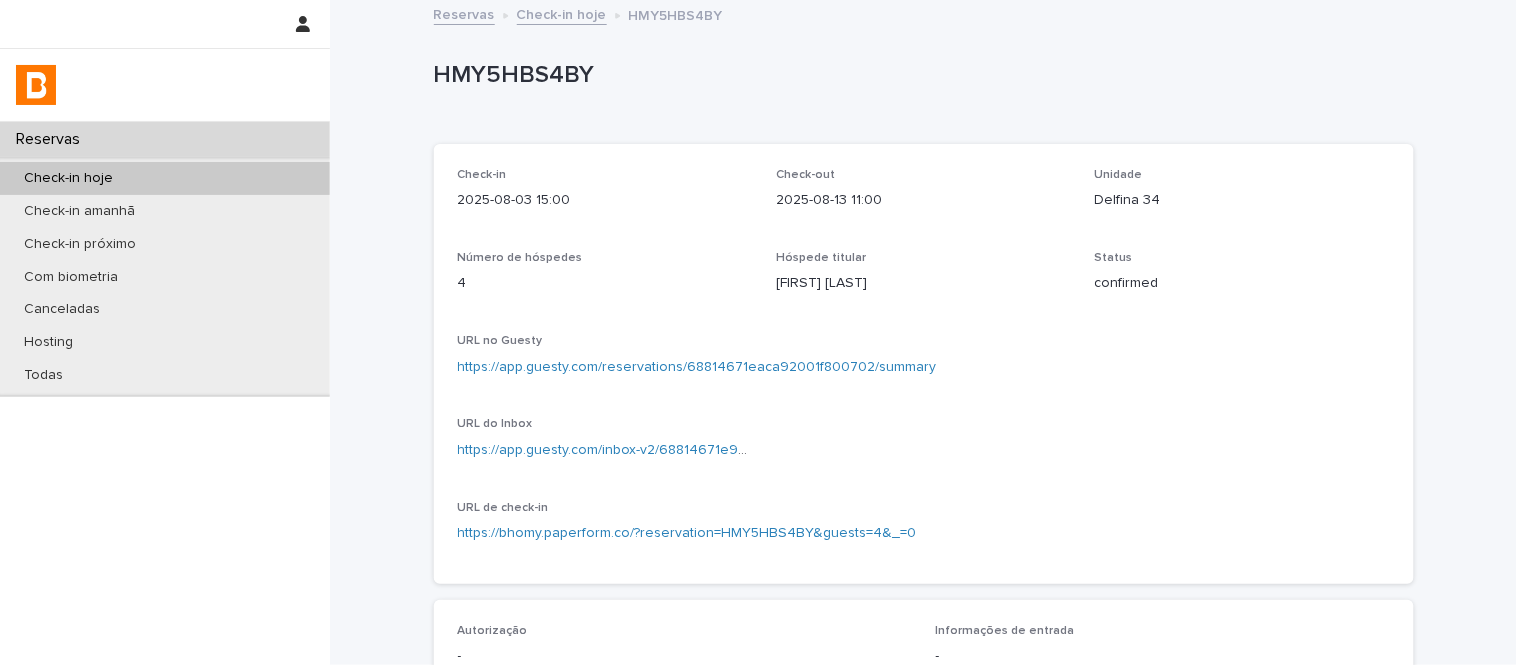 scroll, scrollTop: 0, scrollLeft: 0, axis: both 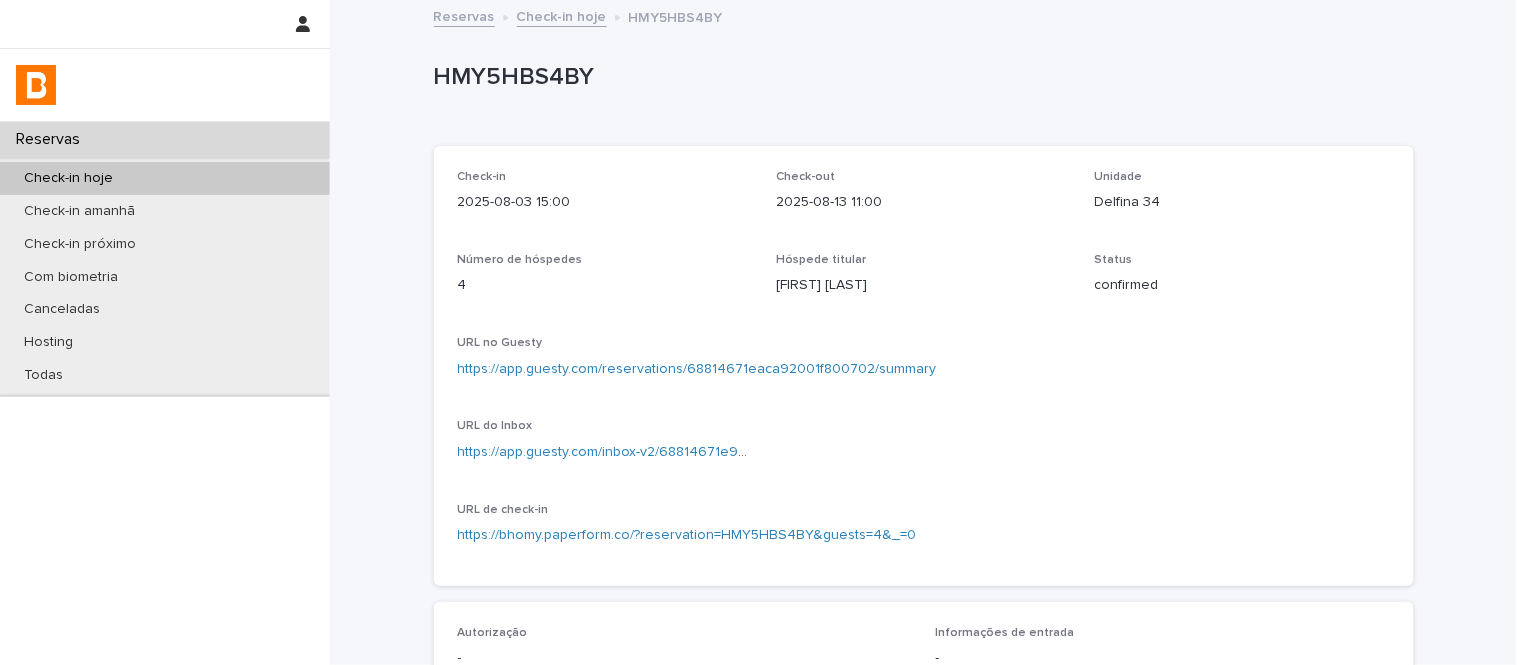 click on "Check-in hoje" at bounding box center [562, 15] 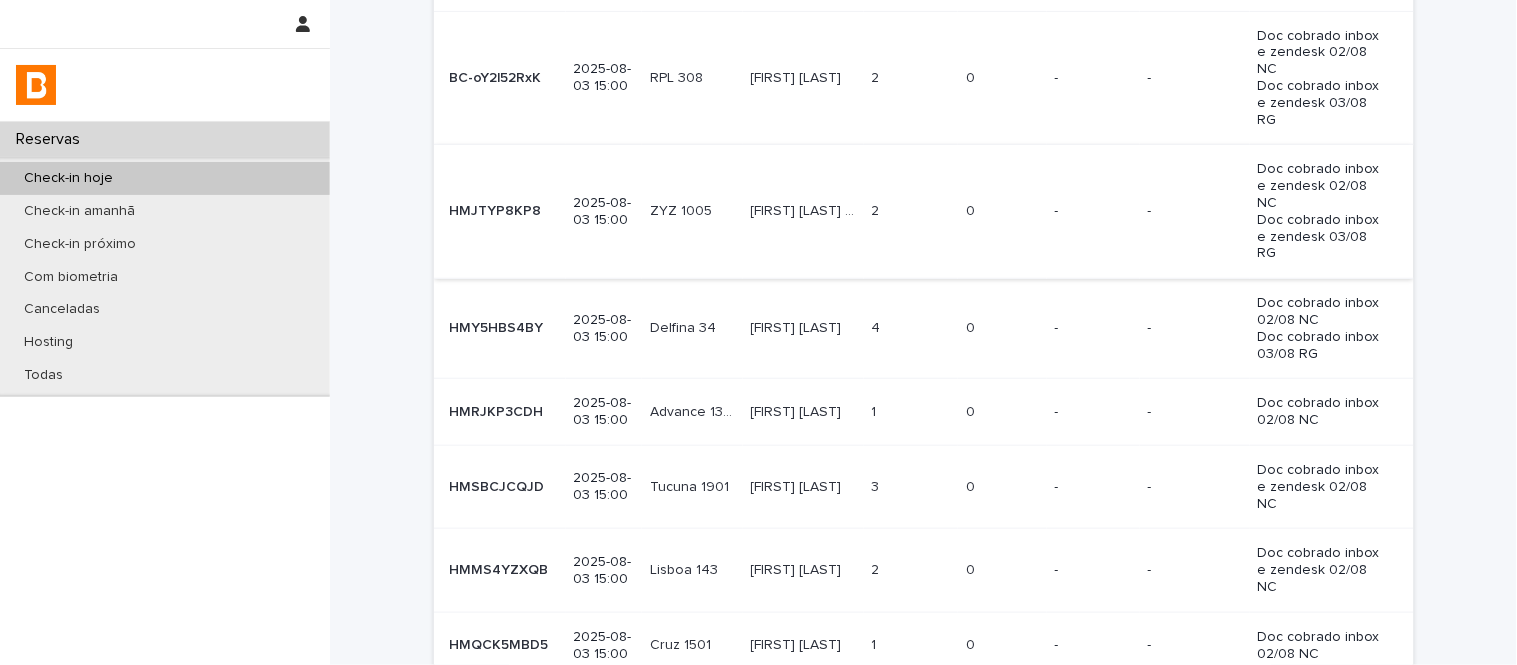 scroll, scrollTop: 444, scrollLeft: 0, axis: vertical 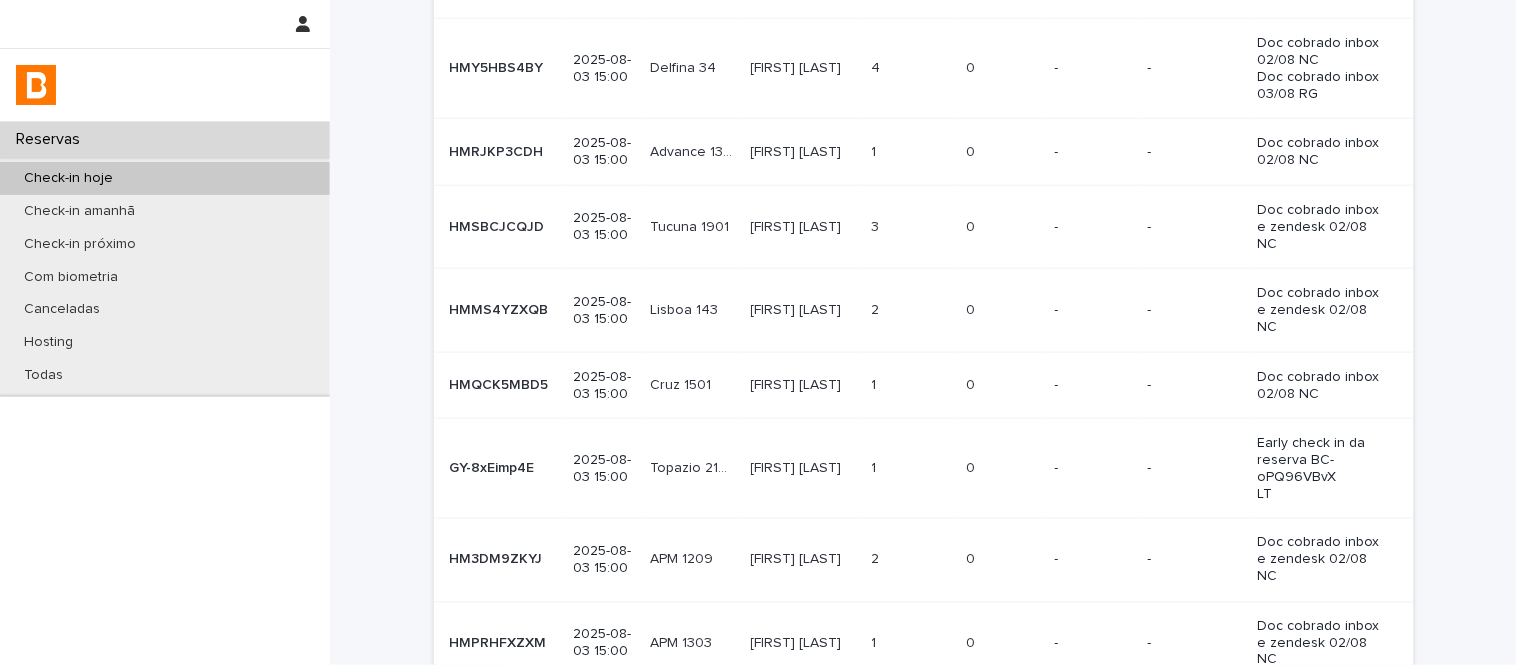 click on "[FIRST] [LAST]" at bounding box center (798, 150) 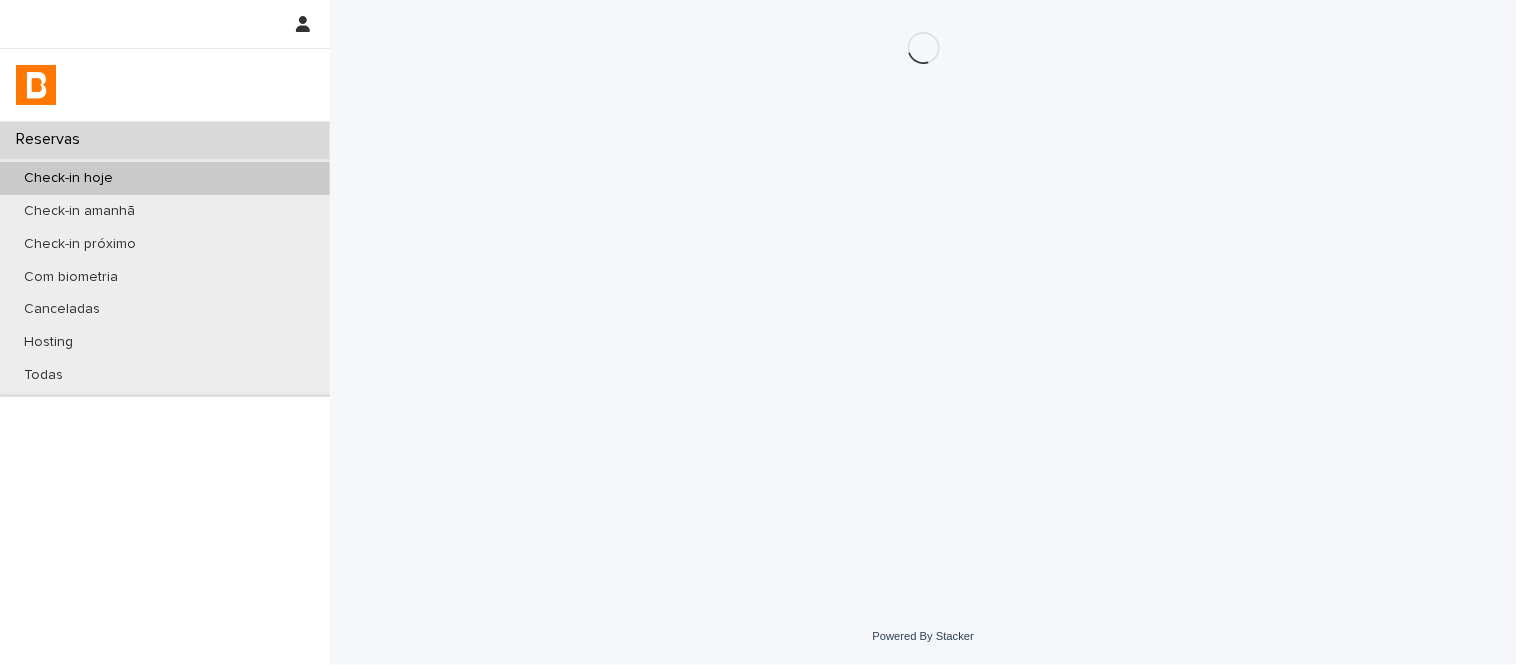 scroll, scrollTop: 0, scrollLeft: 0, axis: both 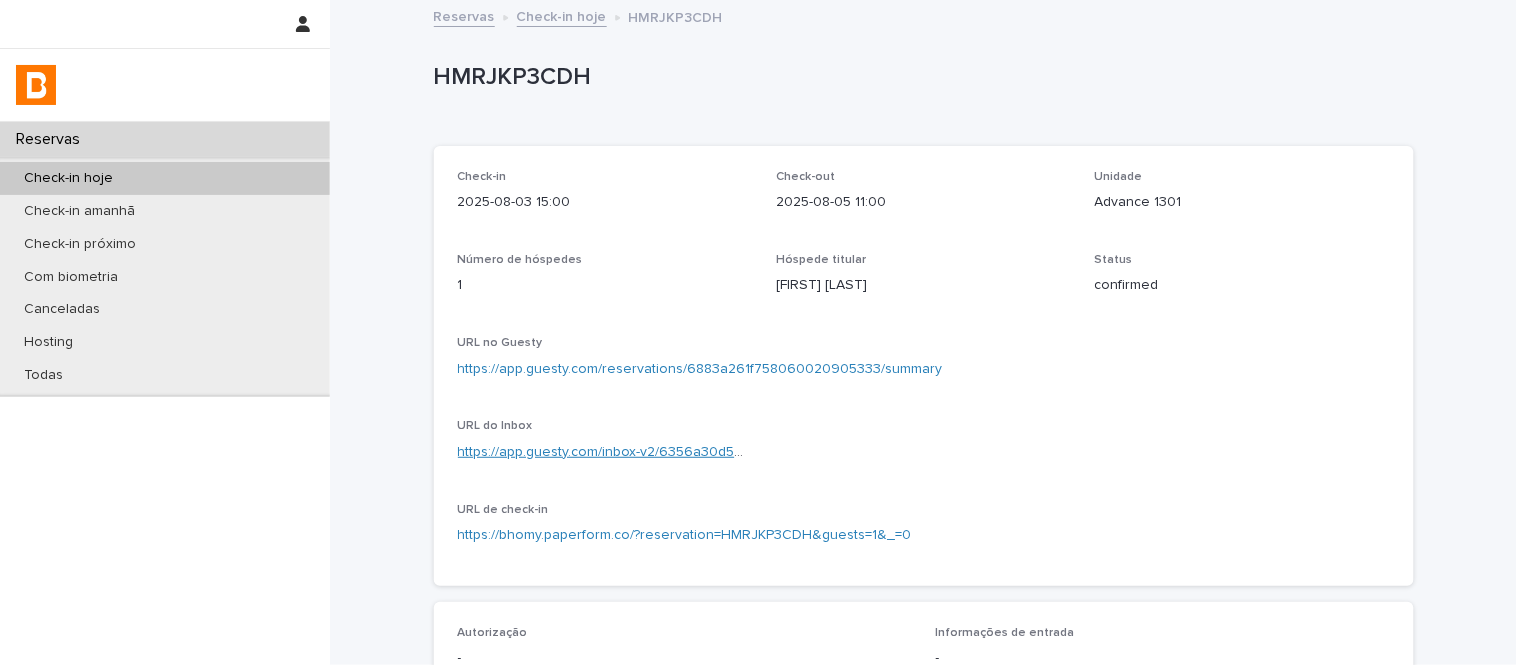 click on "https://app.guesty.com/inbox-v2/6356a30d504ba90062246e01?reservationId=6883a261f758060020905333" at bounding box center [806, 452] 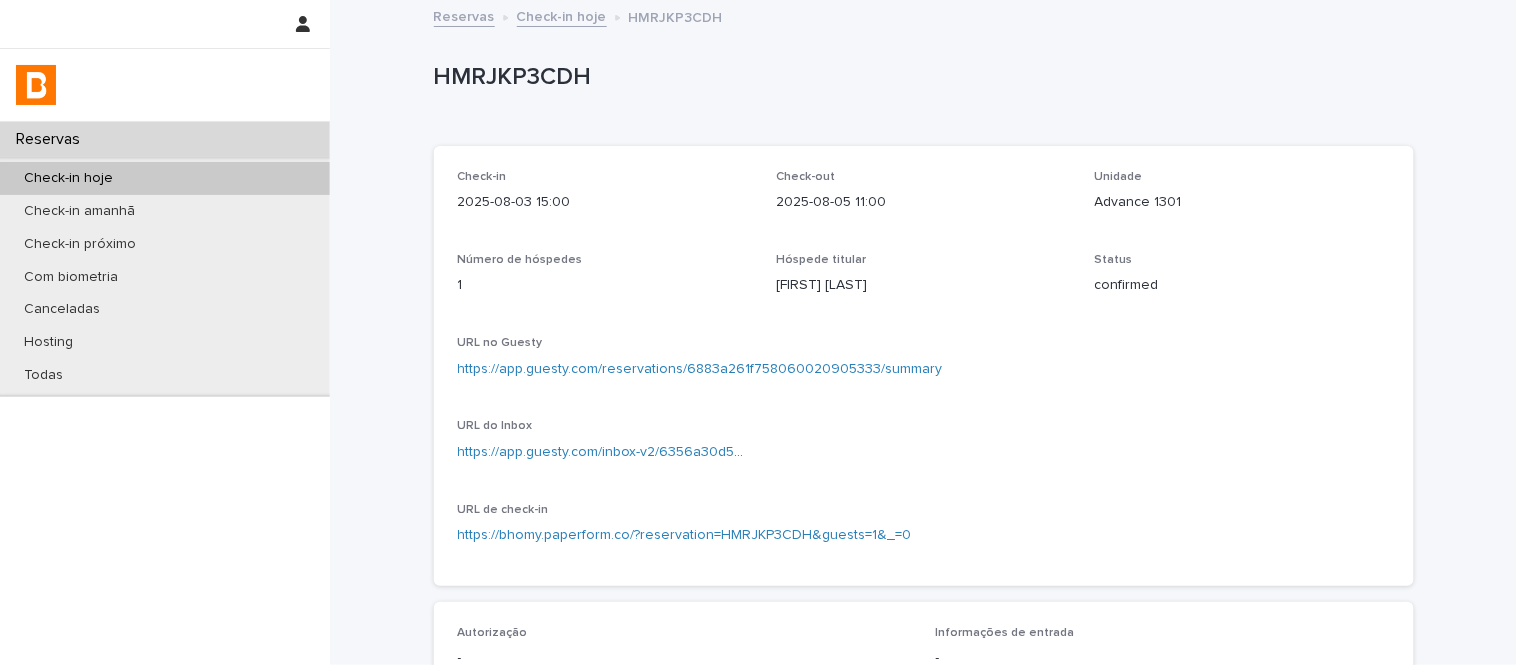 click on "https://app.guesty.com/reservations/6883a261f758060020905333/summary" at bounding box center [700, 369] 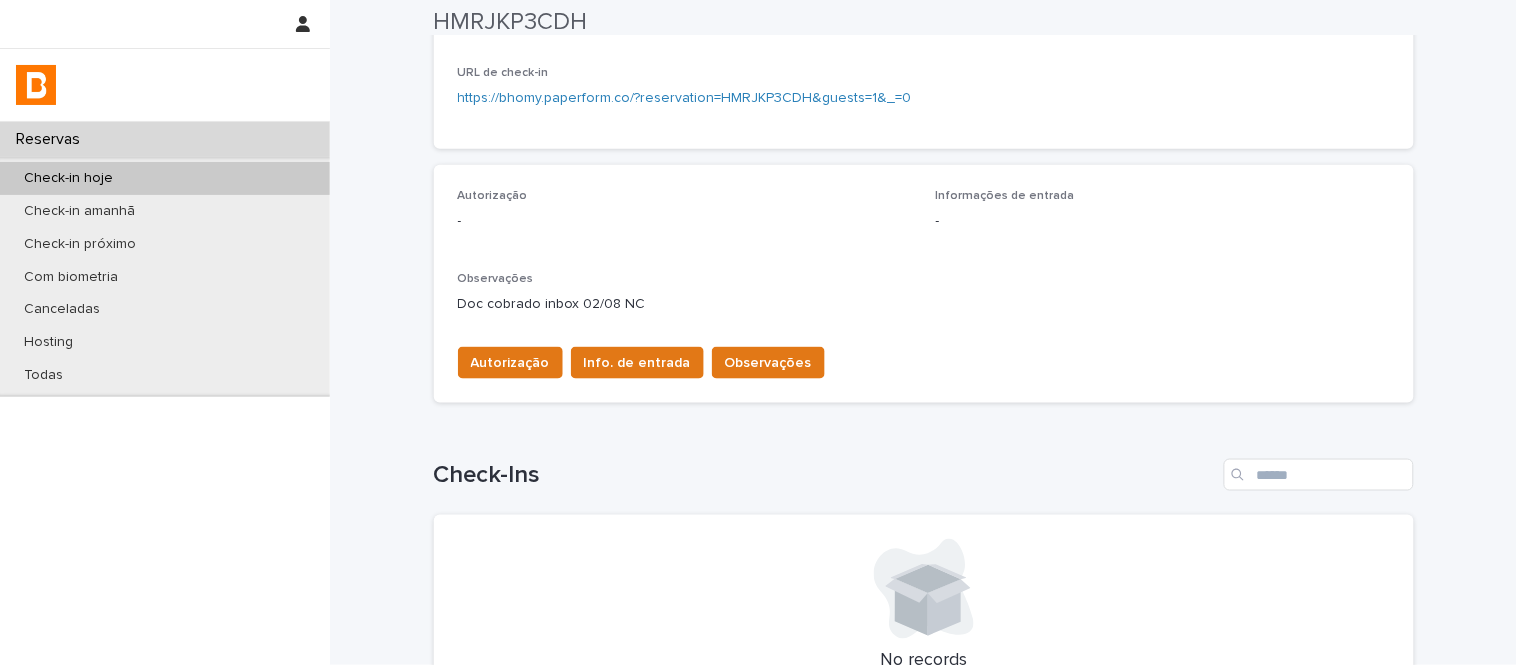 scroll, scrollTop: 444, scrollLeft: 0, axis: vertical 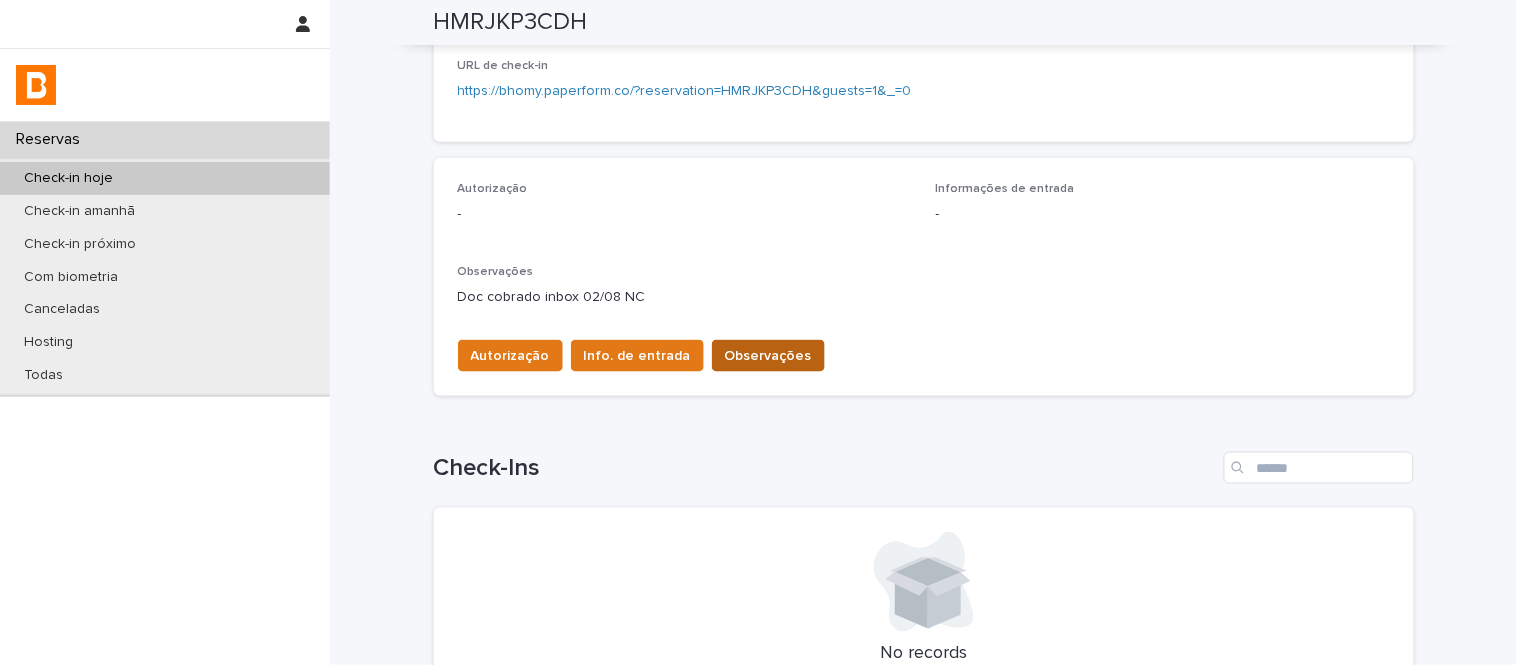 click on "Observações" at bounding box center [768, 356] 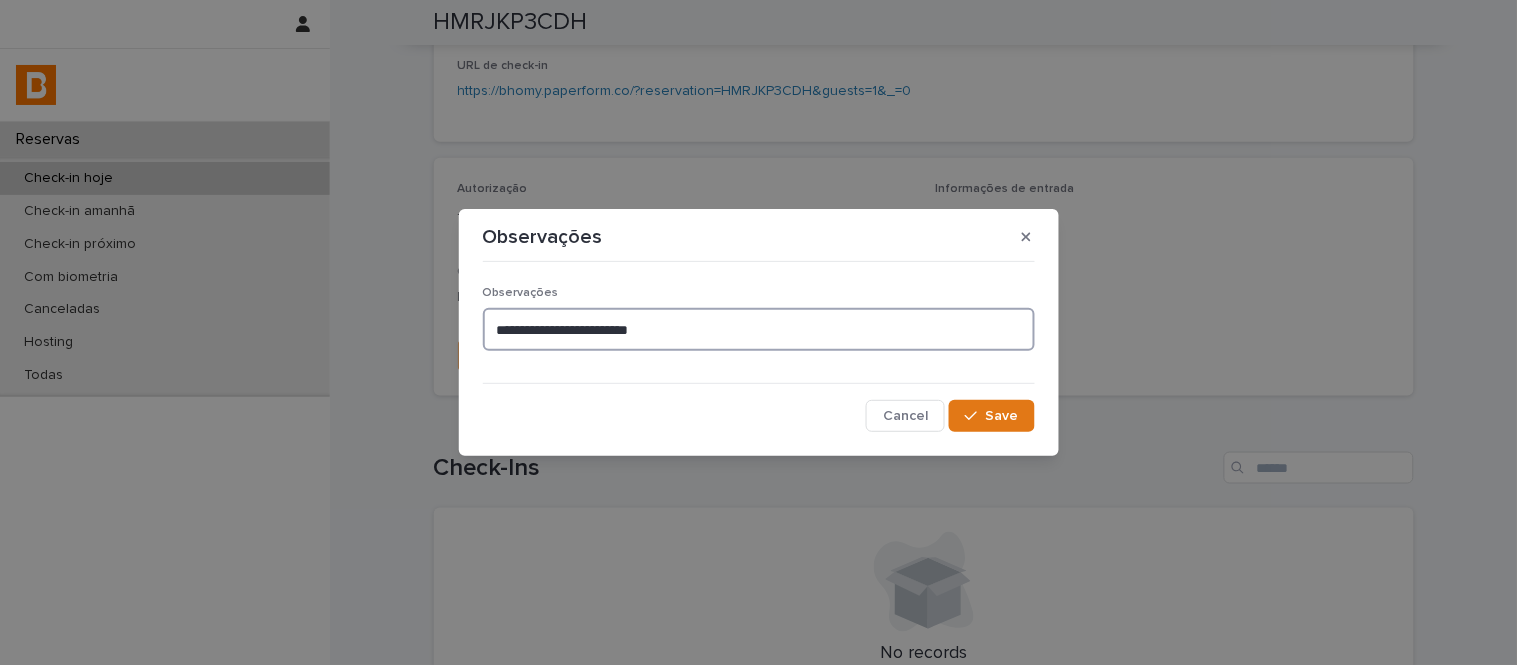 click on "**********" at bounding box center (759, 329) 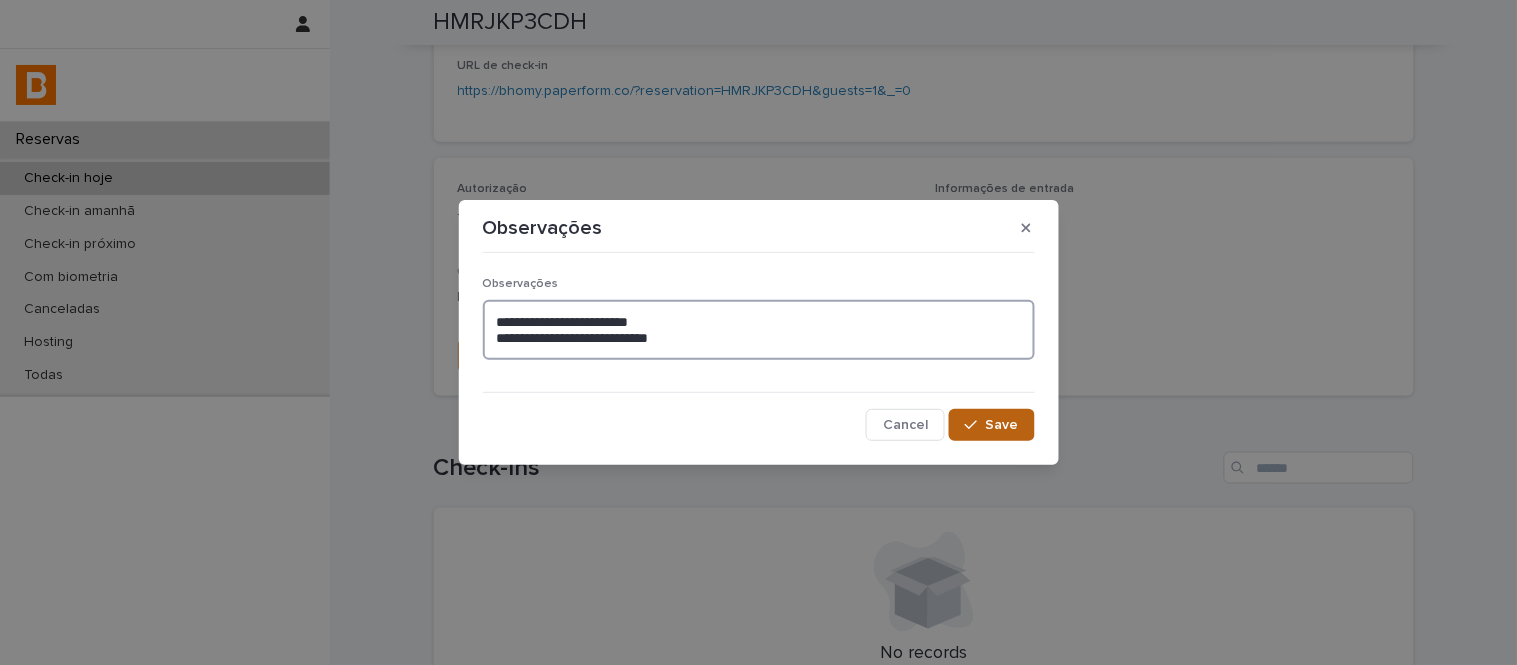 type on "**********" 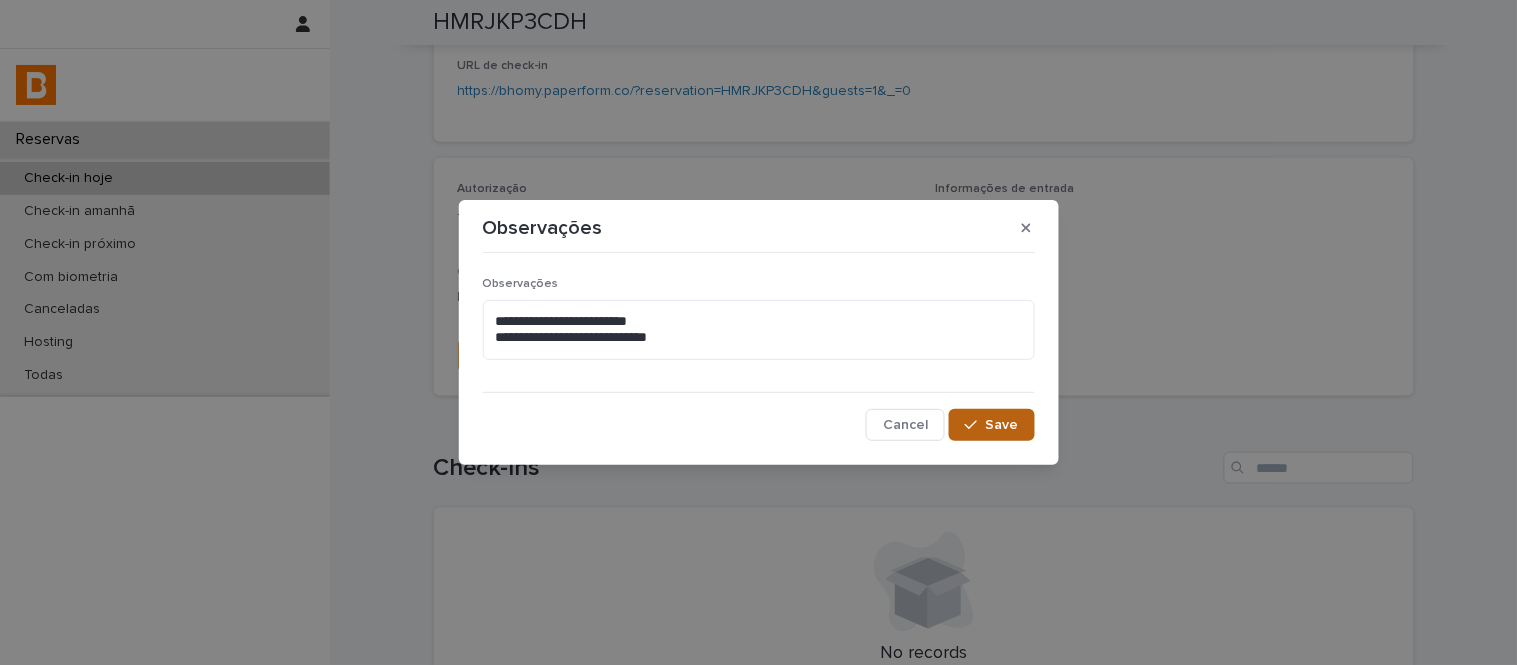 click on "Save" at bounding box center [1002, 425] 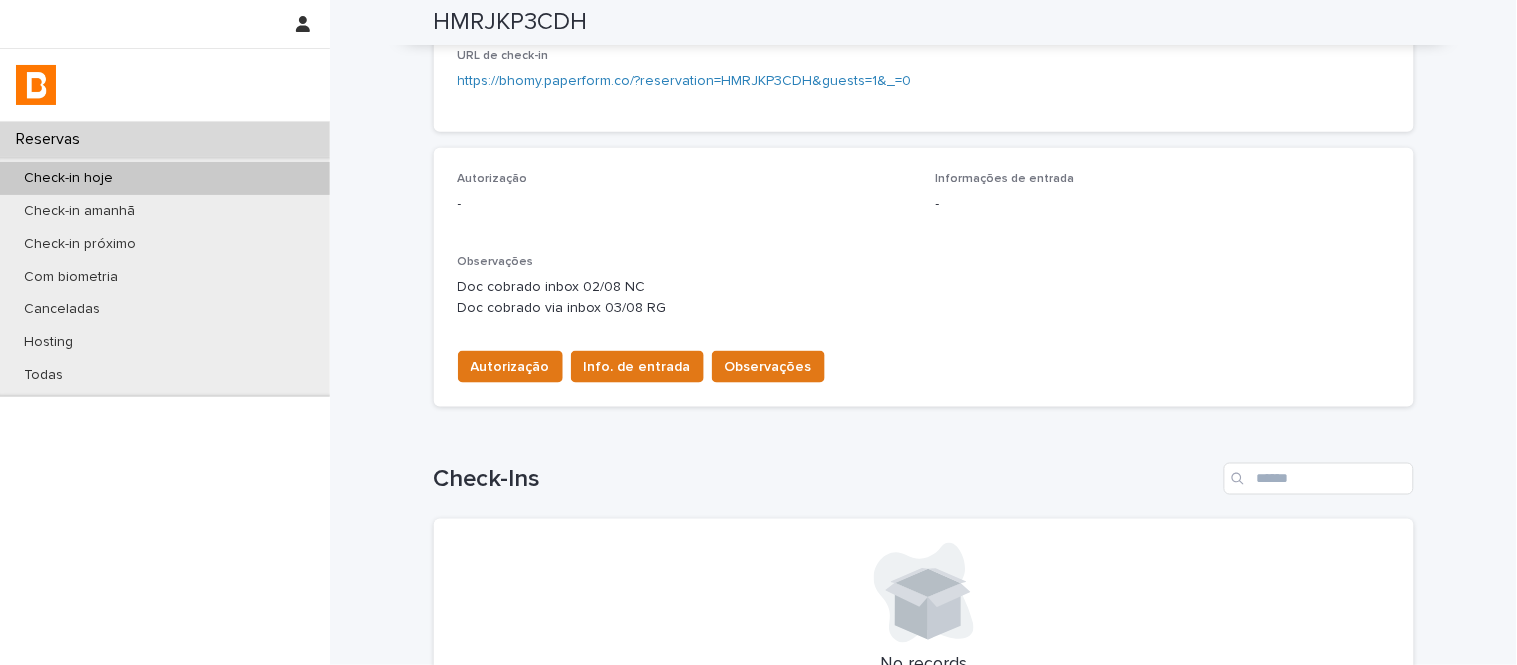 scroll, scrollTop: 0, scrollLeft: 0, axis: both 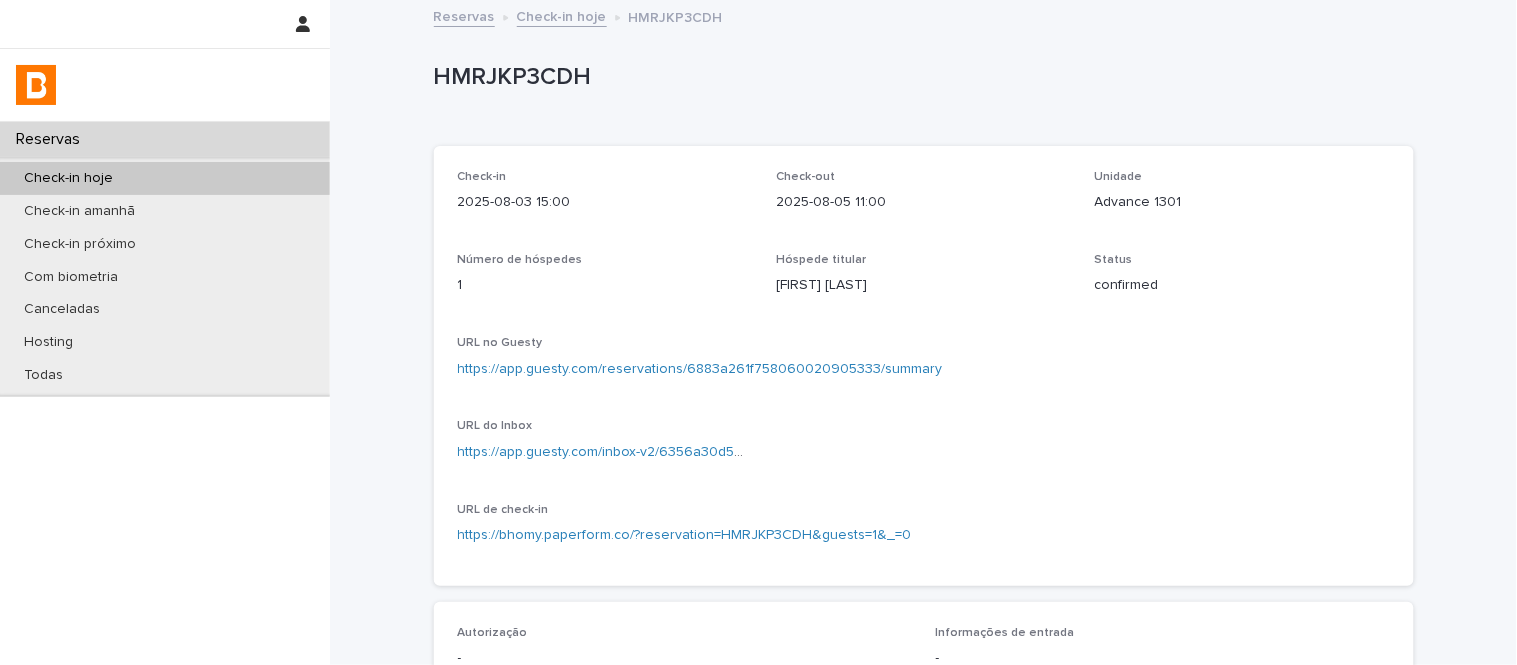 click on "Check-in hoje" at bounding box center [562, 15] 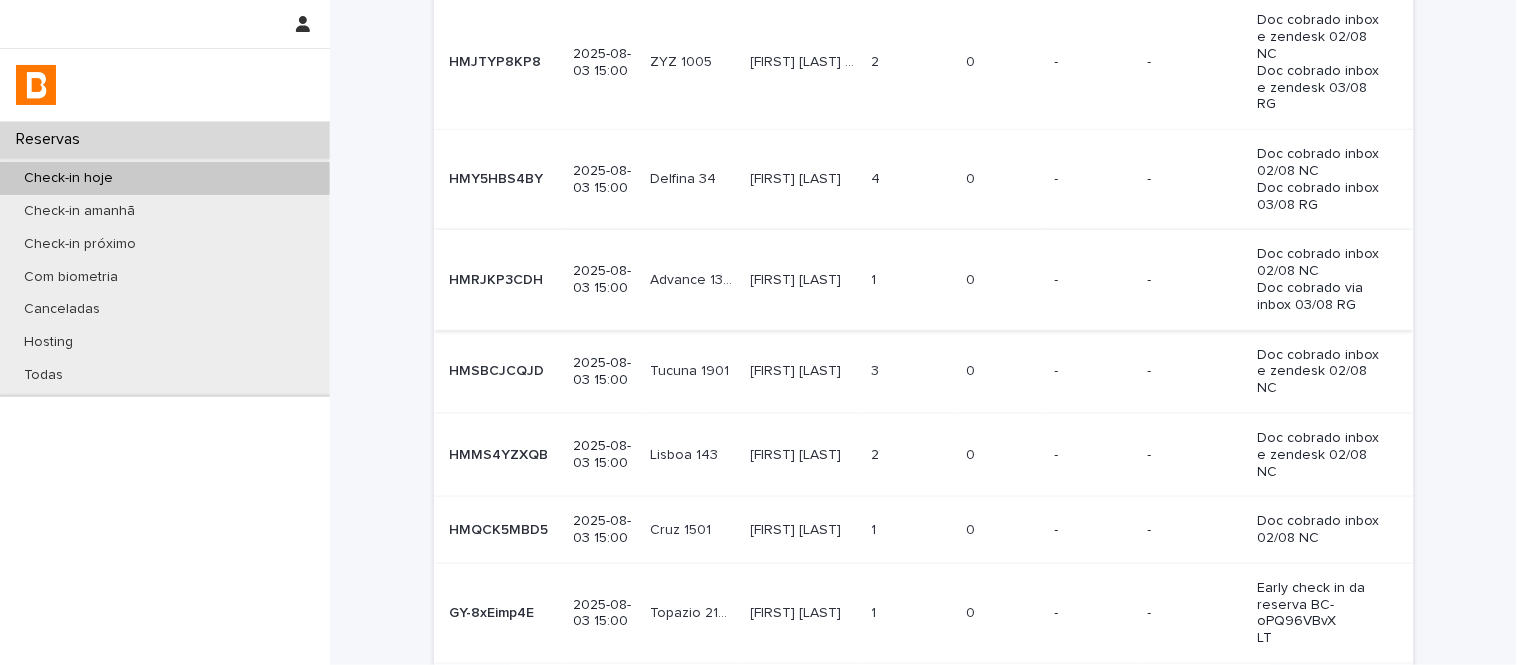 scroll, scrollTop: 444, scrollLeft: 0, axis: vertical 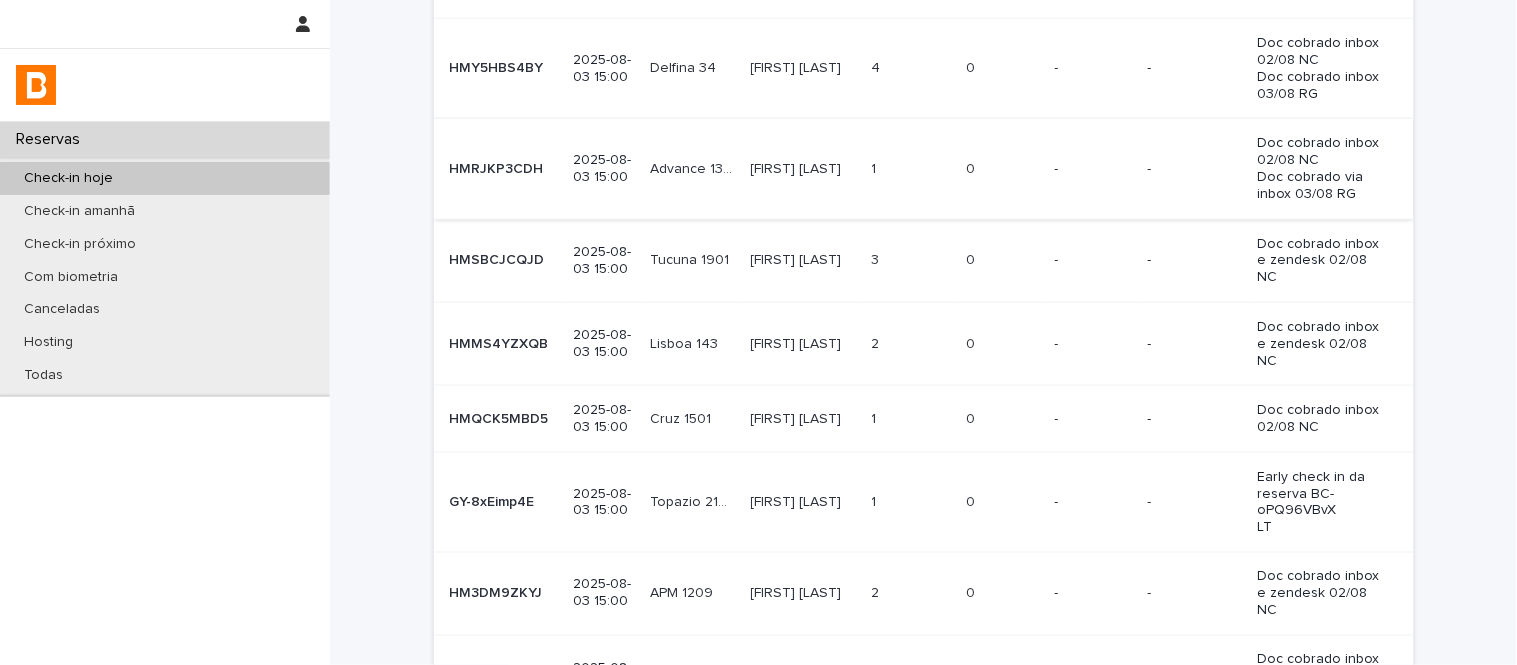 click on "[FIRST] [LAST]" at bounding box center (798, 258) 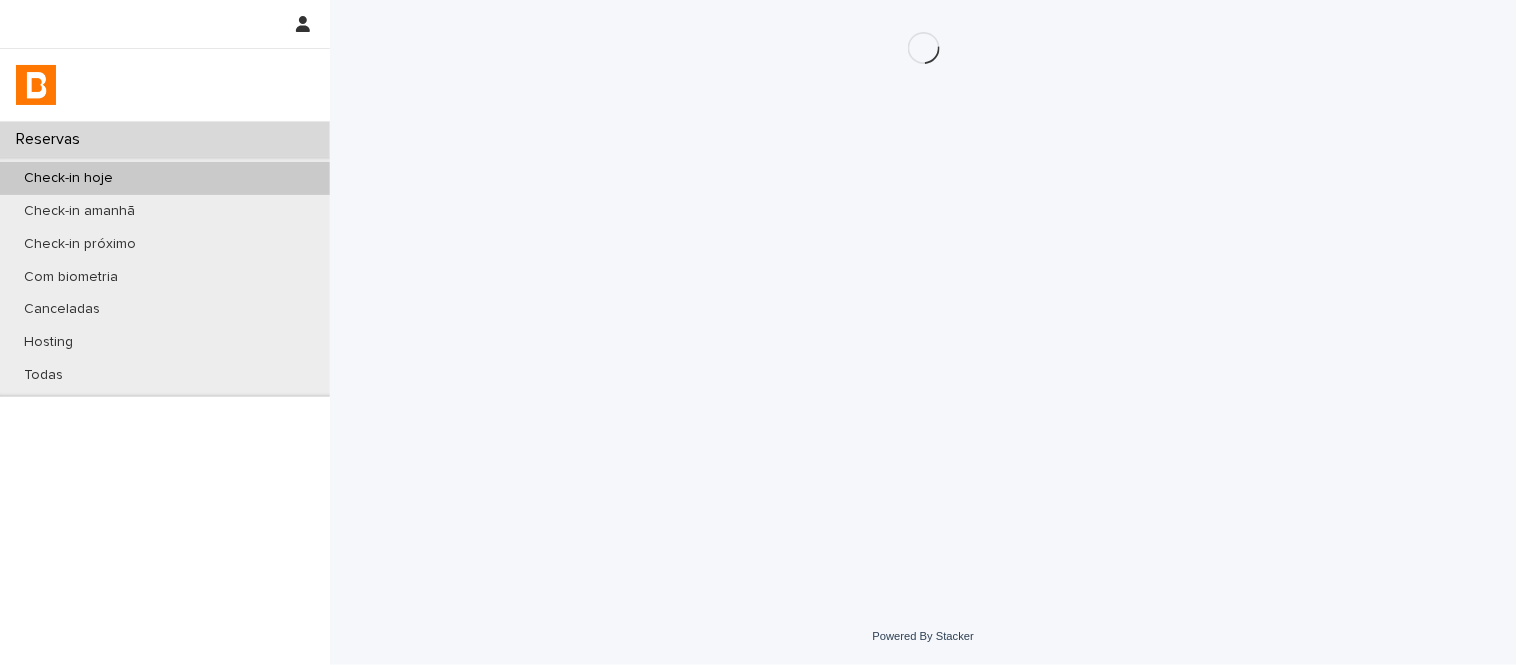 scroll, scrollTop: 0, scrollLeft: 0, axis: both 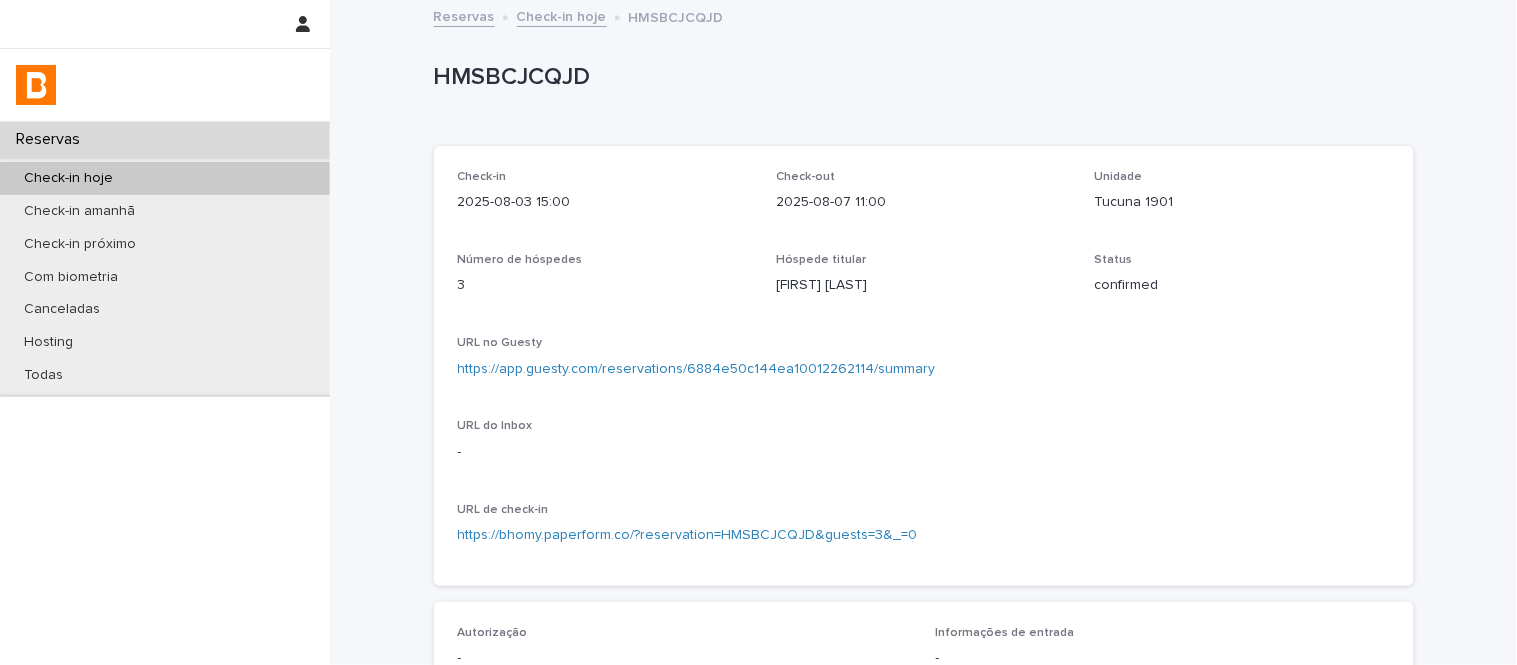 click on "https://app.guesty.com/reservations/6884e50c144ea10012262114/summary" at bounding box center (697, 369) 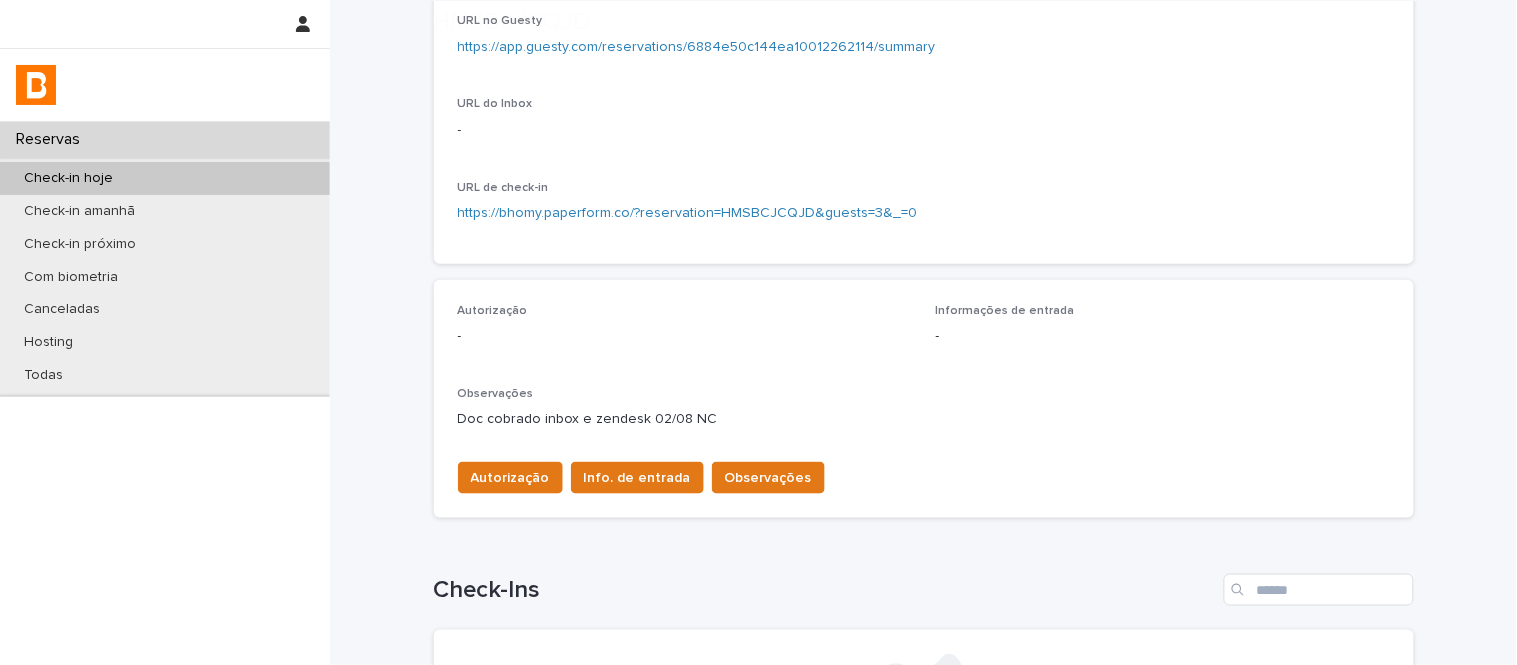 scroll, scrollTop: 333, scrollLeft: 0, axis: vertical 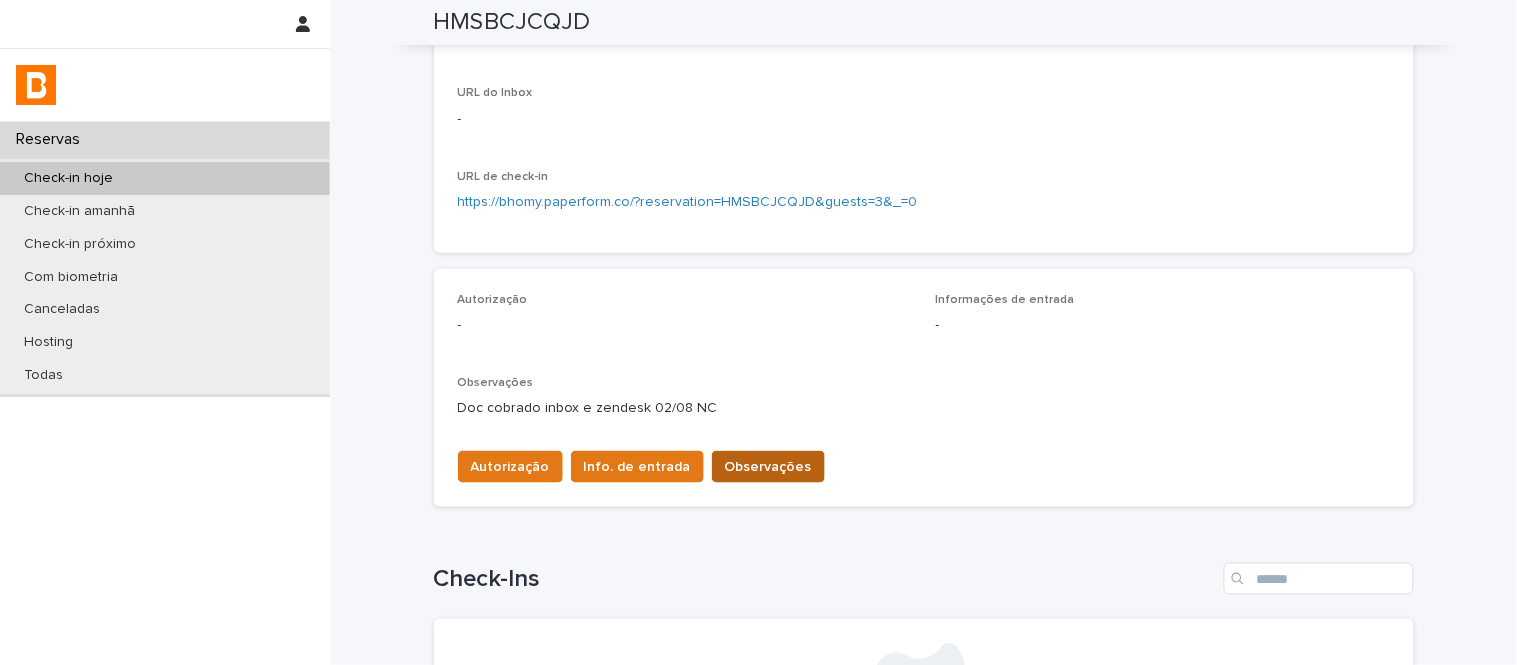 click on "Observações" at bounding box center (768, 467) 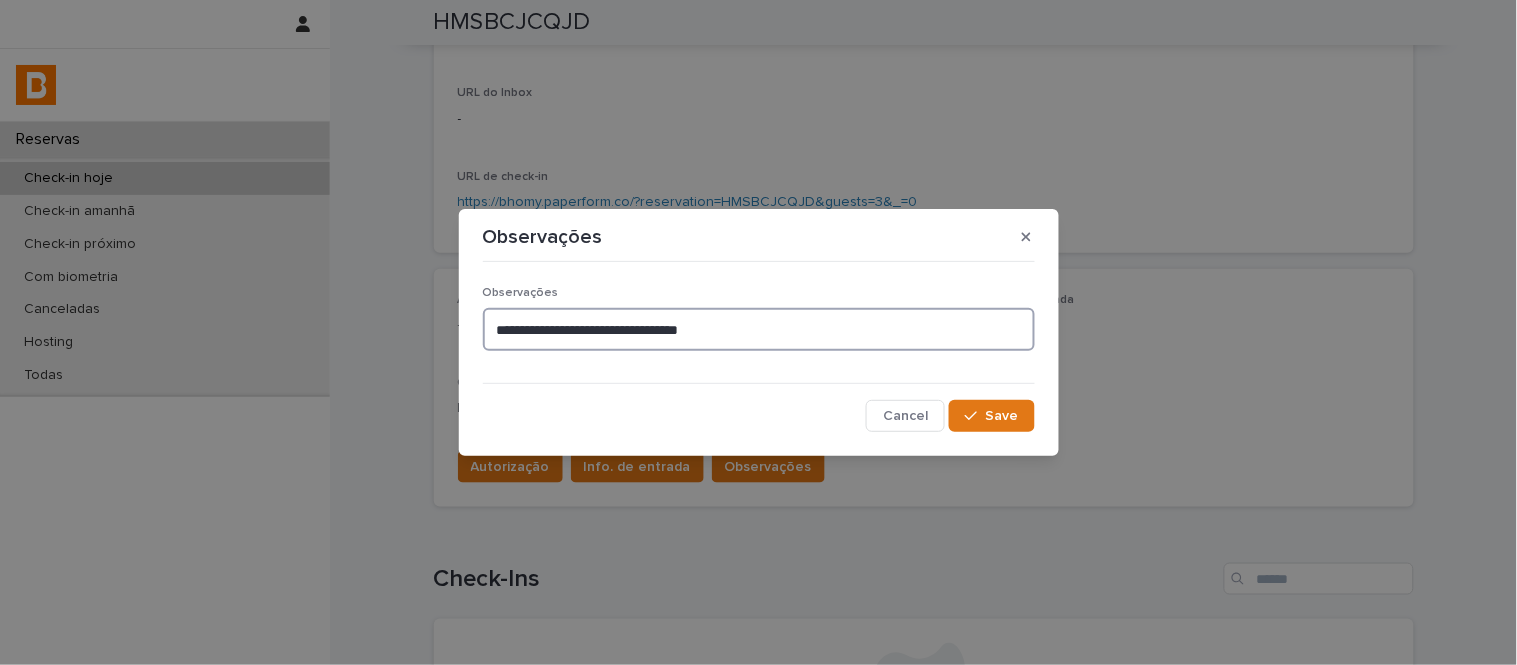 click on "**********" at bounding box center [759, 329] 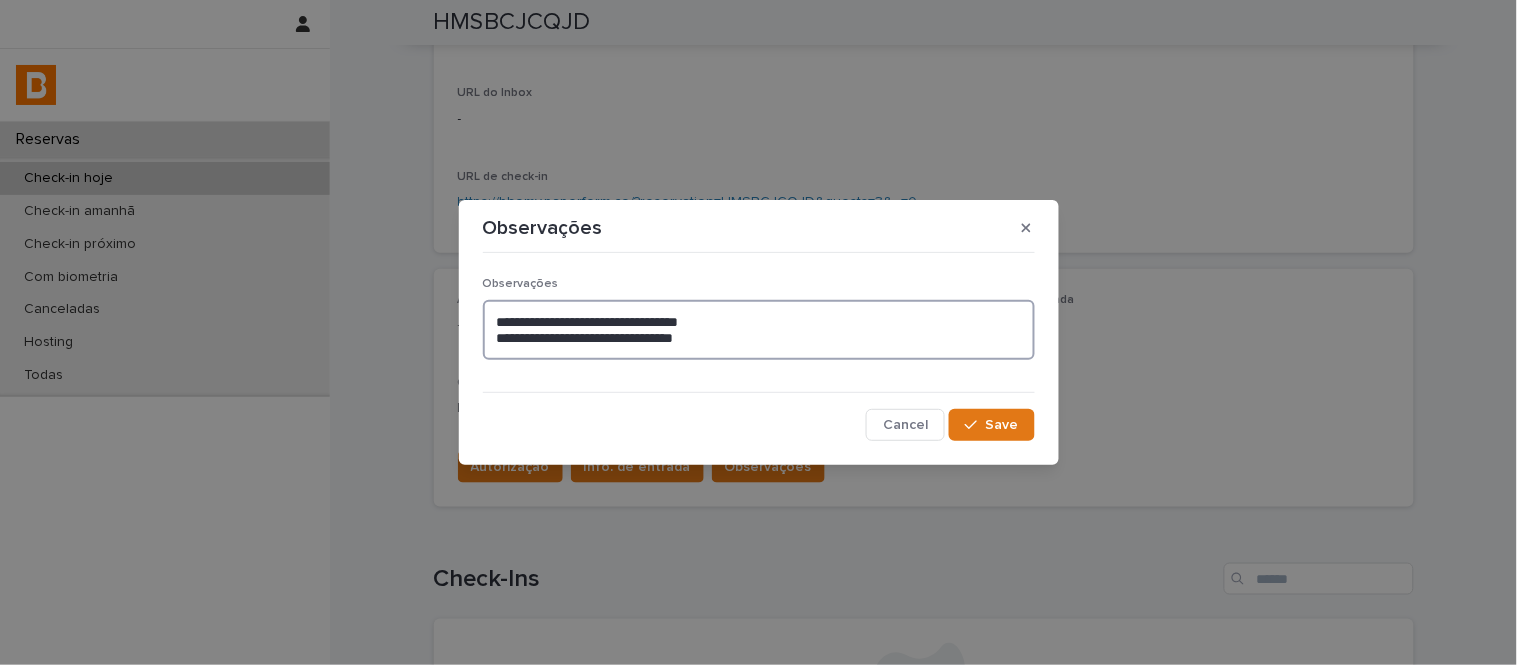 paste on "**********" 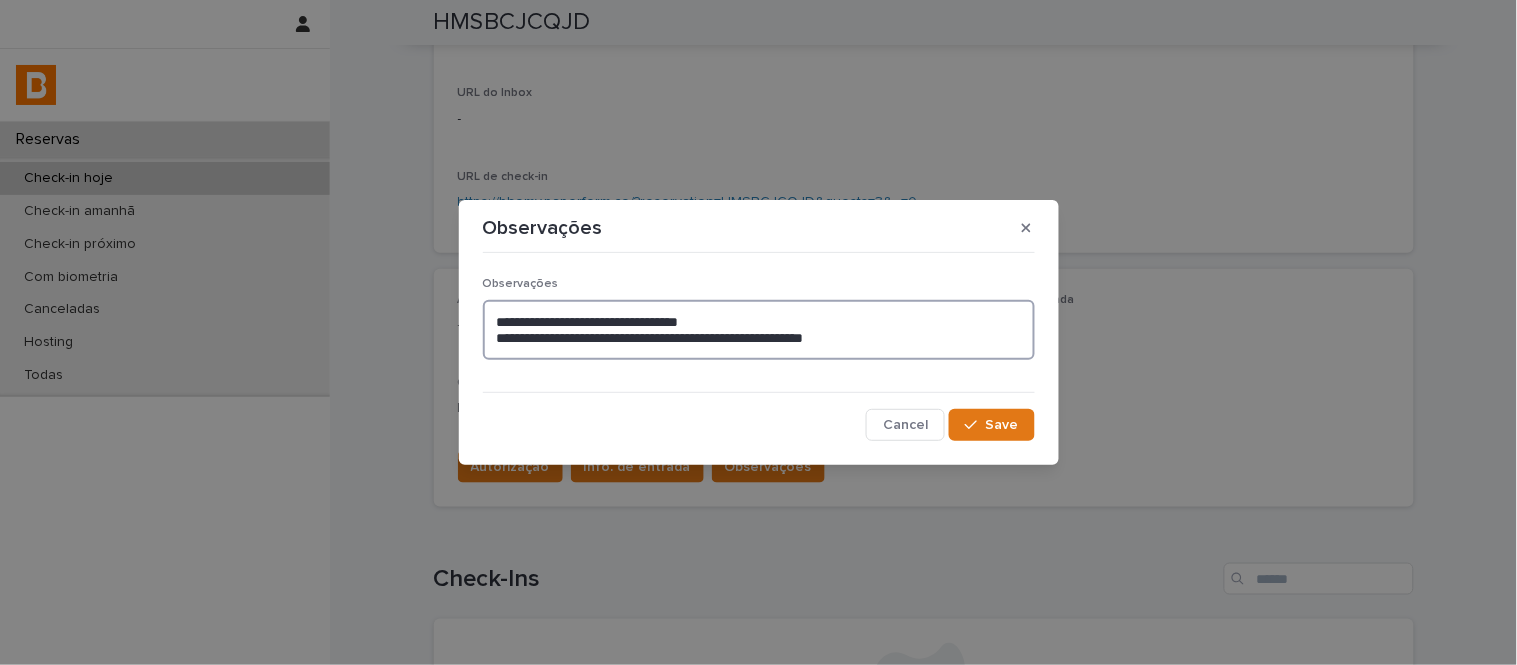 click on "**********" at bounding box center [759, 330] 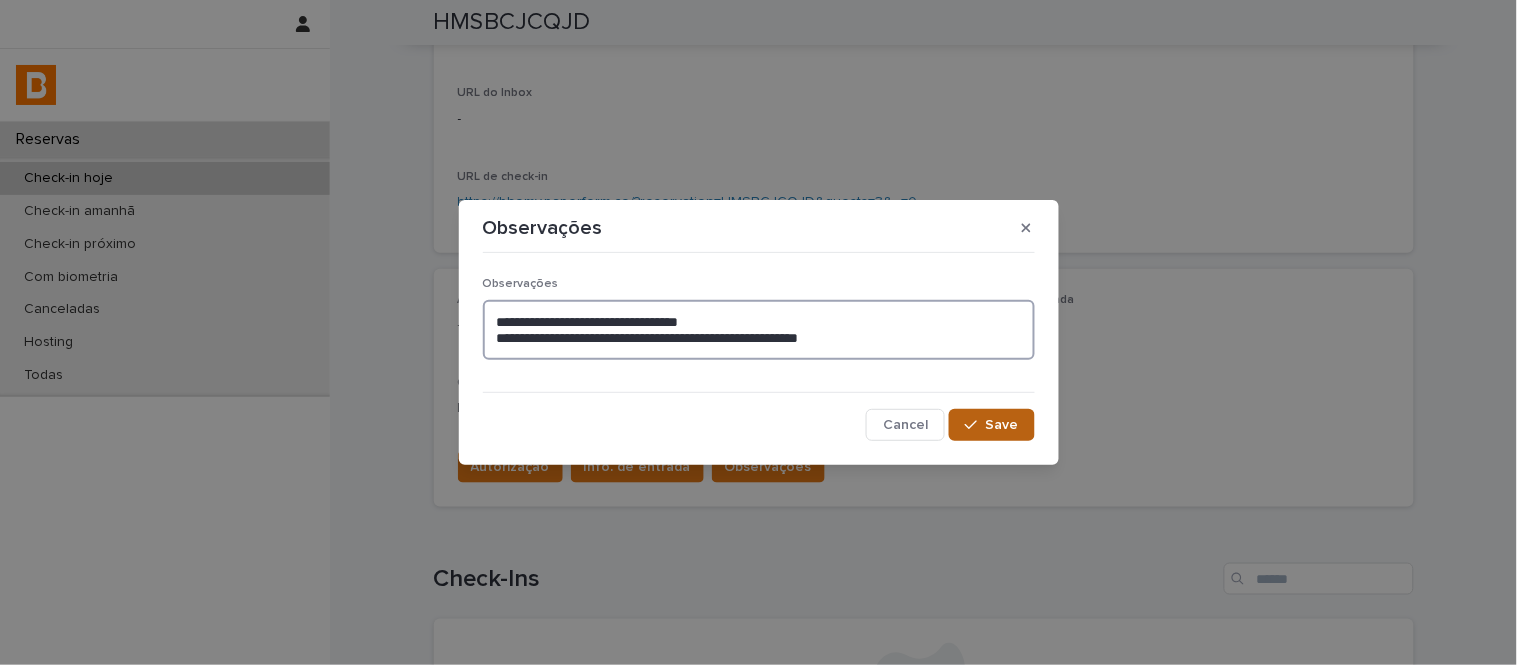 type on "**********" 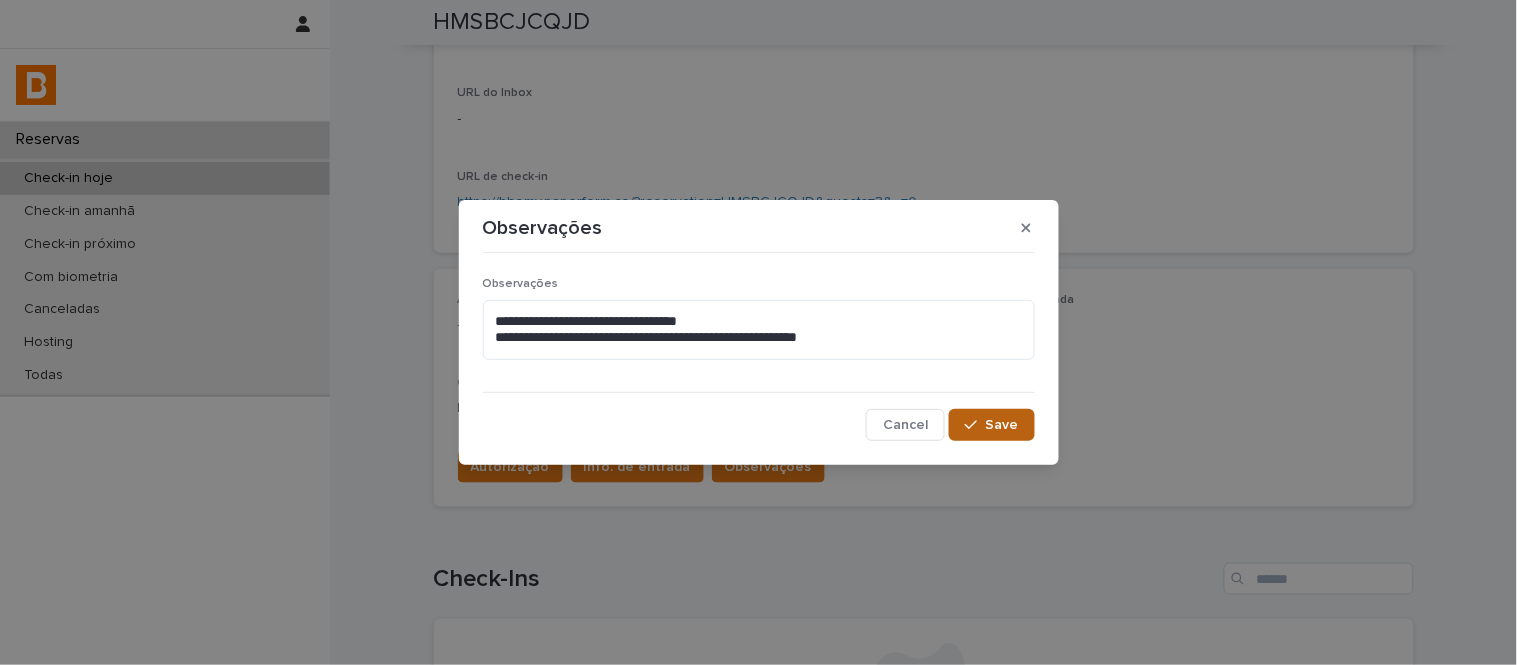 click on "Save" at bounding box center (1002, 425) 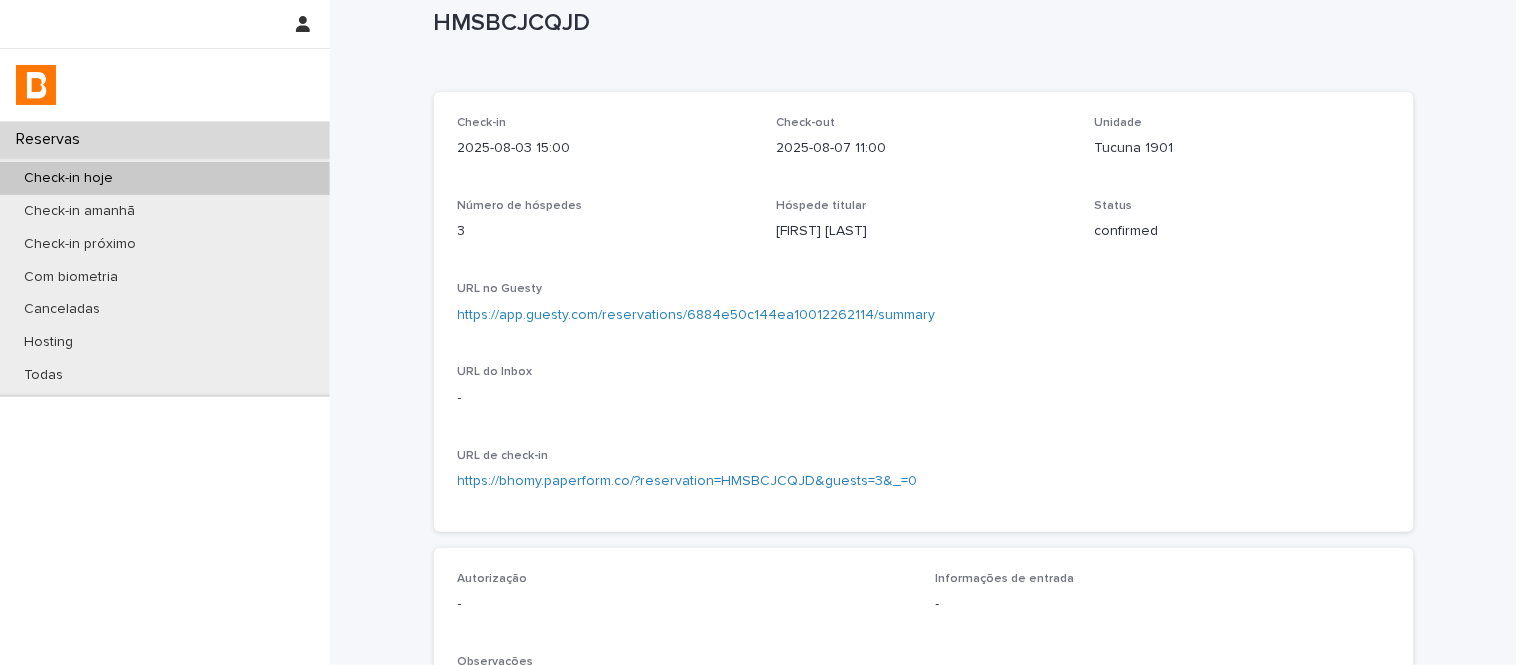 scroll, scrollTop: 0, scrollLeft: 0, axis: both 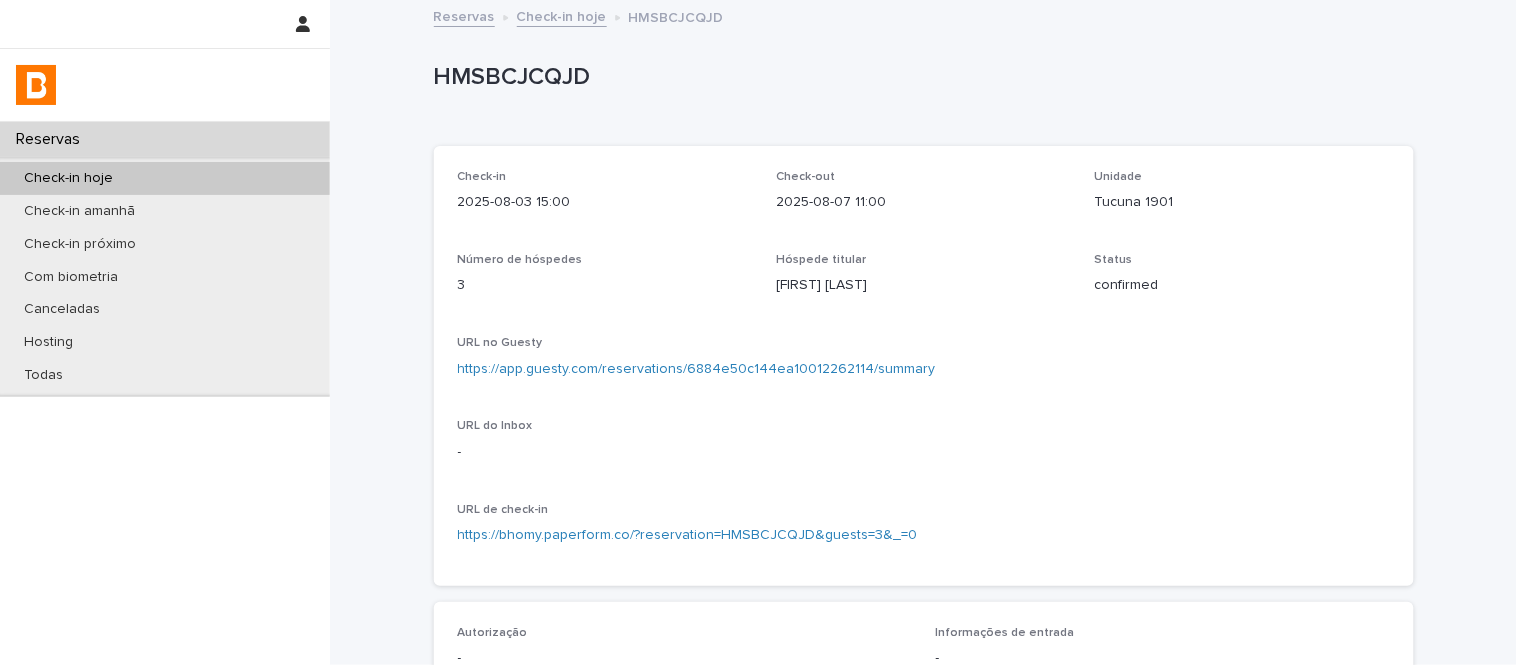 click on "Check-in hoje" at bounding box center (562, 15) 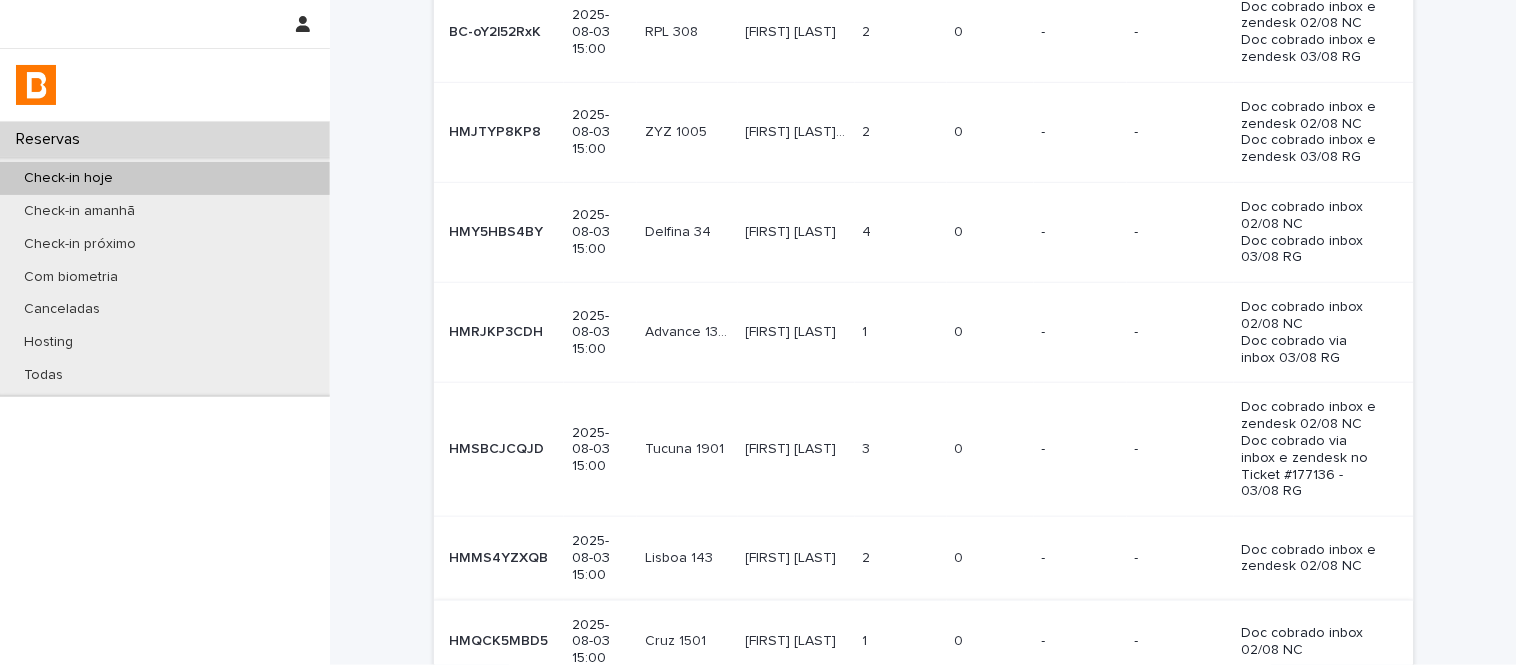 scroll, scrollTop: 555, scrollLeft: 0, axis: vertical 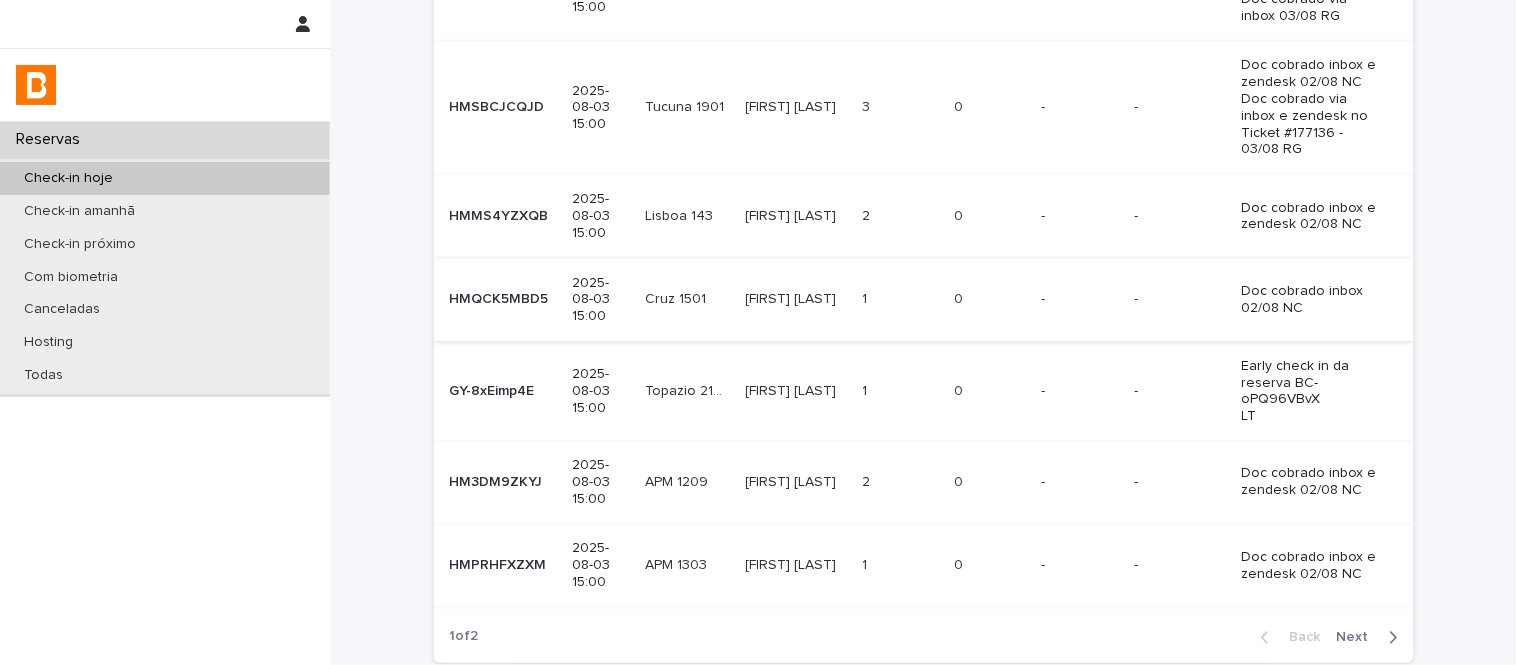 click at bounding box center (901, 216) 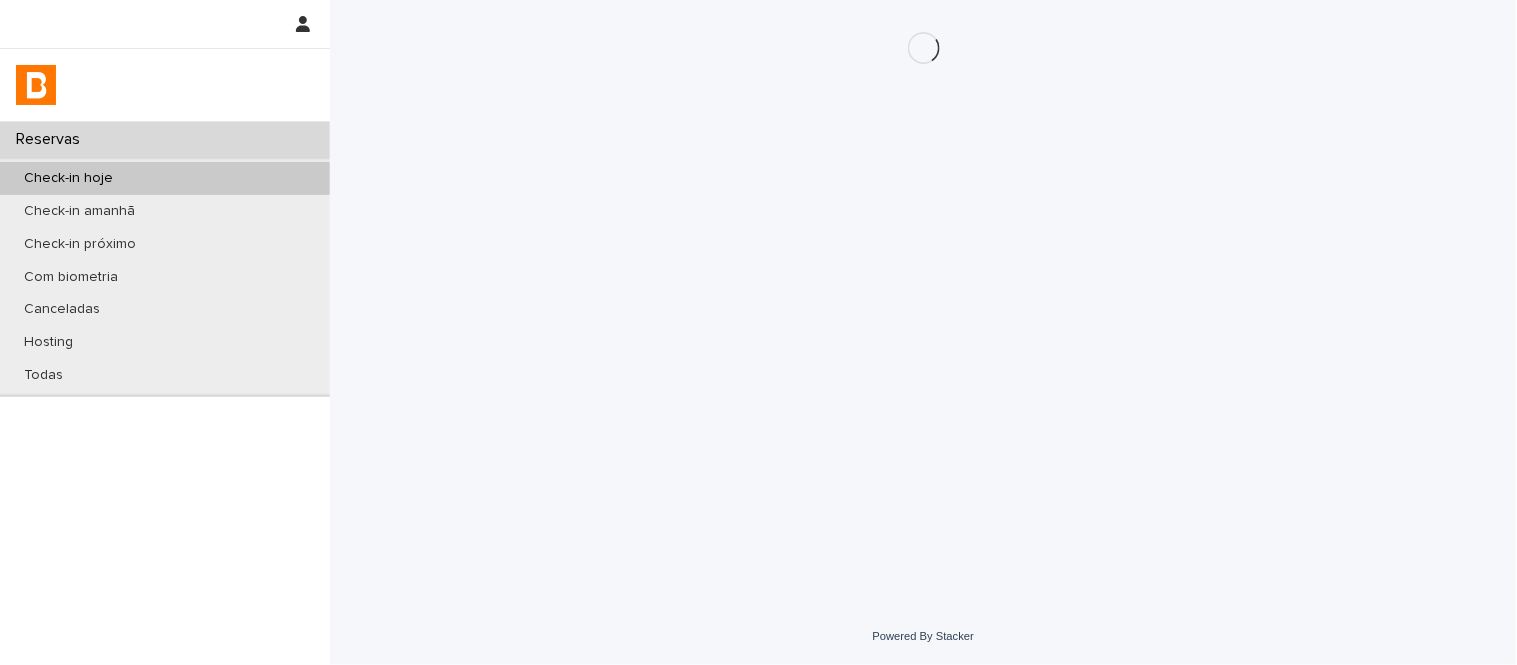 scroll, scrollTop: 0, scrollLeft: 0, axis: both 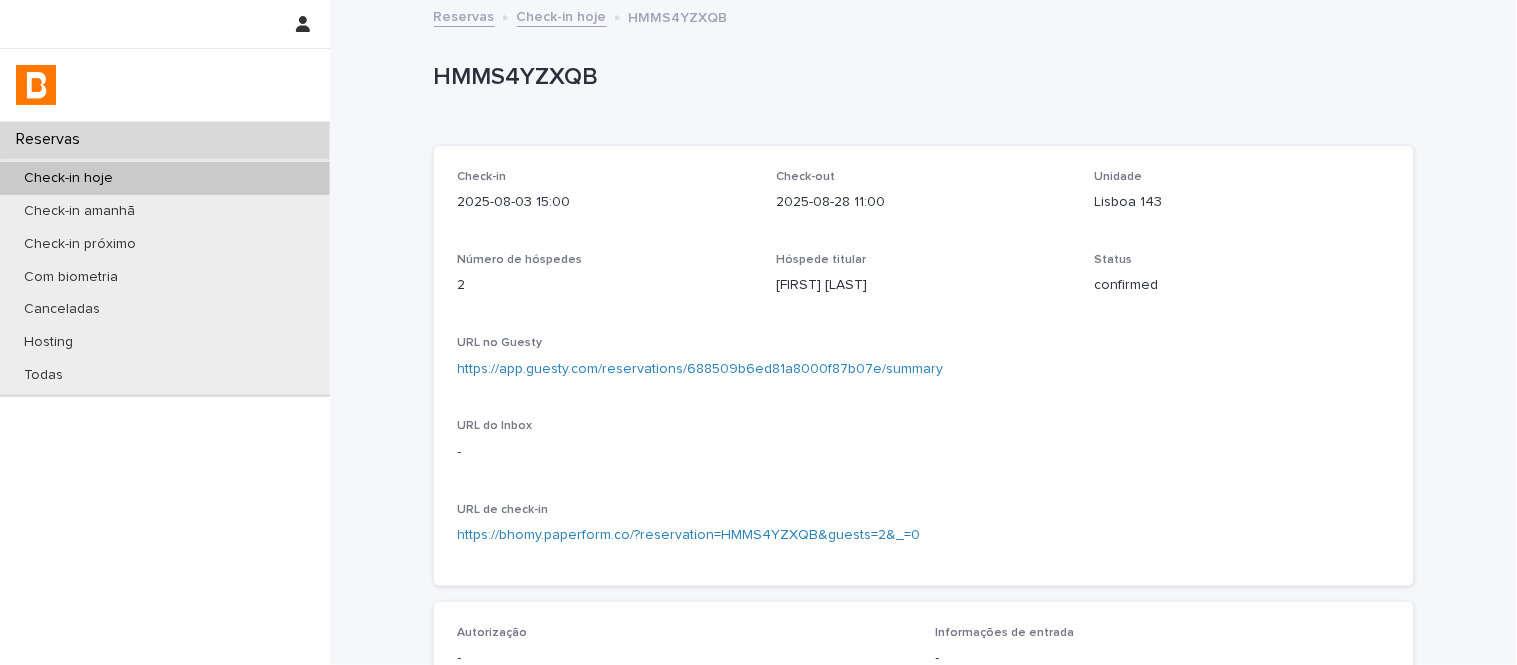 click on "https://app.guesty.com/reservations/688509b6ed81a8000f87b07e/summary" at bounding box center (701, 369) 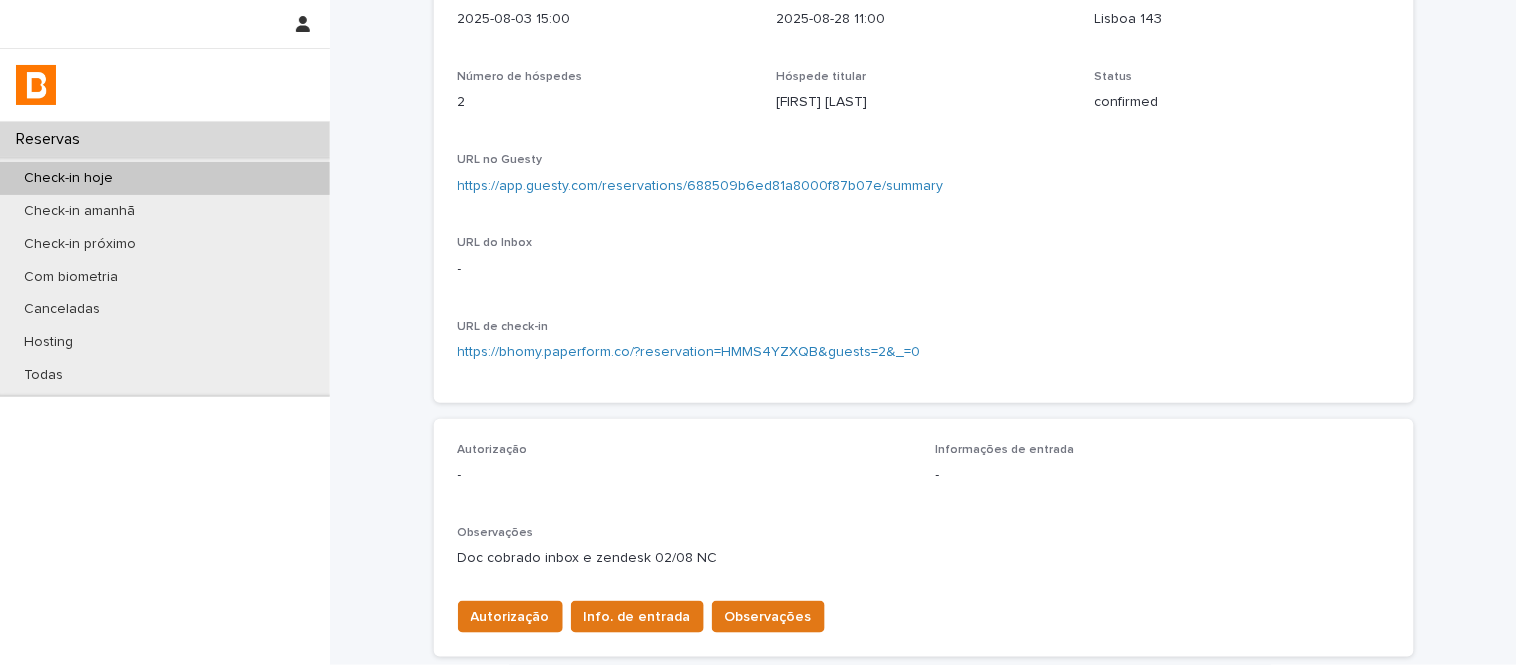 scroll, scrollTop: 333, scrollLeft: 0, axis: vertical 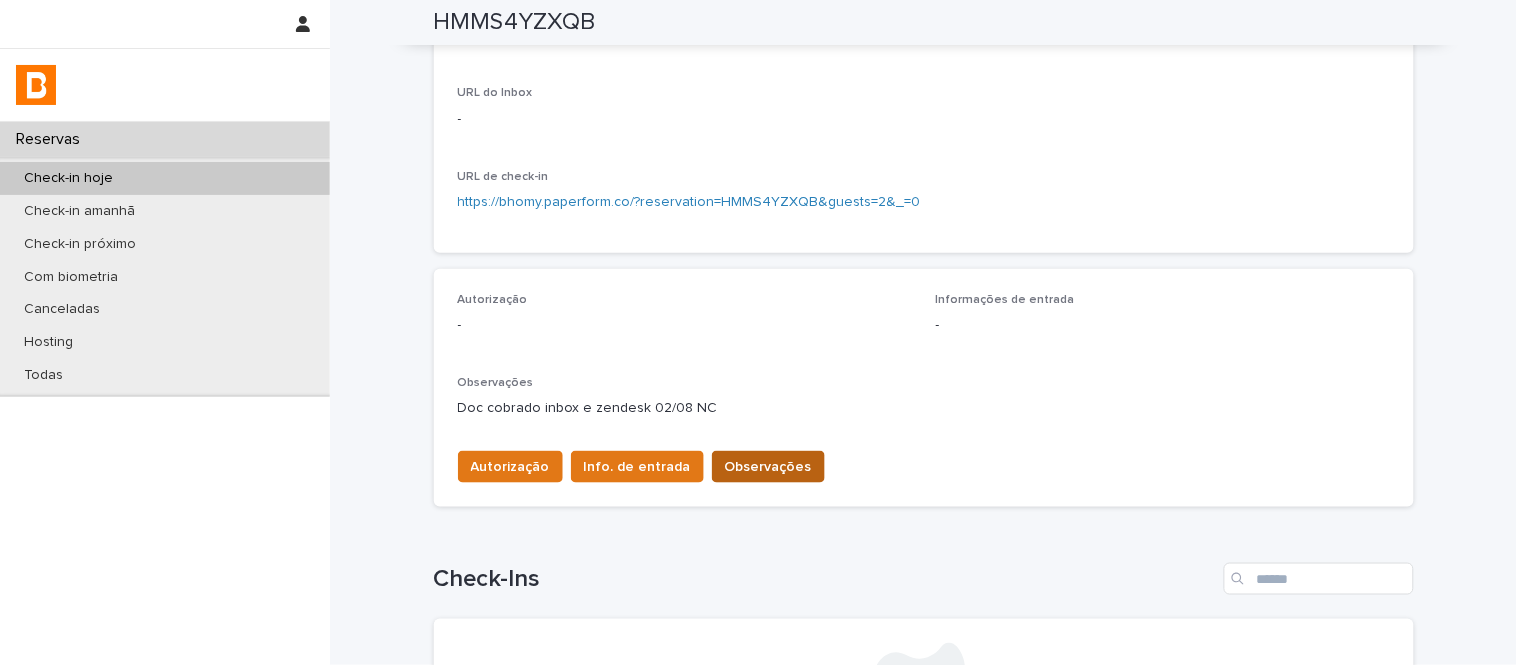 click on "Observações" at bounding box center [768, 467] 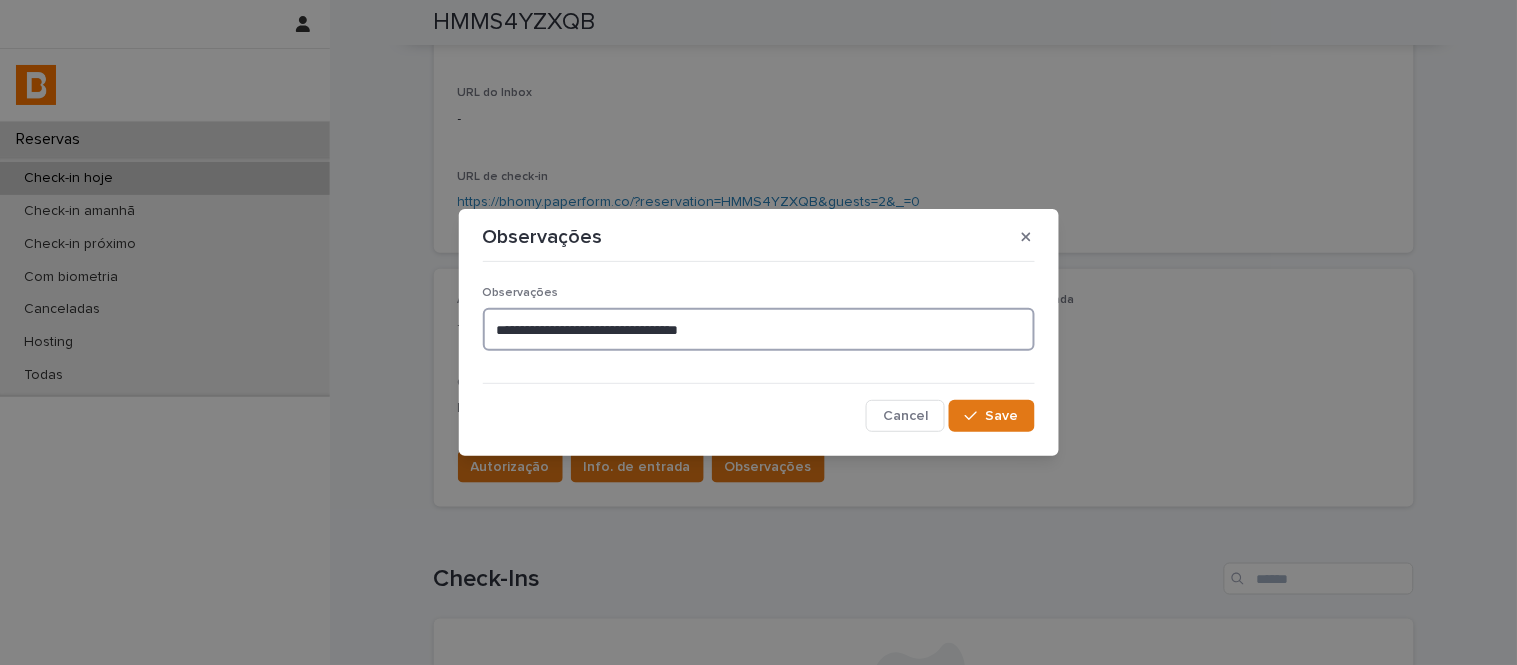 click on "**********" at bounding box center [759, 329] 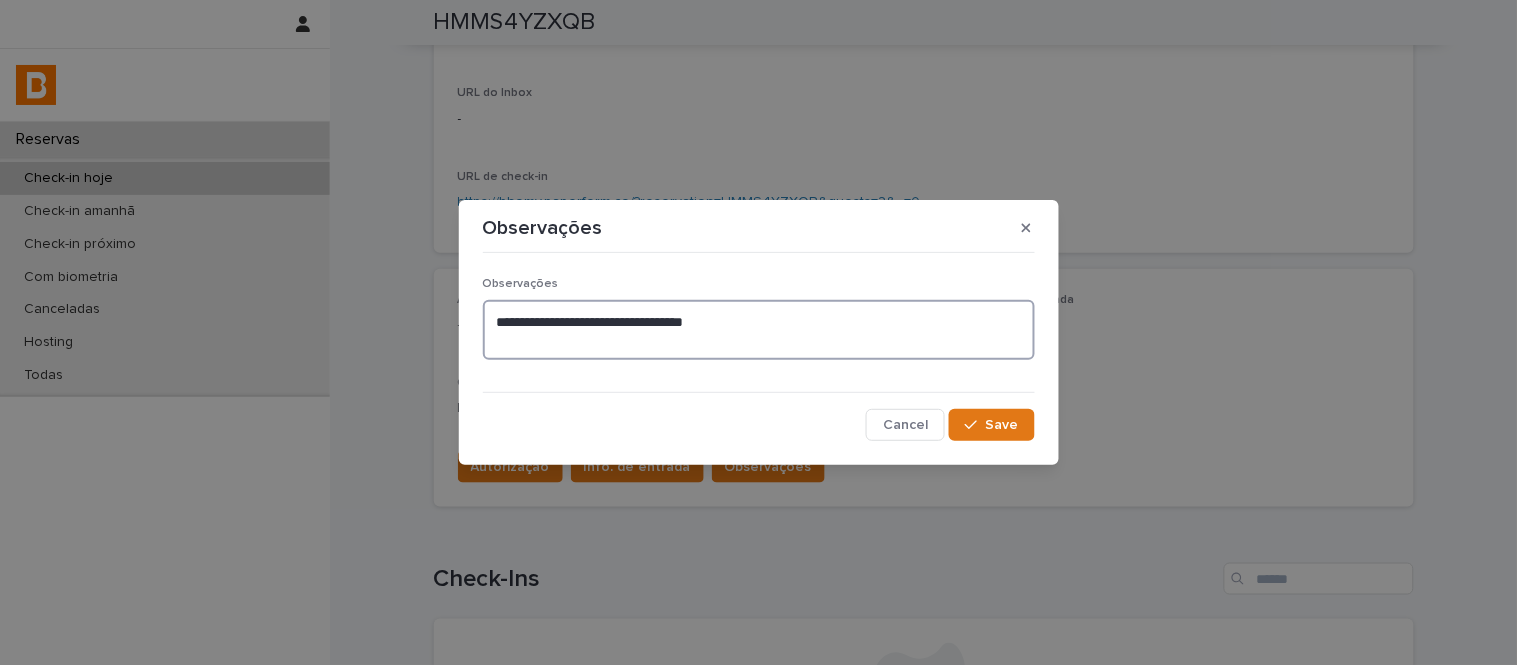 paste on "**********" 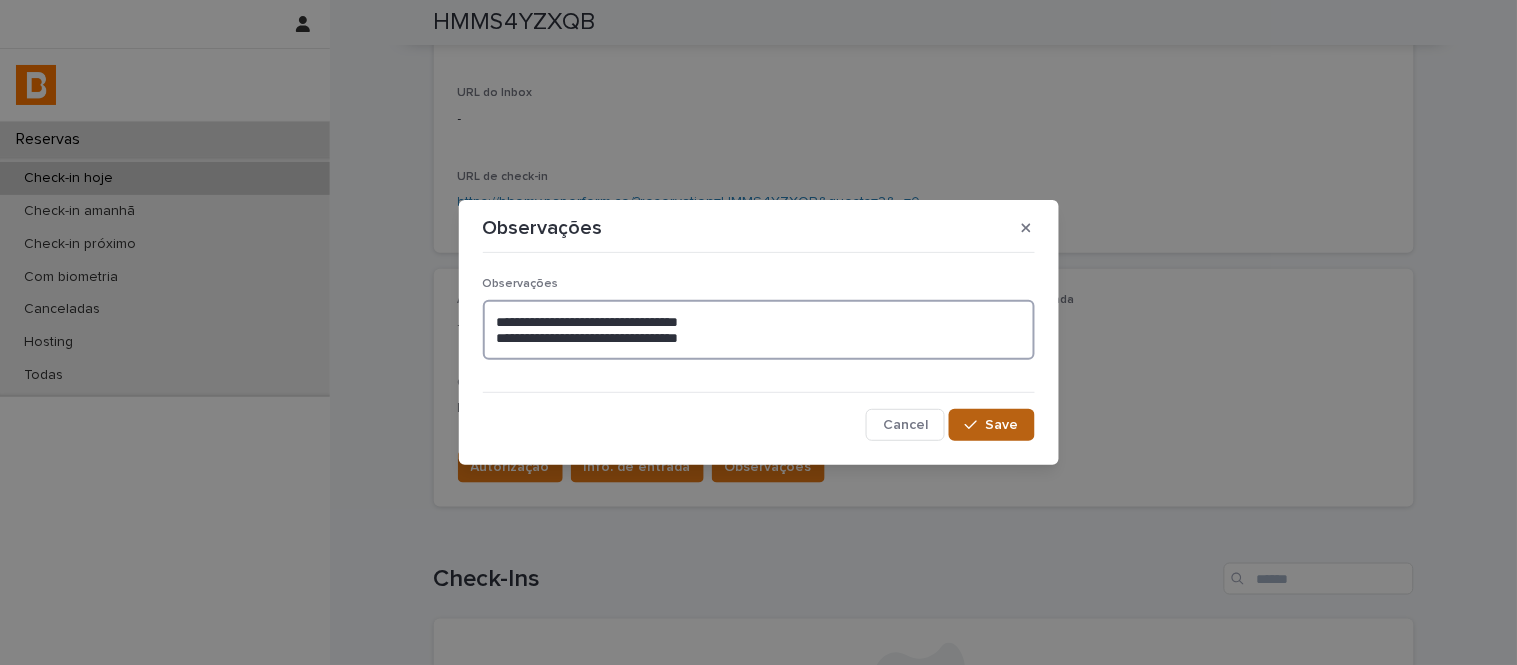 type on "**********" 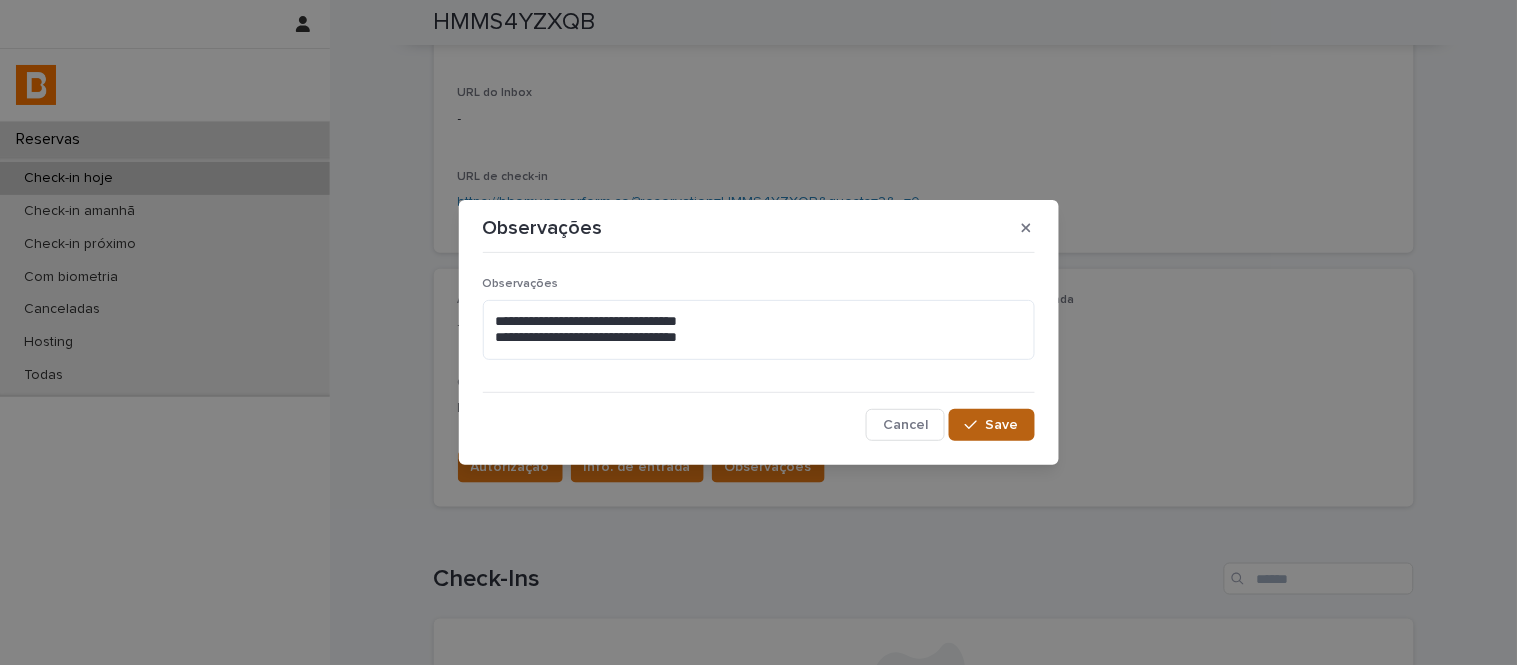 click on "Save" at bounding box center [1002, 425] 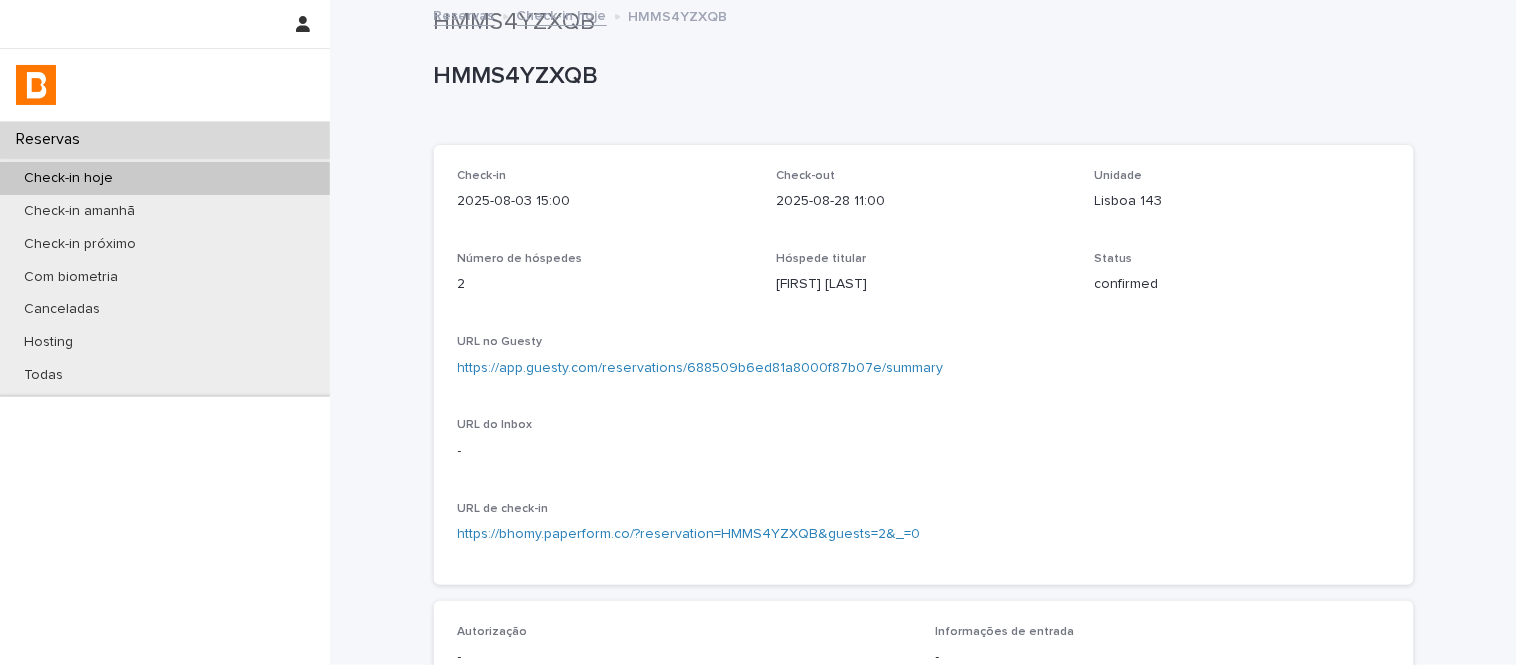 scroll, scrollTop: 0, scrollLeft: 0, axis: both 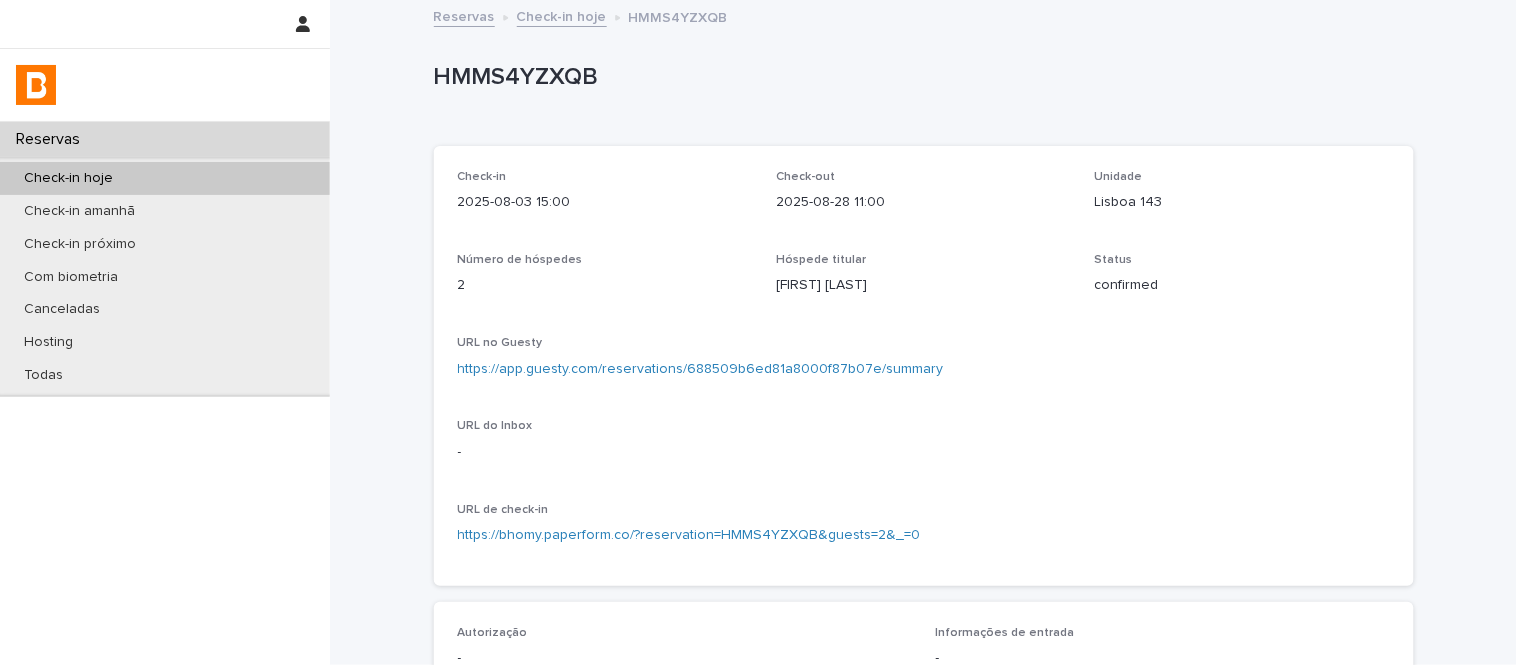 click on "Check-in hoje" at bounding box center (562, 15) 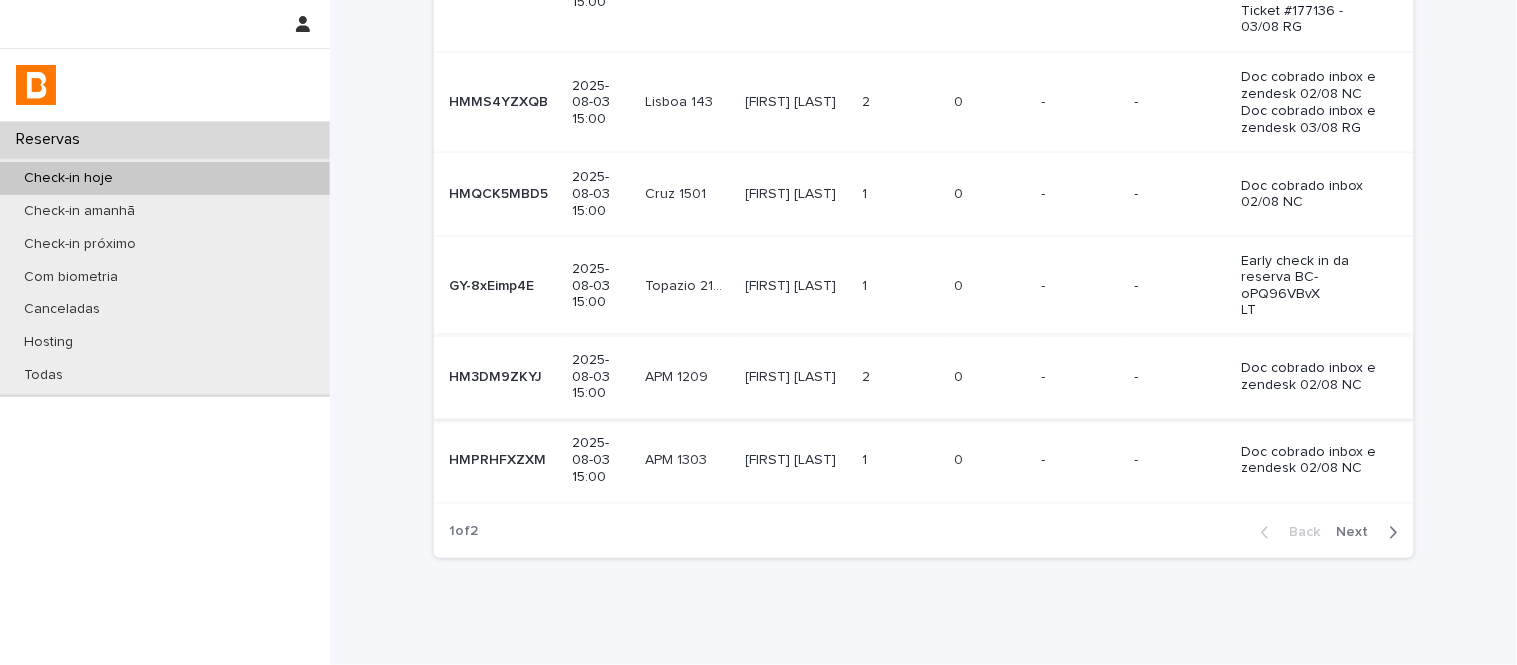 scroll, scrollTop: 725, scrollLeft: 0, axis: vertical 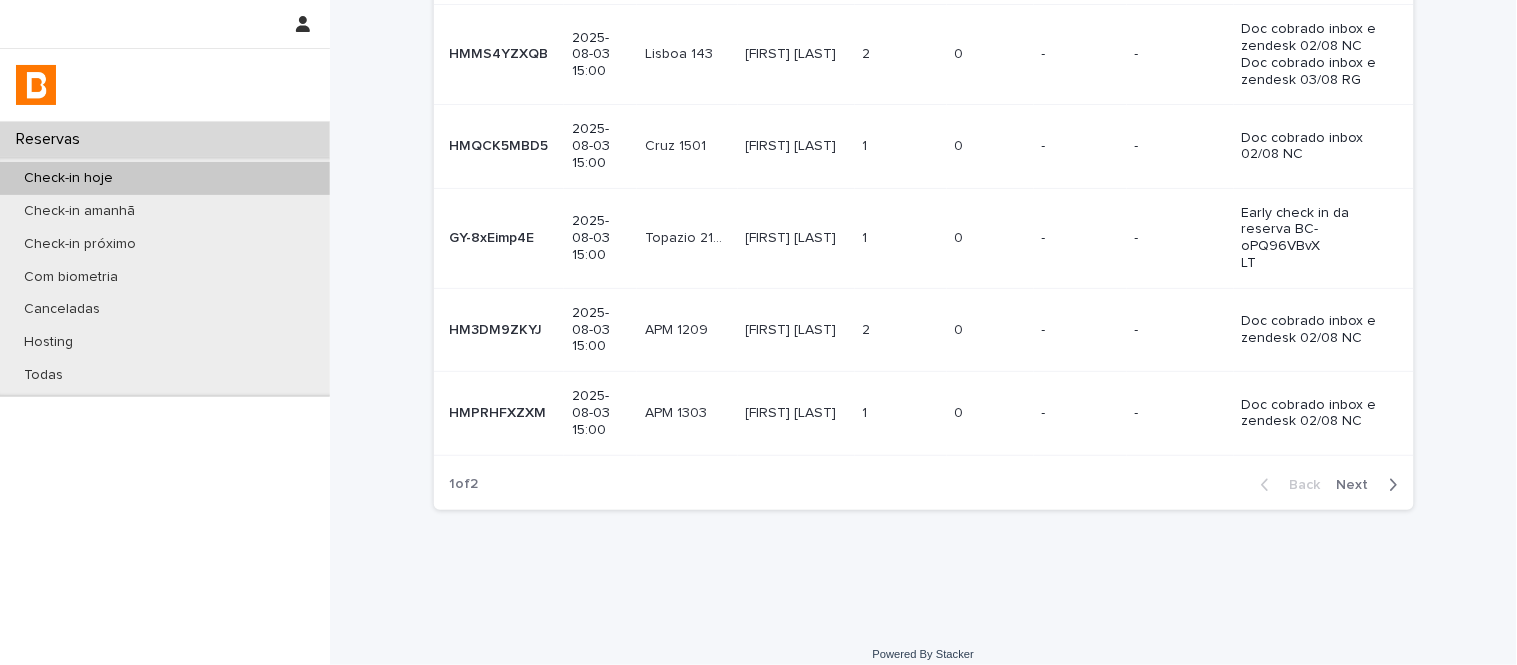 click on "Next" at bounding box center [1359, 485] 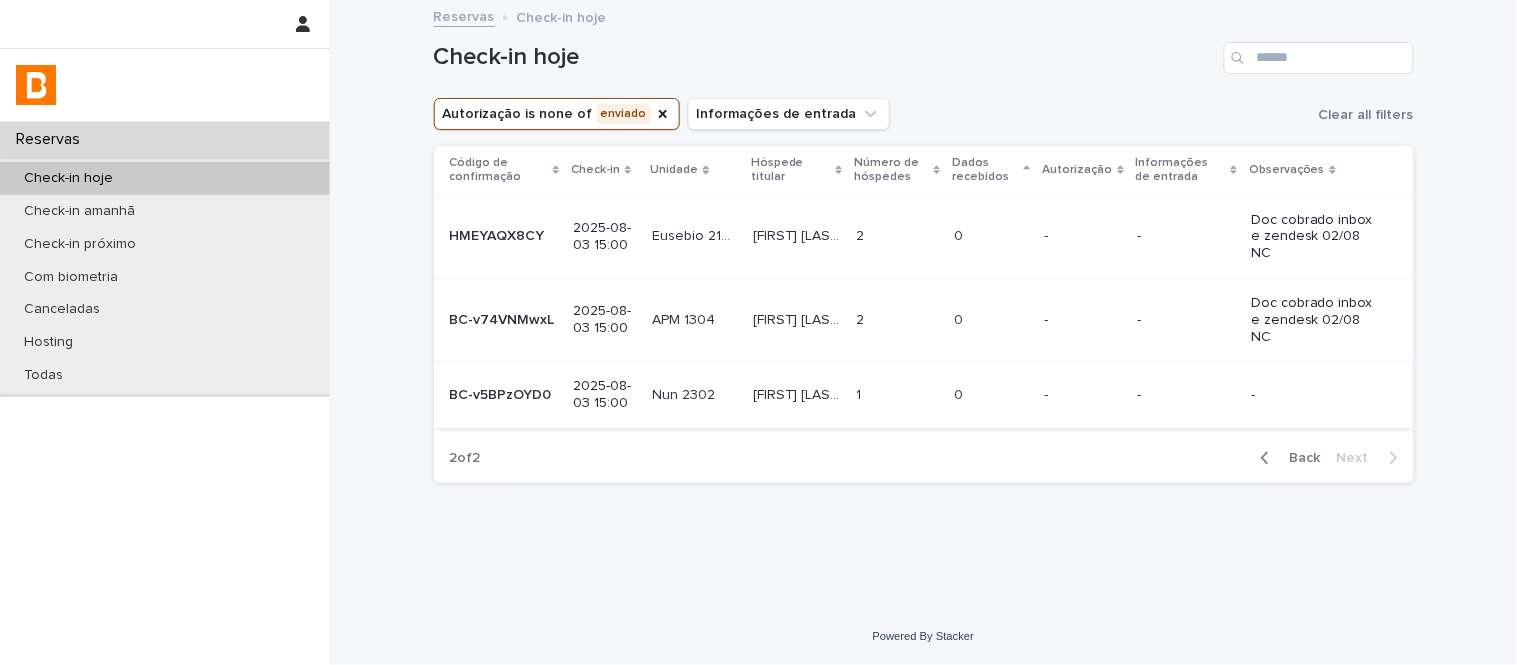 scroll, scrollTop: 0, scrollLeft: 0, axis: both 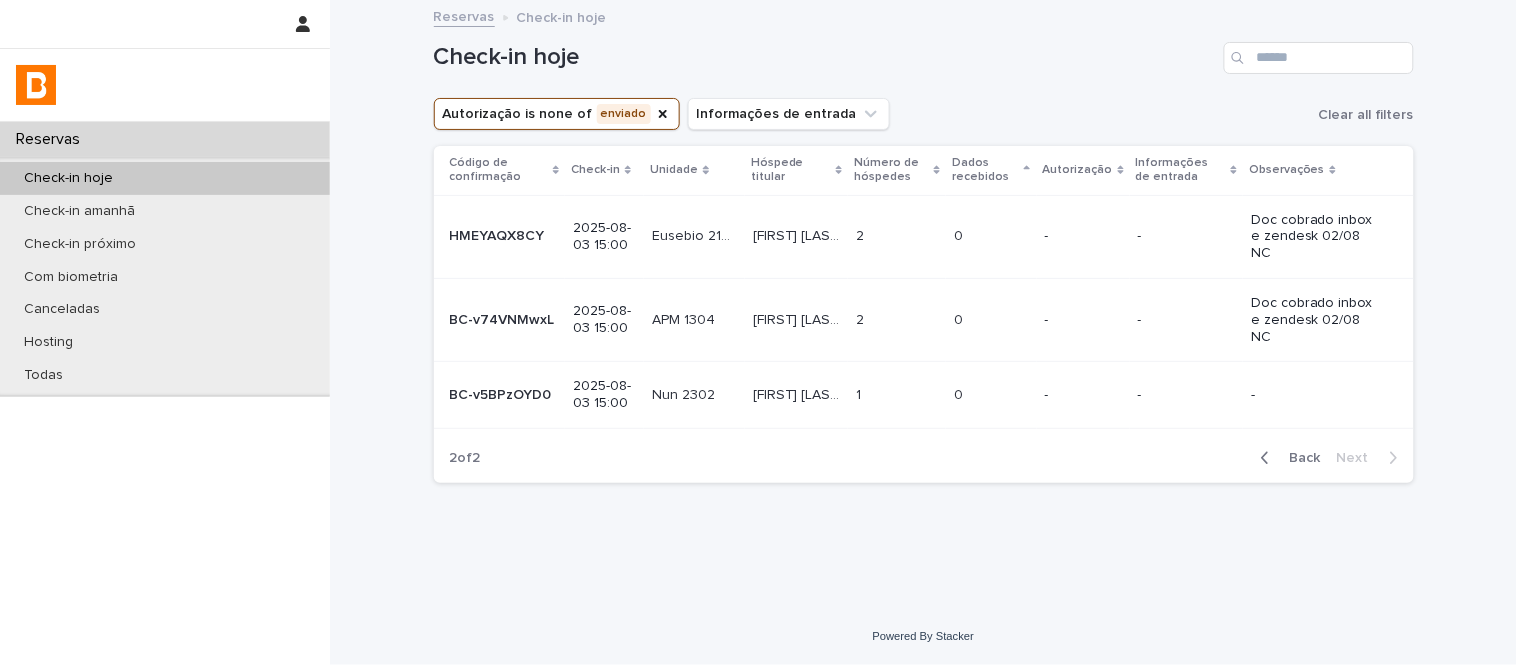 click on "Back" at bounding box center (1299, 458) 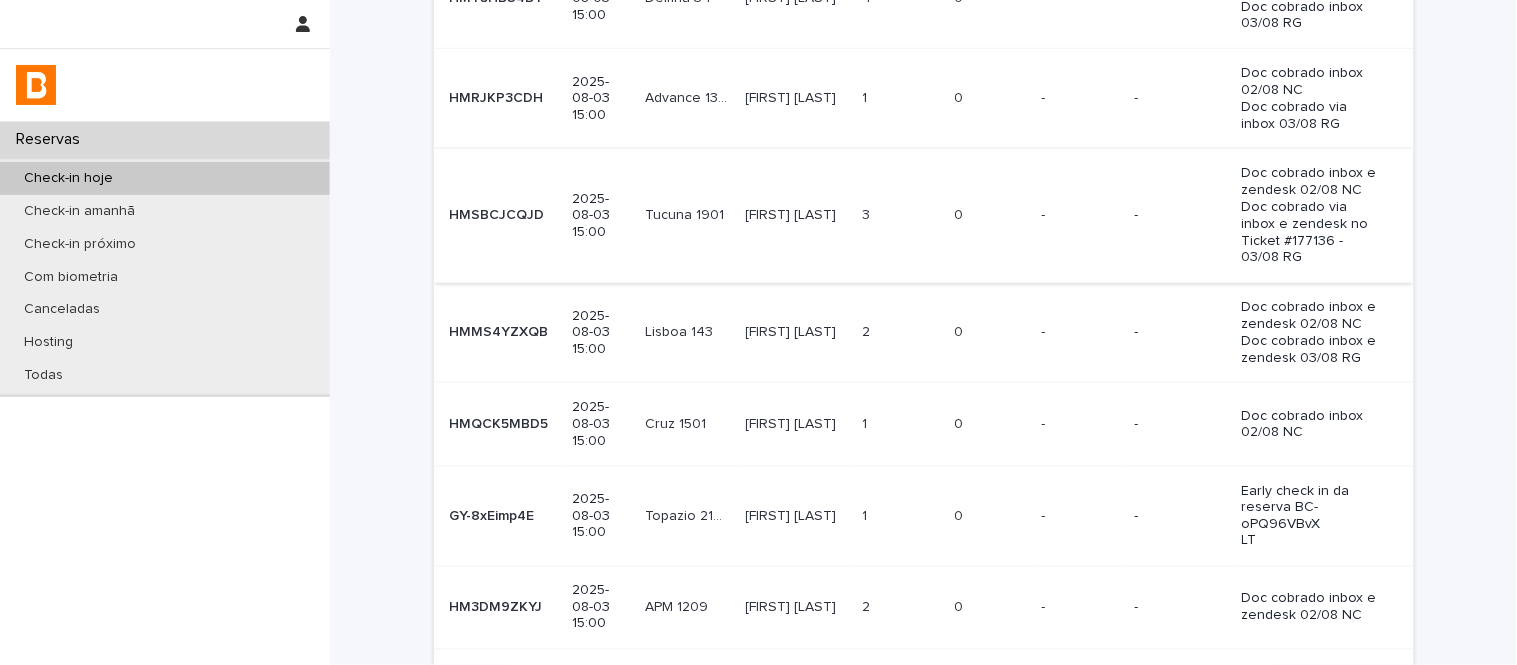 scroll, scrollTop: 555, scrollLeft: 0, axis: vertical 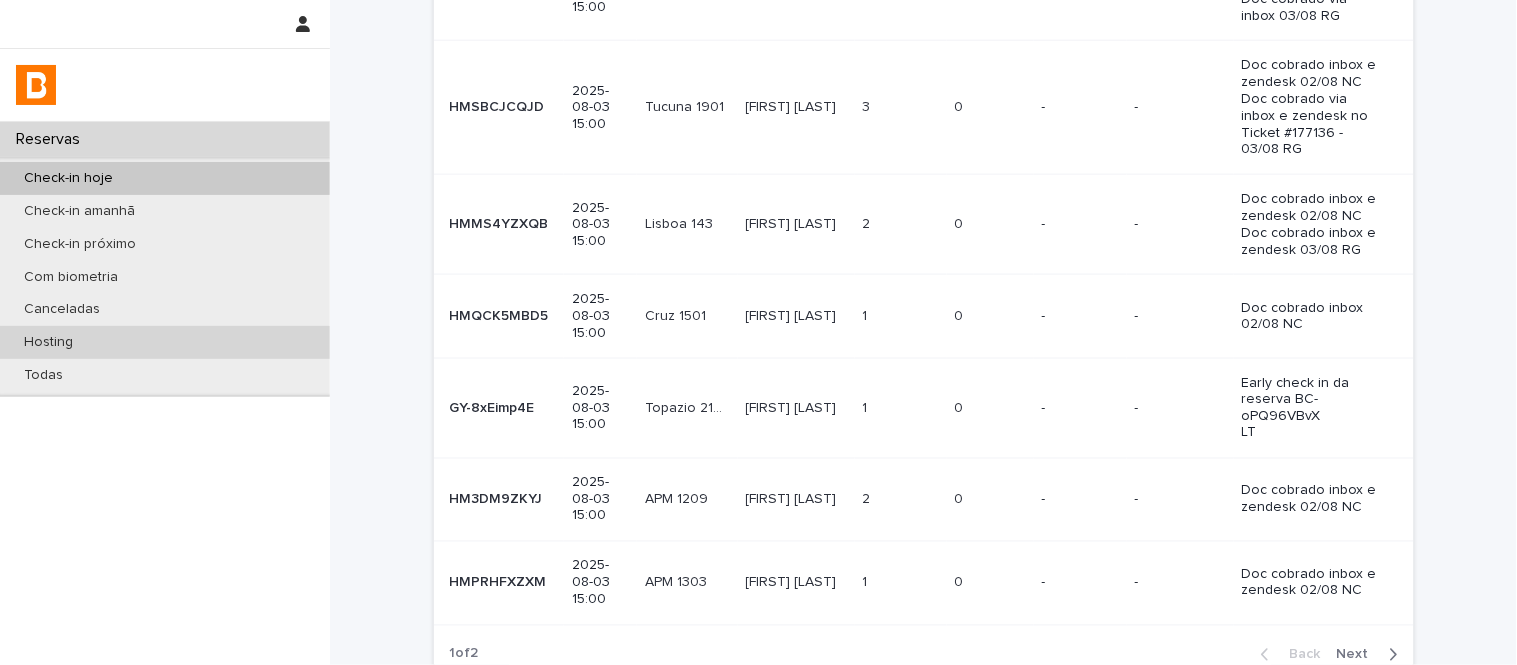 click on "Hosting" at bounding box center [165, 342] 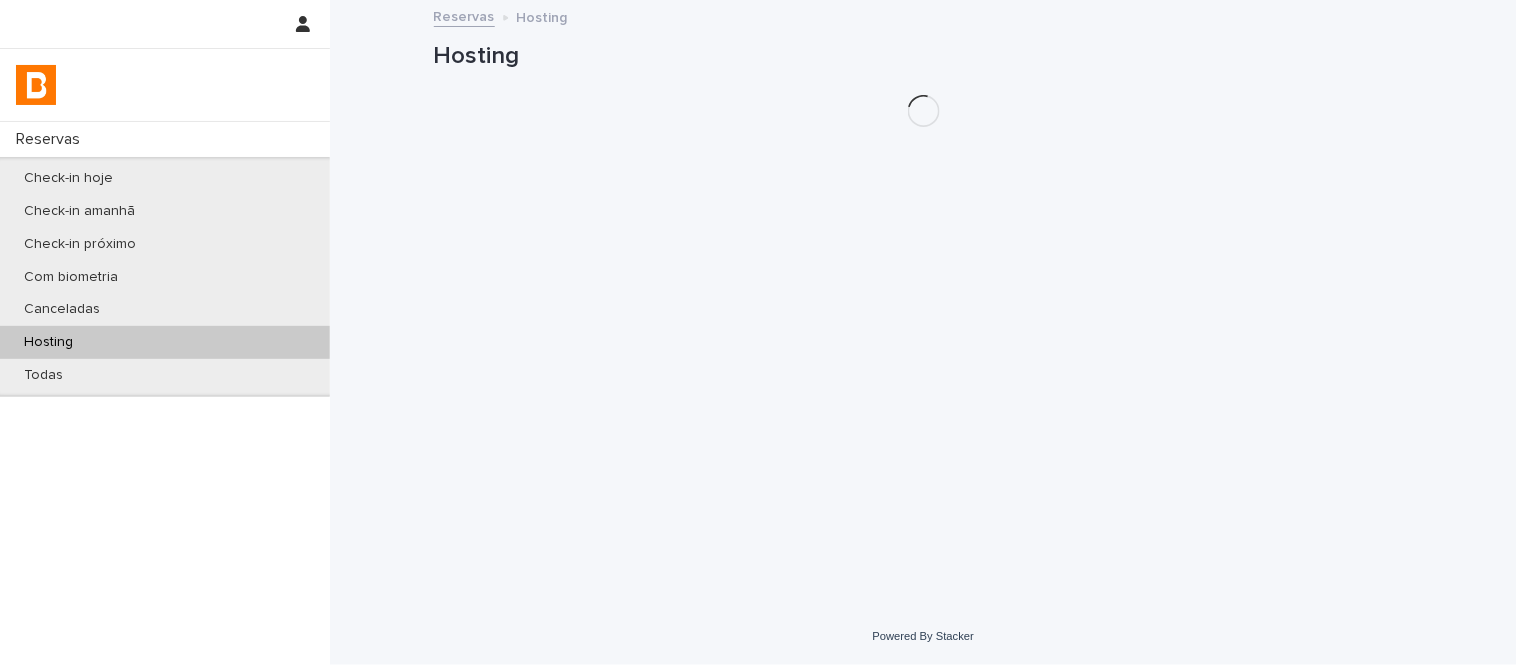 scroll, scrollTop: 0, scrollLeft: 0, axis: both 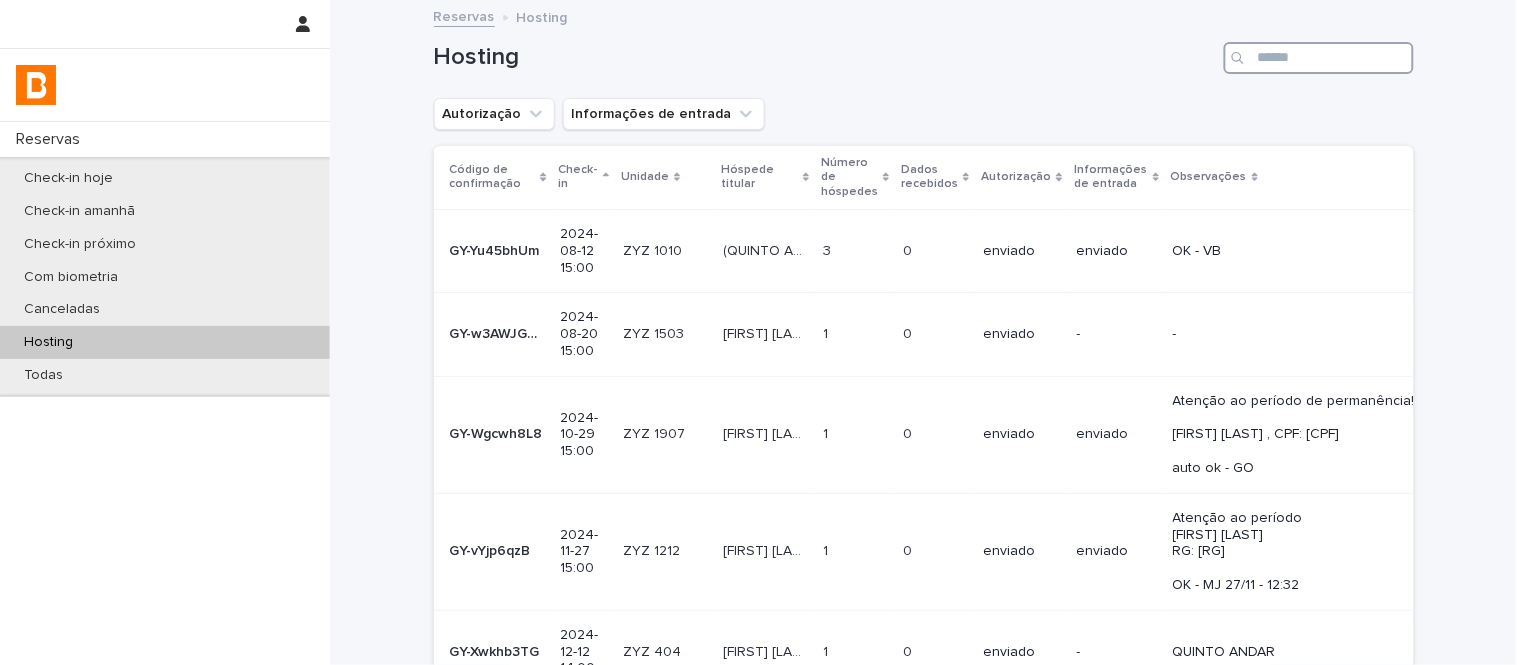 paste on "**********" 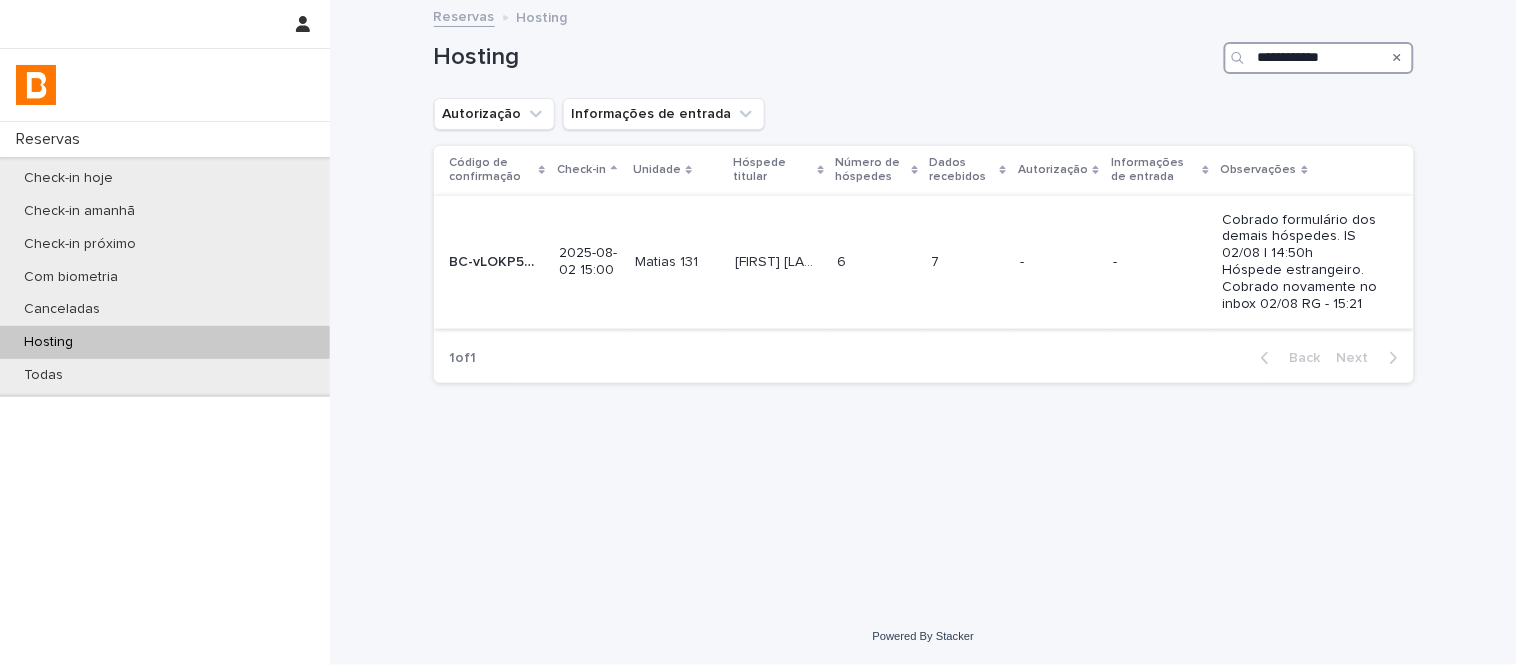 type on "**********" 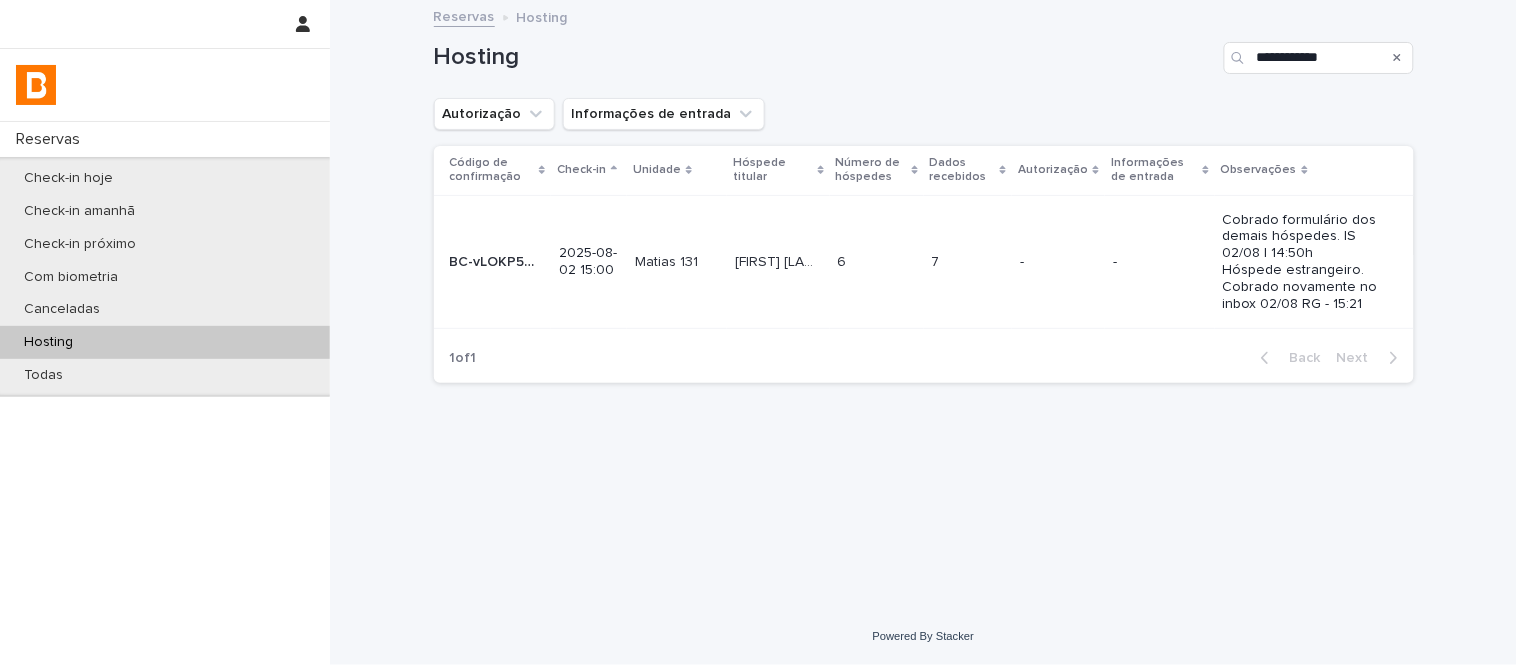 click on "7 7" at bounding box center [968, 262] 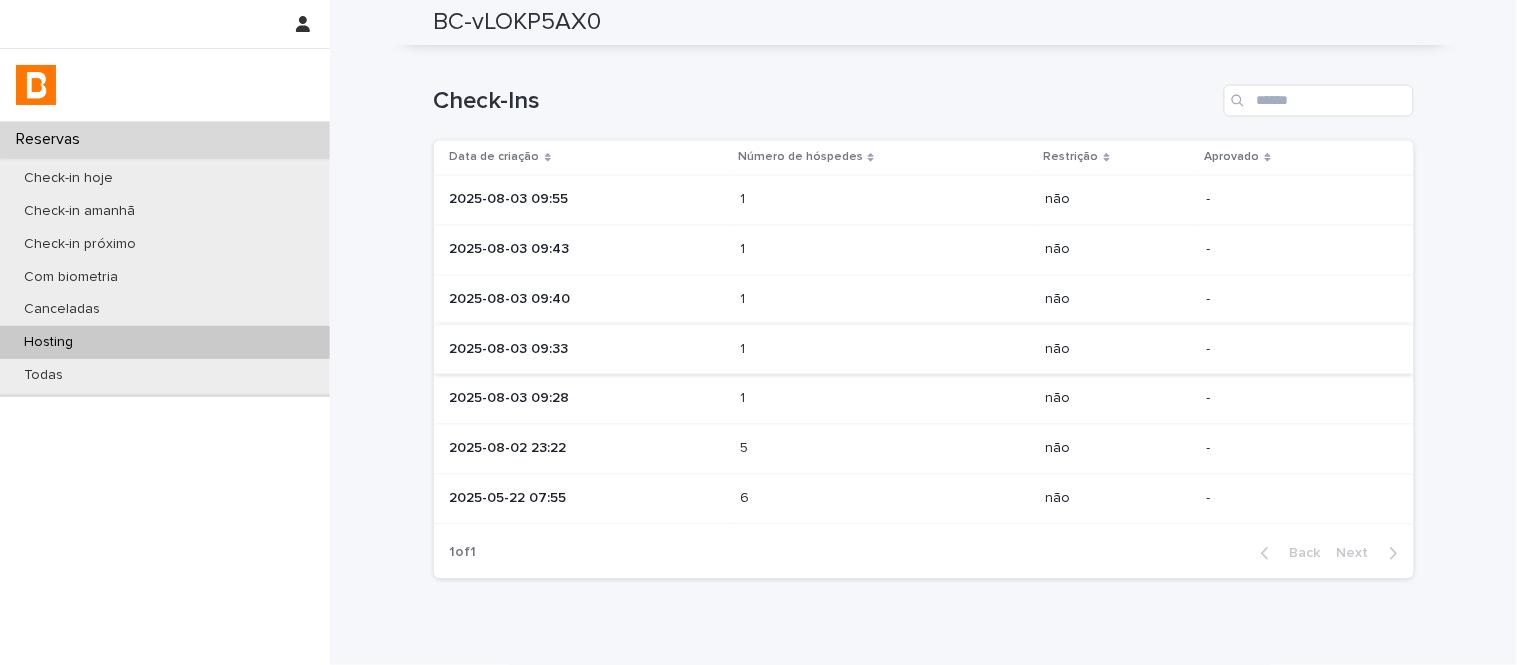 scroll, scrollTop: 917, scrollLeft: 0, axis: vertical 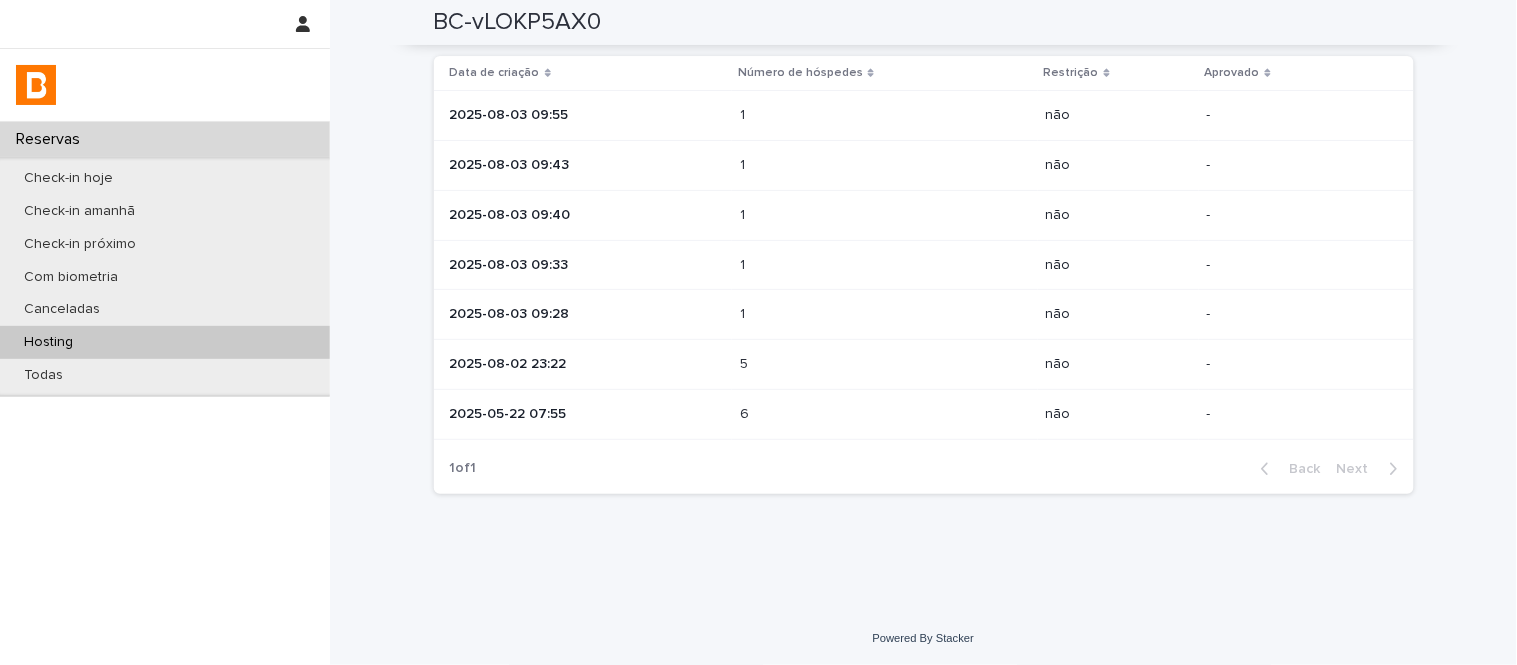 click on "6 6" at bounding box center (884, 415) 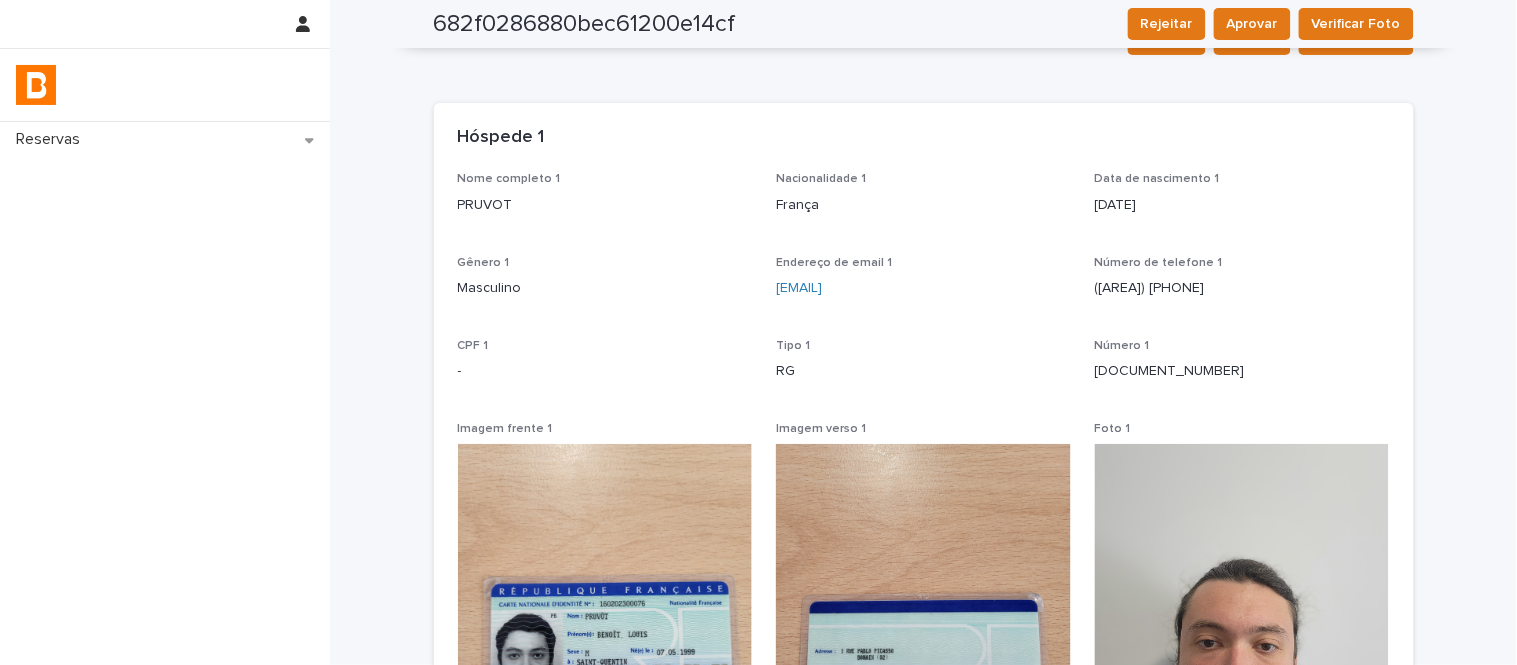 scroll, scrollTop: 0, scrollLeft: 0, axis: both 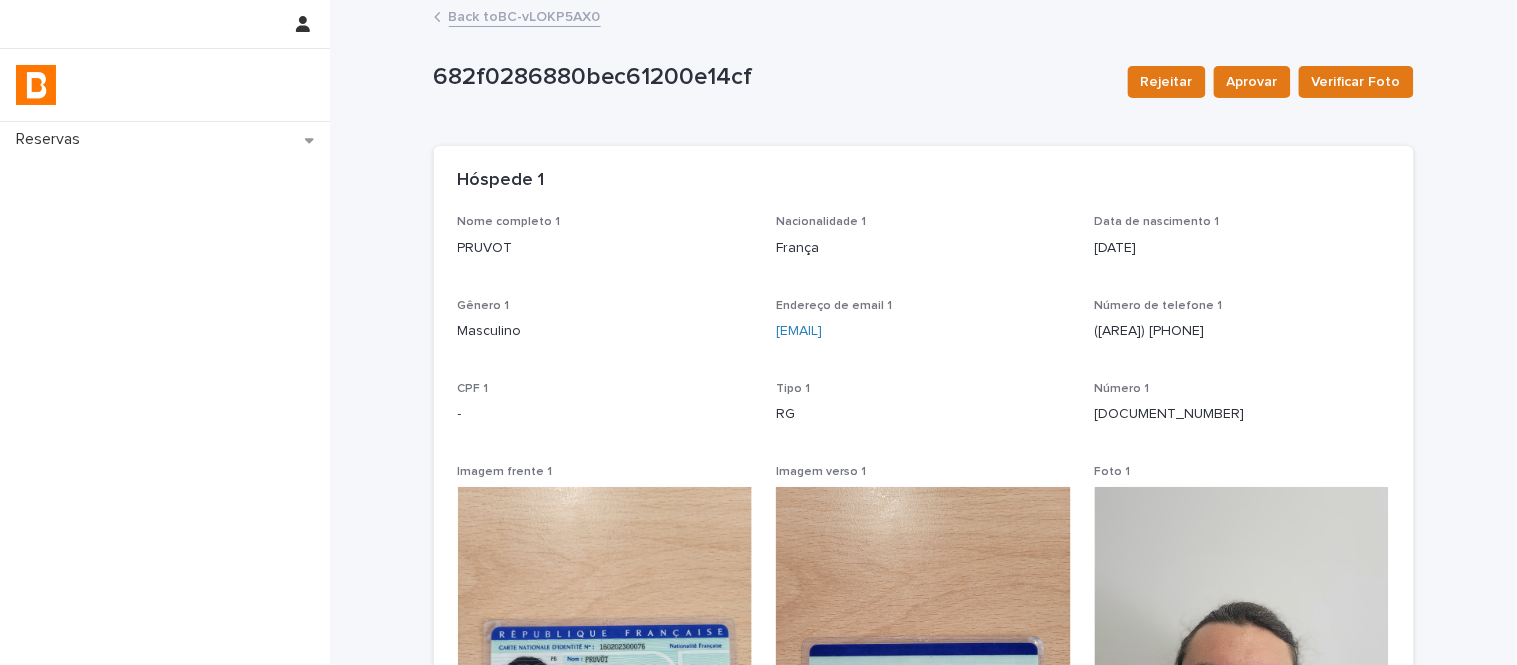 click on "Back to  BC-vLOKP5AX0" at bounding box center (525, 15) 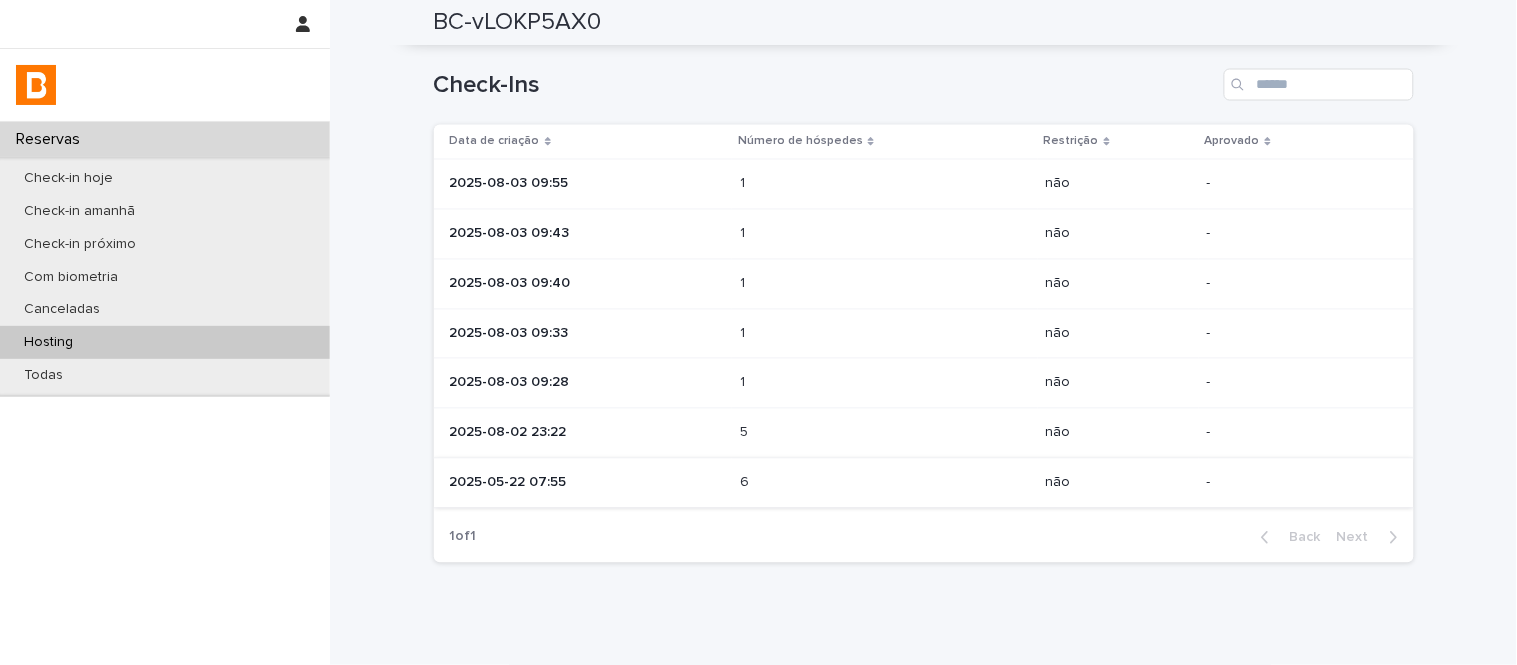 scroll, scrollTop: 888, scrollLeft: 0, axis: vertical 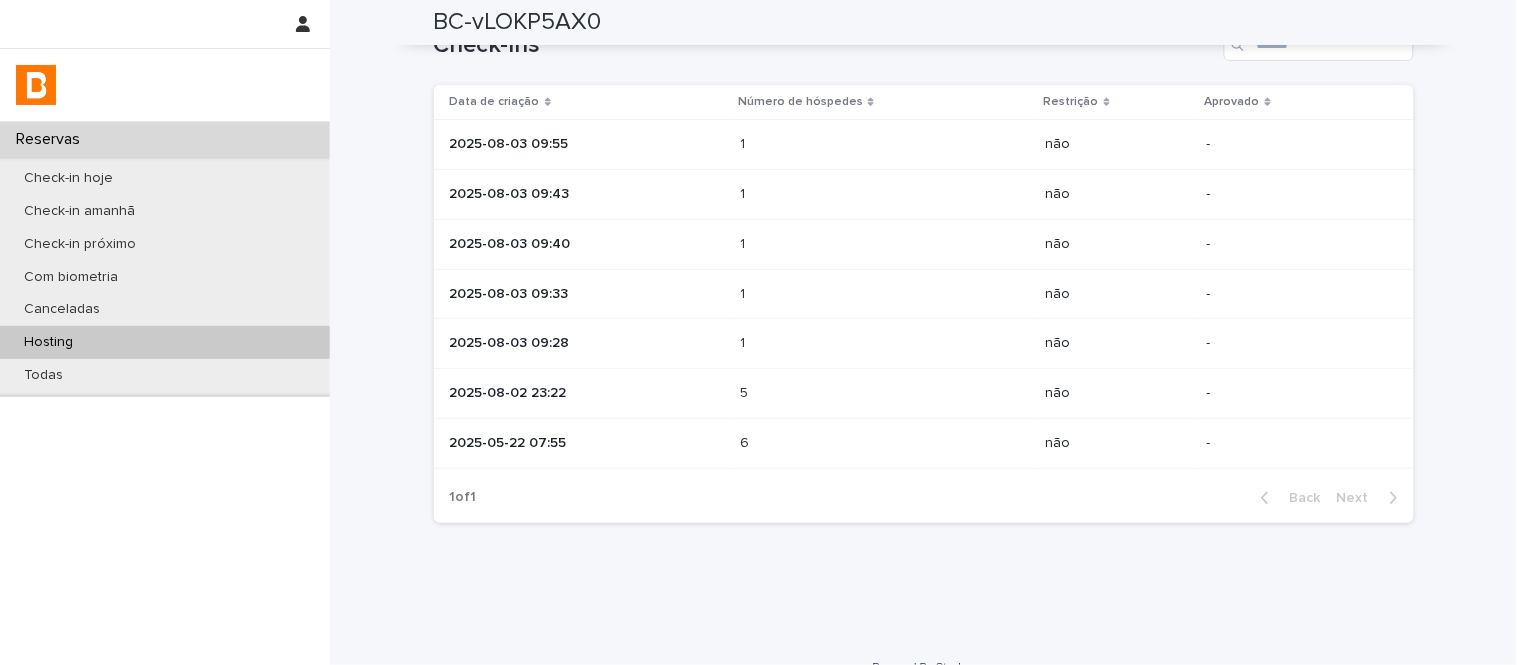 click at bounding box center [827, 393] 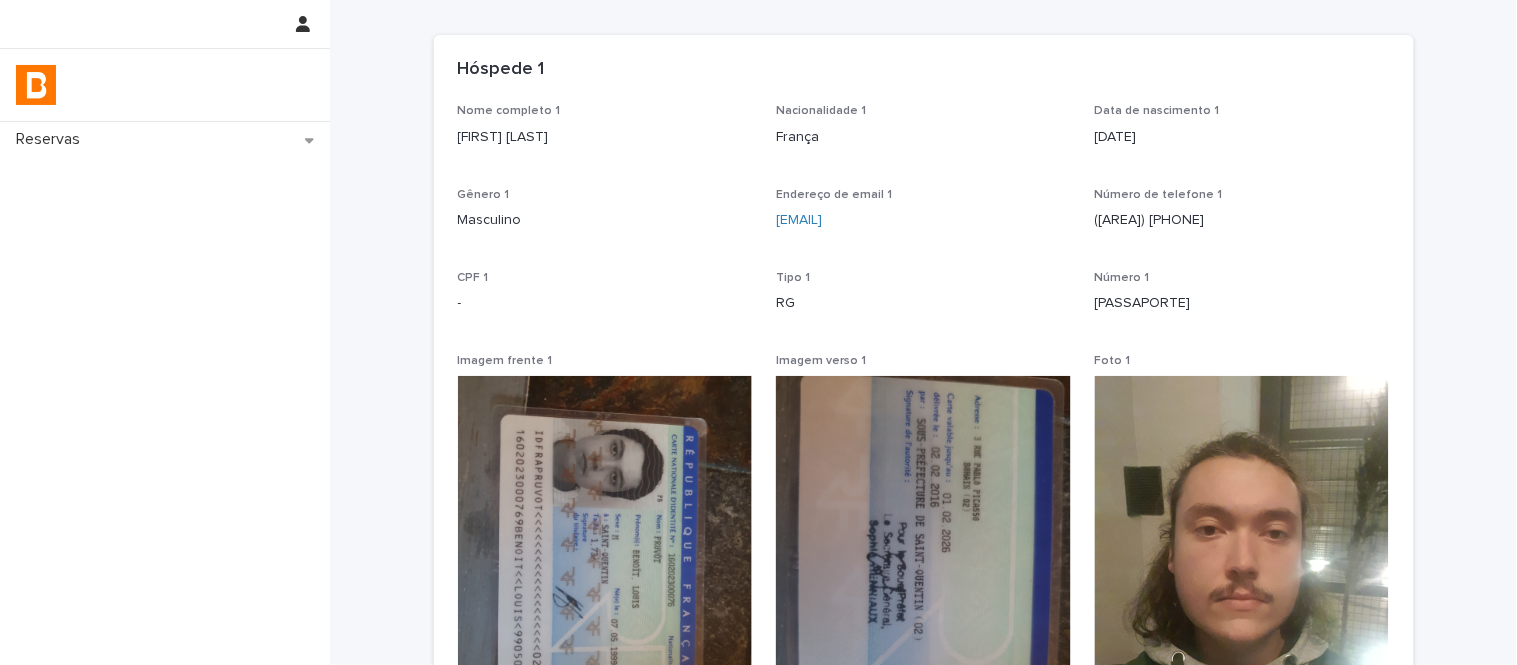 scroll, scrollTop: 0, scrollLeft: 0, axis: both 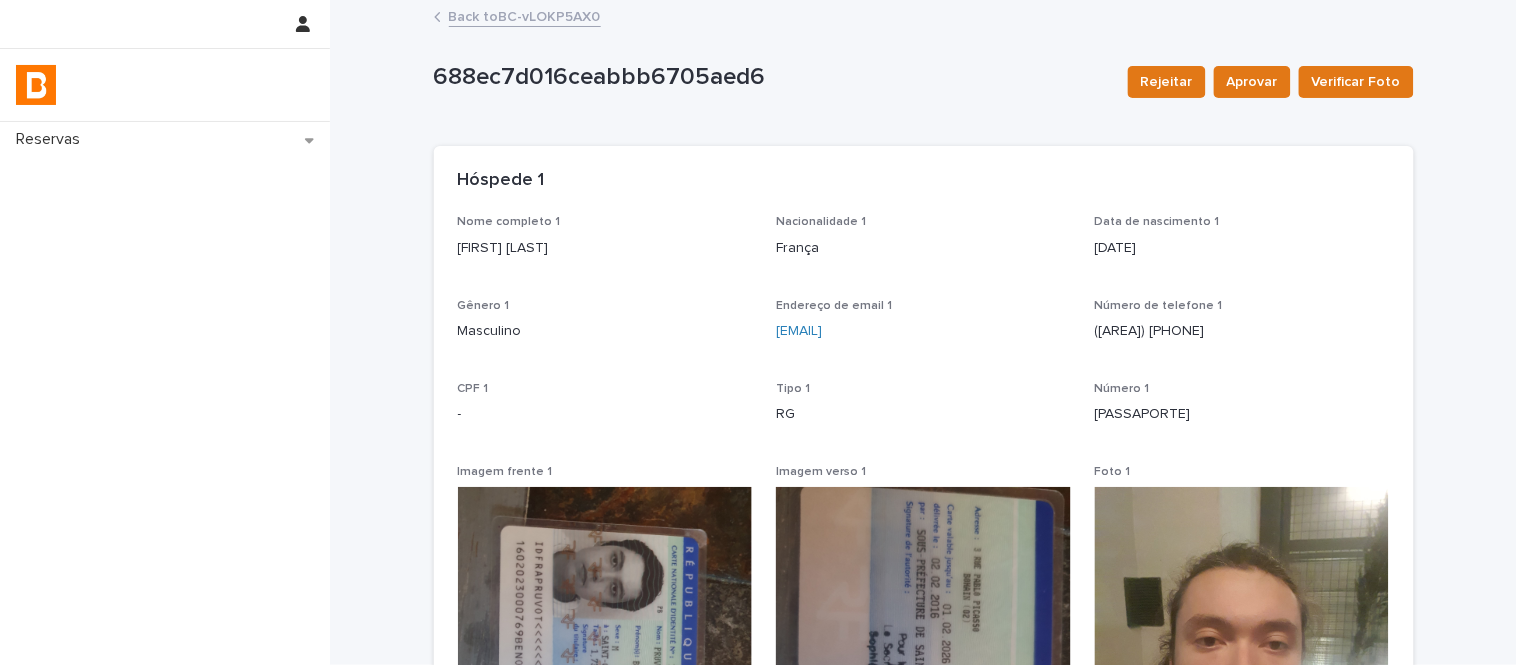 click on "Back to  BC-vLOKP5AX0" at bounding box center [525, 15] 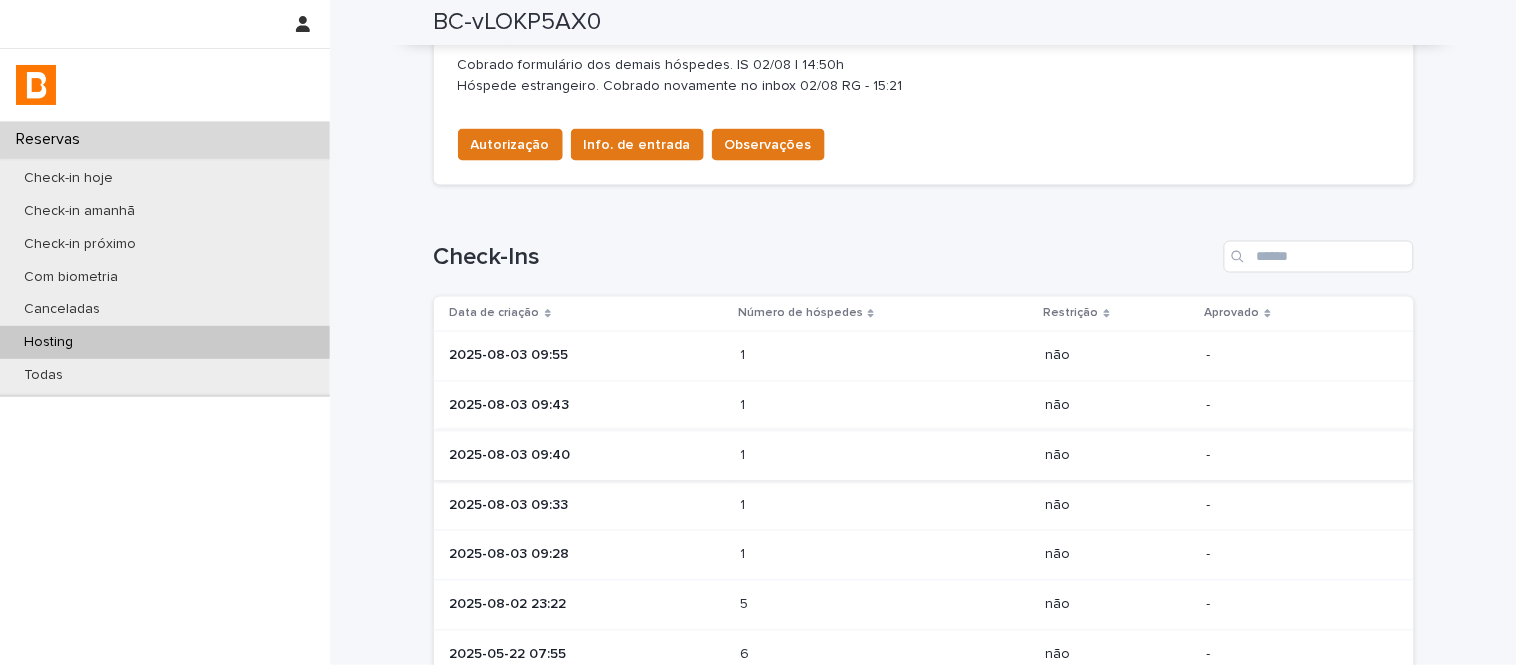 scroll, scrollTop: 777, scrollLeft: 0, axis: vertical 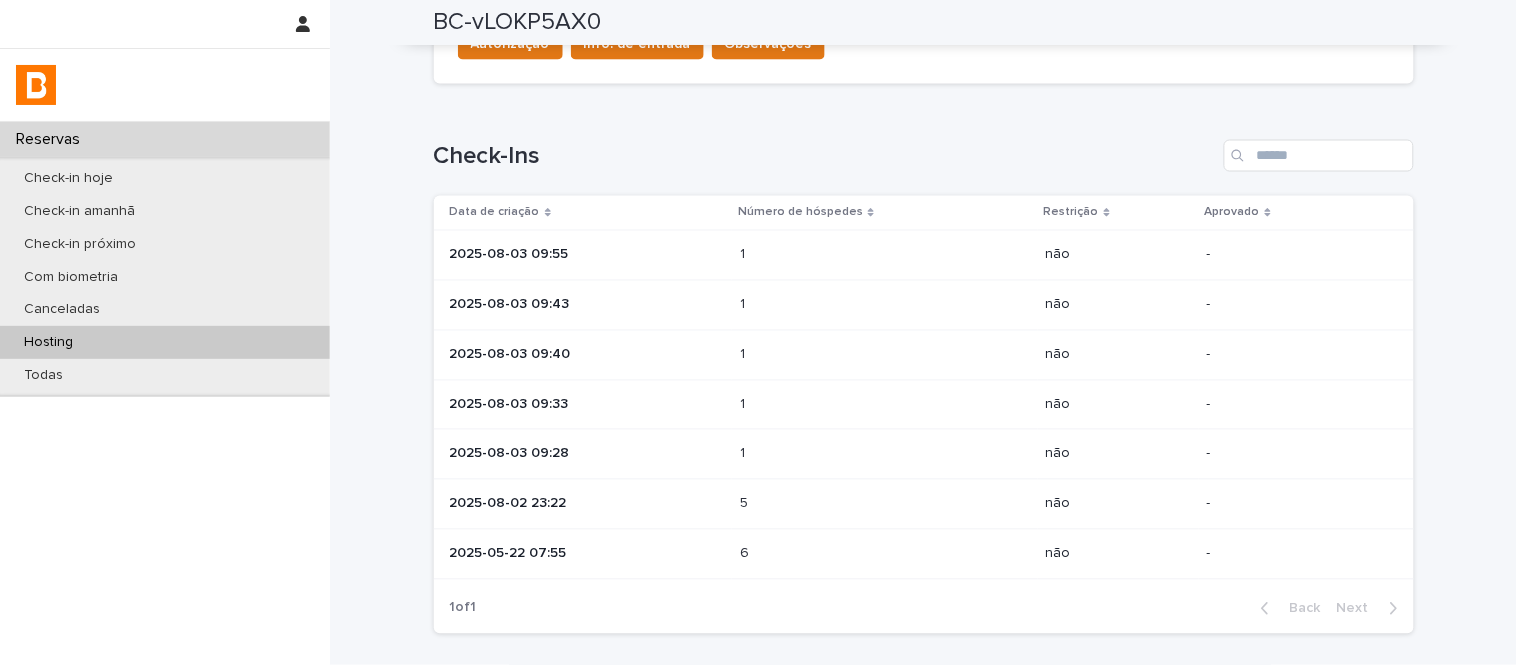 click at bounding box center (827, 454) 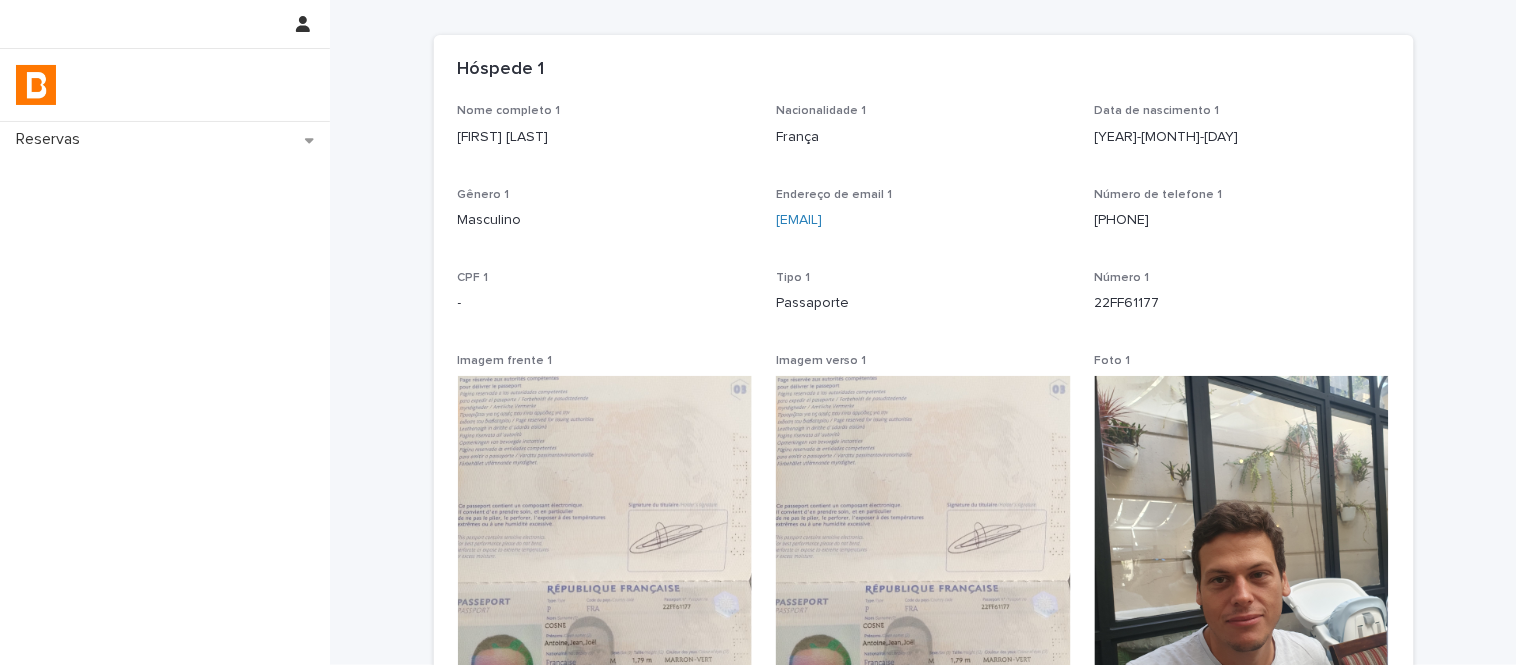 scroll, scrollTop: 0, scrollLeft: 0, axis: both 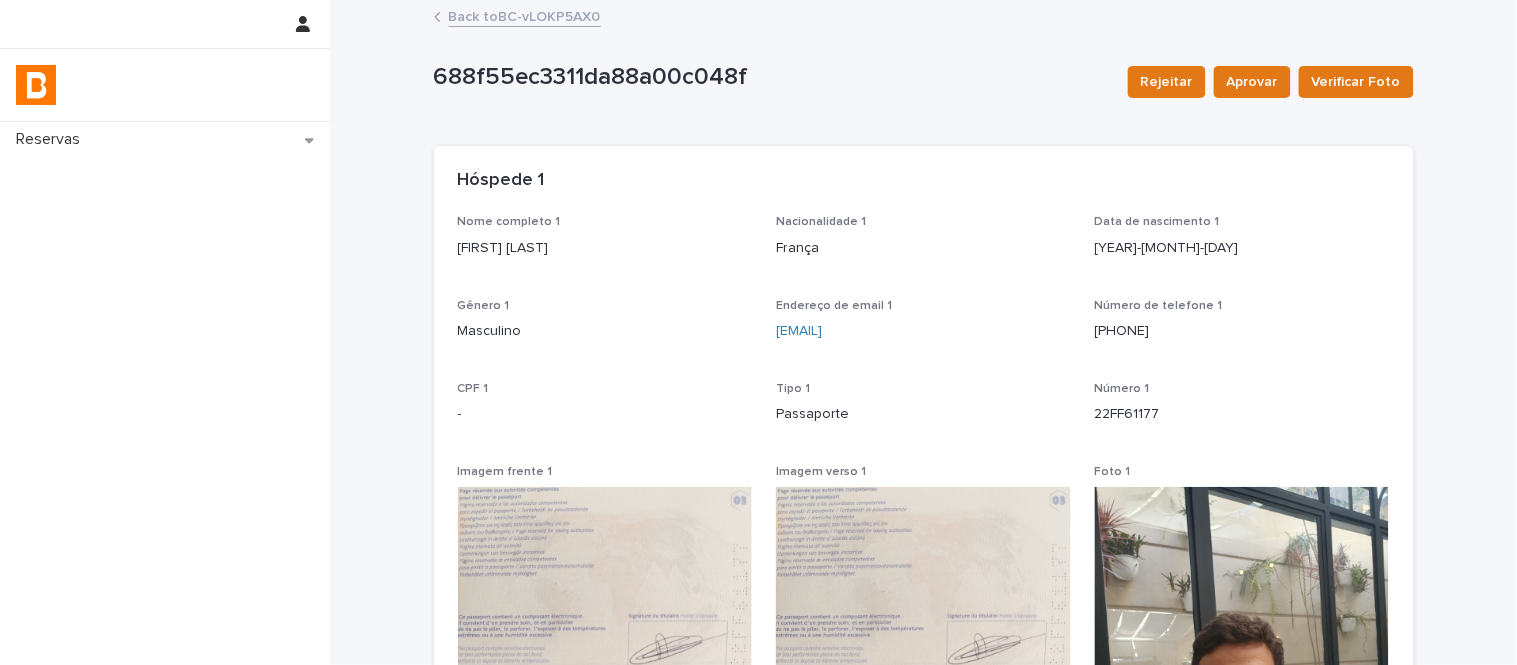 click on "Back to  BC-vLOKP5AX0" at bounding box center [525, 15] 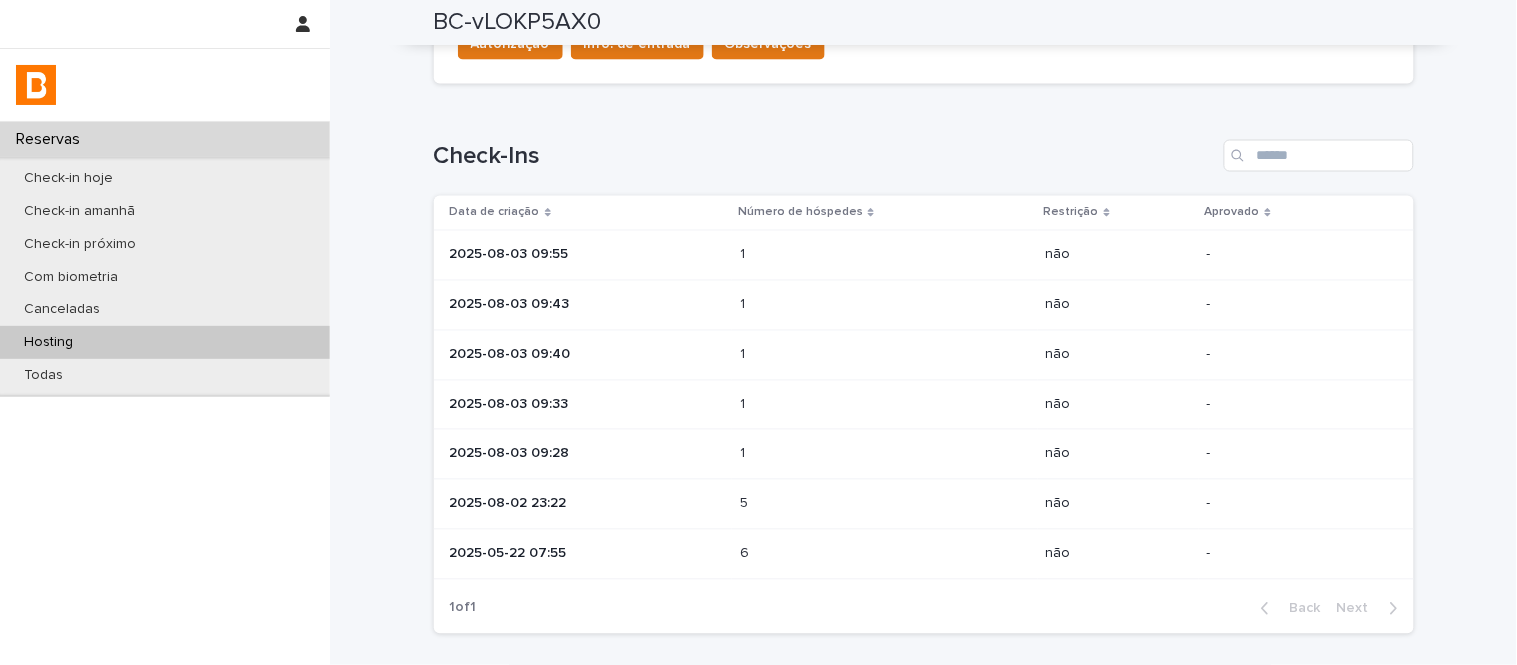 scroll, scrollTop: 888, scrollLeft: 0, axis: vertical 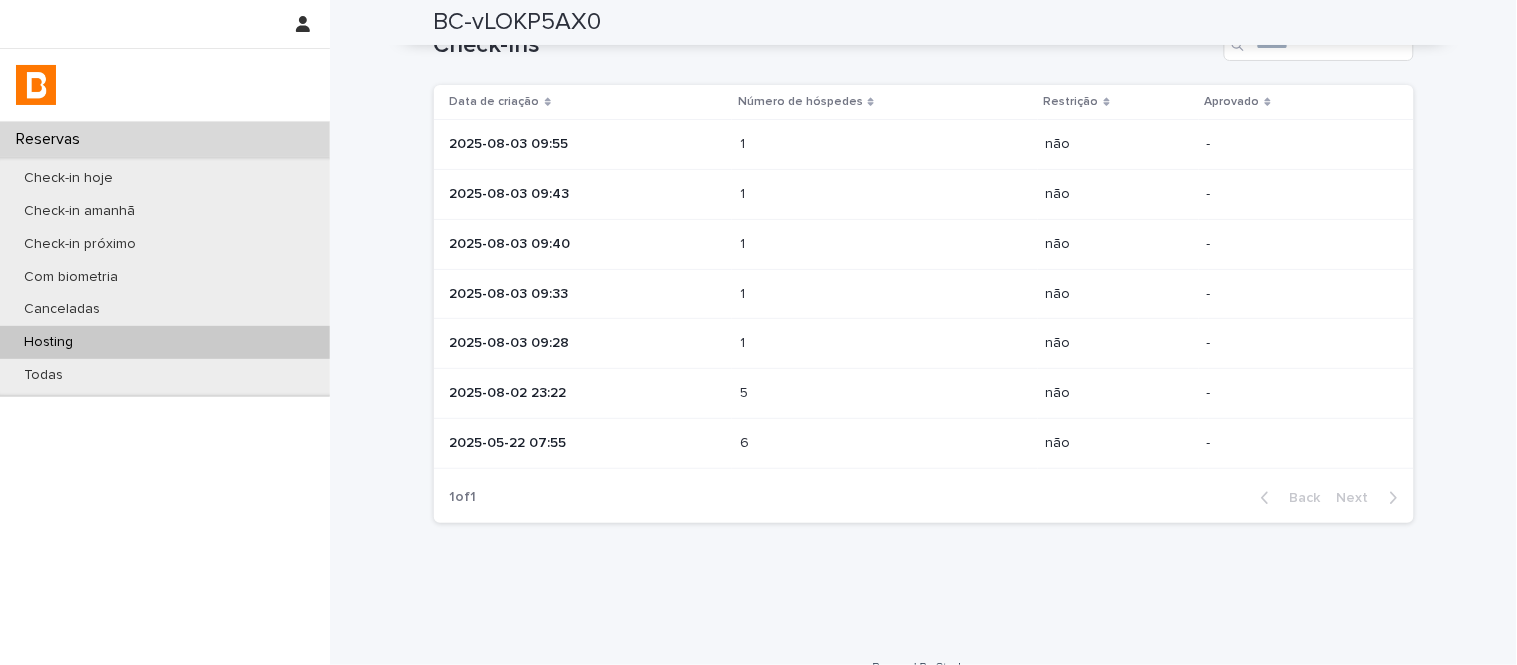 click on "2025-08-03 09:33" at bounding box center (587, 294) 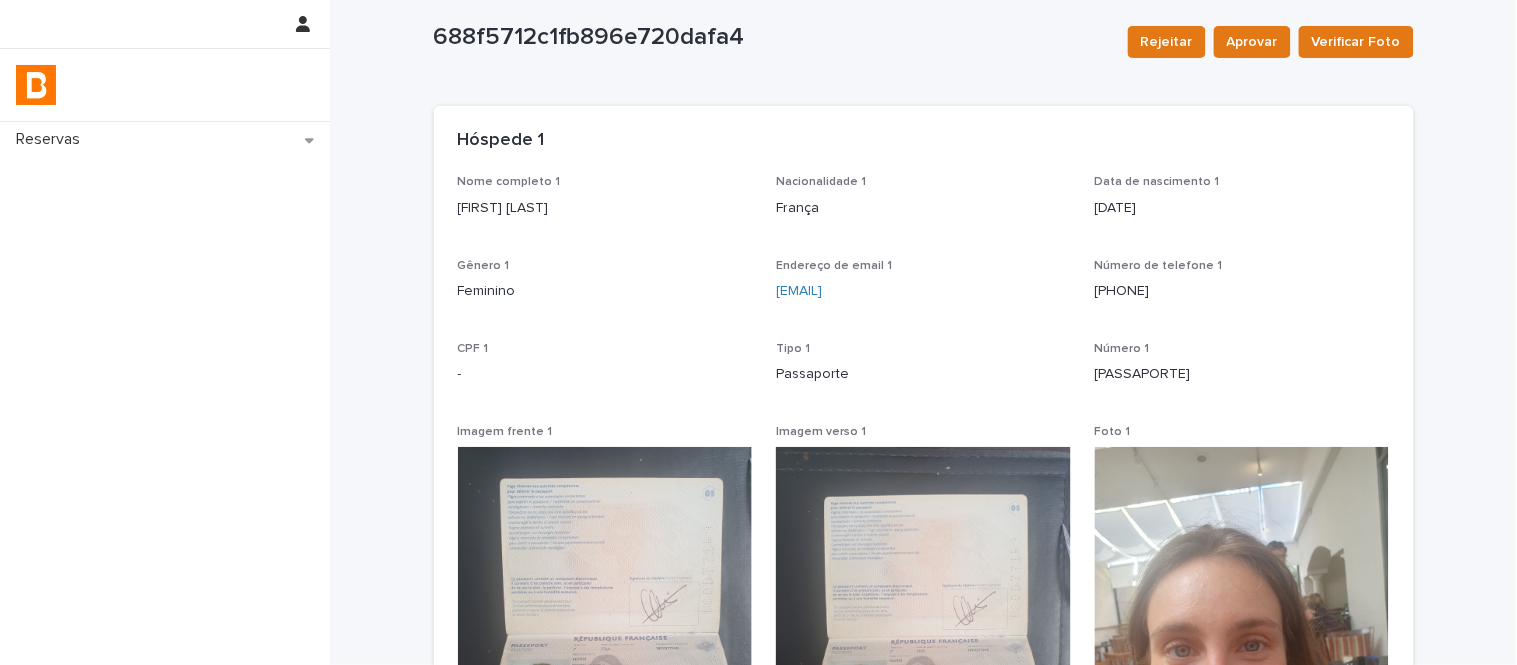 scroll, scrollTop: 0, scrollLeft: 0, axis: both 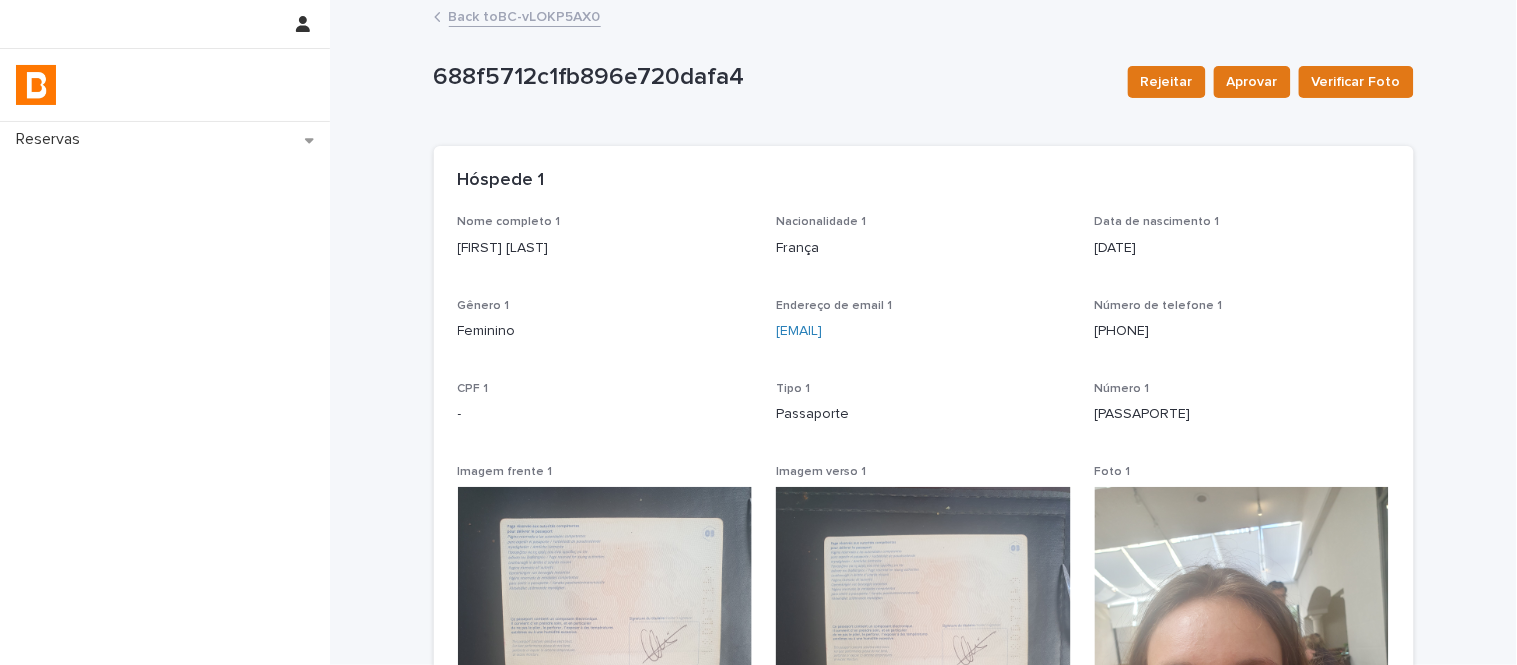 click on "Back to  BC-vLOKP5AX0" at bounding box center (525, 15) 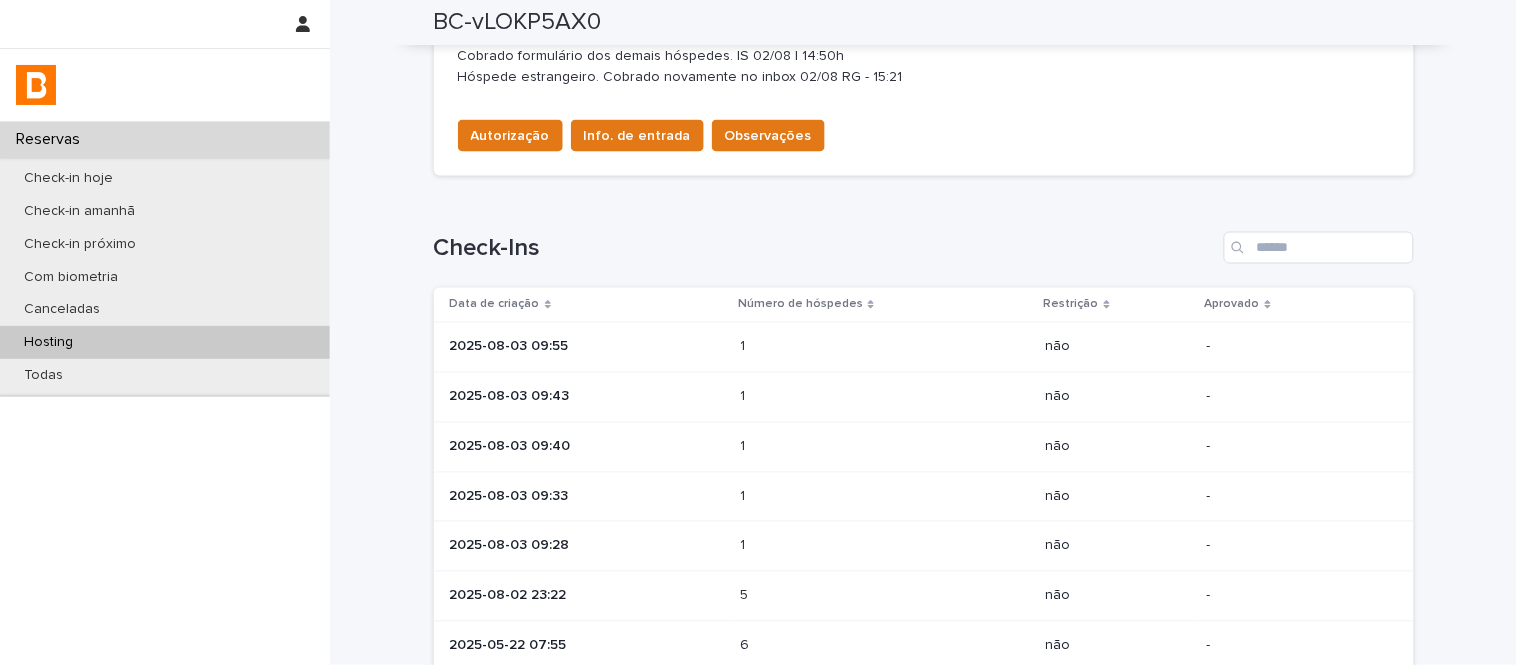 scroll, scrollTop: 777, scrollLeft: 0, axis: vertical 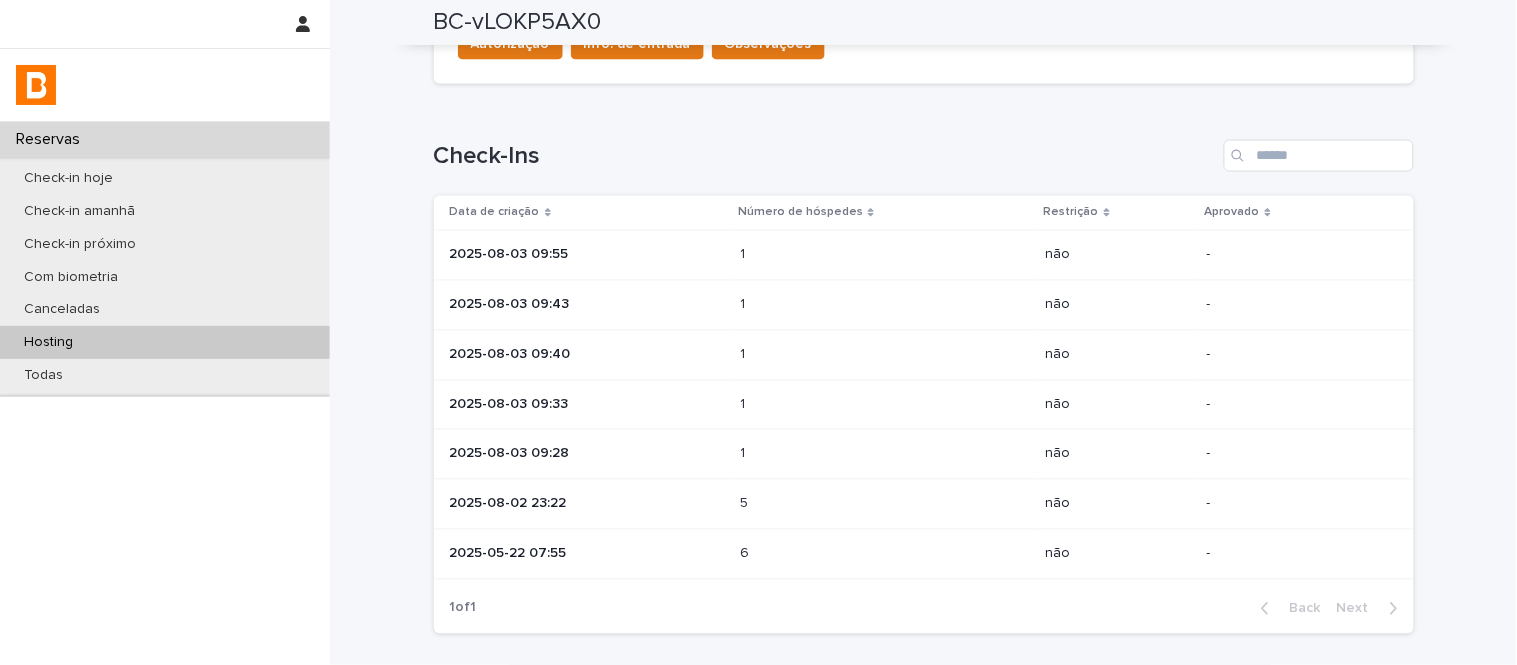 click on "2025-08-03 09:40" at bounding box center [583, 355] 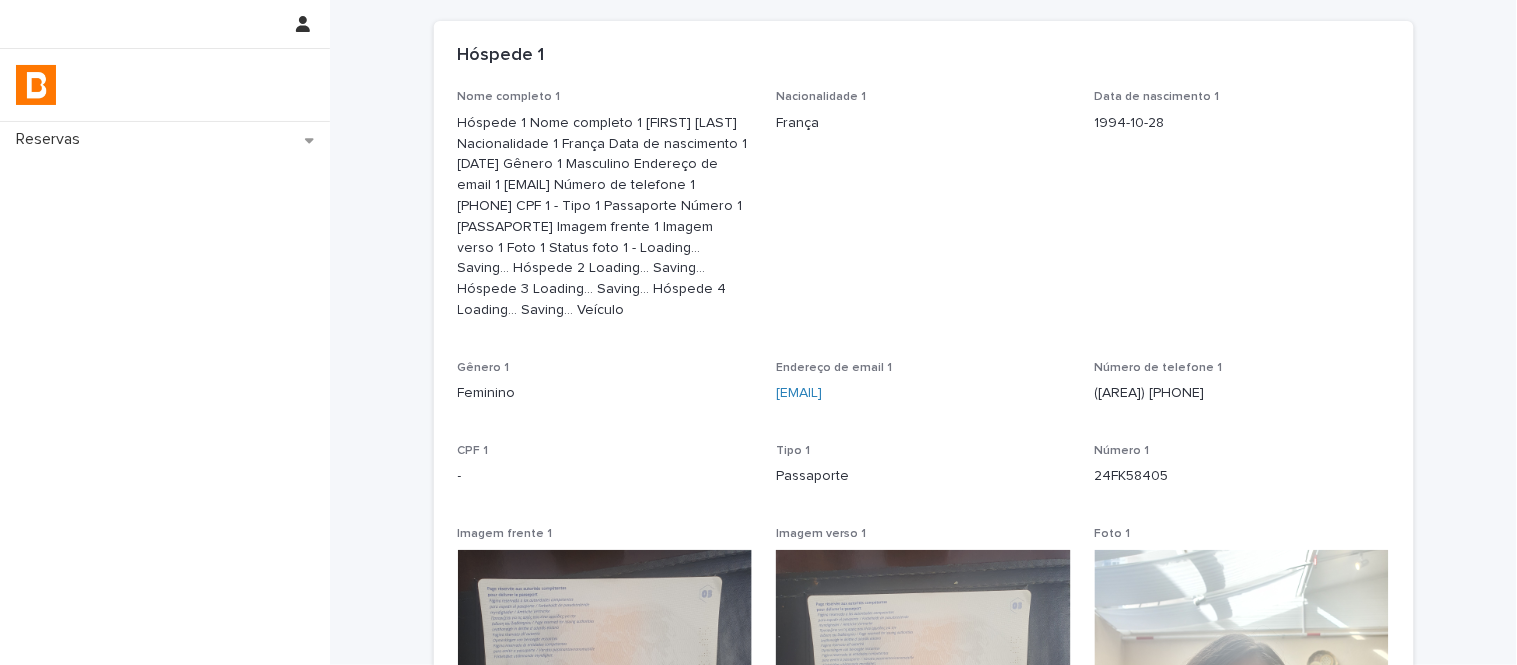 scroll, scrollTop: 222, scrollLeft: 0, axis: vertical 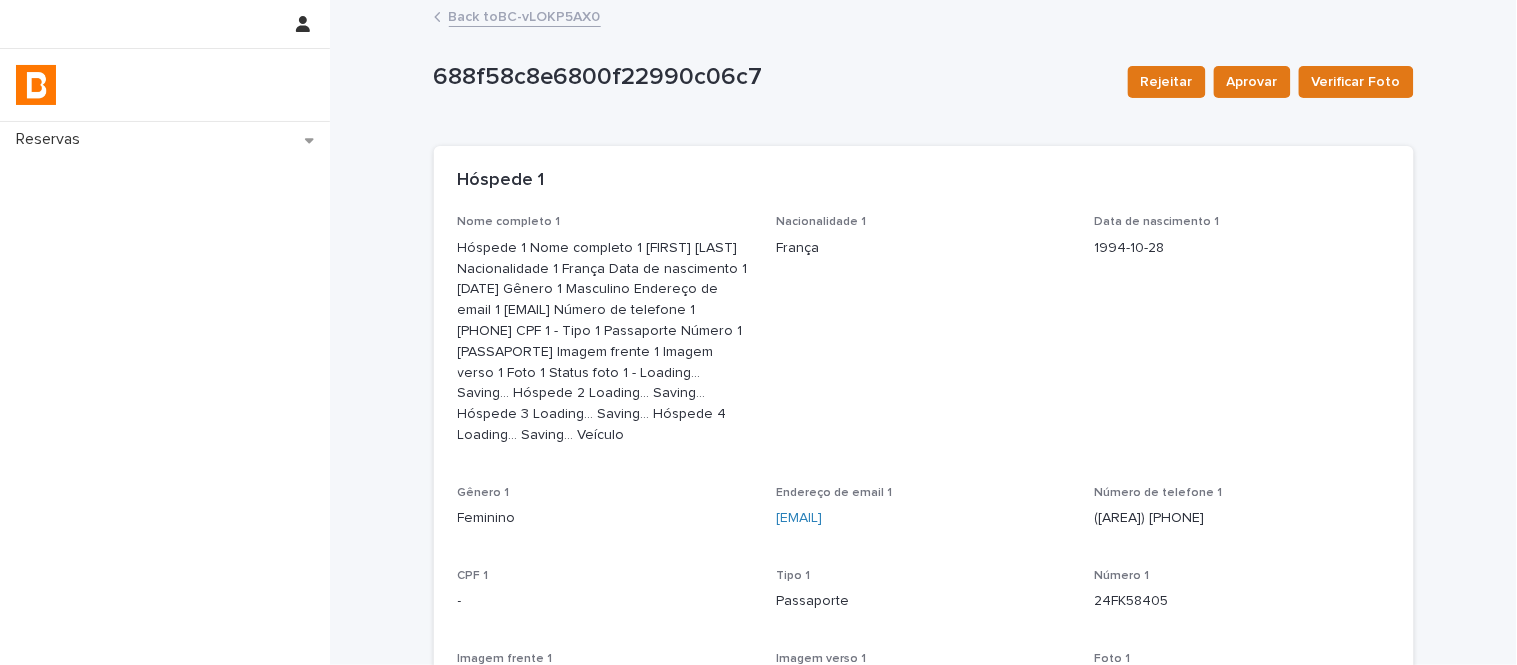 click on "Back to  BC-vLOKP5AX0" at bounding box center (525, 15) 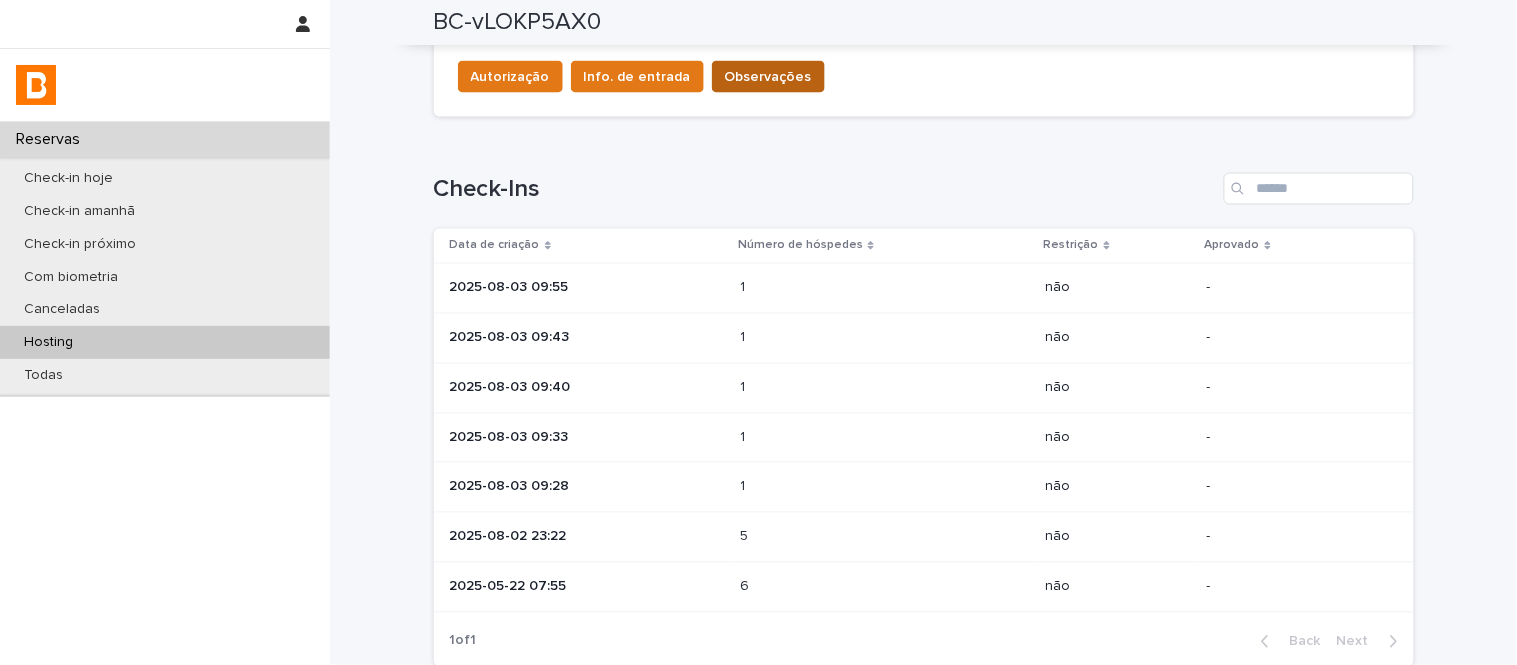 scroll, scrollTop: 888, scrollLeft: 0, axis: vertical 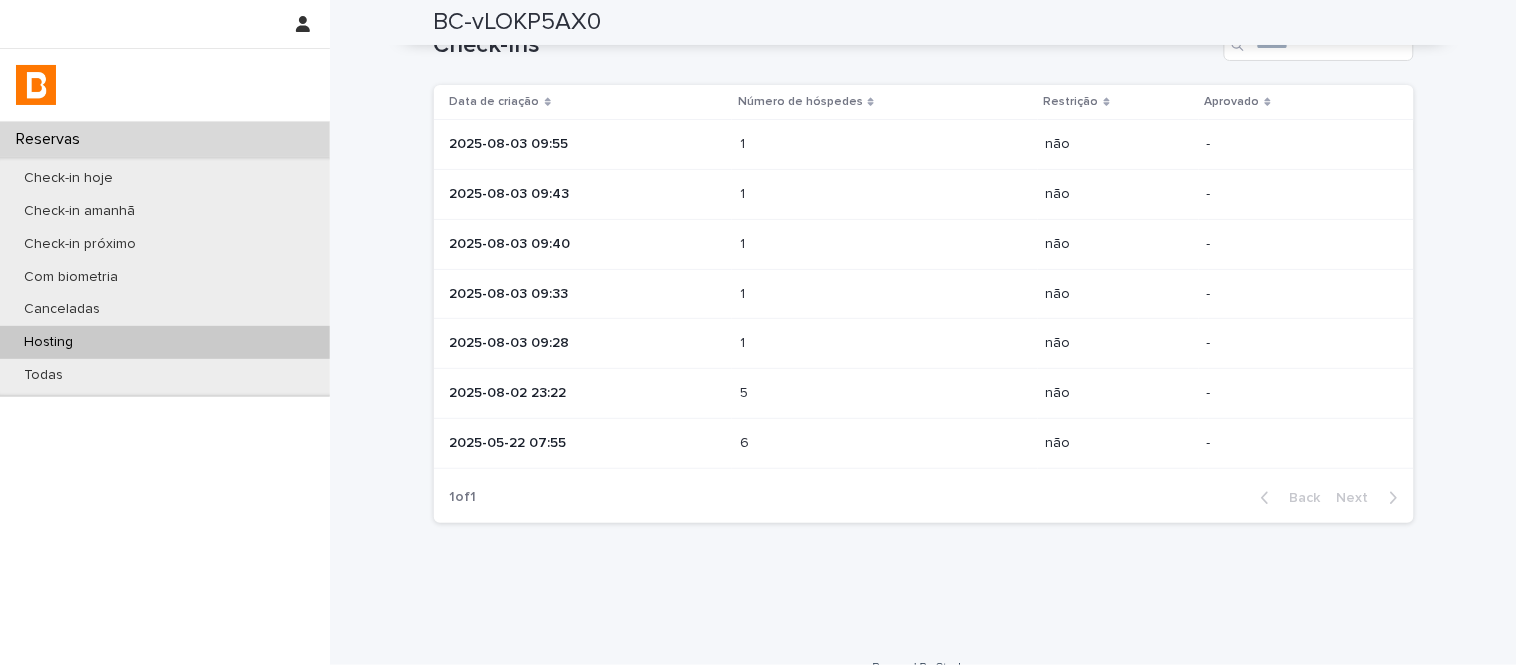 click on "1 1" at bounding box center [884, 145] 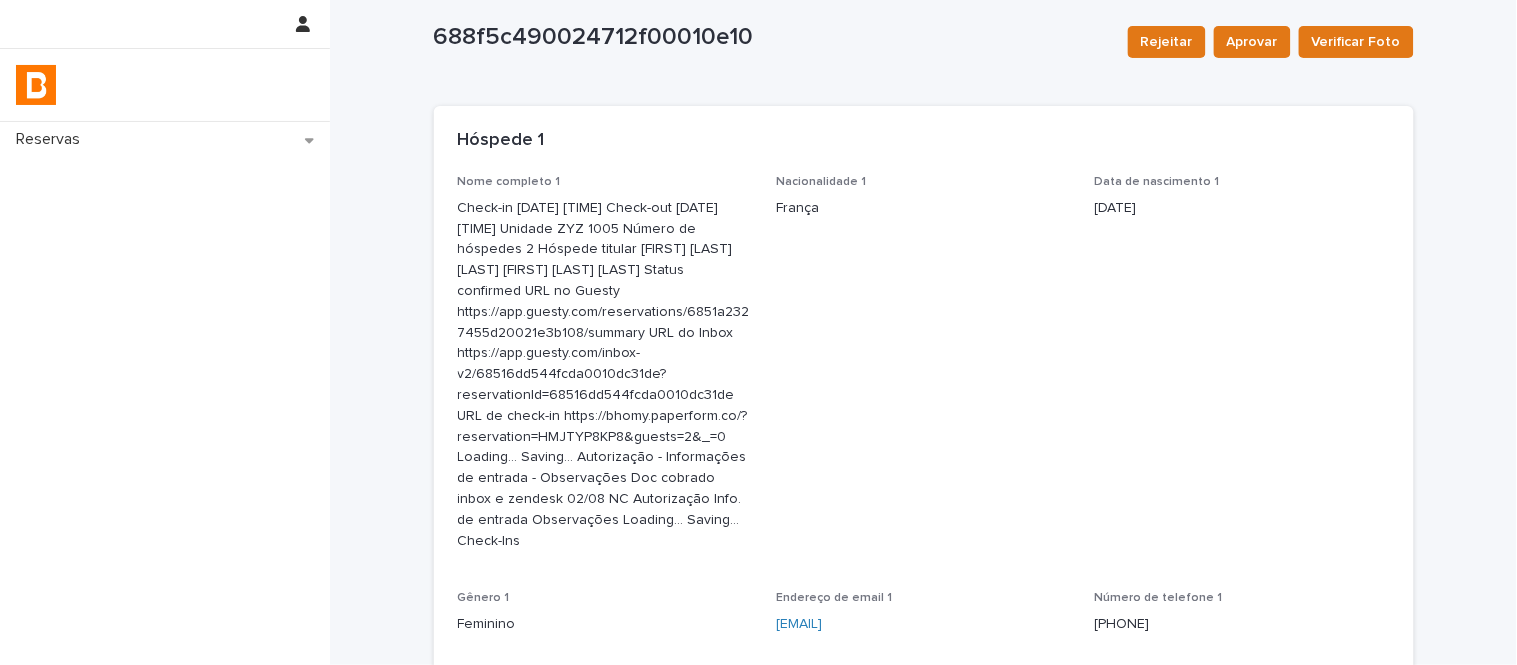 scroll, scrollTop: 0, scrollLeft: 0, axis: both 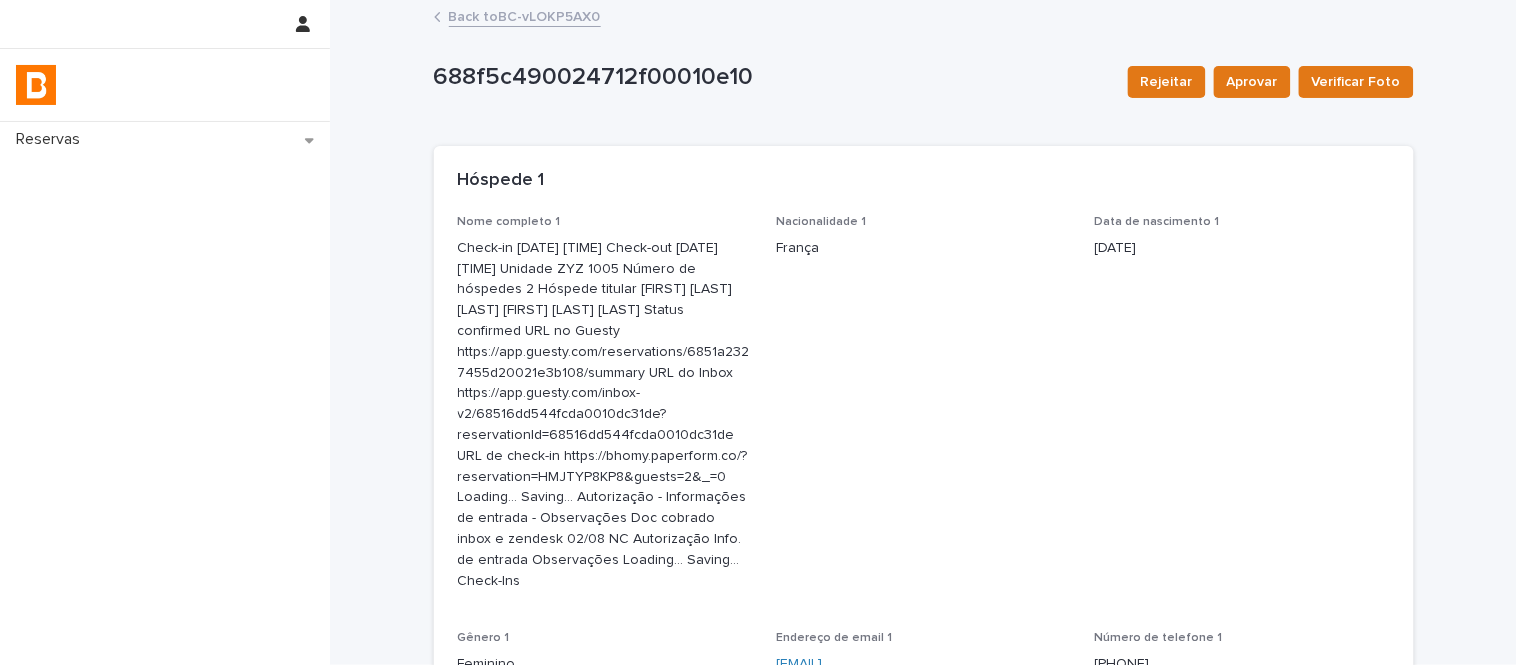 click on "Back to  BC-vLOKP5AX0" at bounding box center (525, 15) 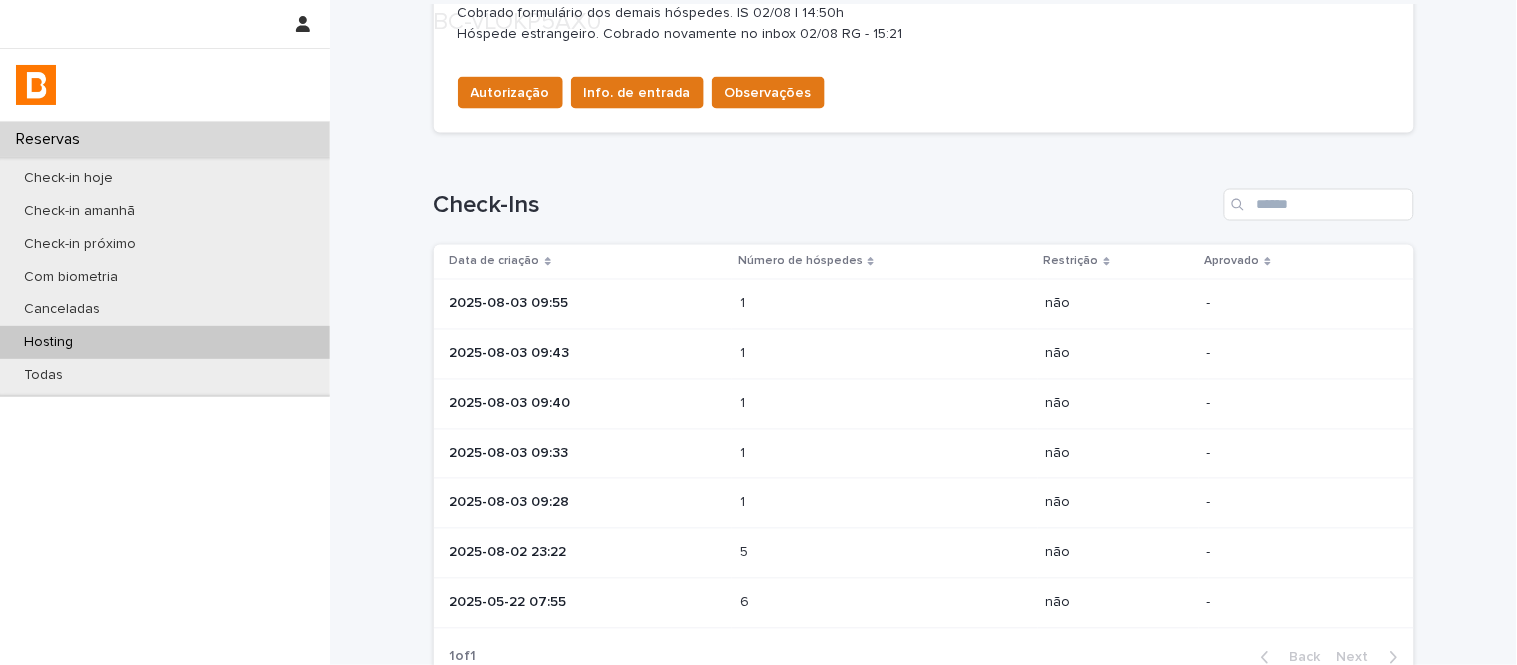 scroll, scrollTop: 777, scrollLeft: 0, axis: vertical 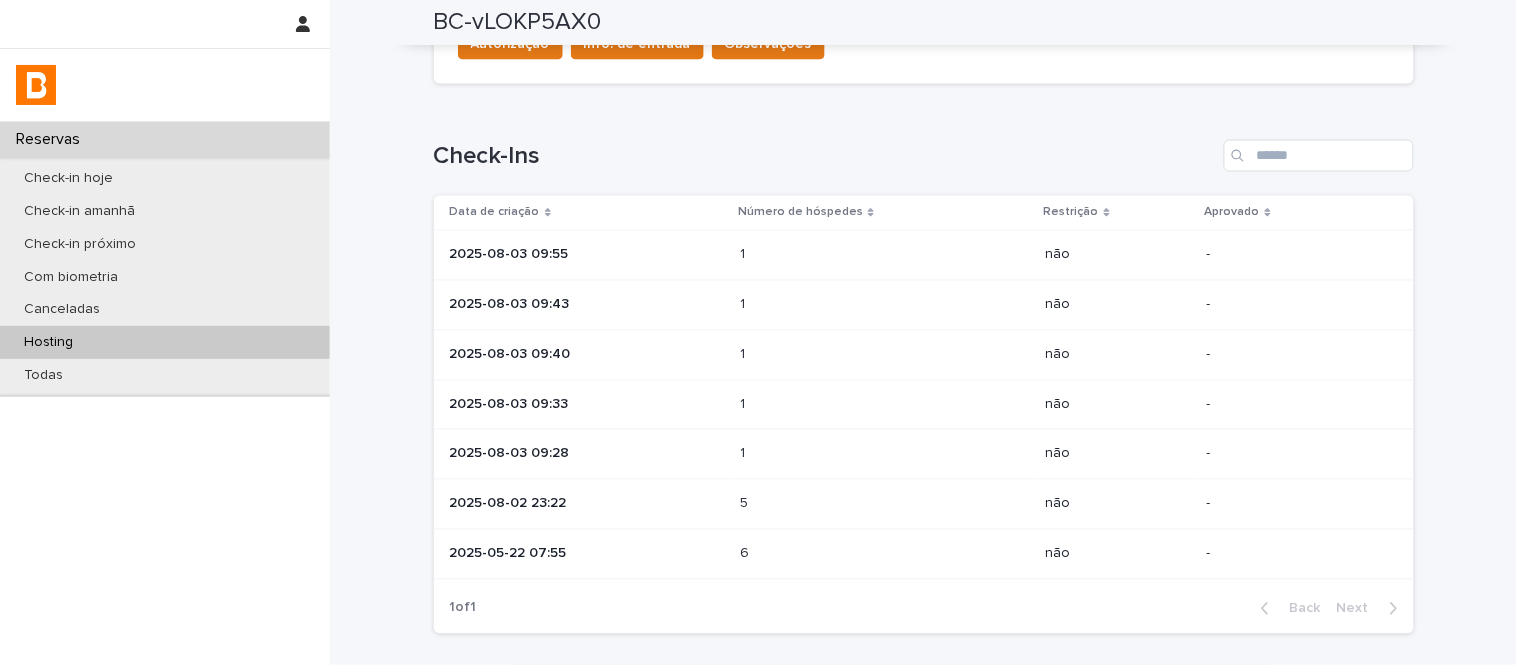 click on "2025-08-03 09:28" at bounding box center (583, 455) 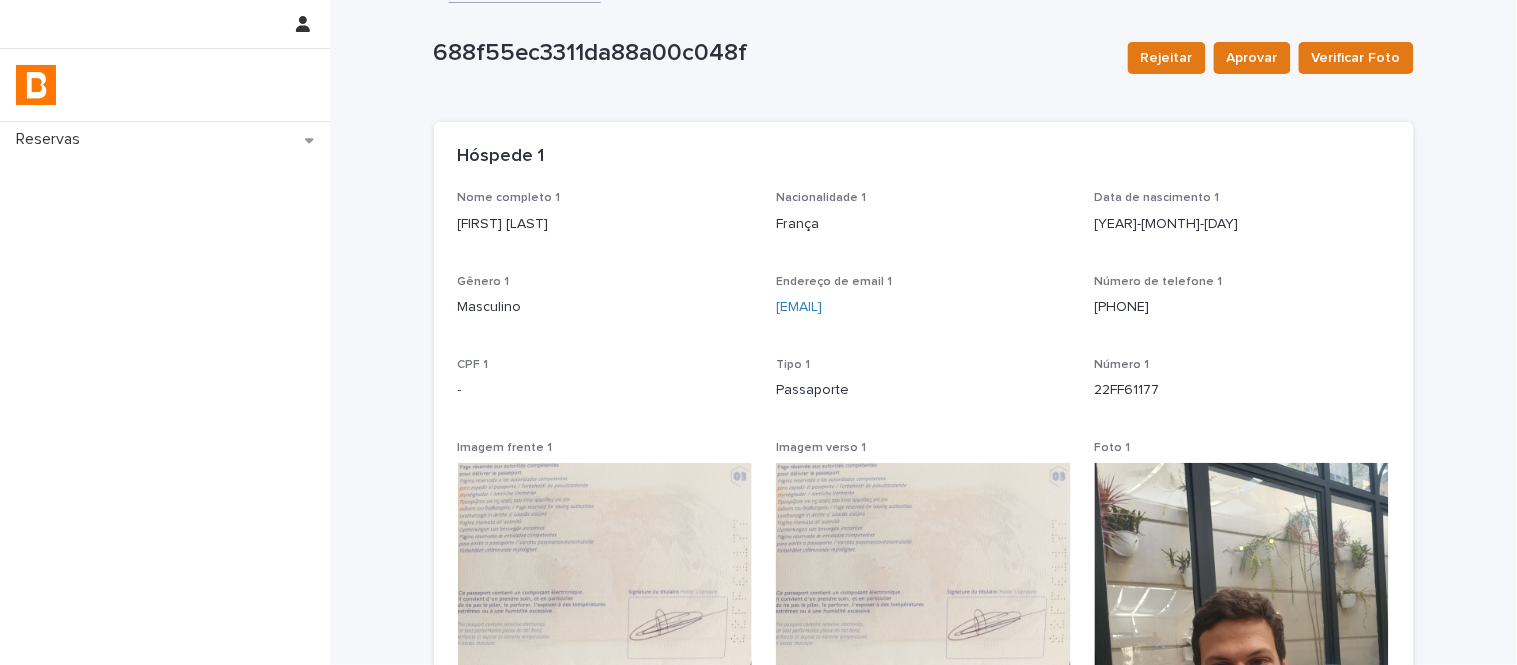 scroll, scrollTop: 0, scrollLeft: 0, axis: both 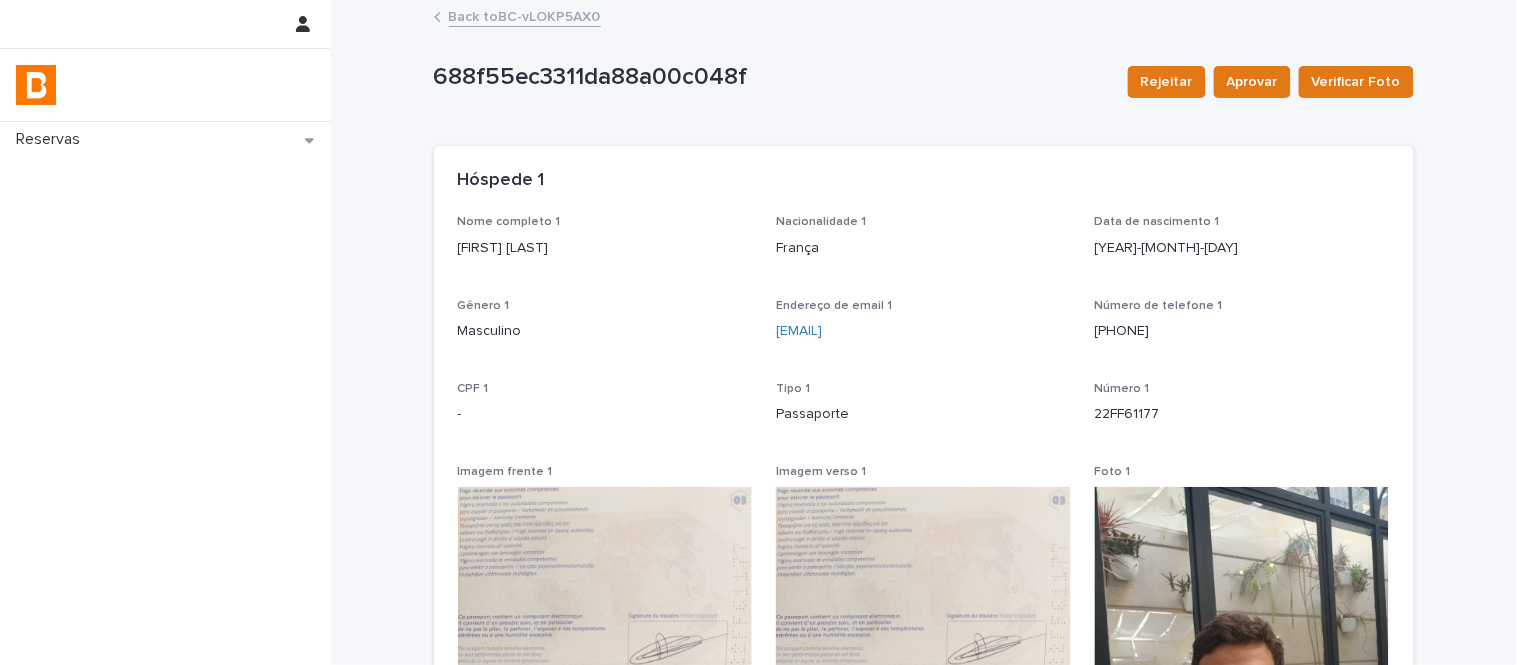click on "[FIRST] [LAST]" at bounding box center (605, 248) 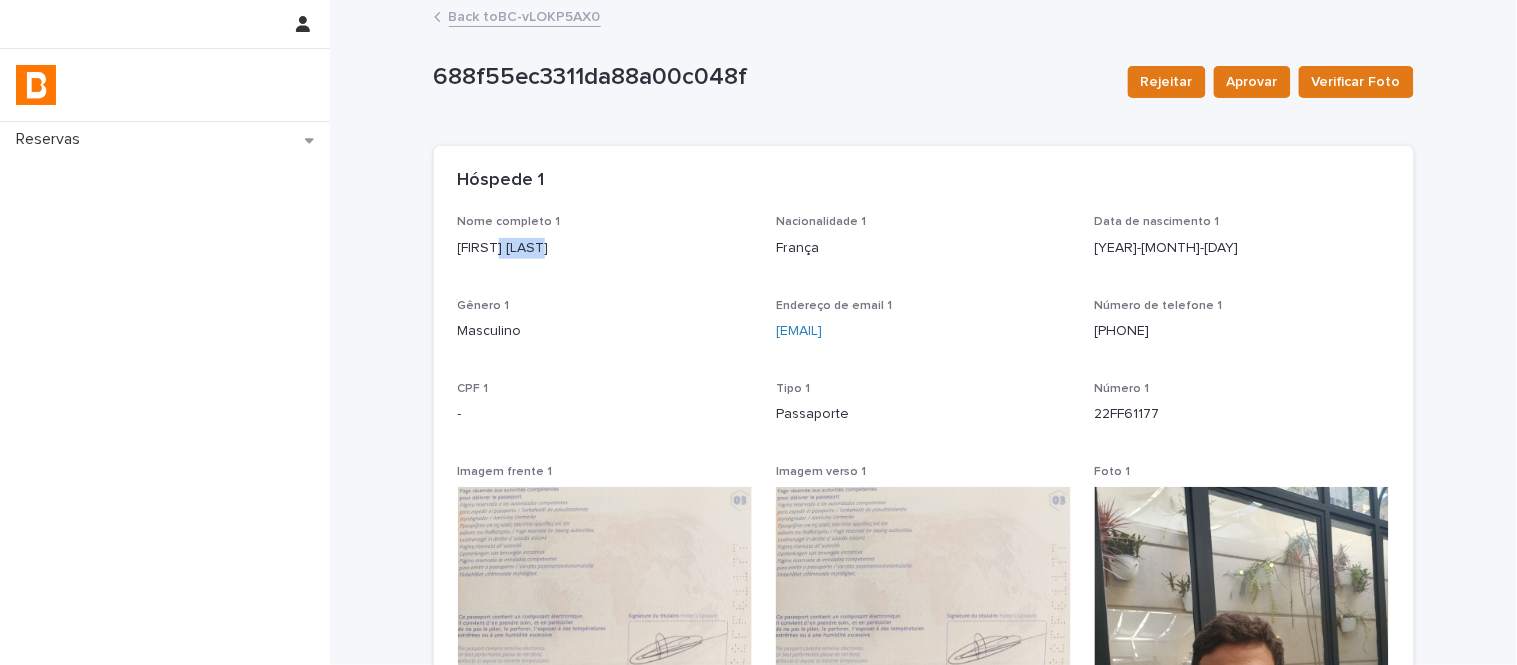 click on "[FIRST] [LAST]" at bounding box center [605, 248] 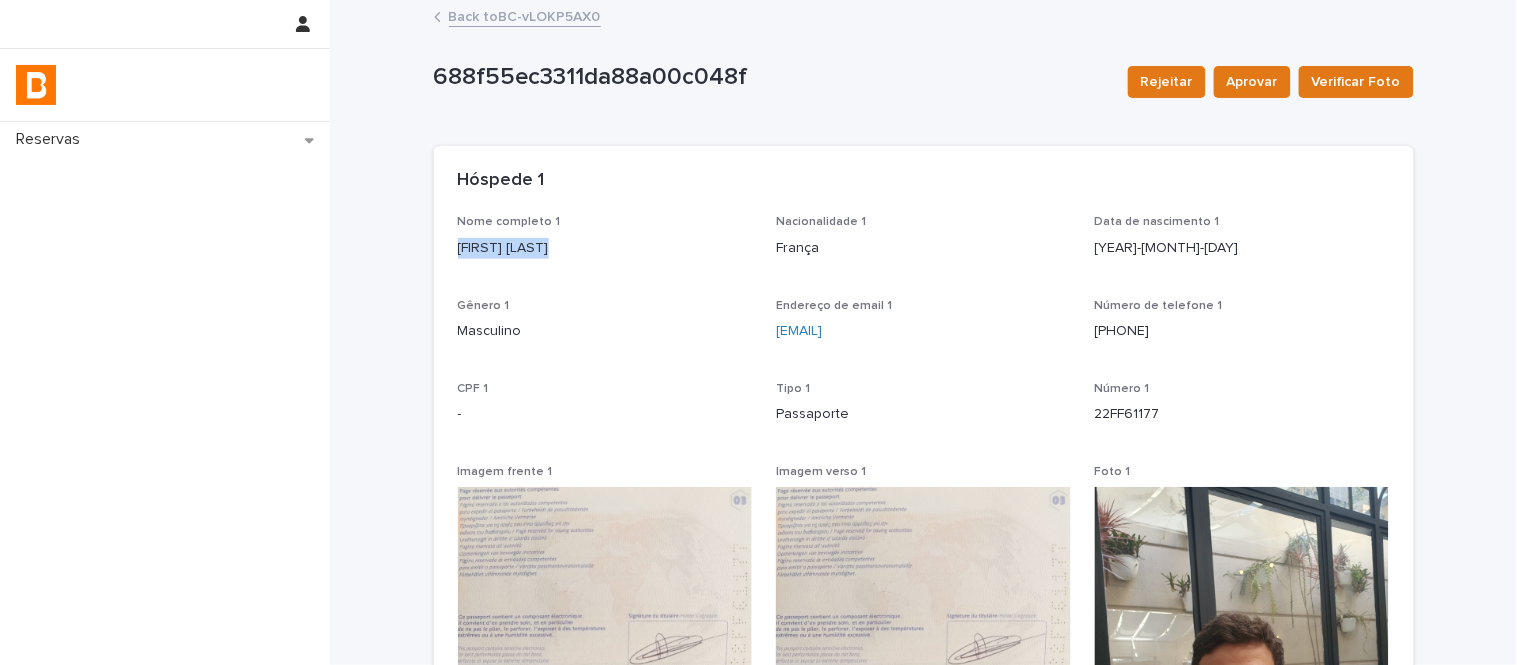 click on "[FIRST] [LAST]" at bounding box center [605, 248] 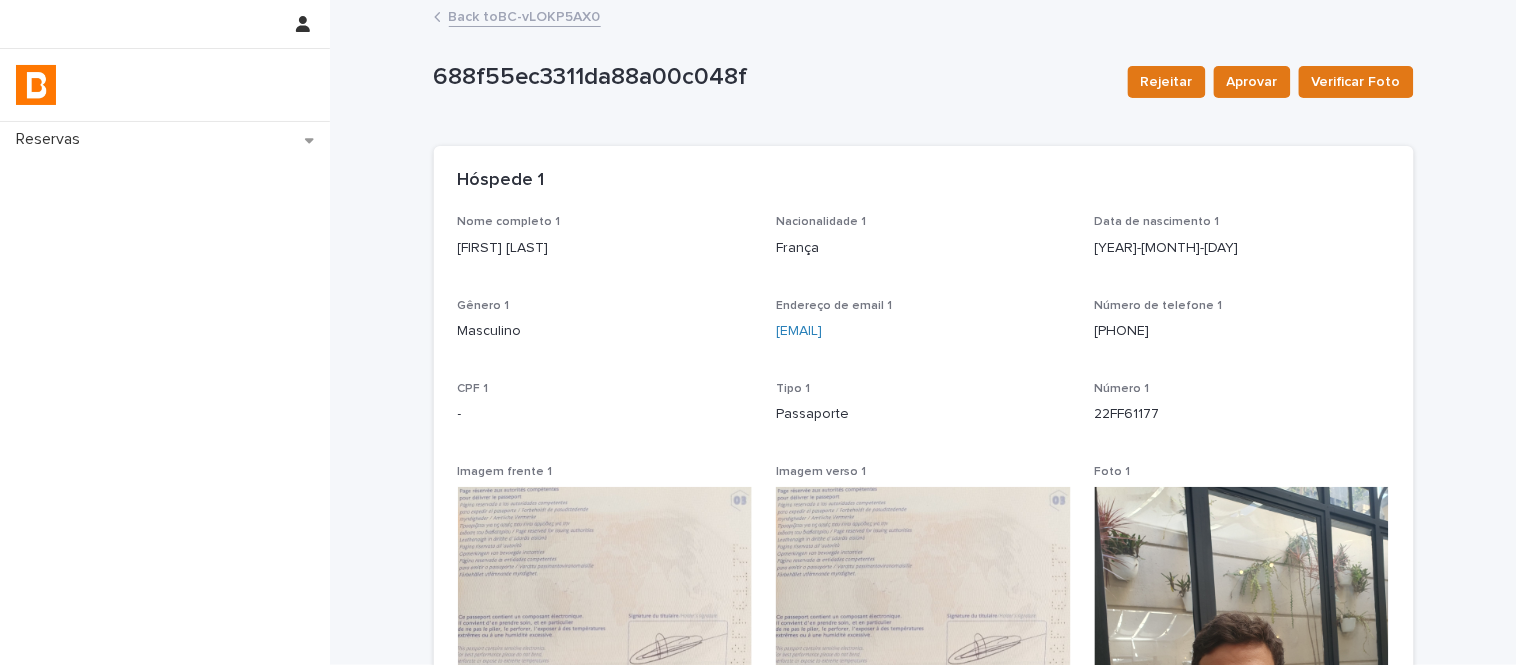 click on "Nome completo 1 COSNE Antoine Nacionalidade 1 França Data de nascimento 1 [DATE] Gênero 1 Masculino Endereço de email 1 [EMAIL] Número de telefone 1 [PHONE] CPF 1 - Tipo 1 Passaporte Número 1 22FF61177 Imagem frente 1 Imagem verso 1 Foto 1 Status foto 1 -" at bounding box center [924, 603] 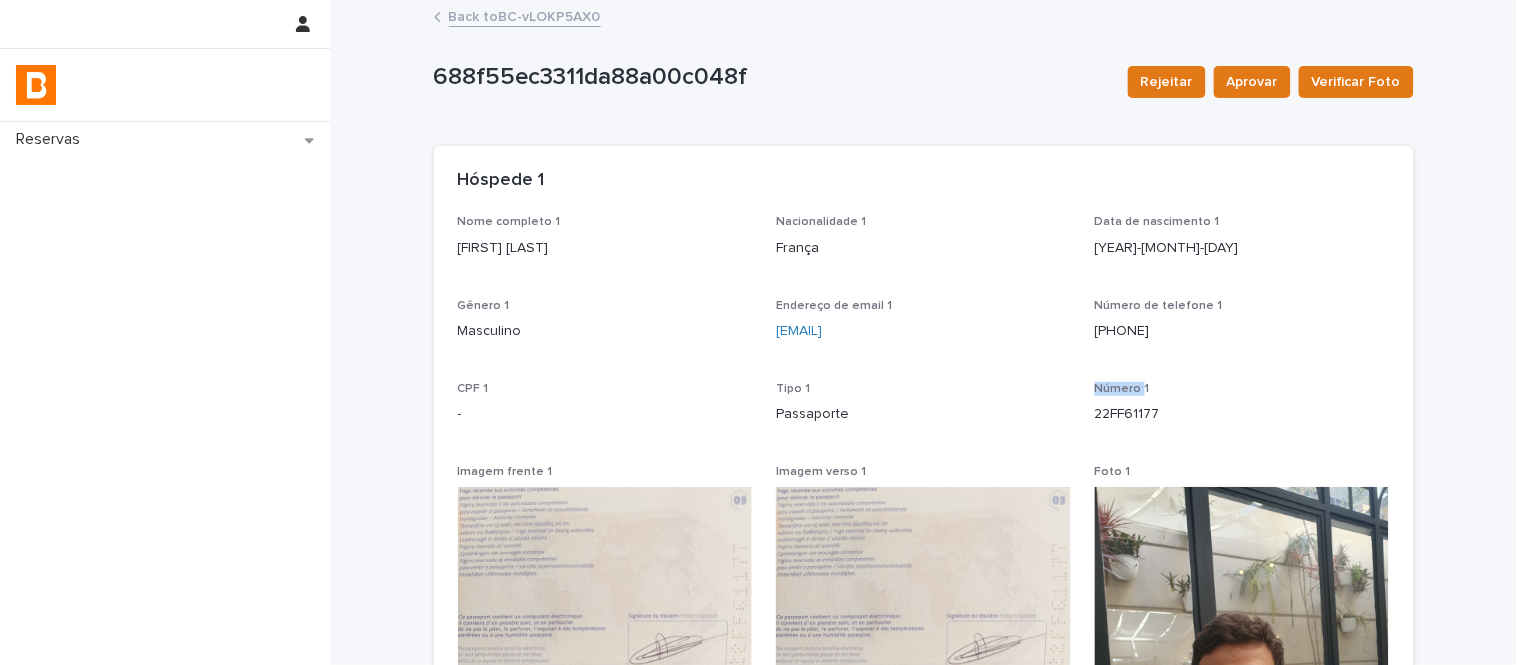 click on "Nome completo 1 COSNE Antoine Nacionalidade 1 França Data de nascimento 1 [DATE] Gênero 1 Masculino Endereço de email 1 [EMAIL] Número de telefone 1 [PHONE] CPF 1 - Tipo 1 Passaporte Número 1 22FF61177 Imagem frente 1 Imagem verso 1 Foto 1 Status foto 1 -" at bounding box center (924, 603) 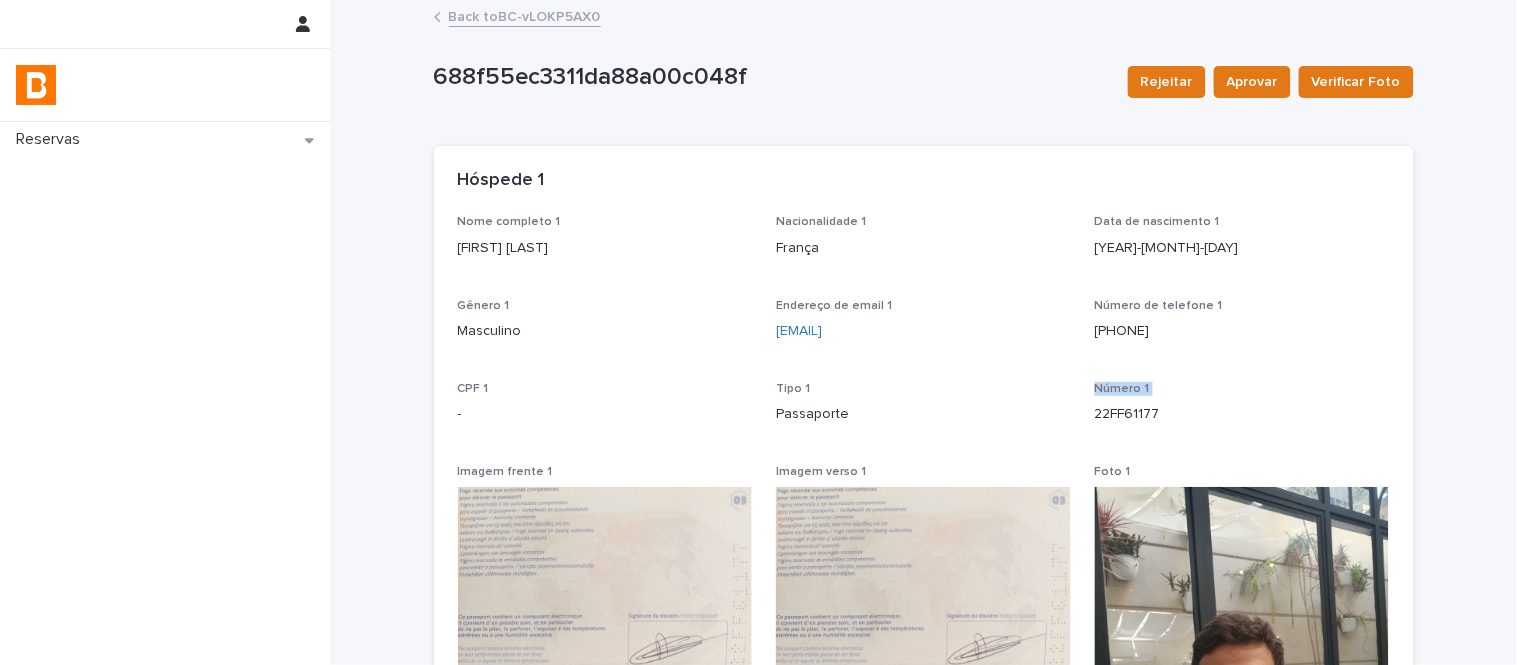 click on "Nome completo 1 COSNE Antoine Nacionalidade 1 França Data de nascimento 1 [DATE] Gênero 1 Masculino Endereço de email 1 [EMAIL] Número de telefone 1 [PHONE] CPF 1 - Tipo 1 Passaporte Número 1 22FF61177 Imagem frente 1 Imagem verso 1 Foto 1 Status foto 1 -" at bounding box center (924, 603) 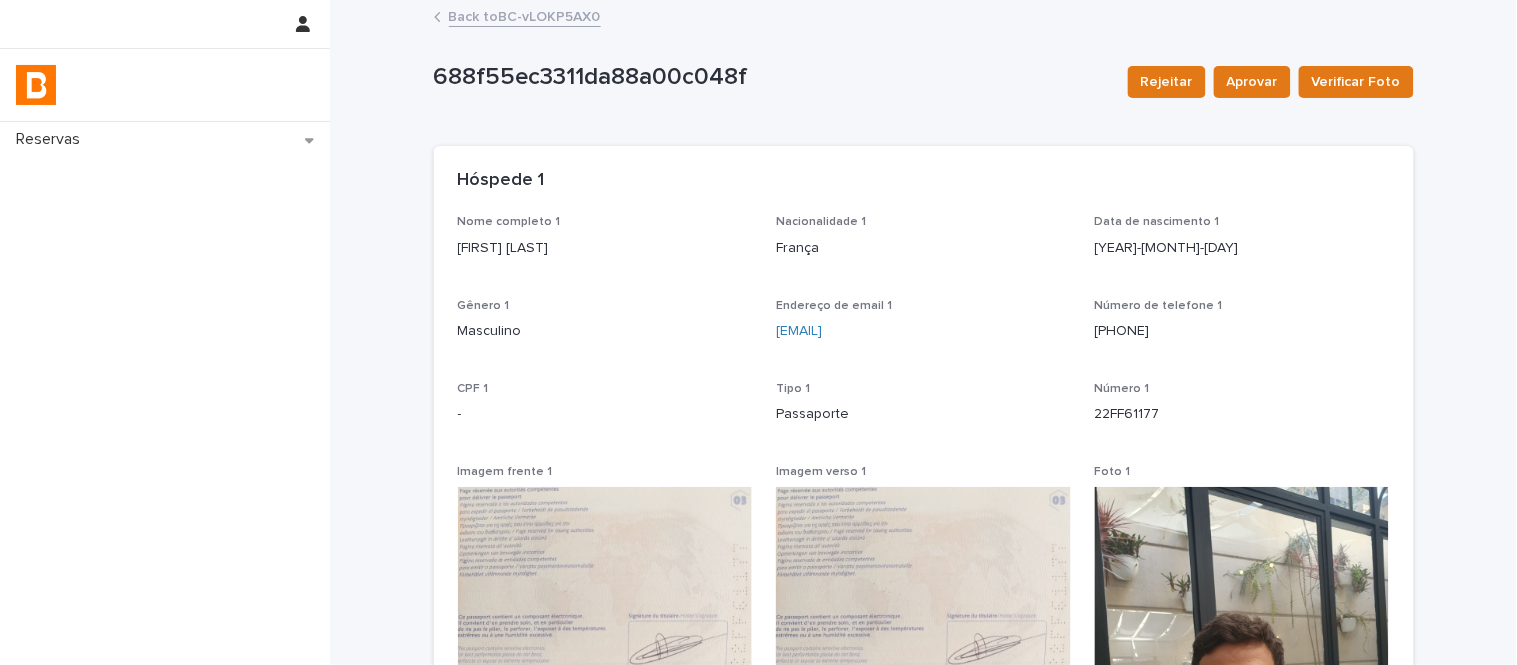 click on "22FF61177" at bounding box center [1242, 414] 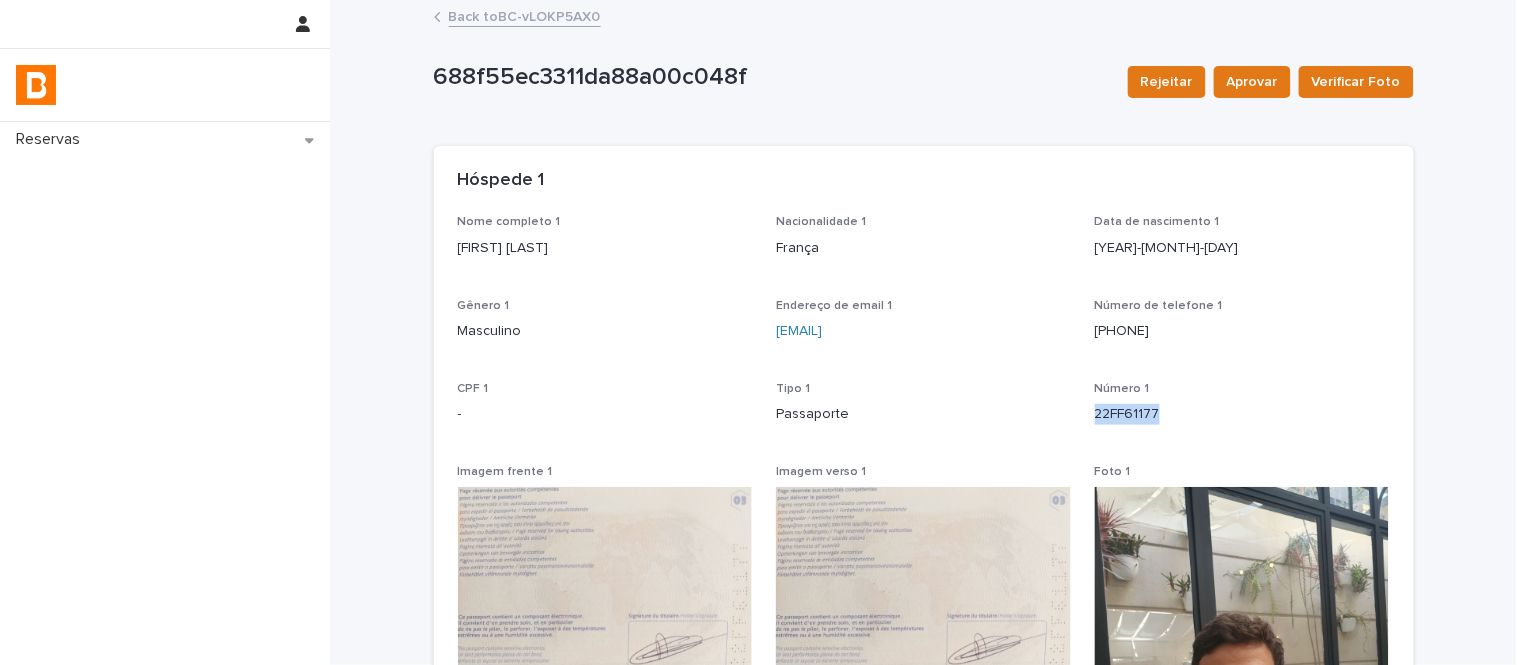 click on "22FF61177" at bounding box center (1242, 414) 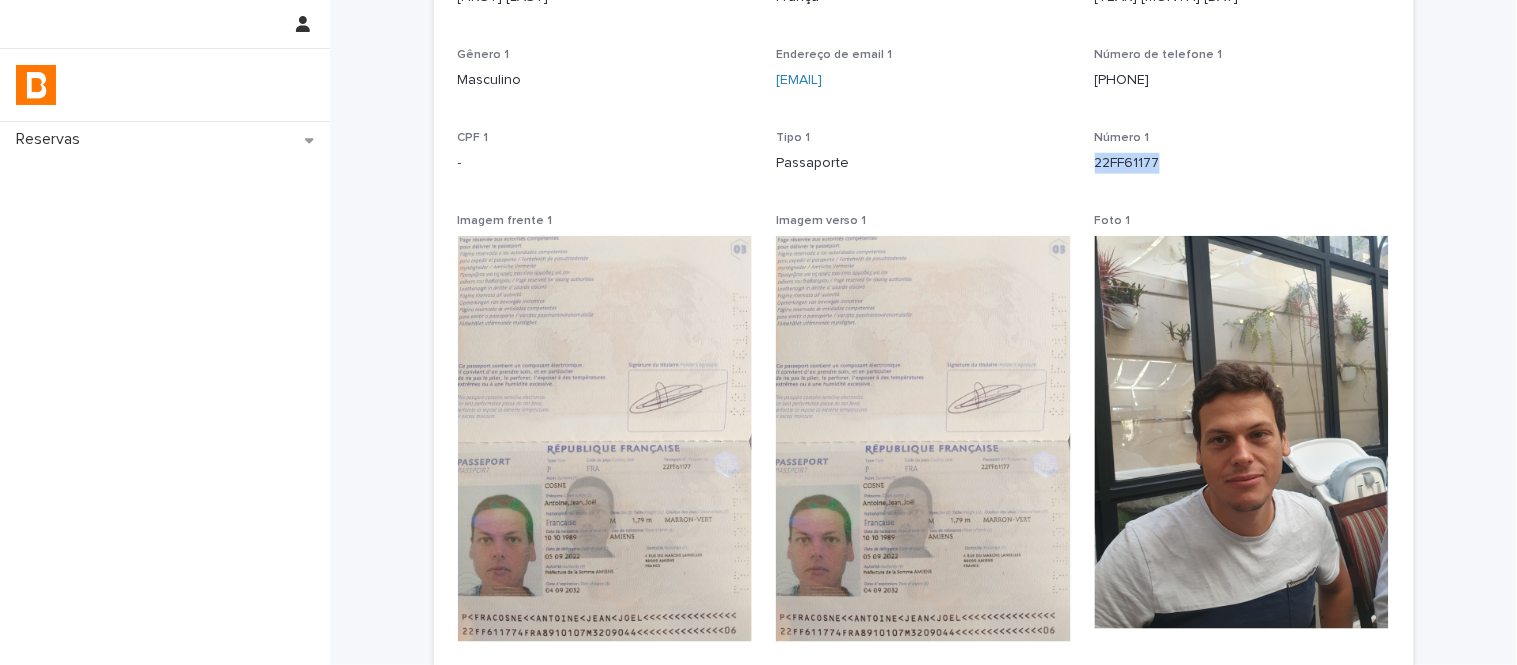 scroll, scrollTop: 444, scrollLeft: 0, axis: vertical 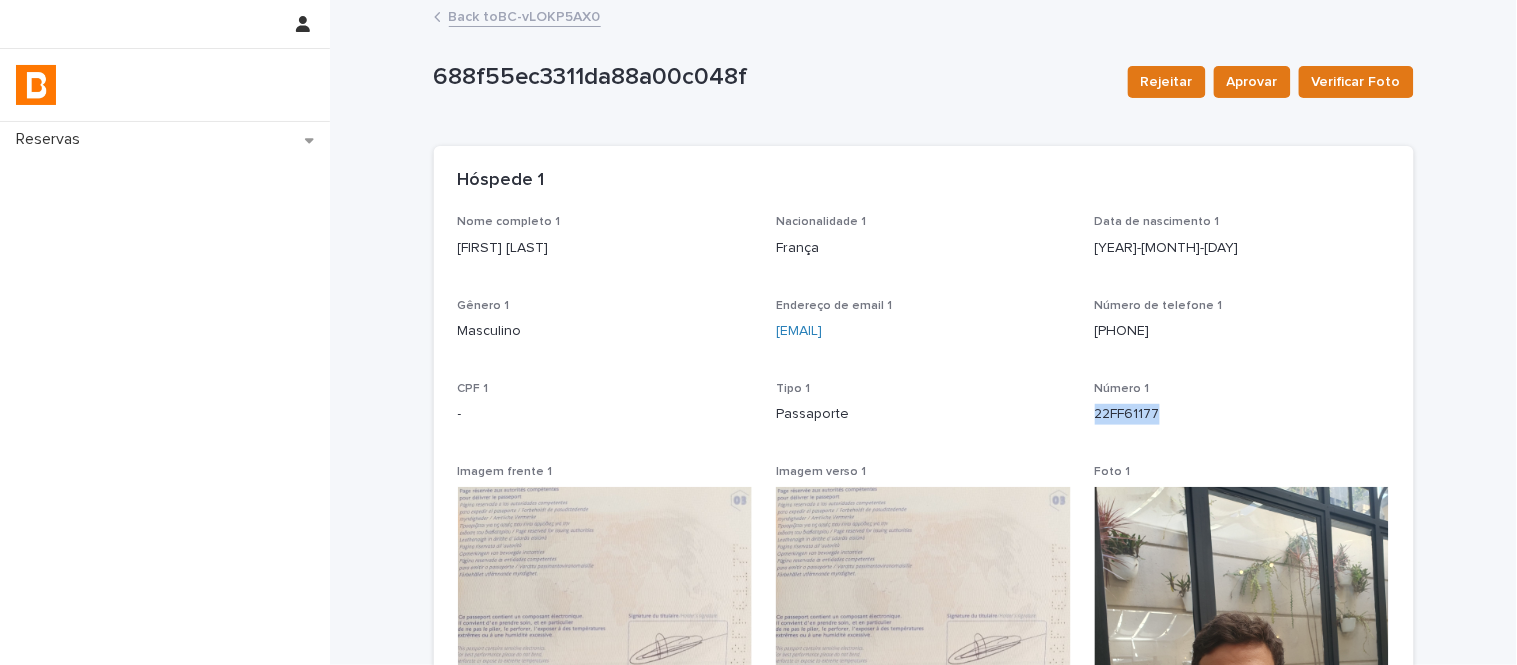 click on "Back to  BC-vLOKP5AX0" at bounding box center (525, 15) 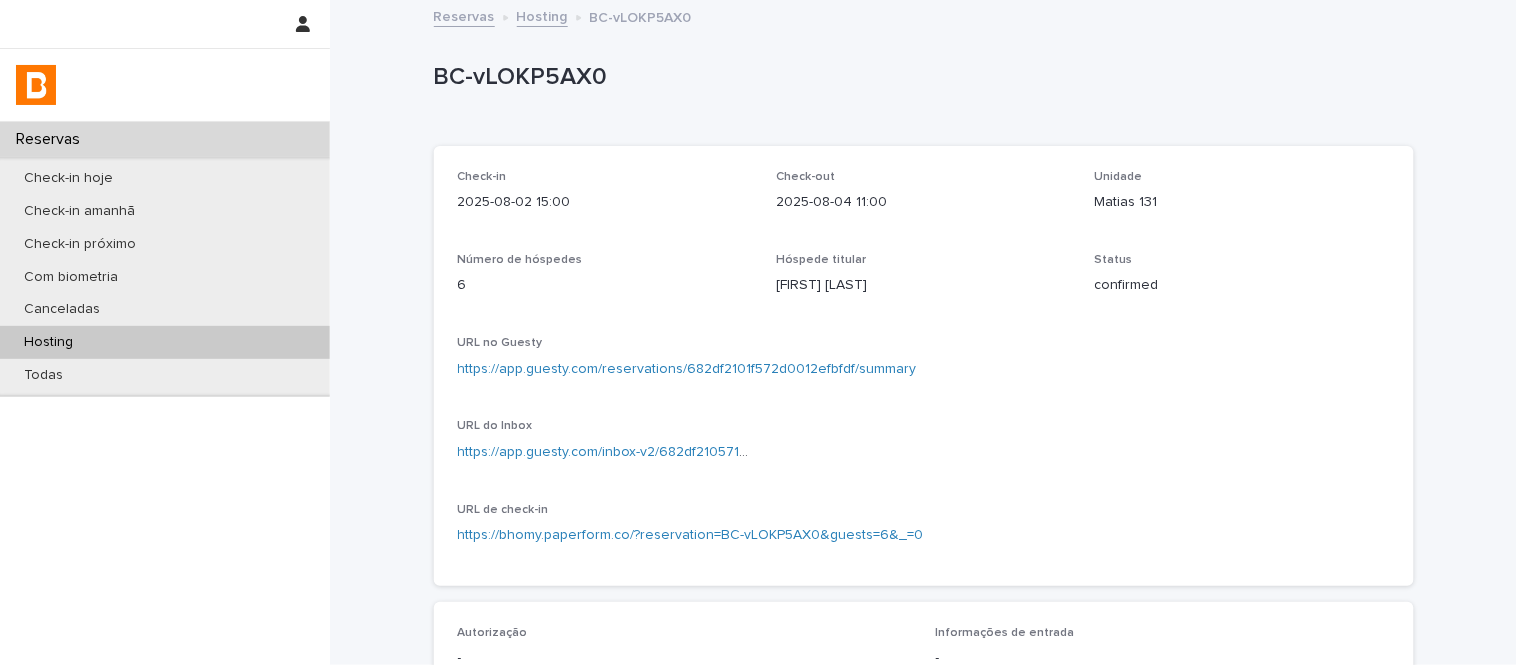 scroll, scrollTop: 0, scrollLeft: 0, axis: both 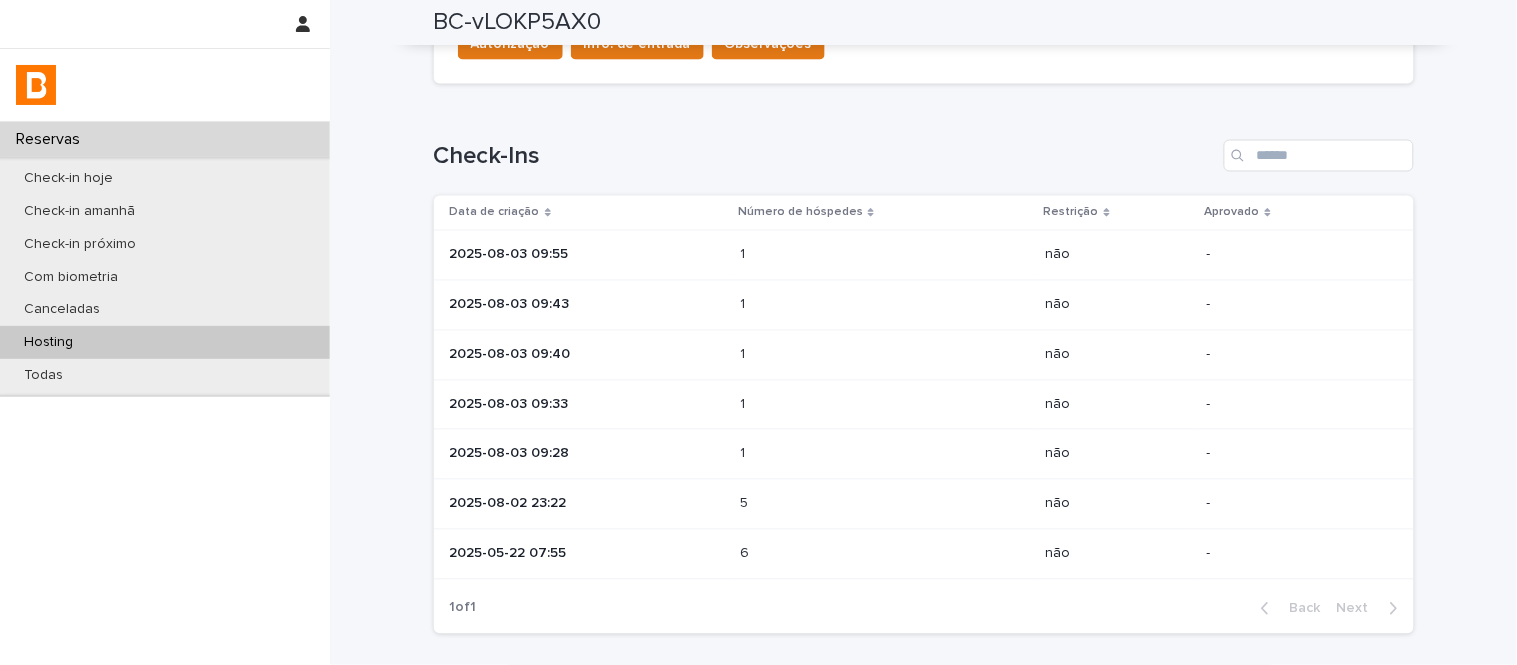 click on "2025-08-03 09:28" at bounding box center [583, 455] 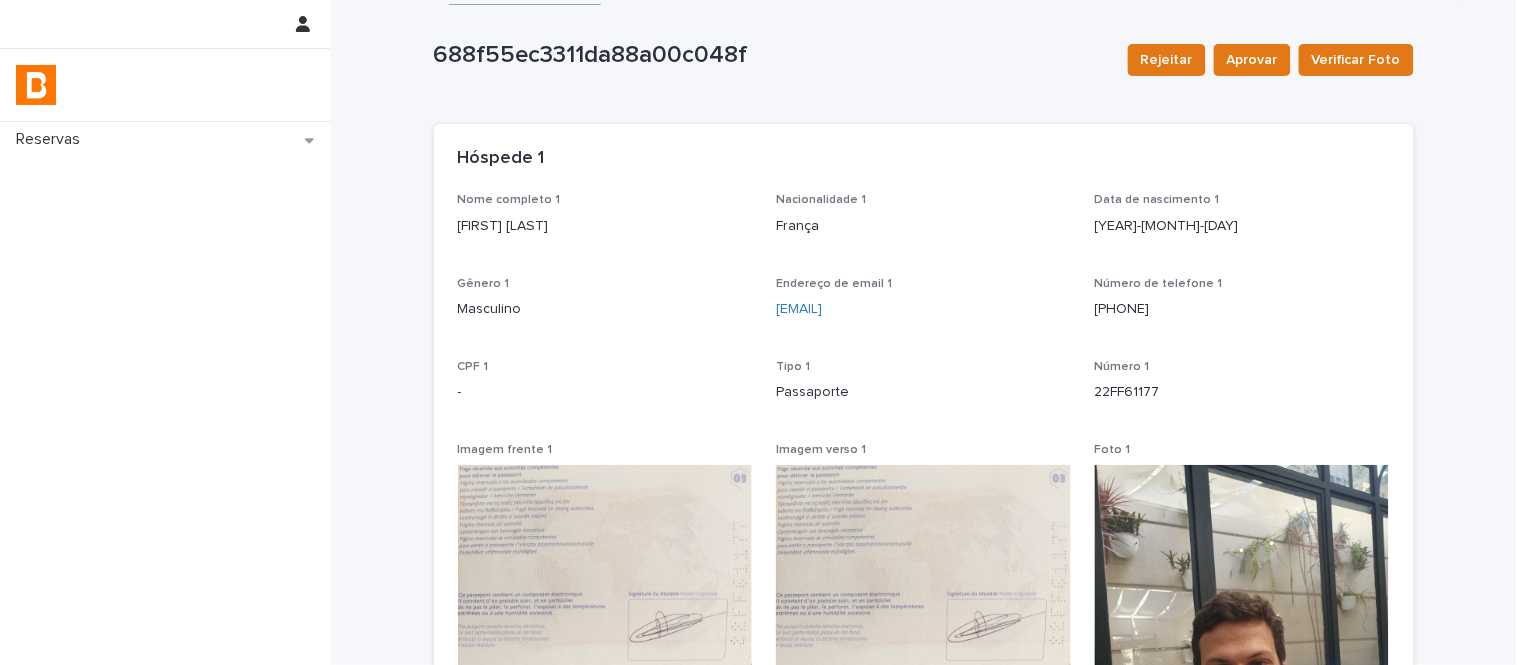 scroll, scrollTop: 0, scrollLeft: 0, axis: both 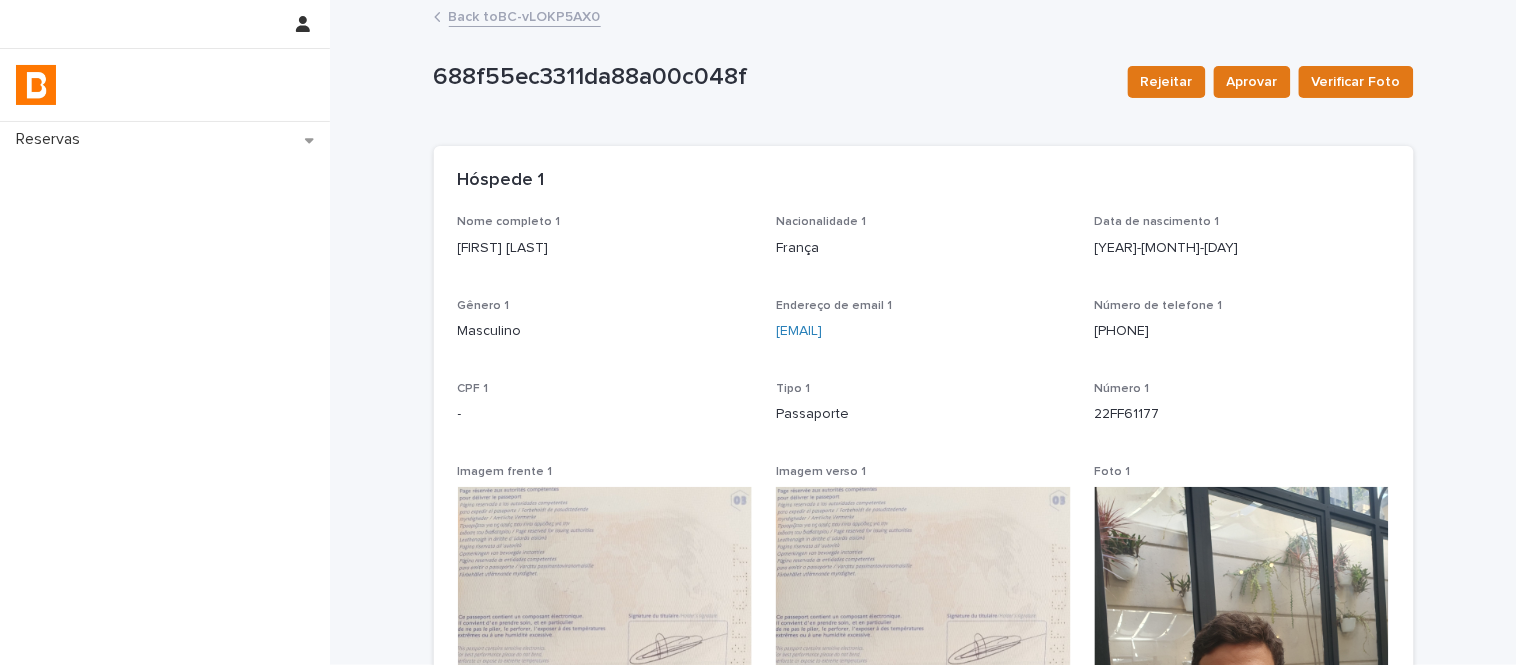 click on "Back to  BC-vLOKP5AX0" at bounding box center (525, 15) 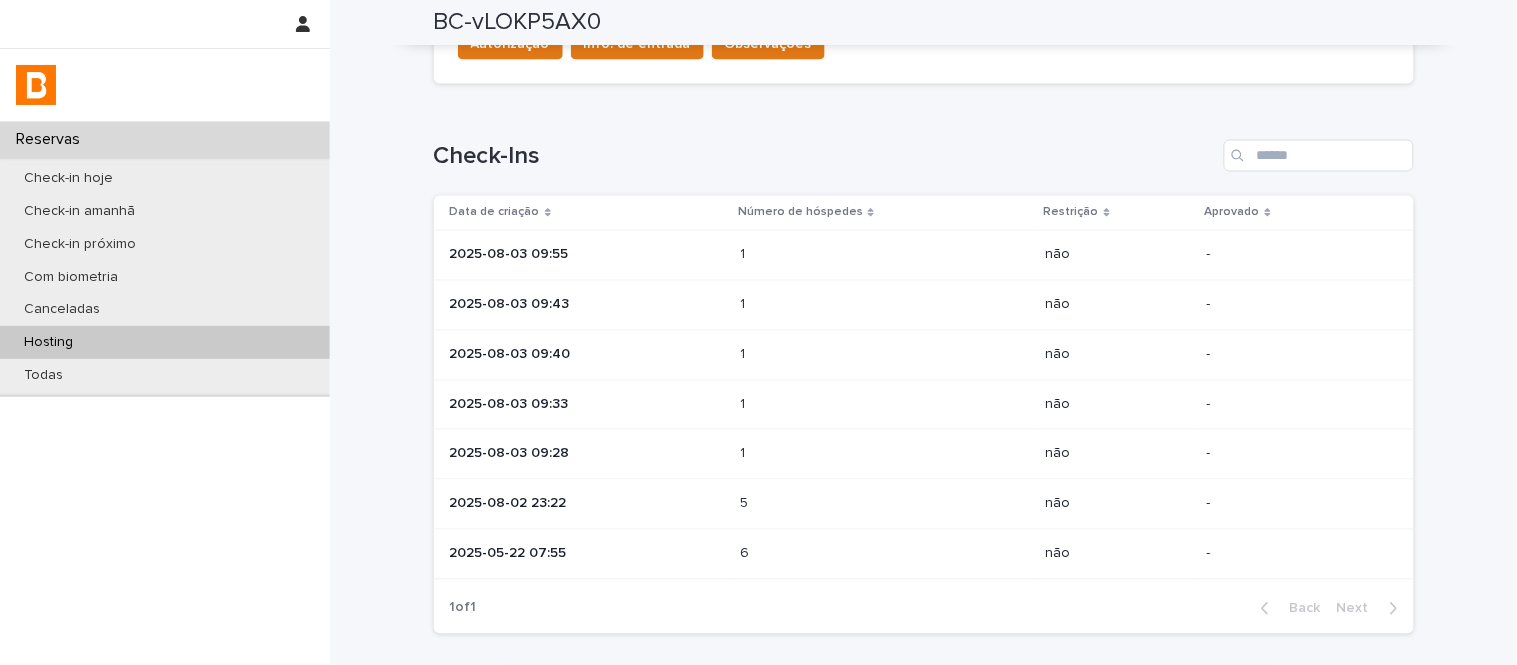 click on "5" at bounding box center [746, 502] 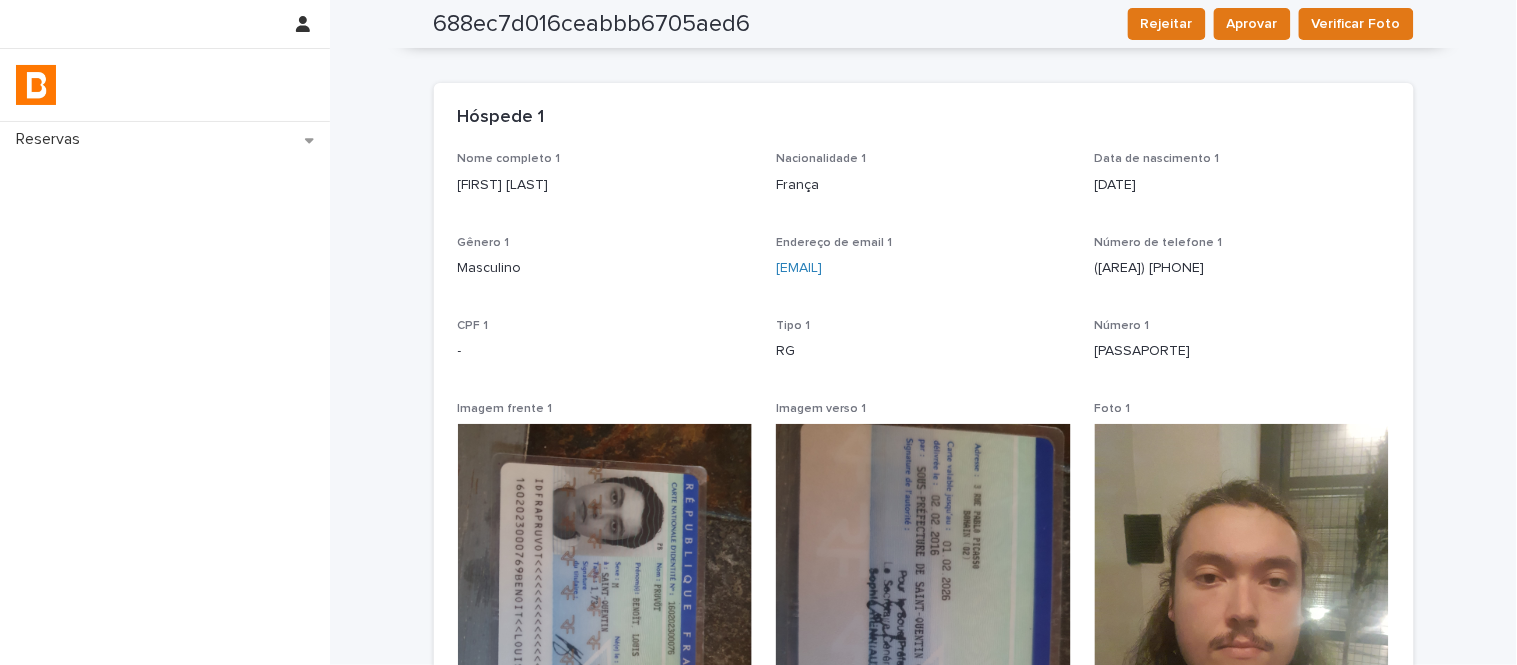 scroll, scrollTop: 0, scrollLeft: 0, axis: both 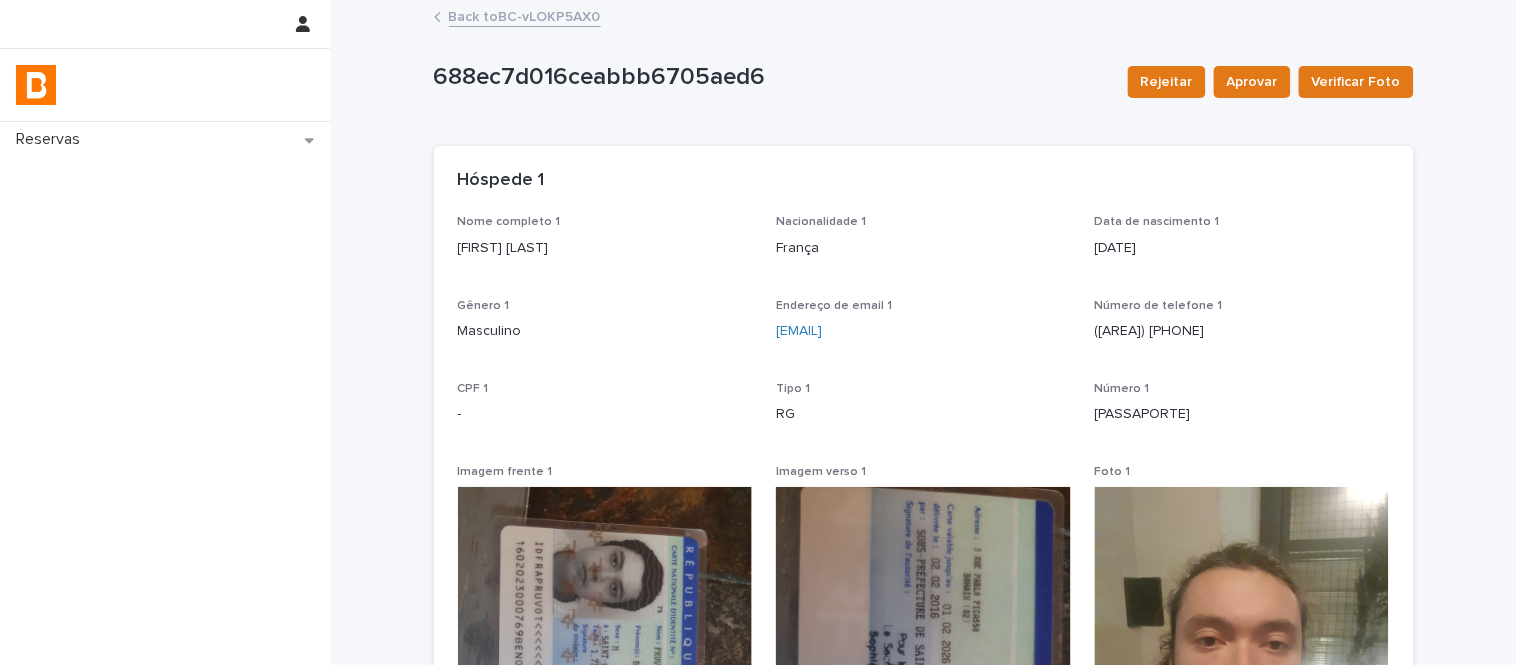 click on "[FIRST] [LAST]" at bounding box center (605, 246) 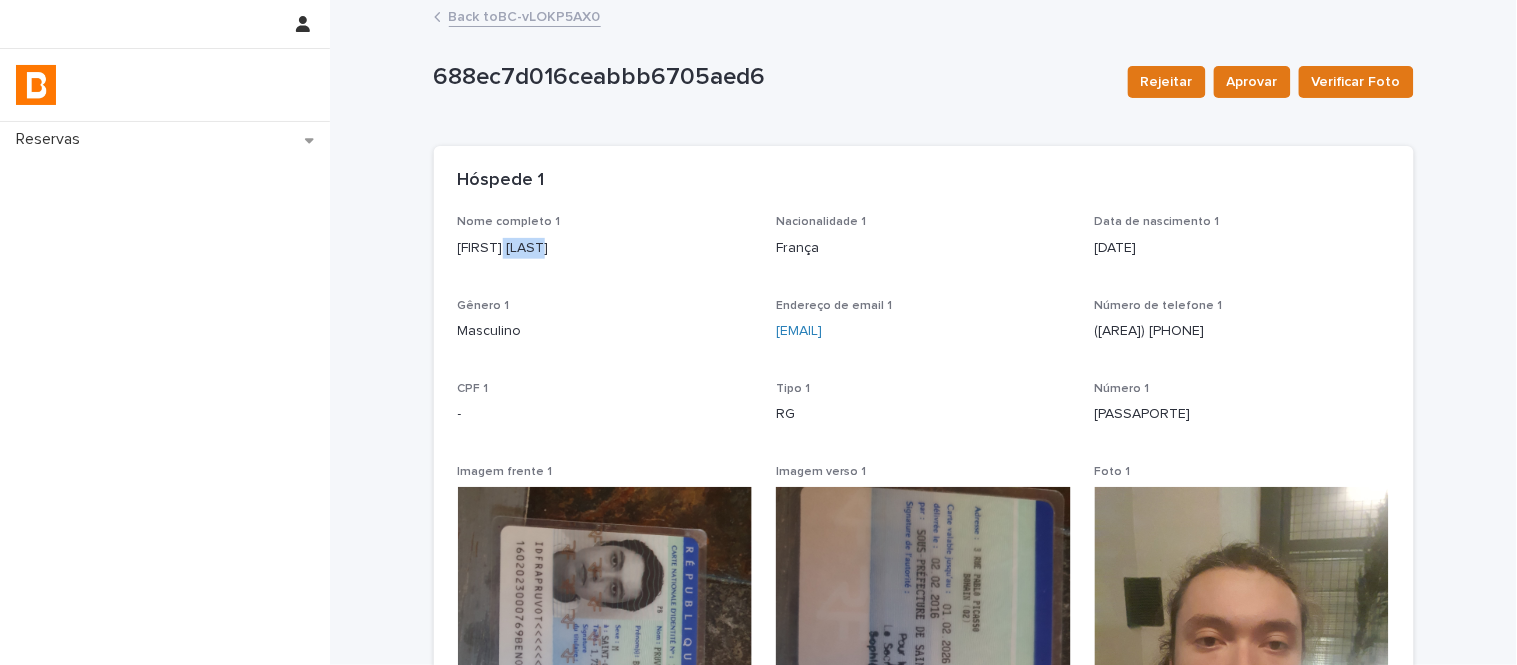 click on "[FIRST] [LAST]" at bounding box center (605, 246) 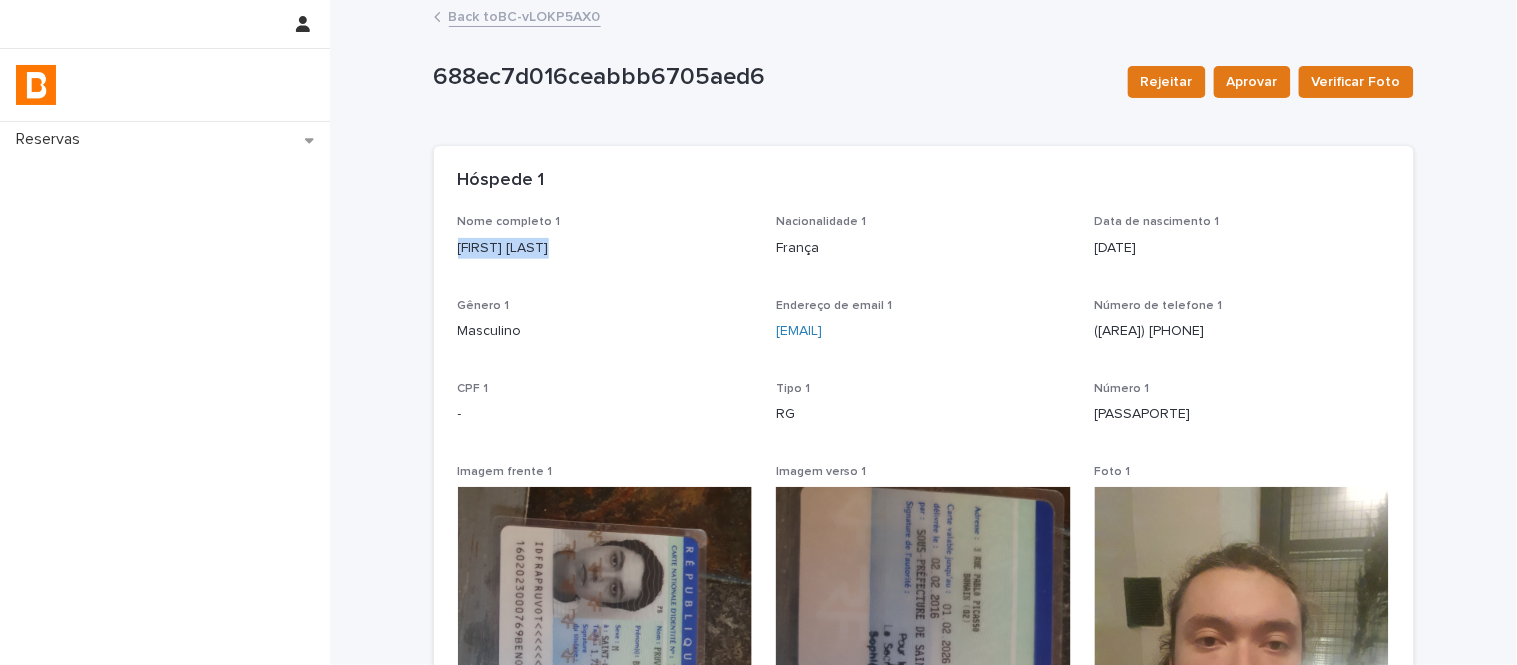 click on "[FIRST] [LAST]" at bounding box center (605, 246) 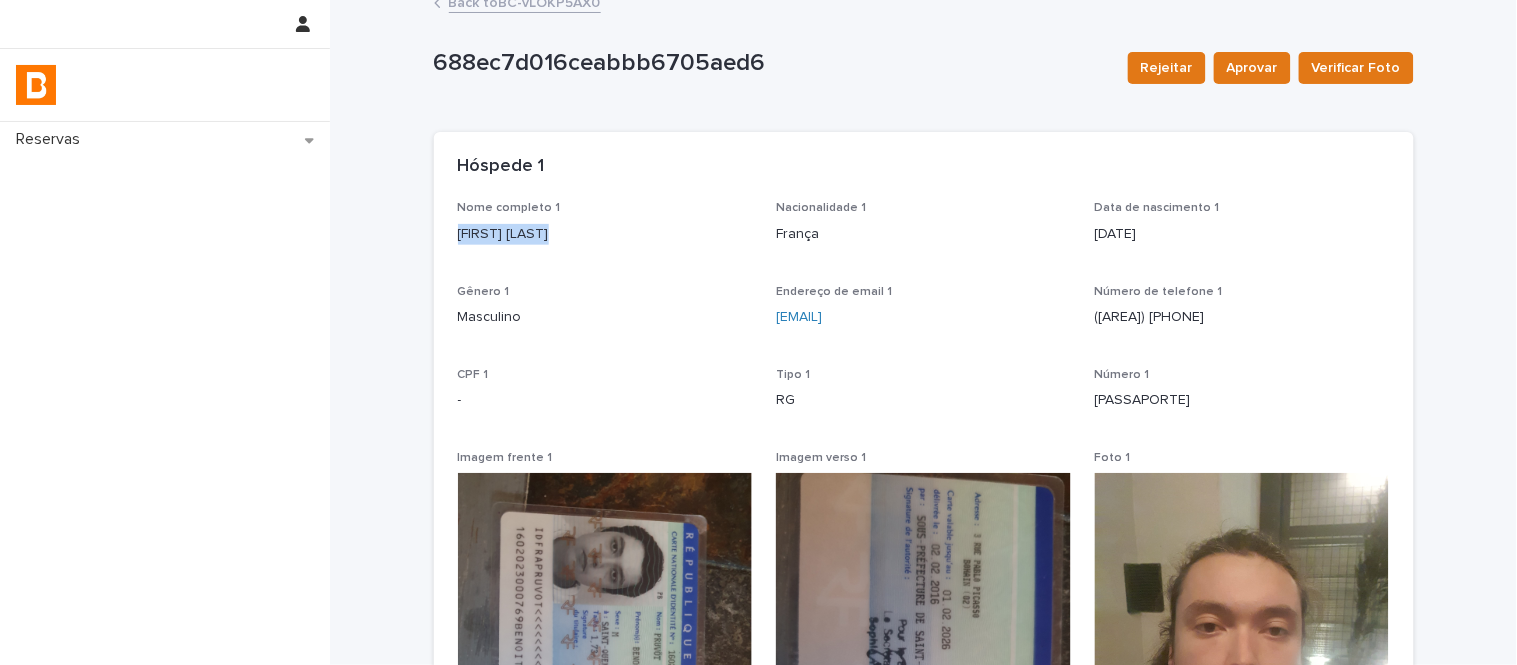 scroll, scrollTop: 0, scrollLeft: 0, axis: both 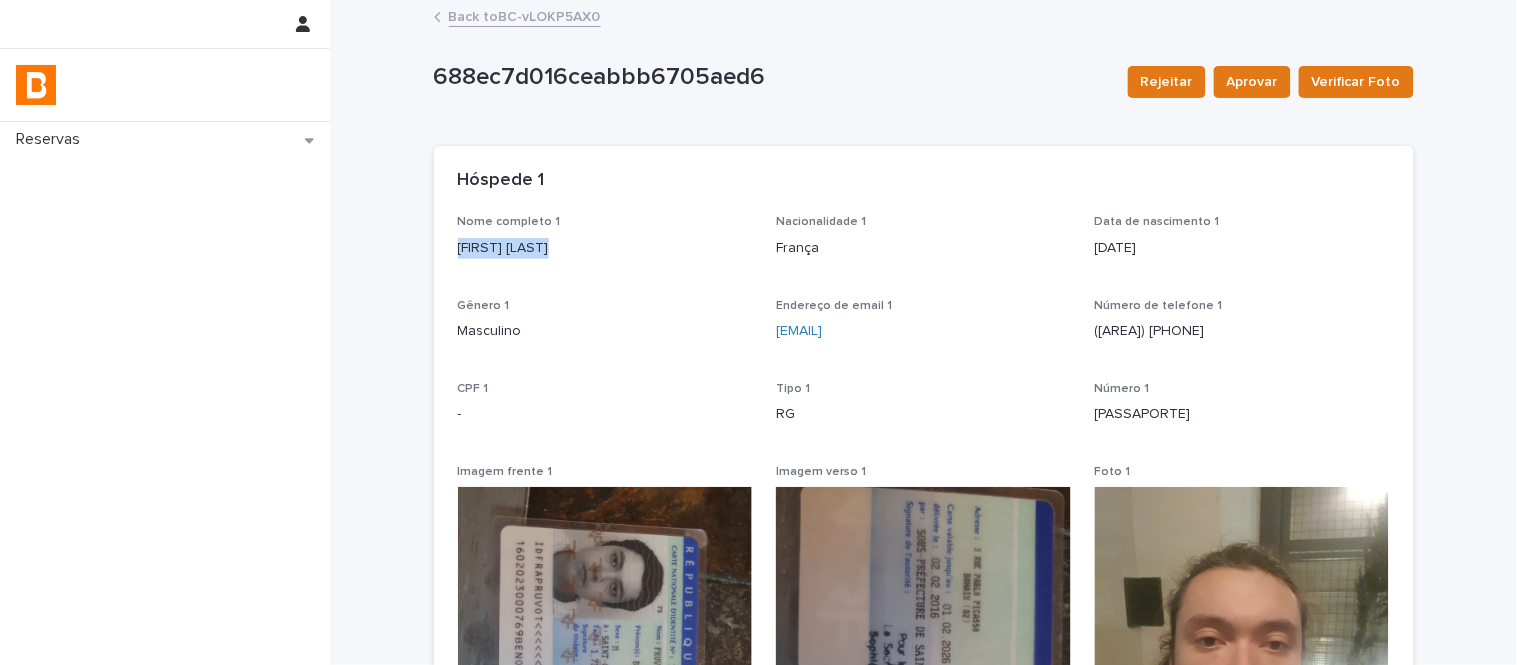click on "Back to  BC-vLOKP5AX0" at bounding box center (525, 15) 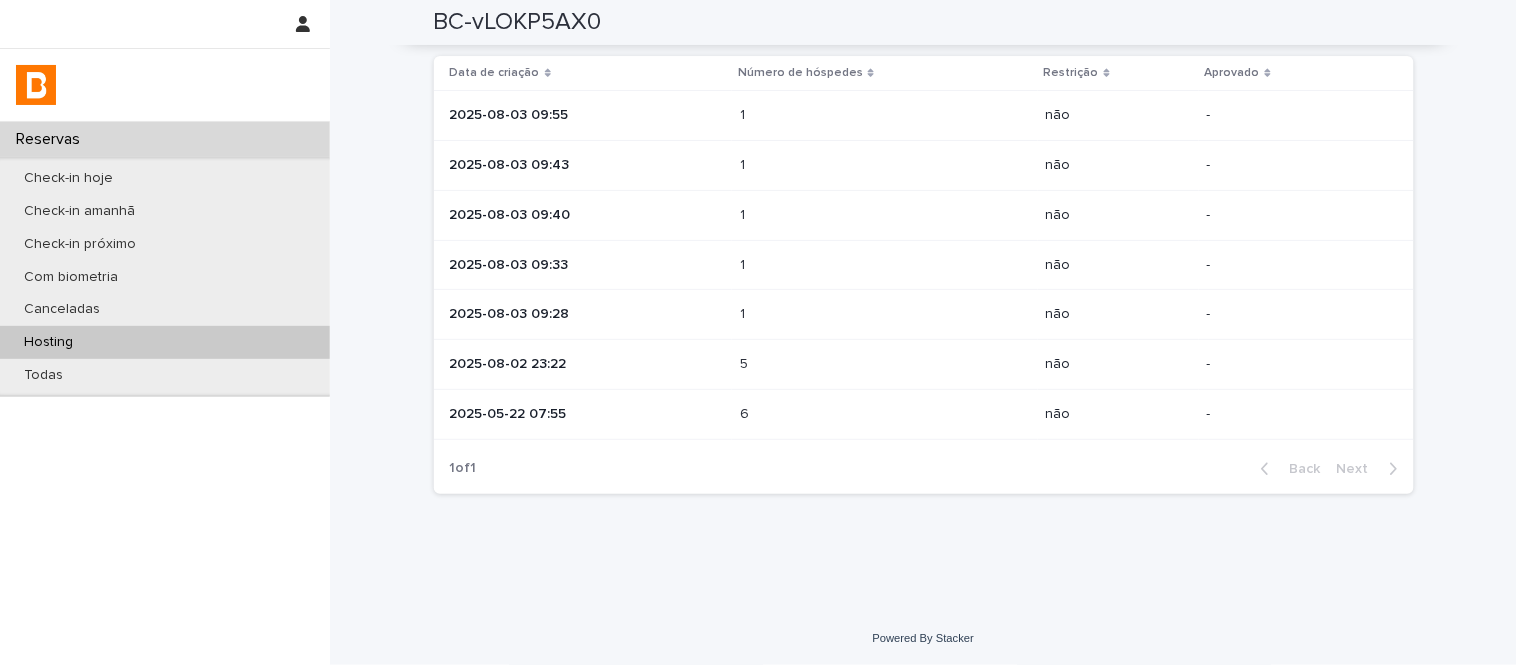click on "6 6" at bounding box center (884, 415) 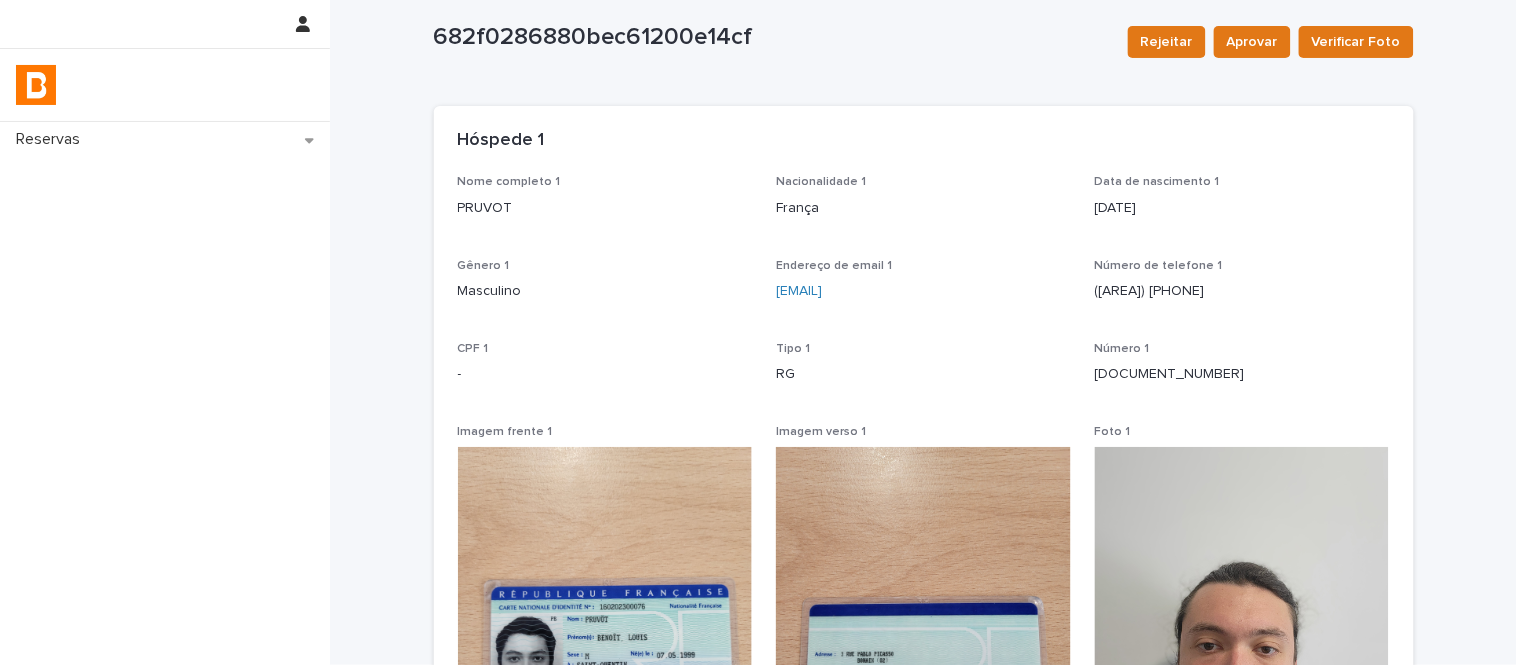 scroll, scrollTop: 0, scrollLeft: 0, axis: both 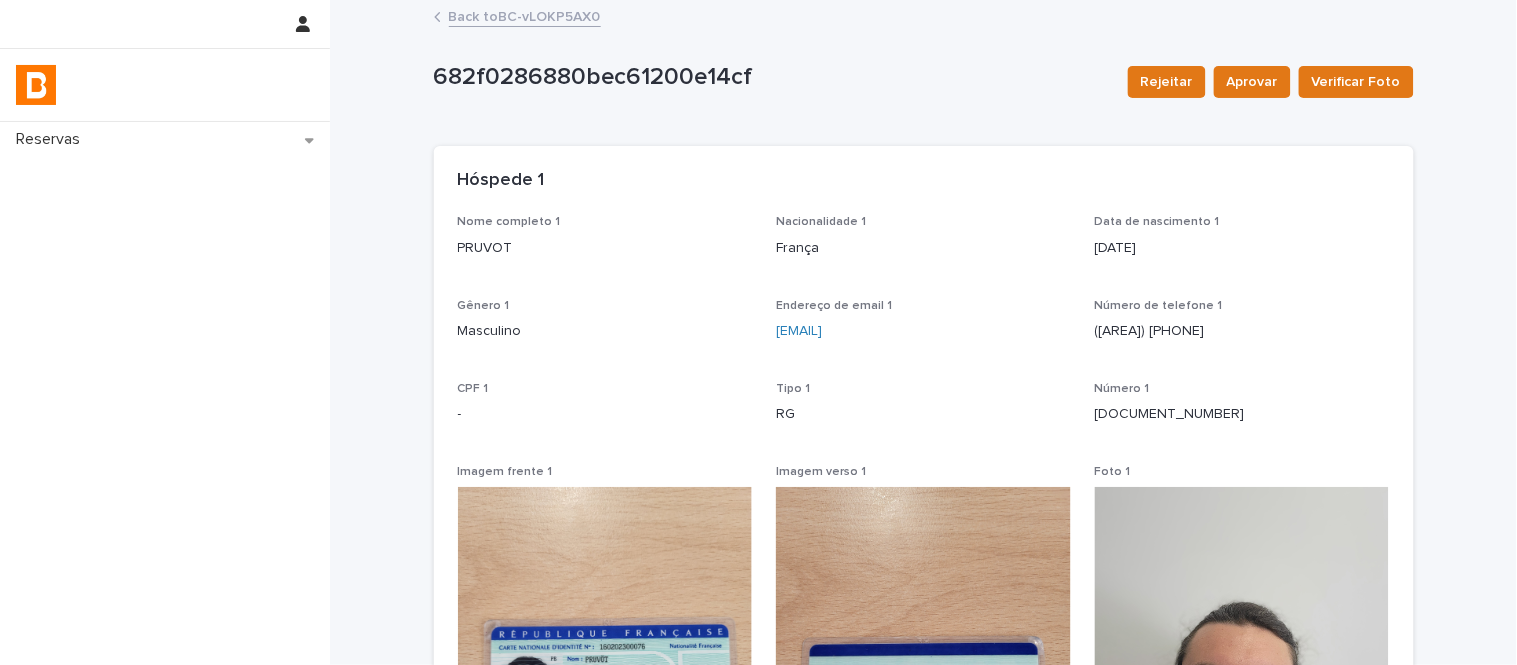 click on "Back to  BC-vLOKP5AX0" at bounding box center (525, 15) 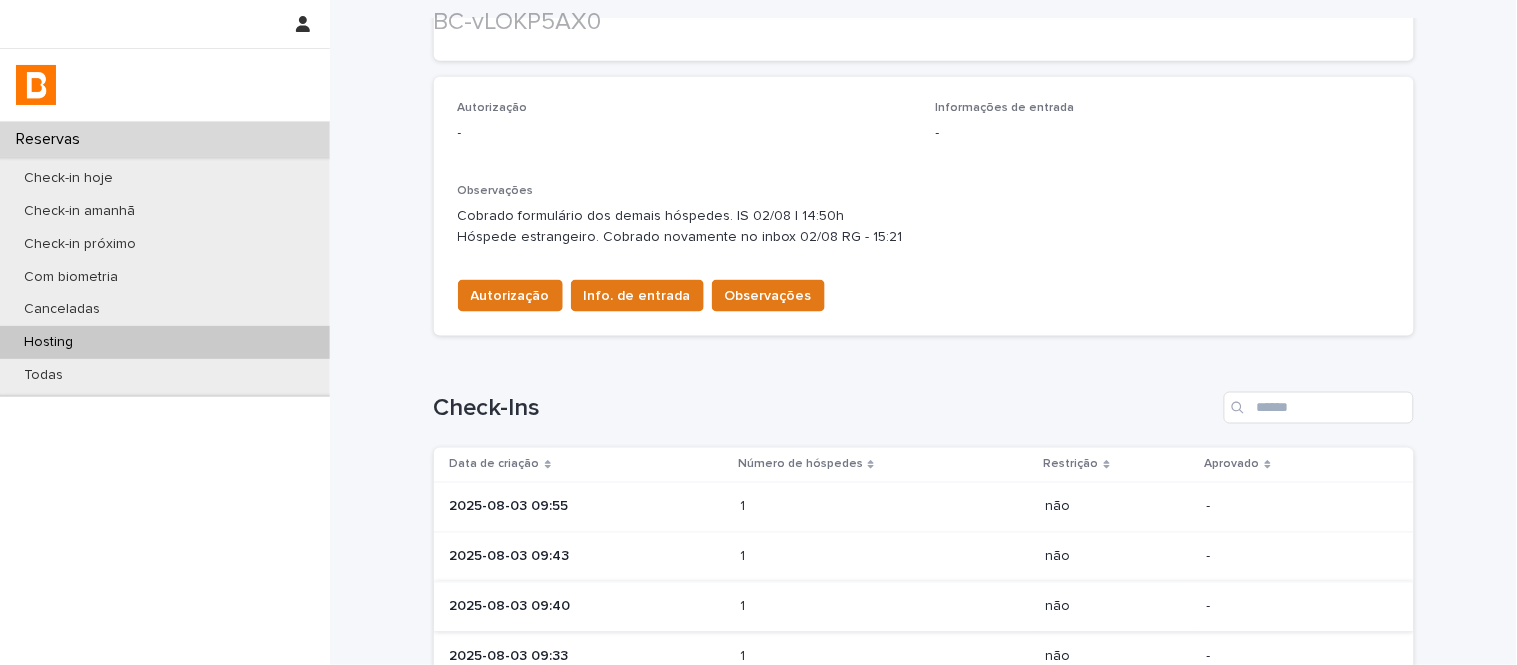 scroll, scrollTop: 777, scrollLeft: 0, axis: vertical 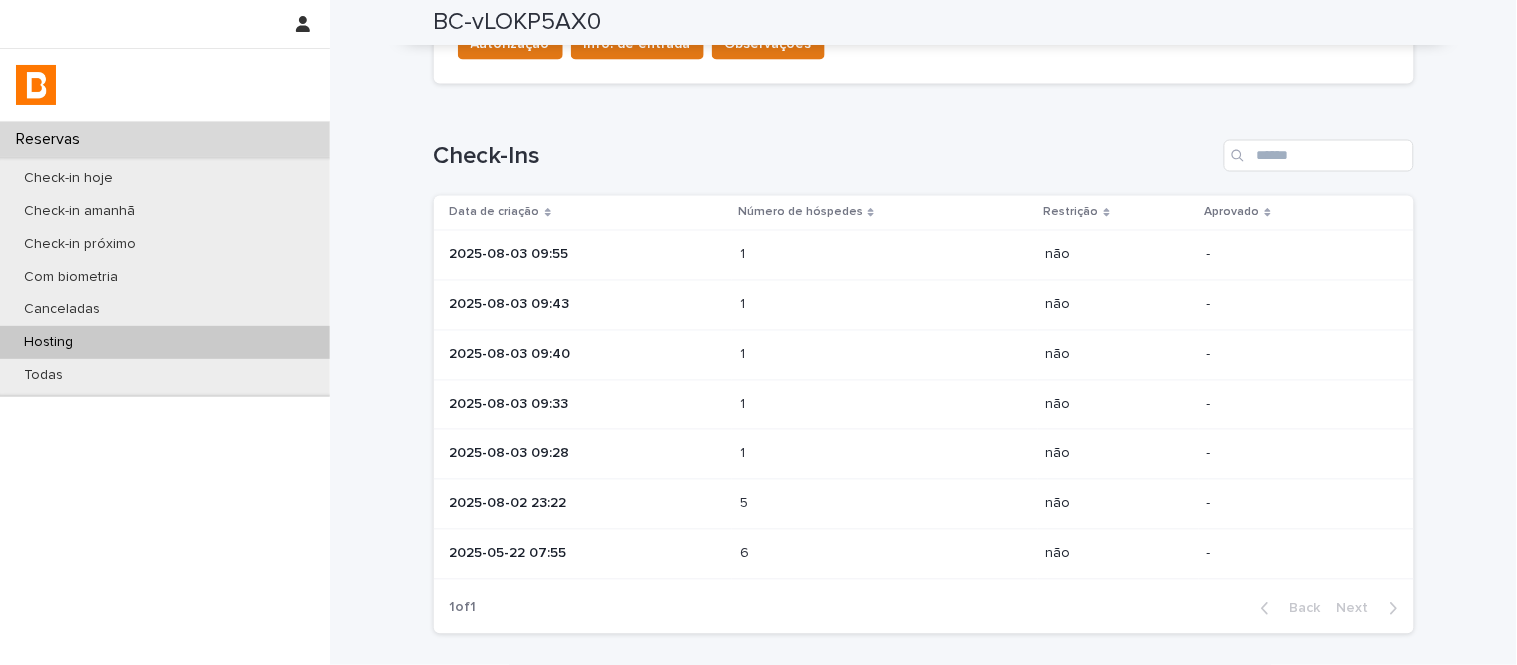 click at bounding box center [827, 504] 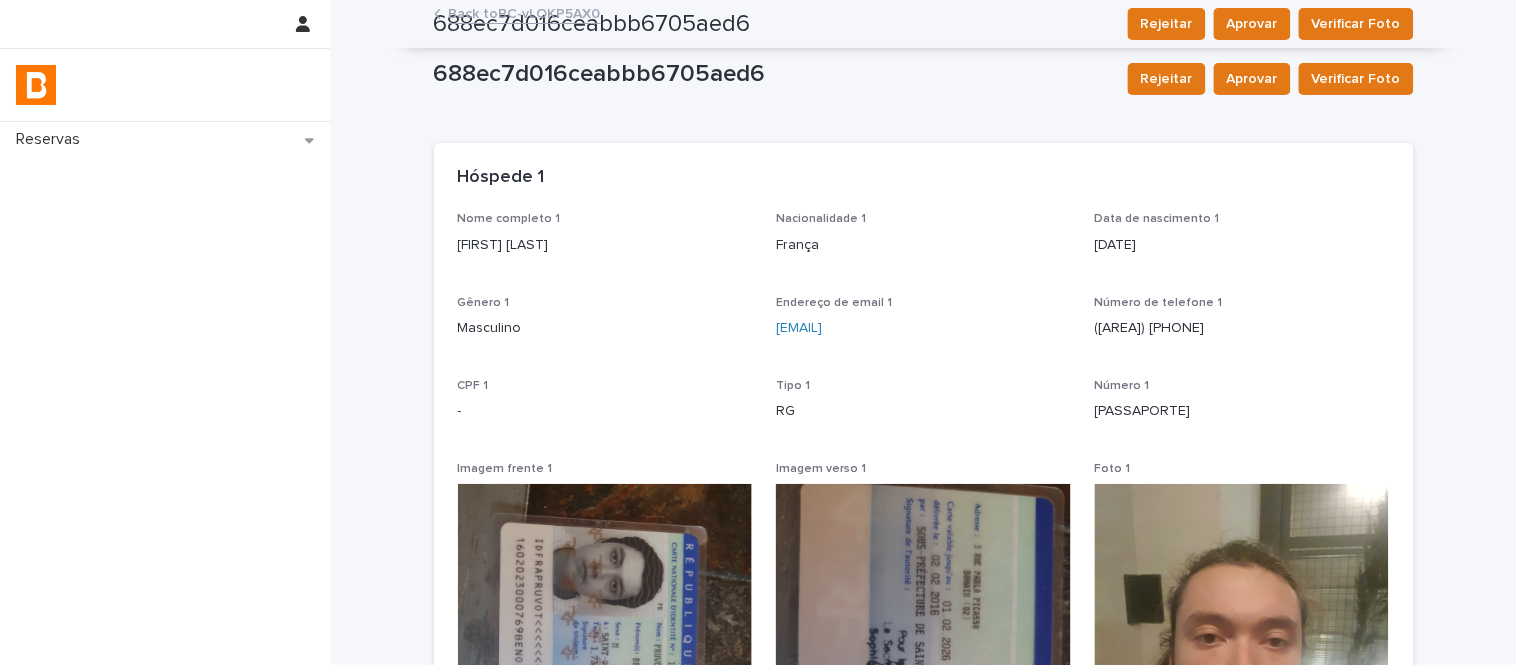 scroll, scrollTop: 0, scrollLeft: 0, axis: both 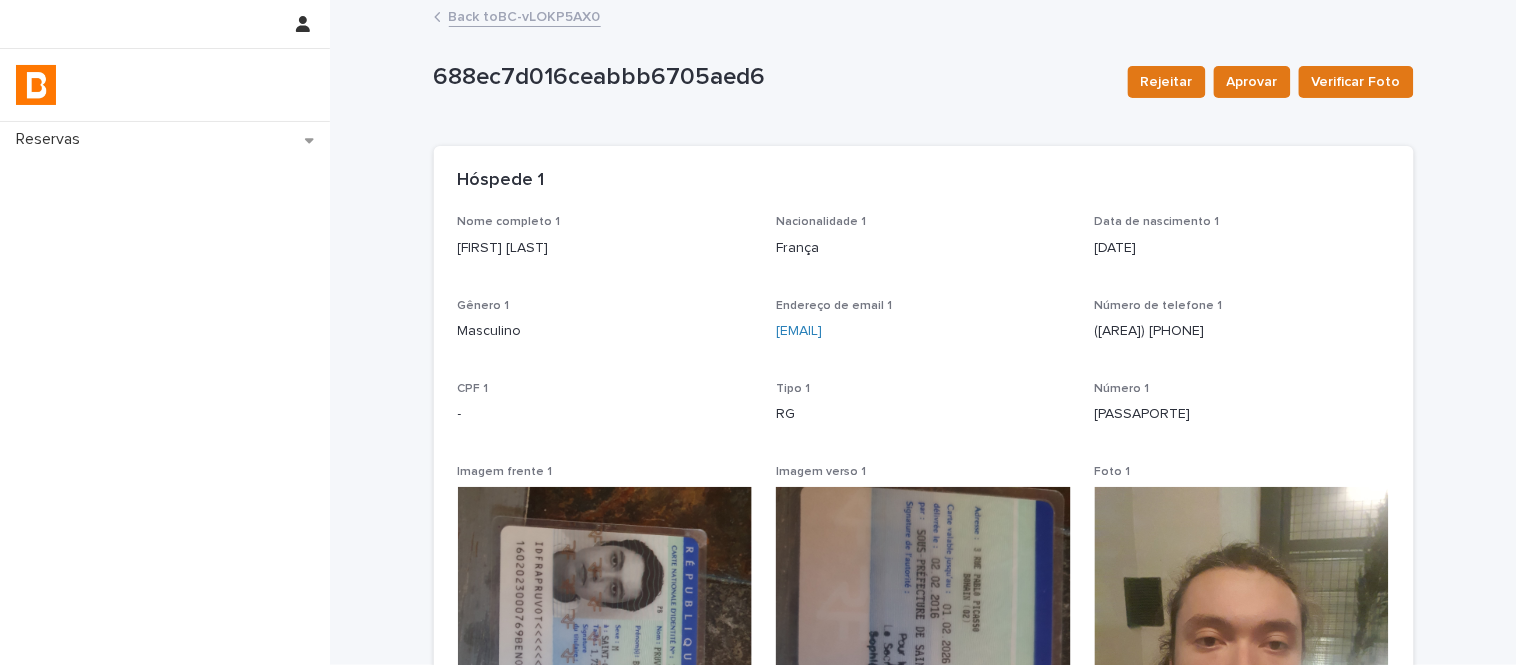 click on "Back to  BC-vLOKP5AX0" at bounding box center (525, 15) 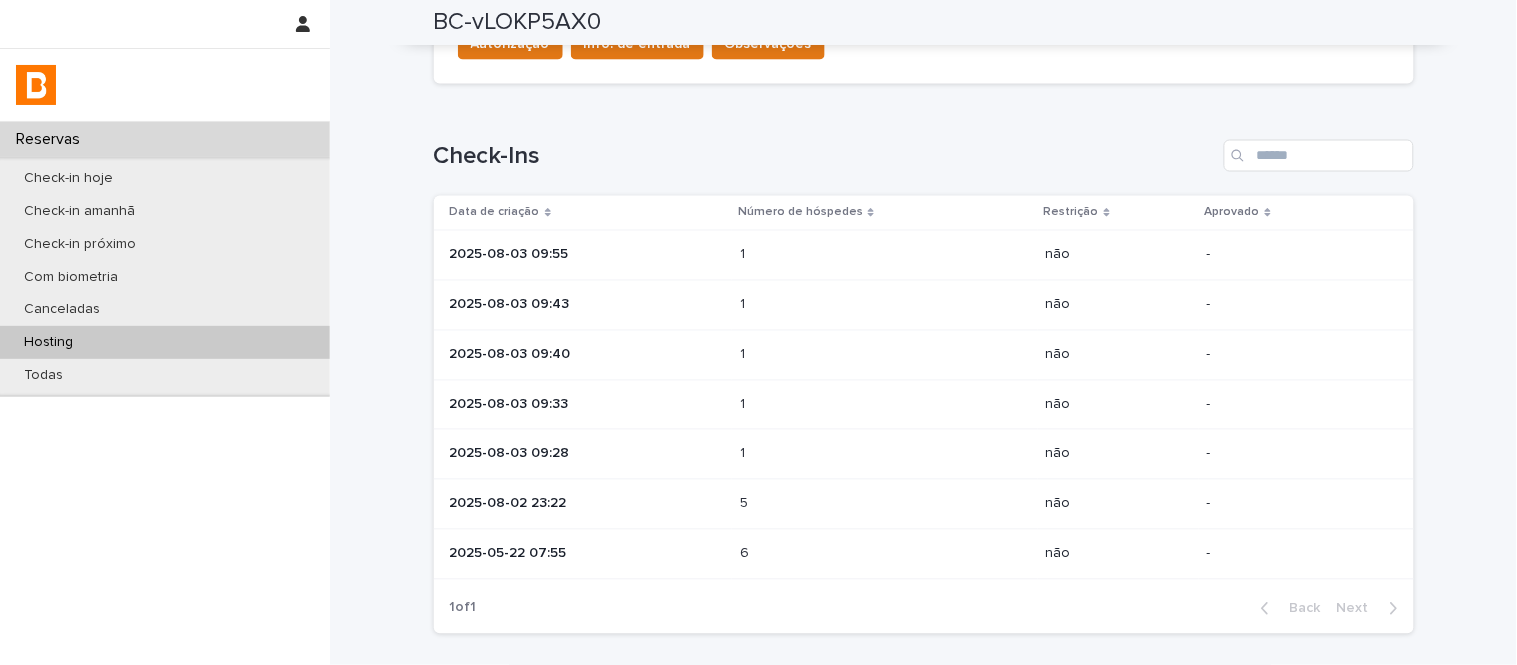 click on "1 1" at bounding box center [884, 454] 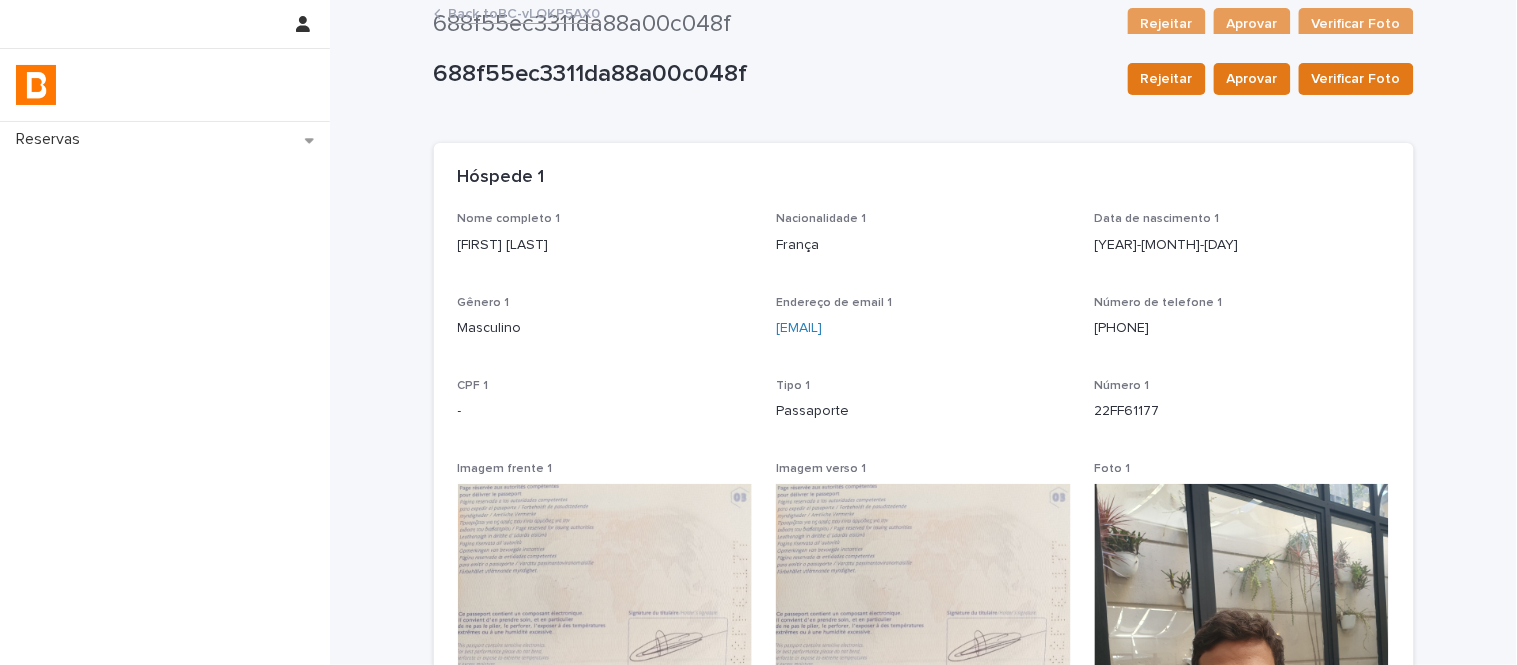 scroll, scrollTop: 0, scrollLeft: 0, axis: both 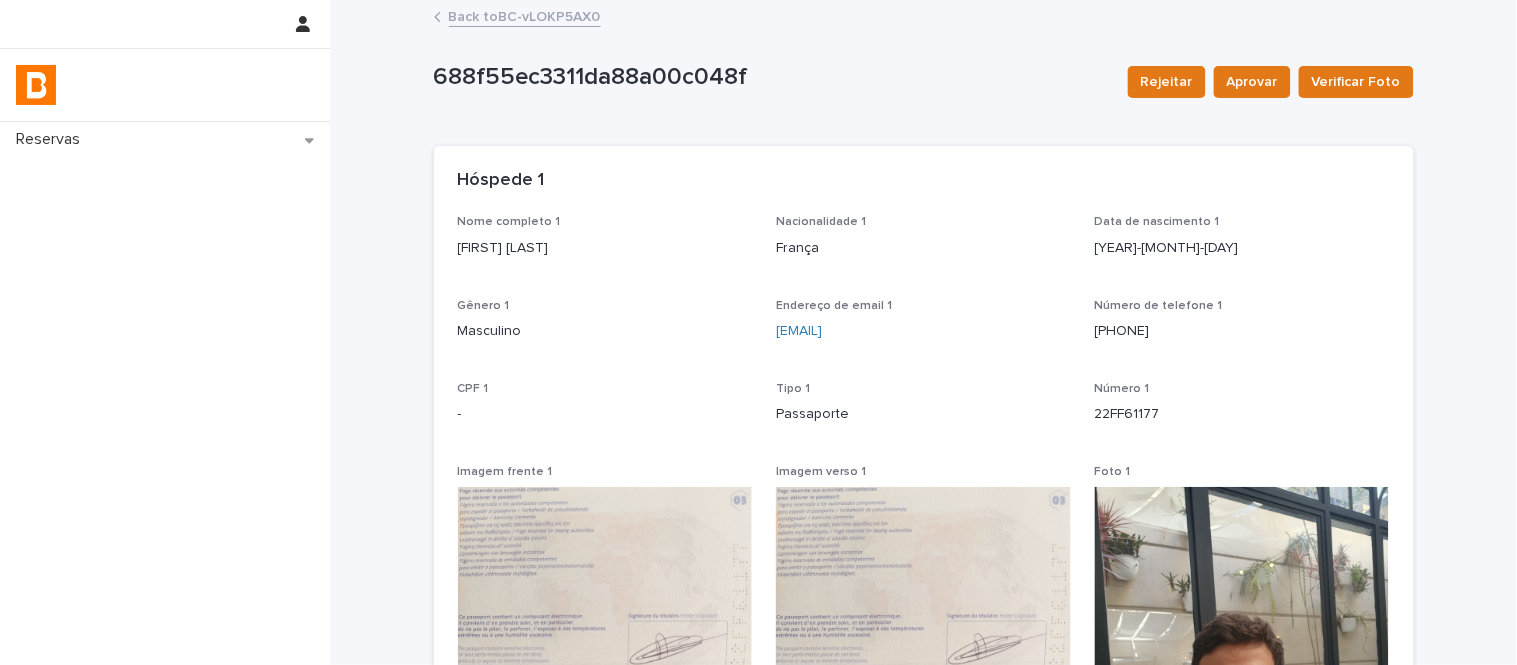 click on "Back to  BC-vLOKP5AX0" at bounding box center (525, 15) 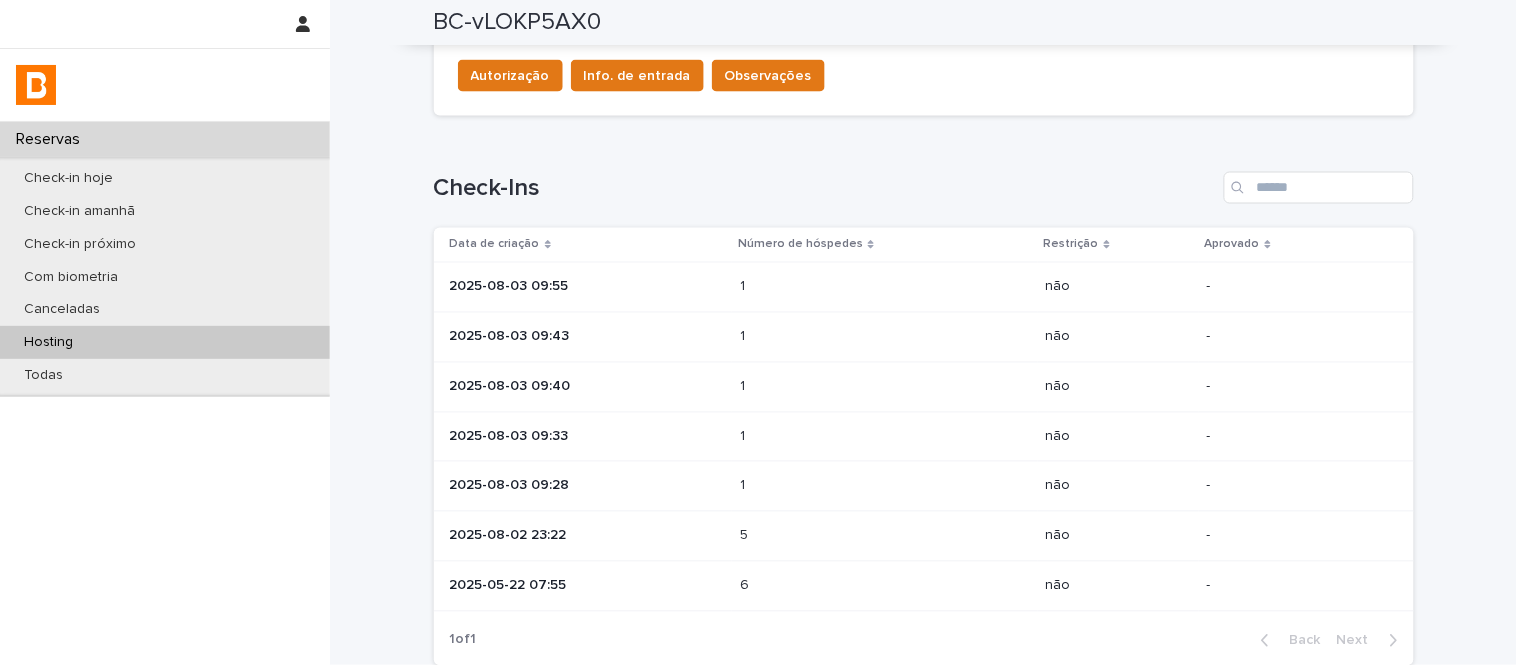 scroll, scrollTop: 777, scrollLeft: 0, axis: vertical 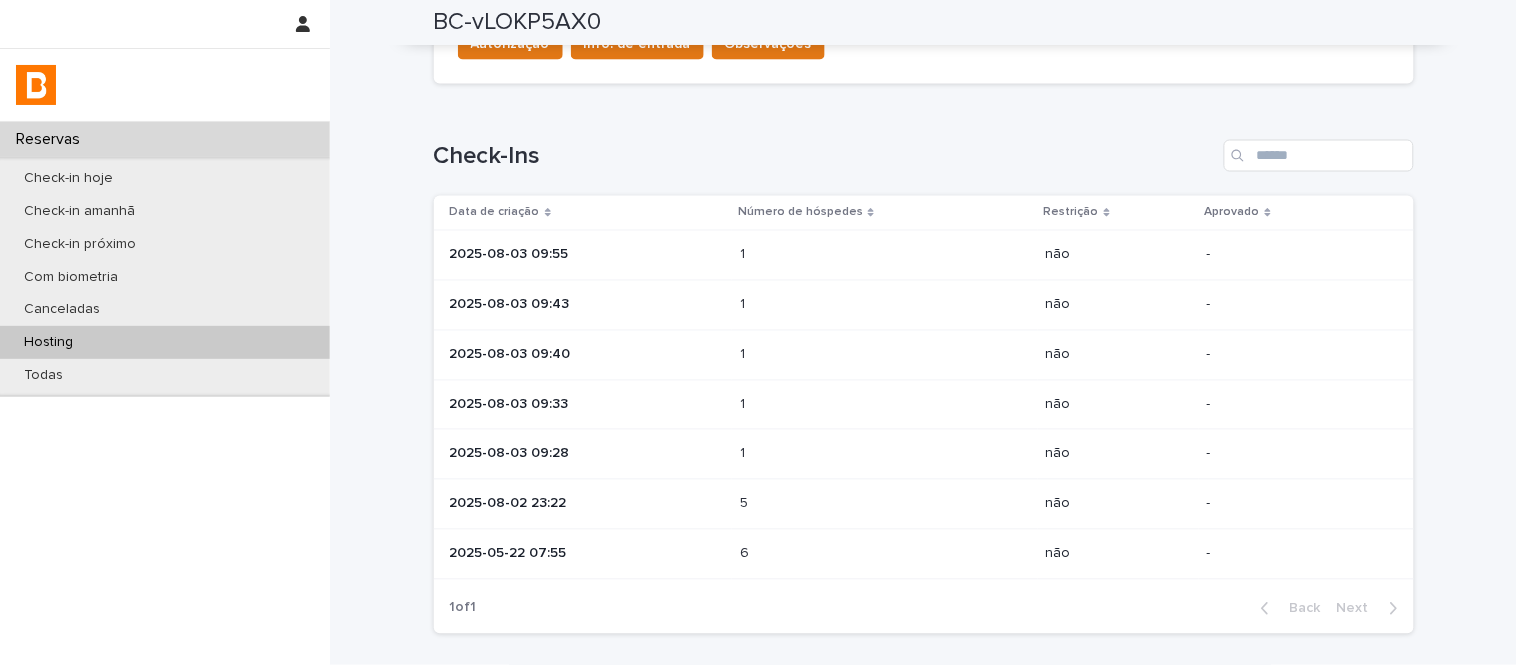 click on "1 1" at bounding box center [884, 405] 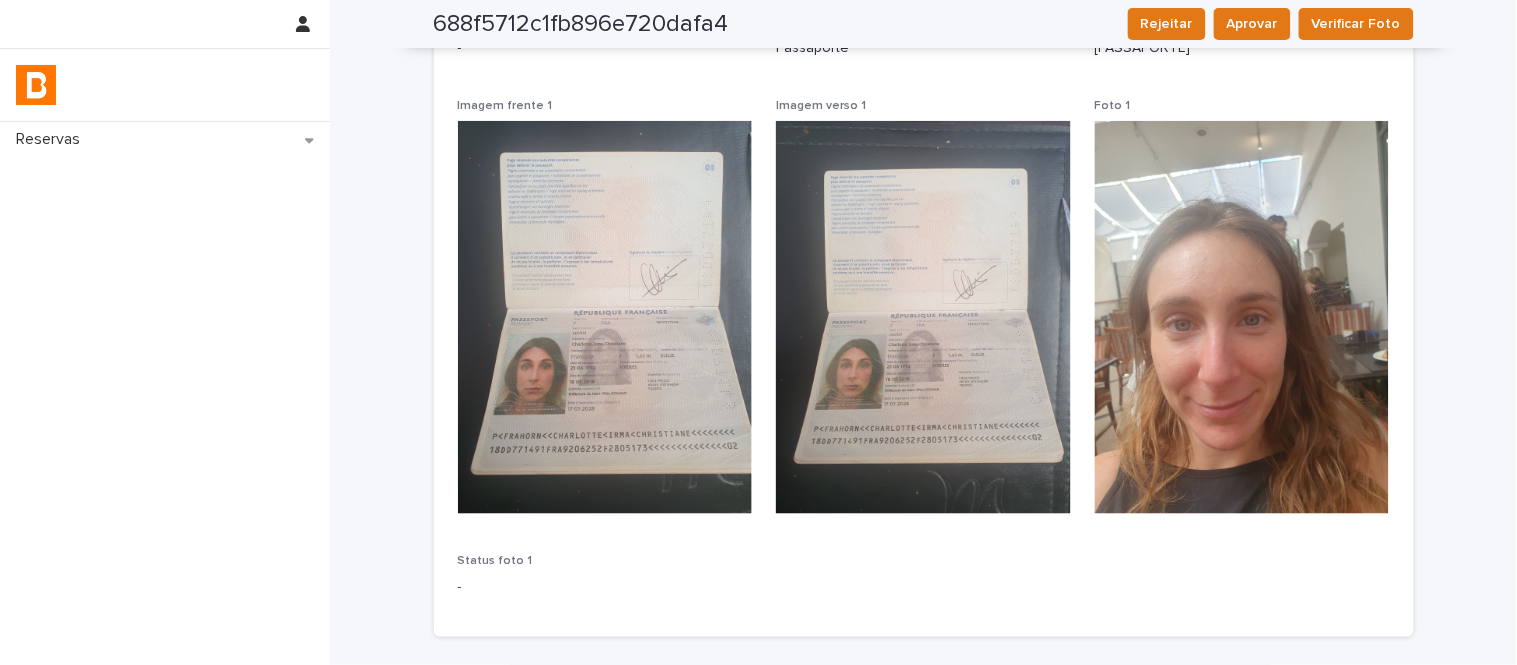 scroll, scrollTop: 111, scrollLeft: 0, axis: vertical 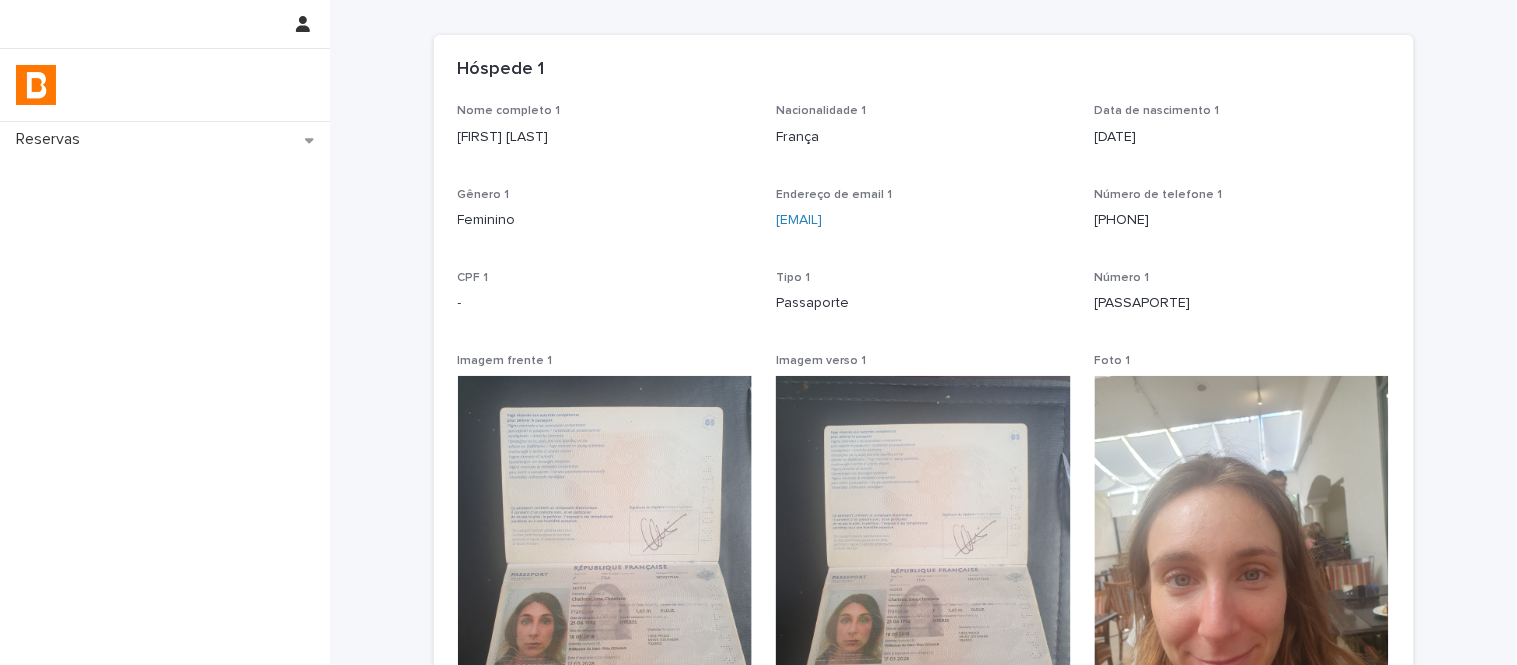 click on "[FIRST] [LAST]" at bounding box center [605, 137] 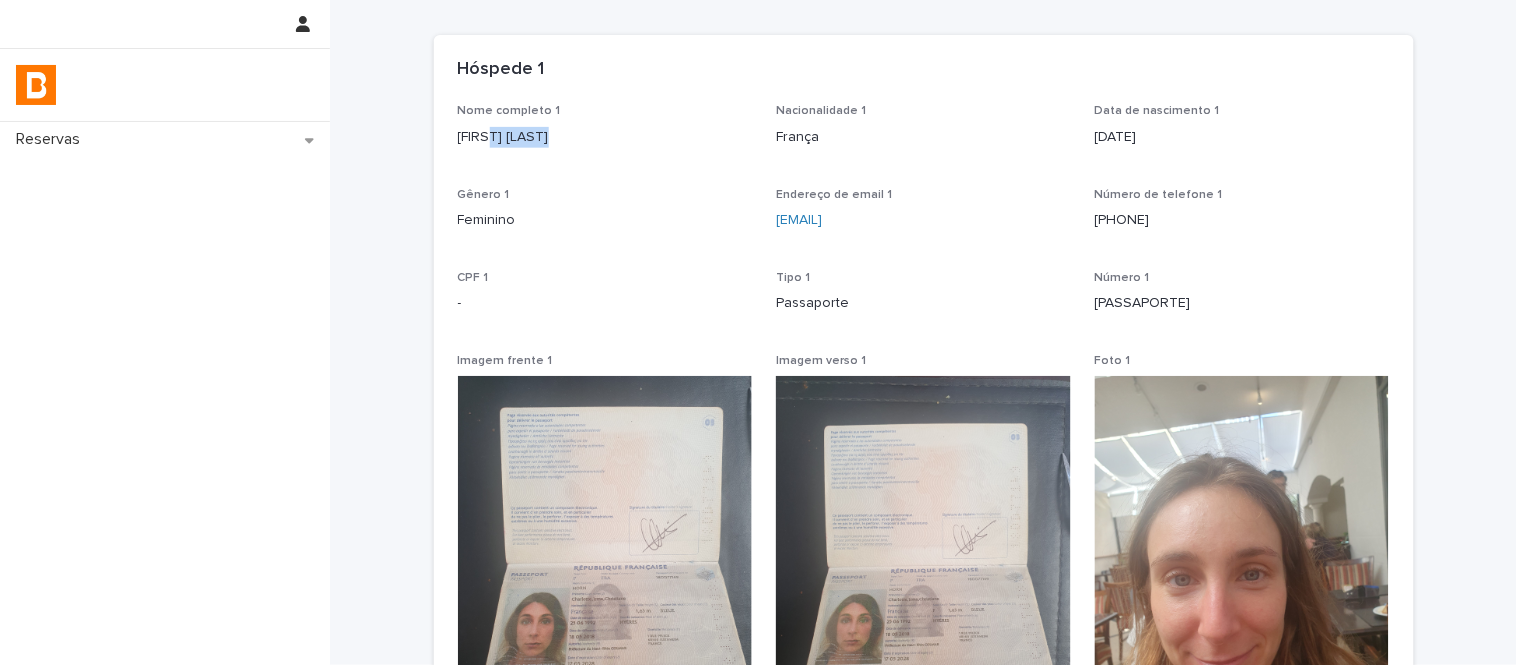 click on "[FIRST] [LAST]" at bounding box center [605, 137] 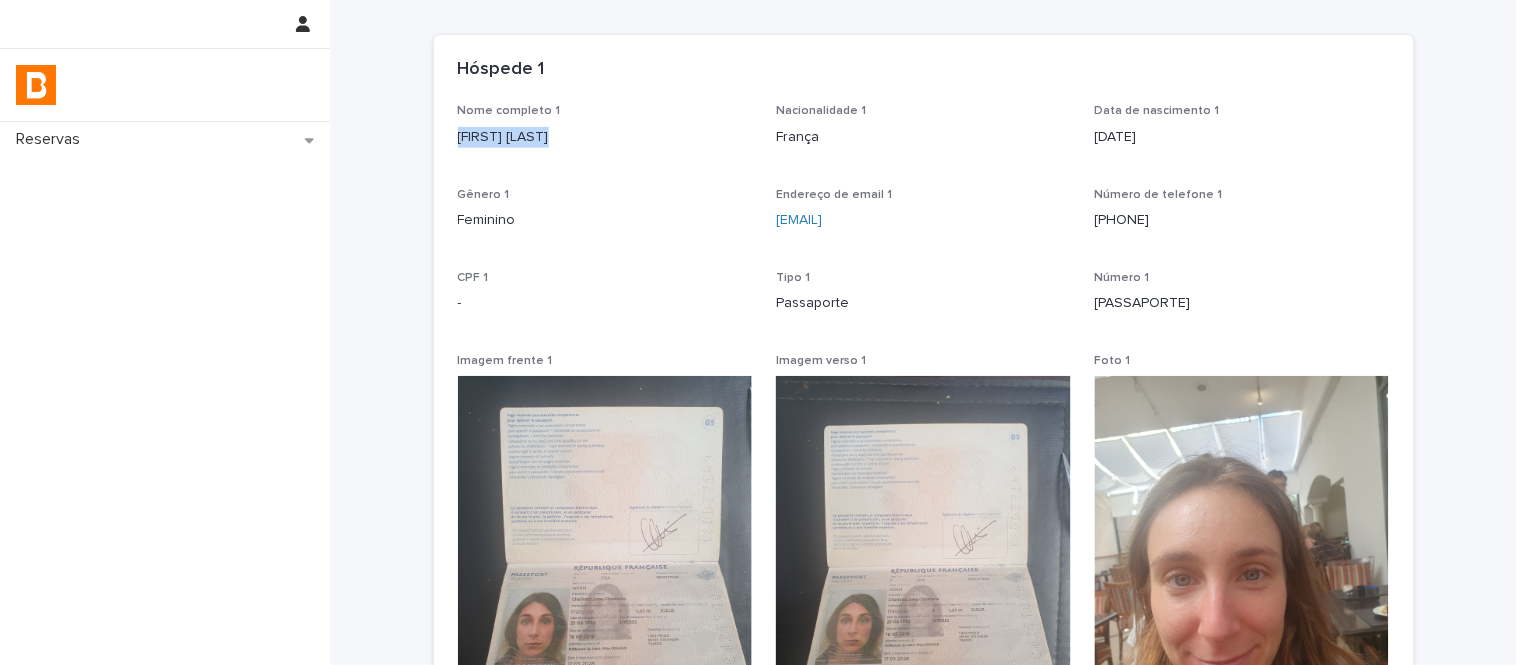 click on "[FIRST] [LAST]" at bounding box center [605, 137] 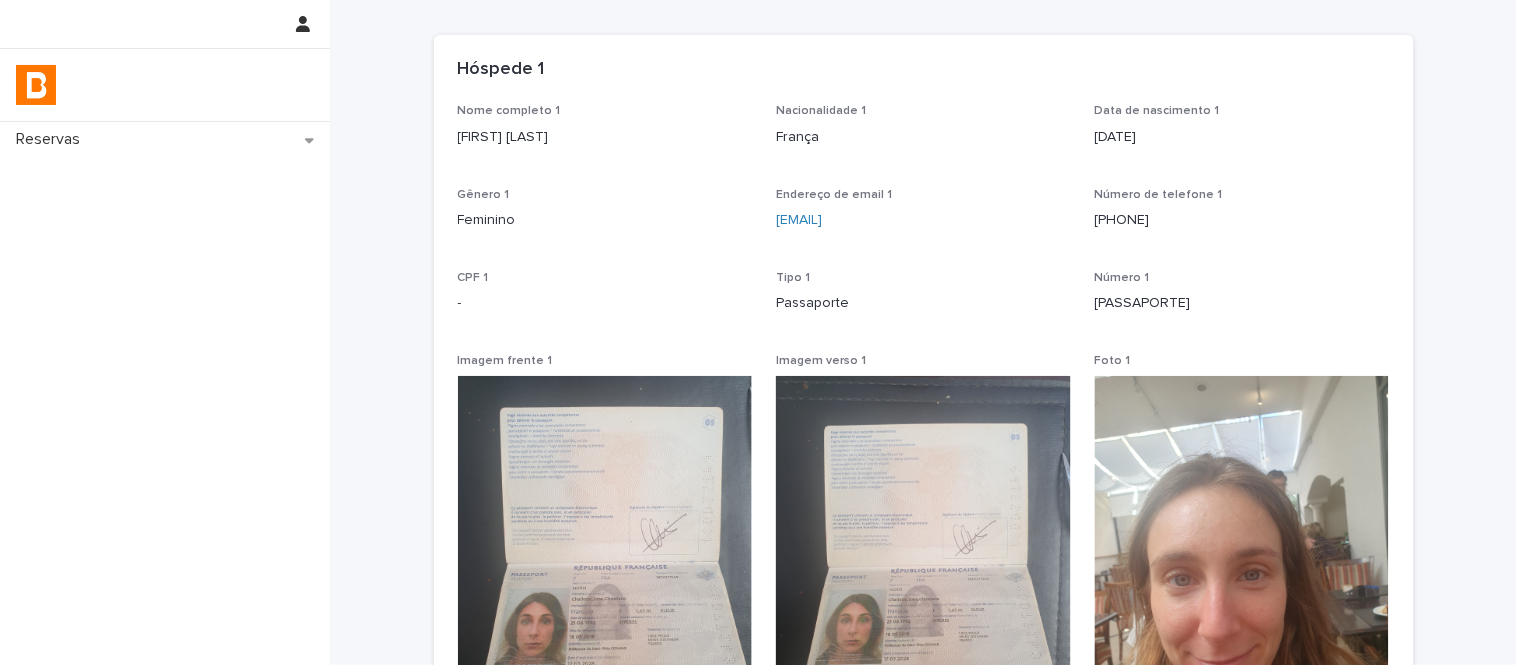 click on "[PASSAPORTE]" at bounding box center [1242, 303] 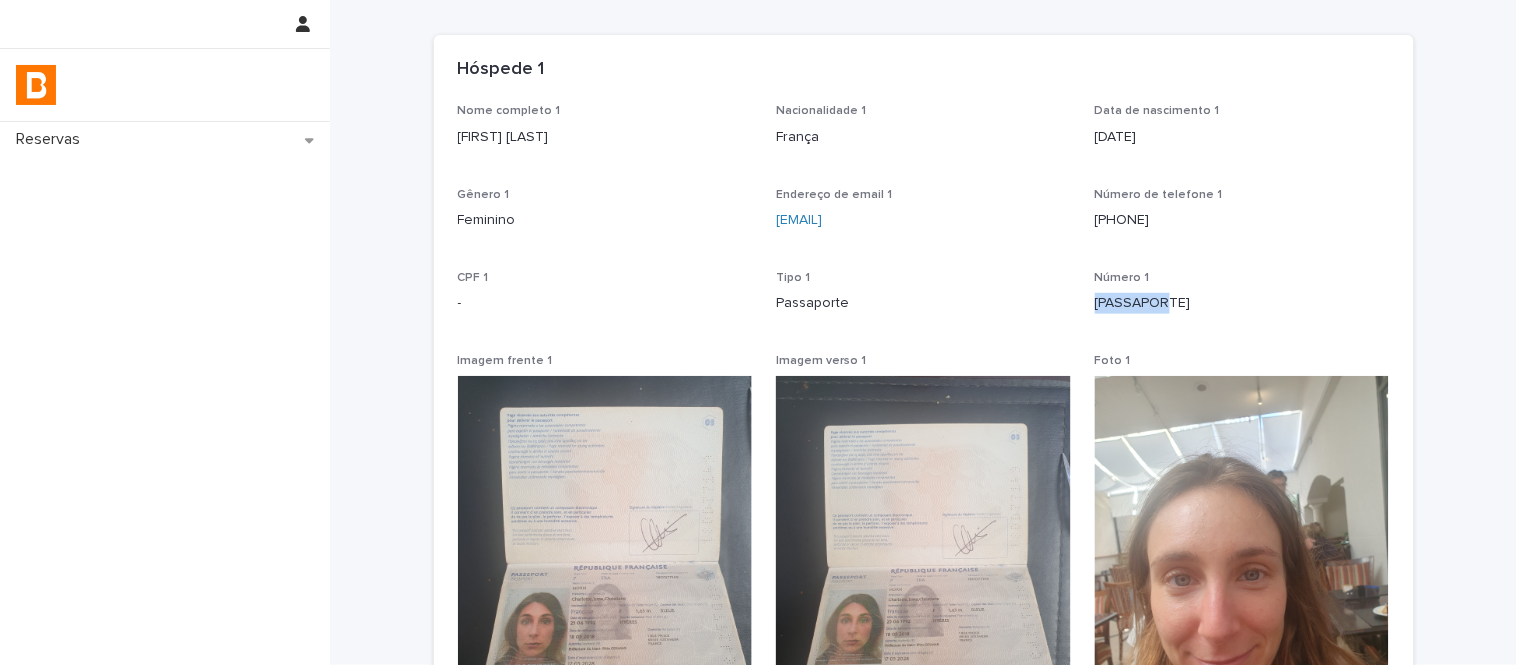 click on "[PASSAPORTE]" at bounding box center [1242, 303] 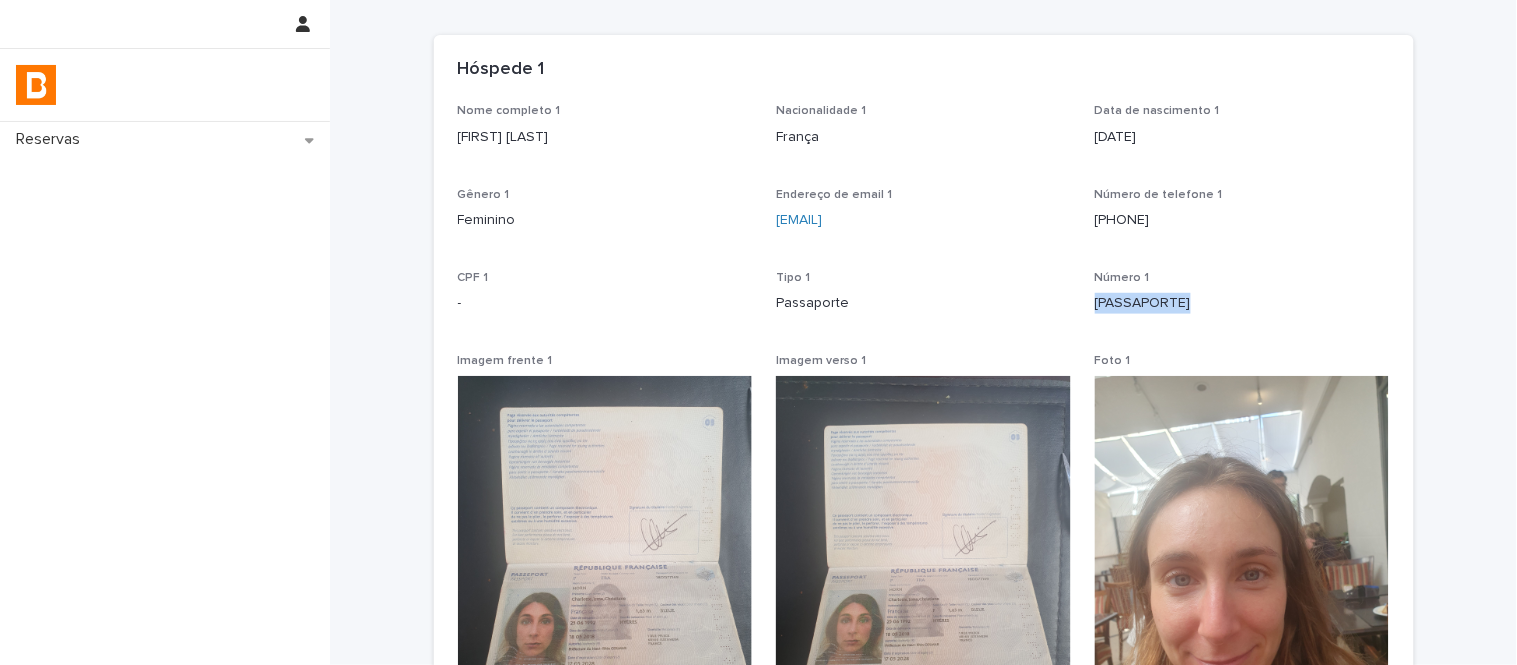 click on "[PASSAPORTE]" at bounding box center (1242, 303) 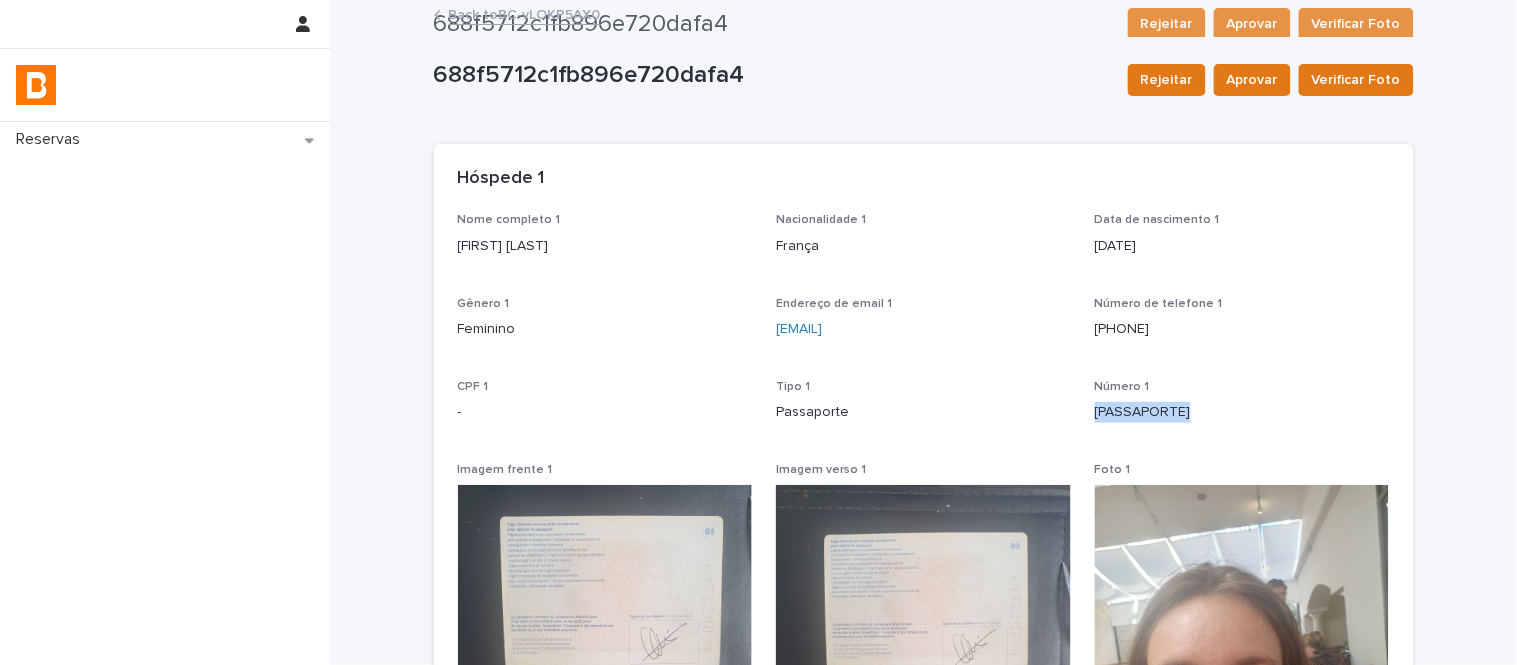 scroll, scrollTop: 0, scrollLeft: 0, axis: both 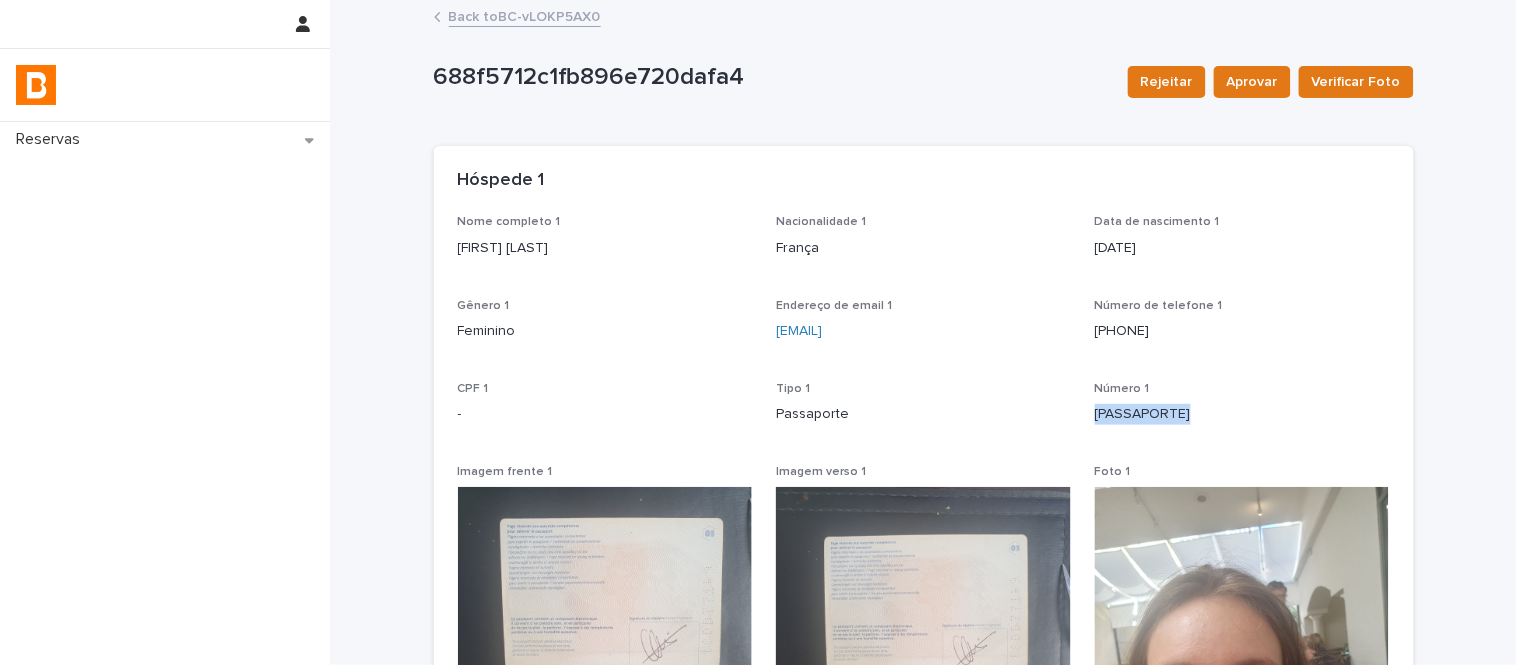 click on "Back to  BC-vLOKP5AX0" at bounding box center (525, 15) 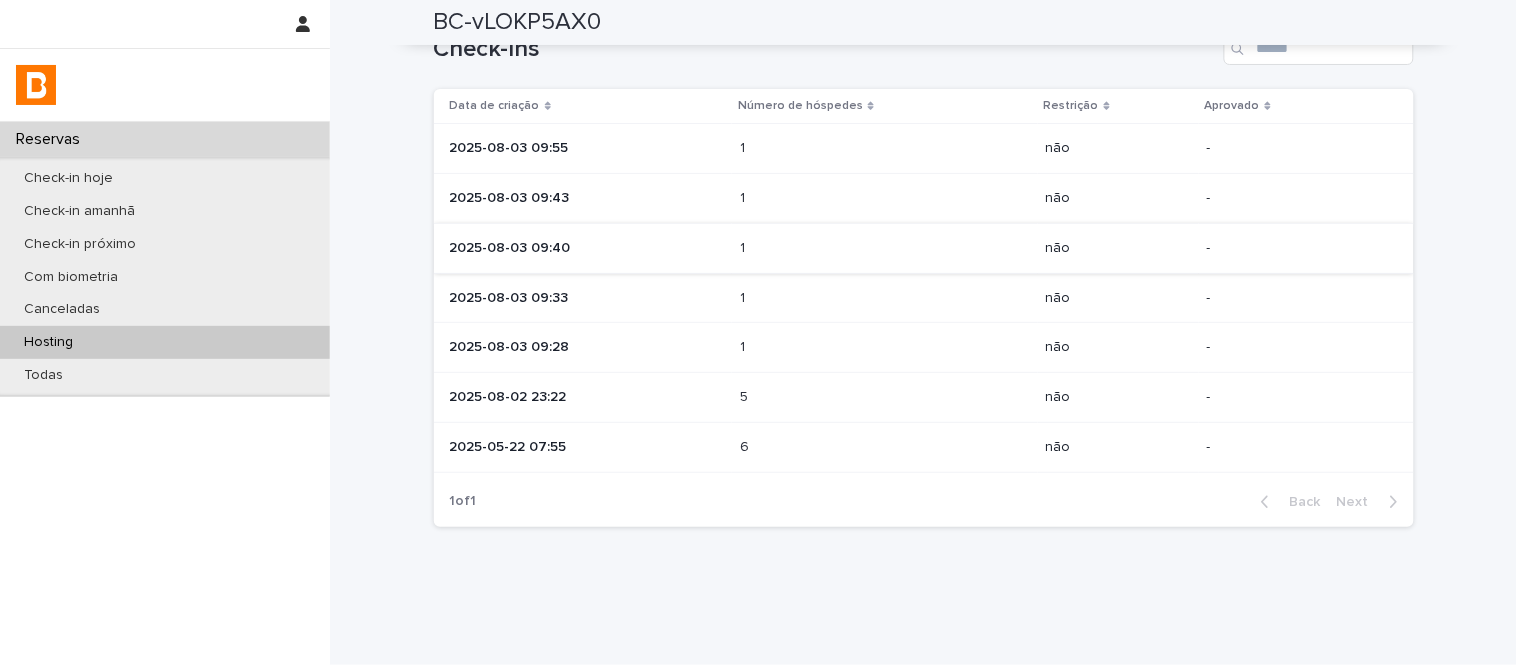 scroll, scrollTop: 888, scrollLeft: 0, axis: vertical 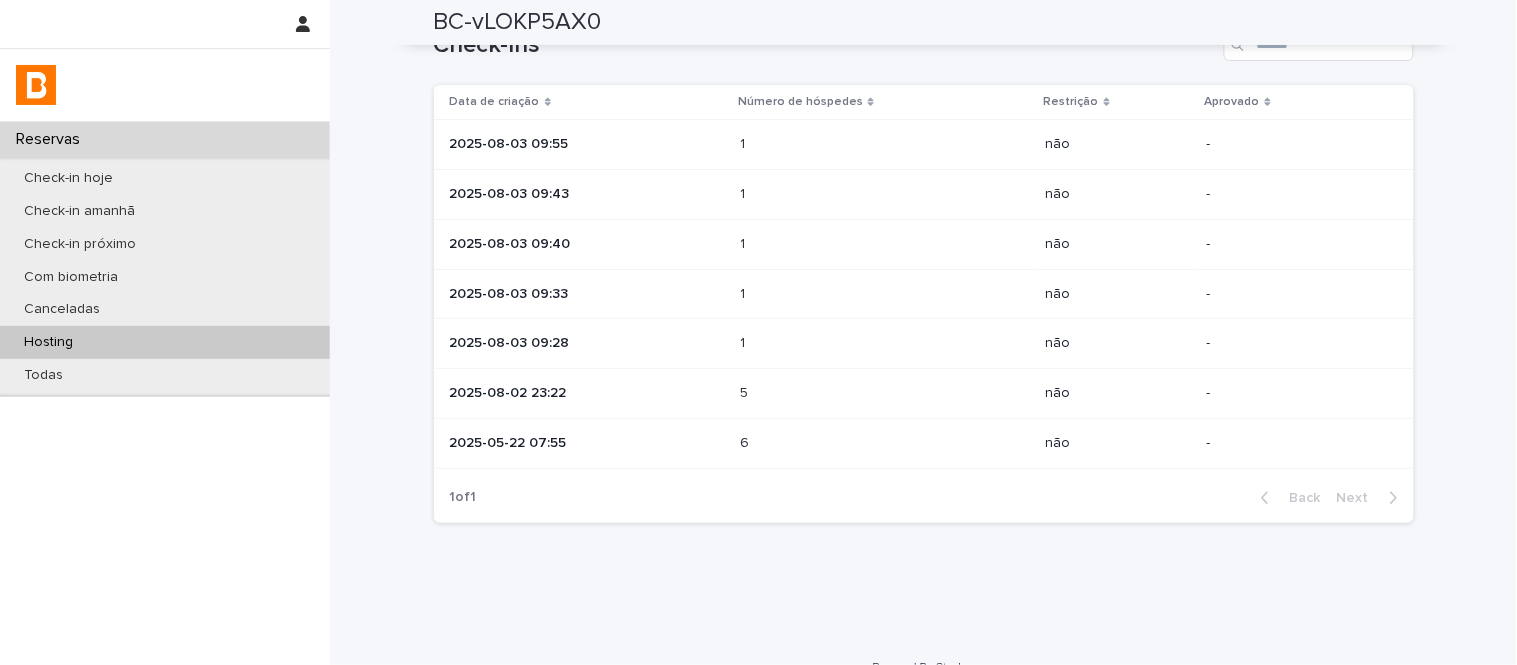 click on "2025-08-03 09:40" at bounding box center (587, 244) 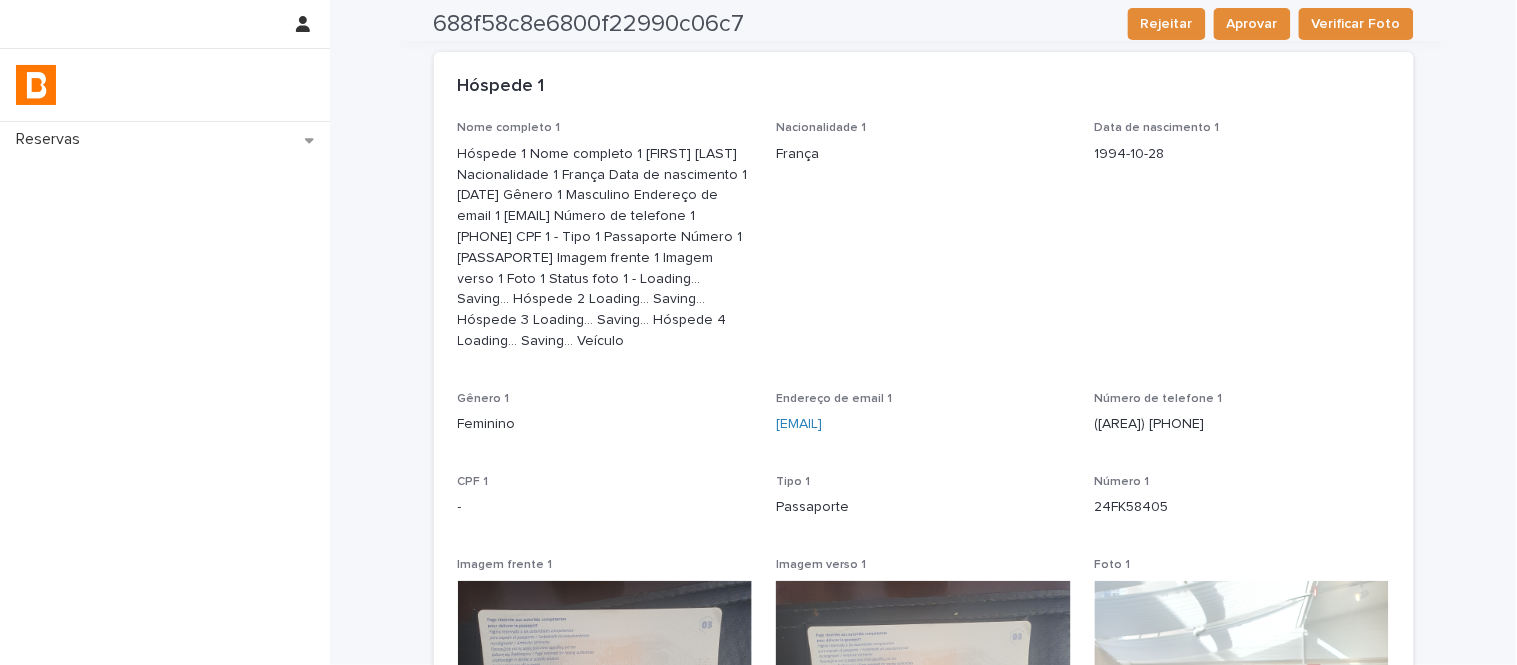 scroll, scrollTop: 0, scrollLeft: 0, axis: both 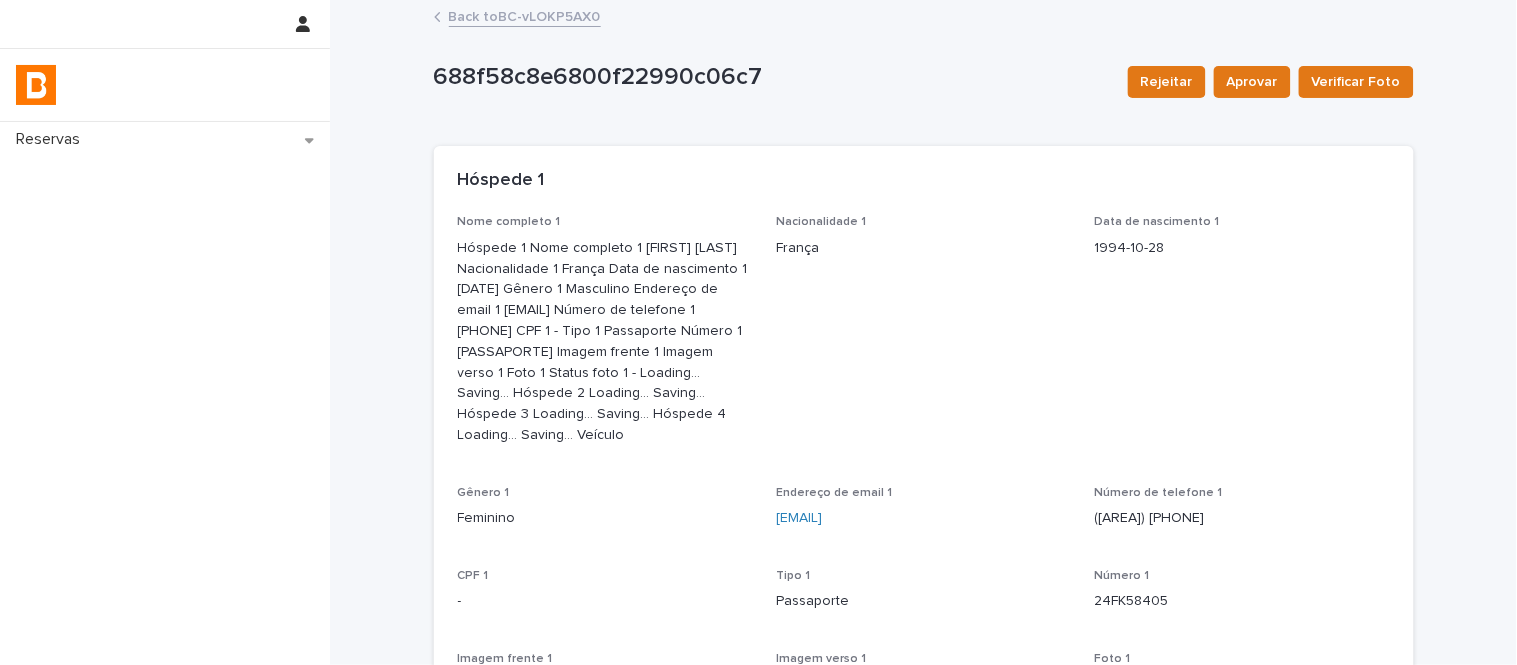 click on "Back to  BC-vLOKP5AX0" at bounding box center [525, 15] 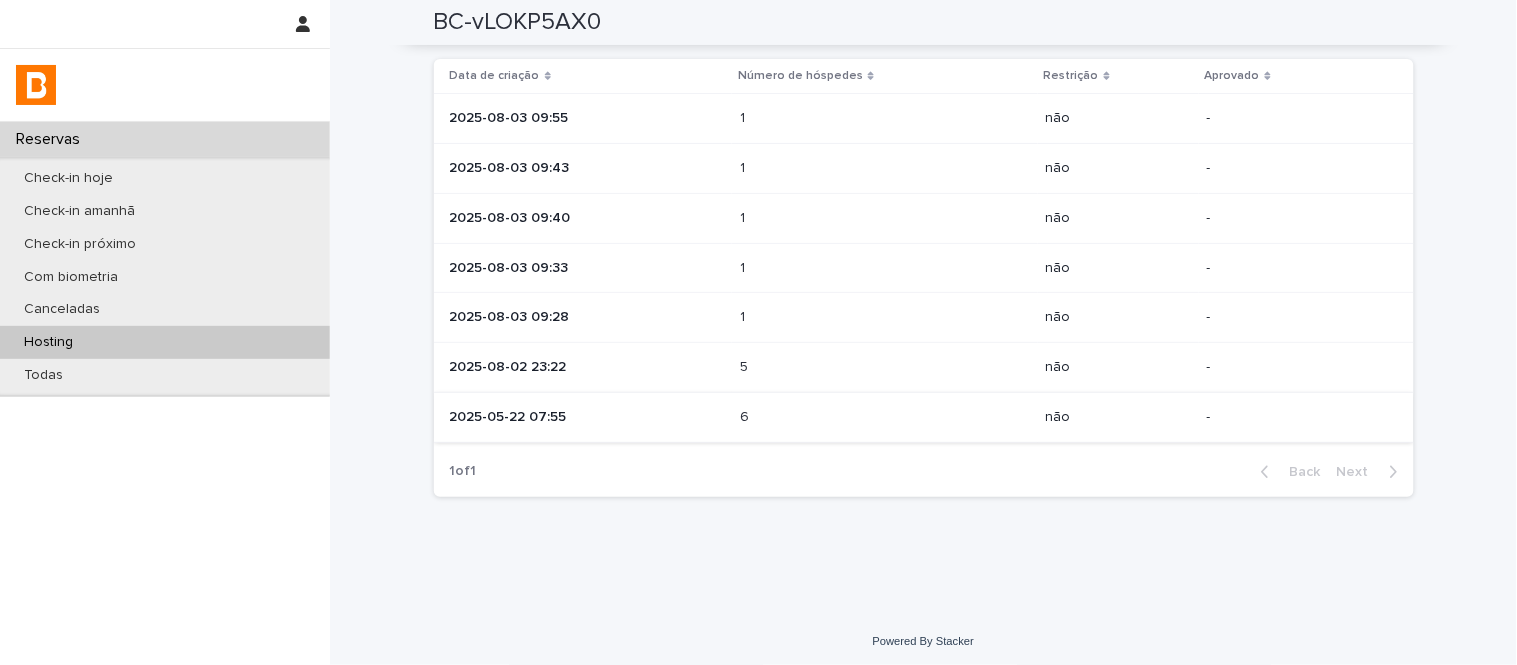 scroll, scrollTop: 917, scrollLeft: 0, axis: vertical 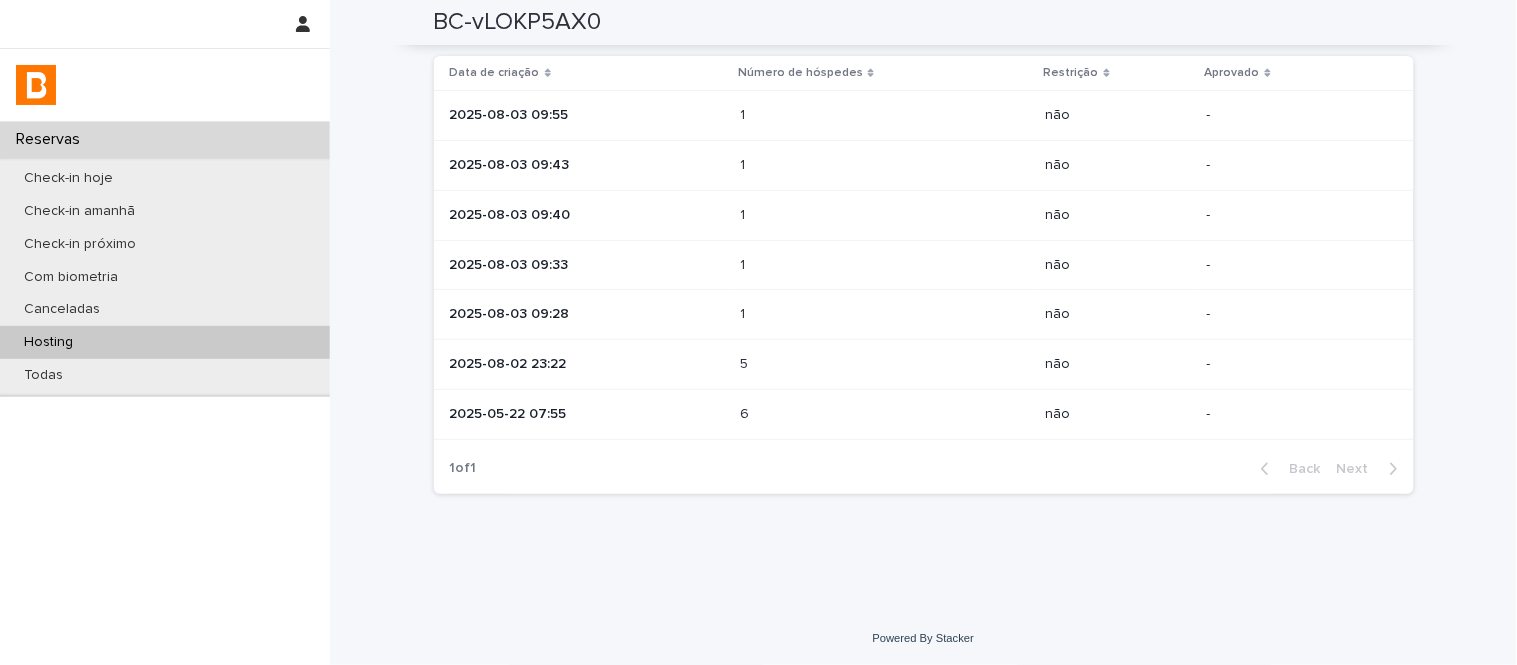 click on "1 1" at bounding box center (884, 215) 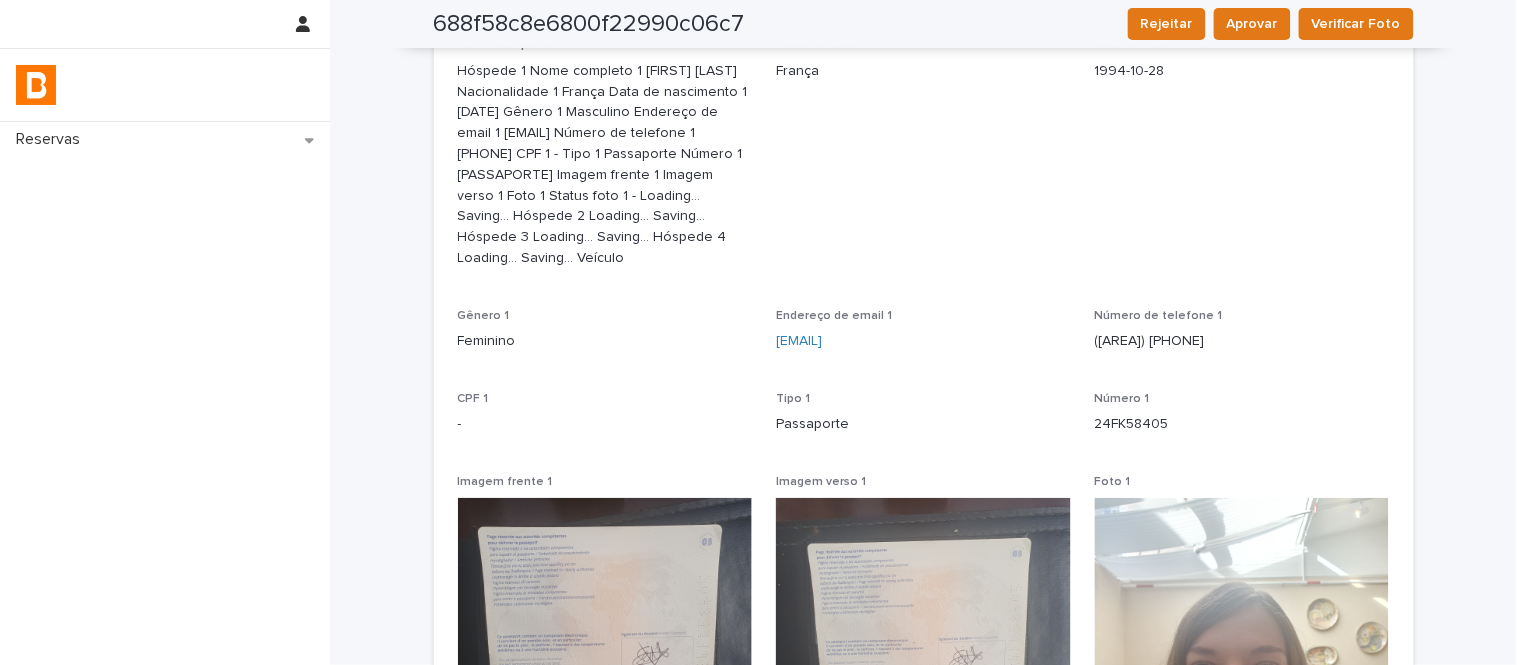 scroll, scrollTop: 0, scrollLeft: 0, axis: both 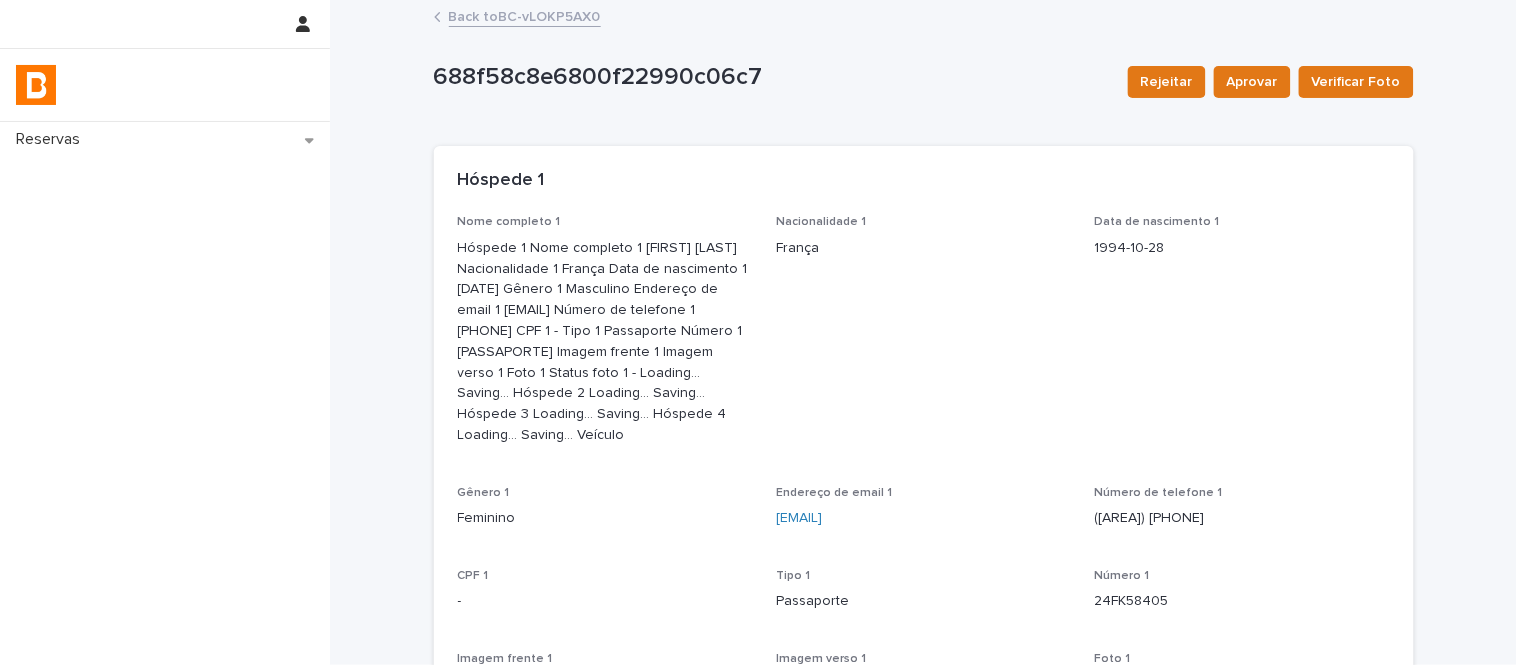 click on "Hóspede 1 Nome completo 1 [FIRST] [LAST] Nacionalidade 1 França Data de nascimento 1 [DATE] Gênero 1 Masculino Endereço de email 1 [EMAIL] Número de telefone 1 [PHONE] CPF 1 - Tipo 1 Passaporte Número 1 [PASSAPORTE] Imagem frente 1 Imagem verso 1 Foto 1 Status foto 1 - Loading... Saving… Hóspede 2 Loading... Saving… Hóspede 3 Loading... Saving… Hóspede 4 Loading... Saving… Veículo" at bounding box center [605, 342] 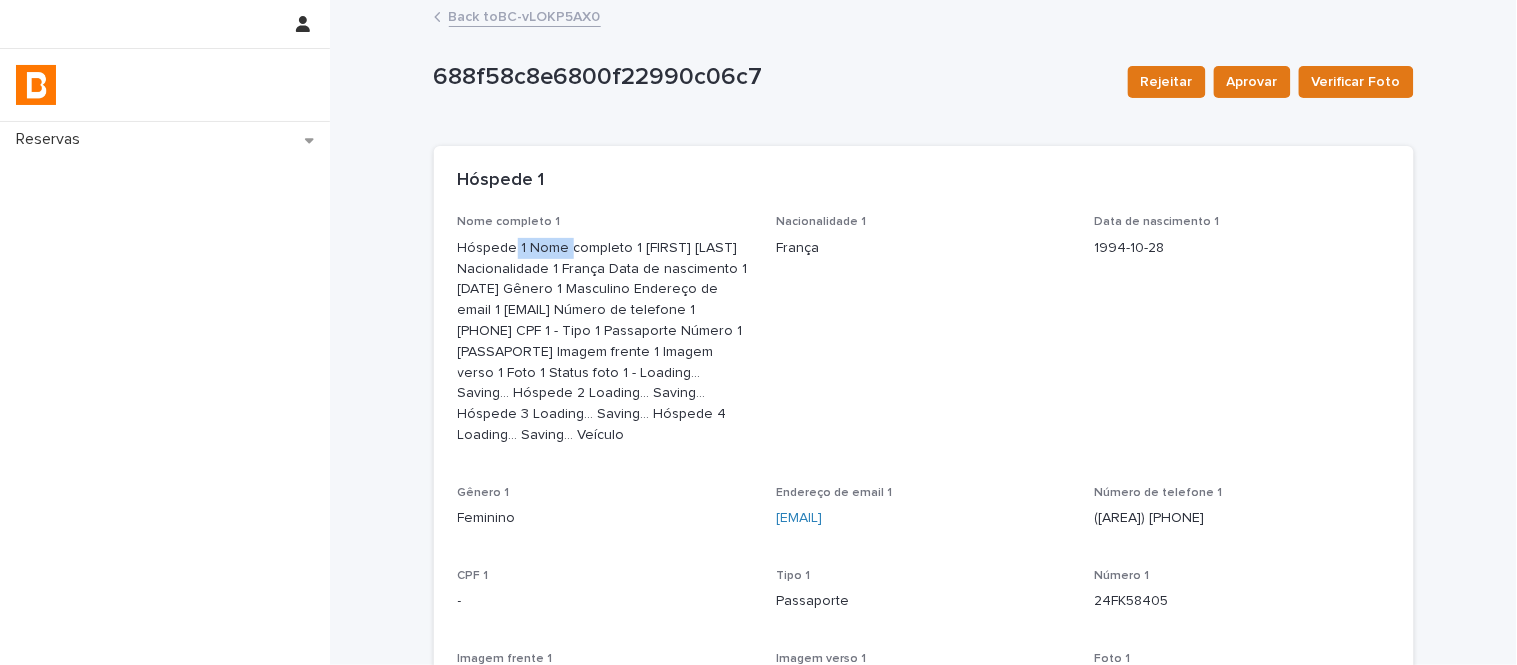 click on "Hóspede 1 Nome completo 1 [FIRST] [LAST] Nacionalidade 1 França Data de nascimento 1 [DATE] Gênero 1 Masculino Endereço de email 1 [EMAIL] Número de telefone 1 [PHONE] CPF 1 - Tipo 1 Passaporte Número 1 [PASSAPORTE] Imagem frente 1 Imagem verso 1 Foto 1 Status foto 1 - Loading... Saving… Hóspede 2 Loading... Saving… Hóspede 3 Loading... Saving… Hóspede 4 Loading... Saving… Veículo" at bounding box center (605, 342) 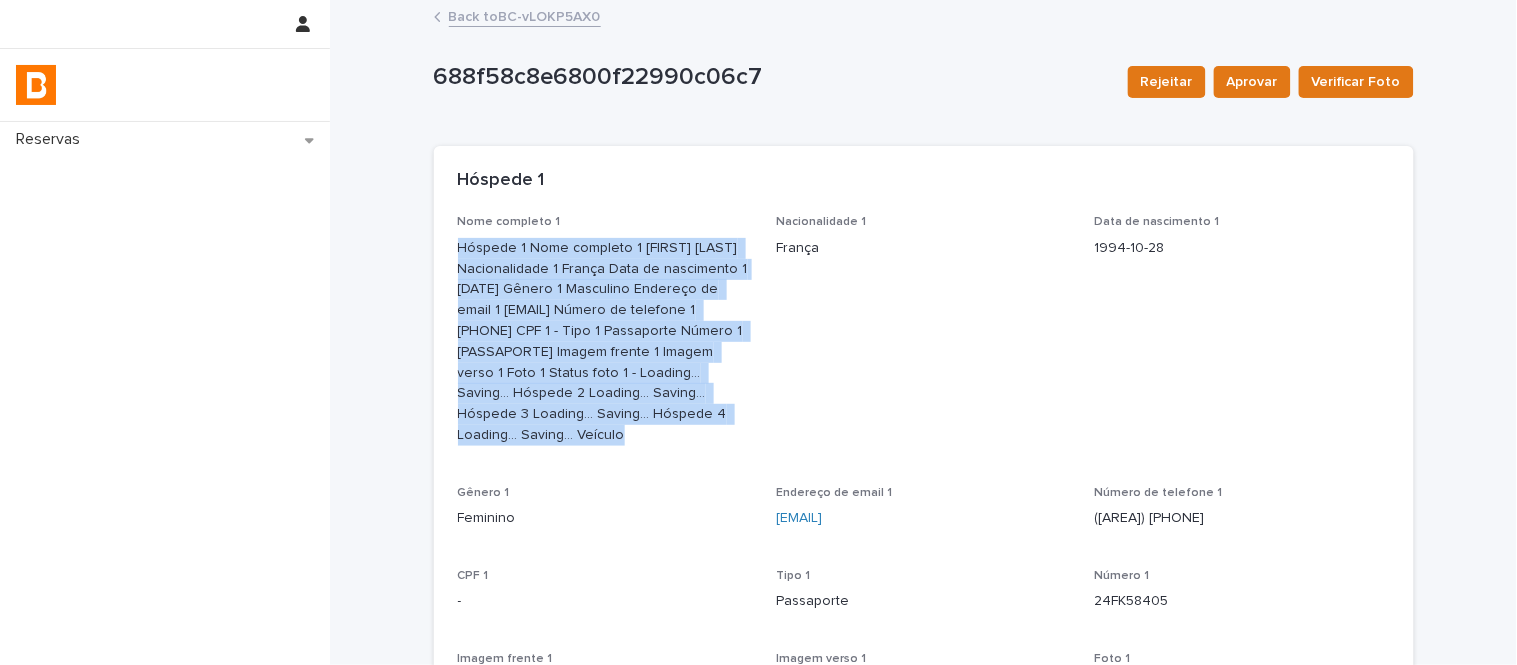 click on "Hóspede 1 Nome completo 1 [FIRST] [LAST] Nacionalidade 1 França Data de nascimento 1 [DATE] Gênero 1 Masculino Endereço de email 1 [EMAIL] Número de telefone 1 [PHONE] CPF 1 - Tipo 1 Passaporte Número 1 [PASSAPORTE] Imagem frente 1 Imagem verso 1 Foto 1 Status foto 1 - Loading... Saving… Hóspede 2 Loading... Saving… Hóspede 3 Loading... Saving… Hóspede 4 Loading... Saving… Veículo" at bounding box center [605, 342] 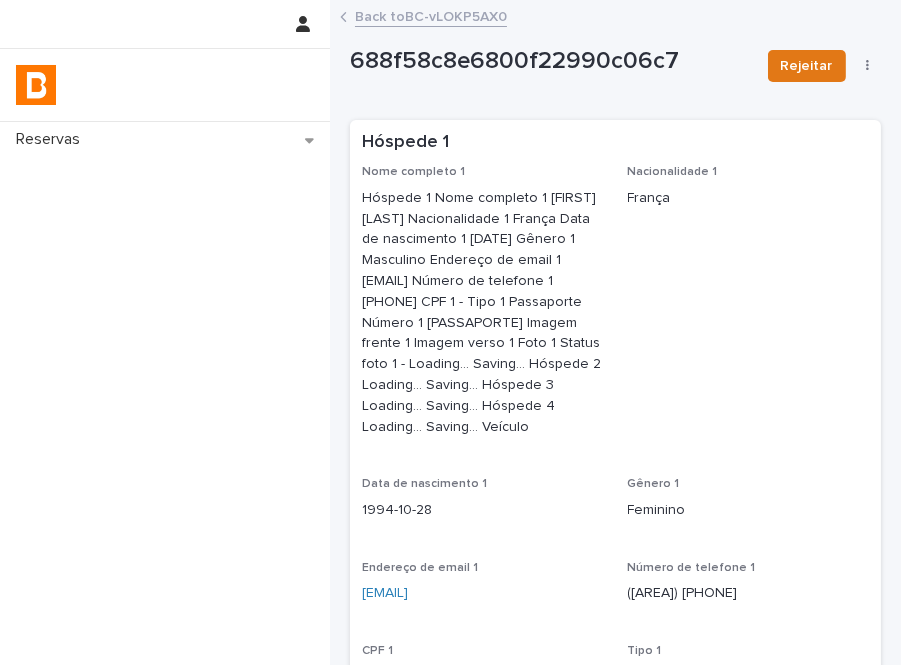 click on "Reservas" at bounding box center [165, 393] 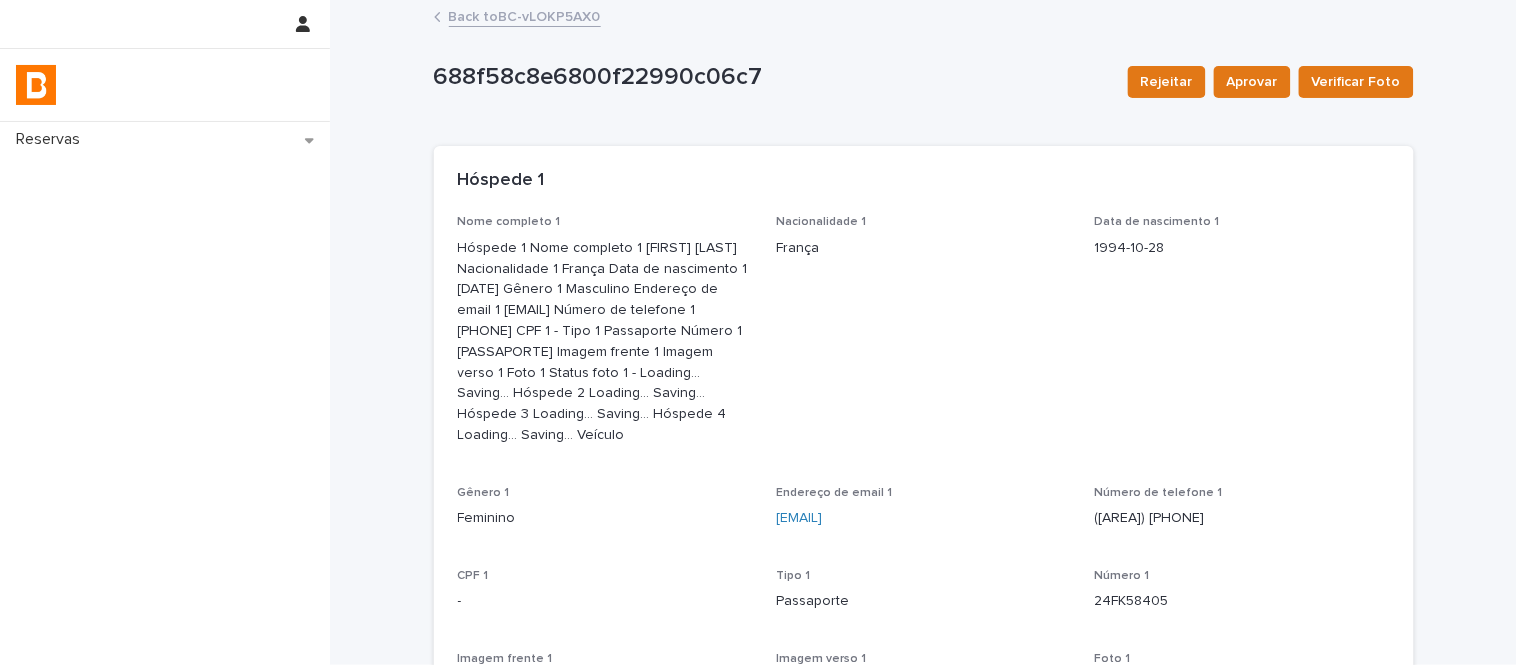 click on "24FK58405" at bounding box center [1242, 601] 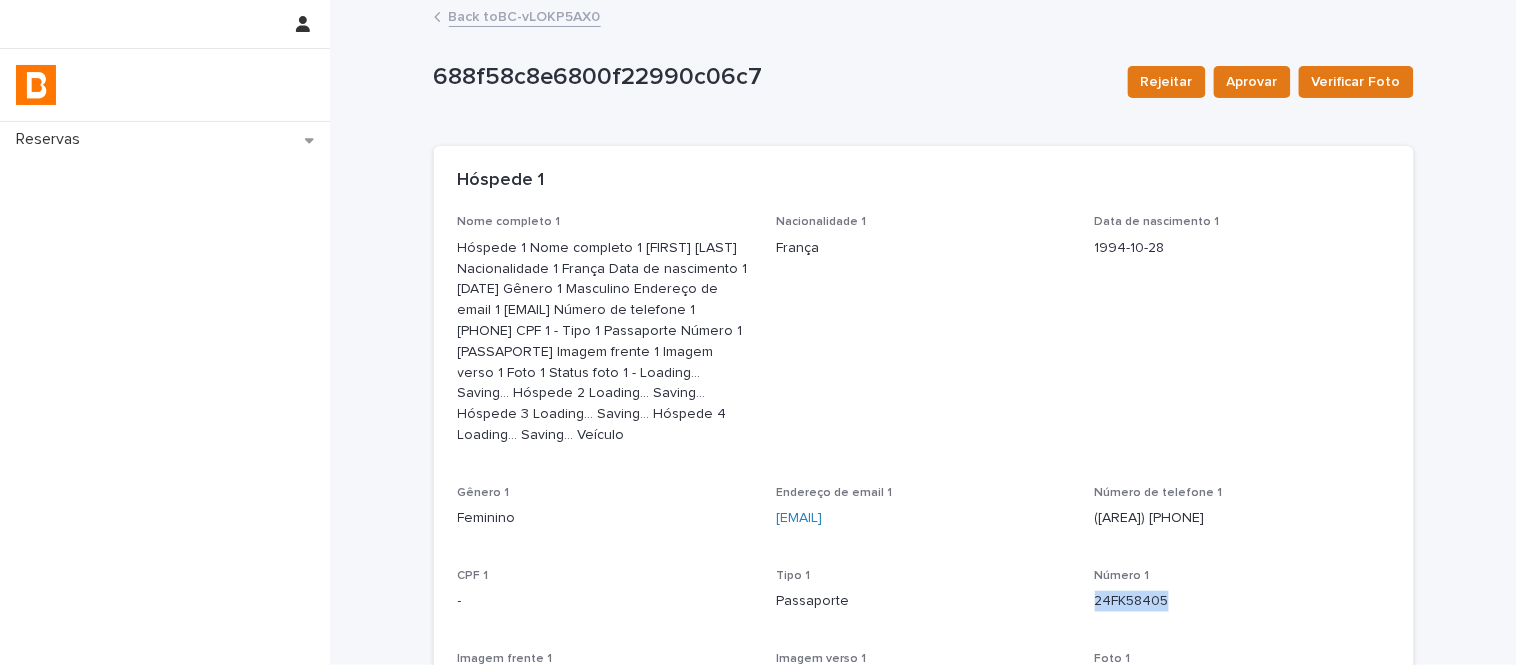 click on "24FK58405" at bounding box center [1242, 601] 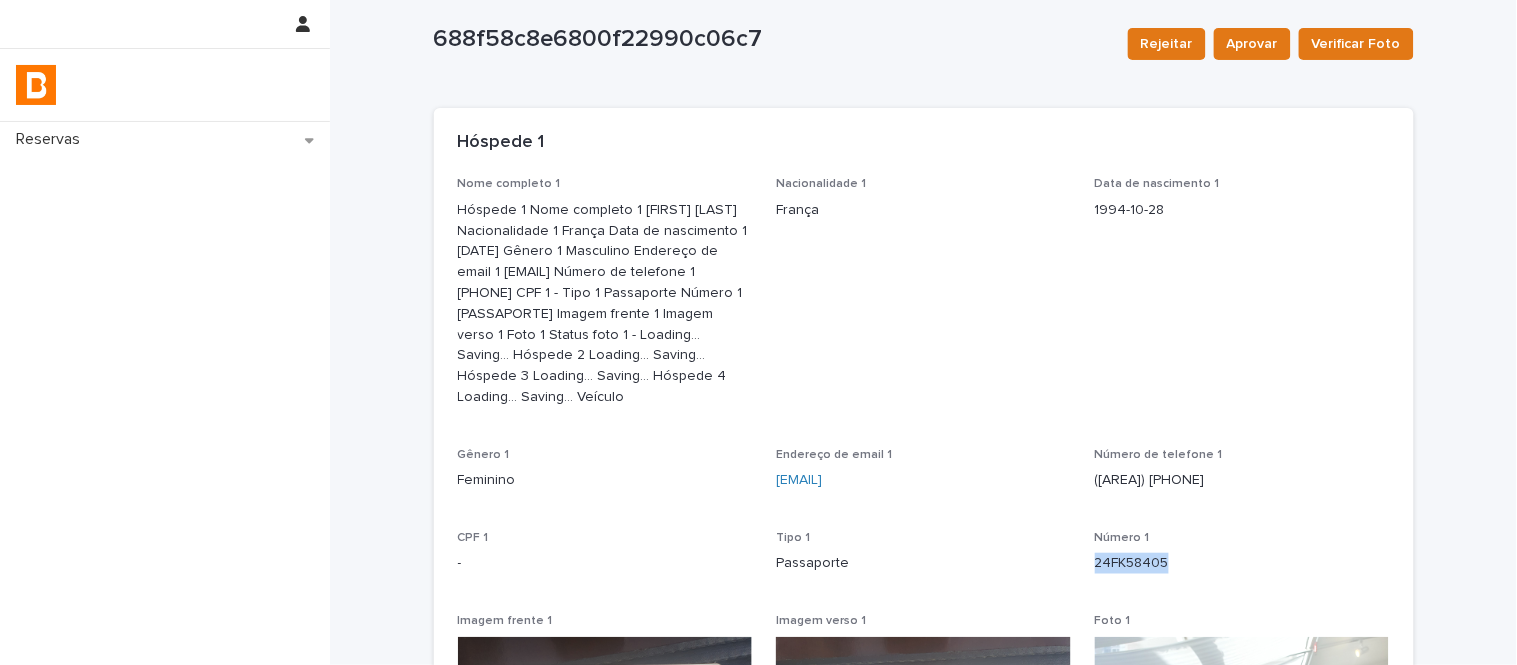 scroll, scrollTop: 0, scrollLeft: 0, axis: both 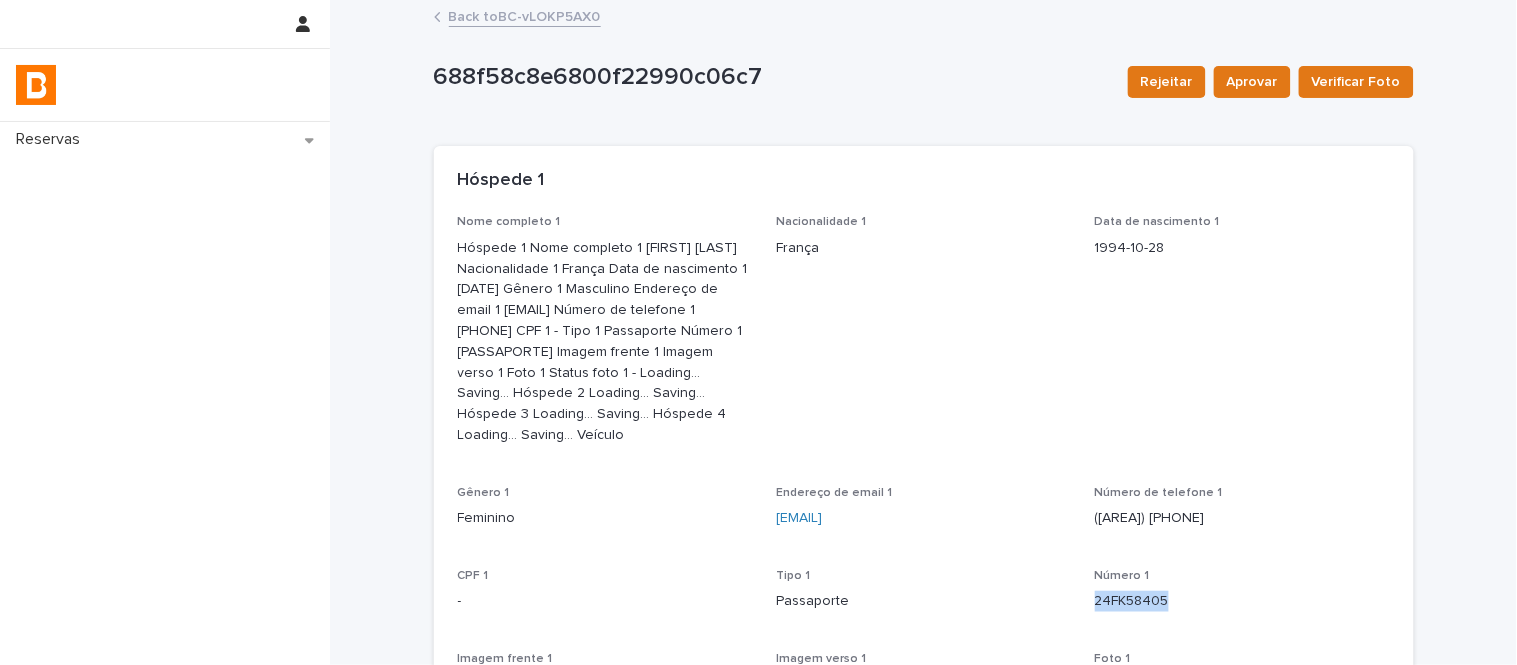 click on "Back to  BC-vLOKP5AX0" at bounding box center [525, 15] 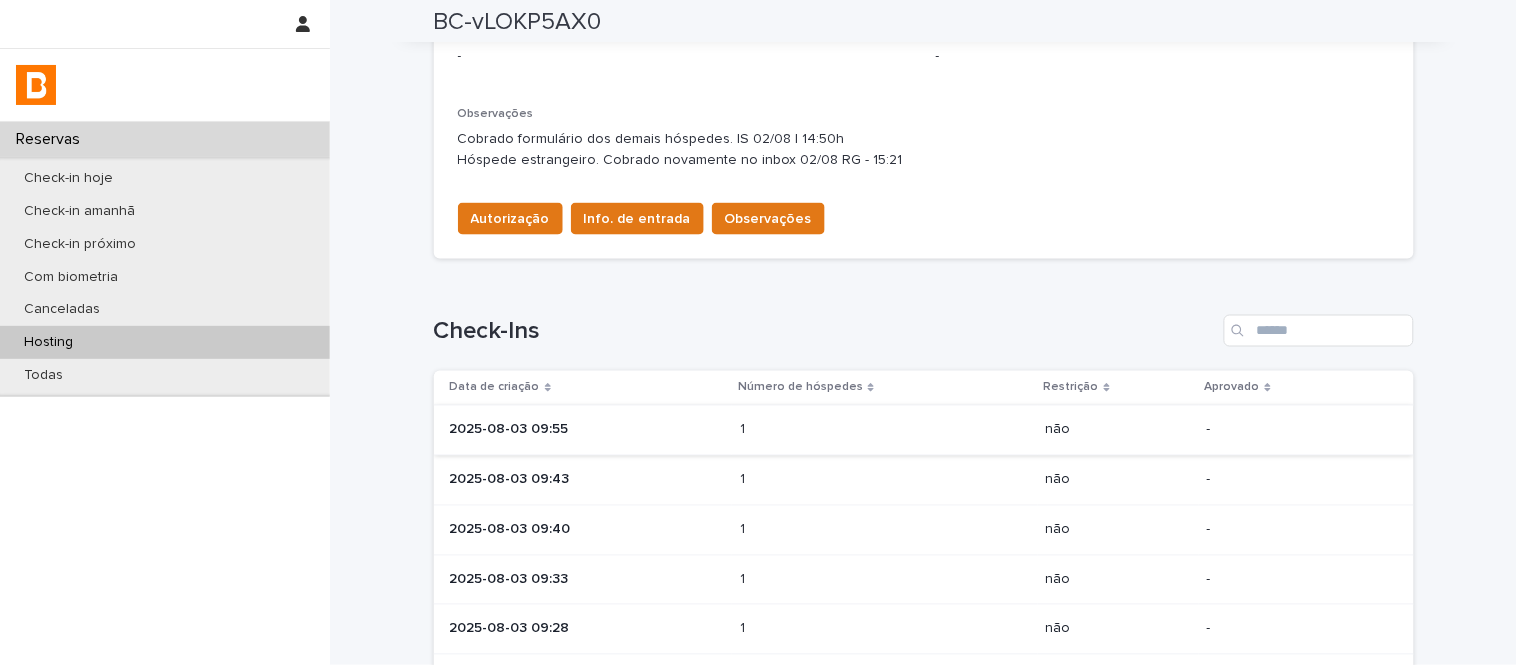 scroll, scrollTop: 666, scrollLeft: 0, axis: vertical 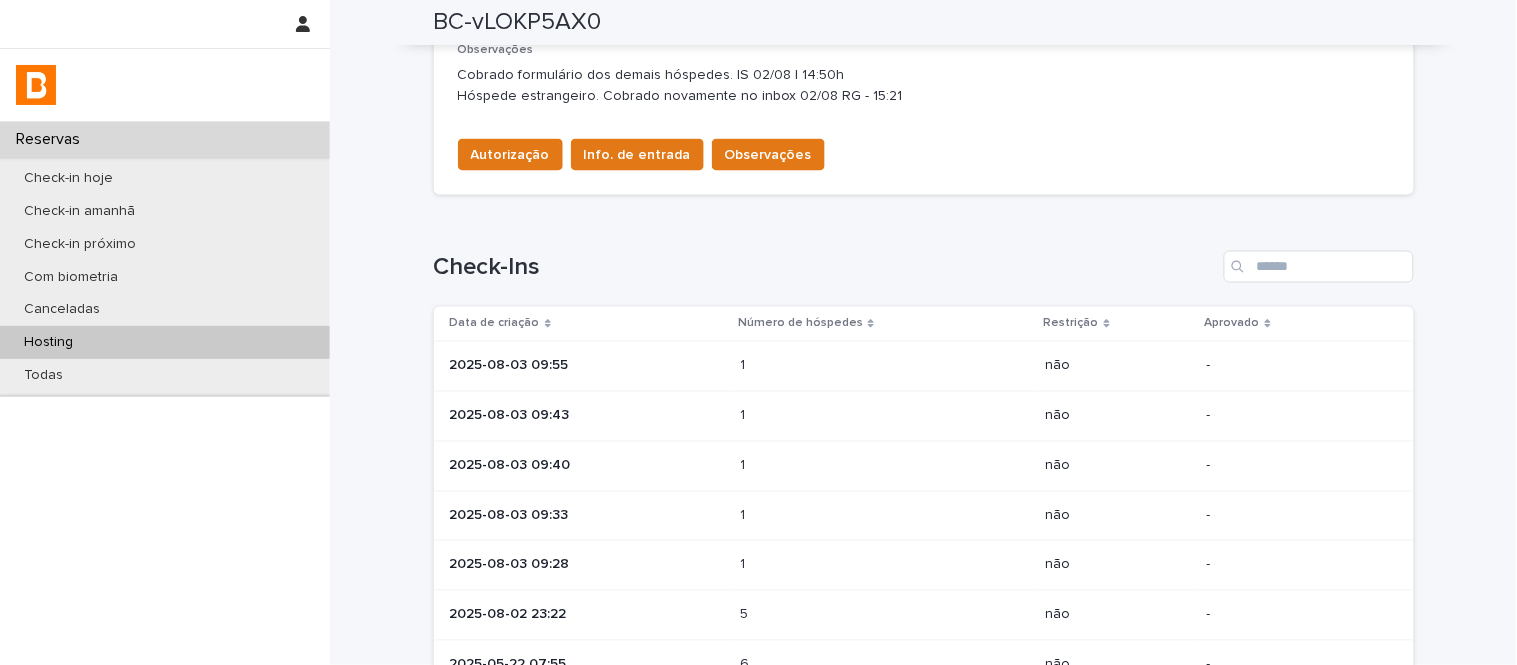 click on "2025-08-03 09:43" at bounding box center [583, 417] 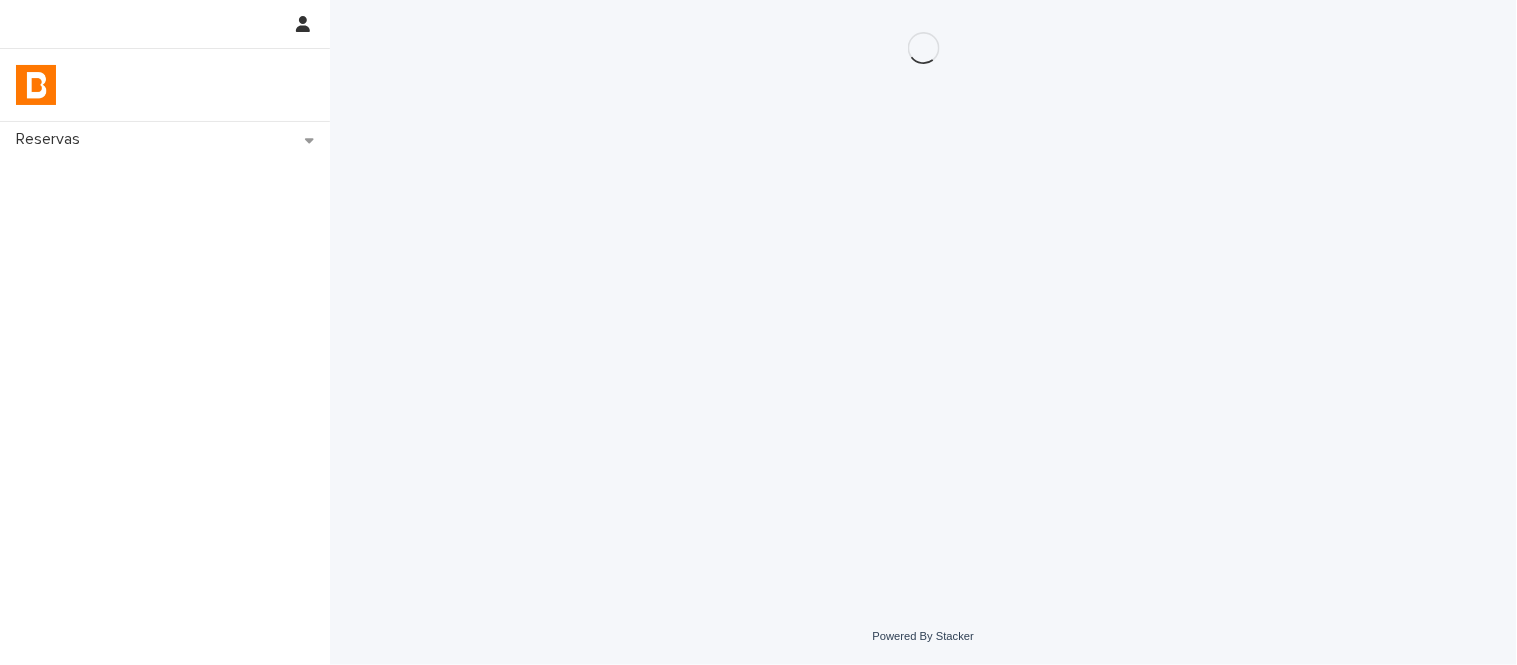scroll, scrollTop: 0, scrollLeft: 0, axis: both 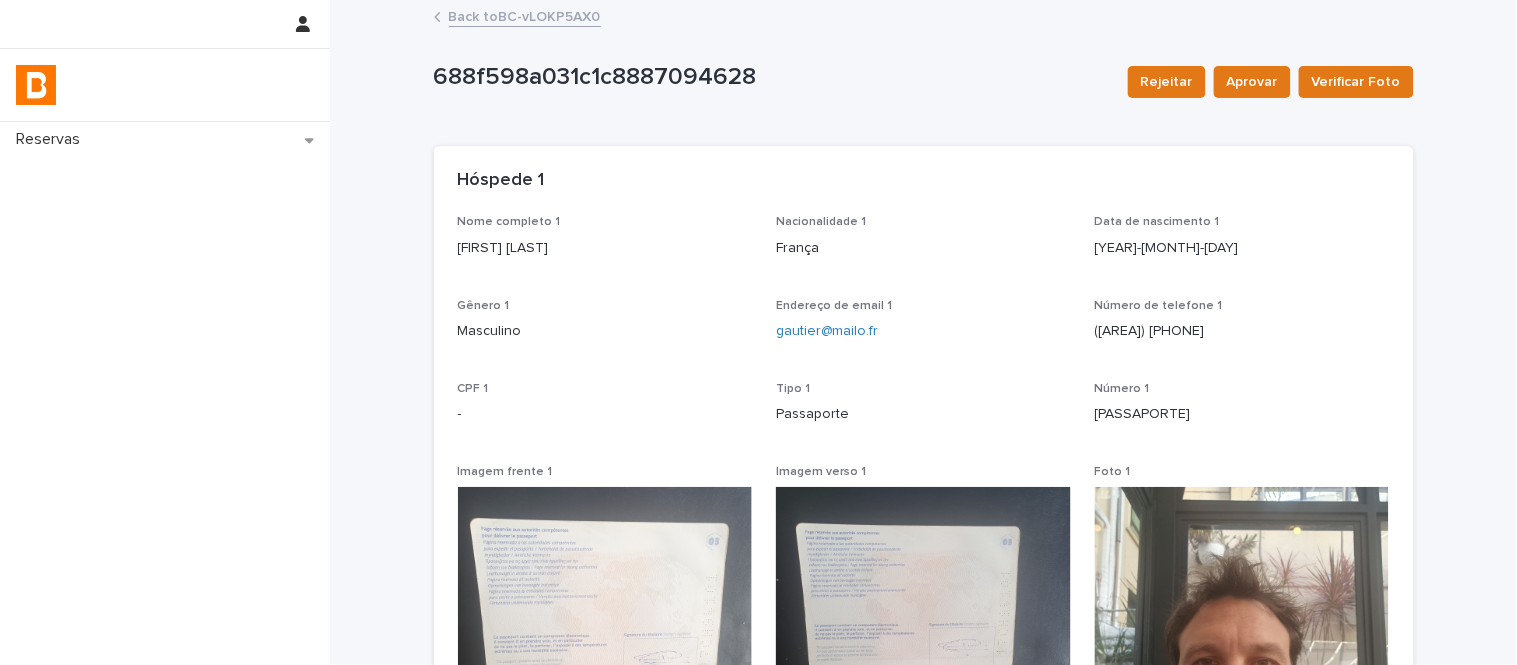 click on "[FIRST] [LAST]" at bounding box center (605, 248) 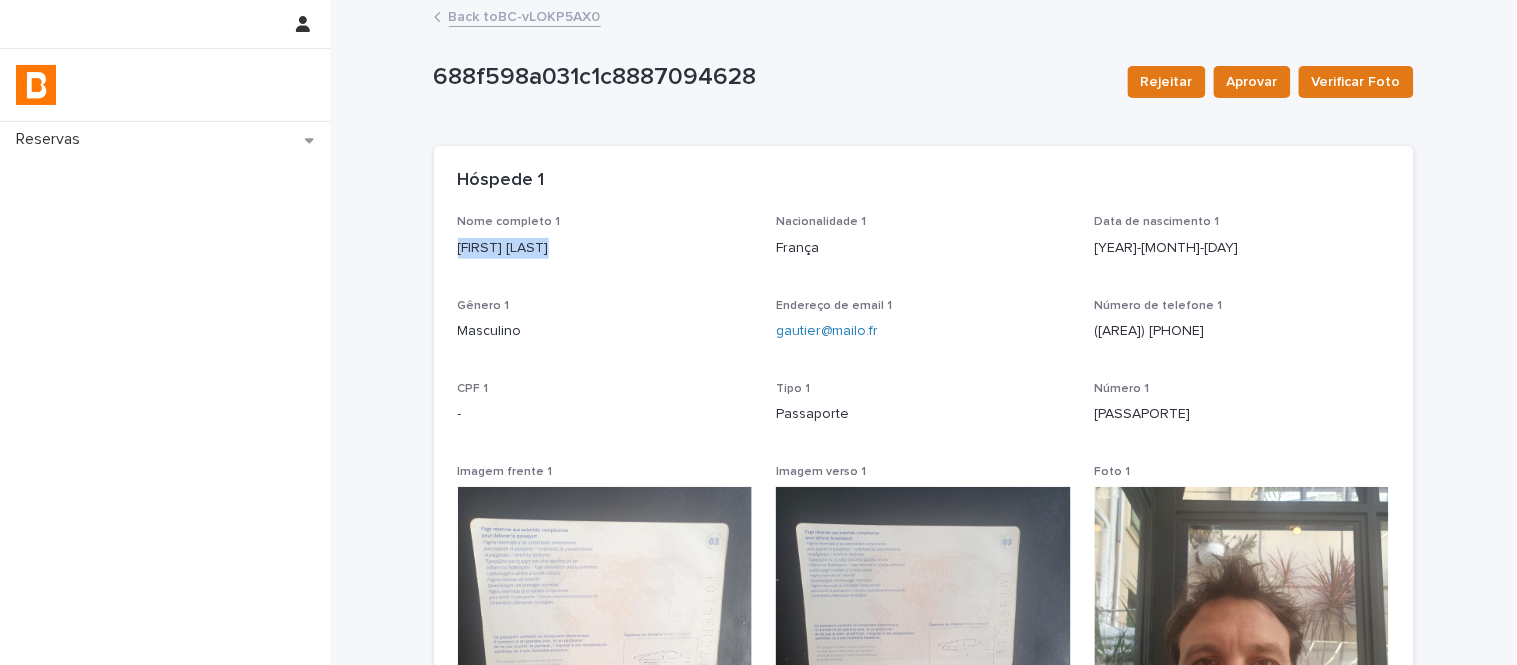 click on "[FIRST] [LAST]" at bounding box center (605, 248) 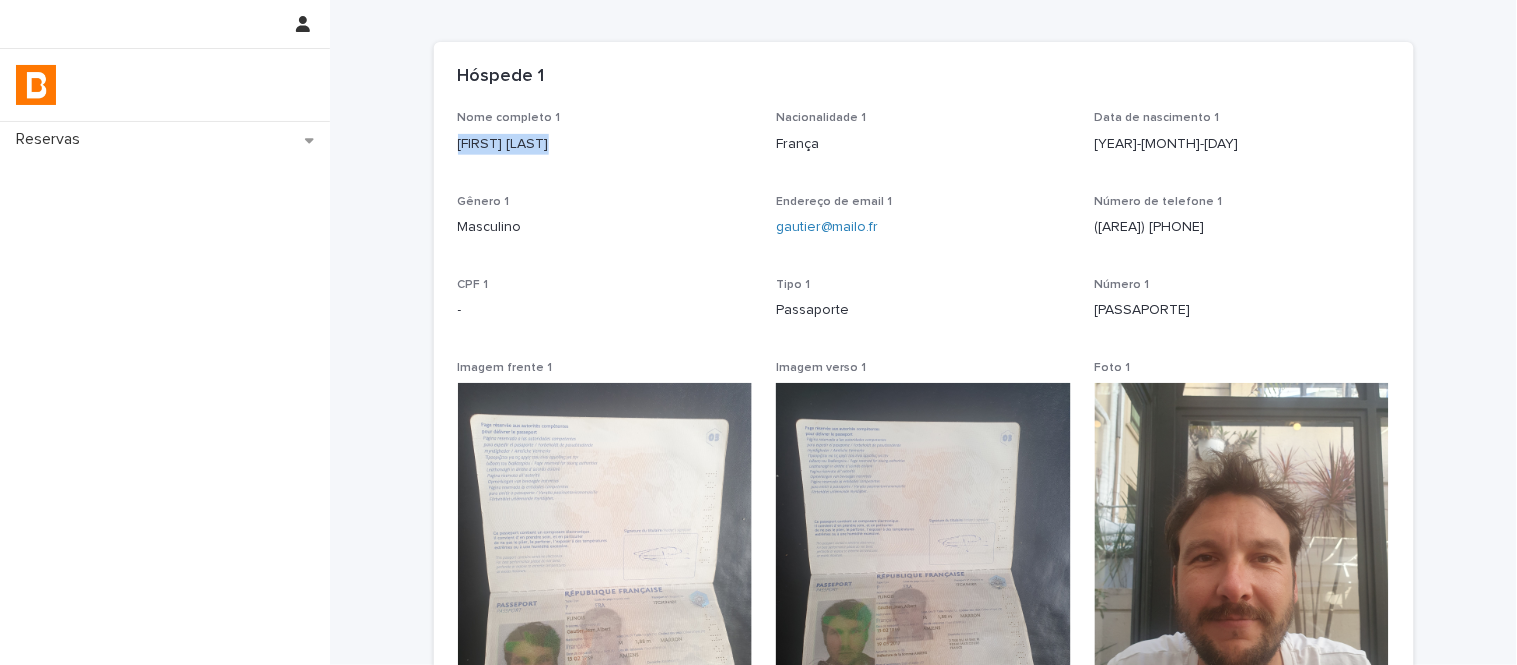 scroll, scrollTop: 222, scrollLeft: 0, axis: vertical 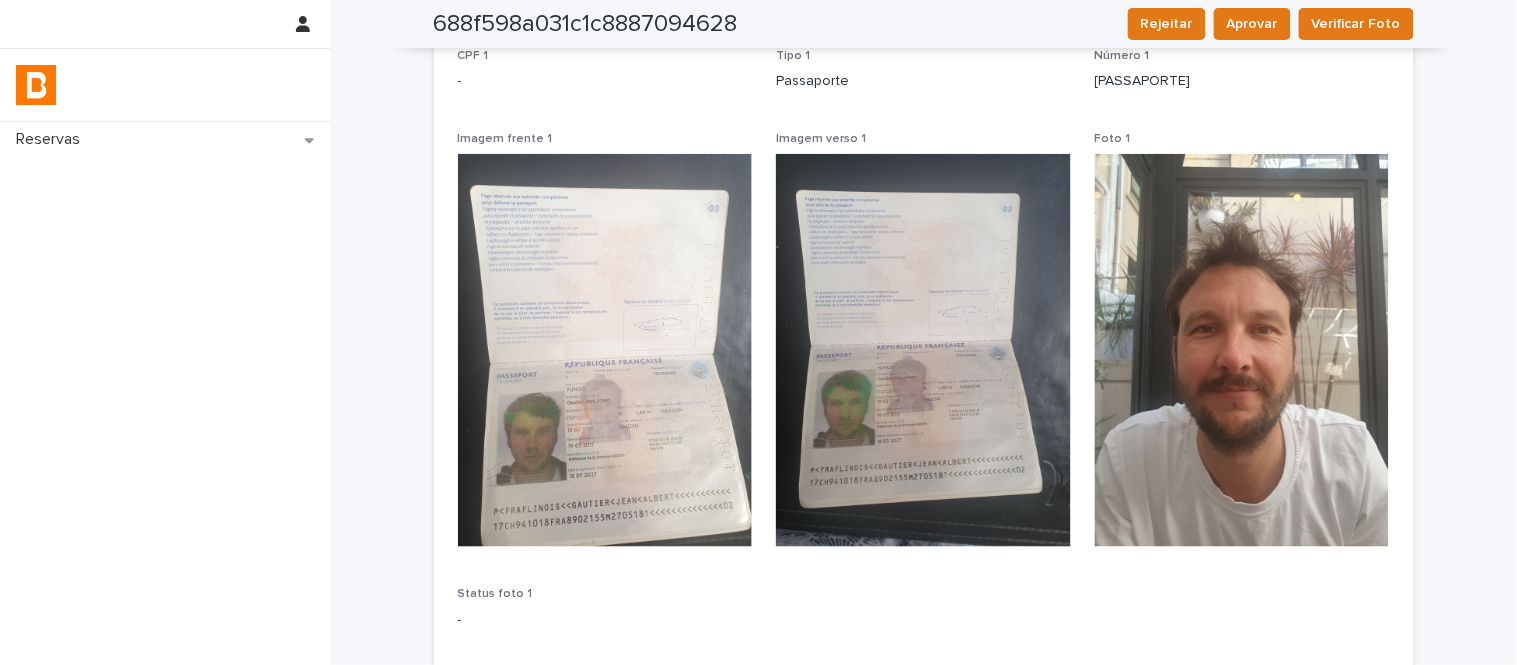 click on "Tipo 1 Passaporte" at bounding box center (923, 78) 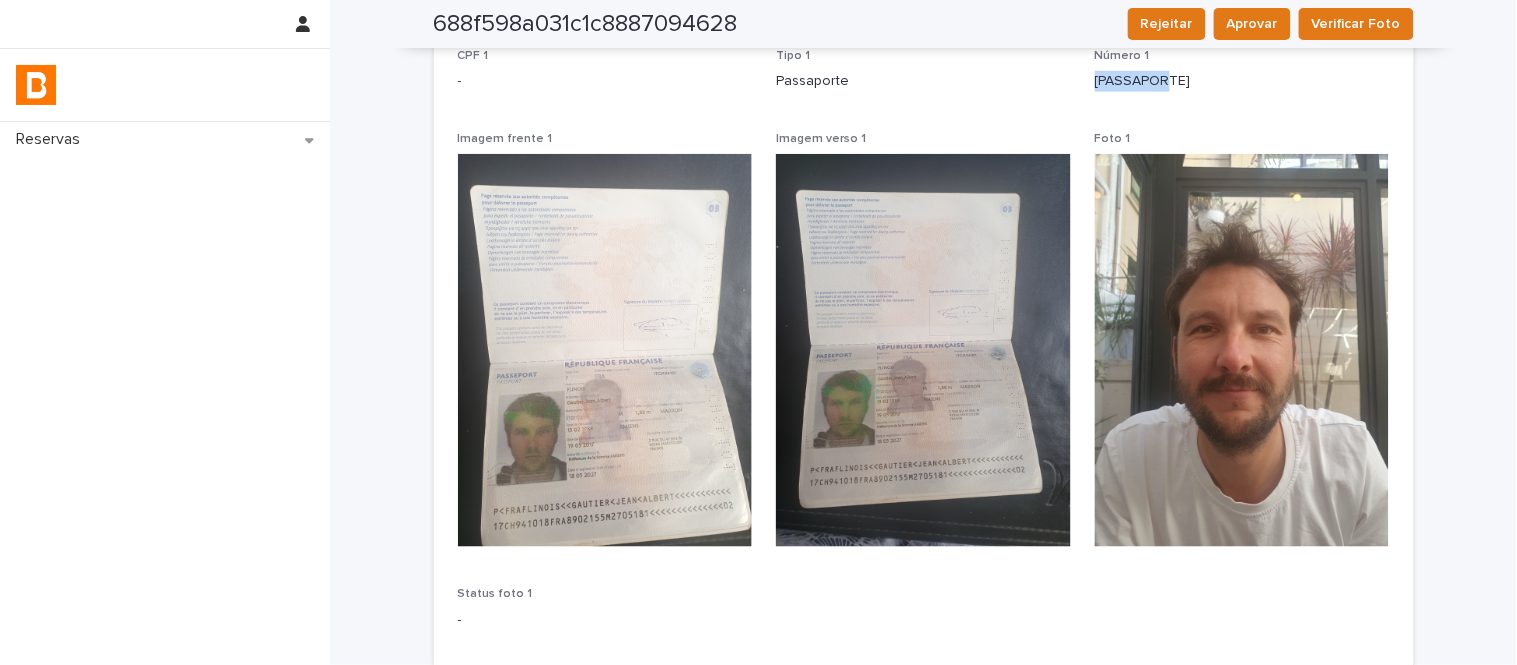 click on "[PASSAPORTE]" at bounding box center (1242, 81) 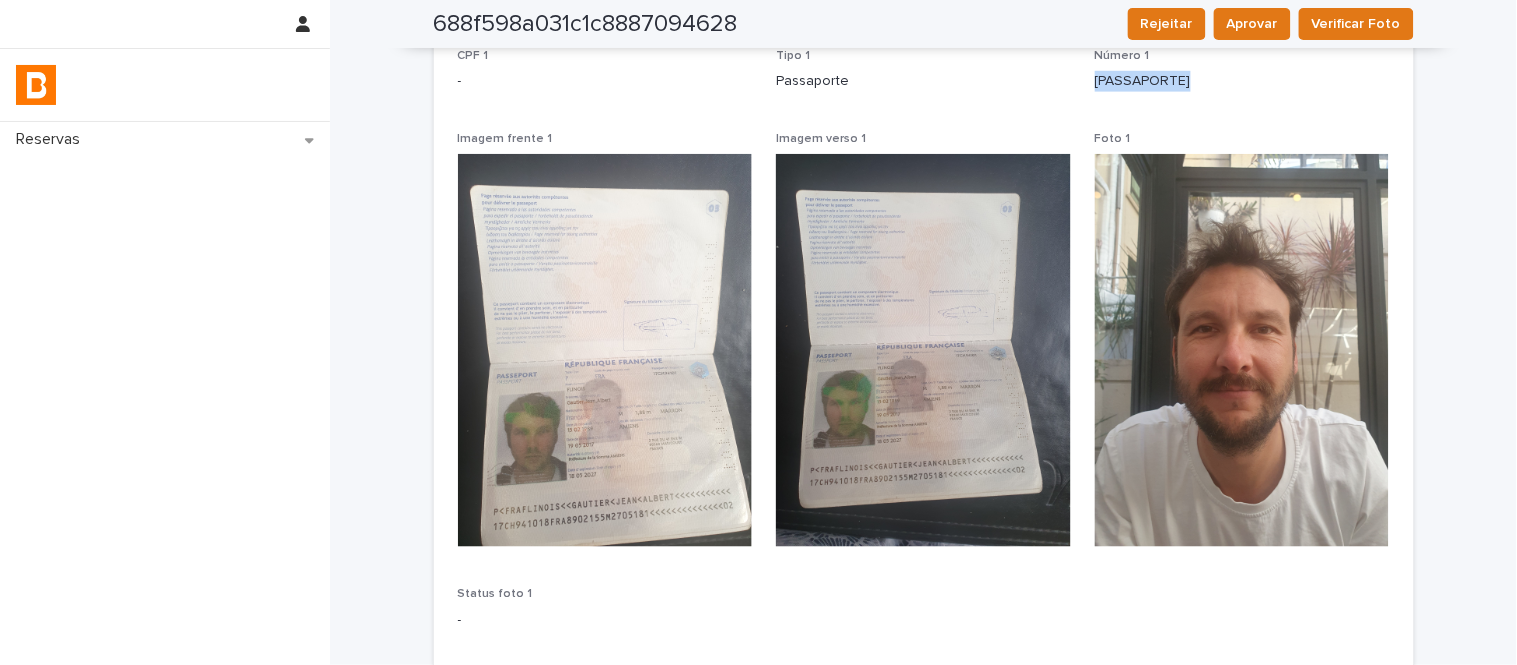 click on "[PASSAPORTE]" at bounding box center (1242, 81) 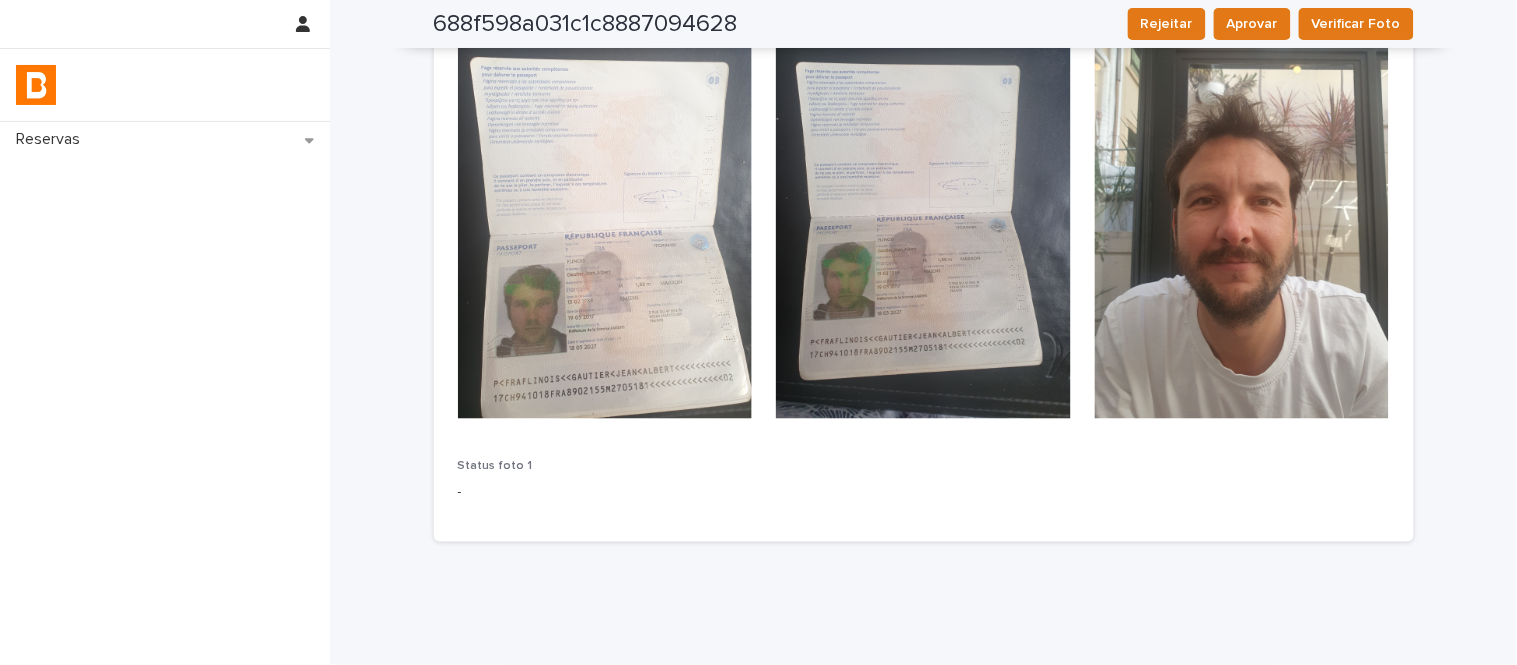 scroll, scrollTop: 511, scrollLeft: 0, axis: vertical 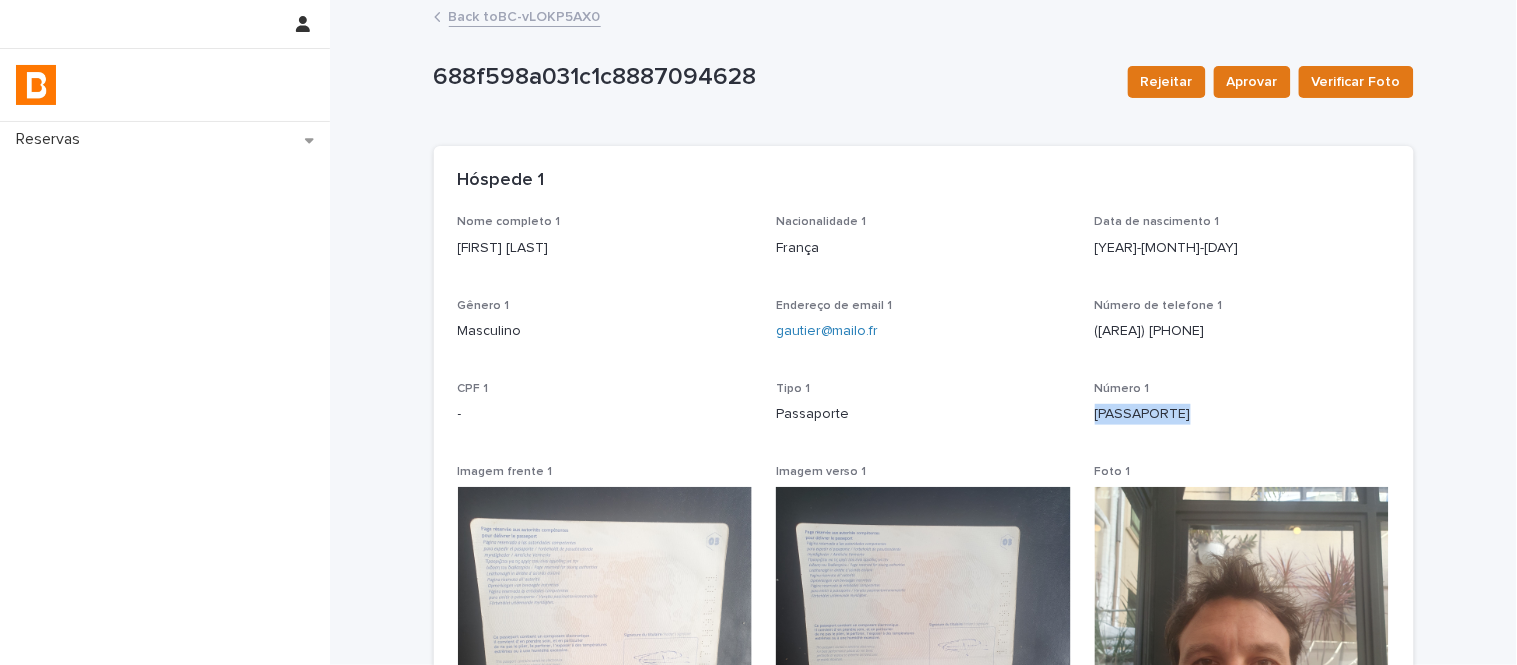 click on "Back to  BC-vLOKP5AX0" at bounding box center (525, 15) 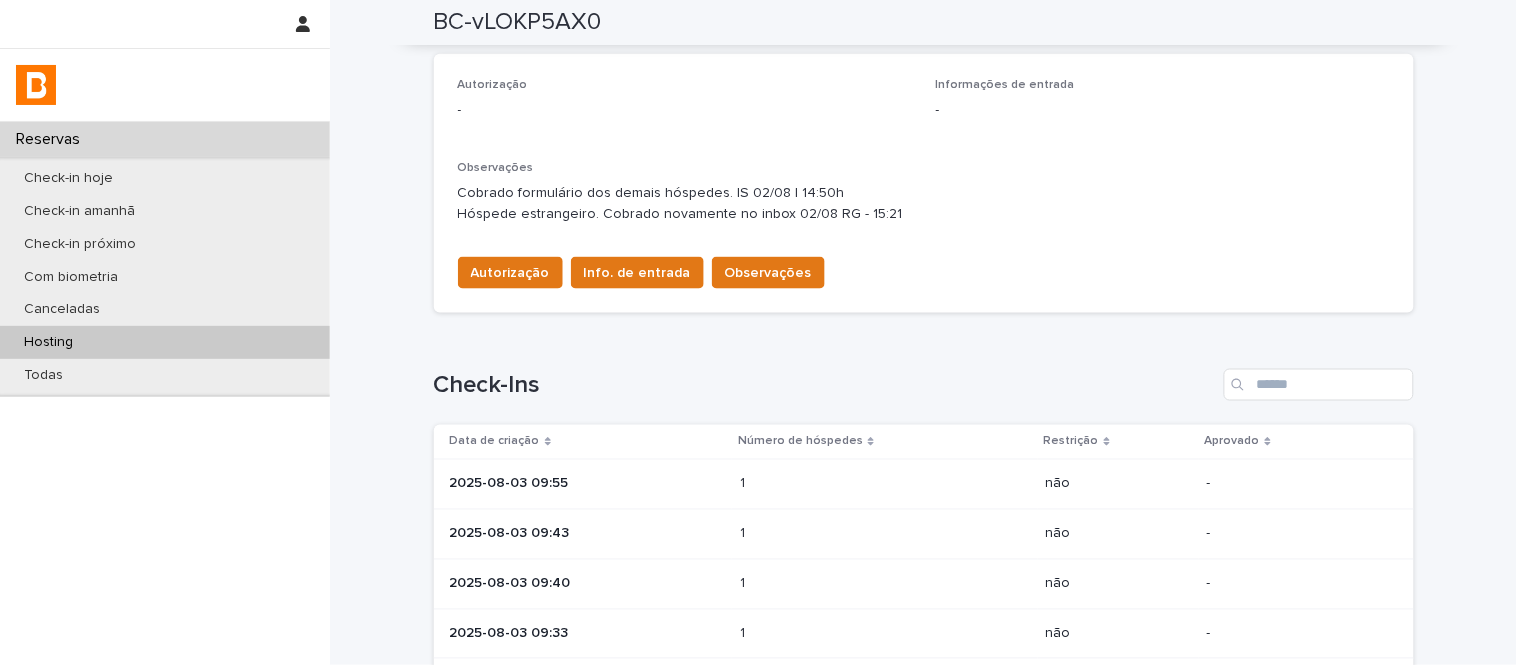 scroll, scrollTop: 555, scrollLeft: 0, axis: vertical 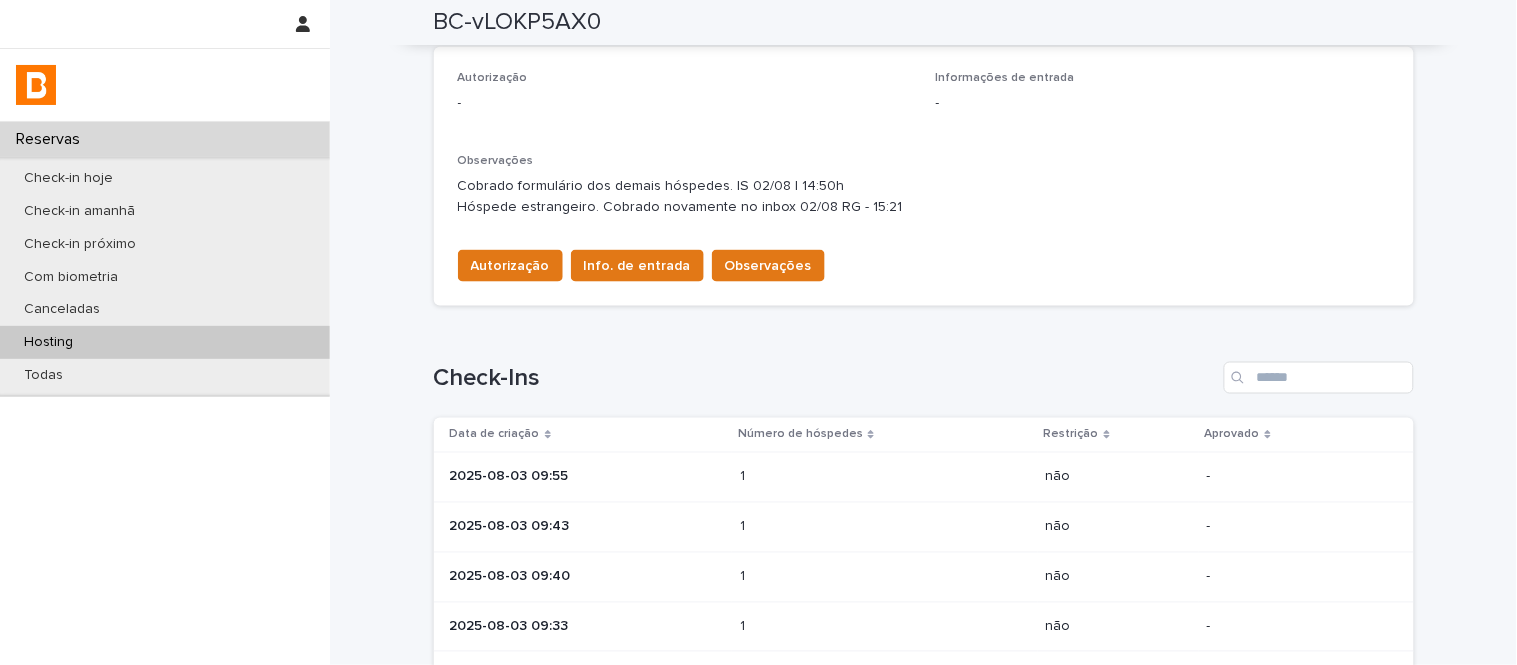 click at bounding box center [827, 477] 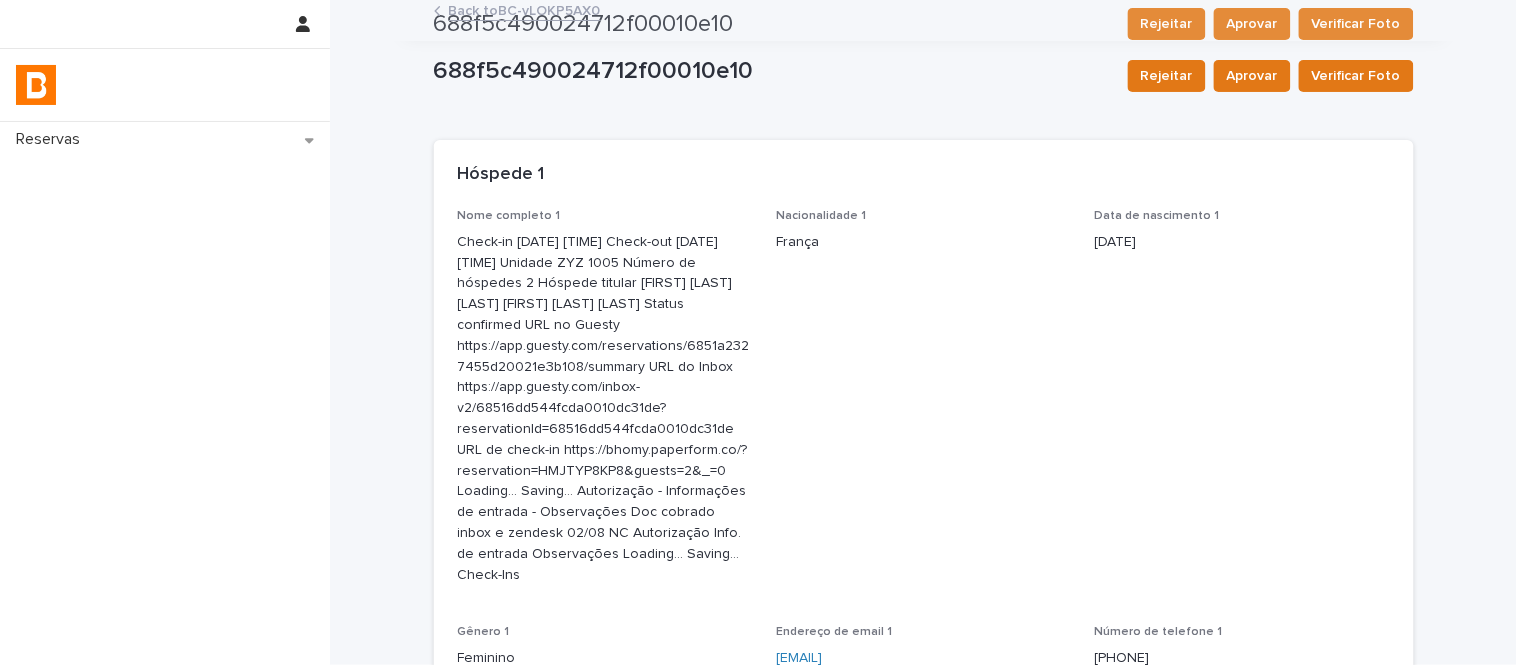 scroll, scrollTop: 0, scrollLeft: 0, axis: both 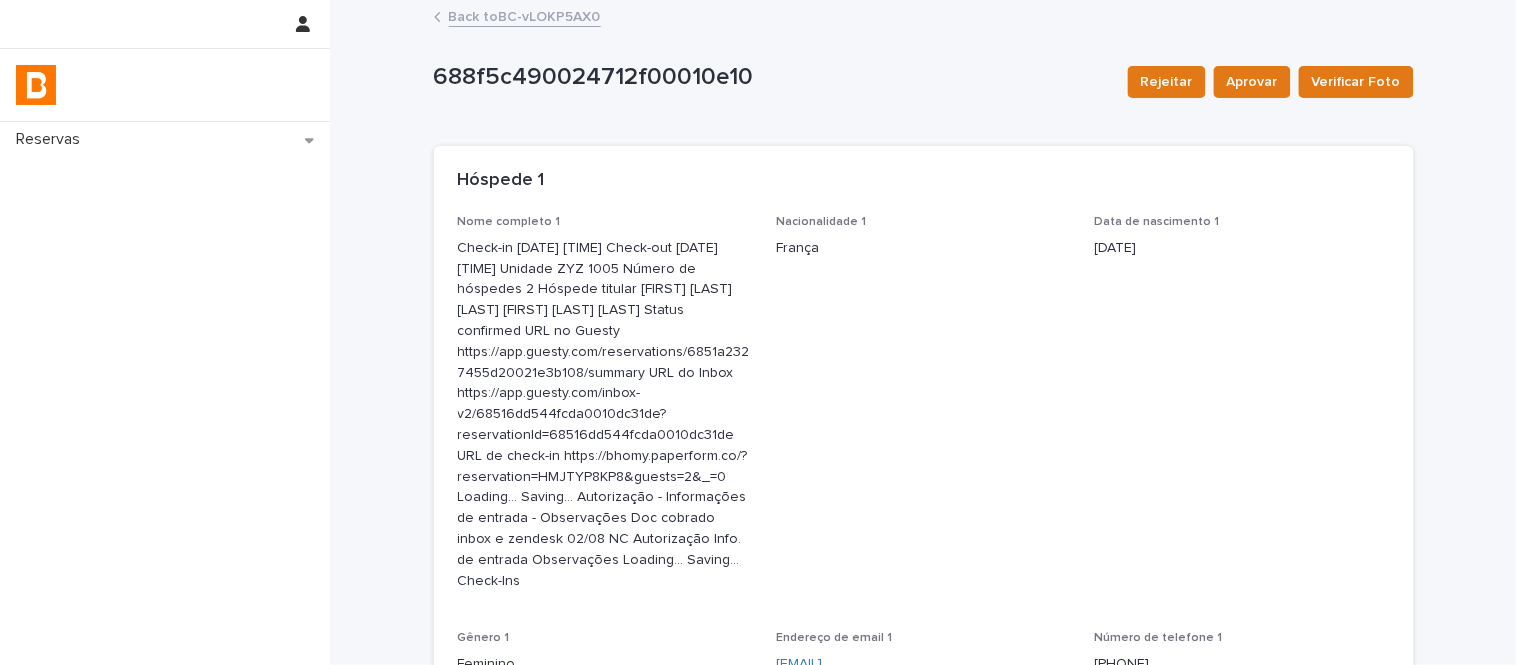click on "Check-in [DATE] [TIME] Check-out [DATE] [TIME] Unidade ZYZ 1005 Número de hóspedes 2 Hóspede titular [FIRST] [LAST] [LAST] [FIRST] [LAST] [LAST] Status confirmed URL no Guesty https://app.guesty.com/reservations/6851a2327455d20021e3b108/summary URL do Inbox https://app.guesty.com/inbox-v2/68516dd544fcda0010dc31de?reservationId=68516dd544fcda0010dc31de URL de check-in https://bhomy.paperform.co/?reservation=HMJTYP8KP8&guests=2&_=0 Loading... Saving… Autorização - Informações de entrada - Observações Doc cobrado inbox e zendesk 02/08 NC Autorização Info. de entrada Observações Loading... Saving… Check-Ins" at bounding box center [605, 415] 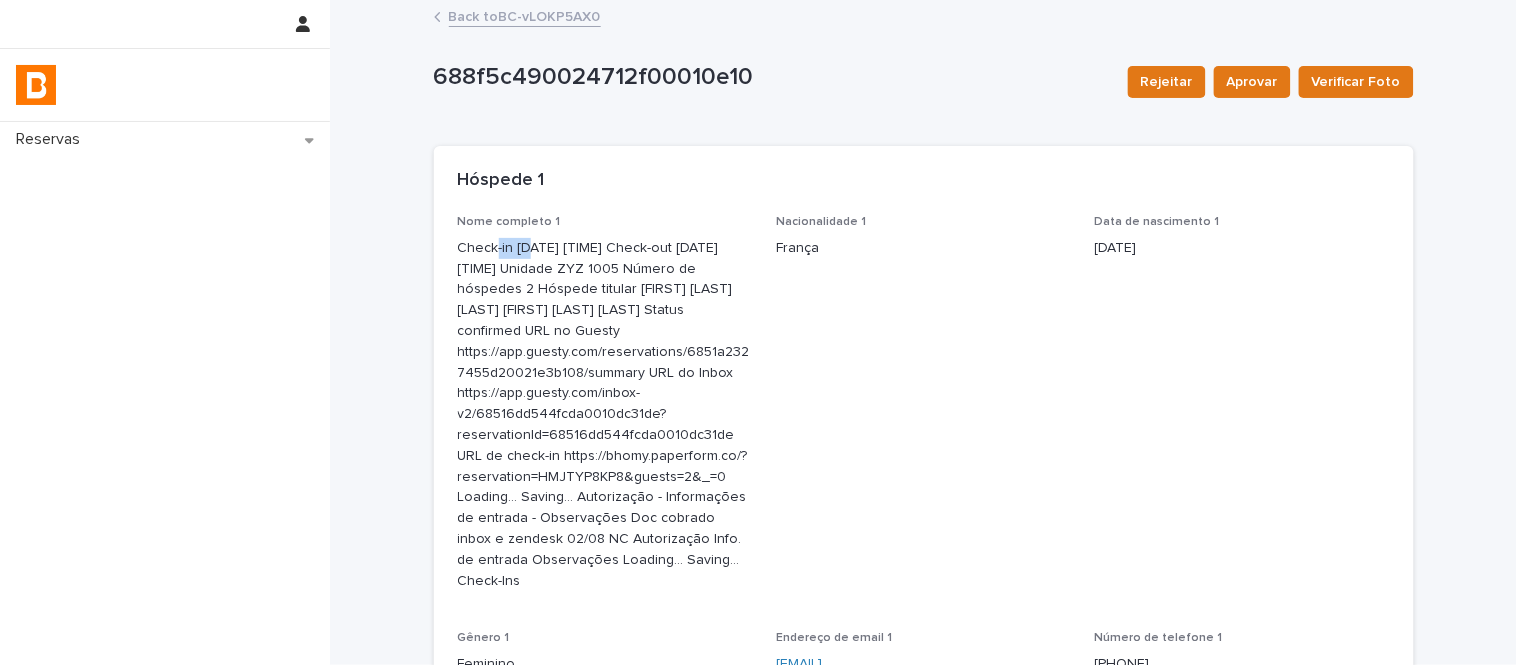 click on "Check-in [DATE] [TIME] Check-out [DATE] [TIME] Unidade ZYZ 1005 Número de hóspedes 2 Hóspede titular [FIRST] [LAST] [LAST] [FIRST] [LAST] [LAST] Status confirmed URL no Guesty https://app.guesty.com/reservations/6851a2327455d20021e3b108/summary URL do Inbox https://app.guesty.com/inbox-v2/68516dd544fcda0010dc31de?reservationId=68516dd544fcda0010dc31de URL de check-in https://bhomy.paperform.co/?reservation=HMJTYP8KP8&guests=2&_=0 Loading... Saving… Autorização - Informações de entrada - Observações Doc cobrado inbox e zendesk 02/08 NC Autorização Info. de entrada Observações Loading... Saving… Check-Ins" at bounding box center (605, 415) 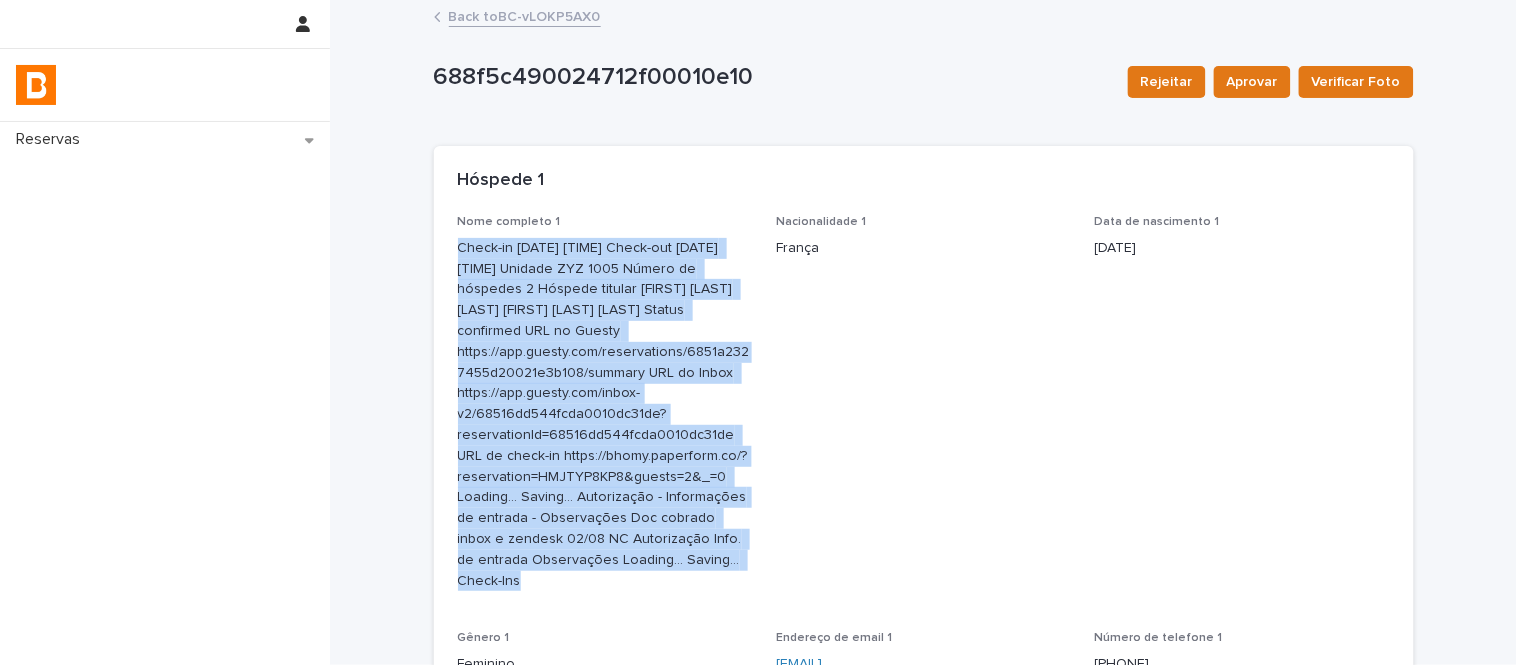 click on "Check-in [DATE] [TIME] Check-out [DATE] [TIME] Unidade ZYZ 1005 Número de hóspedes 2 Hóspede titular [FIRST] [LAST] [LAST] [FIRST] [LAST] [LAST] Status confirmed URL no Guesty https://app.guesty.com/reservations/6851a2327455d20021e3b108/summary URL do Inbox https://app.guesty.com/inbox-v2/68516dd544fcda0010dc31de?reservationId=68516dd544fcda0010dc31de URL de check-in https://bhomy.paperform.co/?reservation=HMJTYP8KP8&guests=2&_=0 Loading... Saving… Autorização - Informações de entrada - Observações Doc cobrado inbox e zendesk 02/08 NC Autorização Info. de entrada Observações Loading... Saving… Check-Ins" at bounding box center [605, 415] 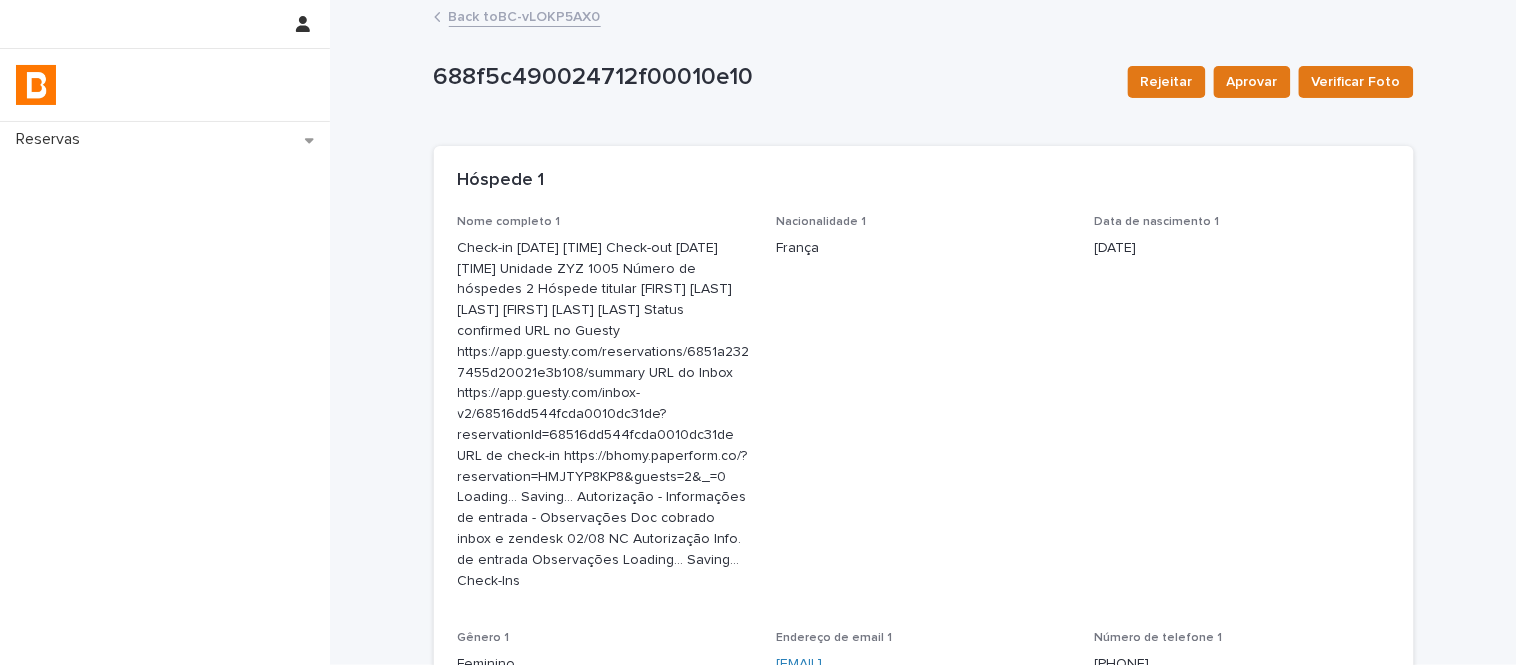 click on "[DOCUMENT_NUMBER]" at bounding box center [1242, 747] 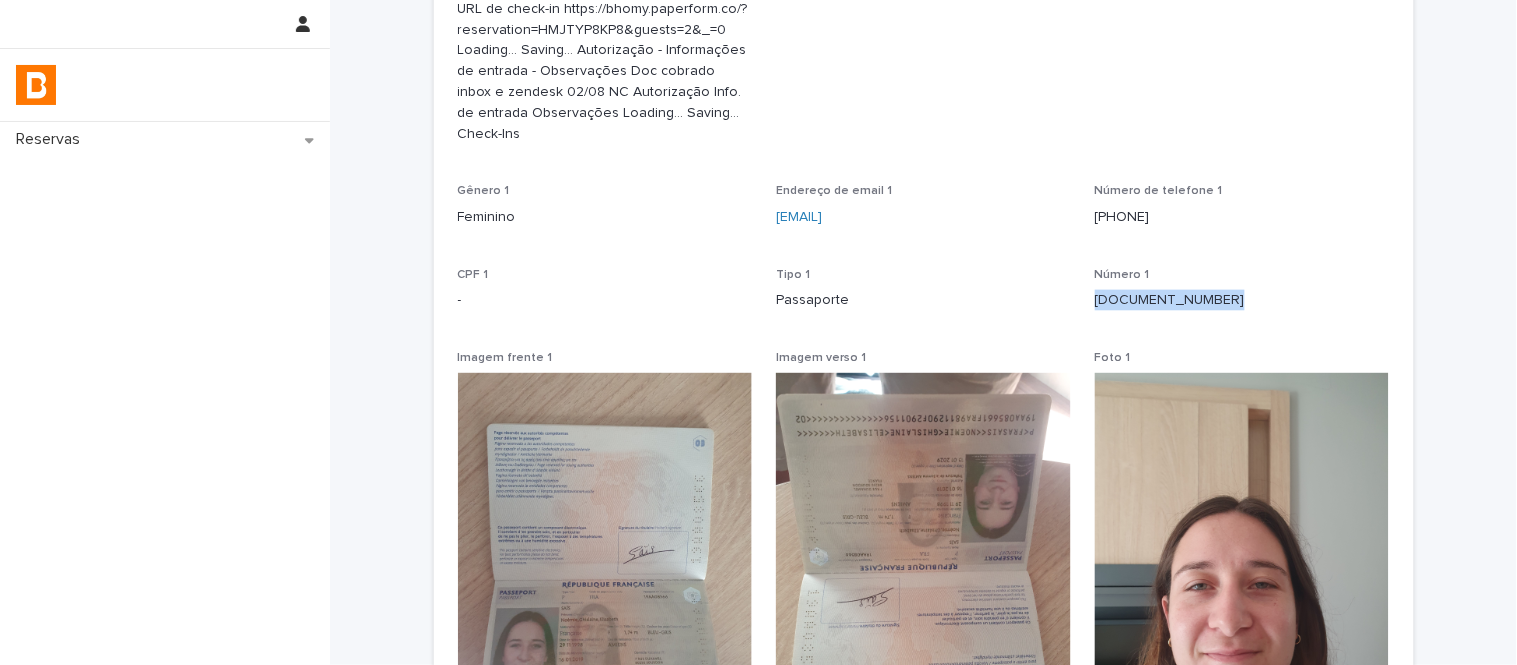 scroll, scrollTop: 511, scrollLeft: 0, axis: vertical 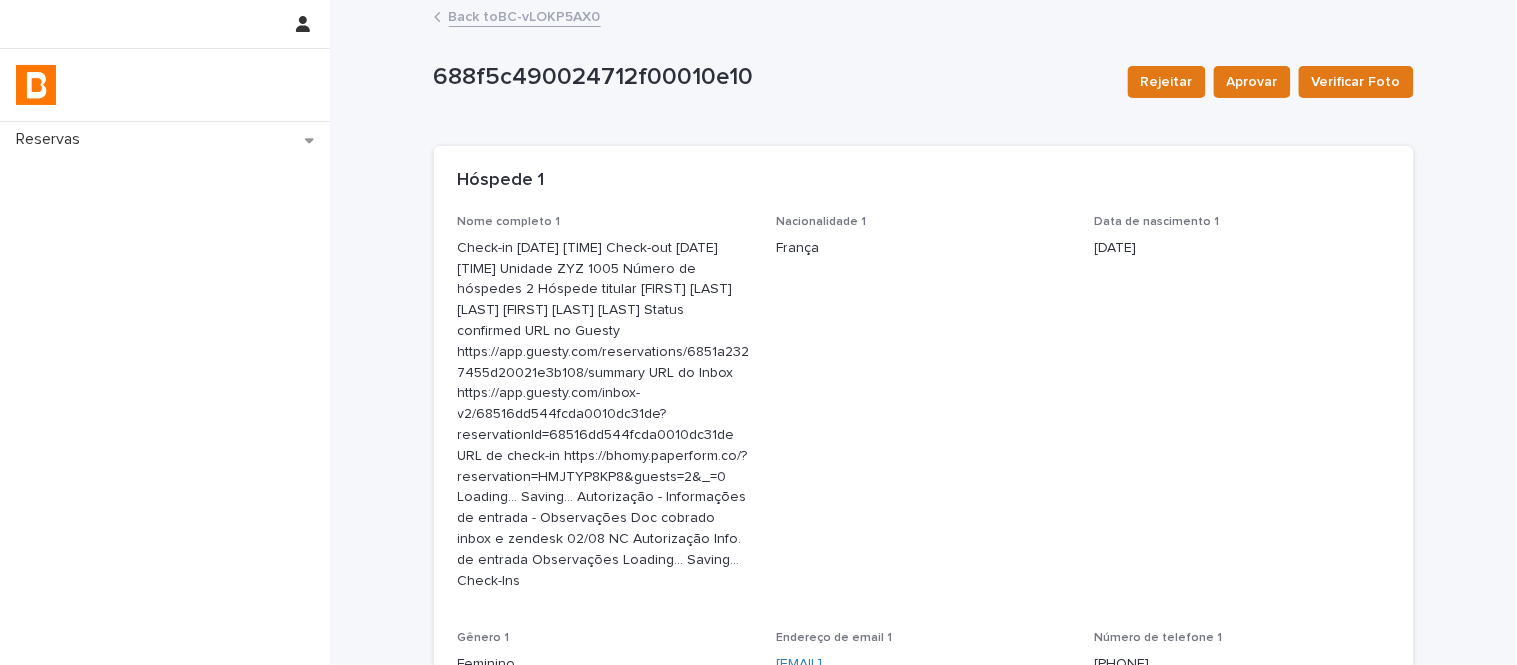 click on "Back to  BC-vLOKP5AX0" at bounding box center (525, 15) 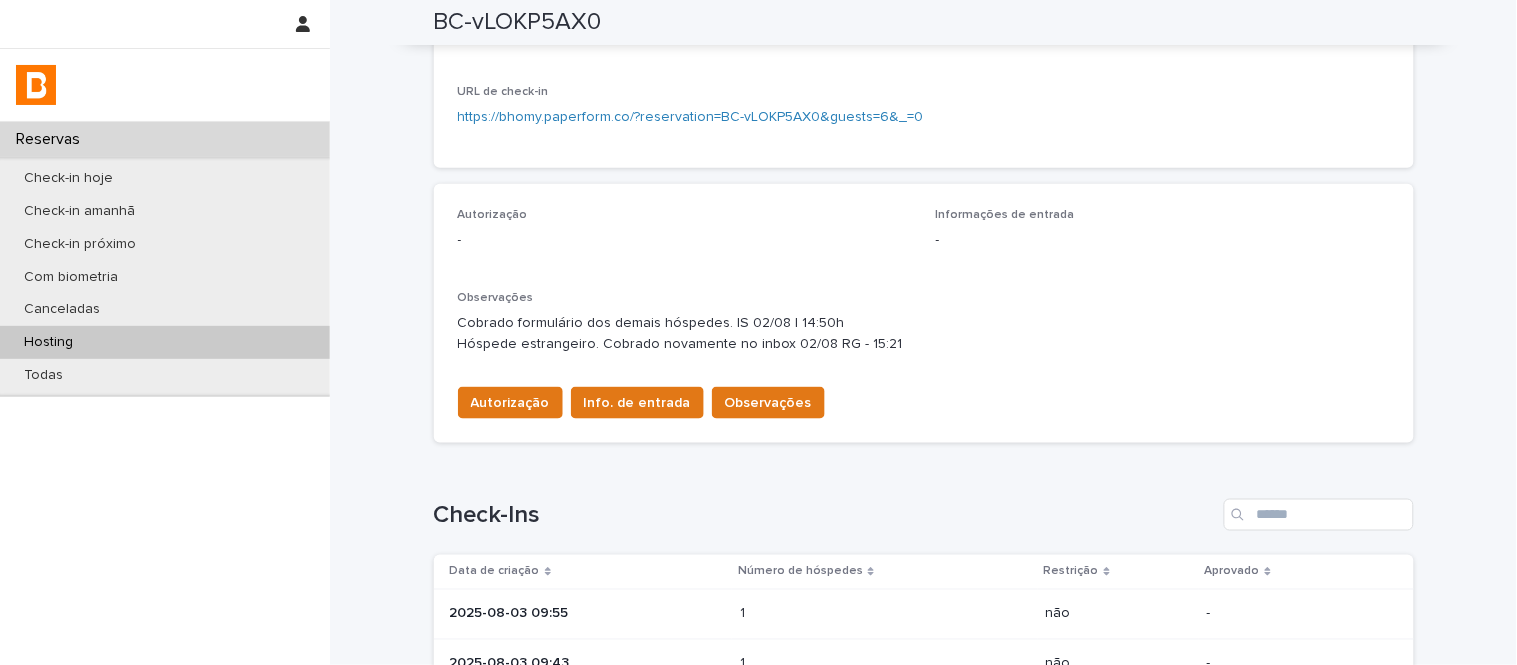 scroll, scrollTop: 444, scrollLeft: 0, axis: vertical 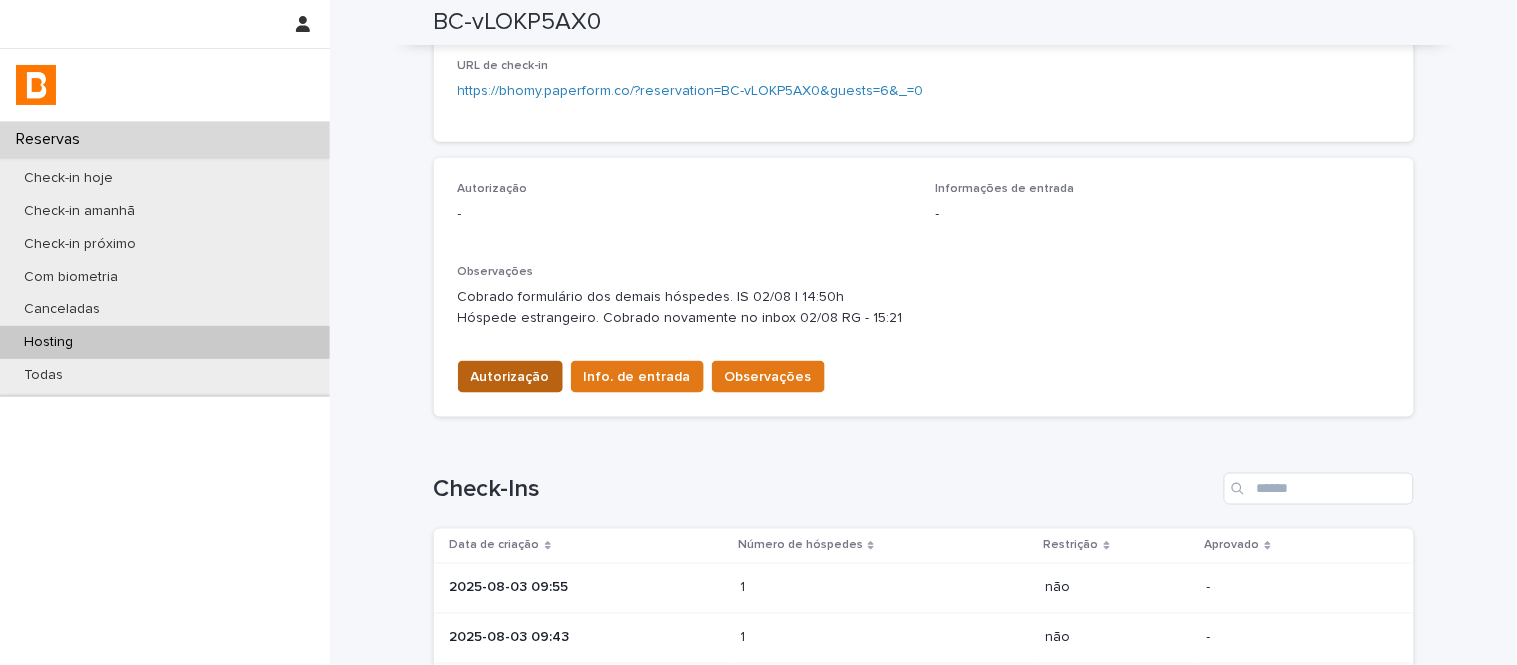 click on "Autorização" at bounding box center [510, 377] 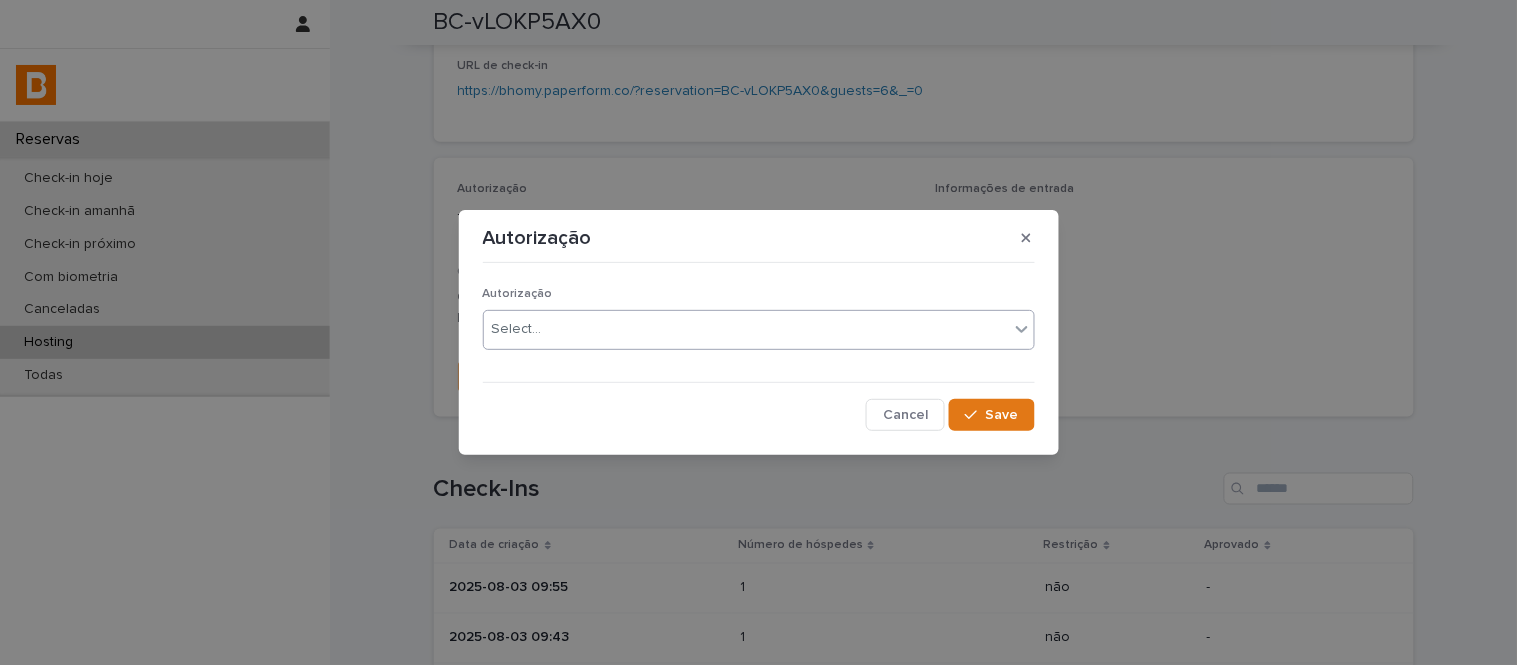 click on "Select..." at bounding box center (746, 329) 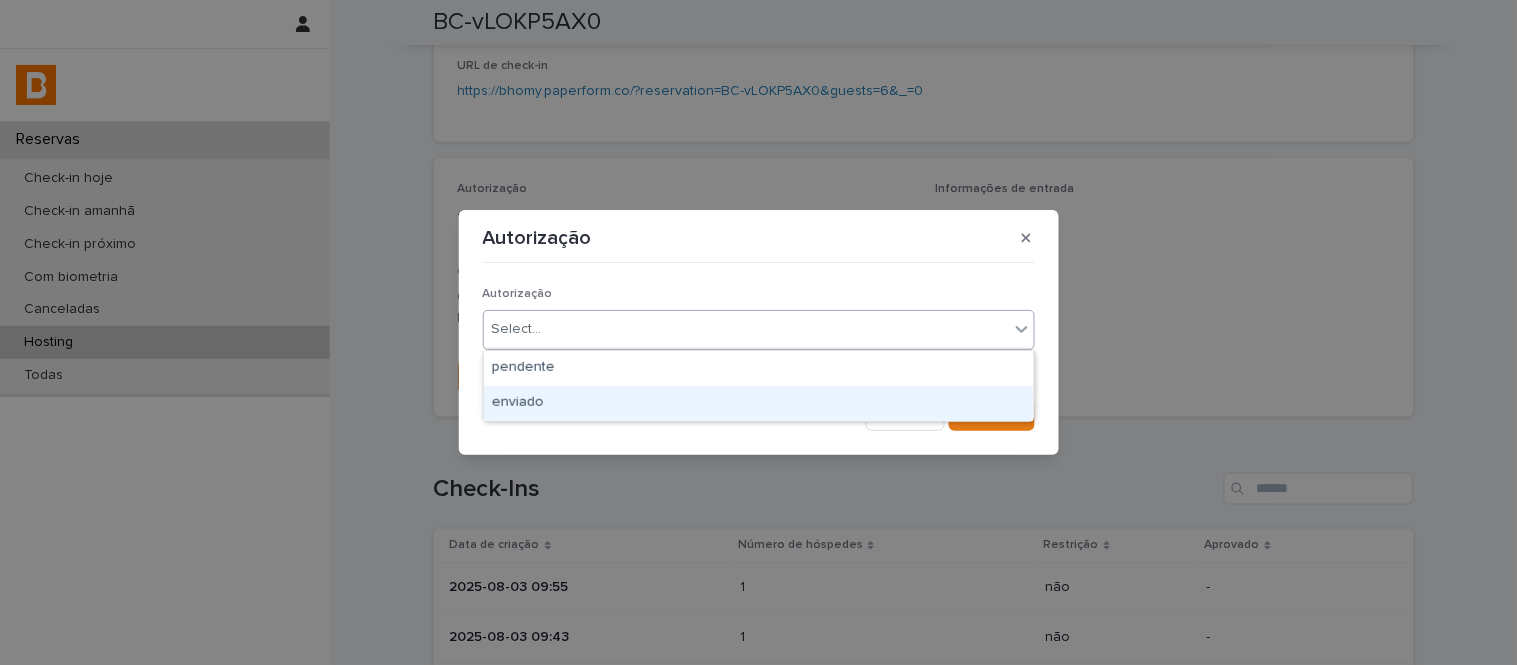 click on "enviado" at bounding box center (759, 403) 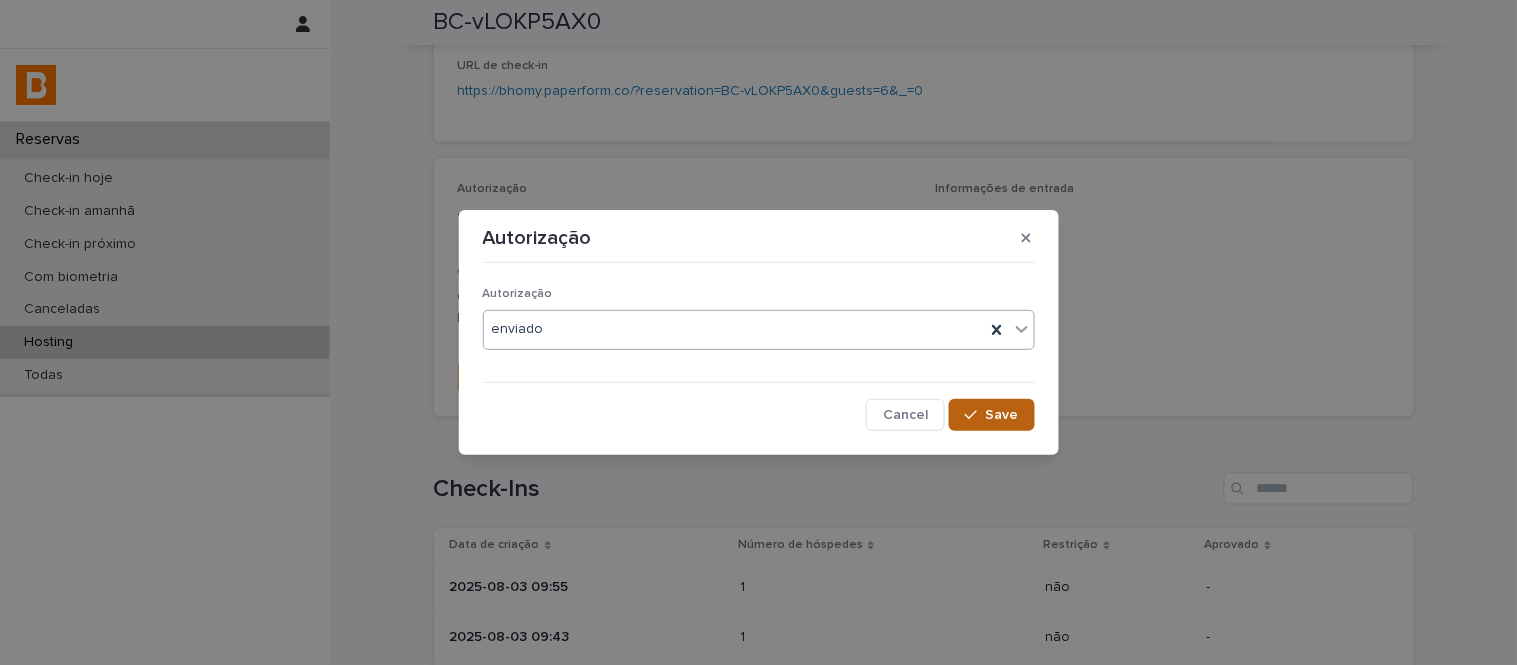 click on "Save" at bounding box center [991, 415] 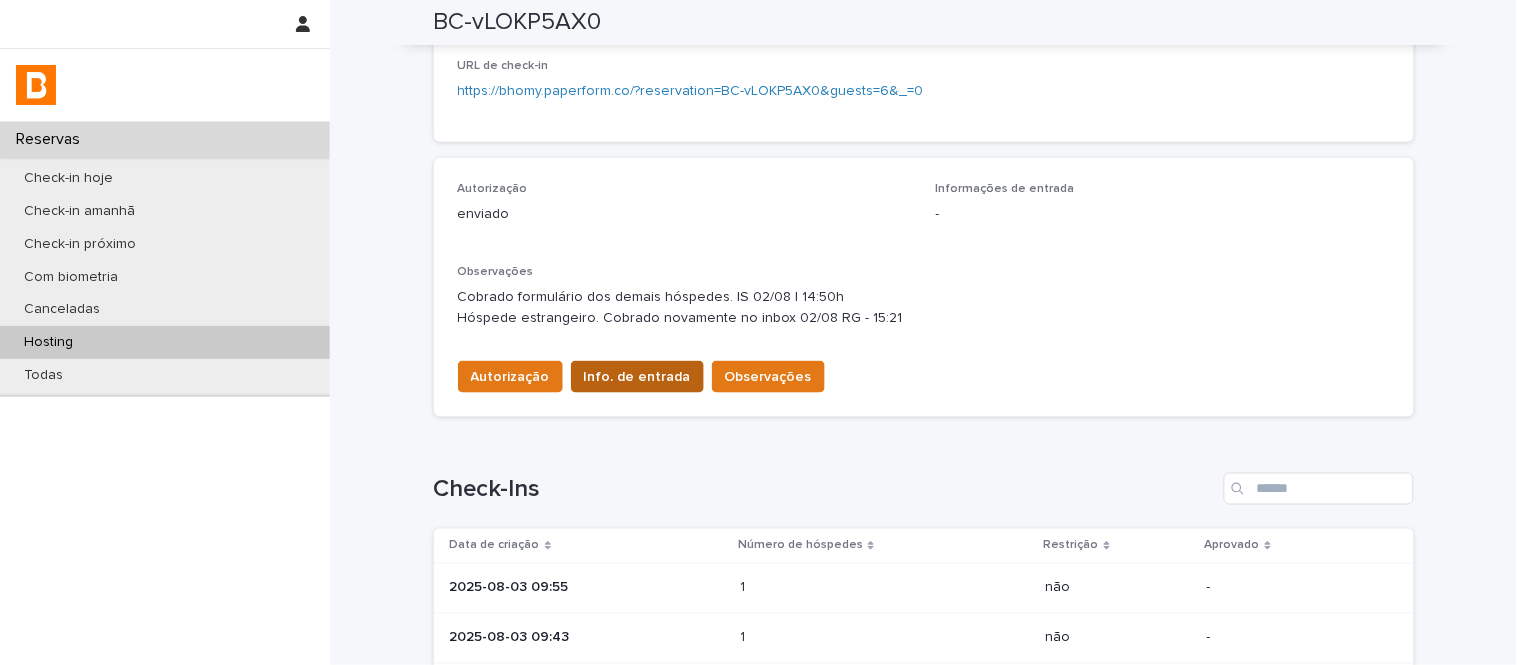 click on "Info. de entrada" at bounding box center [637, 377] 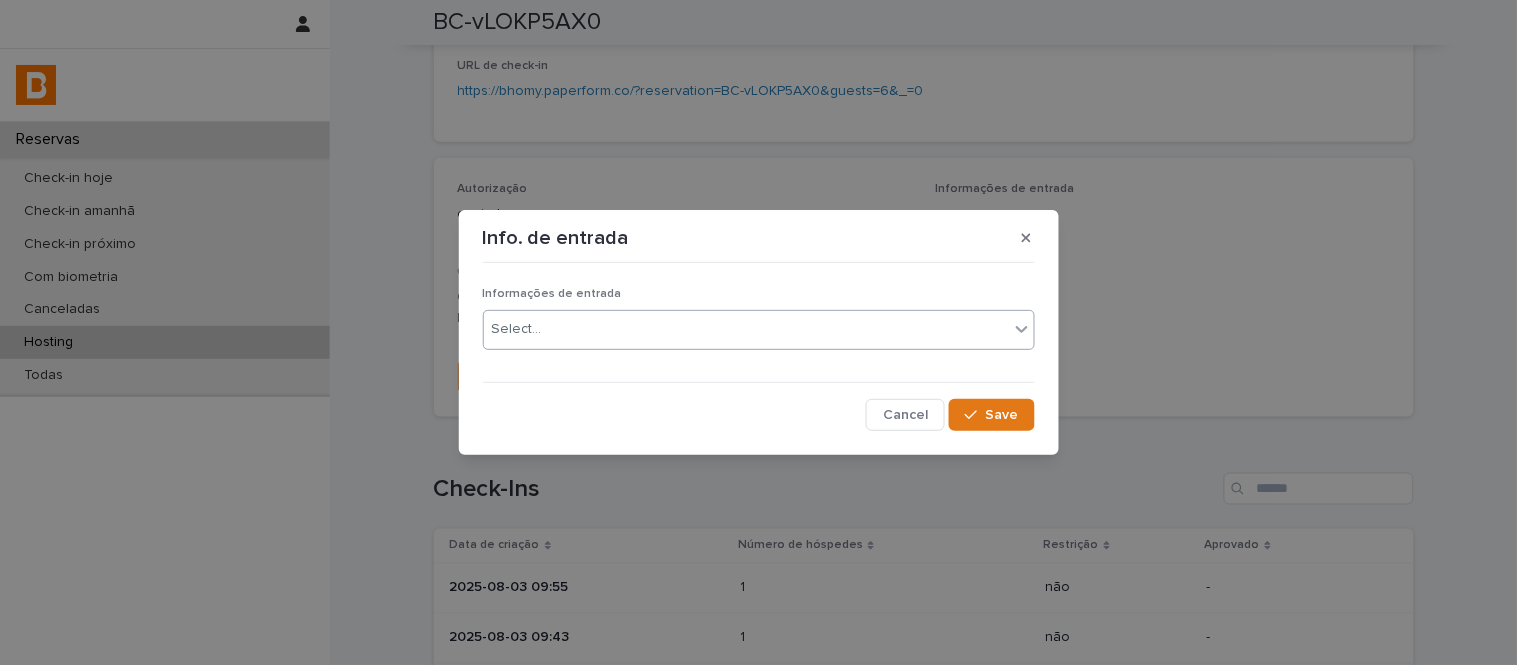 click on "Select..." at bounding box center [746, 329] 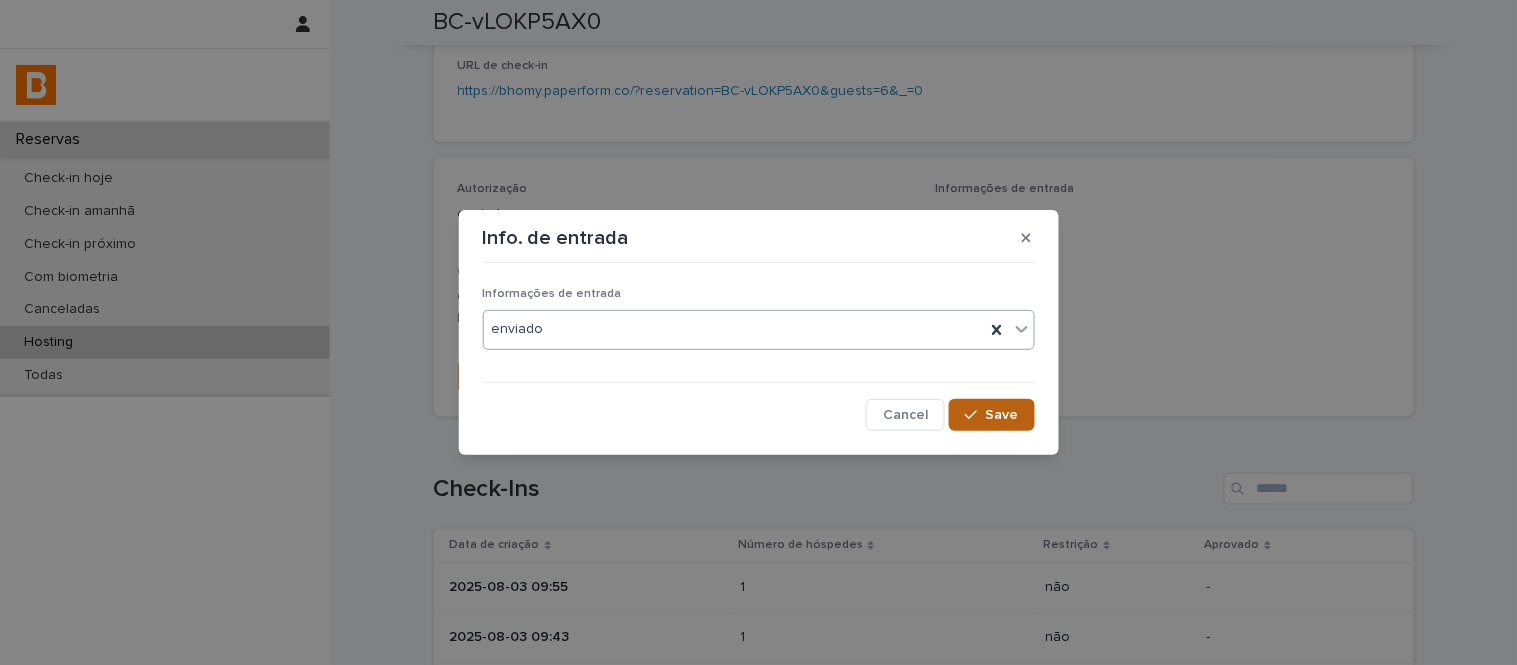 click on "Save" at bounding box center [991, 415] 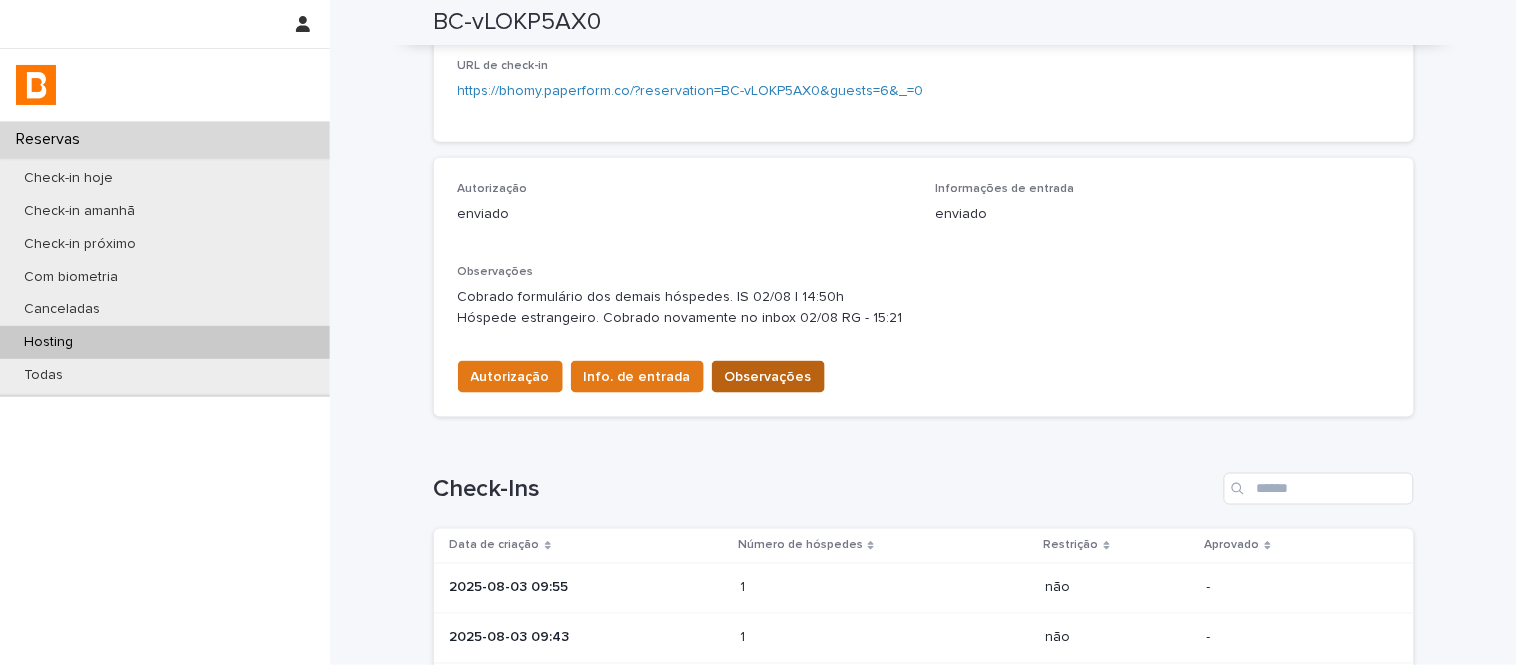 click on "Observações" at bounding box center (768, 377) 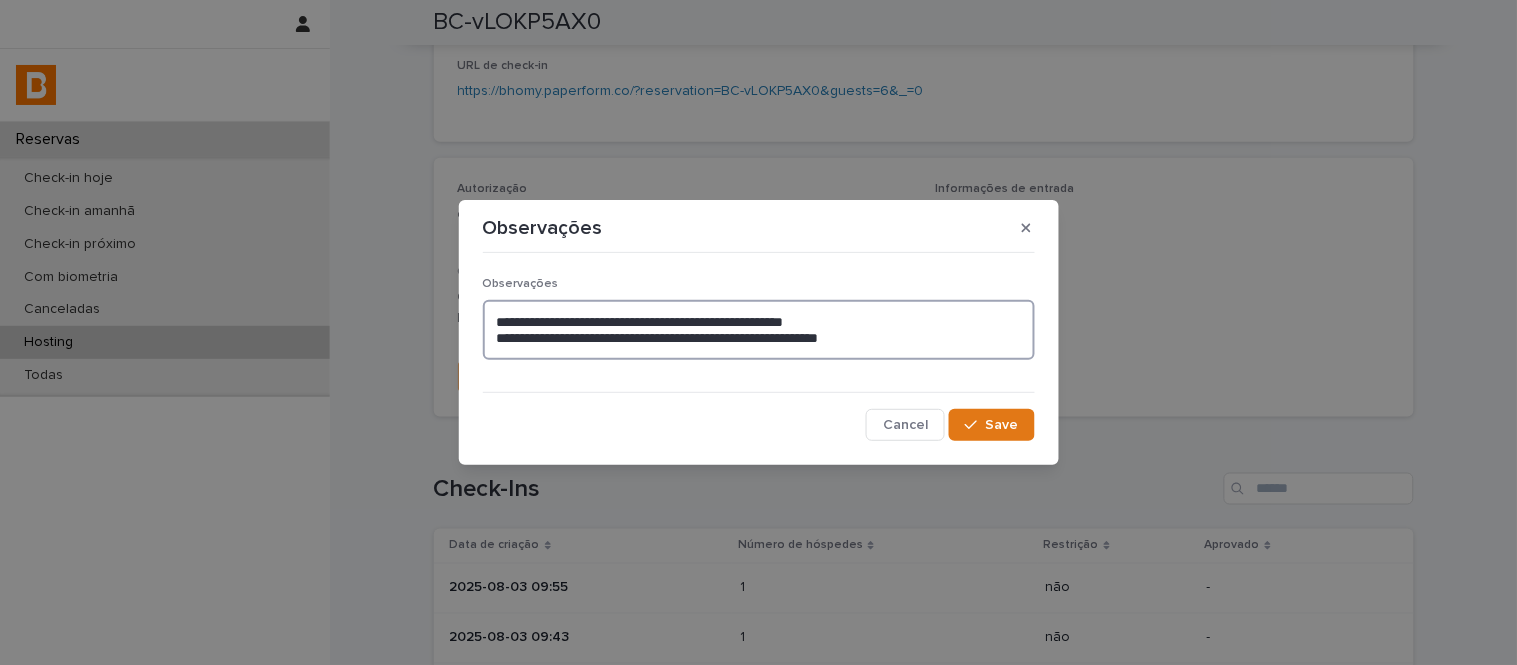 click on "**********" at bounding box center (759, 330) 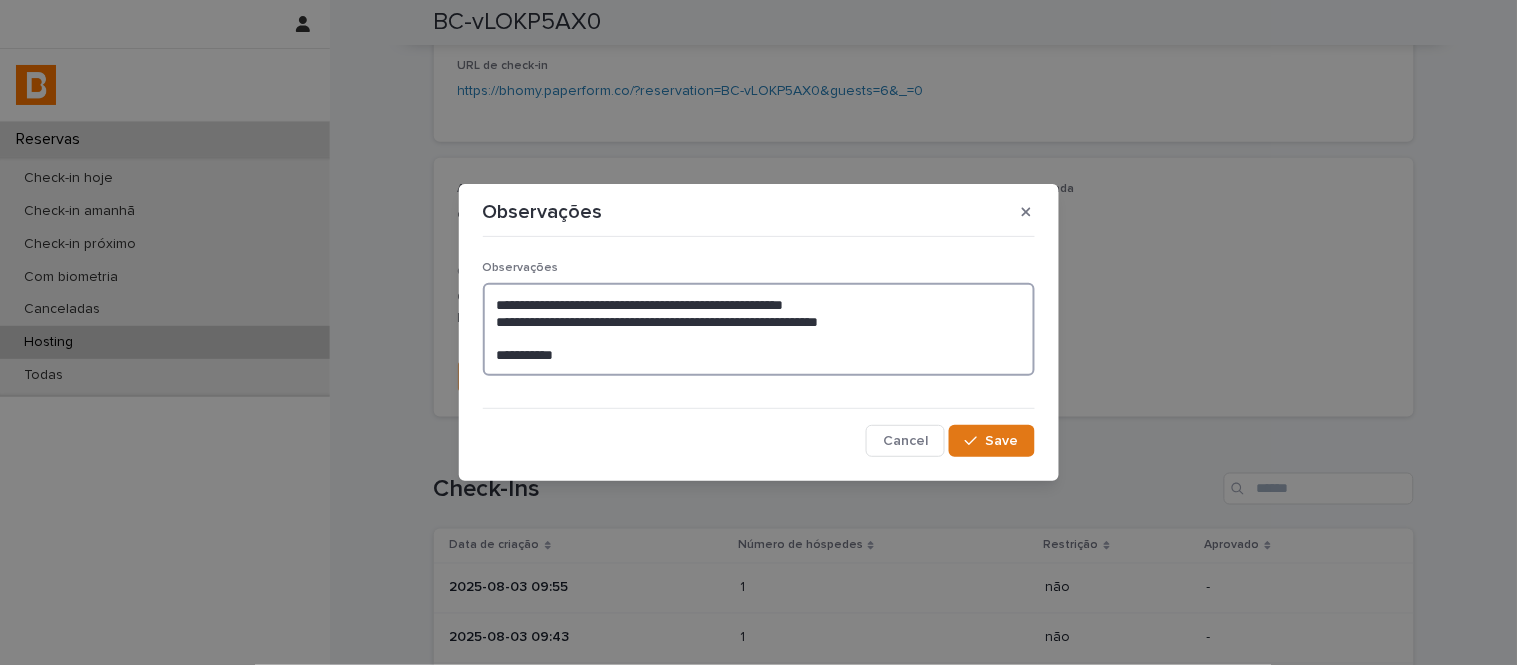 type on "**********" 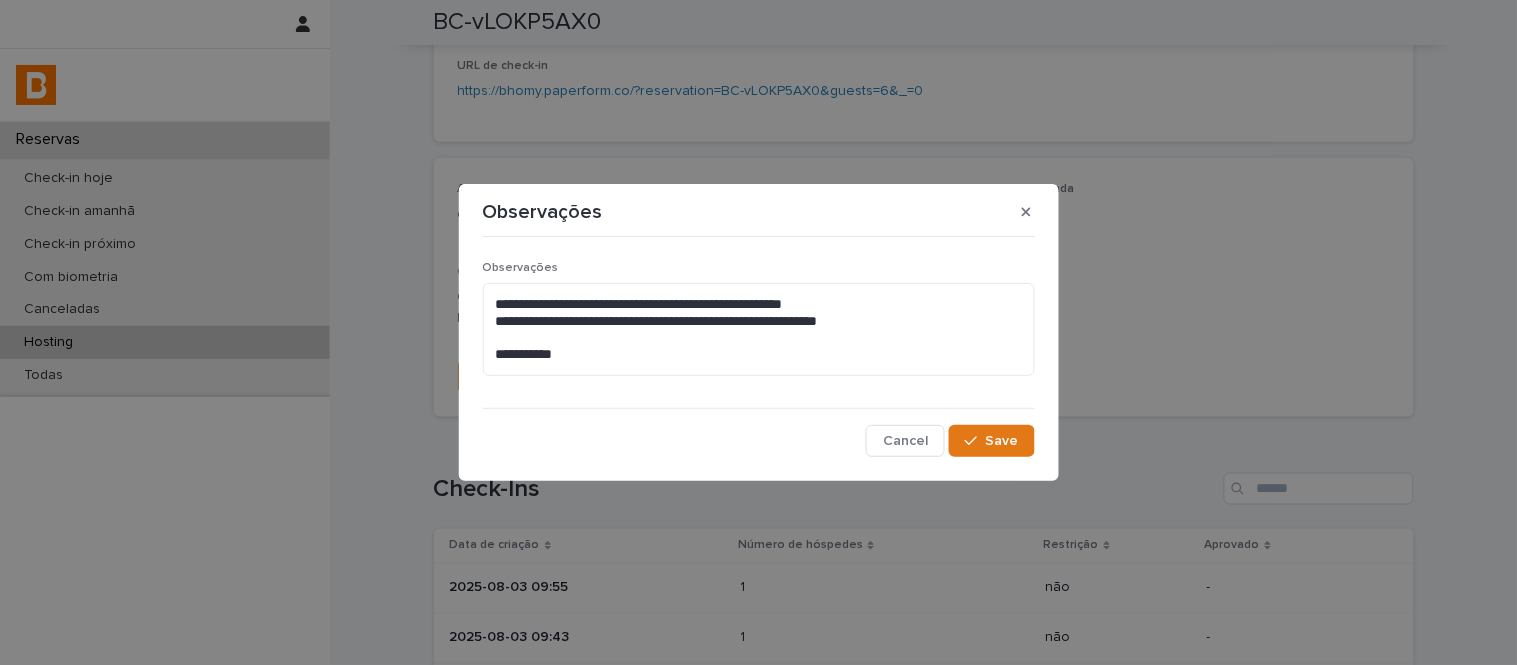 click on "**********" at bounding box center (759, 351) 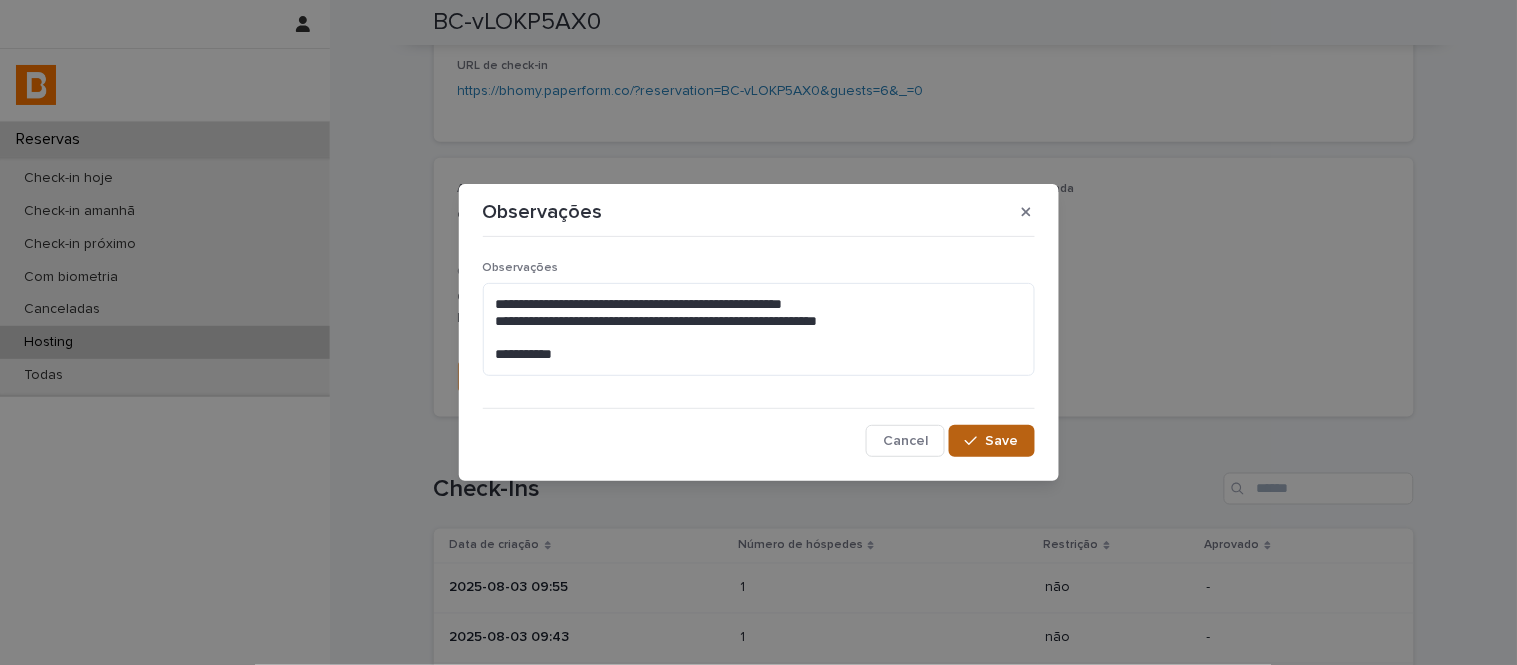 click on "Save" at bounding box center [1002, 441] 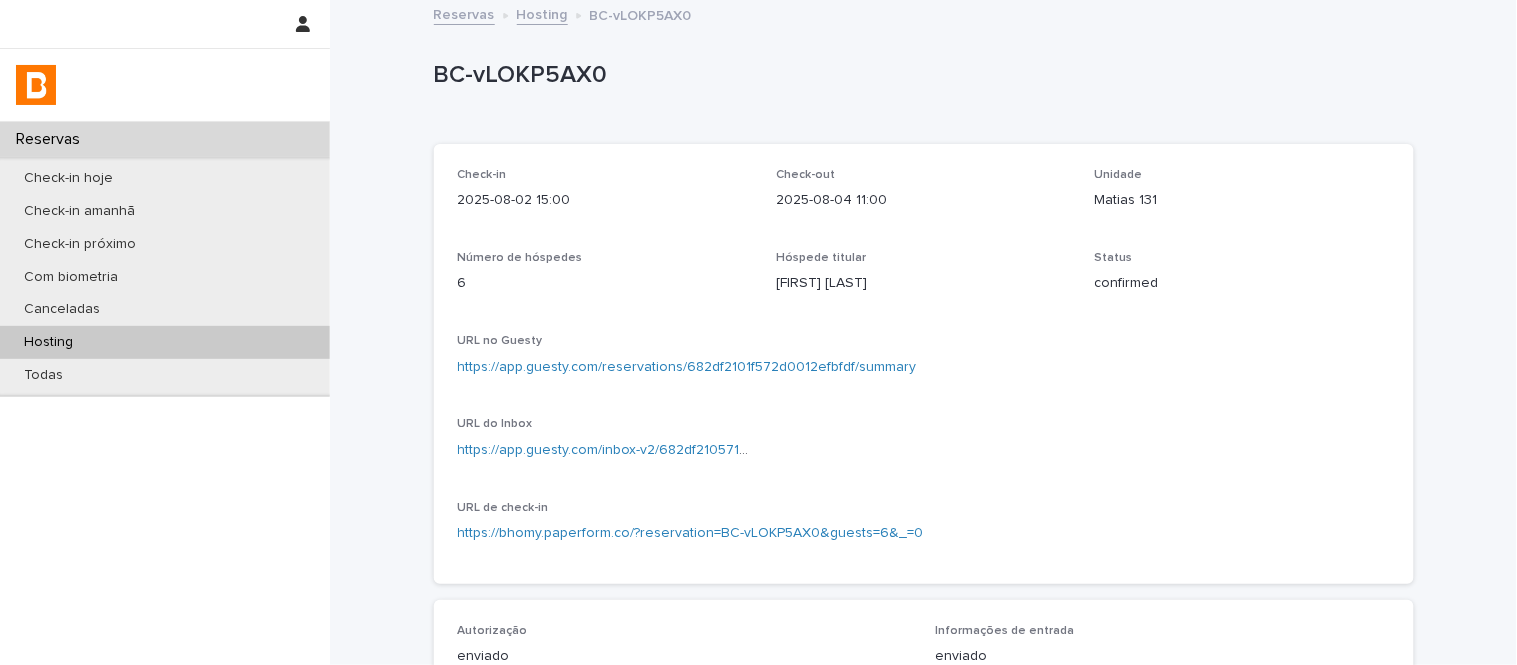 scroll, scrollTop: 0, scrollLeft: 0, axis: both 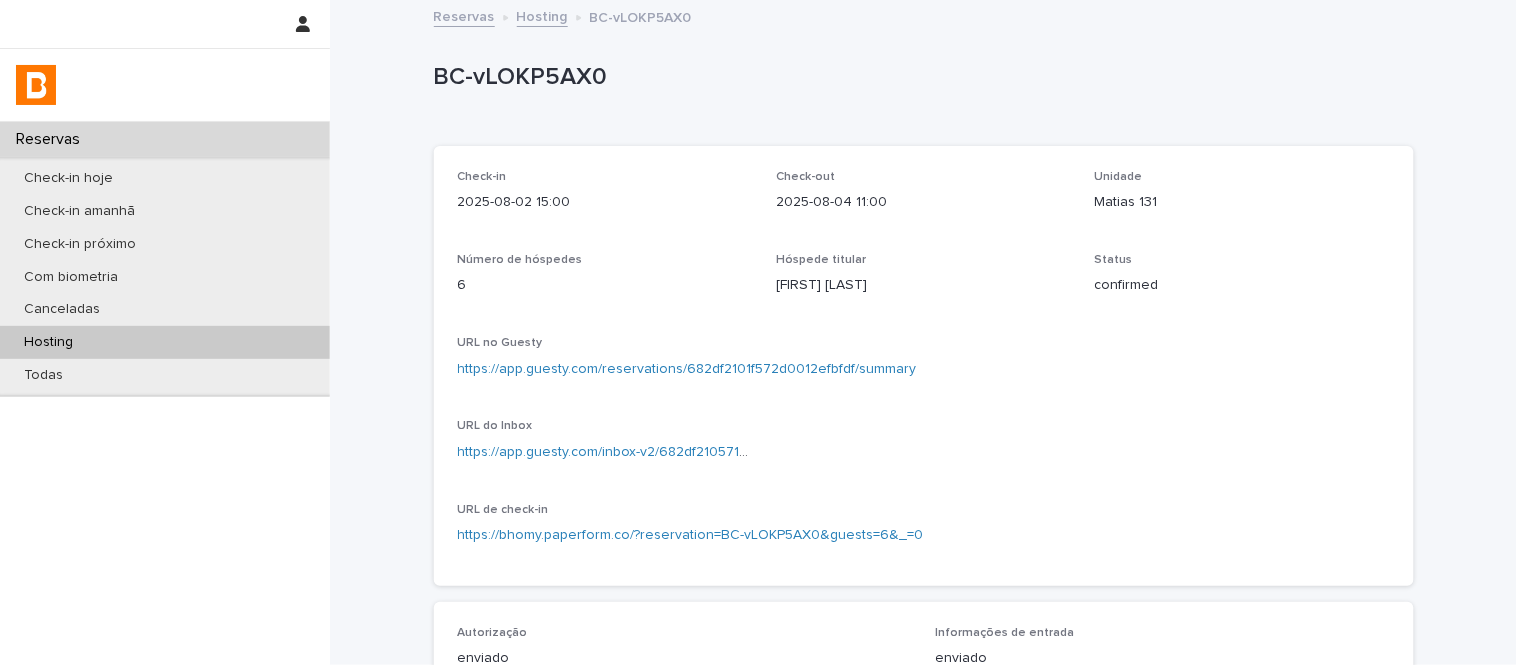 click on "Hosting" at bounding box center [542, 15] 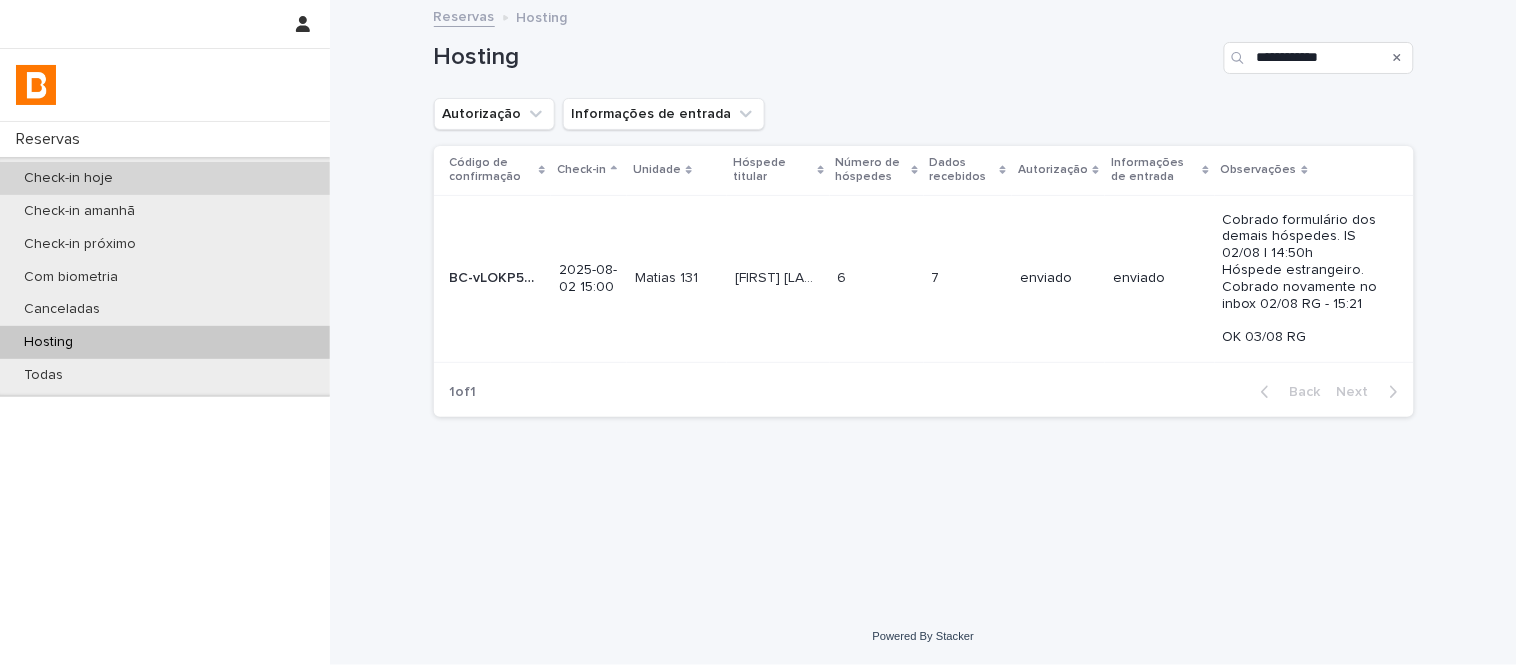 click on "Check-in hoje" at bounding box center (165, 178) 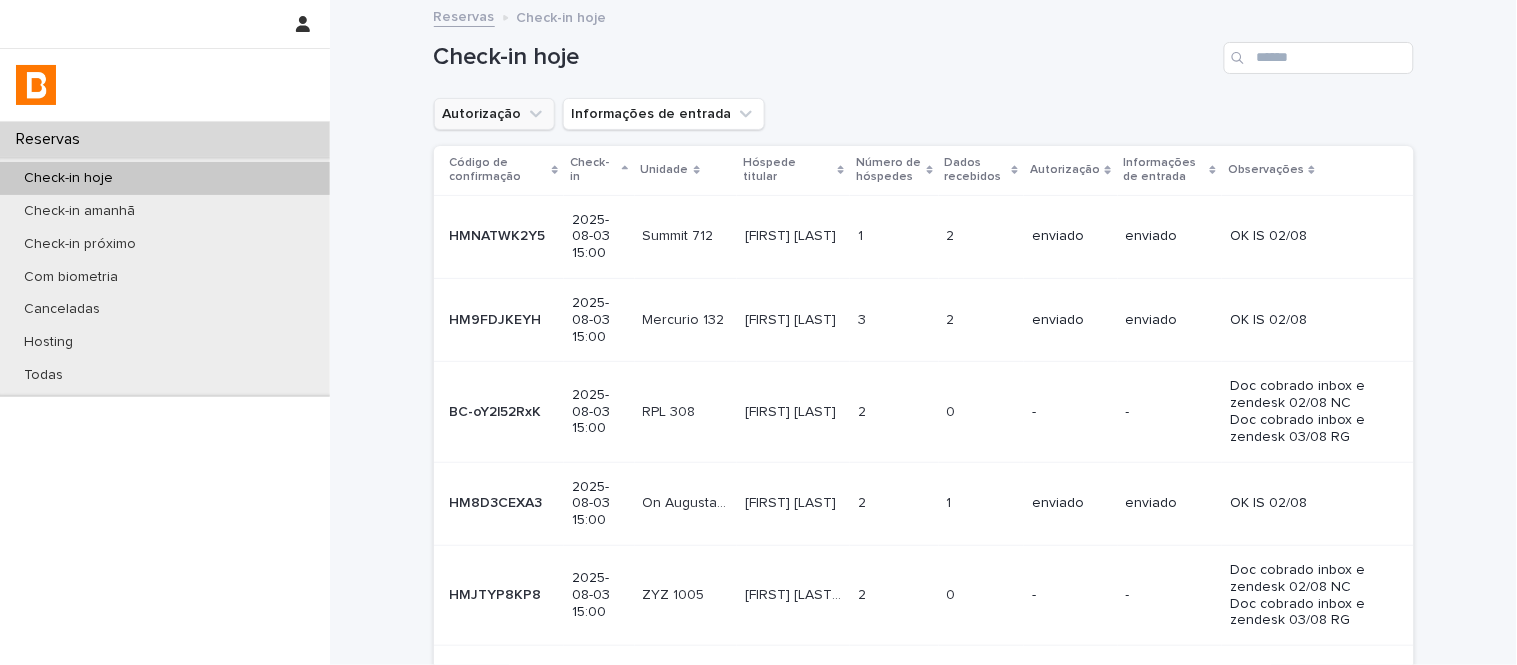 click on "Autorização" at bounding box center (494, 114) 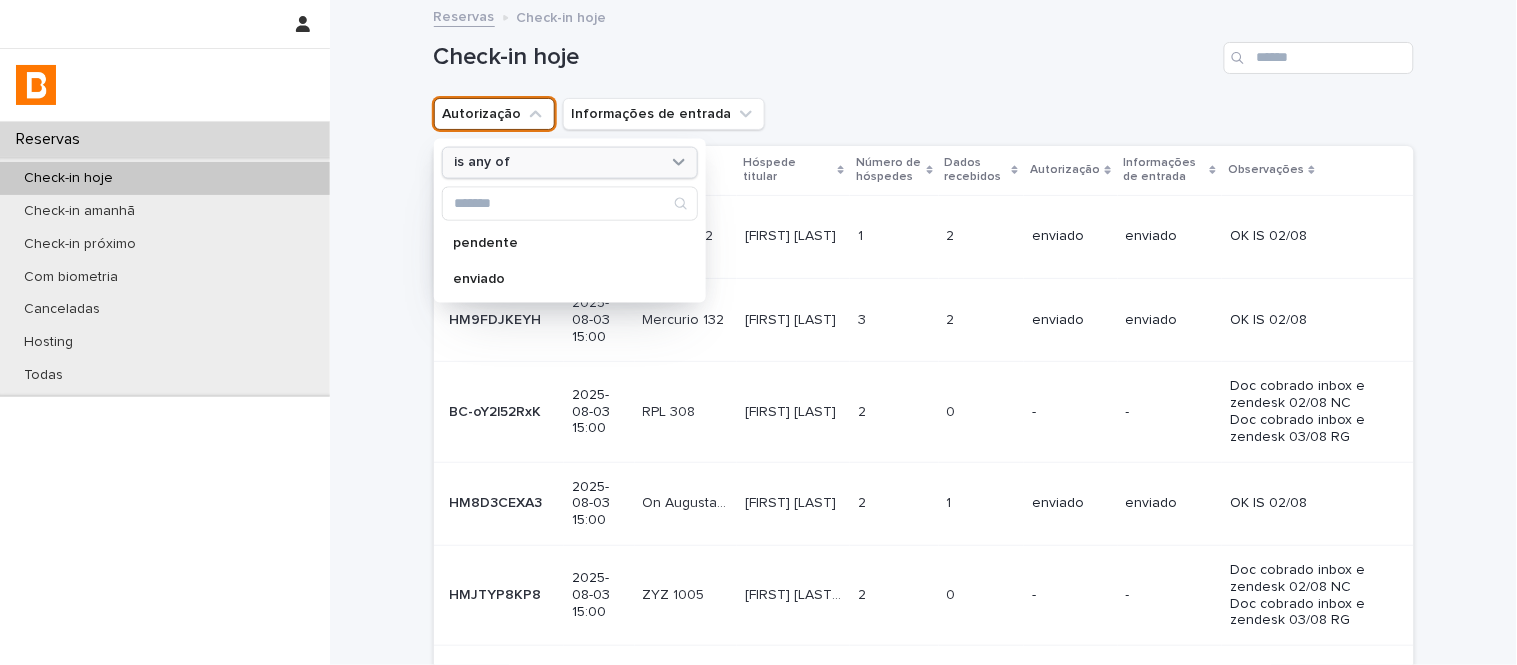 click on "is any of" at bounding box center [570, 162] 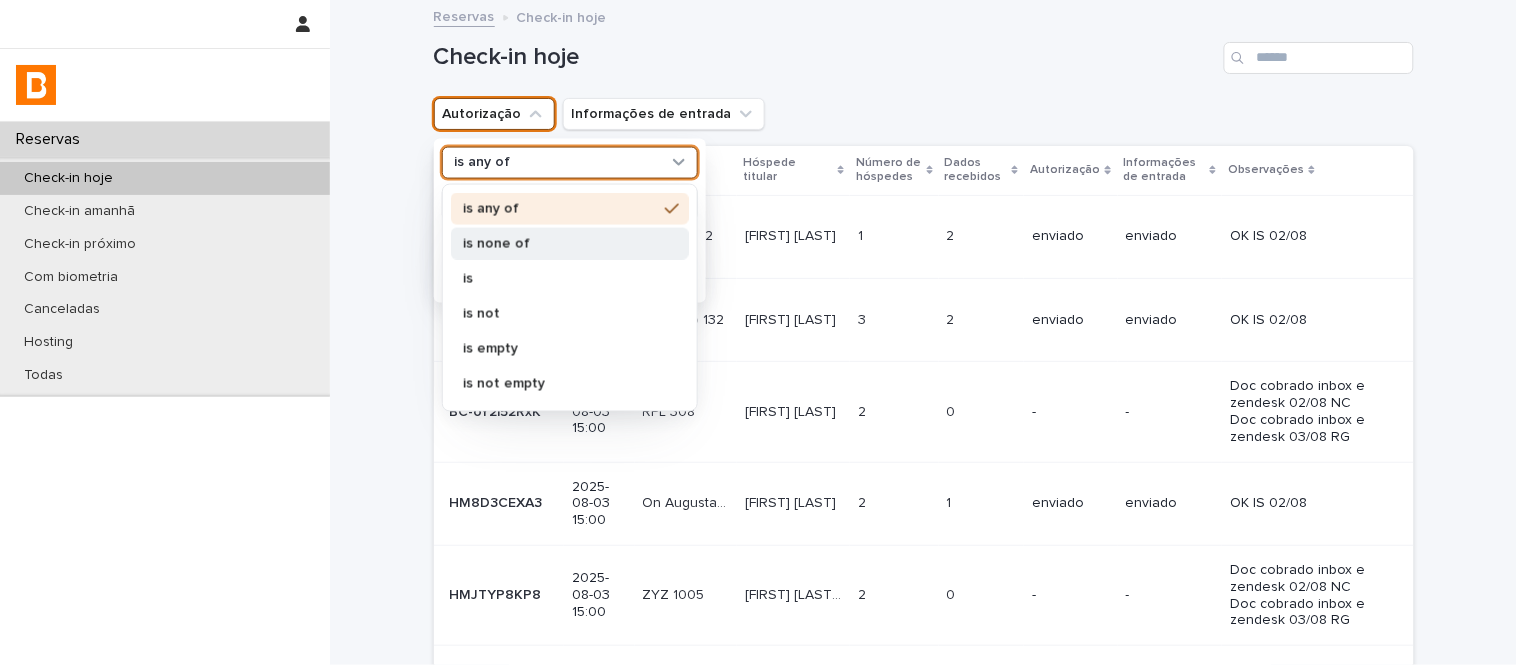 click on "is none of" at bounding box center (560, 243) 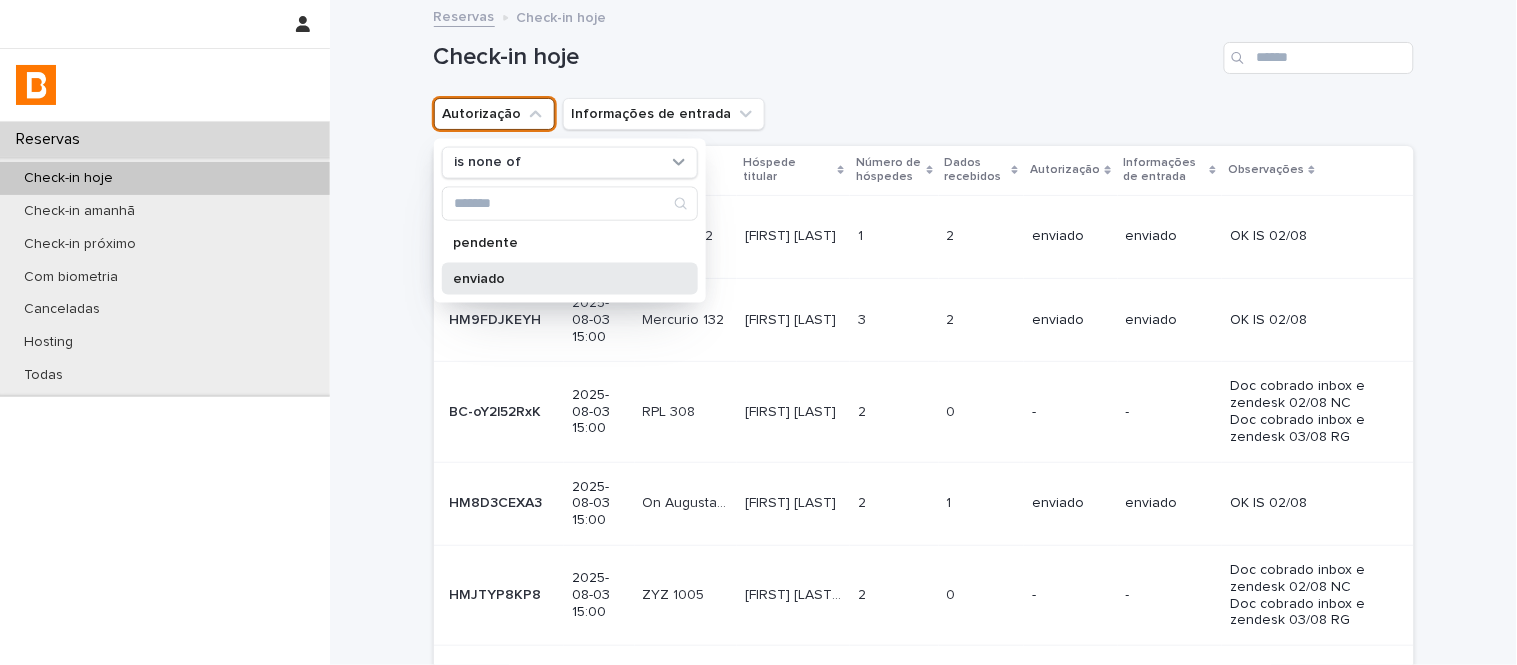 click on "enviado" at bounding box center [570, 278] 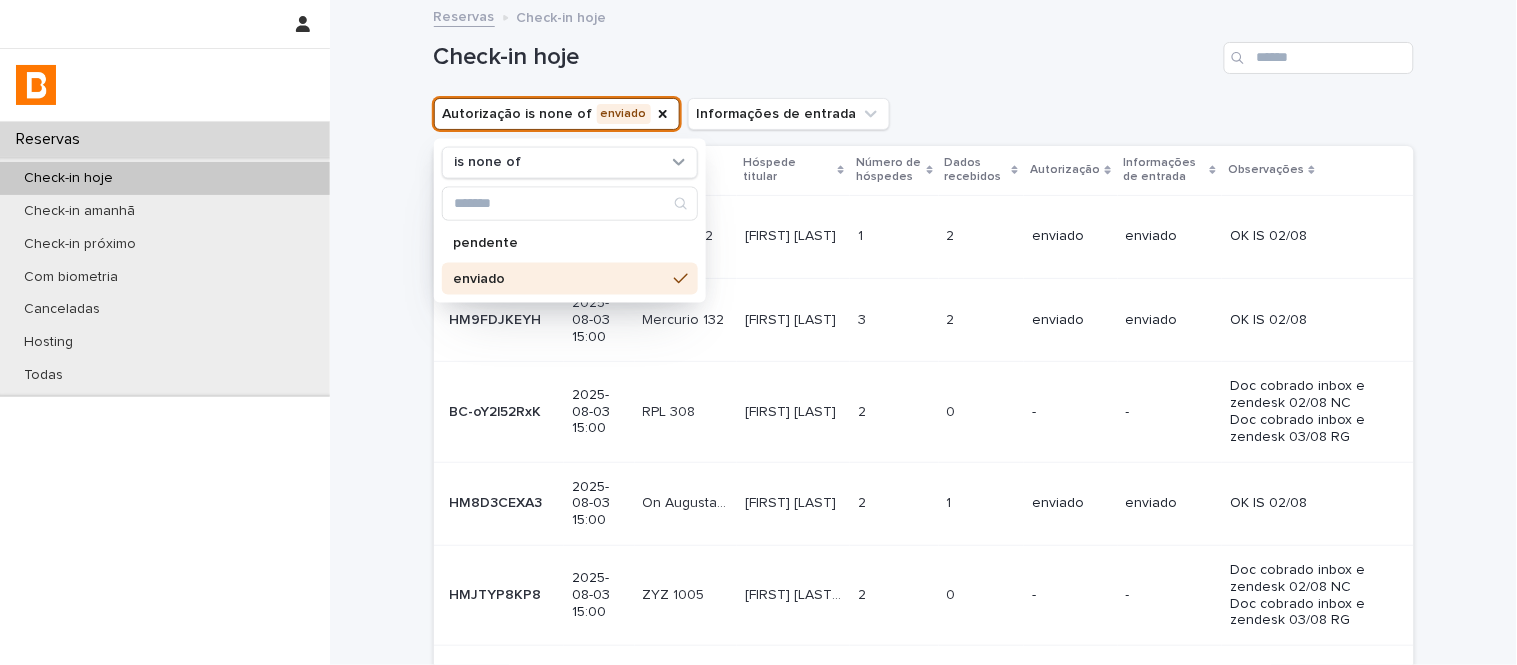 drag, startPoint x: 907, startPoint y: 98, endPoint x: 900, endPoint y: 73, distance: 25.96151 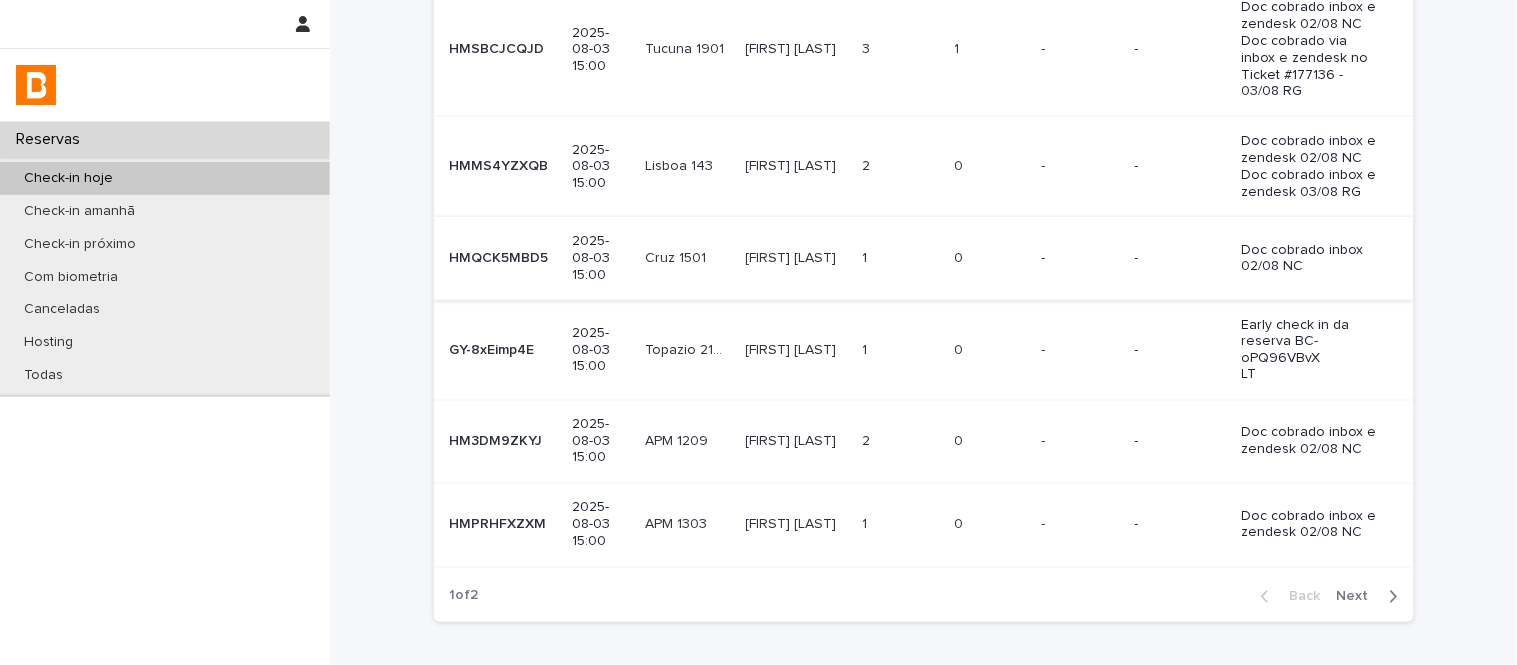 scroll, scrollTop: 666, scrollLeft: 0, axis: vertical 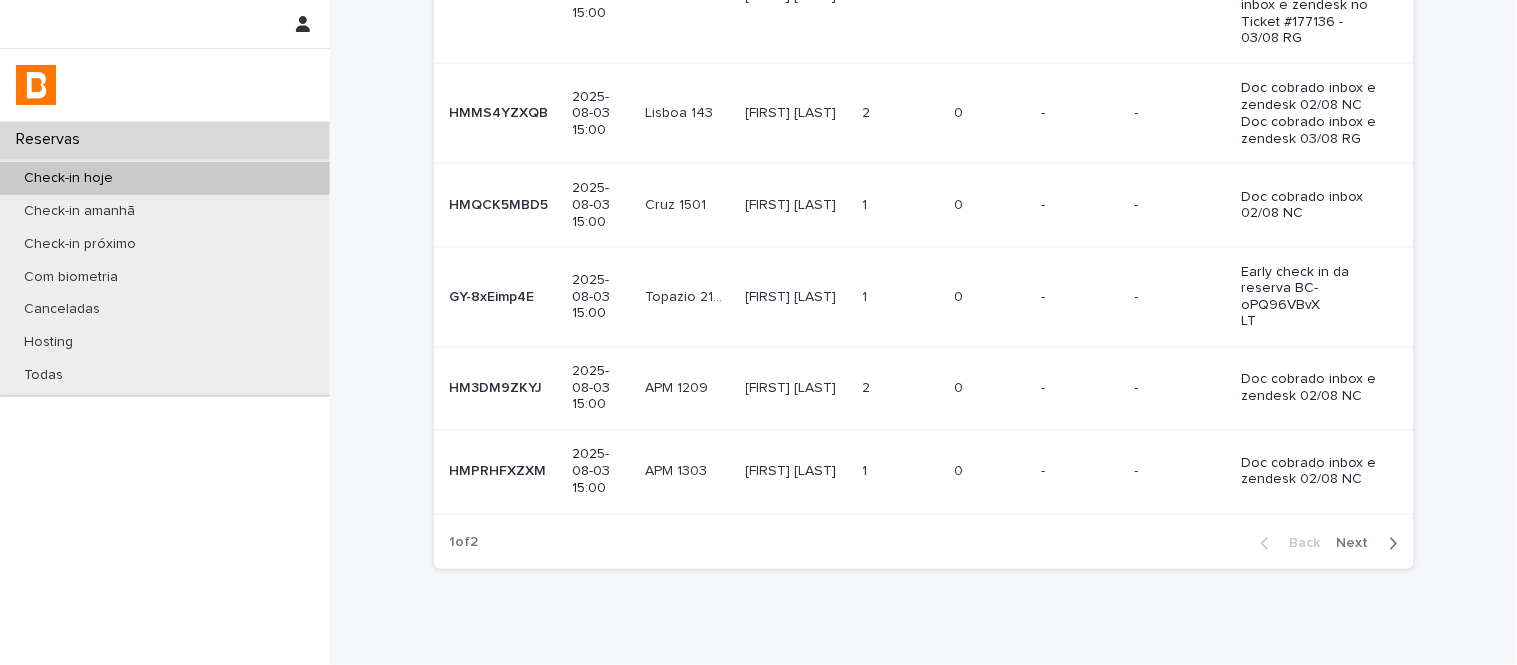 click on "1 1" at bounding box center (901, 205) 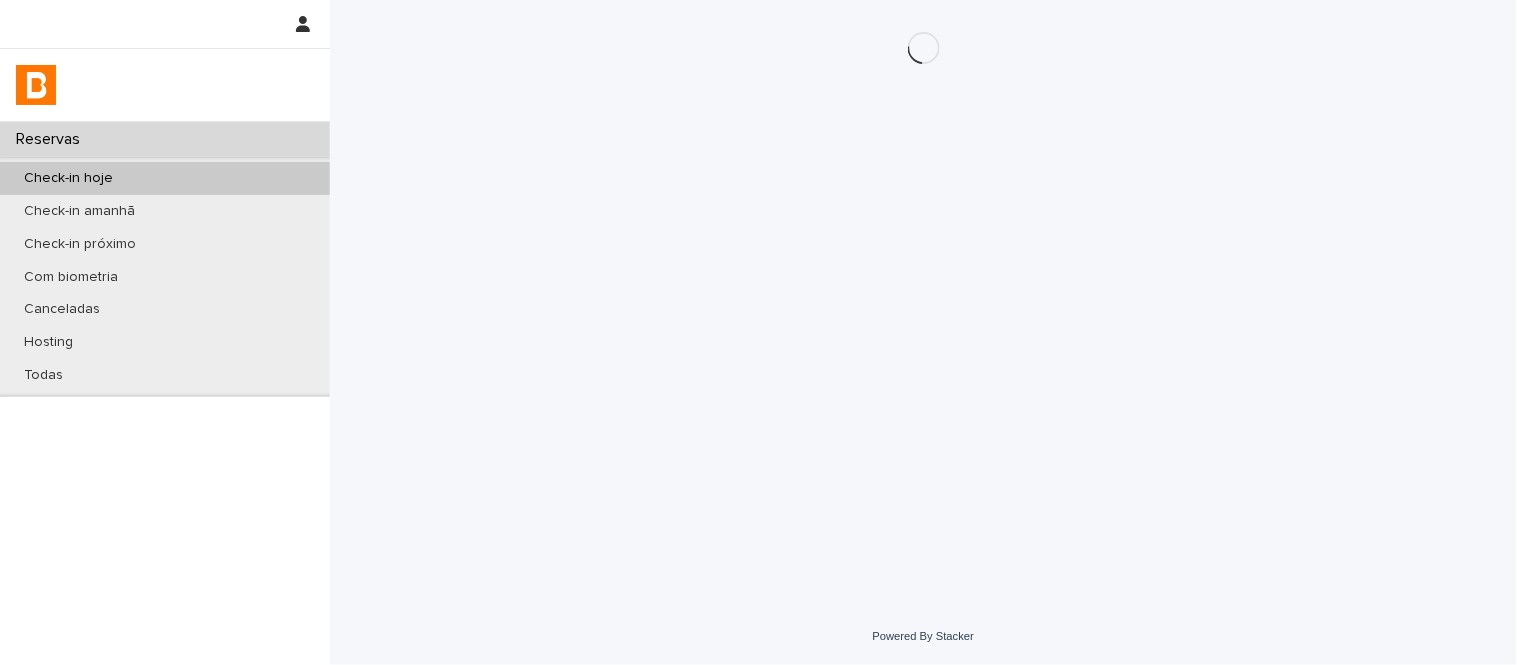 scroll, scrollTop: 0, scrollLeft: 0, axis: both 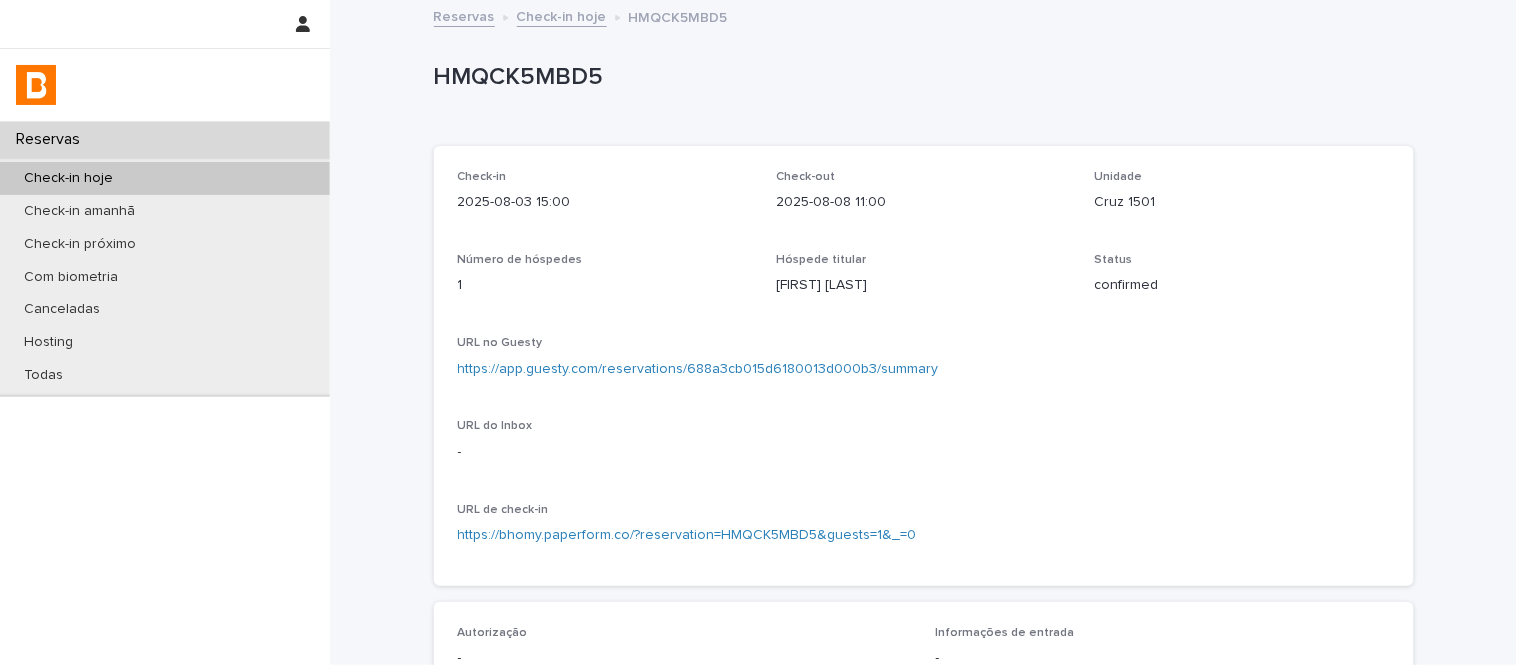 click on "https://app.guesty.com/reservations/688a3cb015d6180013d000b3/summary" at bounding box center (698, 369) 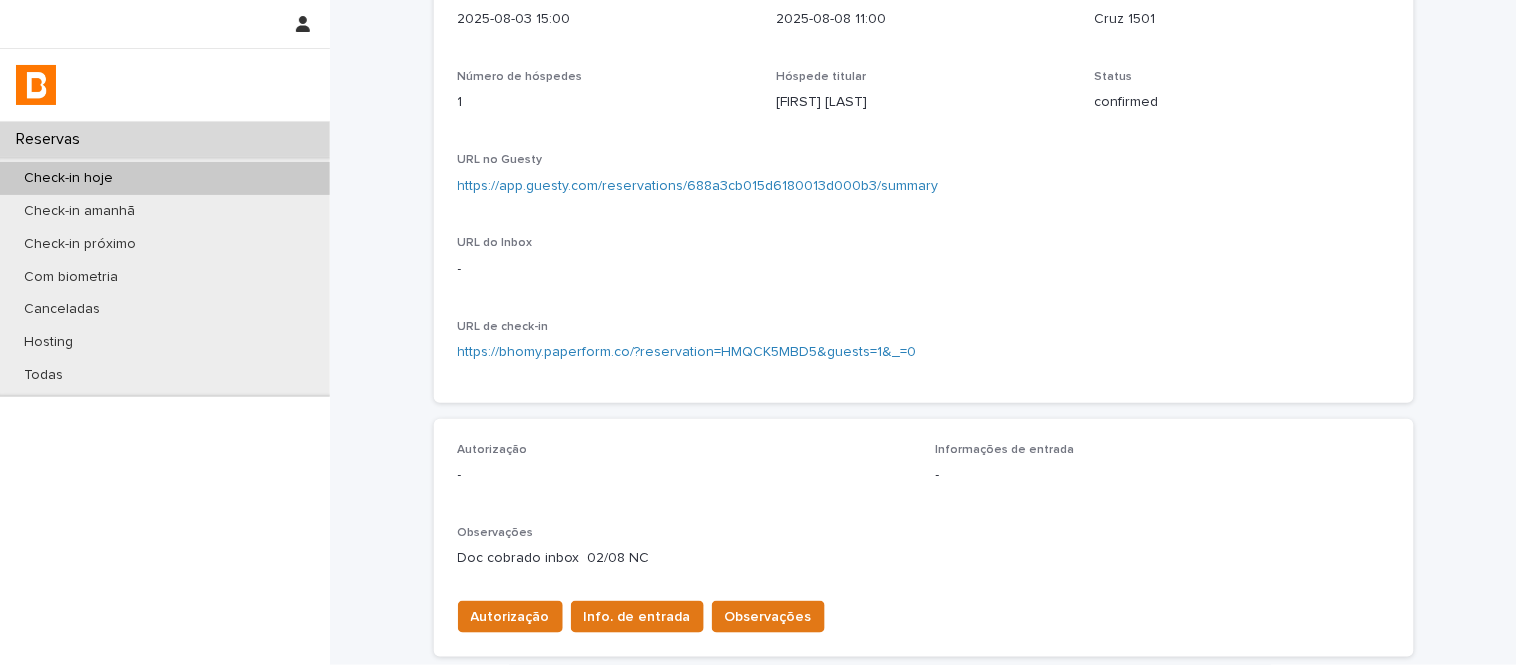 scroll, scrollTop: 444, scrollLeft: 0, axis: vertical 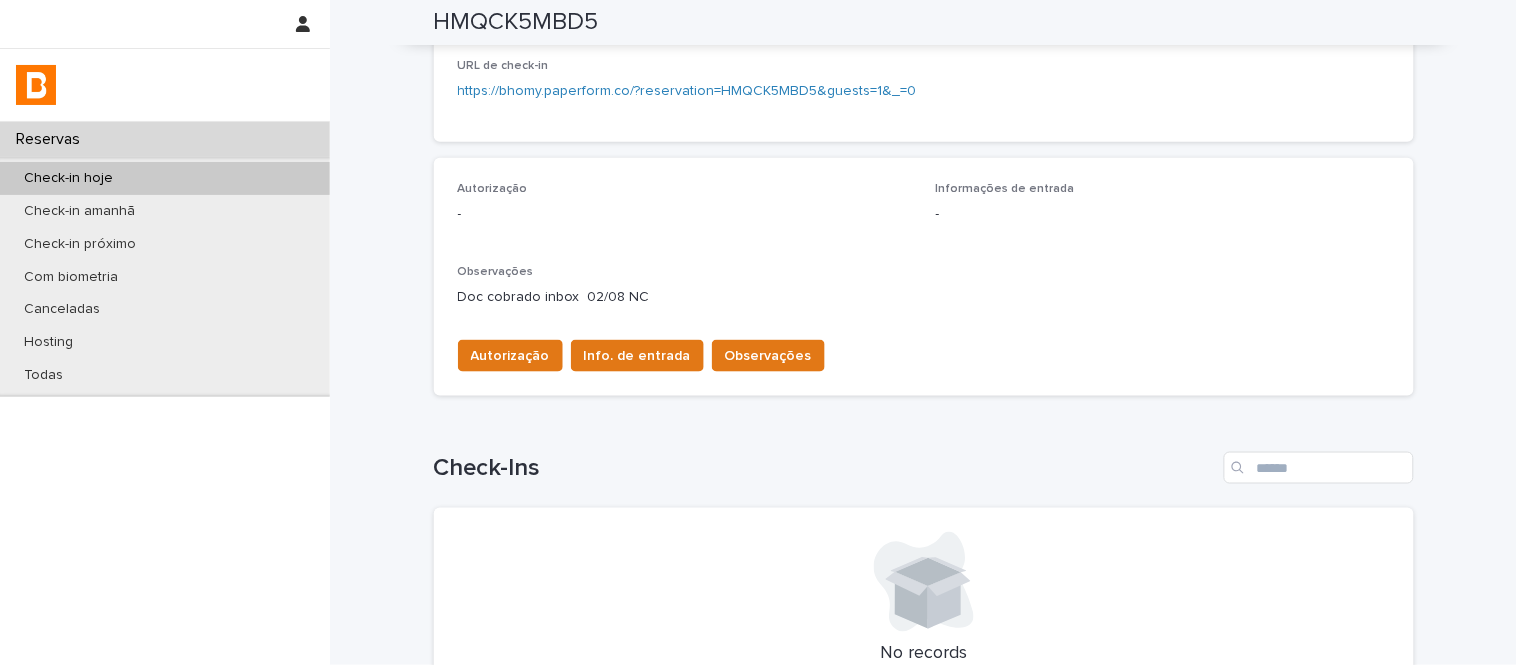 click on "Autorização Info. de entrada Observações" at bounding box center [924, 352] 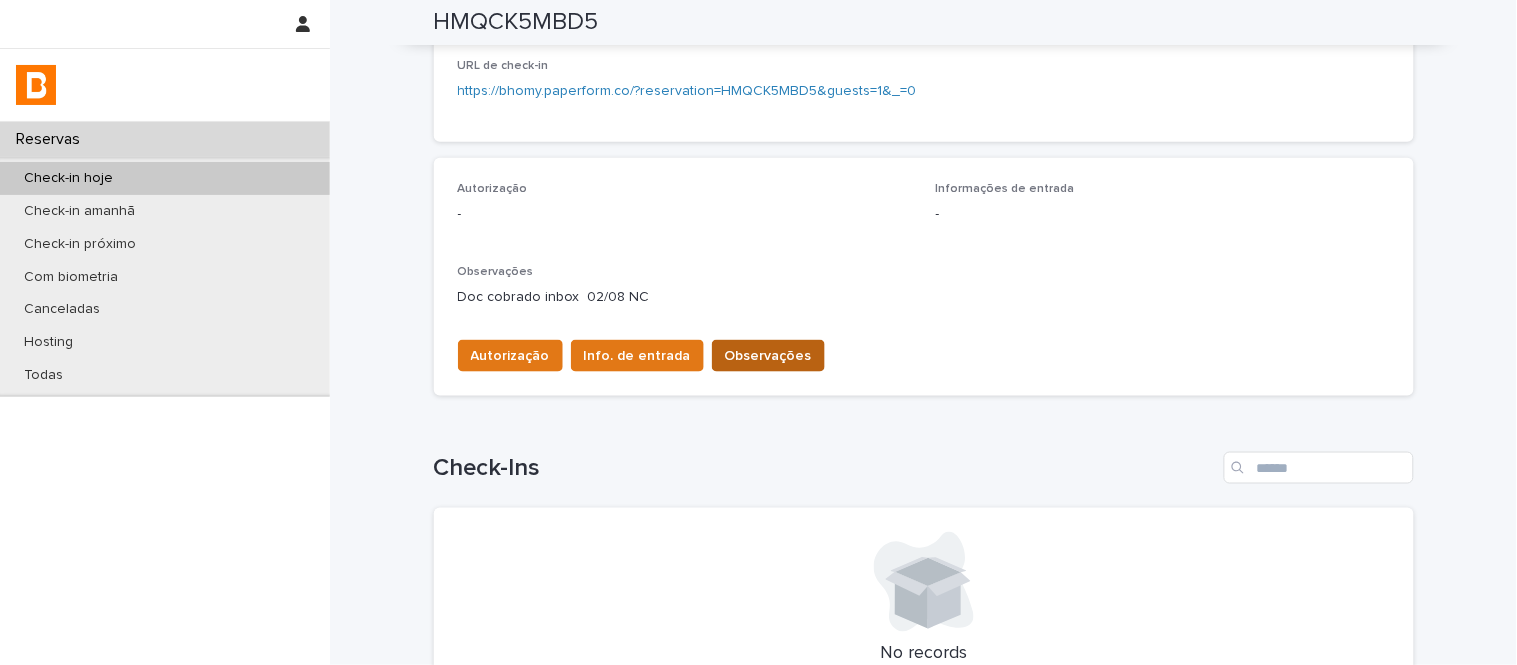 click on "Observações" at bounding box center [768, 356] 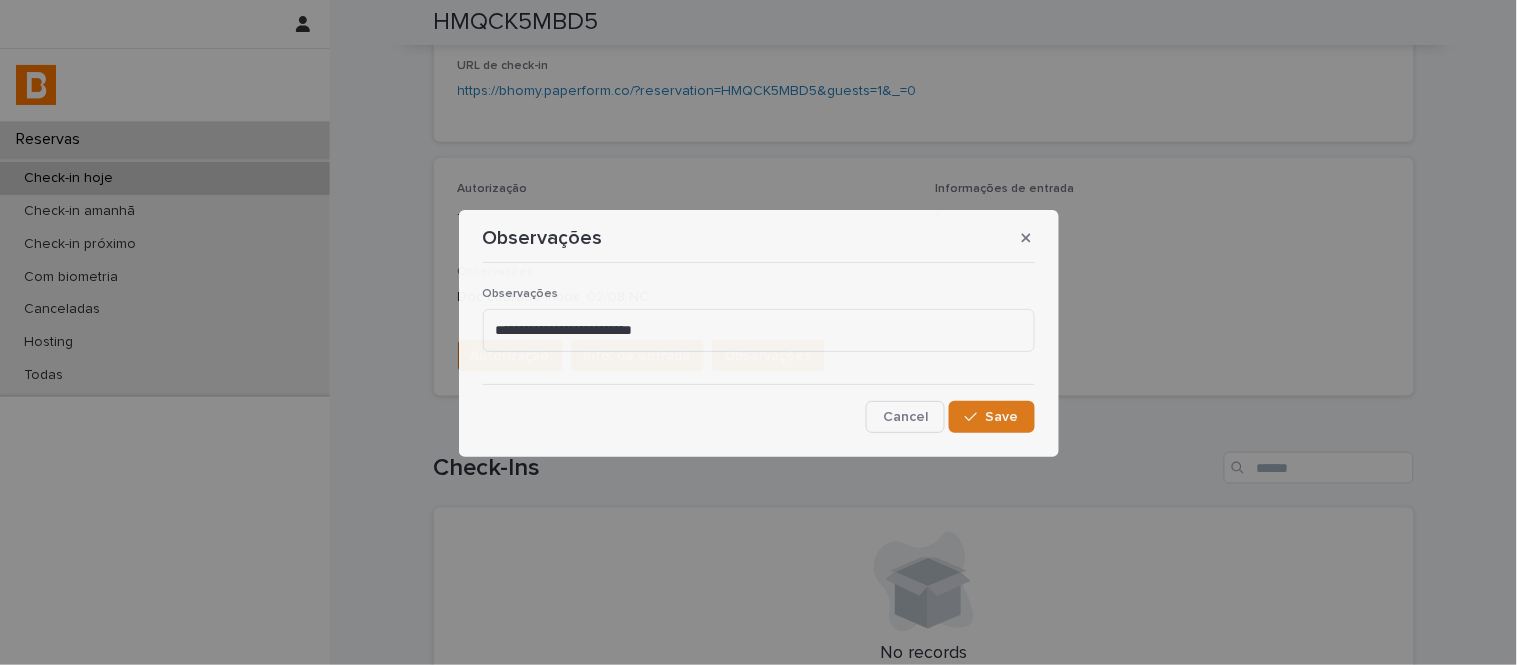 click on "**********" at bounding box center (759, 328) 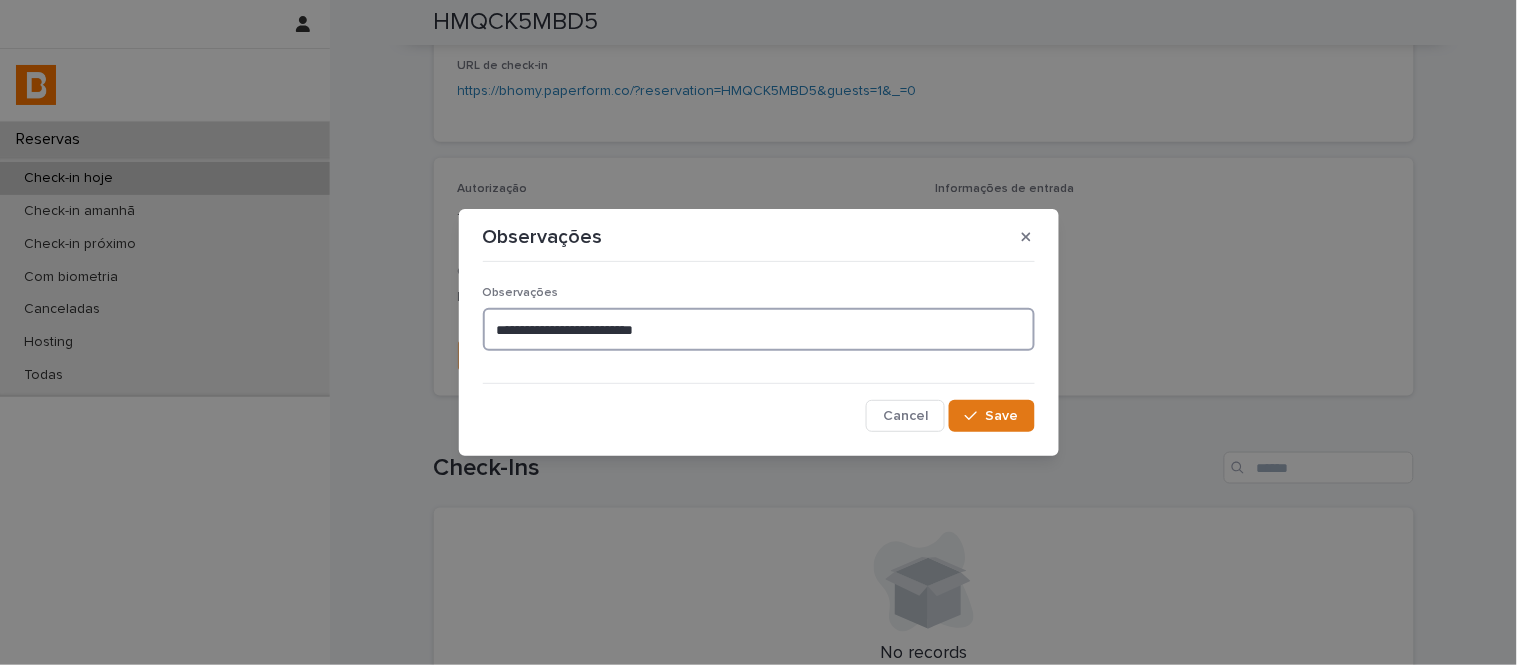 click on "**********" at bounding box center [759, 329] 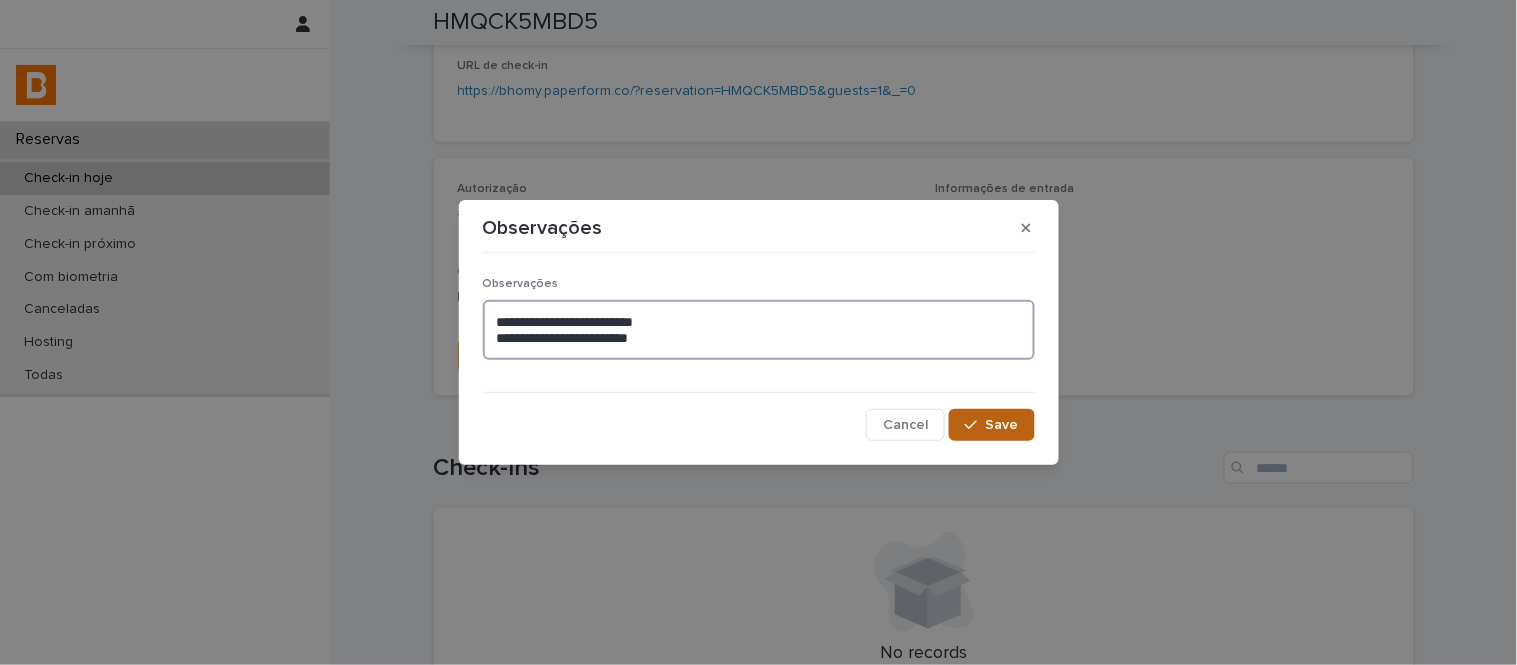 type on "**********" 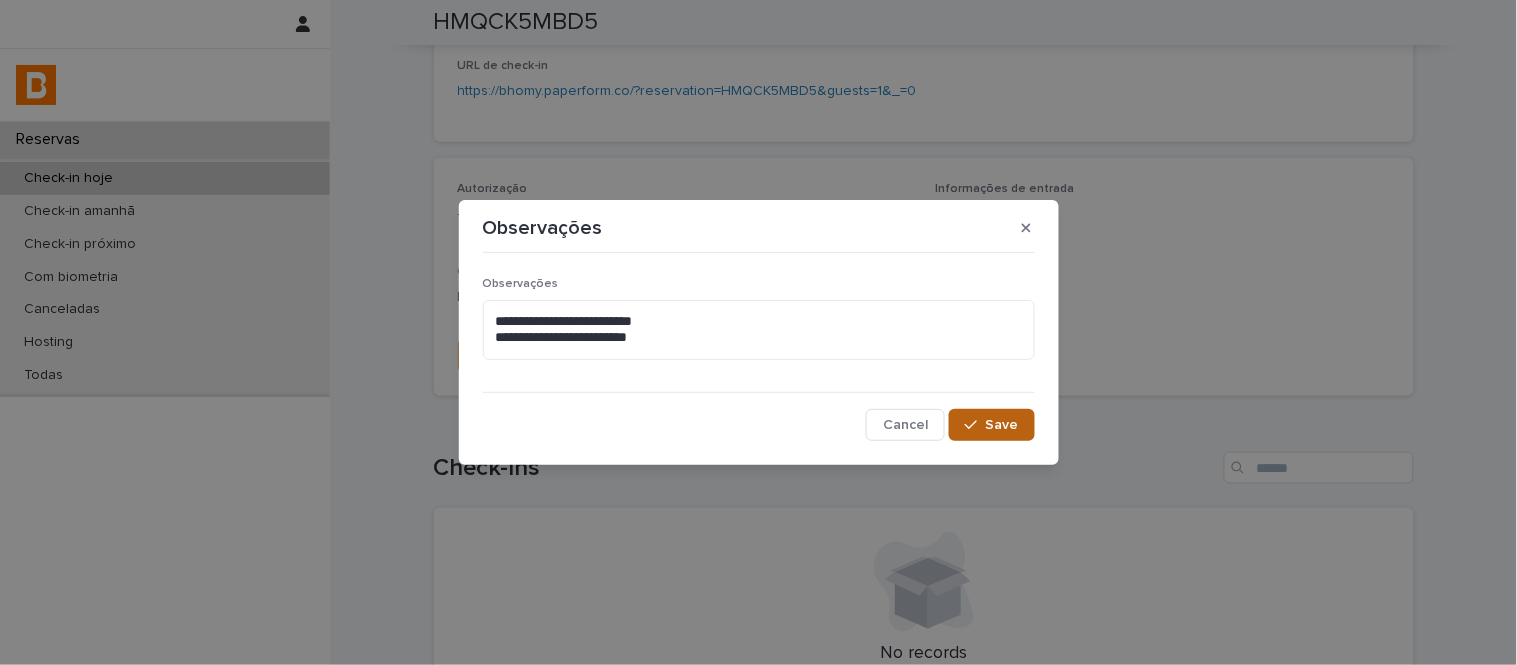 click on "Save" at bounding box center [991, 425] 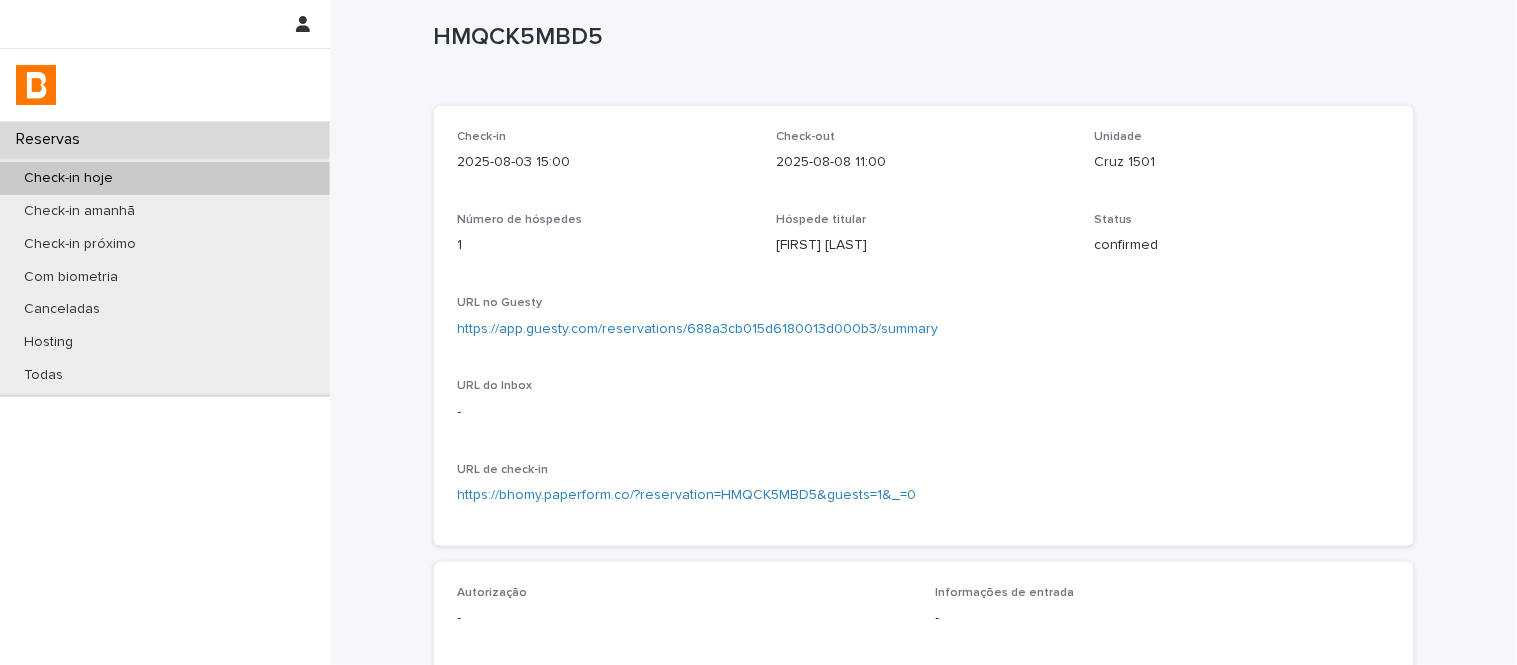 scroll, scrollTop: 0, scrollLeft: 0, axis: both 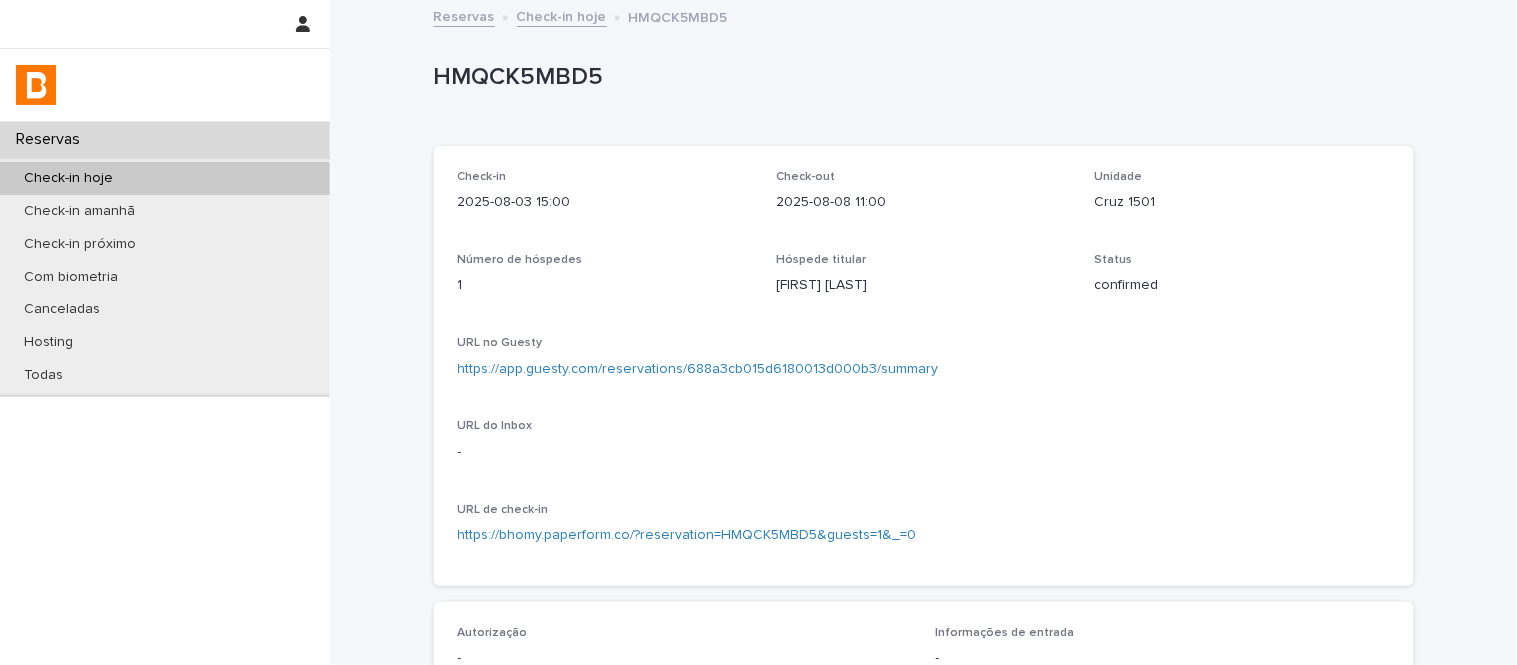 click on "Check-in hoje" at bounding box center [562, 15] 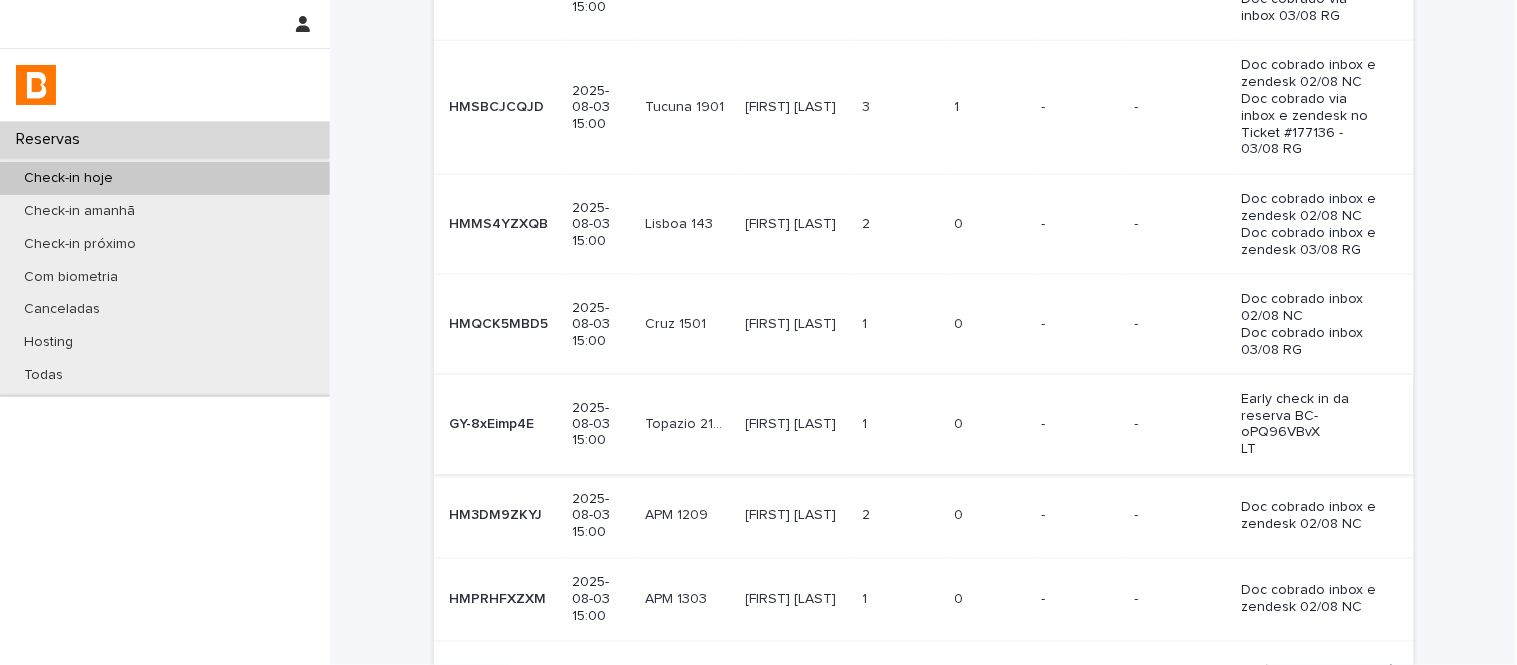 scroll, scrollTop: 666, scrollLeft: 0, axis: vertical 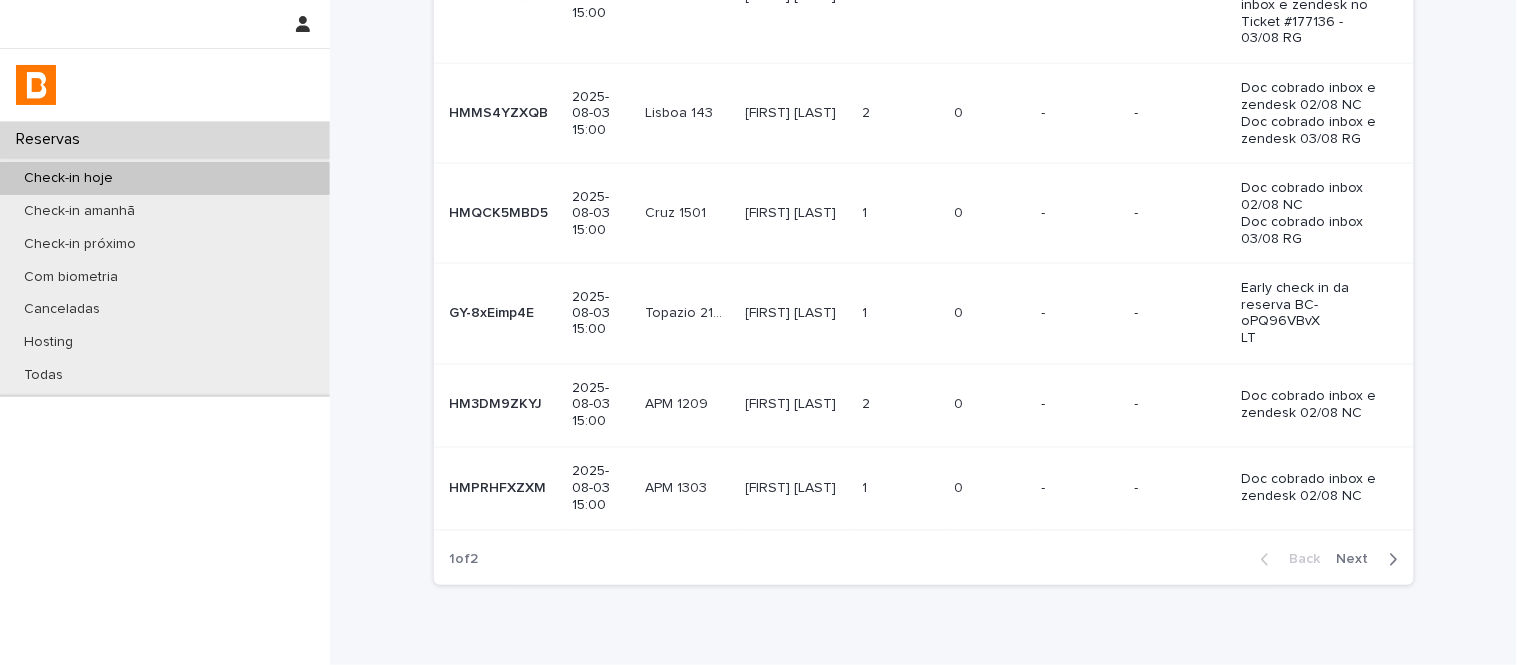click on "[FIRST] [LAST] [FIRST] [LAST]" at bounding box center [796, 405] 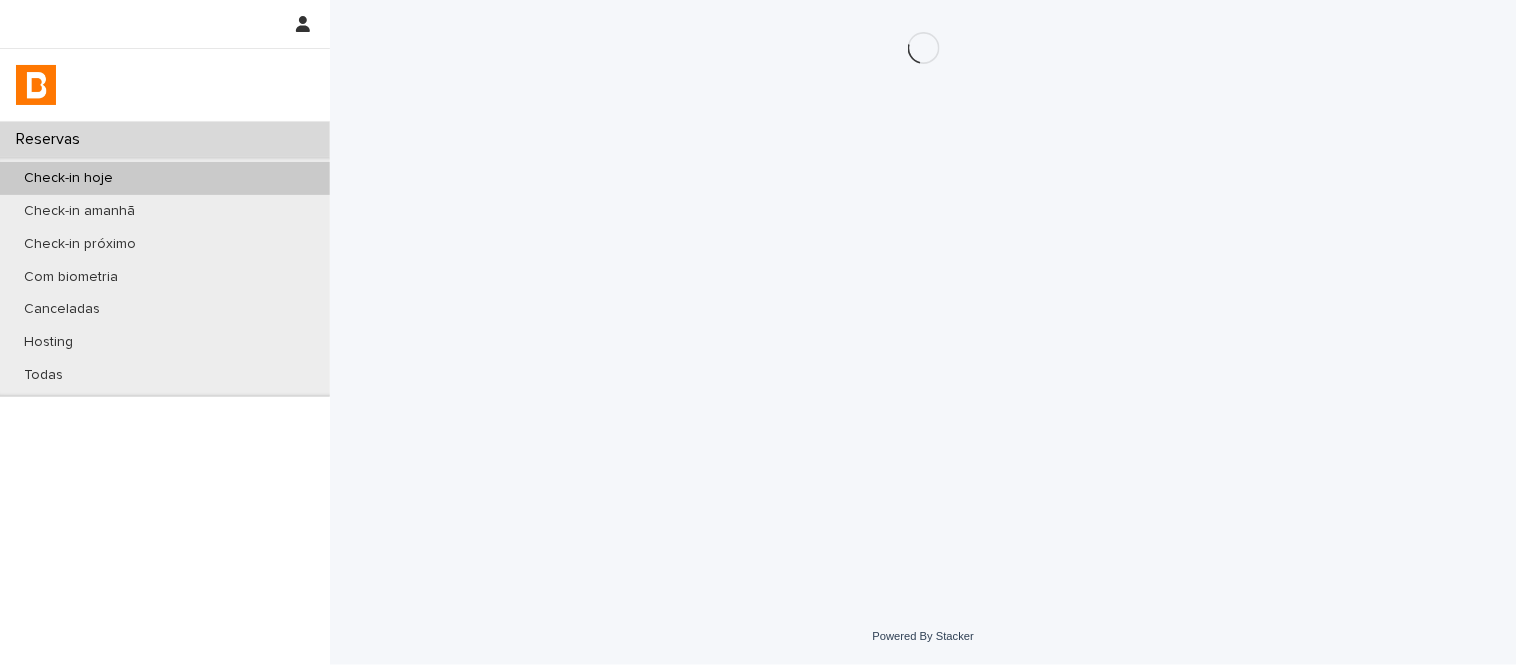 scroll, scrollTop: 0, scrollLeft: 0, axis: both 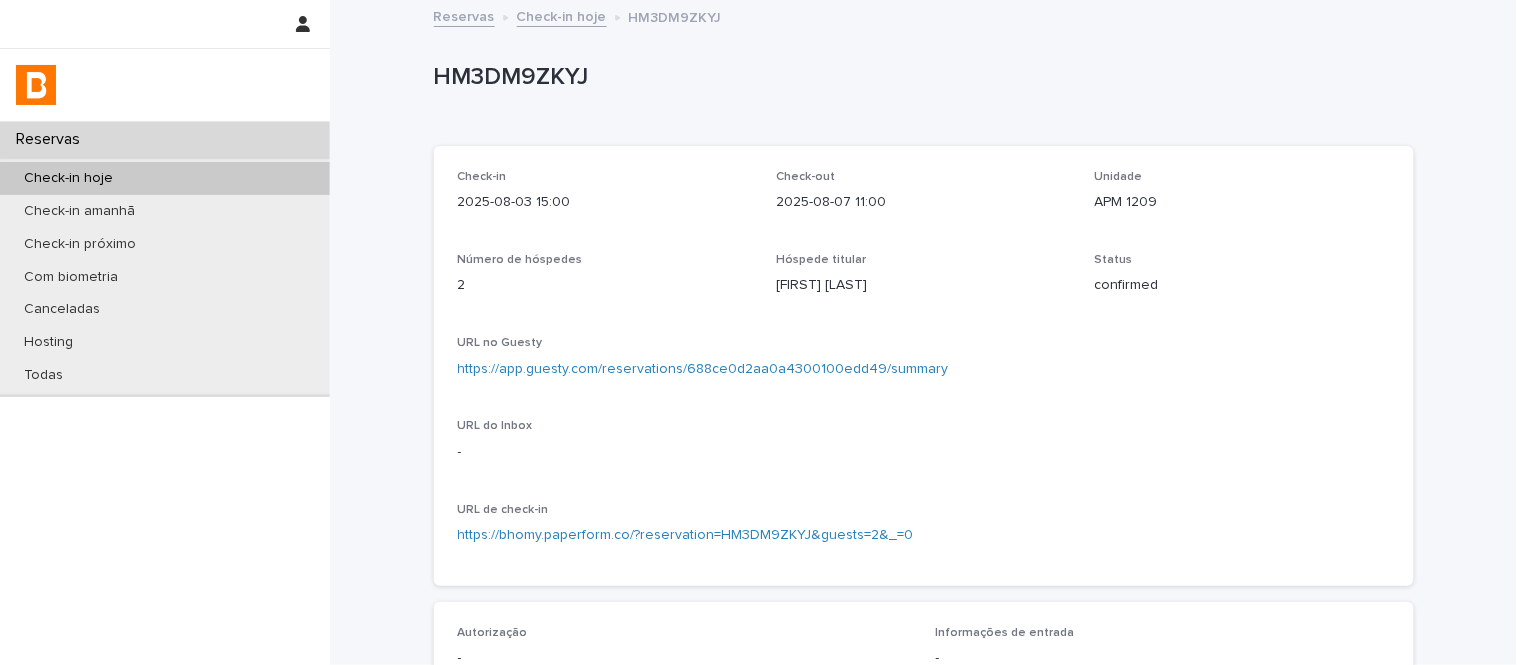 click on "https://app.guesty.com/reservations/688ce0d2aa0a4300100edd49/summary" at bounding box center [703, 369] 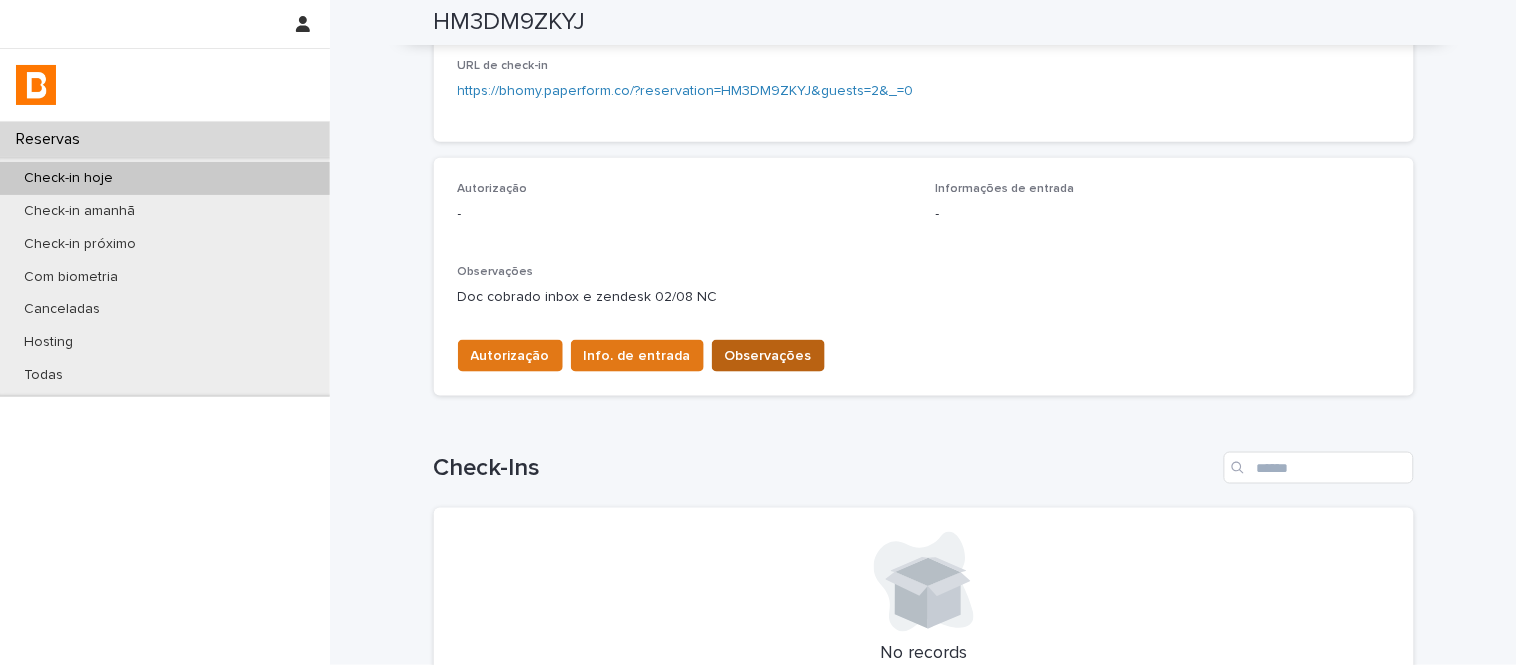 click on "Observações" at bounding box center (768, 356) 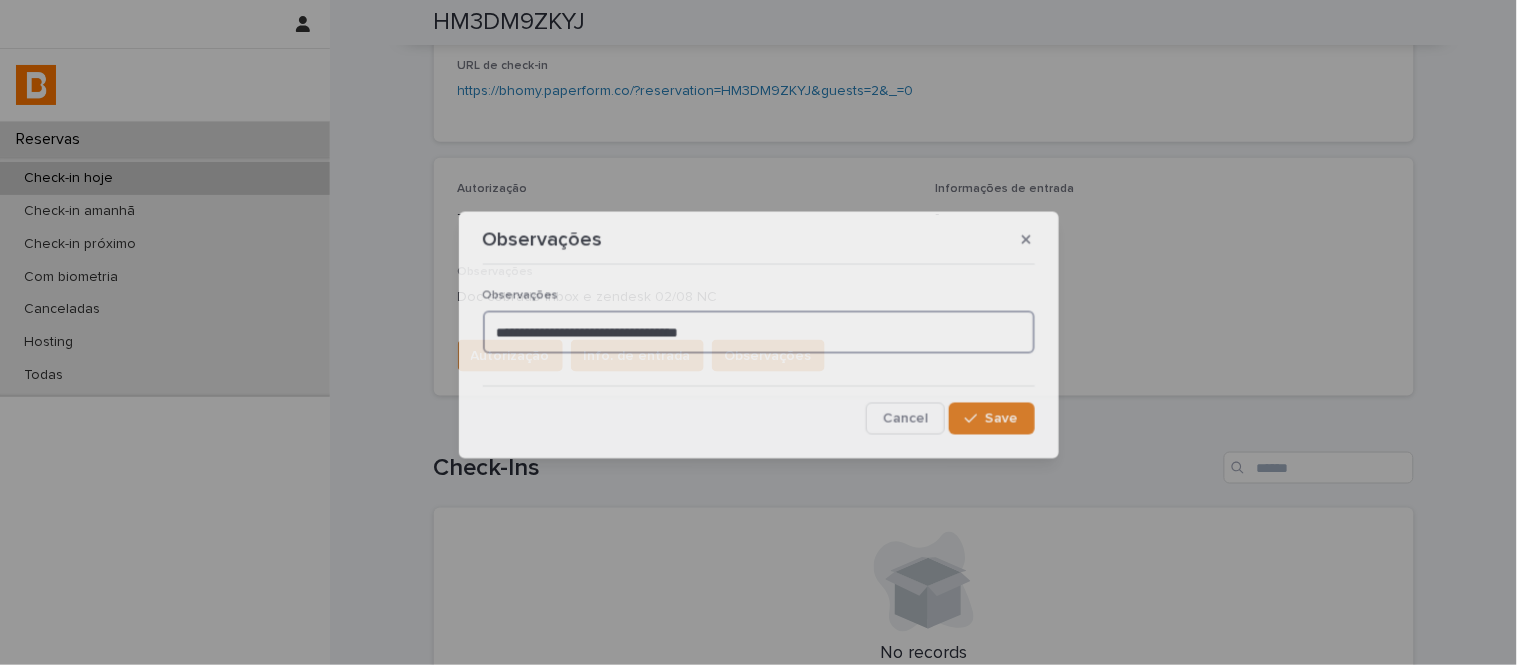 click on "**********" at bounding box center [759, 332] 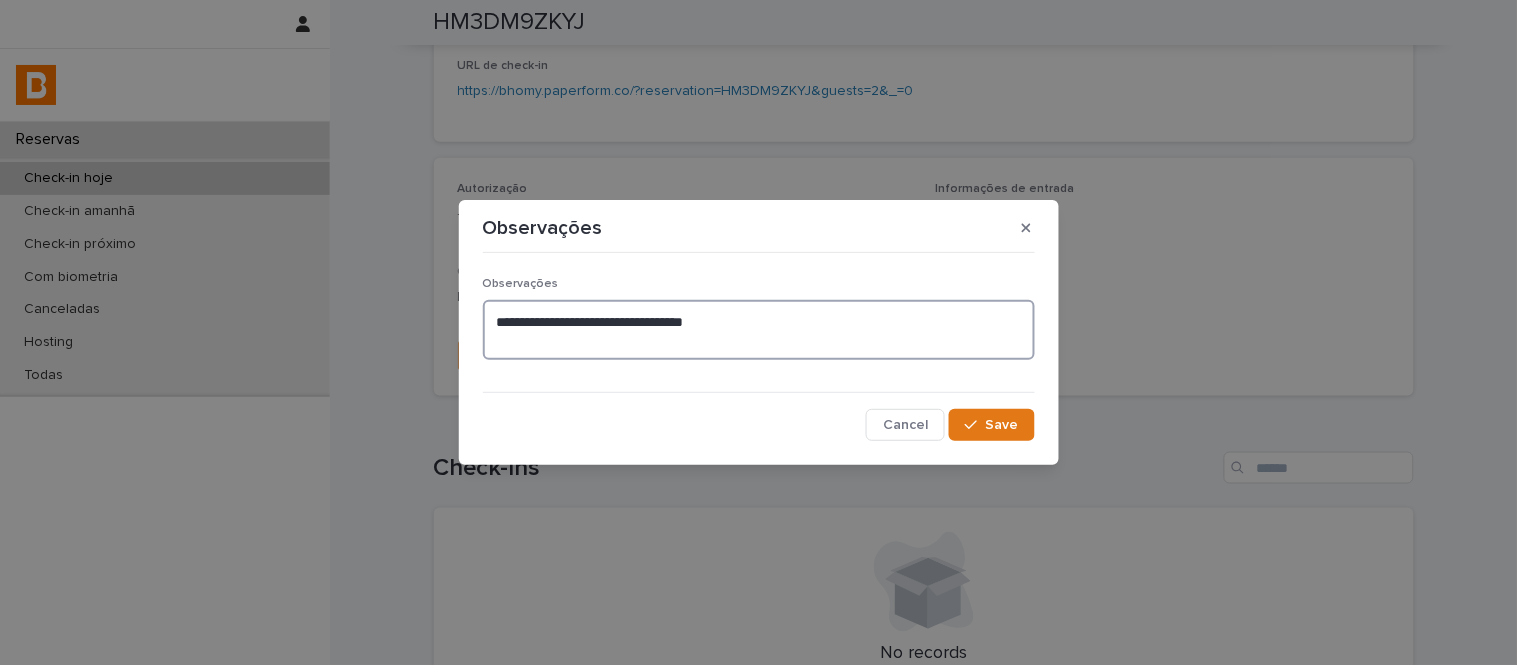 paste on "**********" 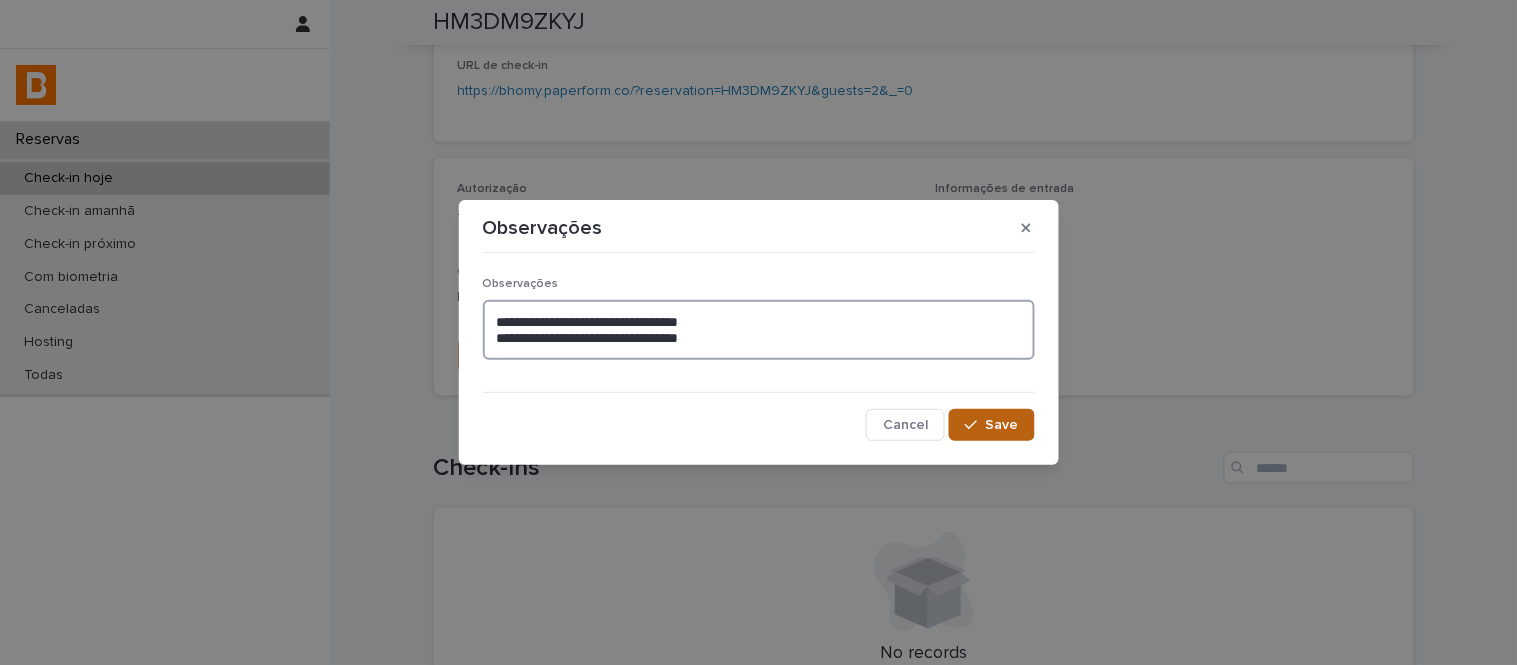 type on "**********" 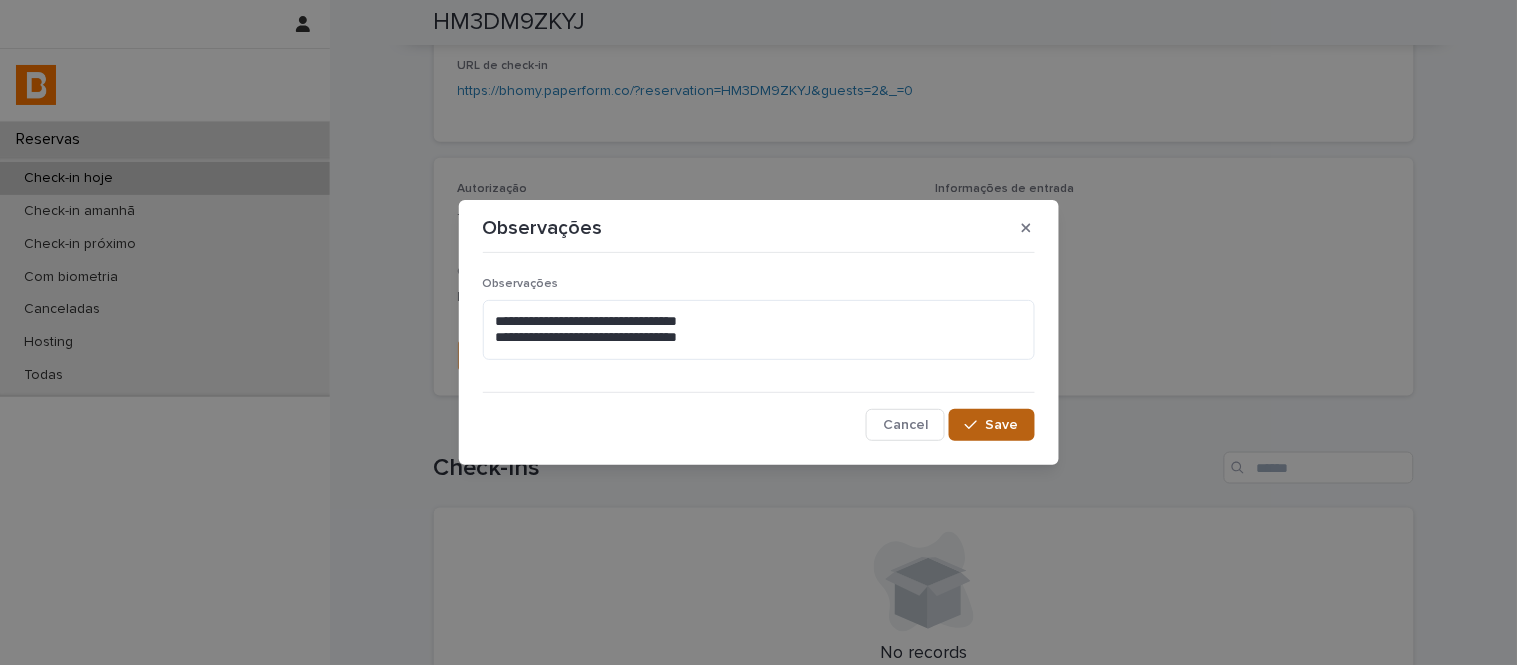 click on "Save" at bounding box center (1002, 425) 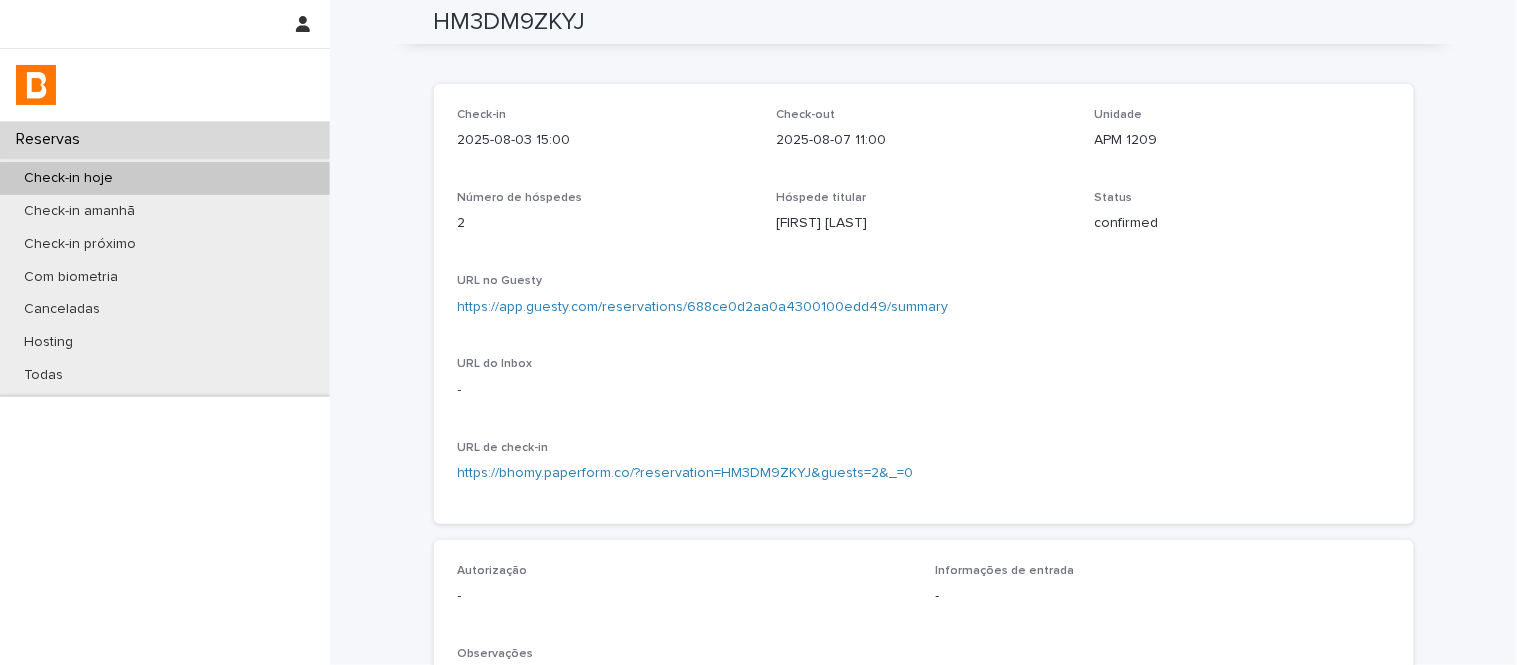 scroll, scrollTop: 0, scrollLeft: 0, axis: both 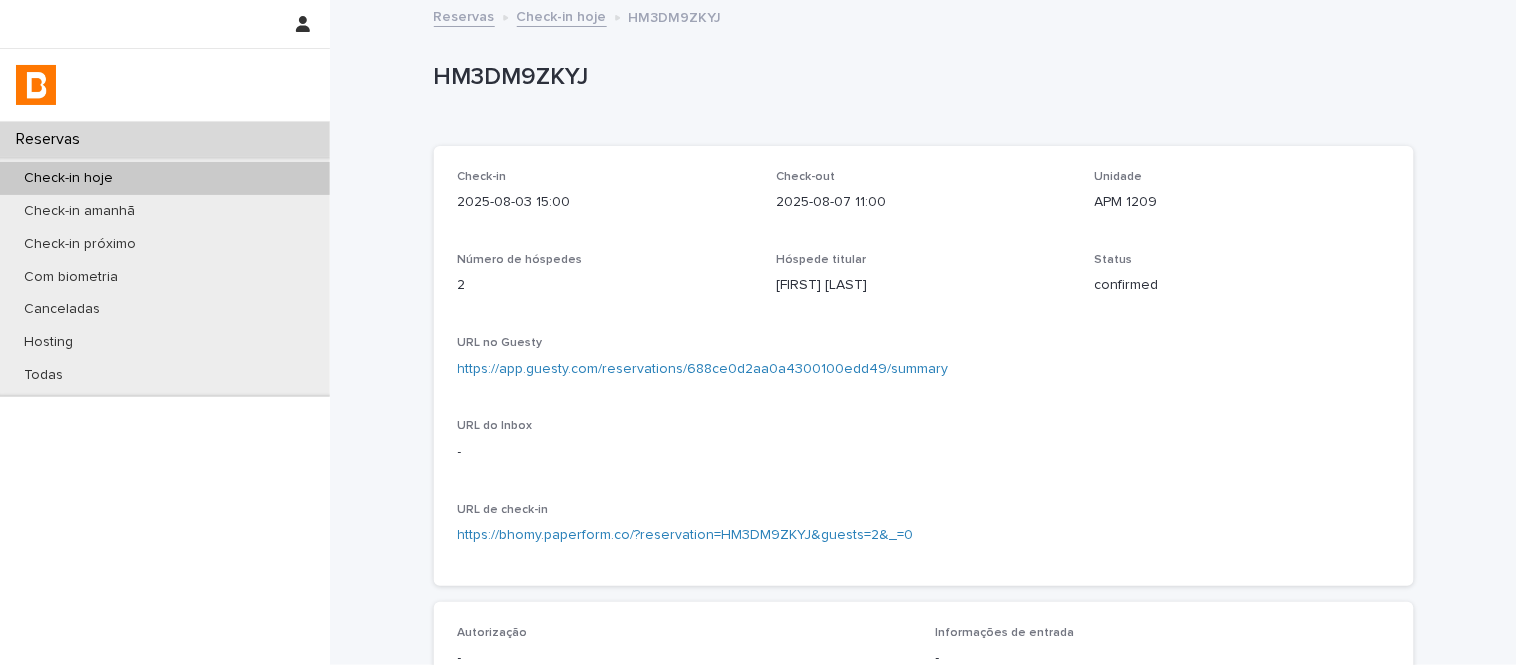 click on "Check-in hoje" at bounding box center [562, 15] 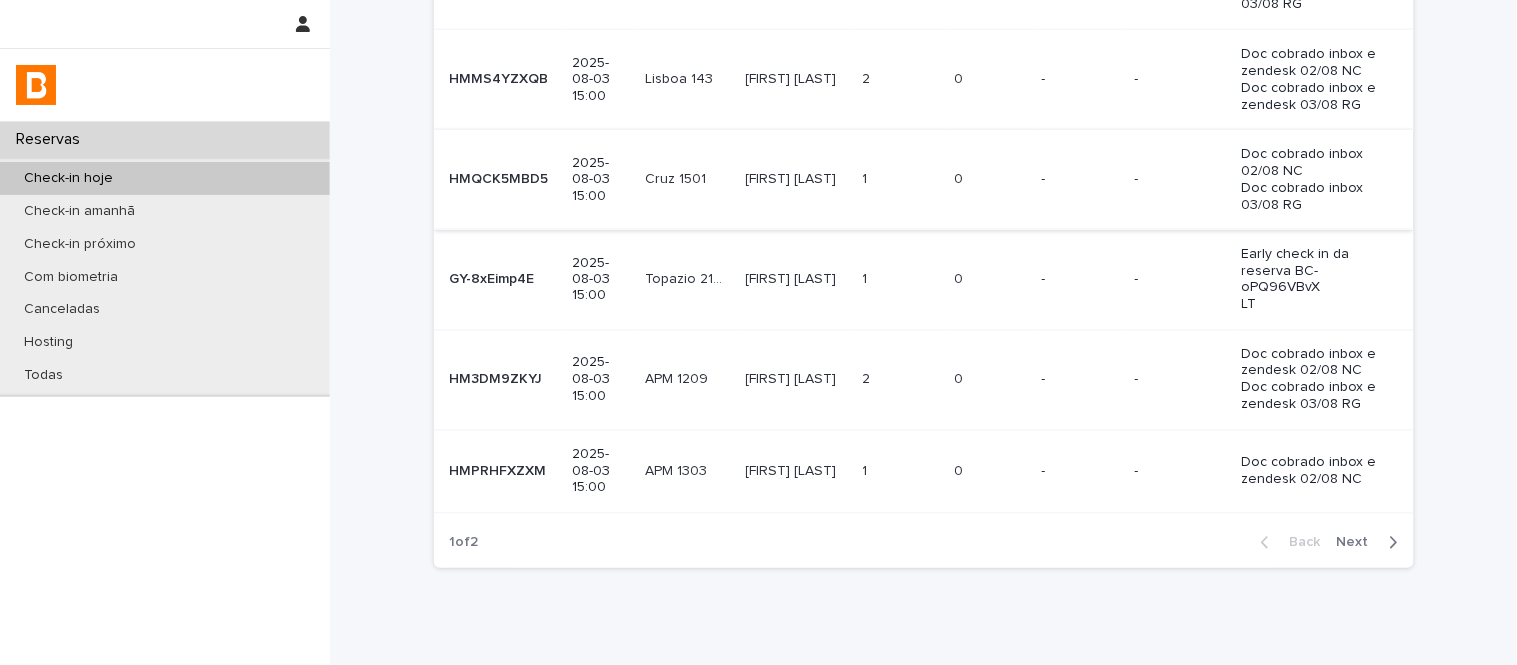 scroll, scrollTop: 758, scrollLeft: 0, axis: vertical 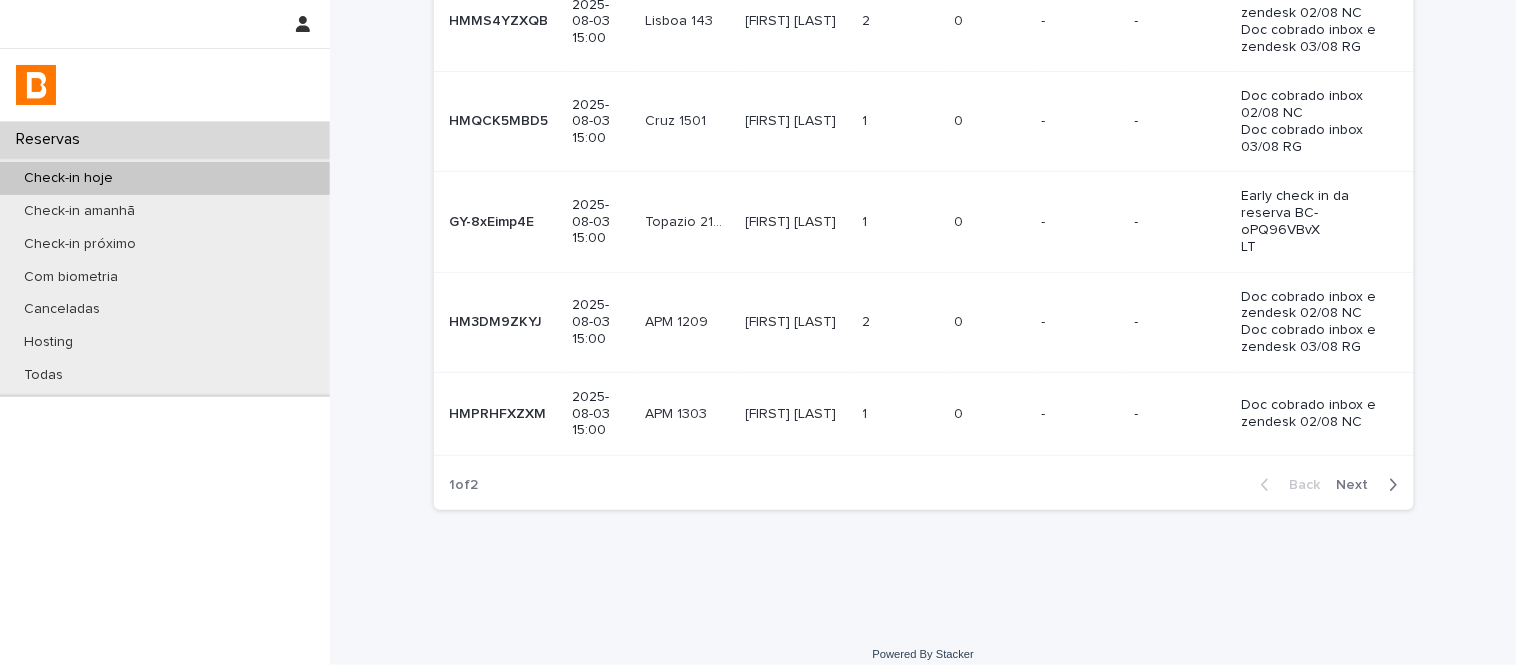 click on "[FIRST] [LAST]" at bounding box center [793, 412] 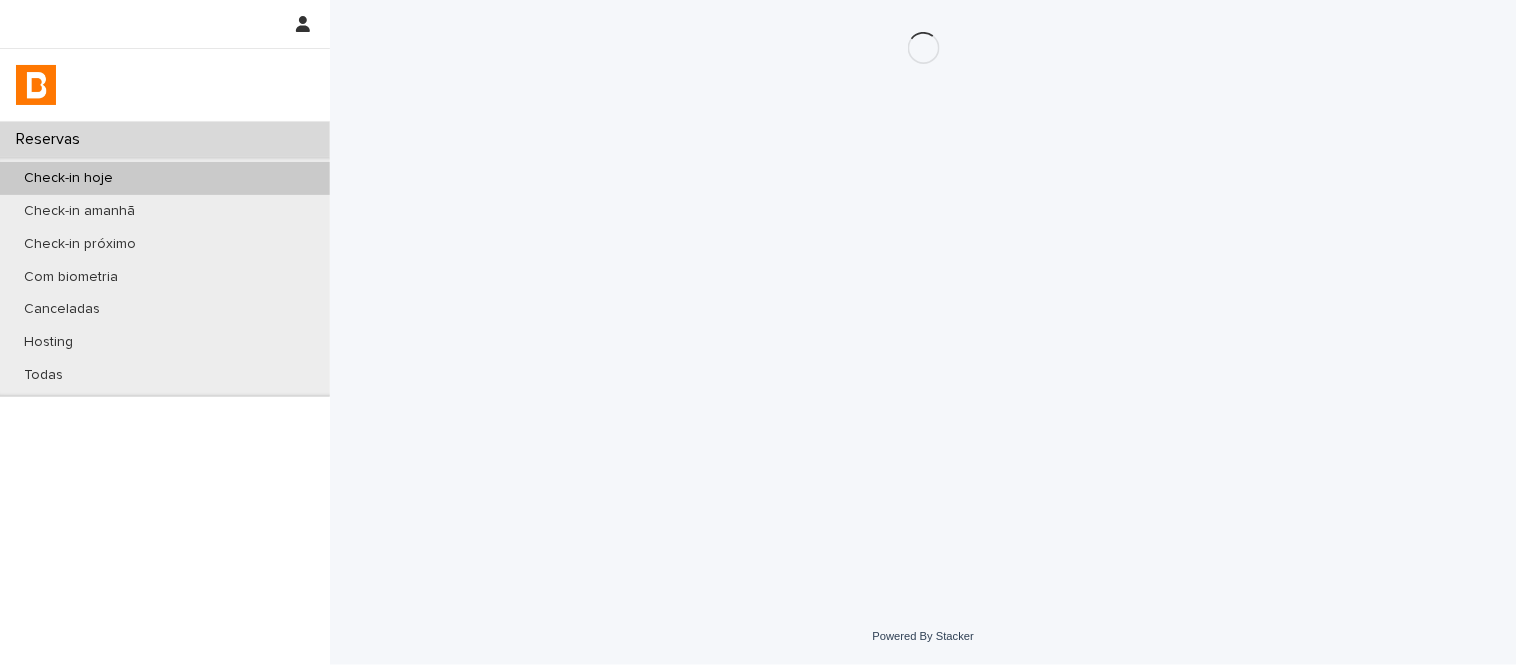 scroll, scrollTop: 0, scrollLeft: 0, axis: both 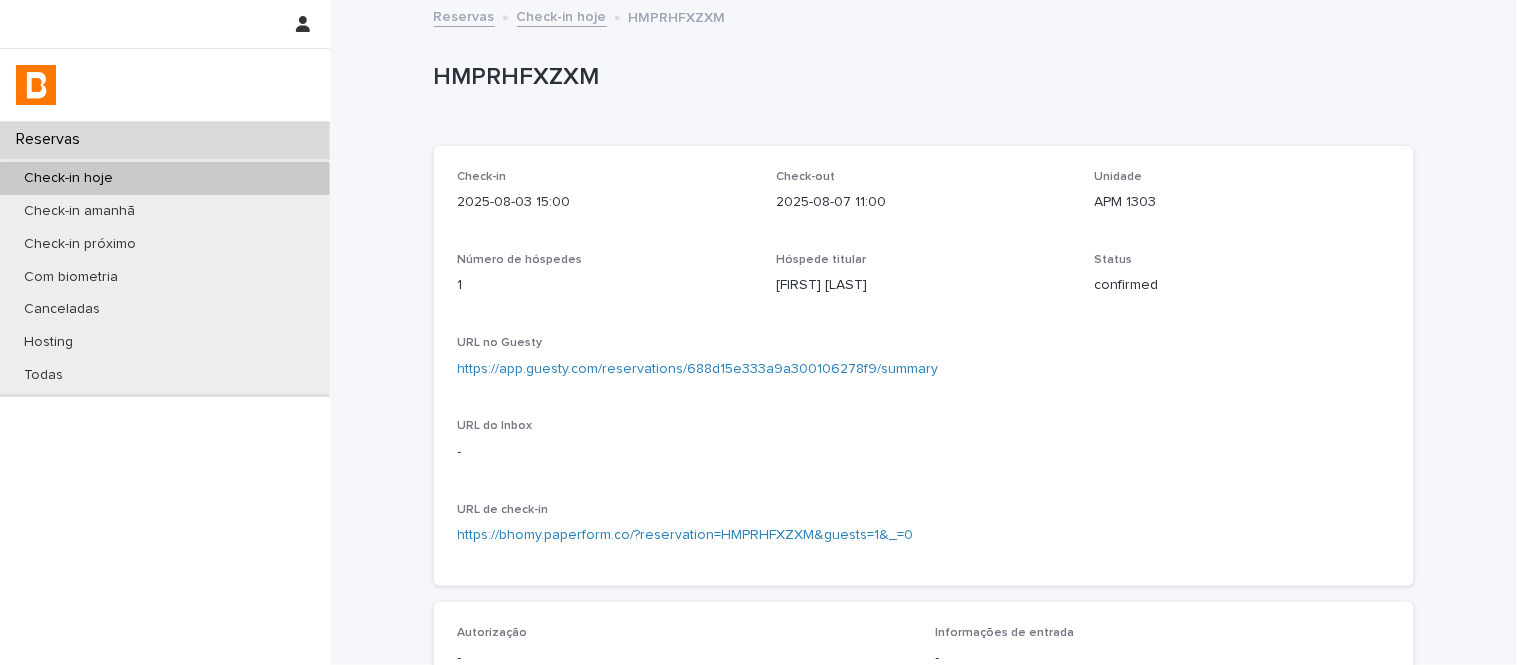 click on "https://app.guesty.com/reservations/688d15e333a9a300106278f9/summary" at bounding box center [698, 369] 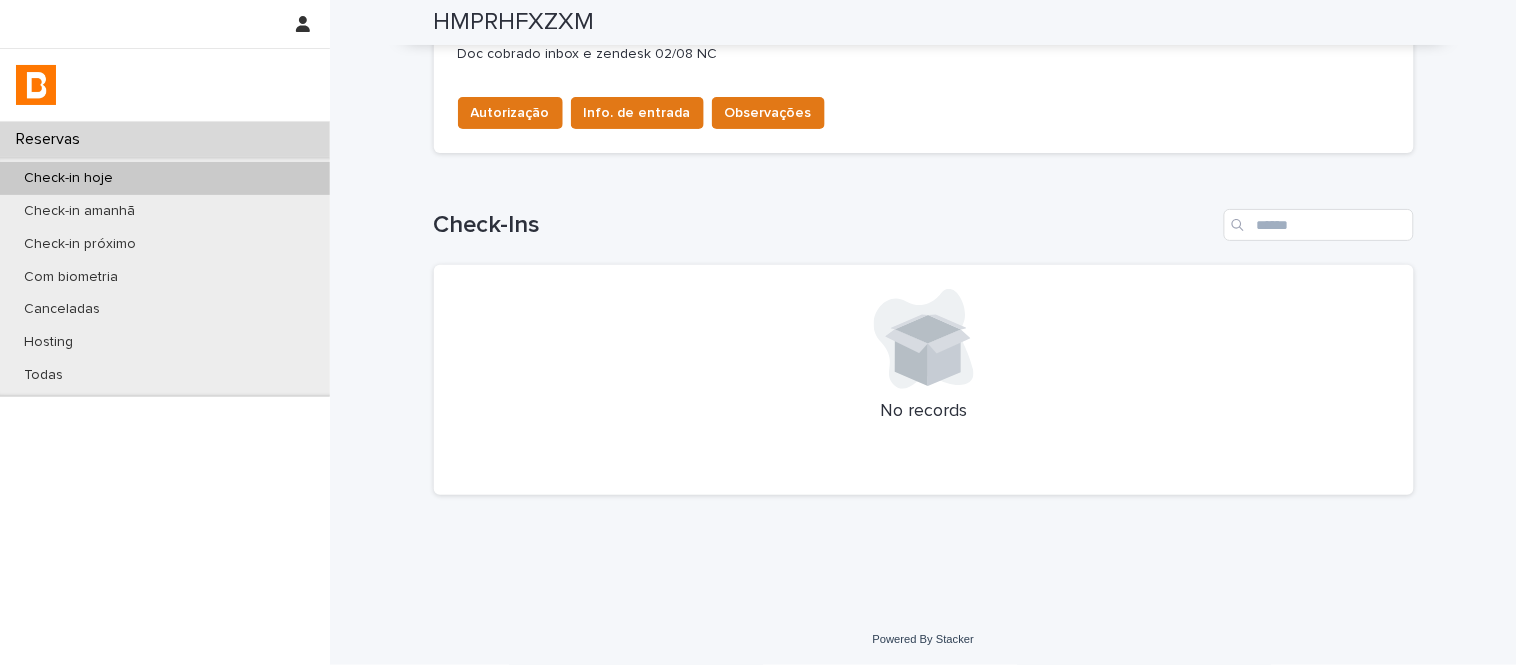 scroll, scrollTop: 355, scrollLeft: 0, axis: vertical 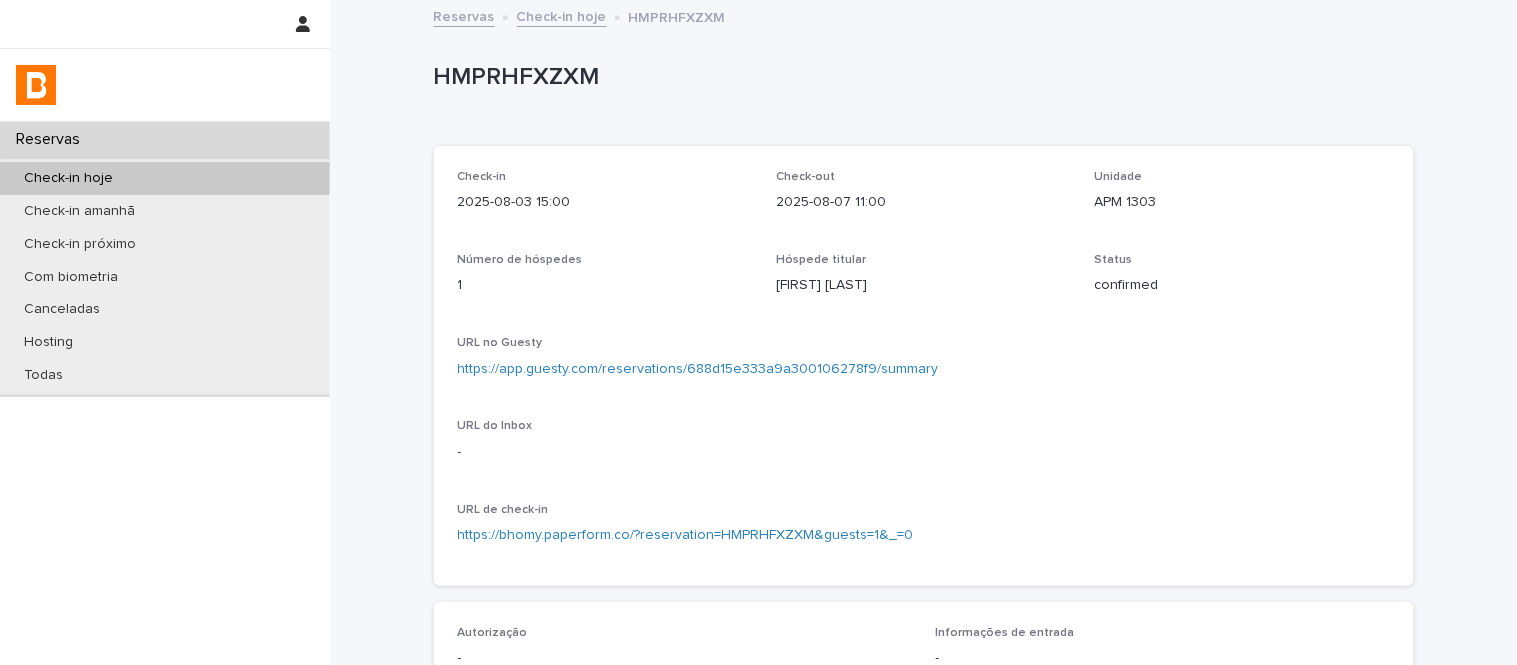 click on "HMPRHFXZXM" at bounding box center (920, 77) 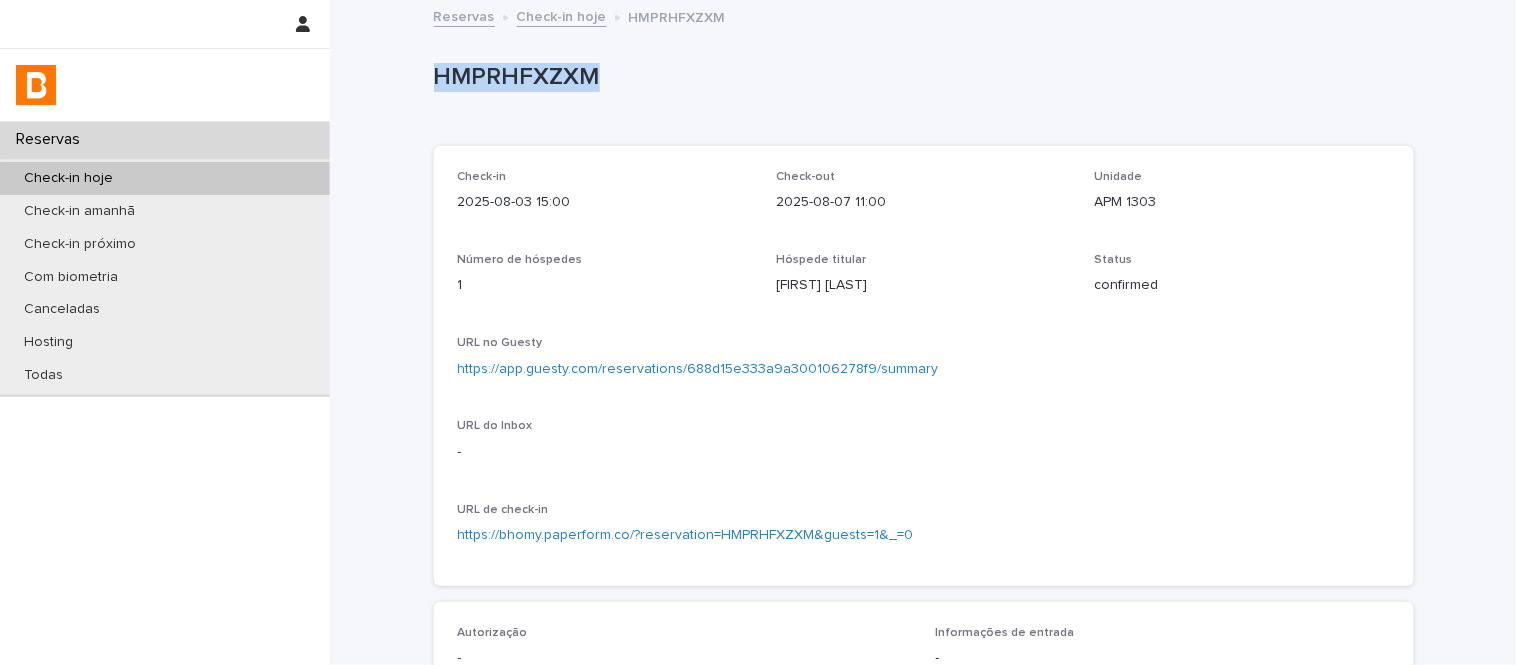 click on "HMPRHFXZXM" at bounding box center [920, 77] 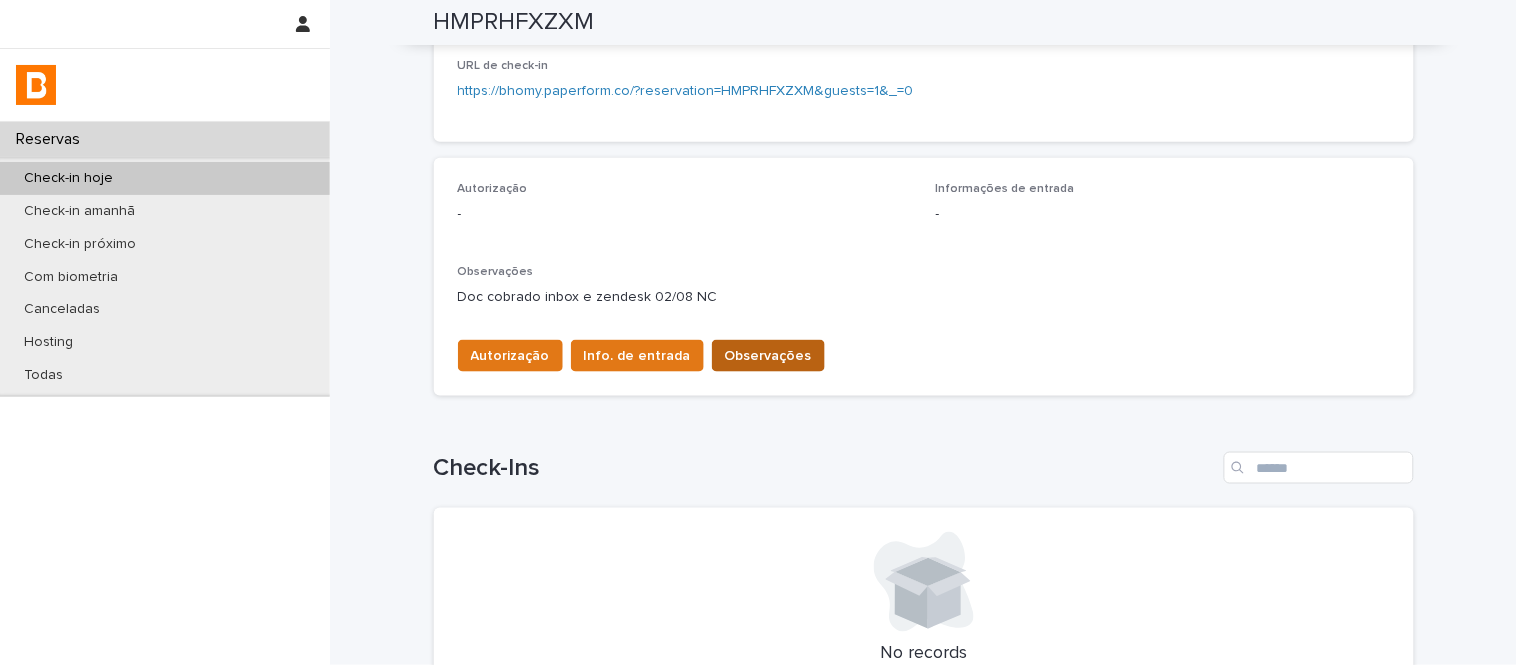 click on "Observações" at bounding box center [768, 356] 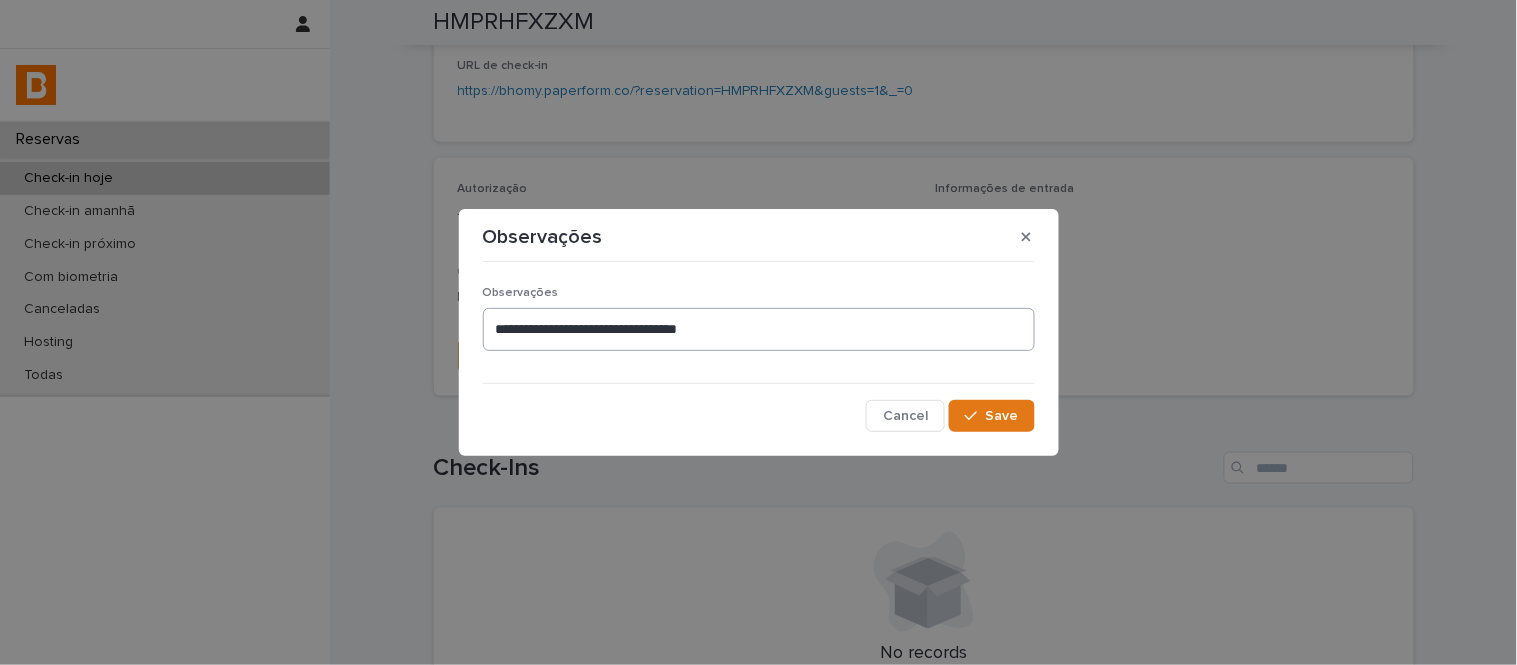 drag, startPoint x: 775, startPoint y: 301, endPoint x: 790, endPoint y: 334, distance: 36.249138 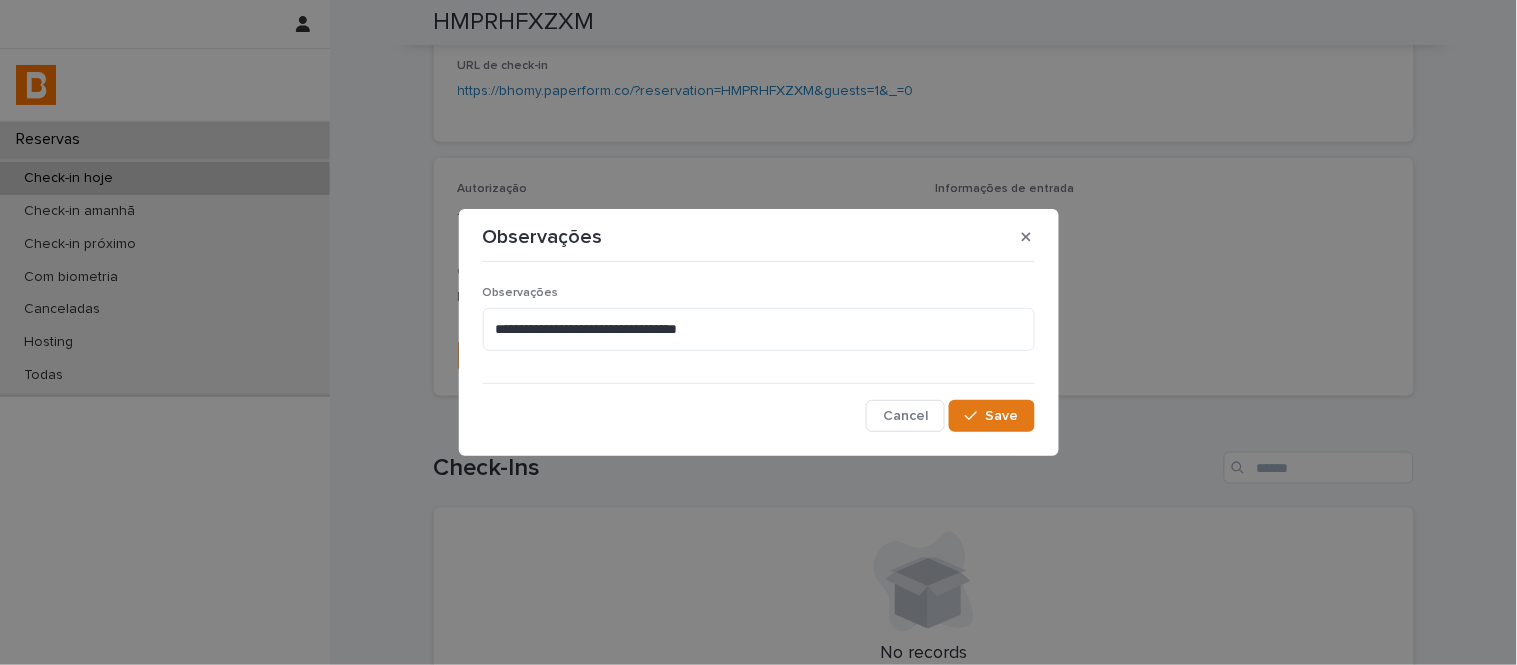 click on "**********" at bounding box center (759, 327) 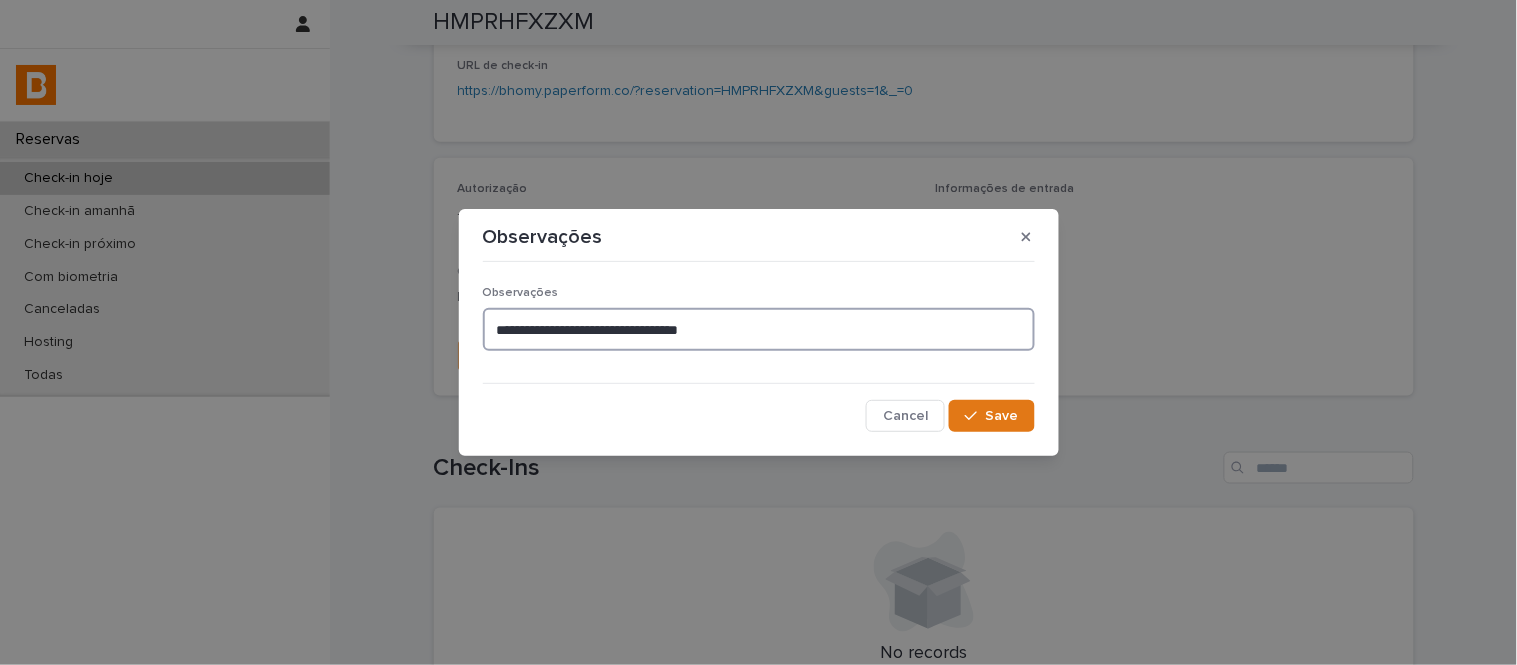 click on "**********" at bounding box center (759, 329) 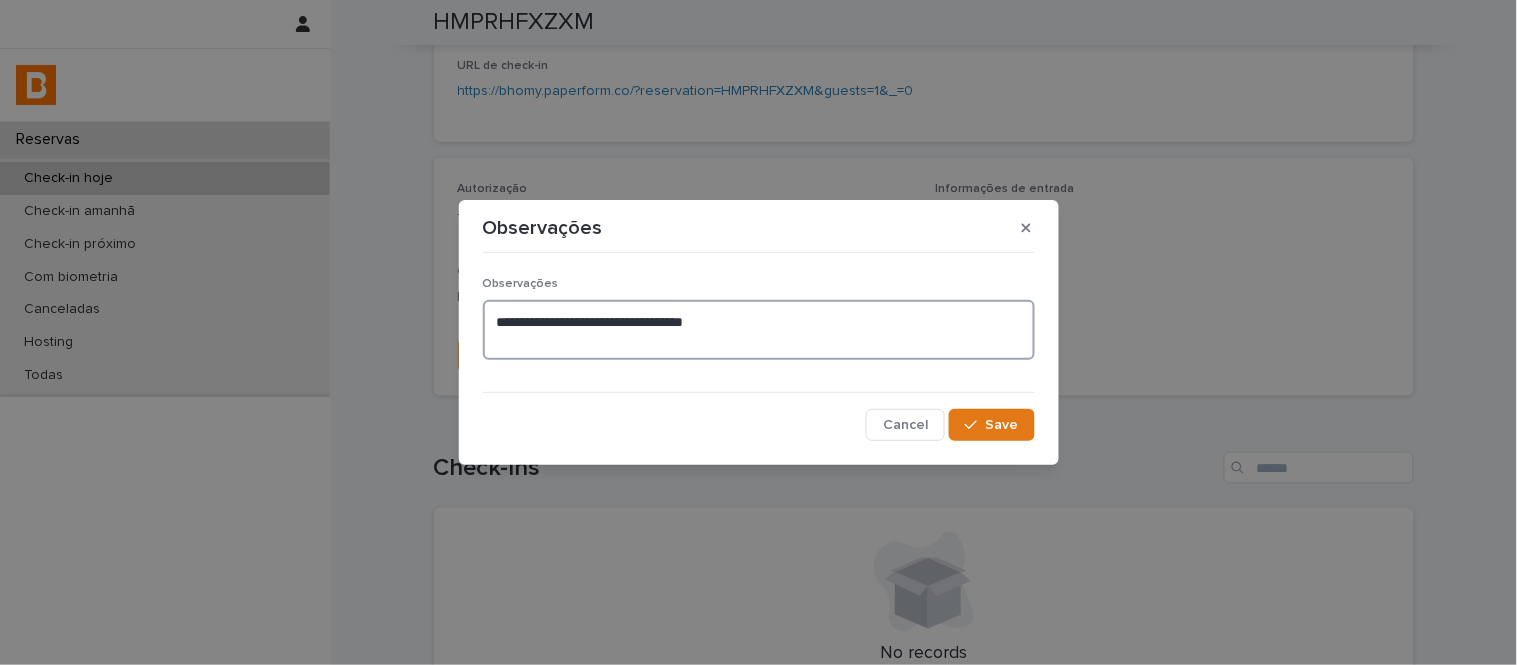 paste on "**********" 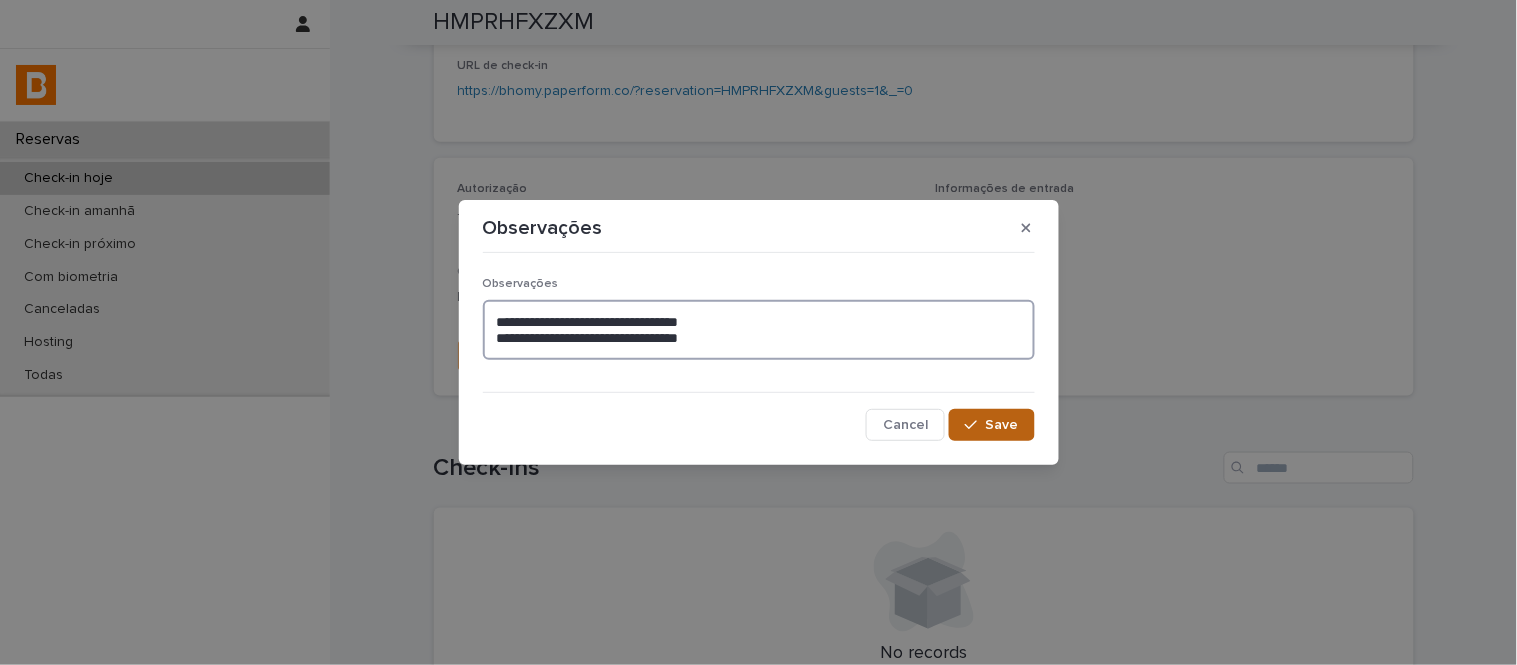 type on "**********" 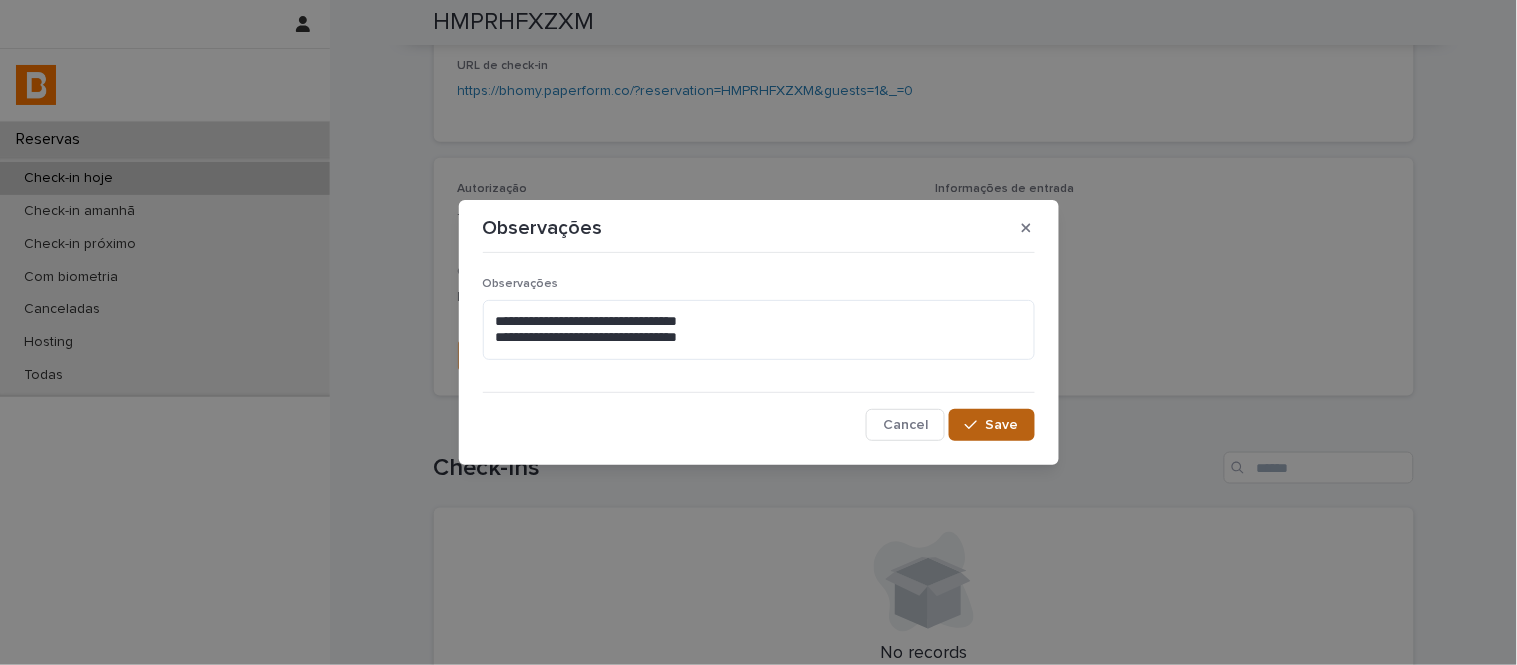 click on "Save" at bounding box center [1002, 425] 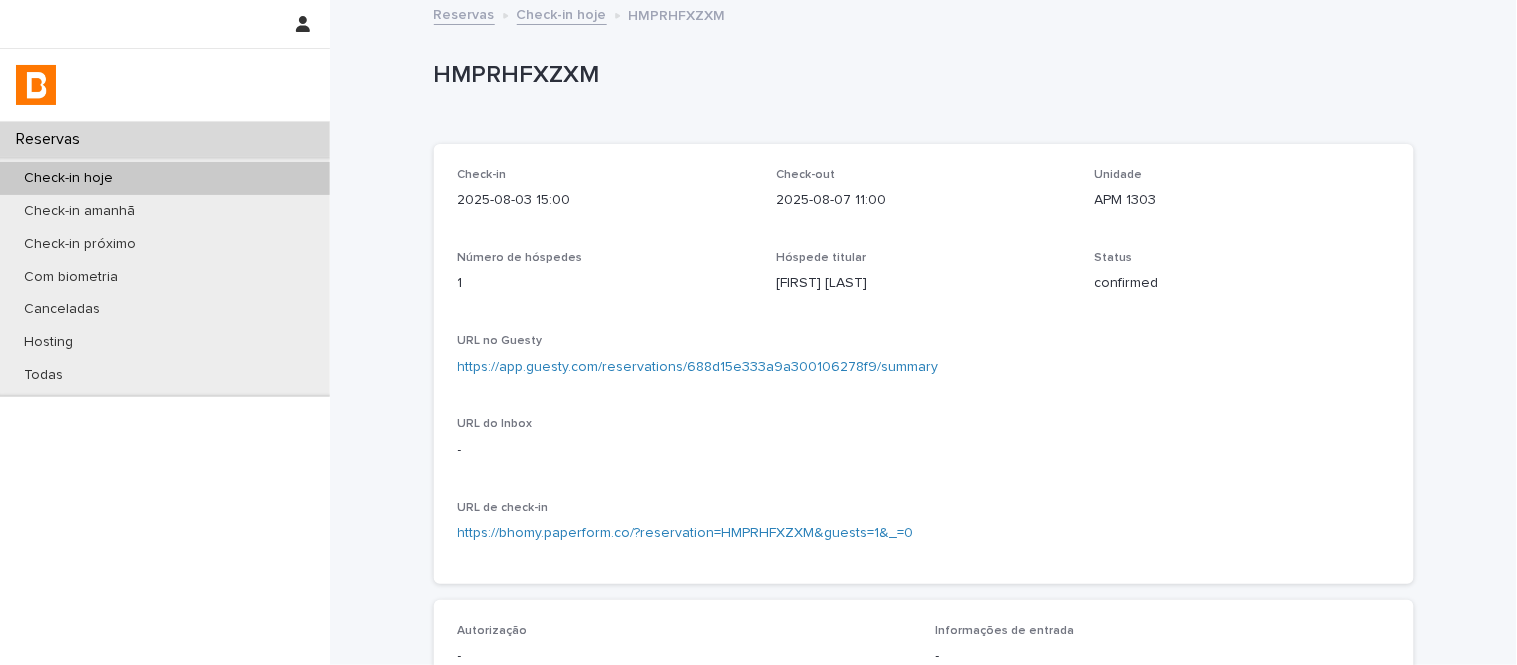 scroll, scrollTop: 0, scrollLeft: 0, axis: both 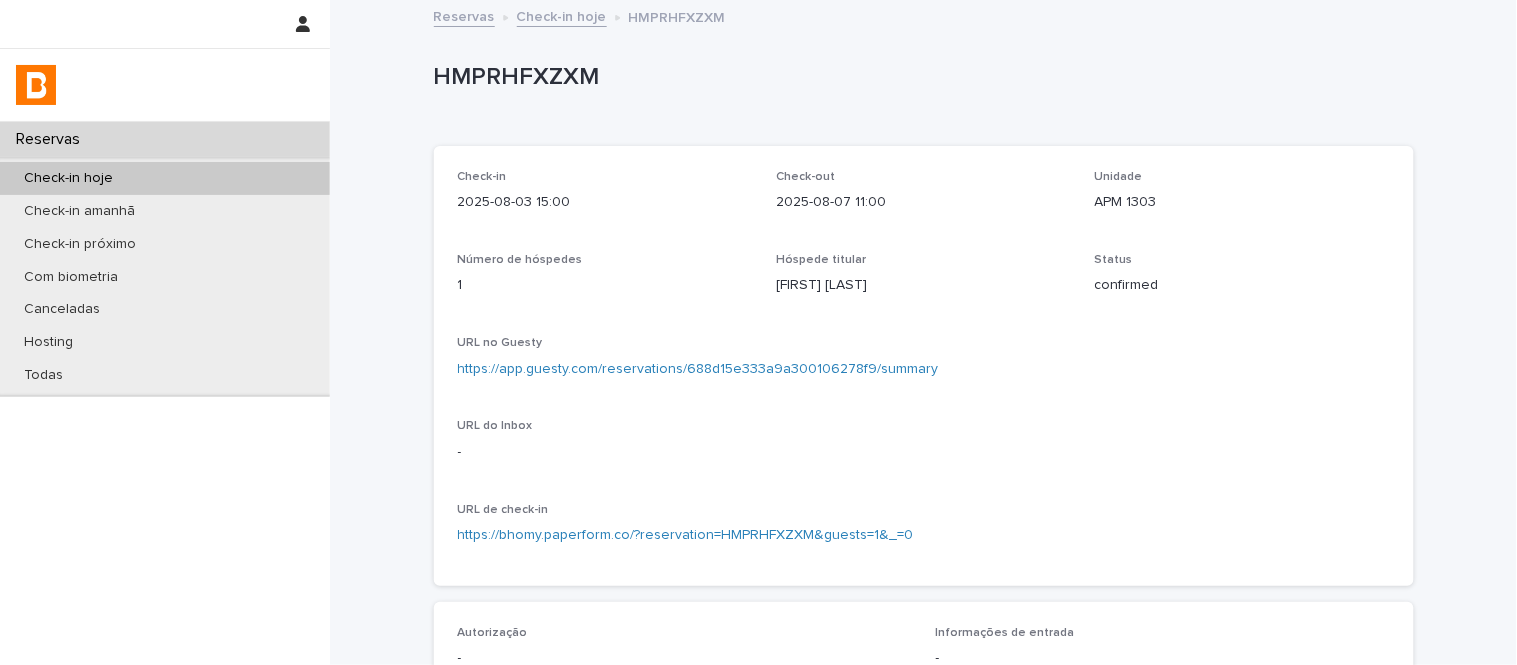 click on "Check-in hoje" at bounding box center (562, 15) 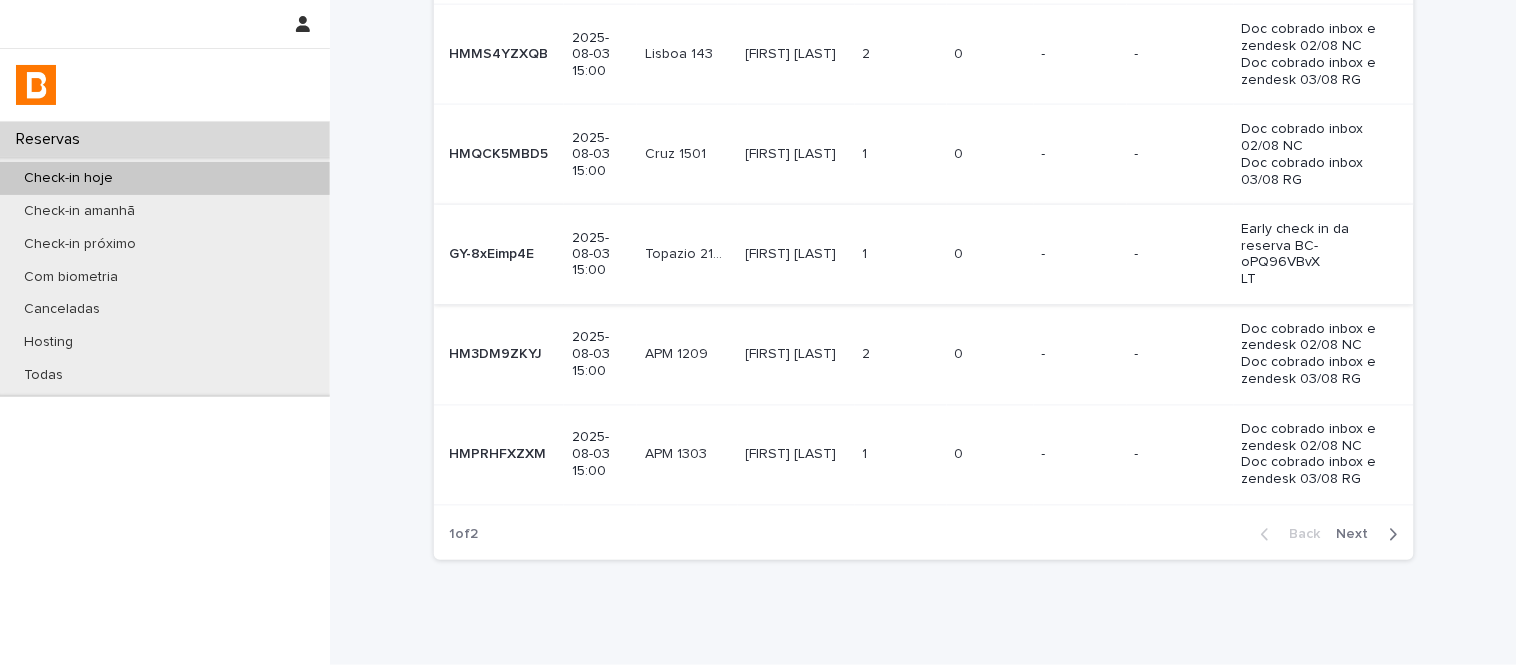 scroll, scrollTop: 775, scrollLeft: 0, axis: vertical 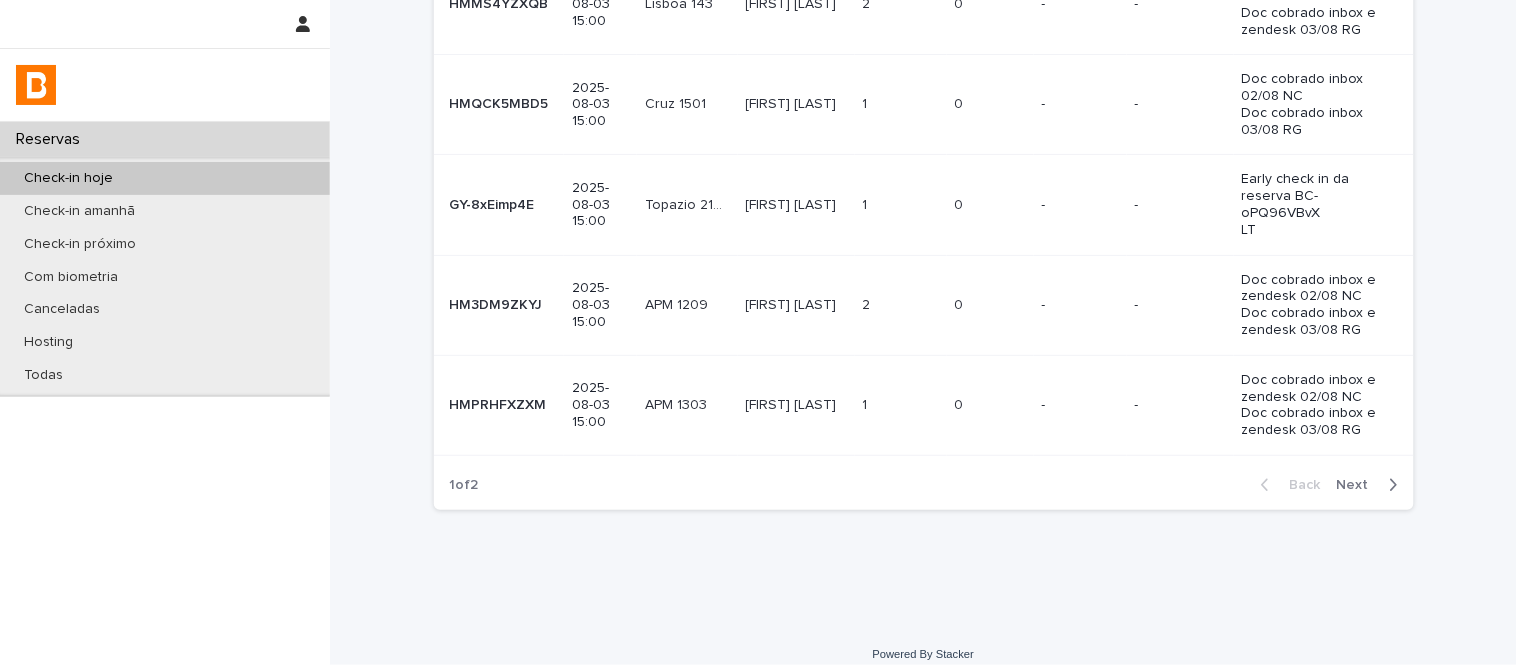 click on "Back Next" at bounding box center [1329, 485] 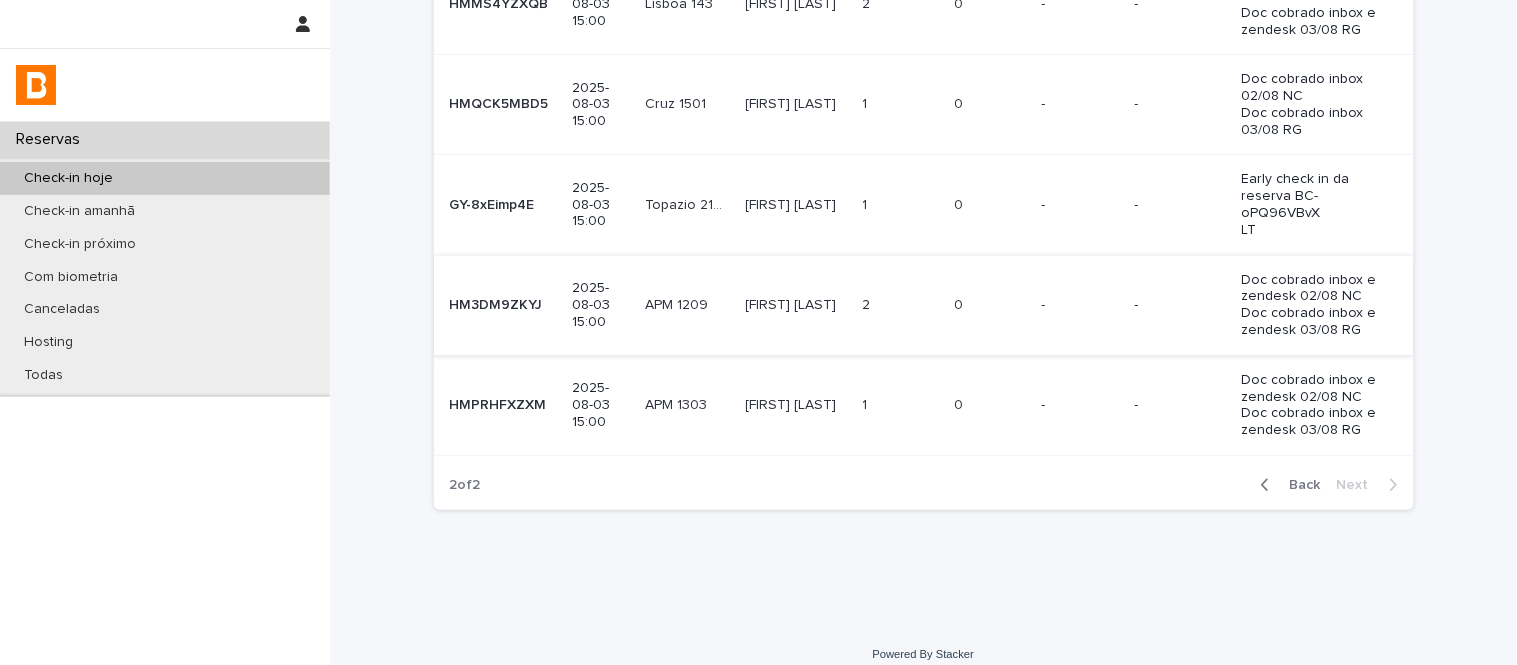 scroll, scrollTop: 23, scrollLeft: 0, axis: vertical 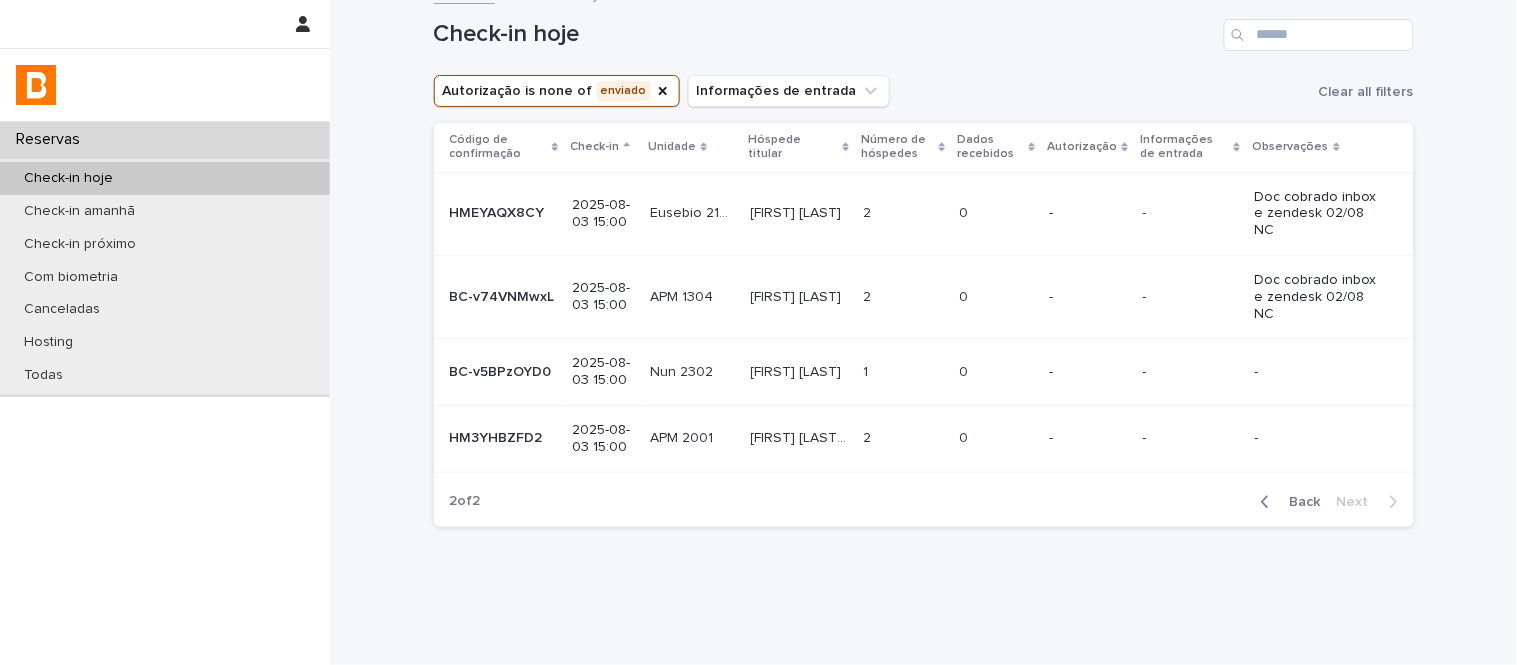 click on "2 2" at bounding box center [903, 213] 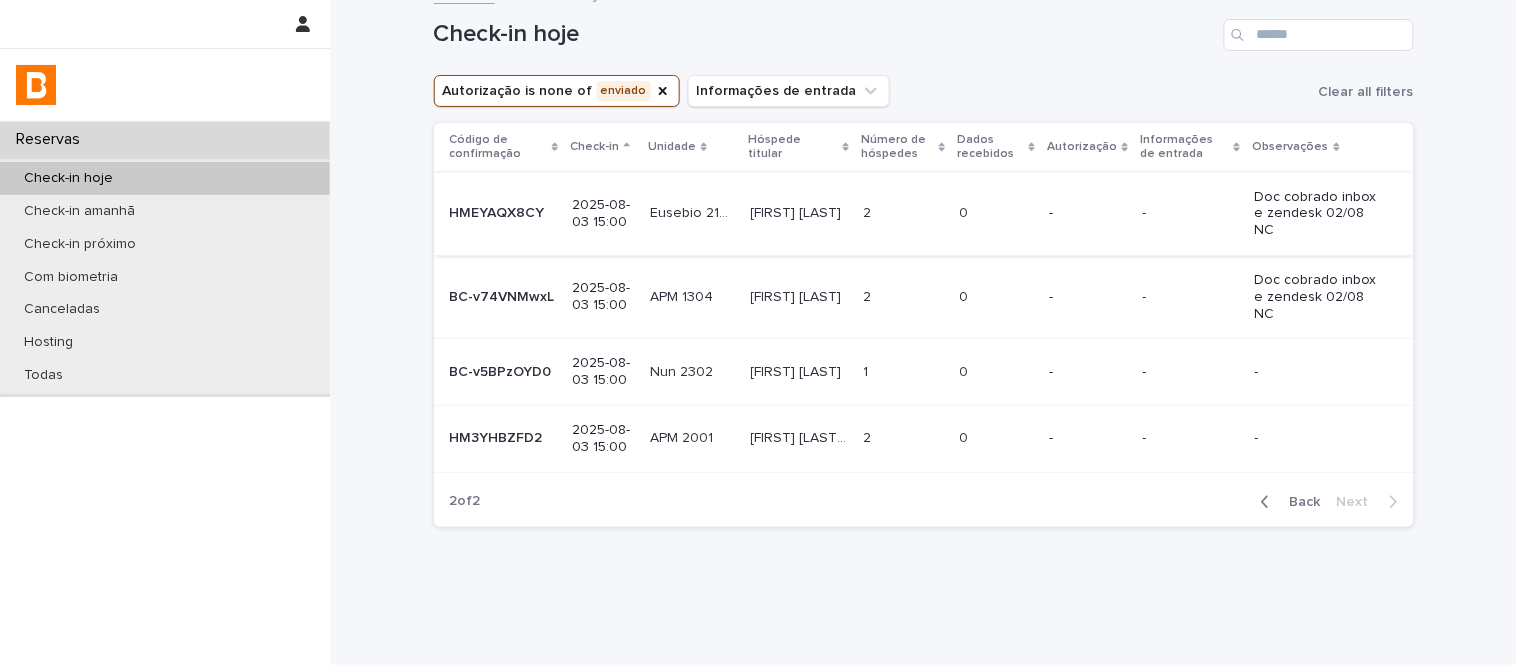 scroll, scrollTop: 0, scrollLeft: 0, axis: both 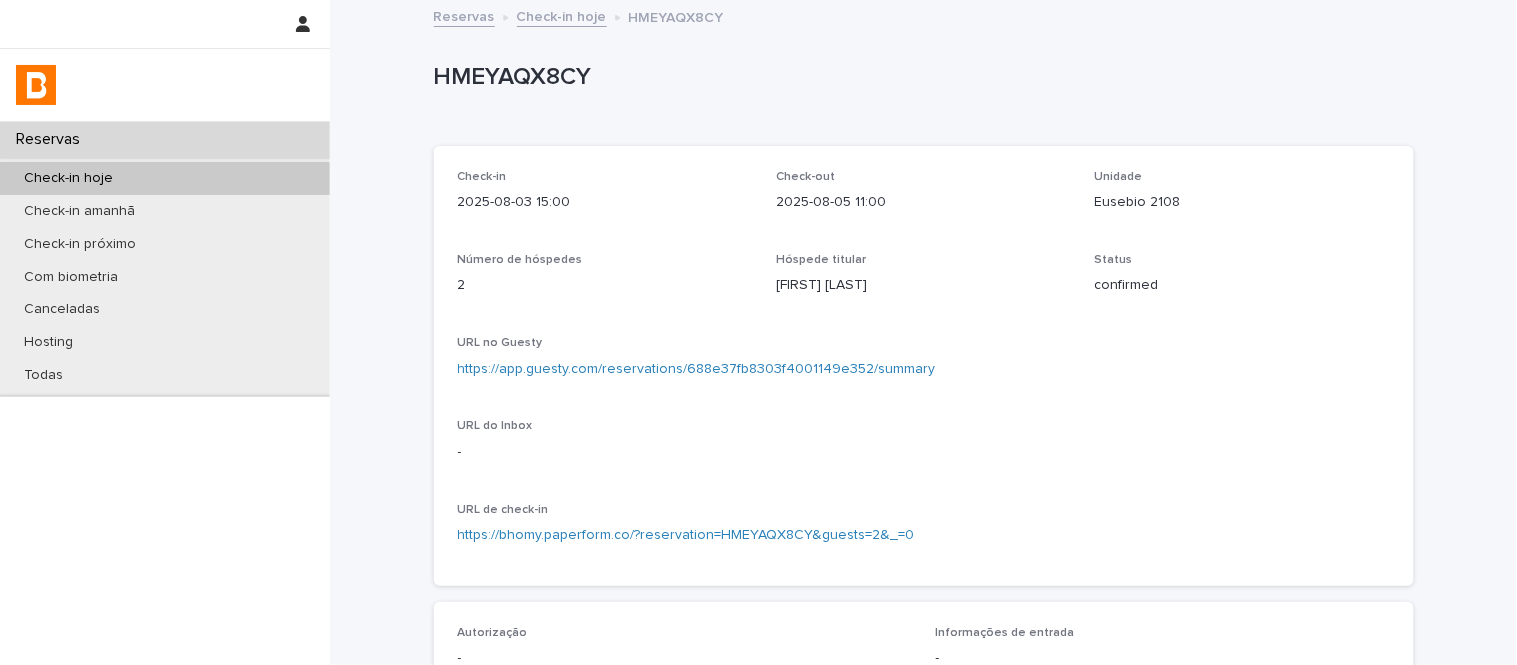 click on "https://app.guesty.com/reservations/688e37fb8303f4001149e352/summary" at bounding box center [924, 369] 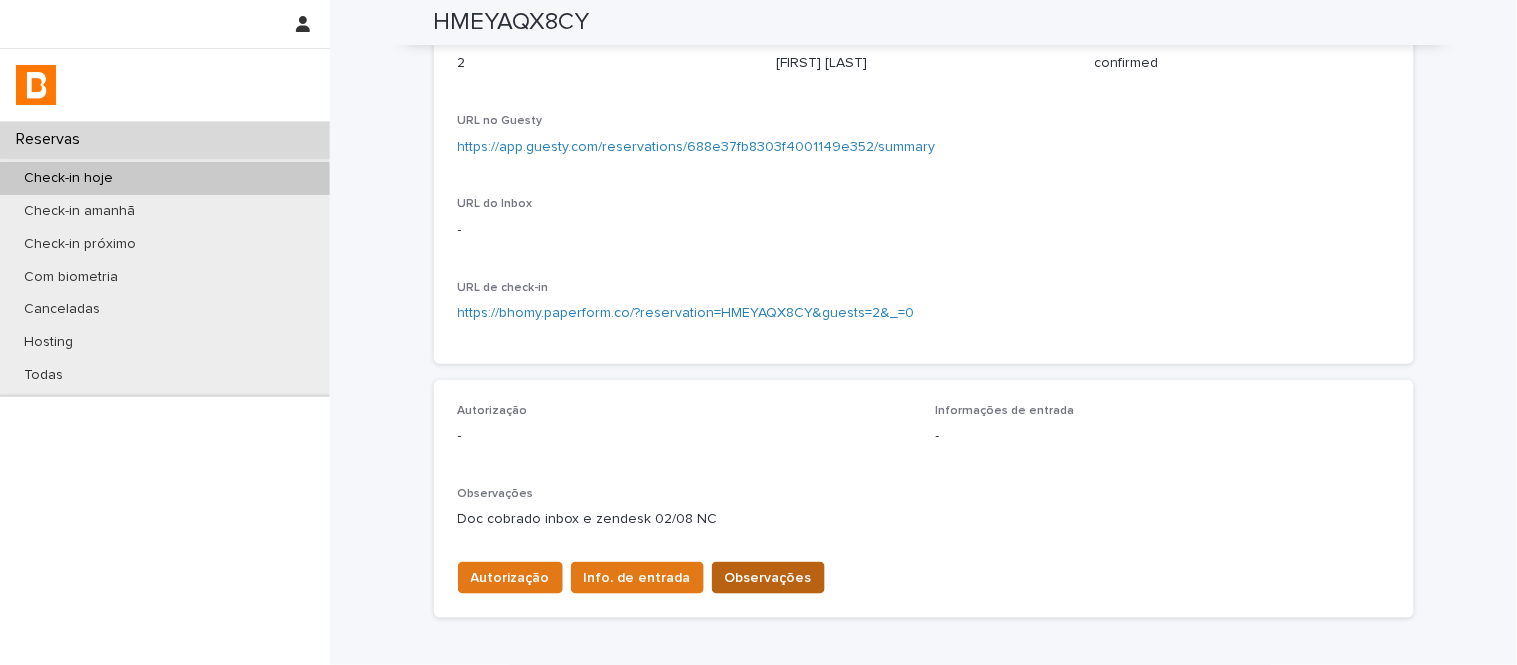 click on "Observações" at bounding box center [768, 578] 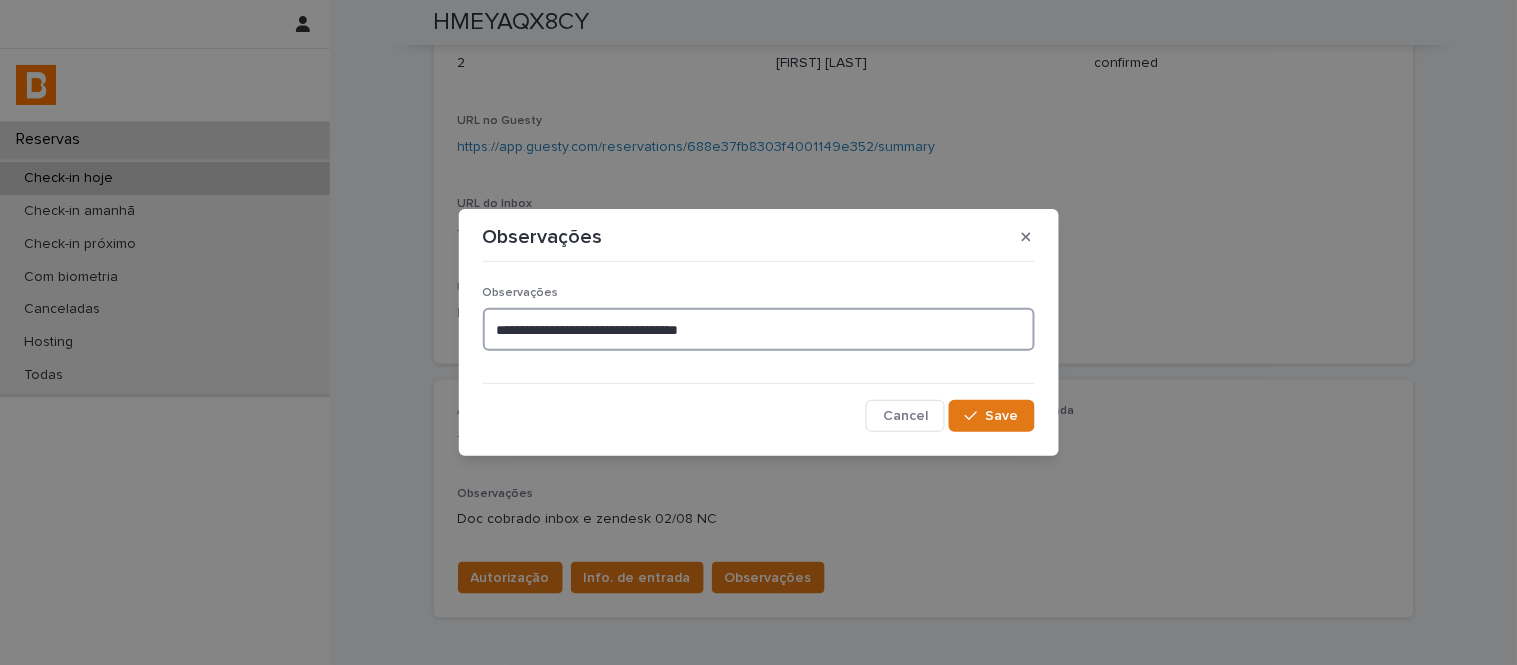 click on "**********" at bounding box center [759, 329] 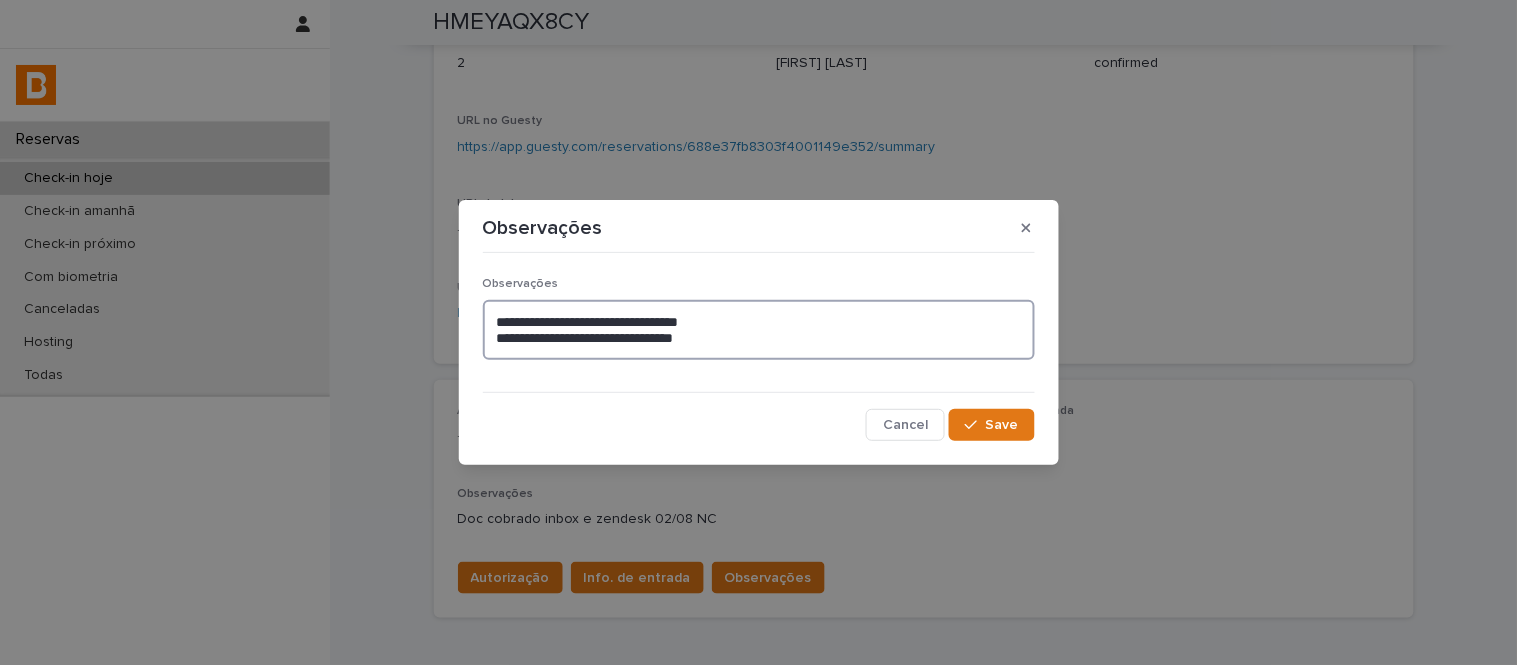 paste on "**********" 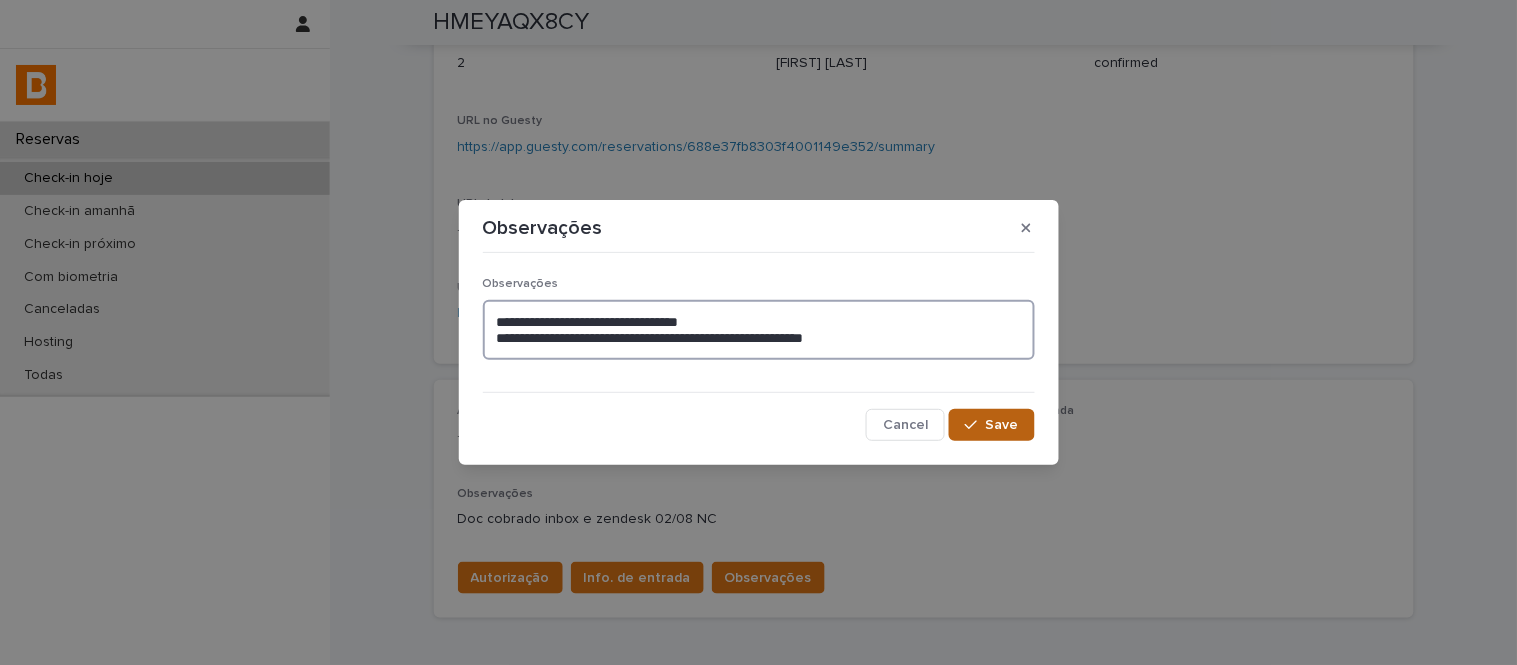 type on "**********" 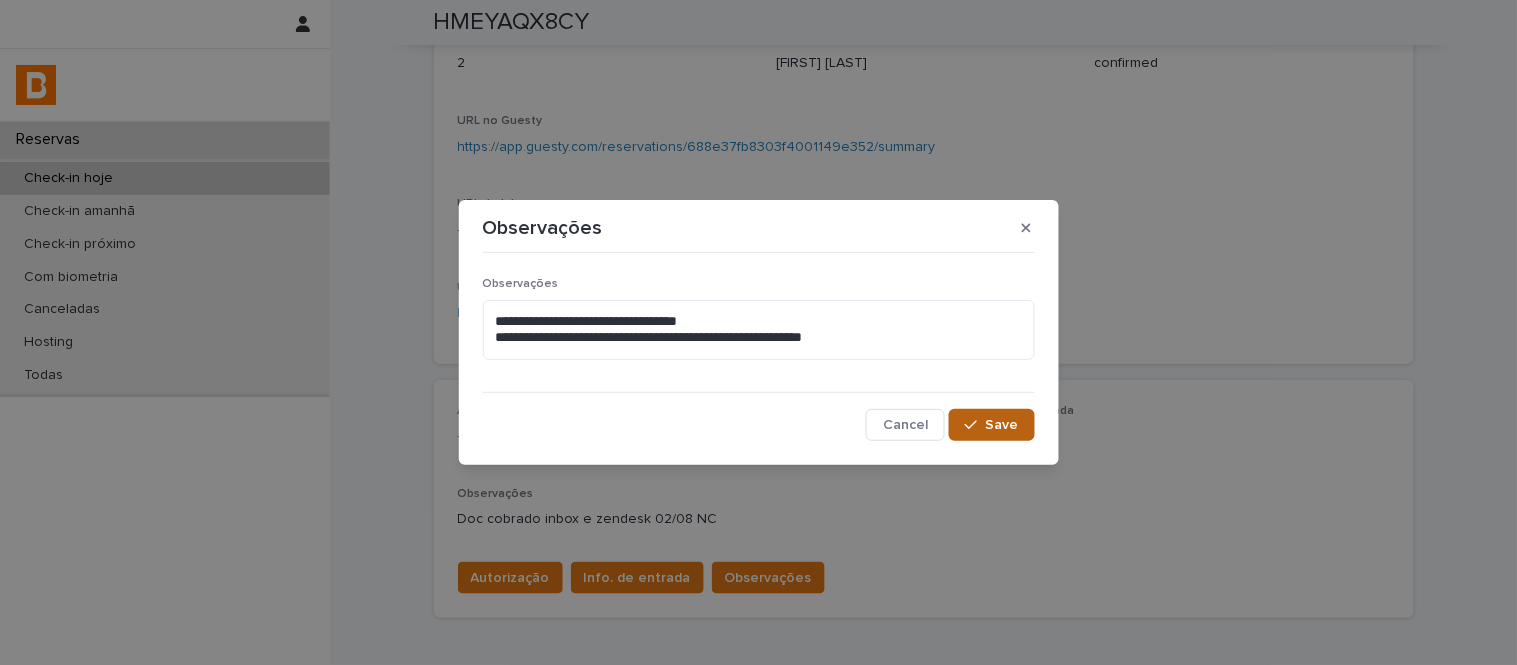 click at bounding box center [975, 425] 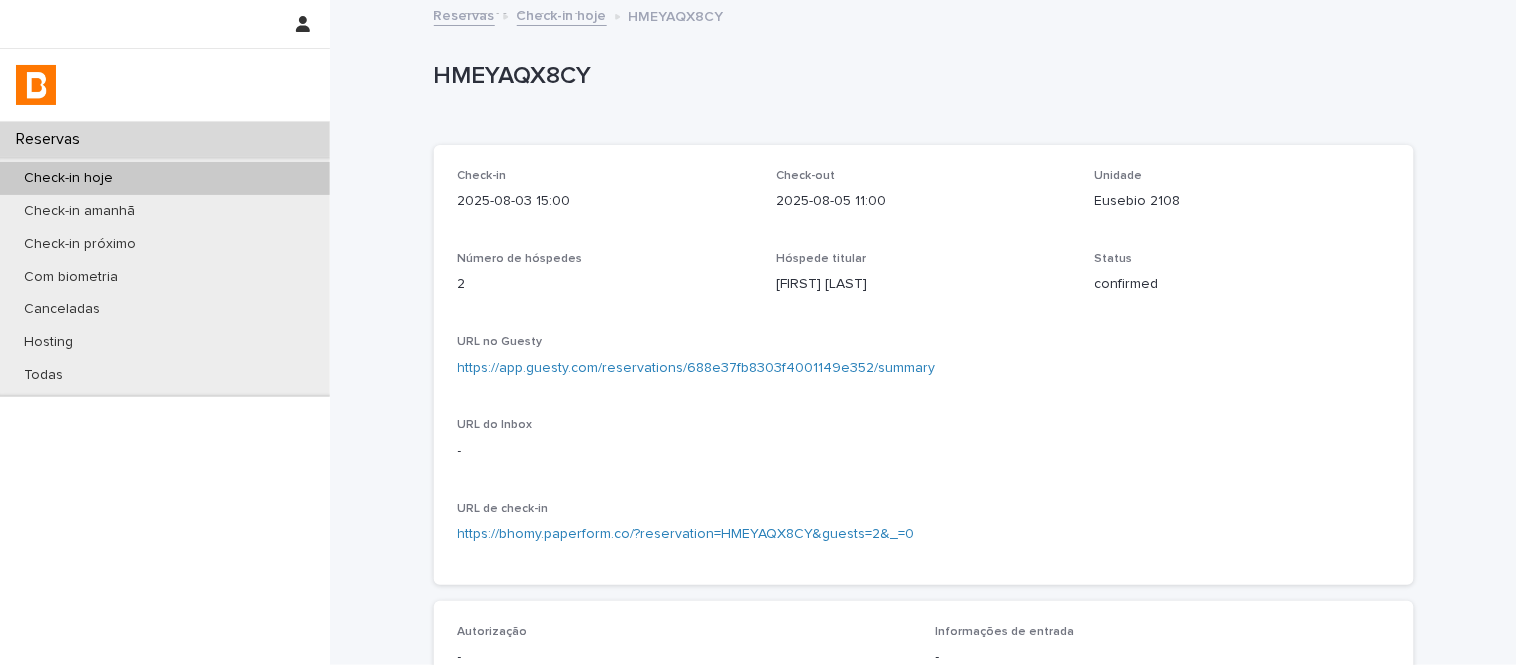 scroll, scrollTop: 0, scrollLeft: 0, axis: both 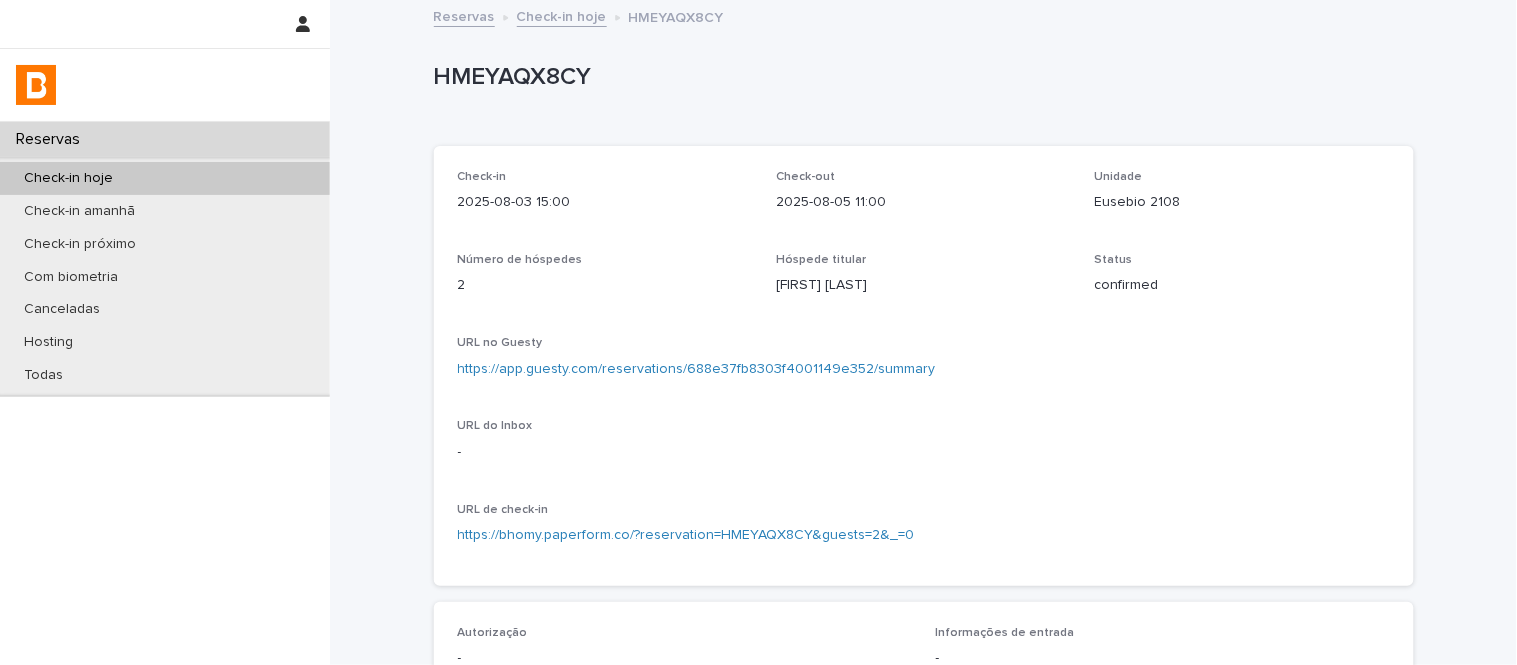 click on "Check-in hoje" at bounding box center [562, 15] 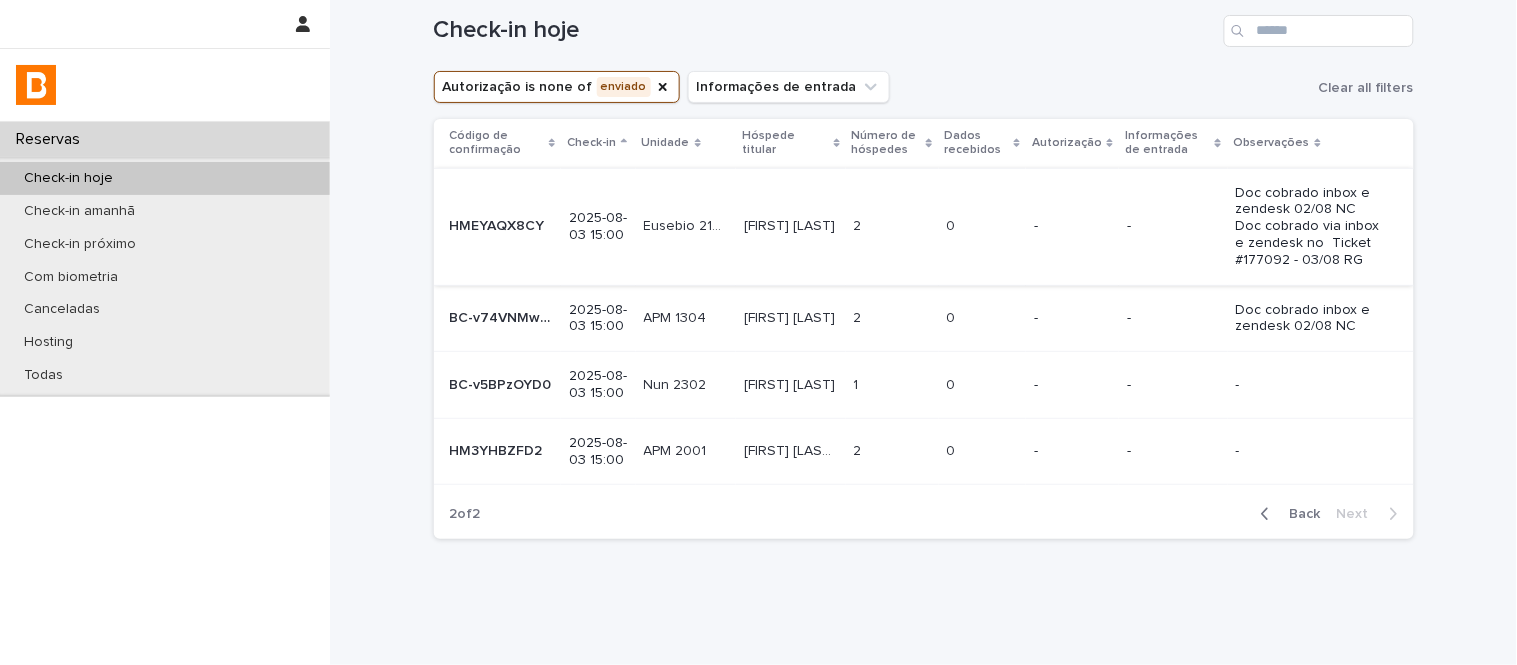 scroll, scrollTop: 74, scrollLeft: 0, axis: vertical 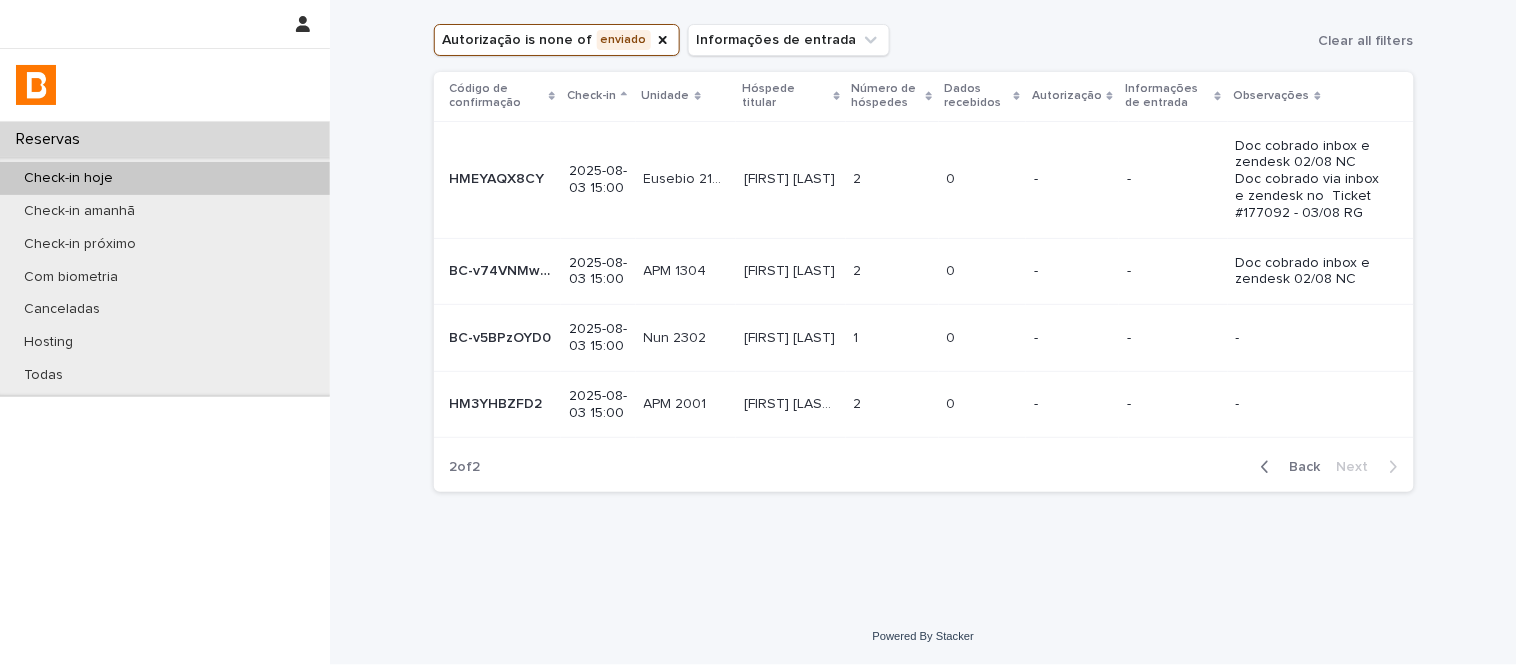 click on "[FIRST] [LAST] [FIRST] [LAST]" at bounding box center (791, 271) 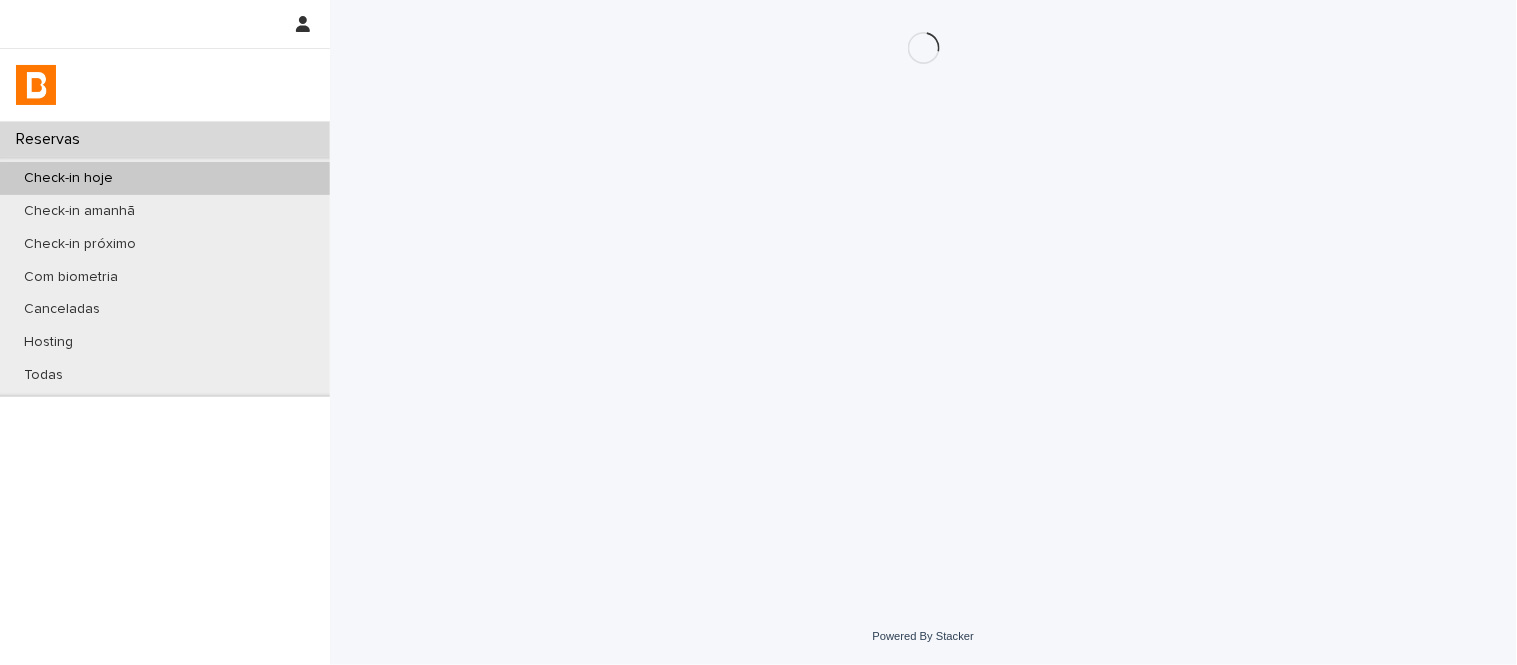 scroll, scrollTop: 0, scrollLeft: 0, axis: both 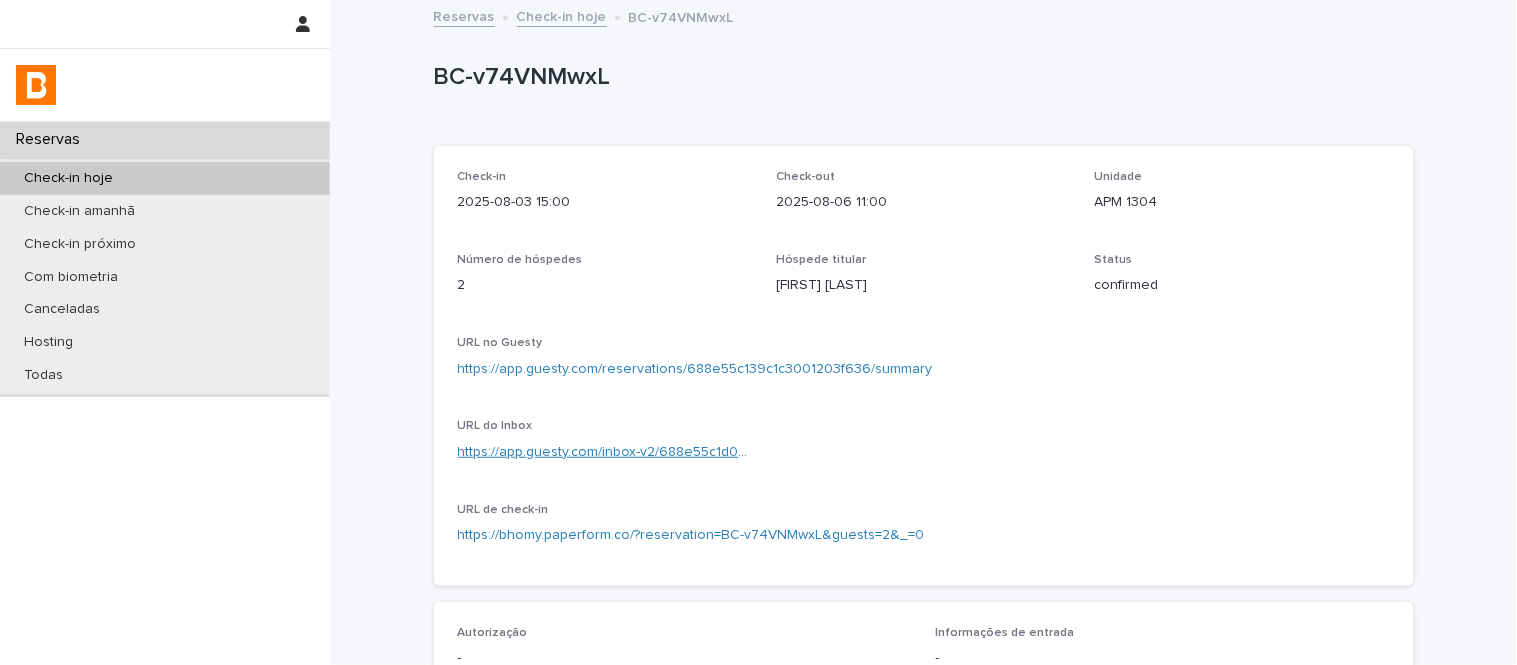 click on "https://app.guesty.com/inbox-v2/688e55c1d0041d00122604a3?reservationId=688e55c139c1c3001203f636" at bounding box center (796, 452) 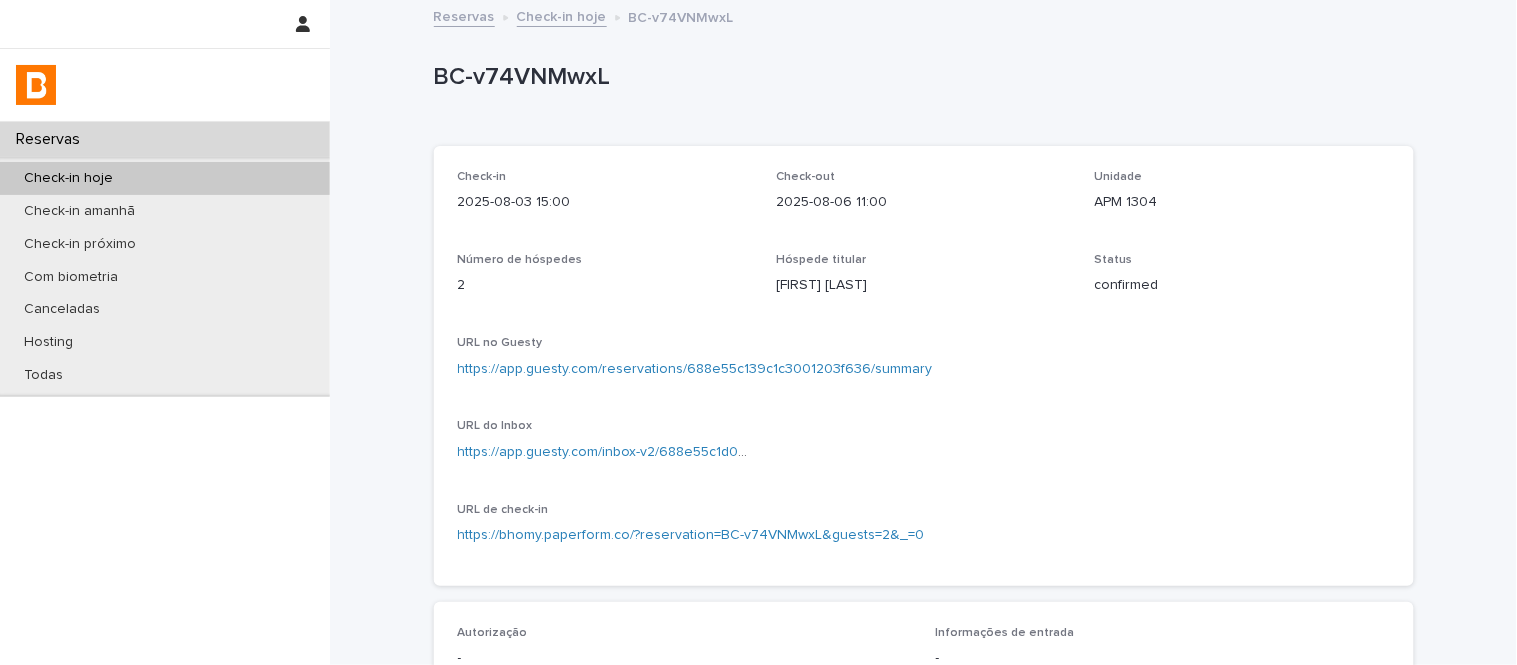 click on "BC-v74VNMwxL" at bounding box center [920, 77] 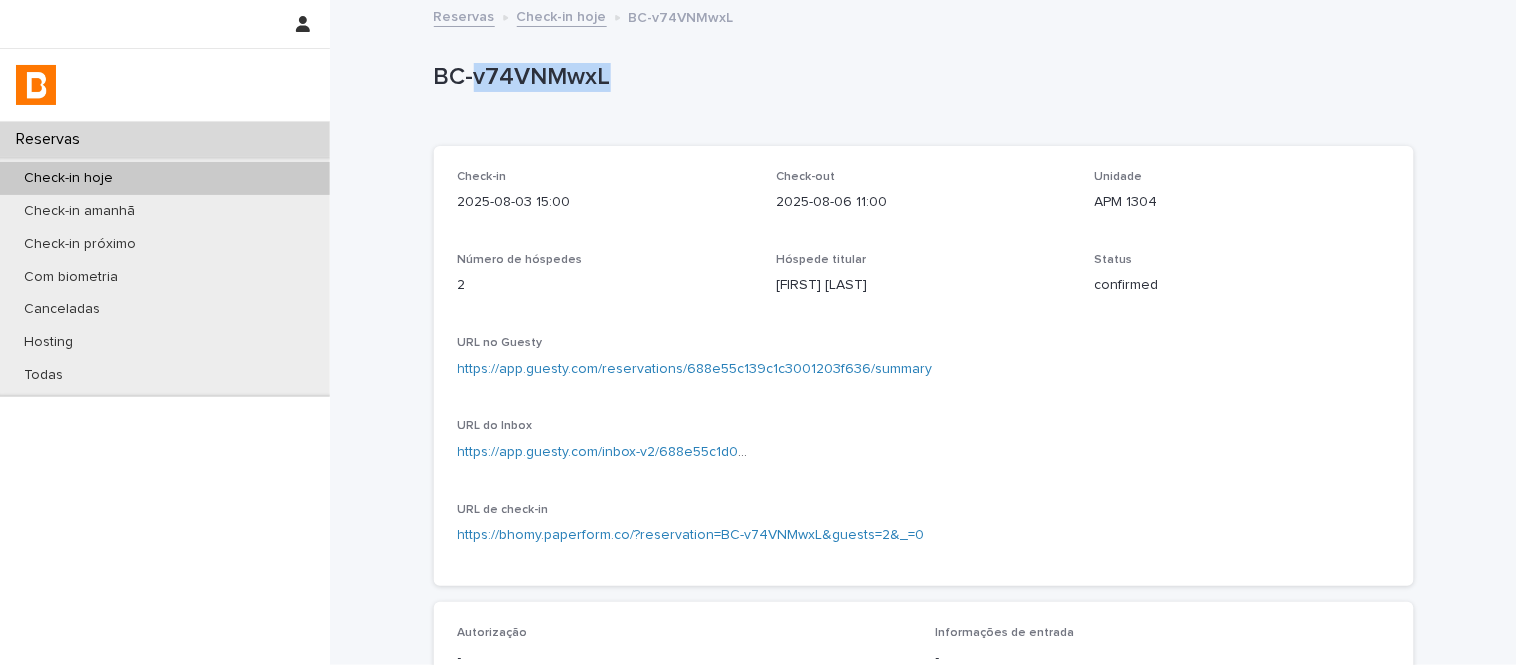 click on "BC-v74VNMwxL" at bounding box center (920, 77) 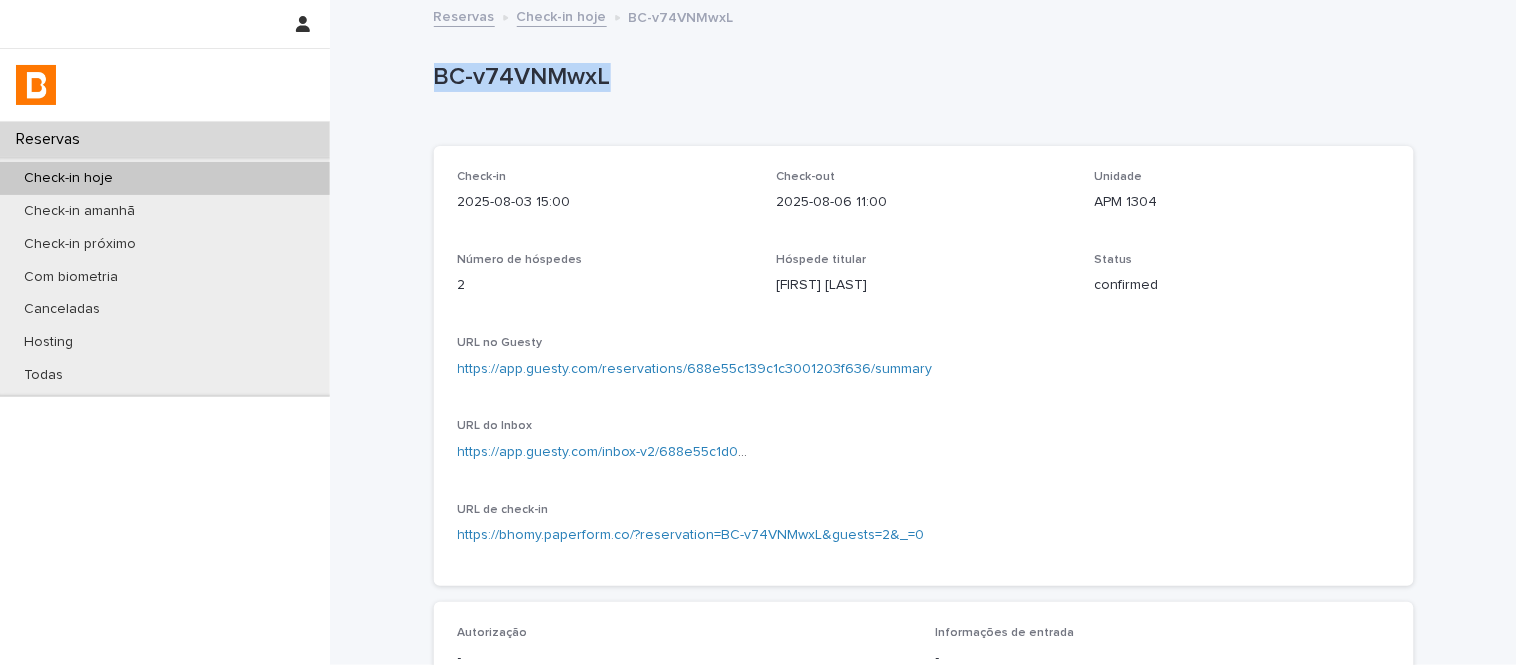 click on "BC-v74VNMwxL" at bounding box center [920, 77] 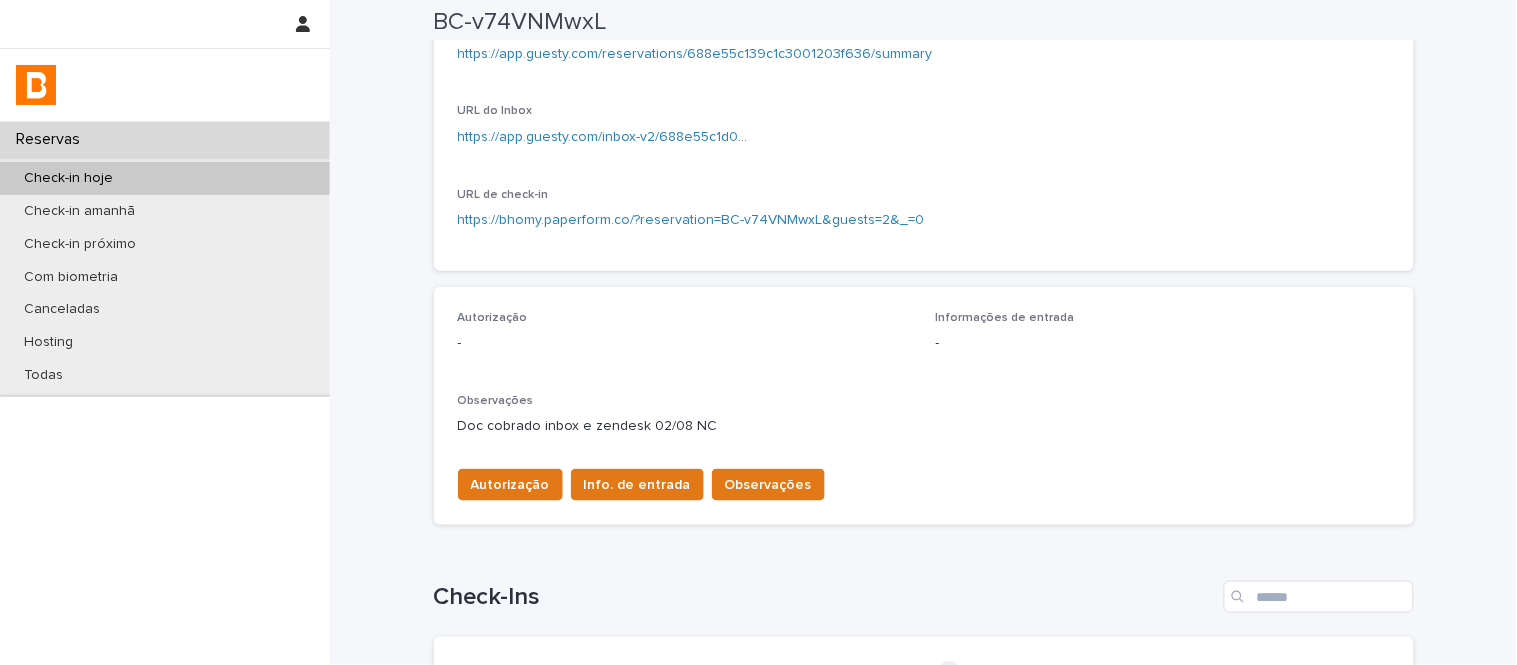 scroll, scrollTop: 333, scrollLeft: 0, axis: vertical 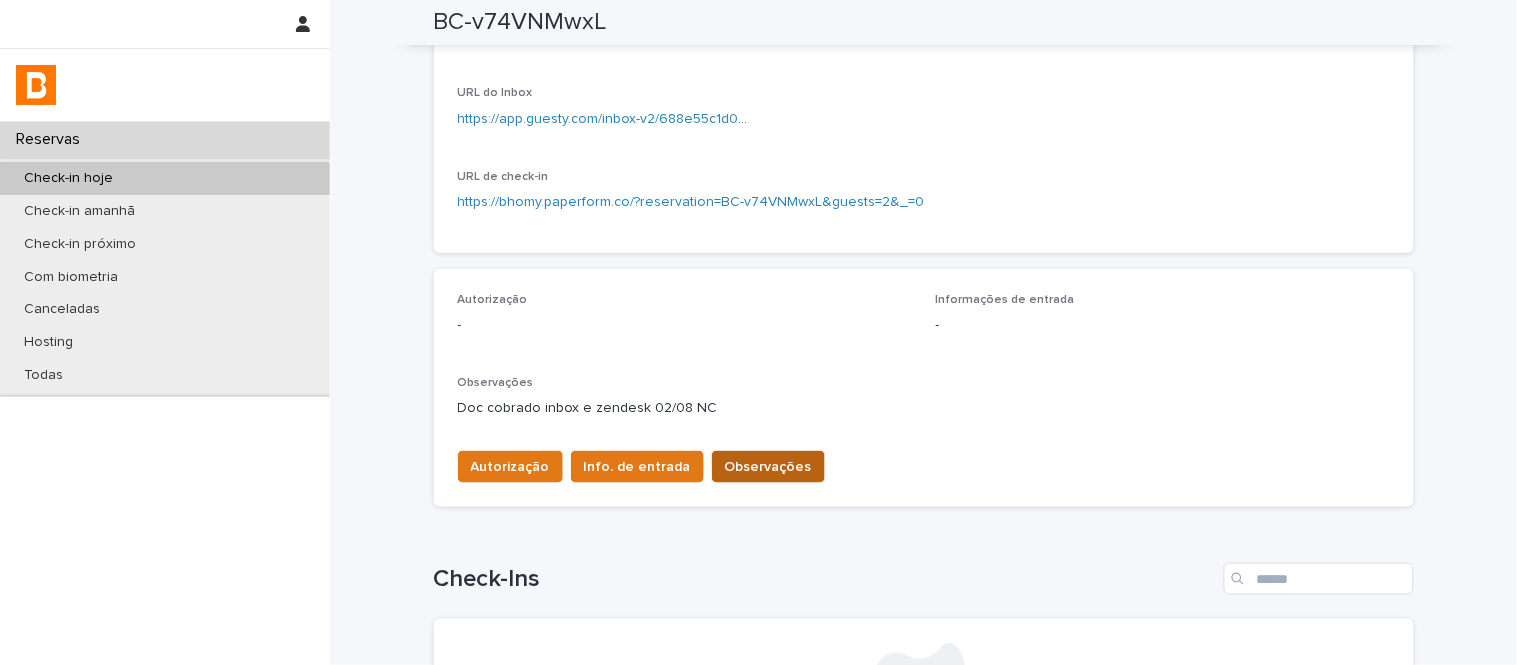 click on "Observações" at bounding box center [768, 467] 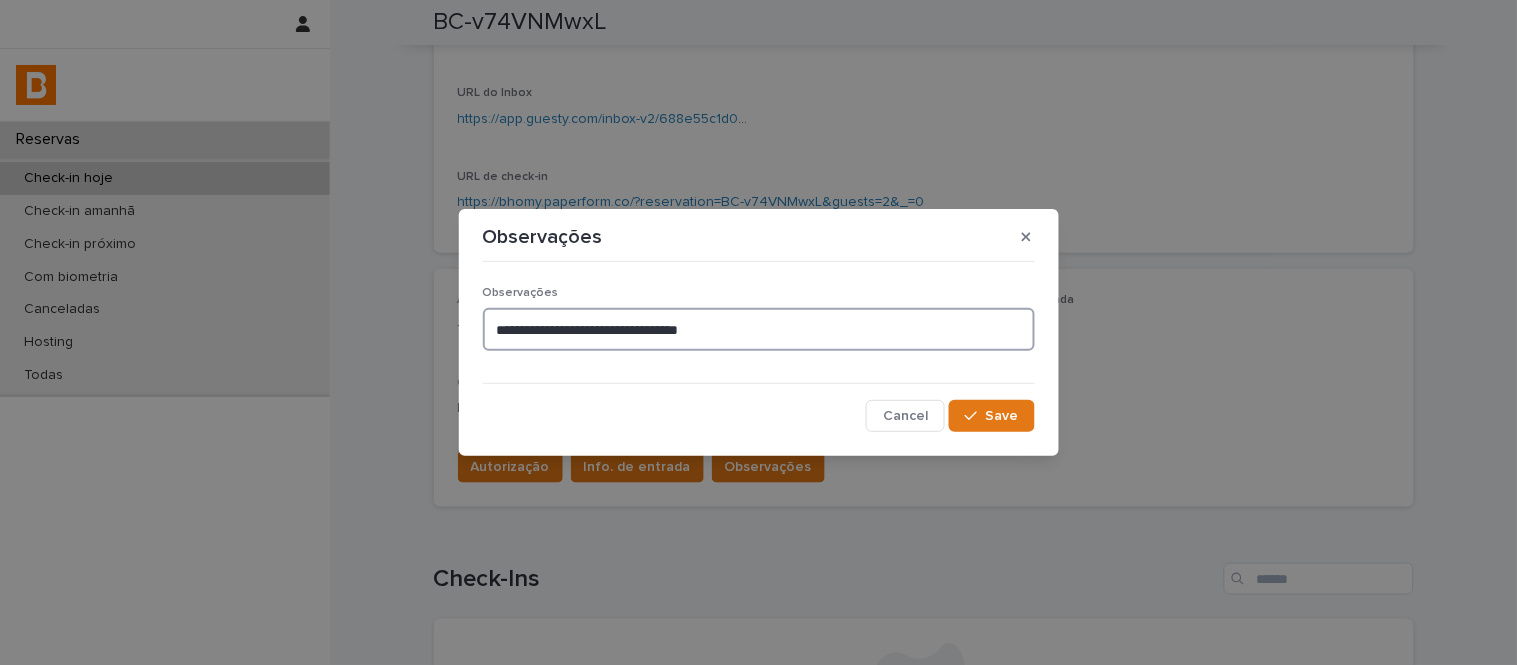 click on "**********" at bounding box center (759, 329) 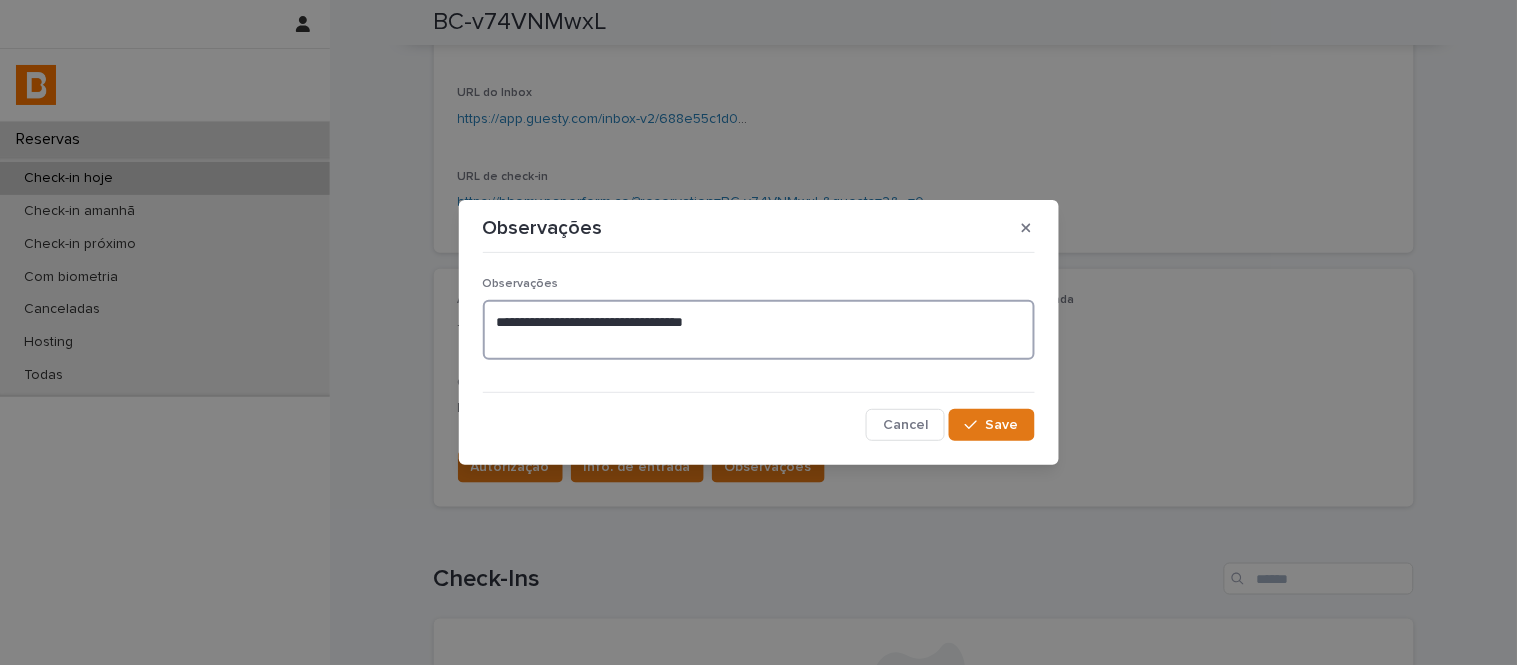 paste on "**********" 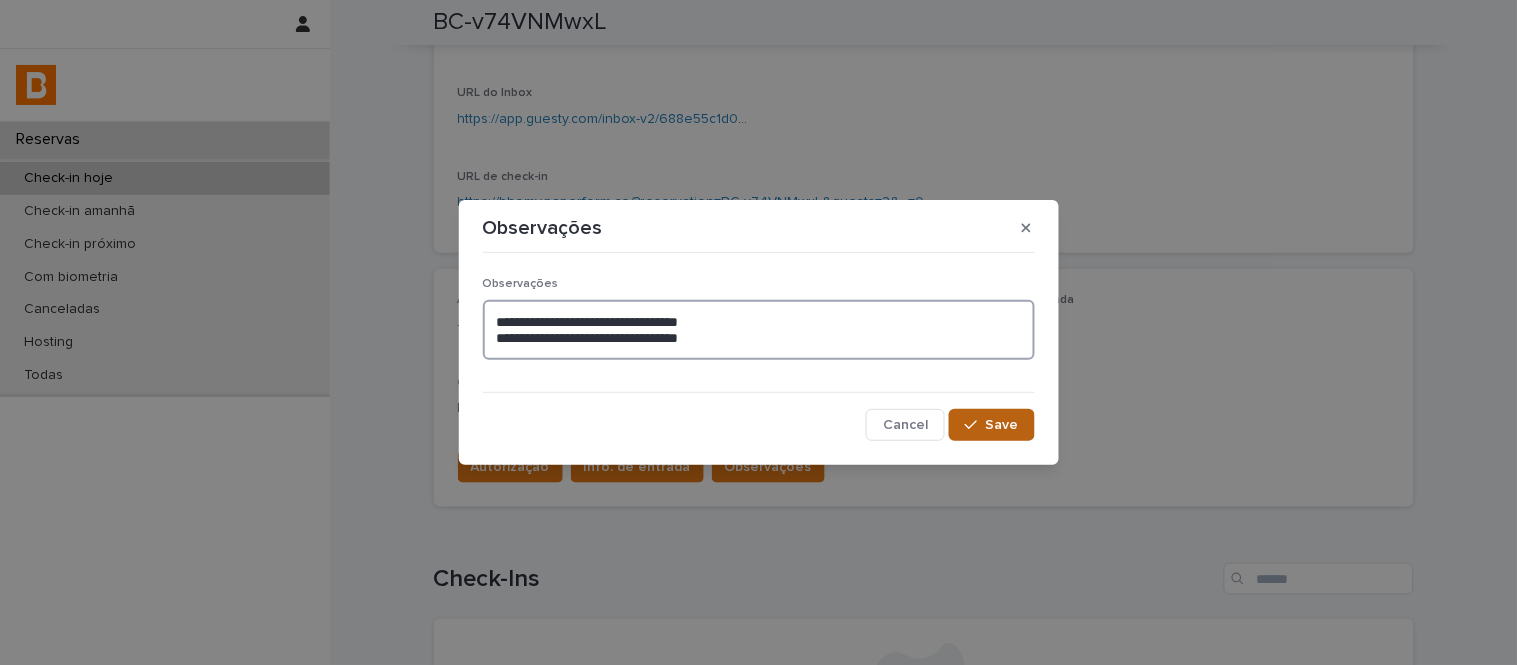 type on "**********" 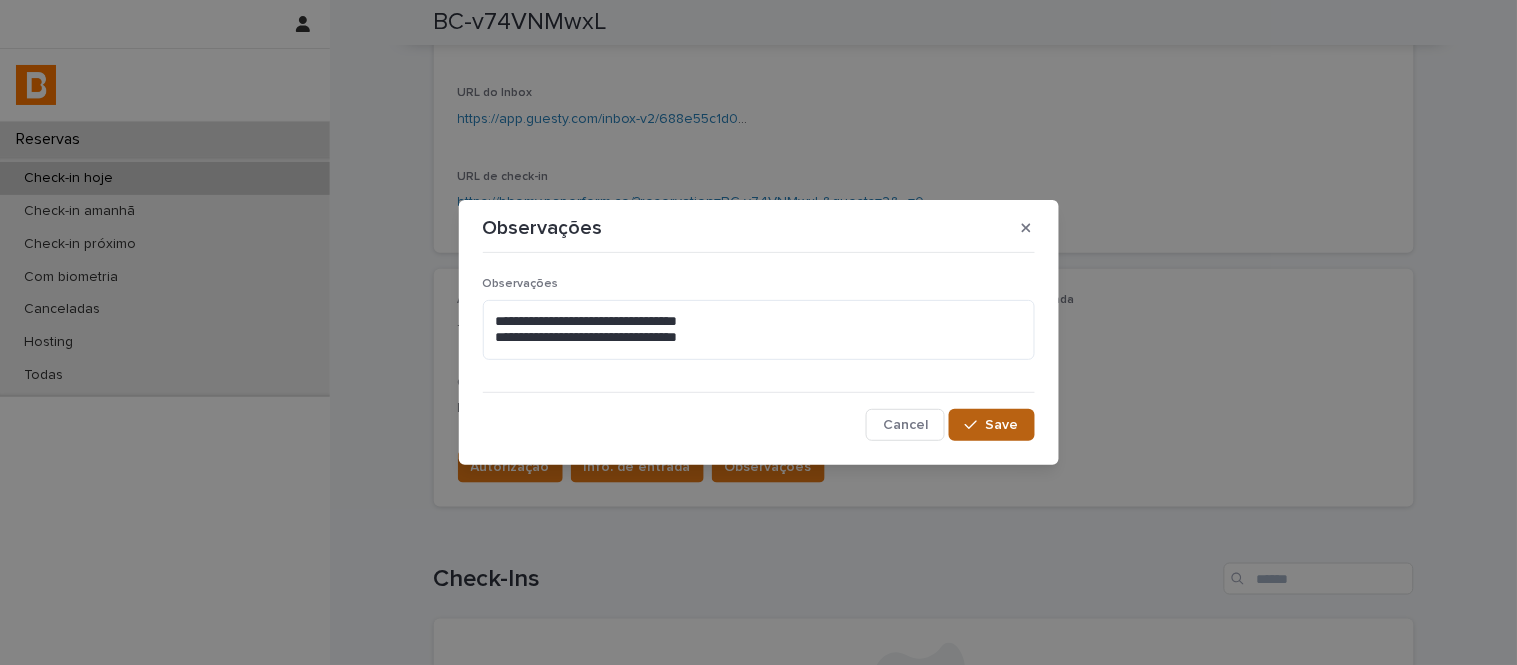 click on "Save" at bounding box center (1002, 425) 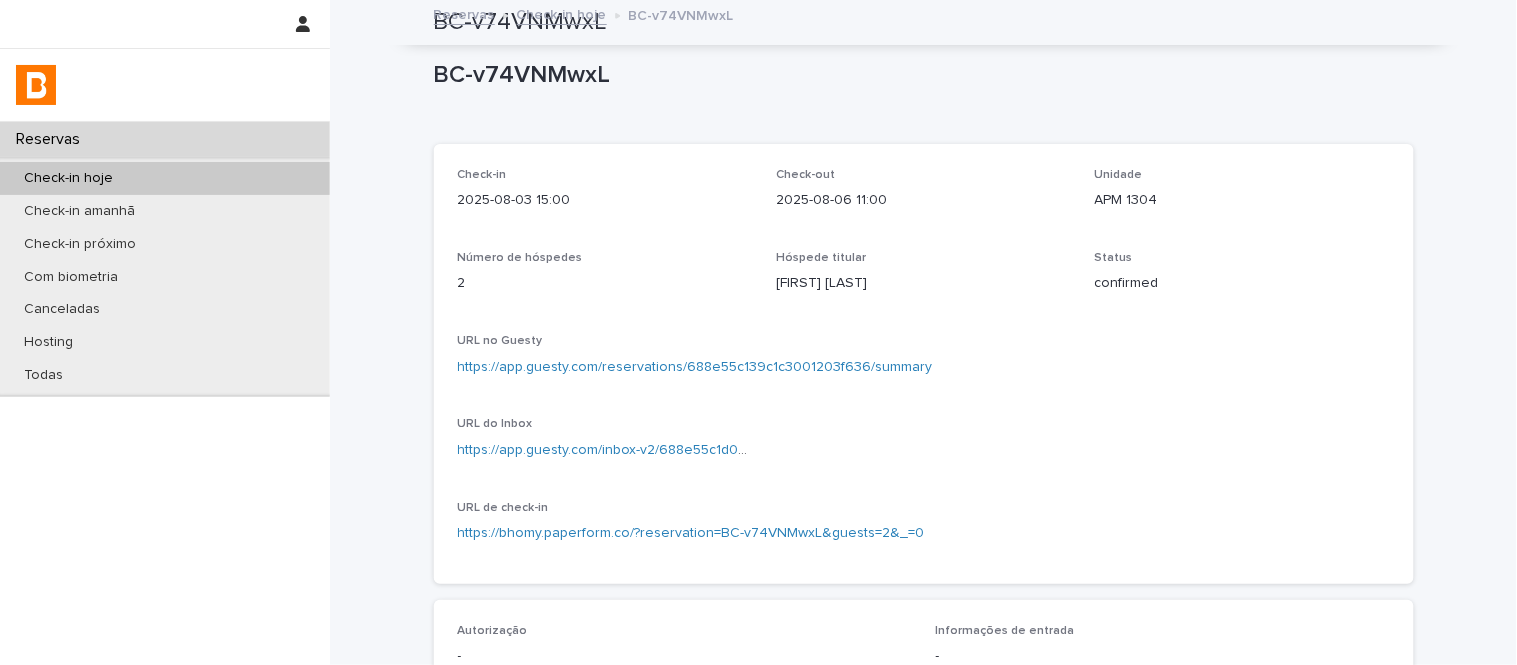 scroll, scrollTop: 0, scrollLeft: 0, axis: both 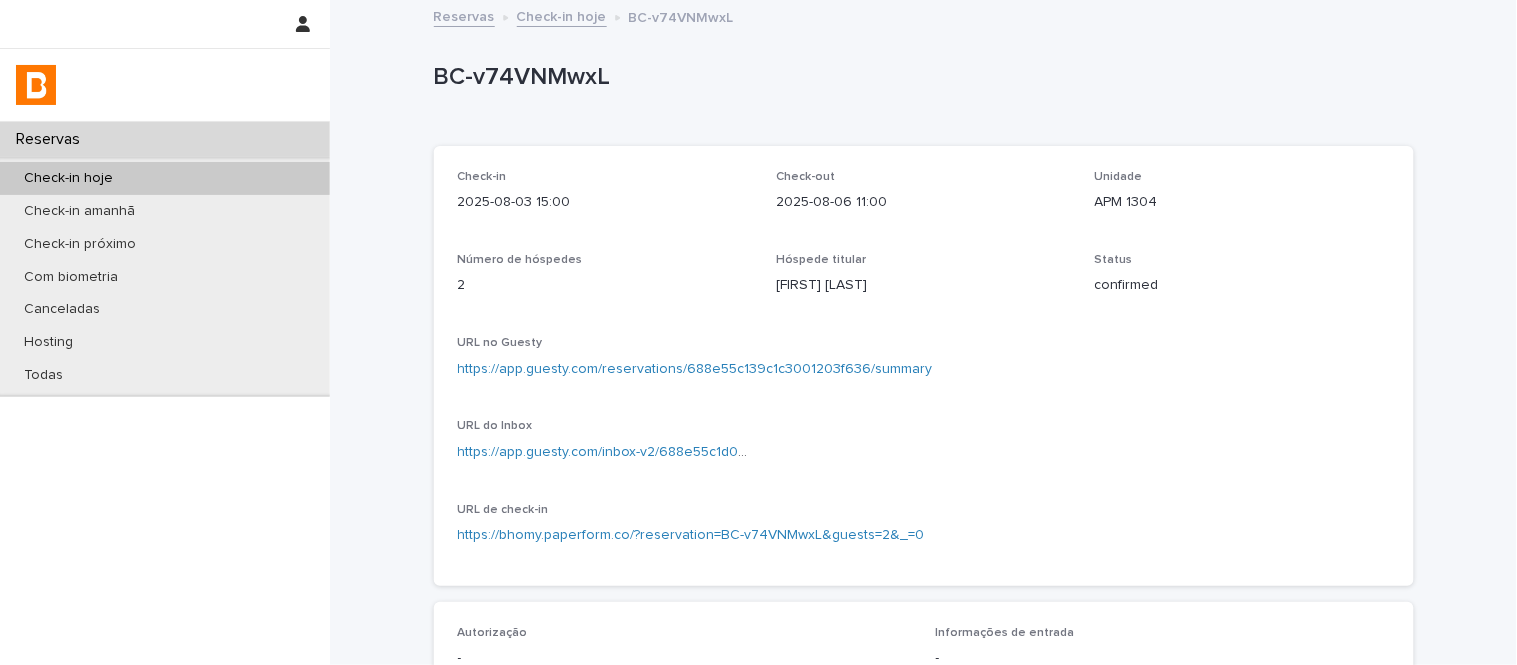 click on "Check-in hoje" at bounding box center (562, 15) 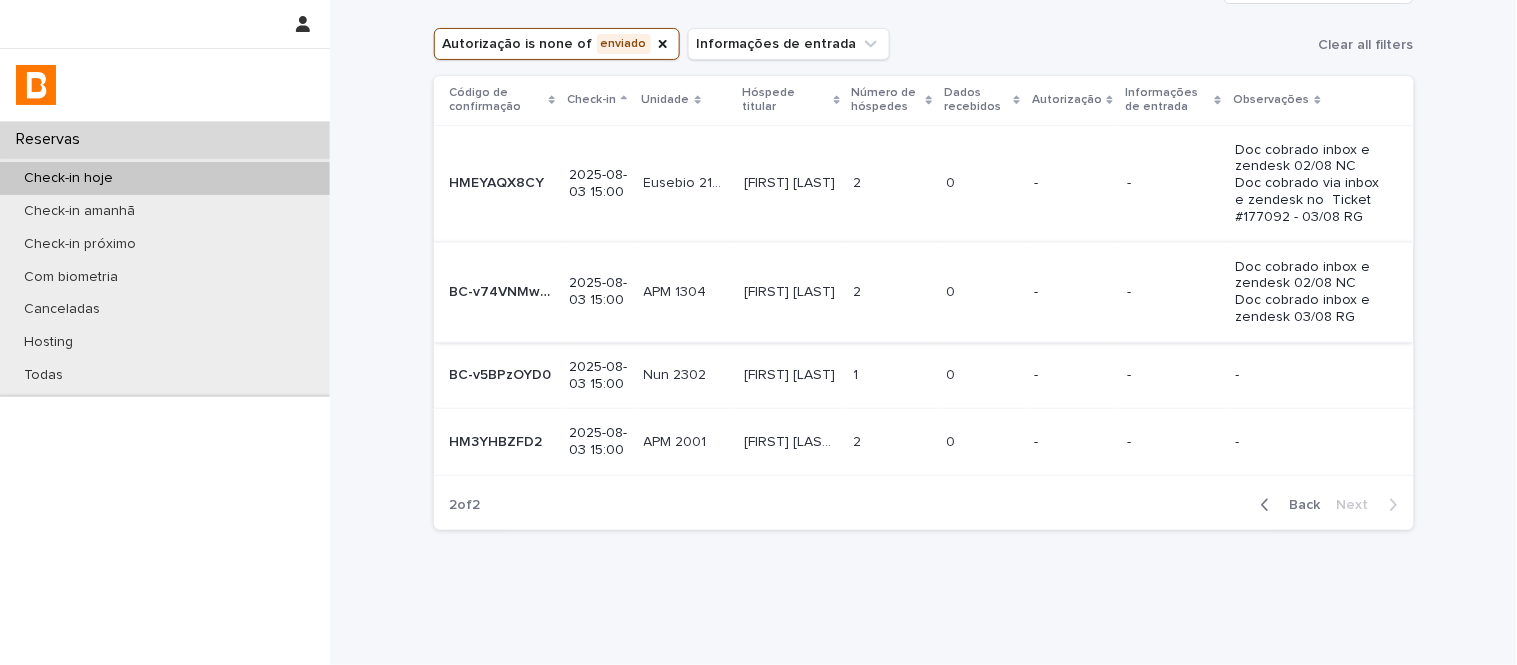 scroll, scrollTop: 107, scrollLeft: 0, axis: vertical 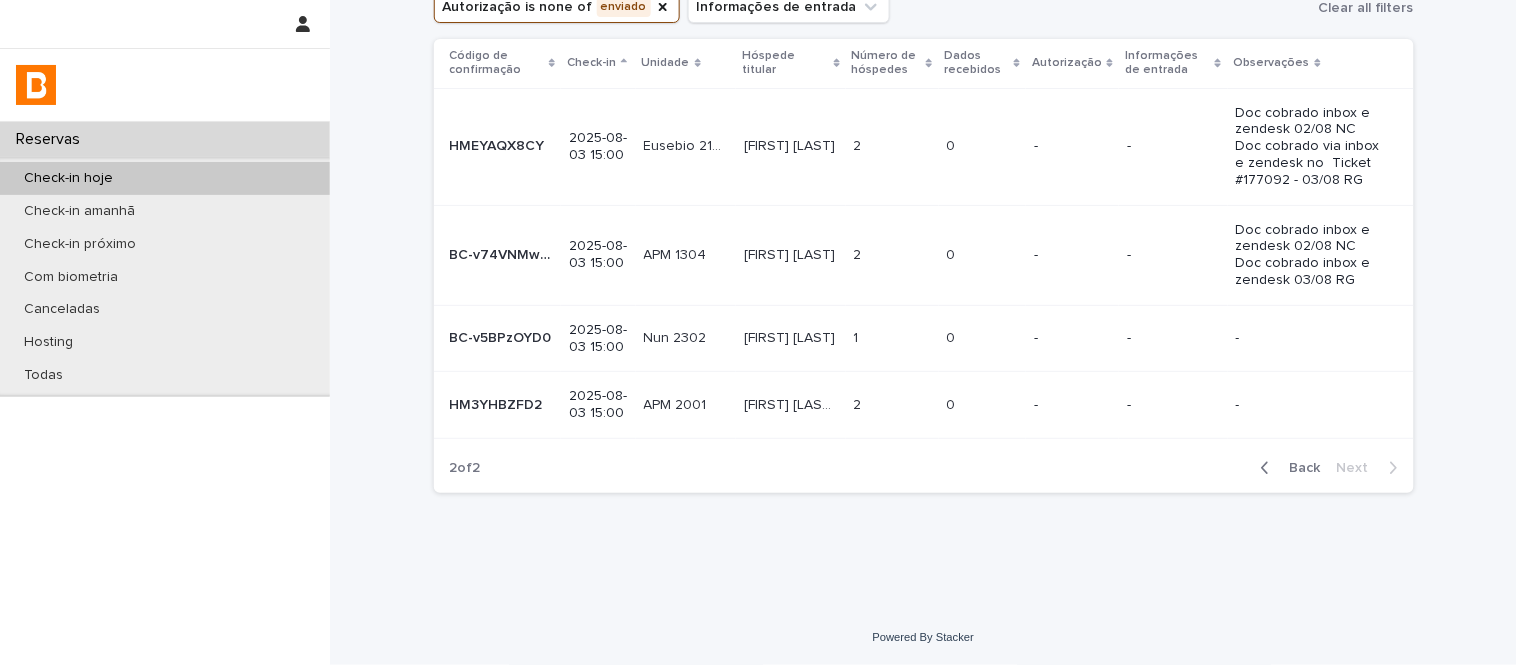 click on "1 1" at bounding box center [892, 338] 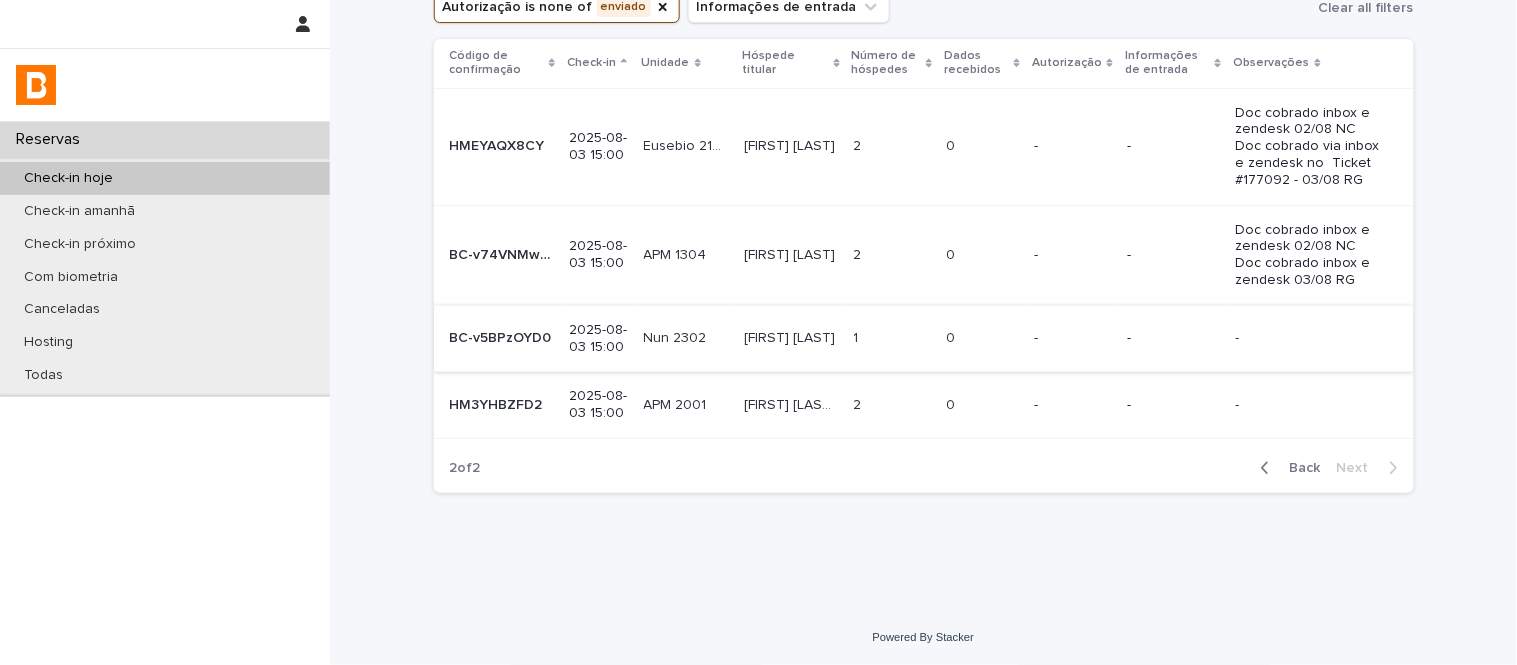 scroll, scrollTop: 0, scrollLeft: 0, axis: both 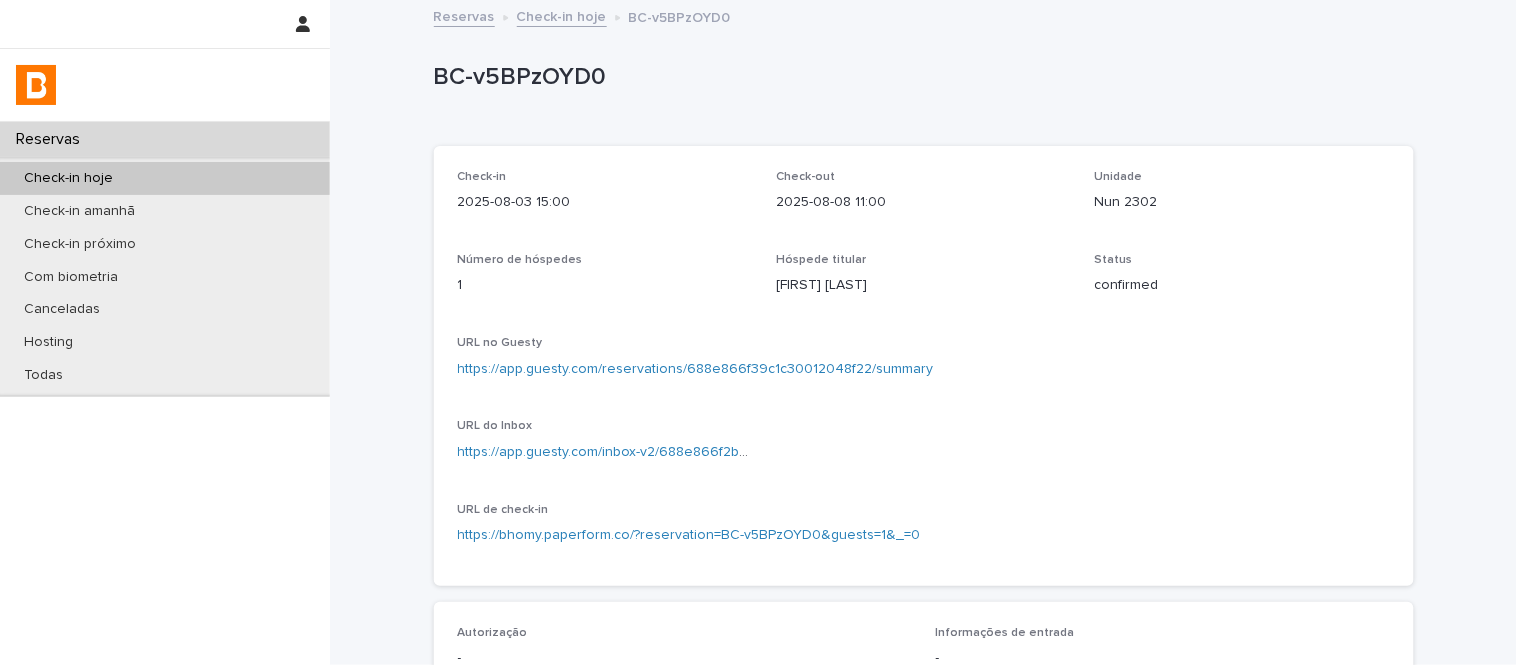 click on "https://app.guesty.com/inbox-v2/688e866f2b811c001237219c?reservationId=688e866f39c1c30012048f22" at bounding box center [605, 452] 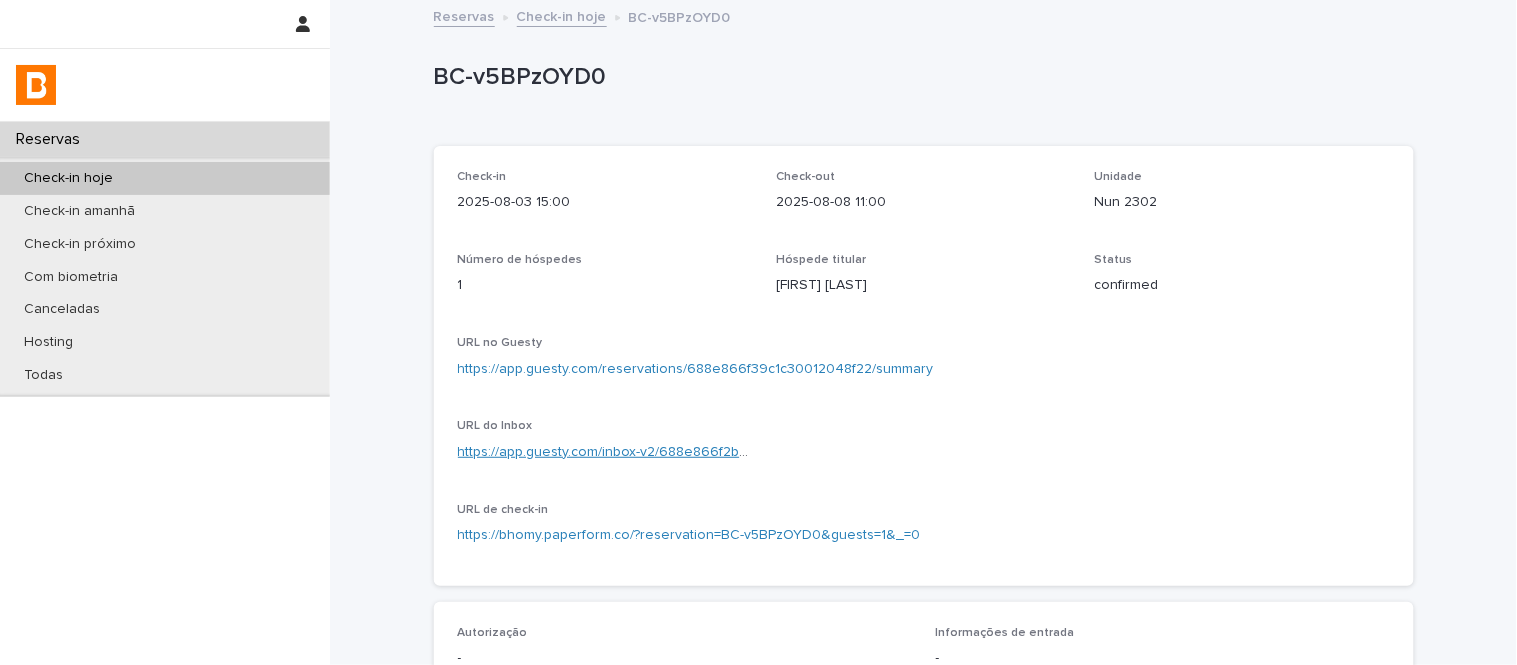 click on "https://app.guesty.com/inbox-v2/688e866f2b811c001237219c?reservationId=688e866f39c1c30012048f22" at bounding box center [791, 452] 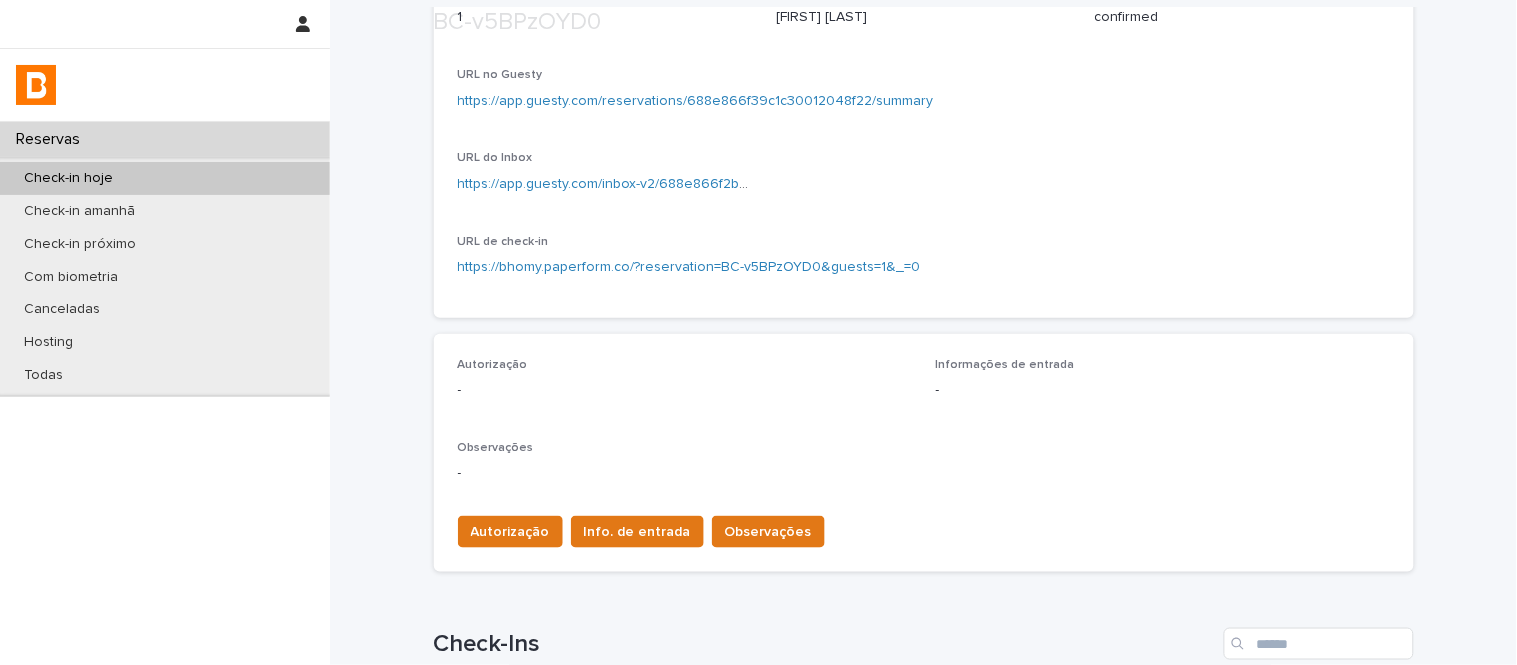 scroll, scrollTop: 444, scrollLeft: 0, axis: vertical 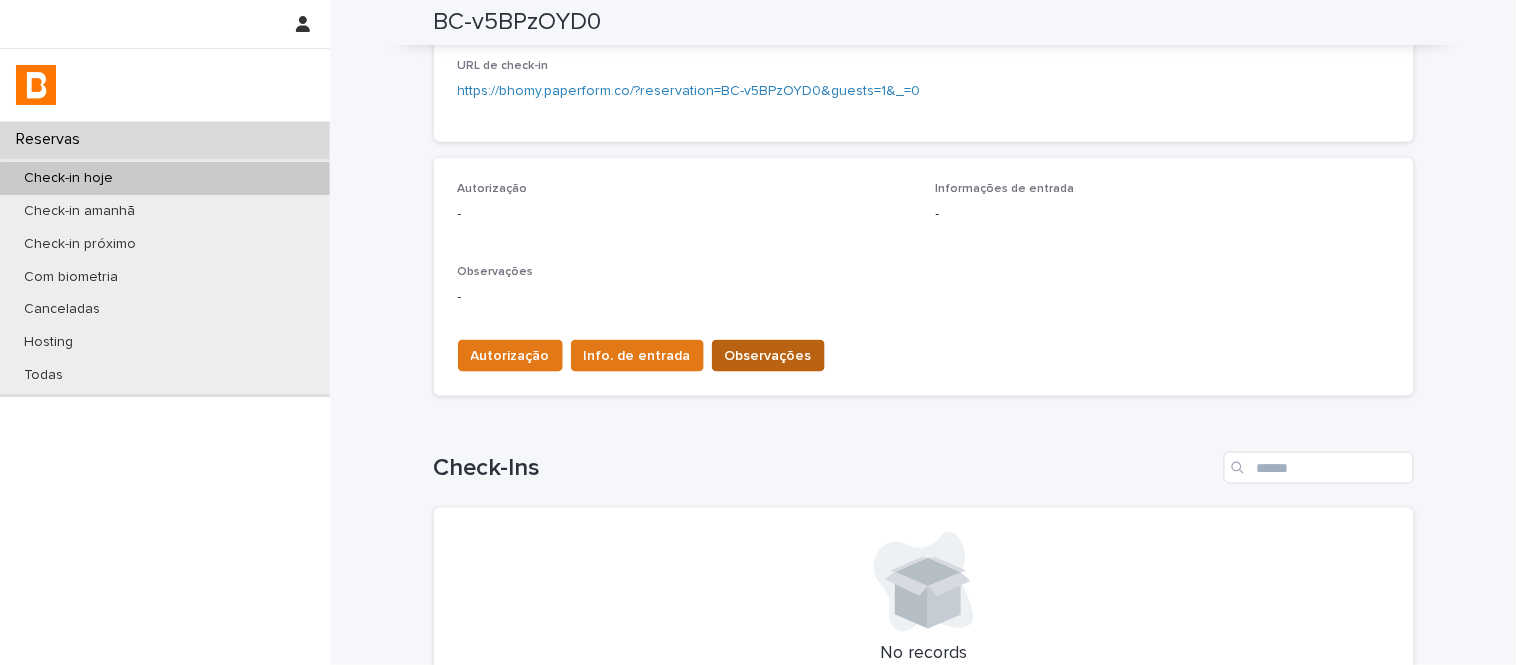 click on "Observações" at bounding box center (768, 356) 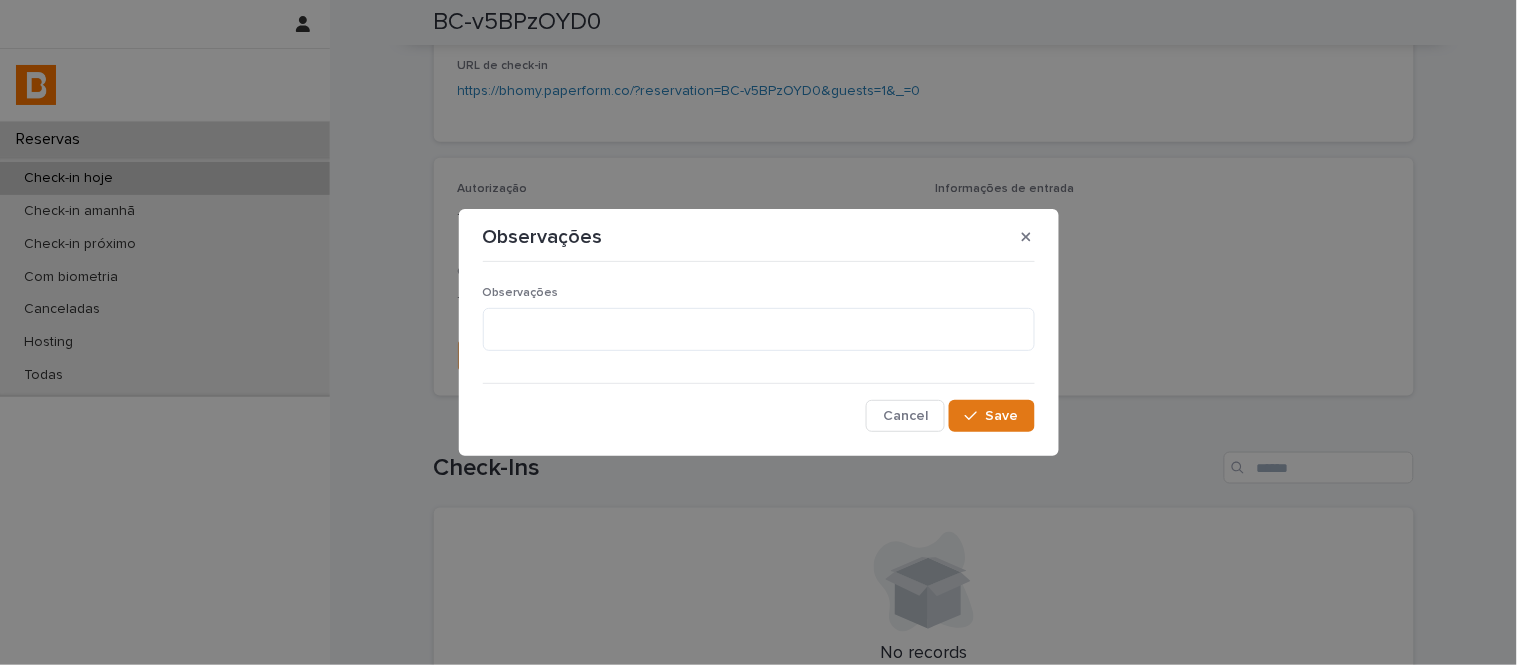 click on "Observações" at bounding box center (759, 293) 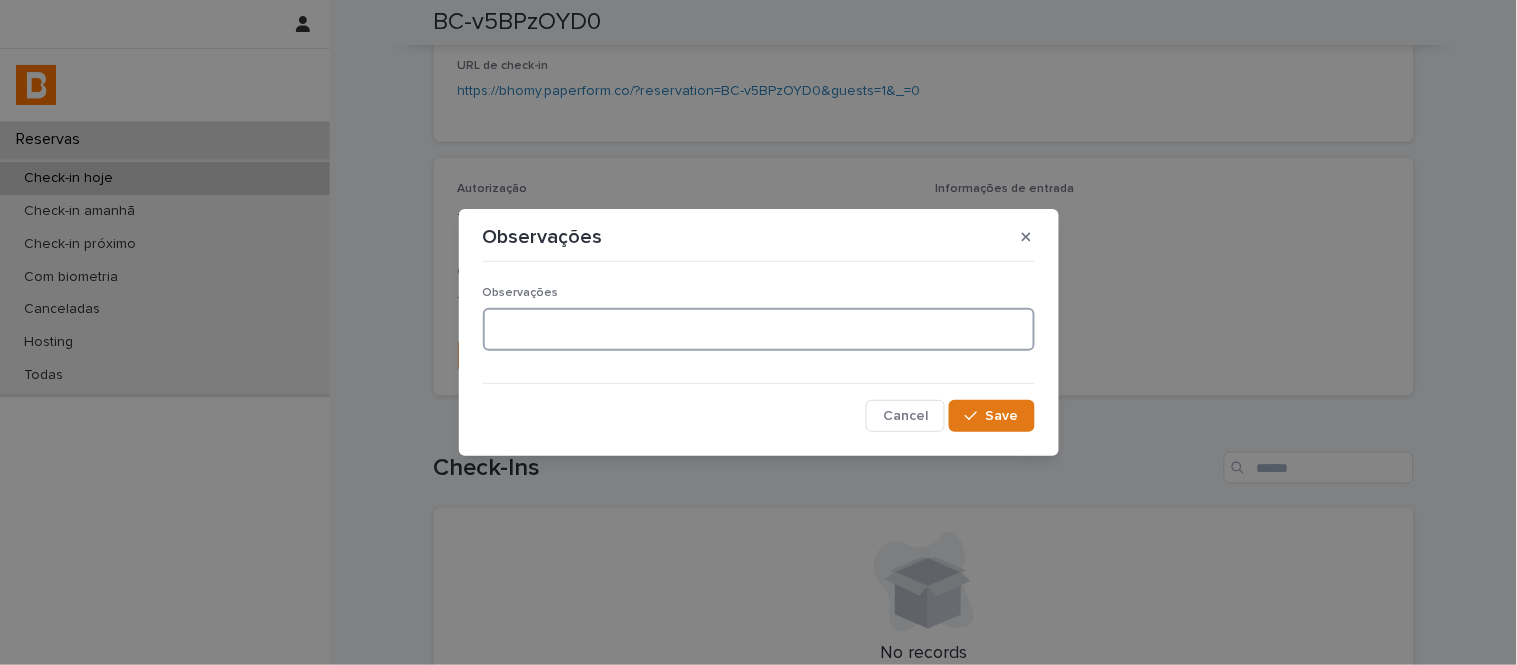 click at bounding box center [759, 329] 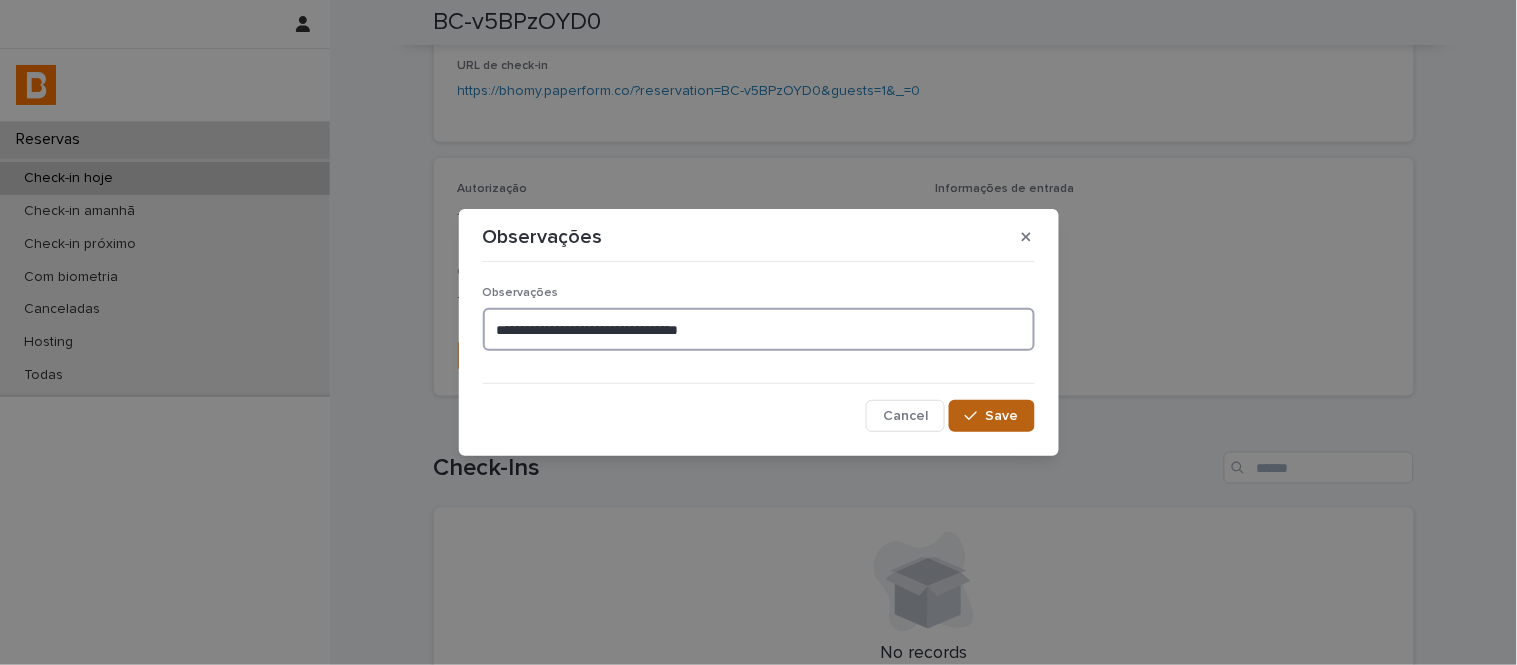 type on "**********" 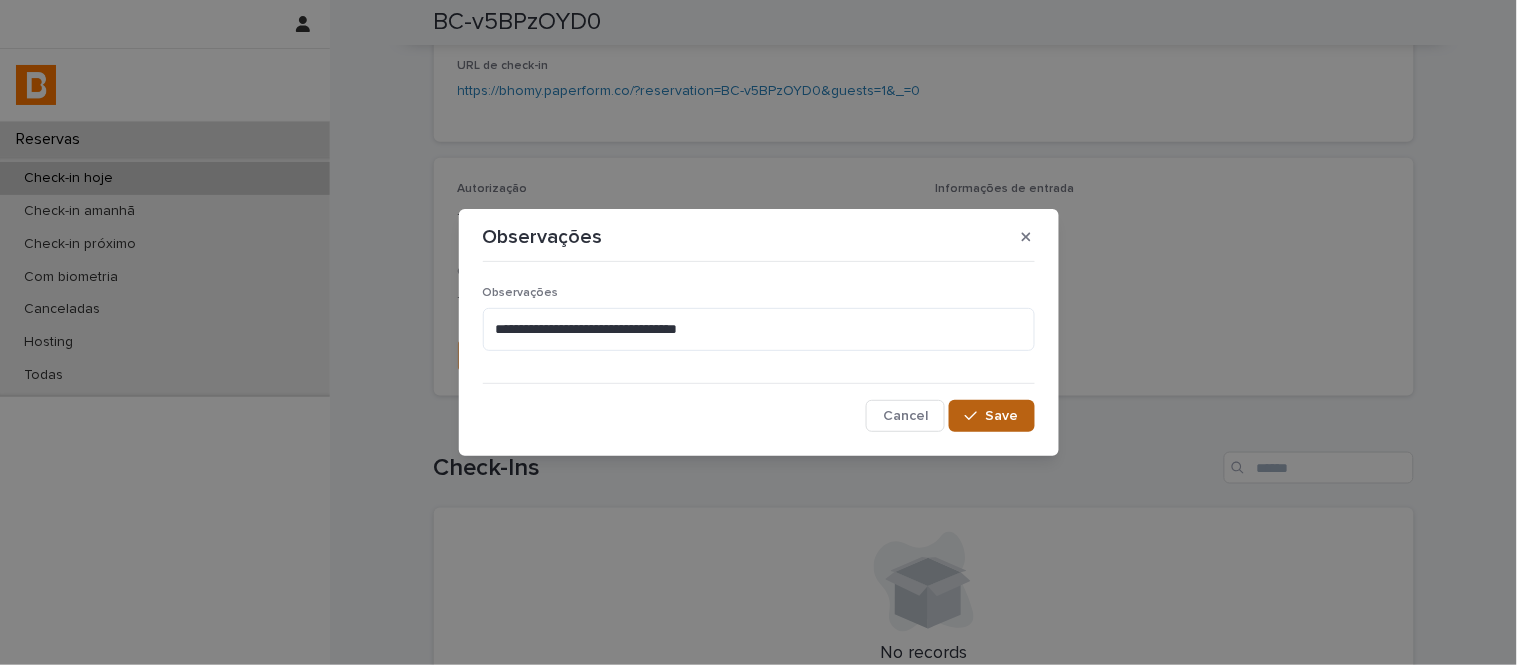 click at bounding box center [975, 416] 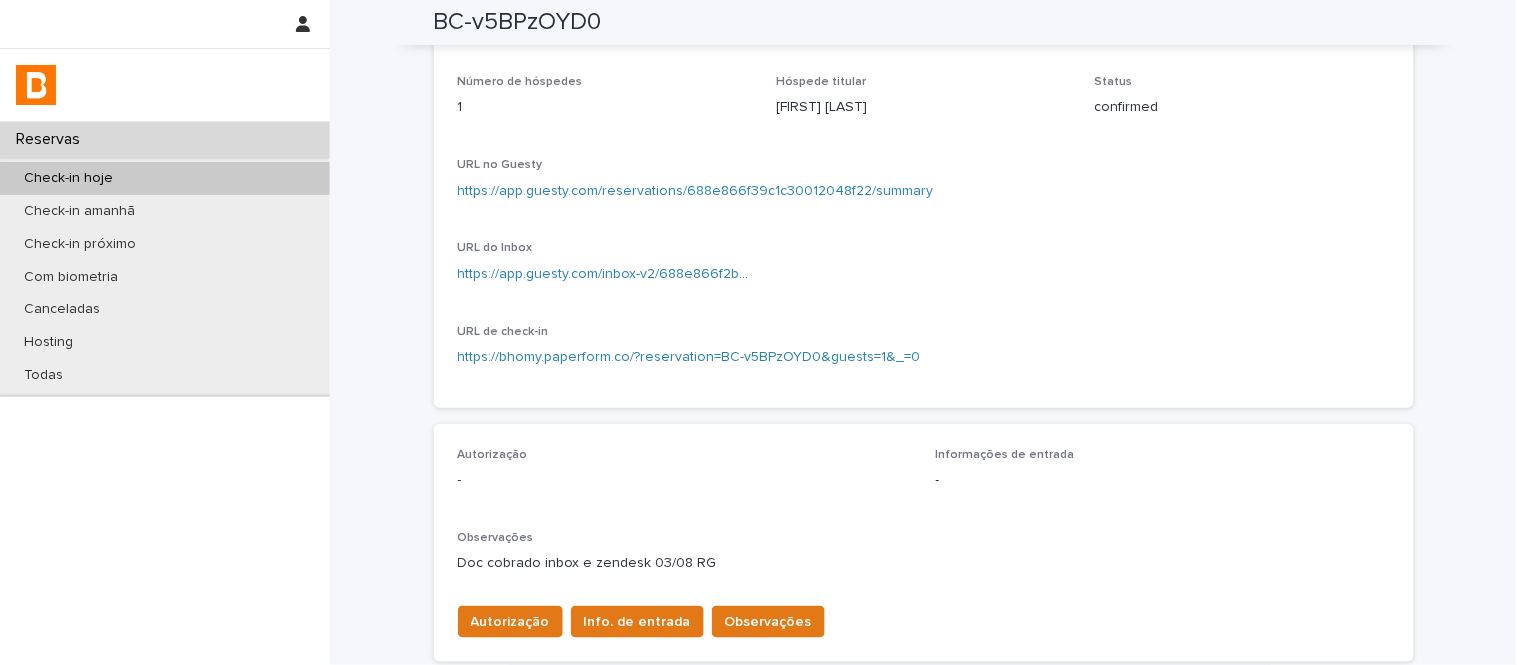 scroll, scrollTop: 0, scrollLeft: 0, axis: both 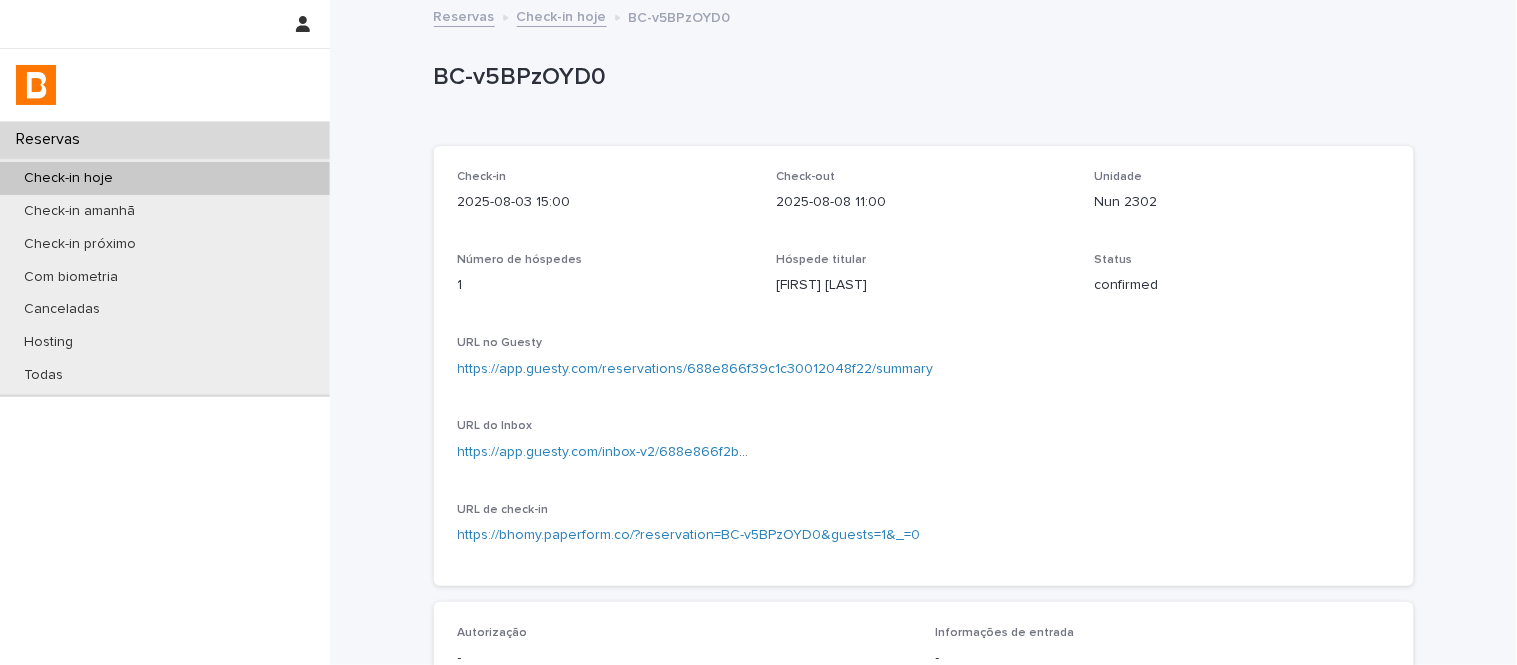 click on "Check-in hoje" at bounding box center [562, 15] 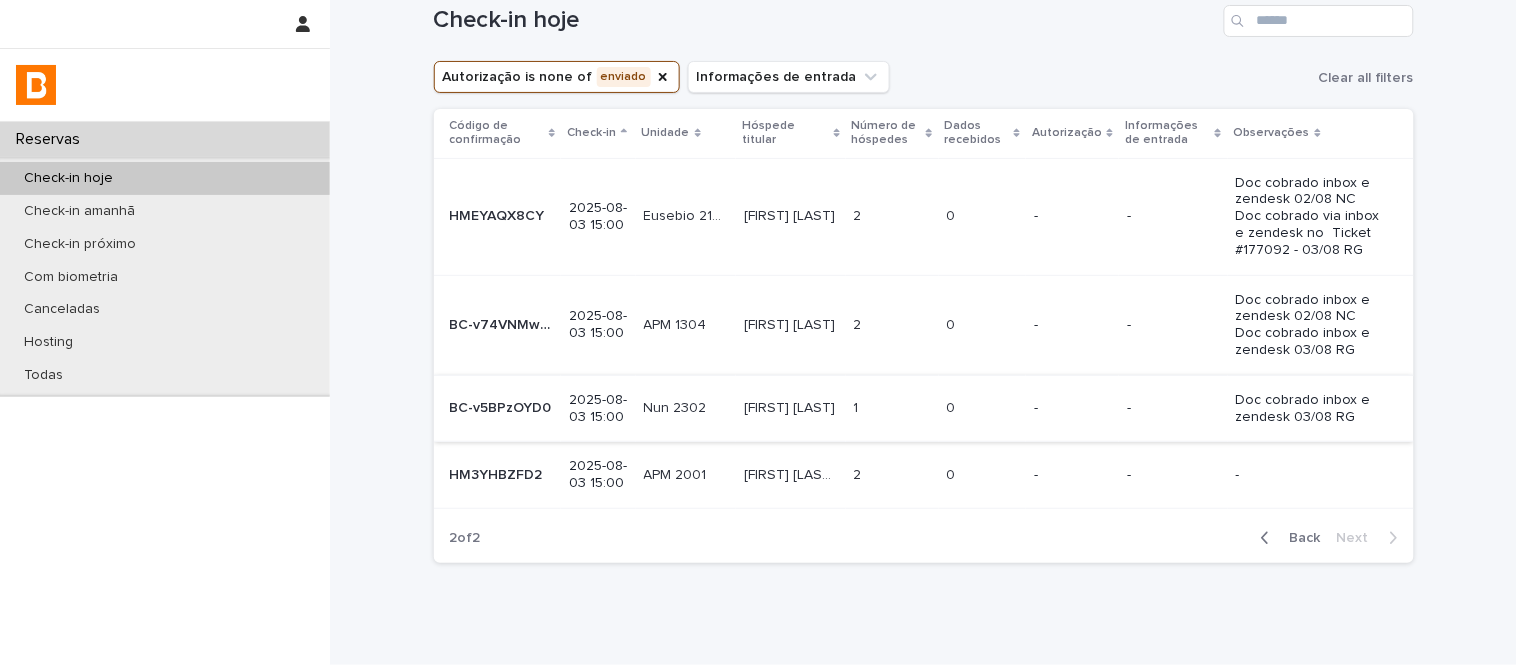 scroll, scrollTop: 0, scrollLeft: 0, axis: both 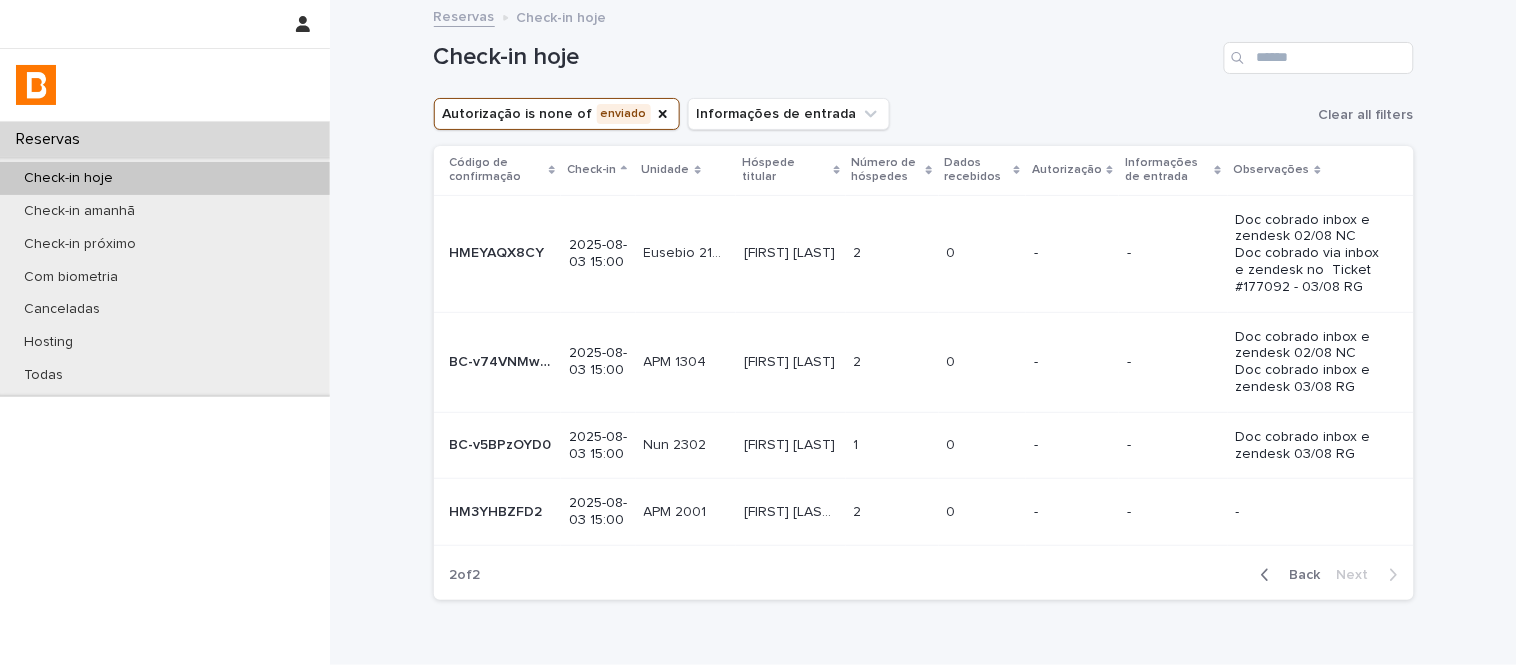 click on "2 2" at bounding box center (892, 512) 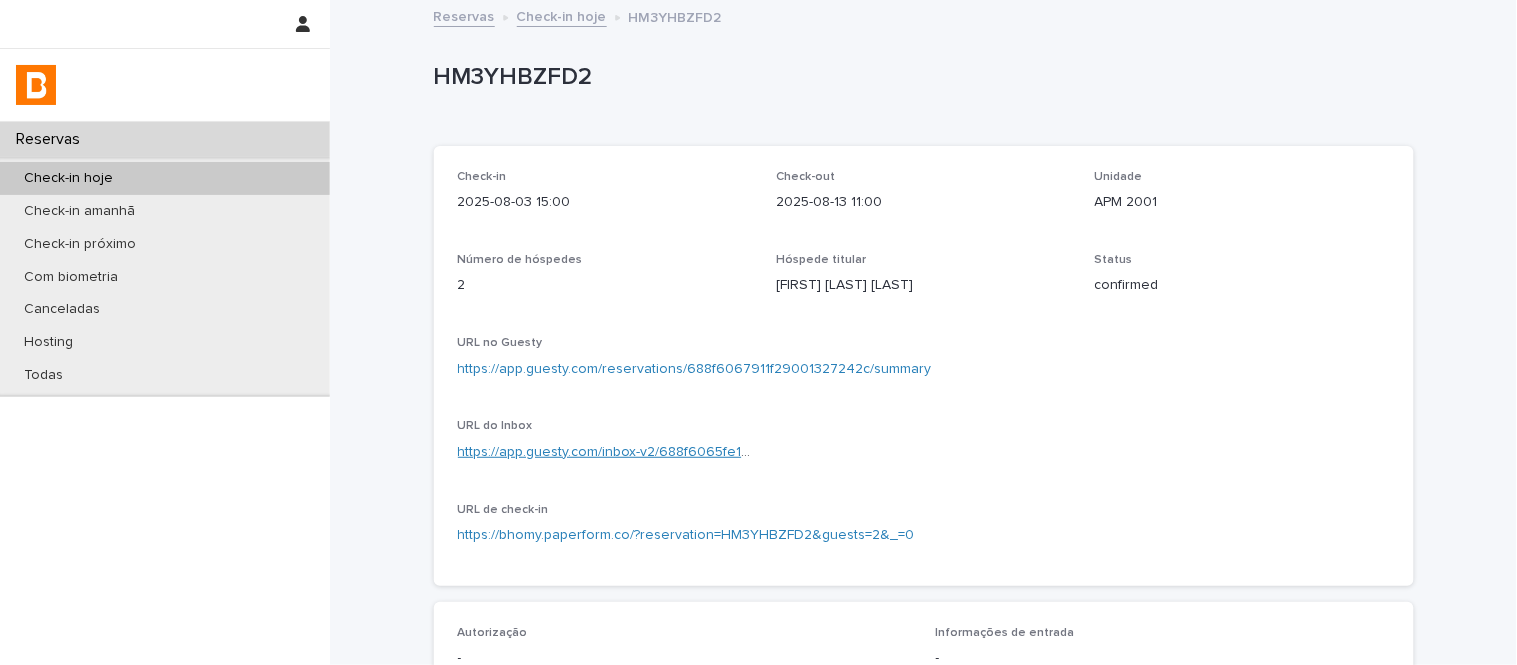 click on "https://app.guesty.com/inbox-v2/688f6065fe1ca0000f7dcf4e?reservationId=688f6067911f29001327242c" at bounding box center (790, 452) 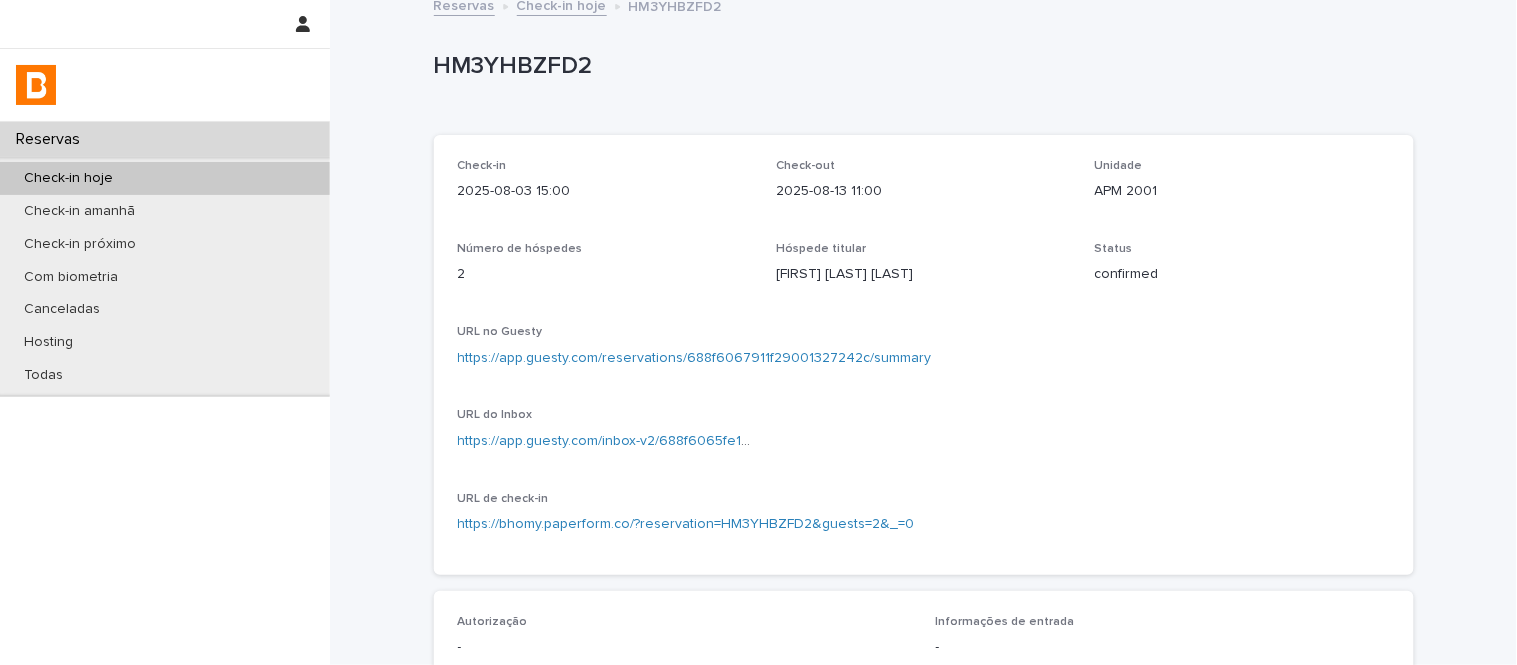 scroll, scrollTop: 0, scrollLeft: 0, axis: both 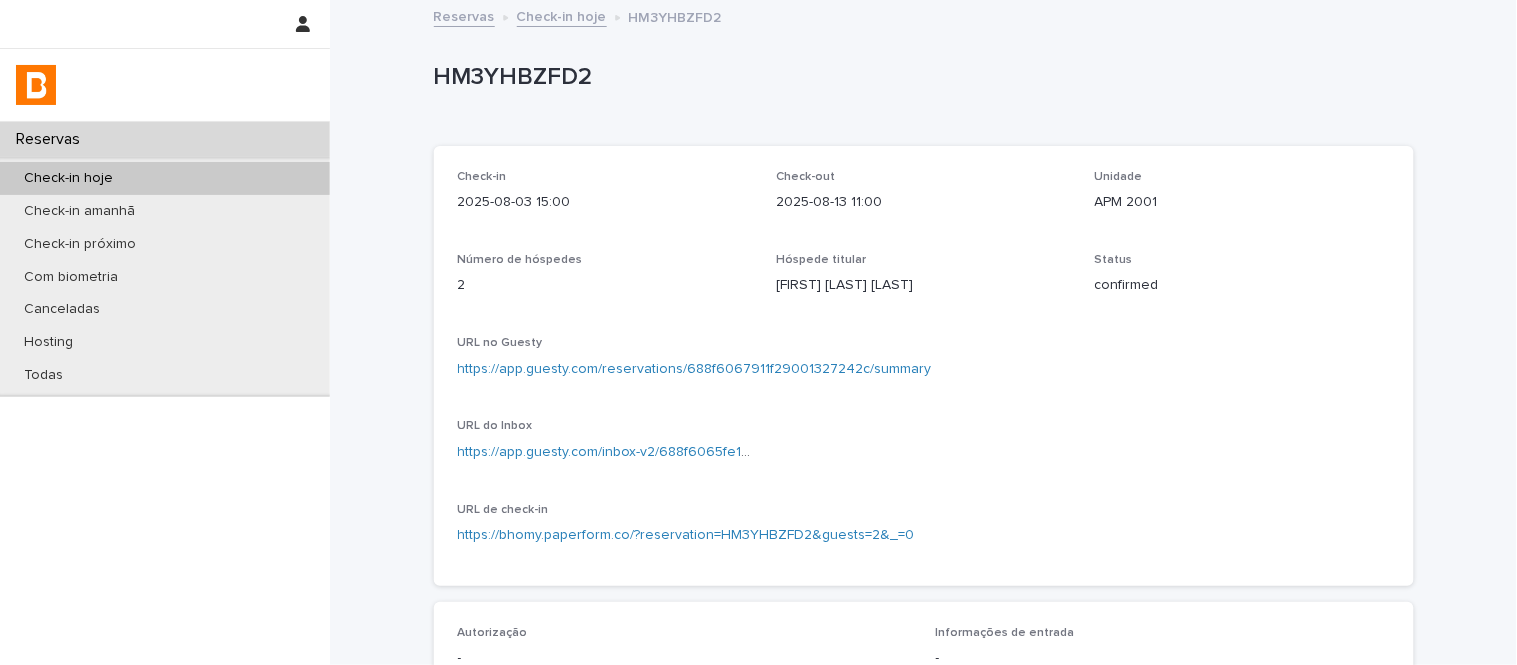 click on "Check-in hoje" at bounding box center (562, 15) 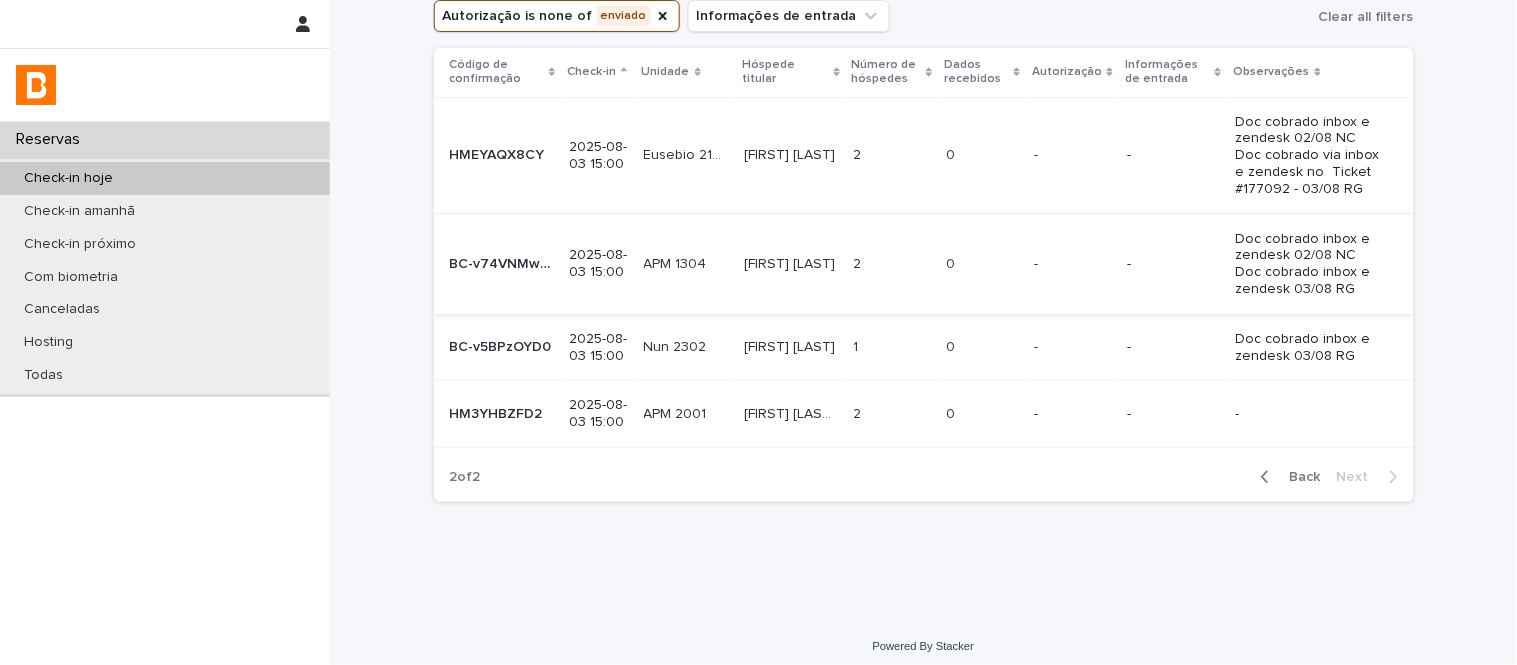 scroll, scrollTop: 107, scrollLeft: 0, axis: vertical 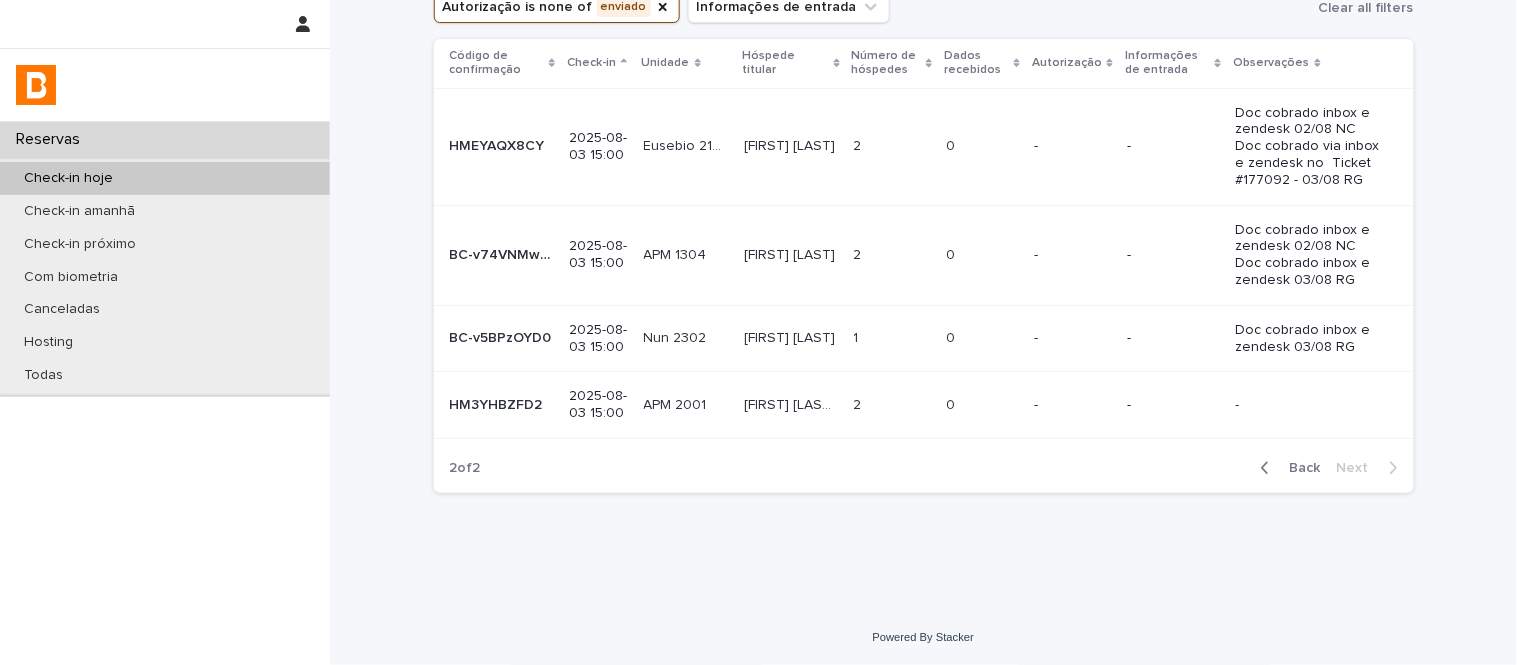 click at bounding box center (1269, 468) 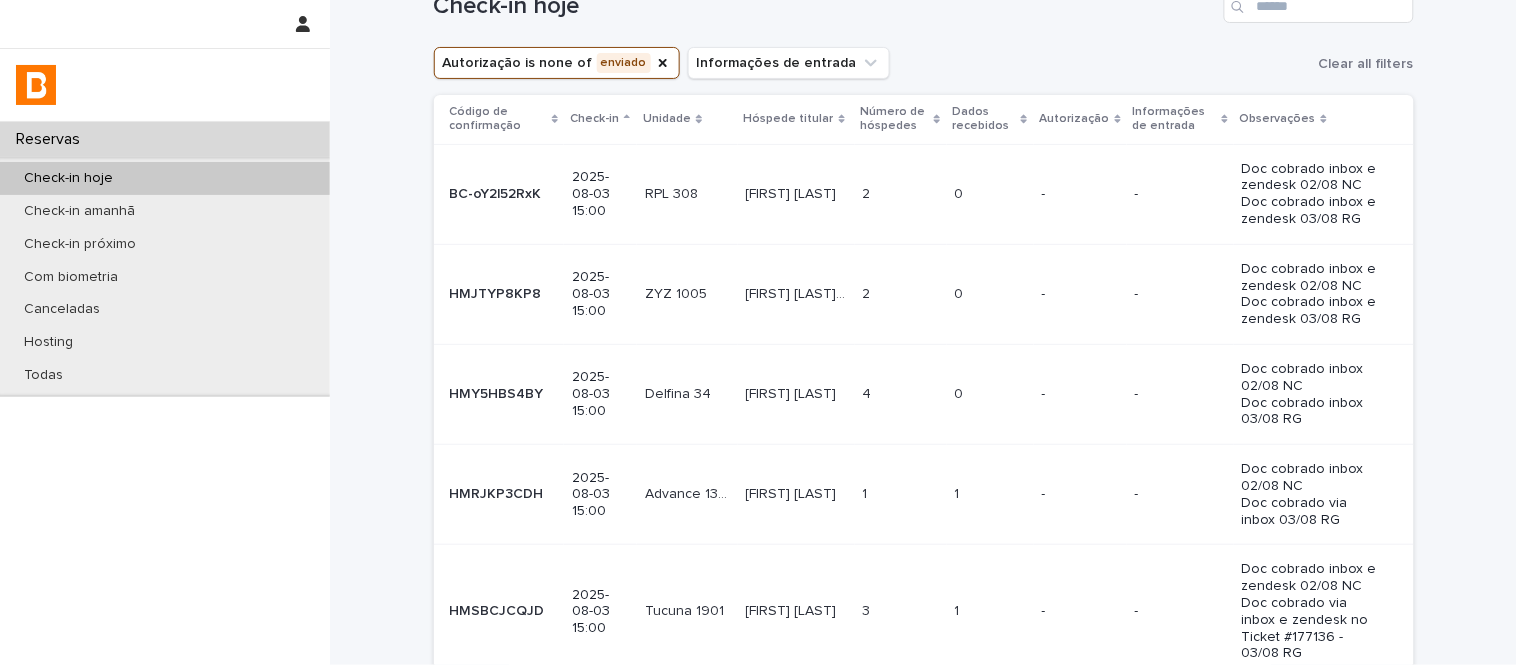 scroll, scrollTop: 0, scrollLeft: 0, axis: both 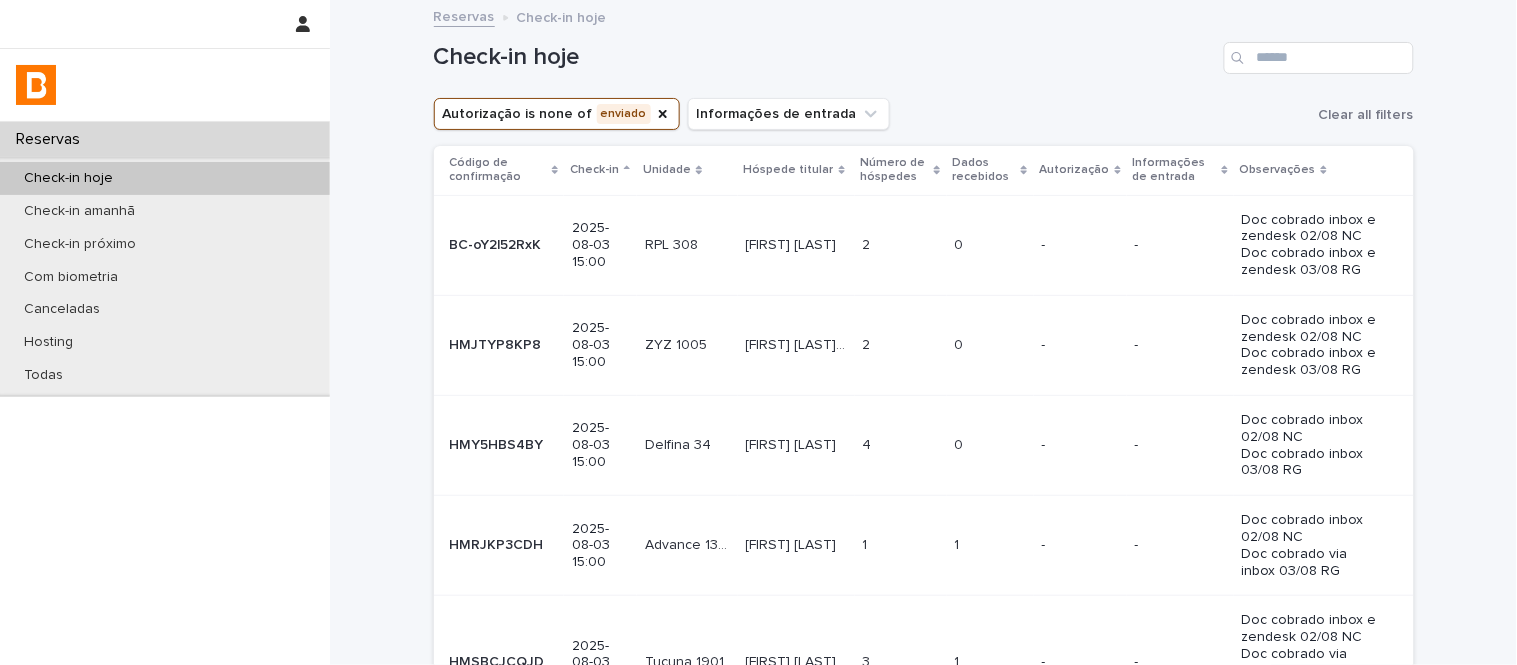 click on "Autorização" at bounding box center [1080, 170] 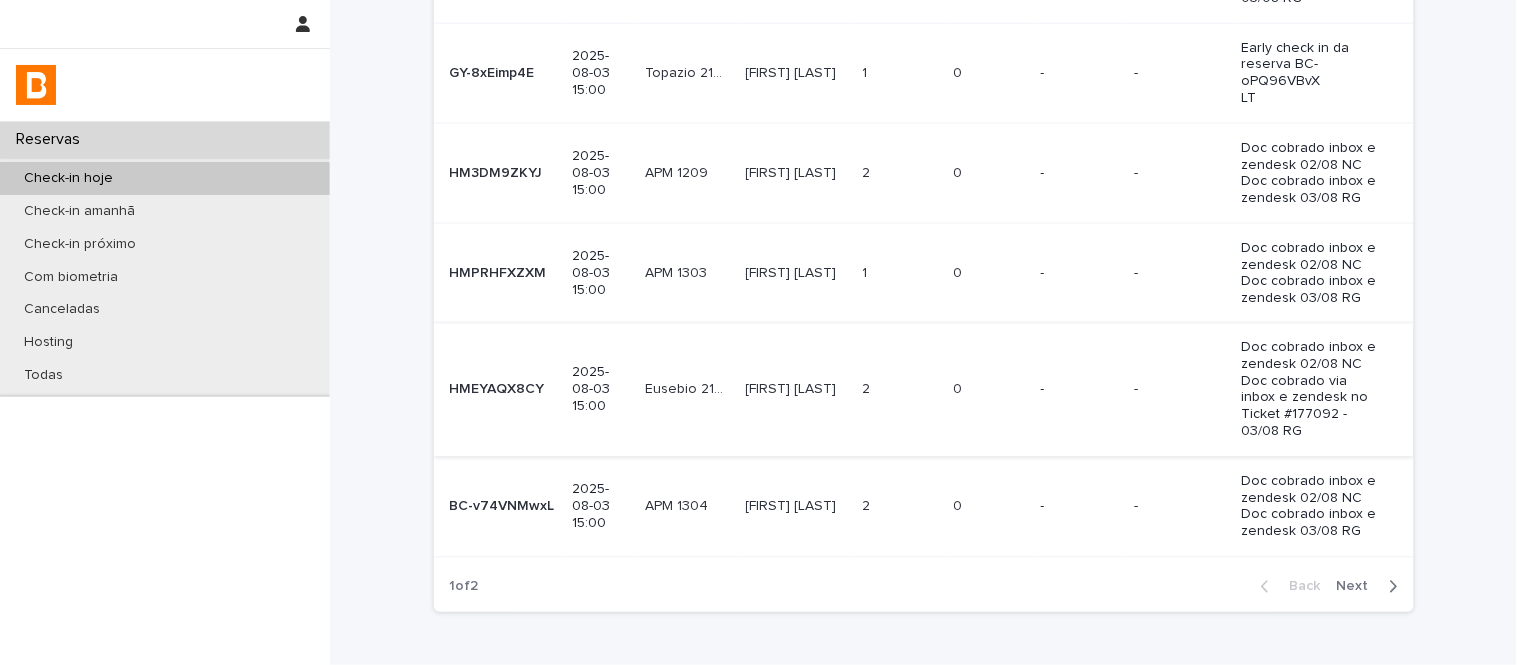 scroll, scrollTop: 664, scrollLeft: 0, axis: vertical 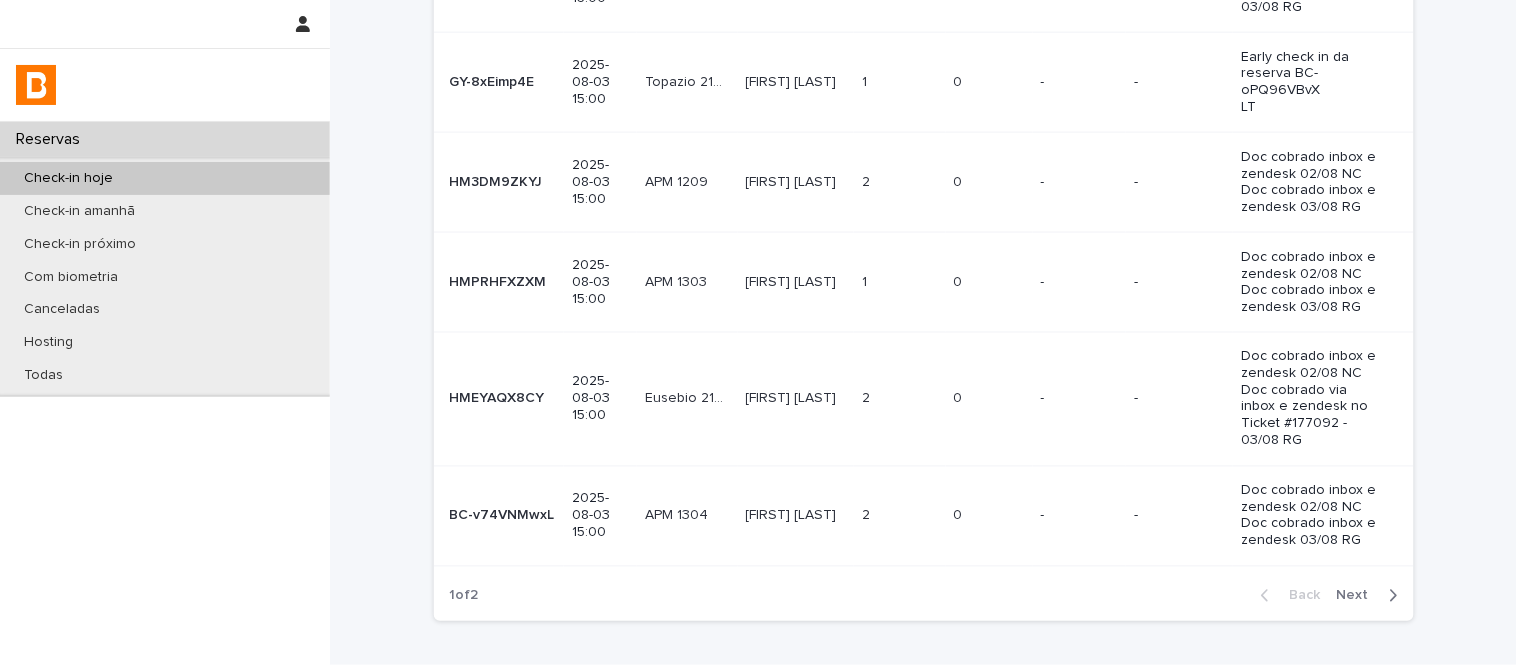 click on "Back Next" at bounding box center (1329, 596) 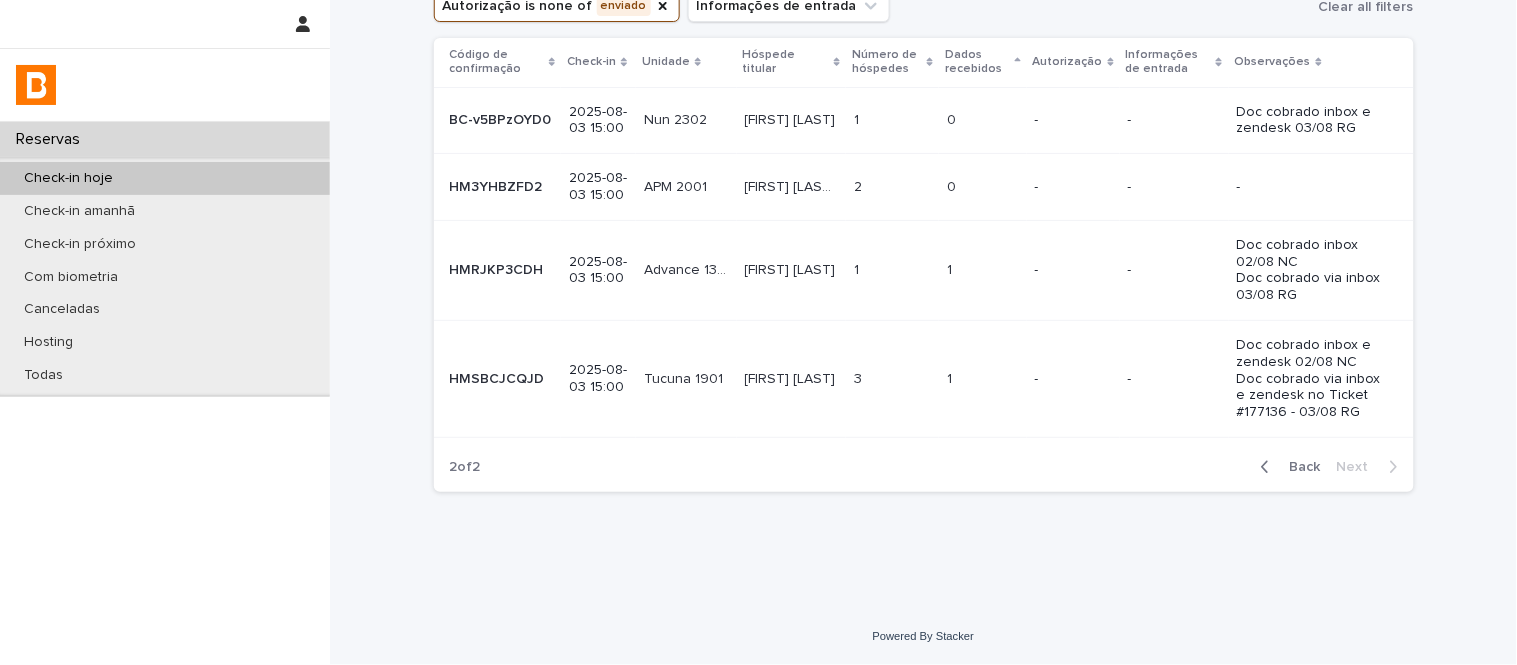 scroll, scrollTop: 107, scrollLeft: 0, axis: vertical 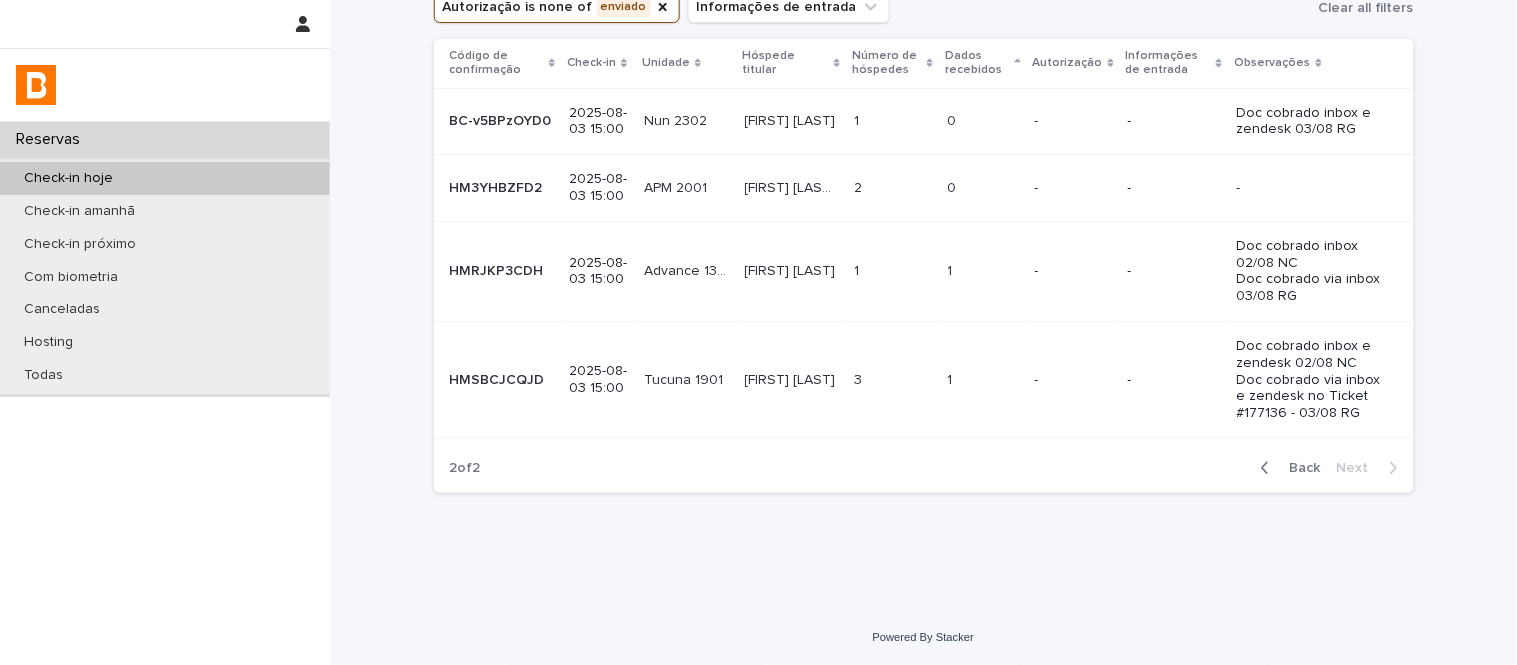 click on "1 1" at bounding box center [892, 271] 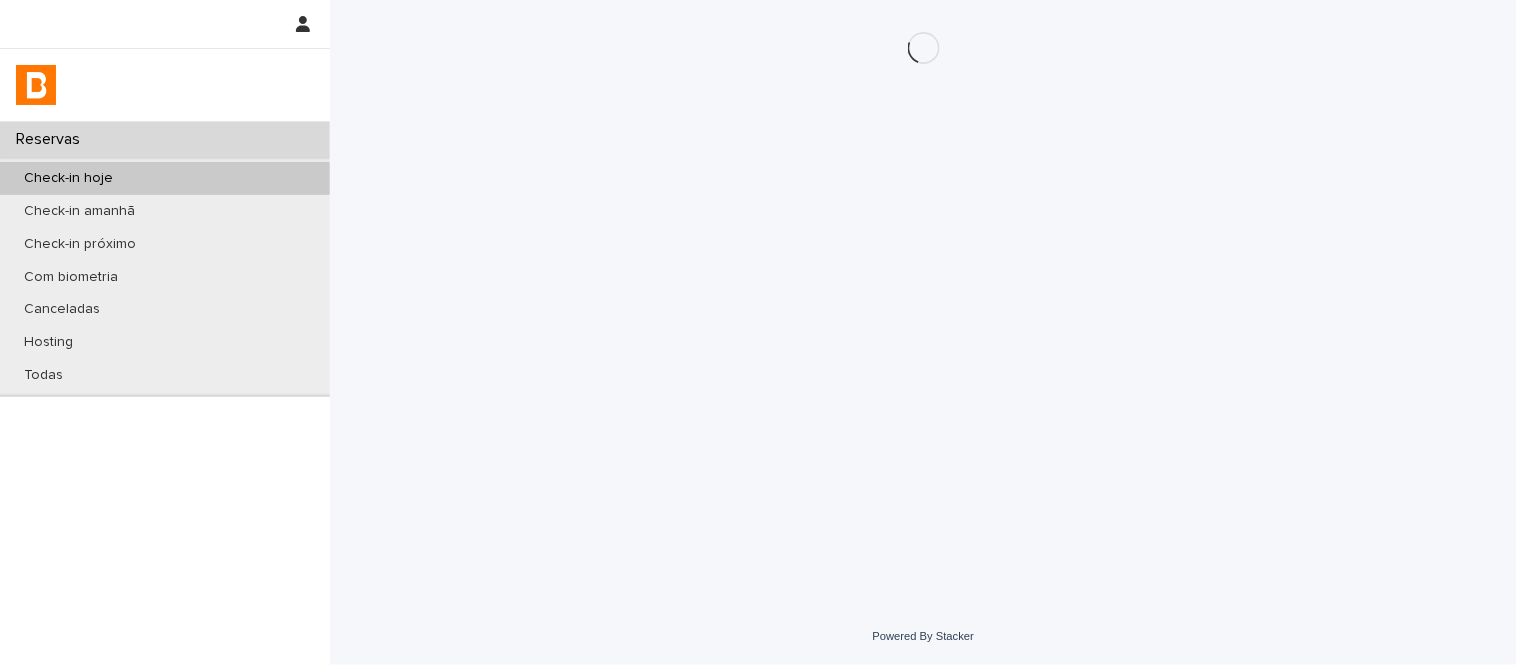 scroll, scrollTop: 0, scrollLeft: 0, axis: both 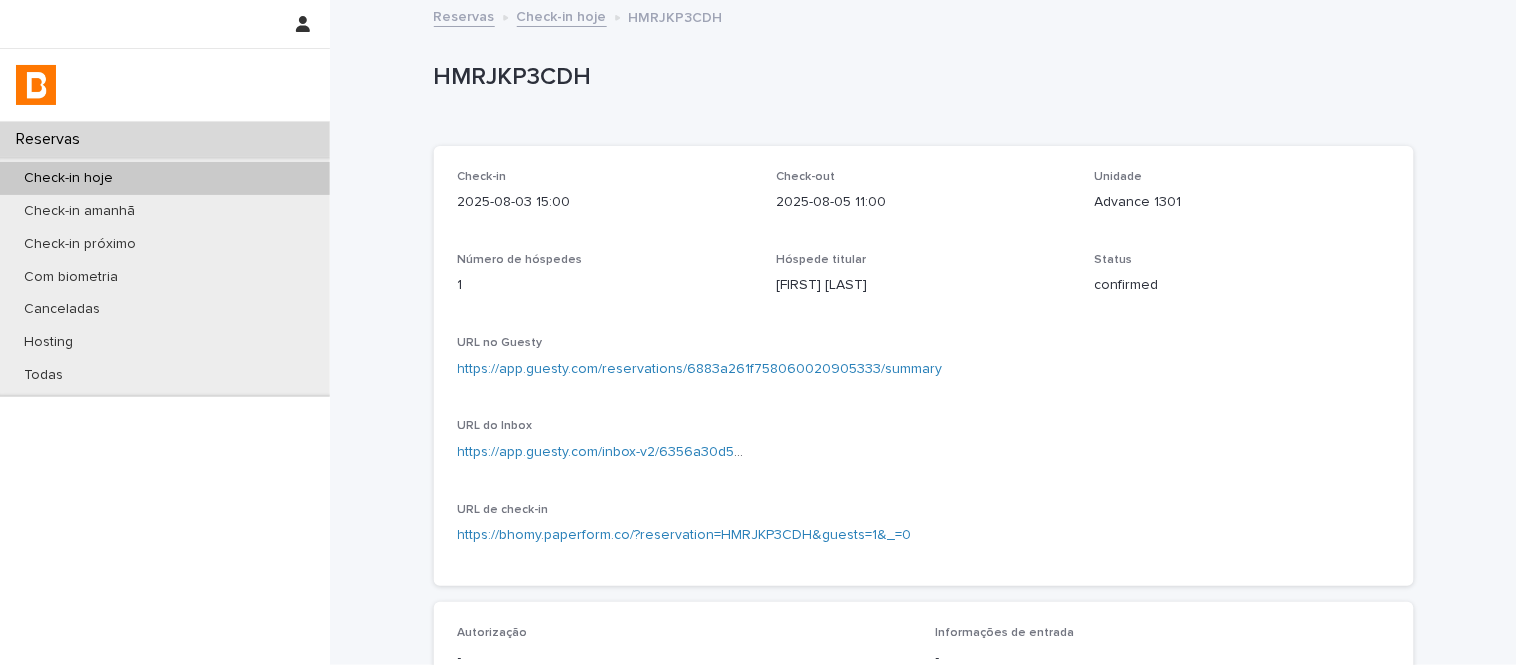 click on "Advance 1301" at bounding box center [1242, 202] 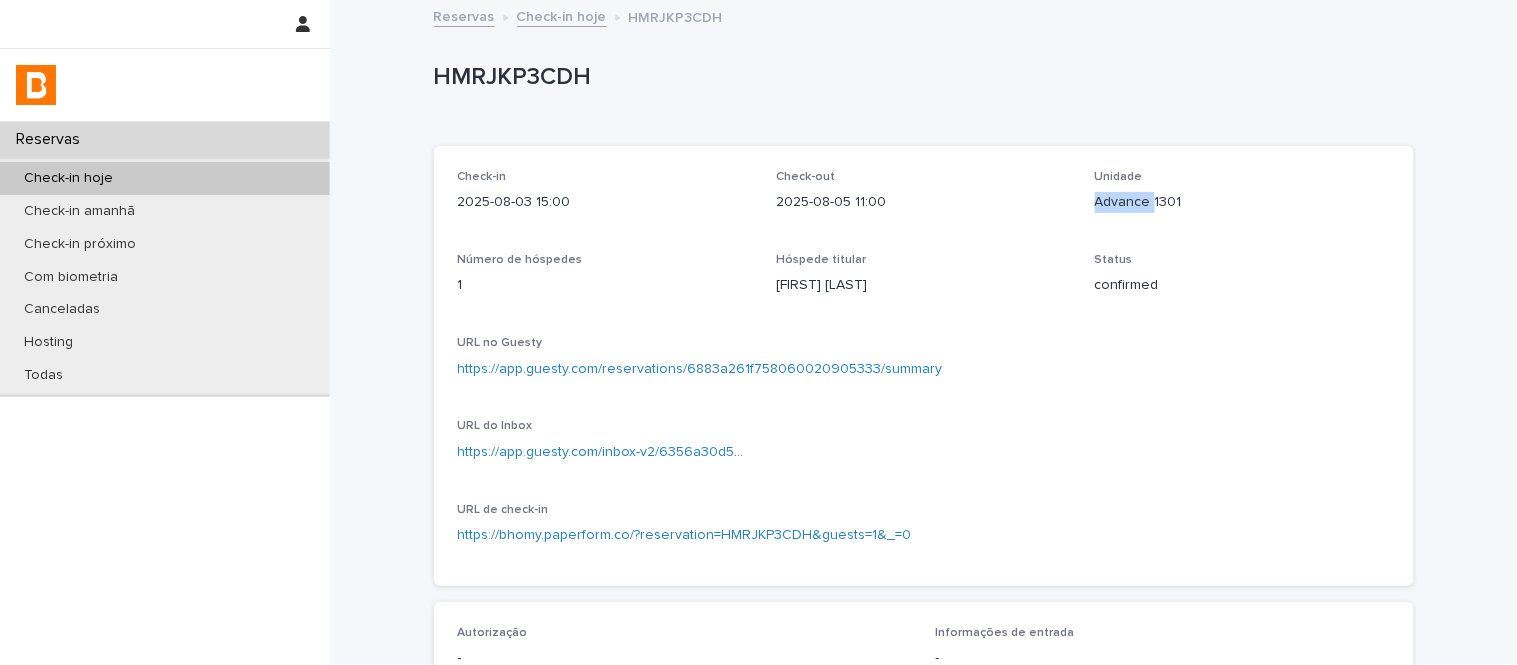 click on "Advance 1301" at bounding box center [1242, 202] 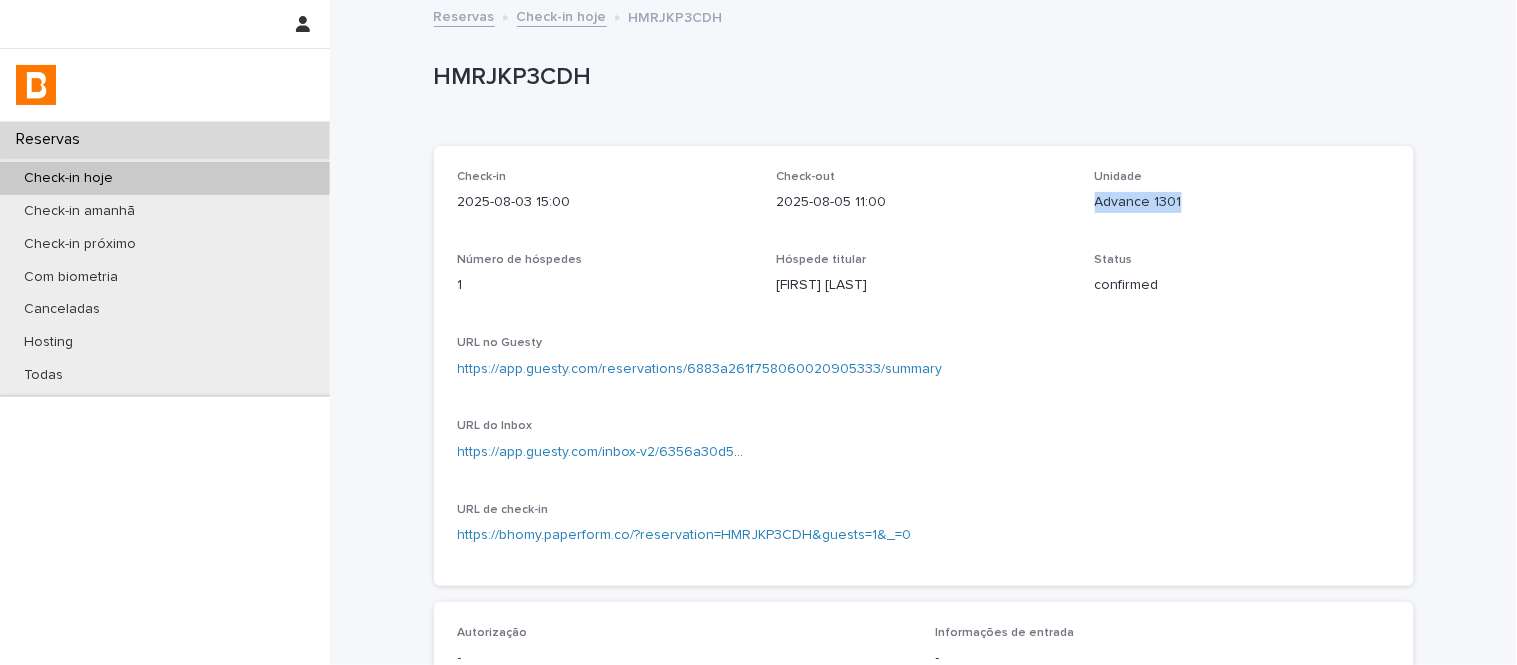 click on "Advance 1301" at bounding box center (1242, 202) 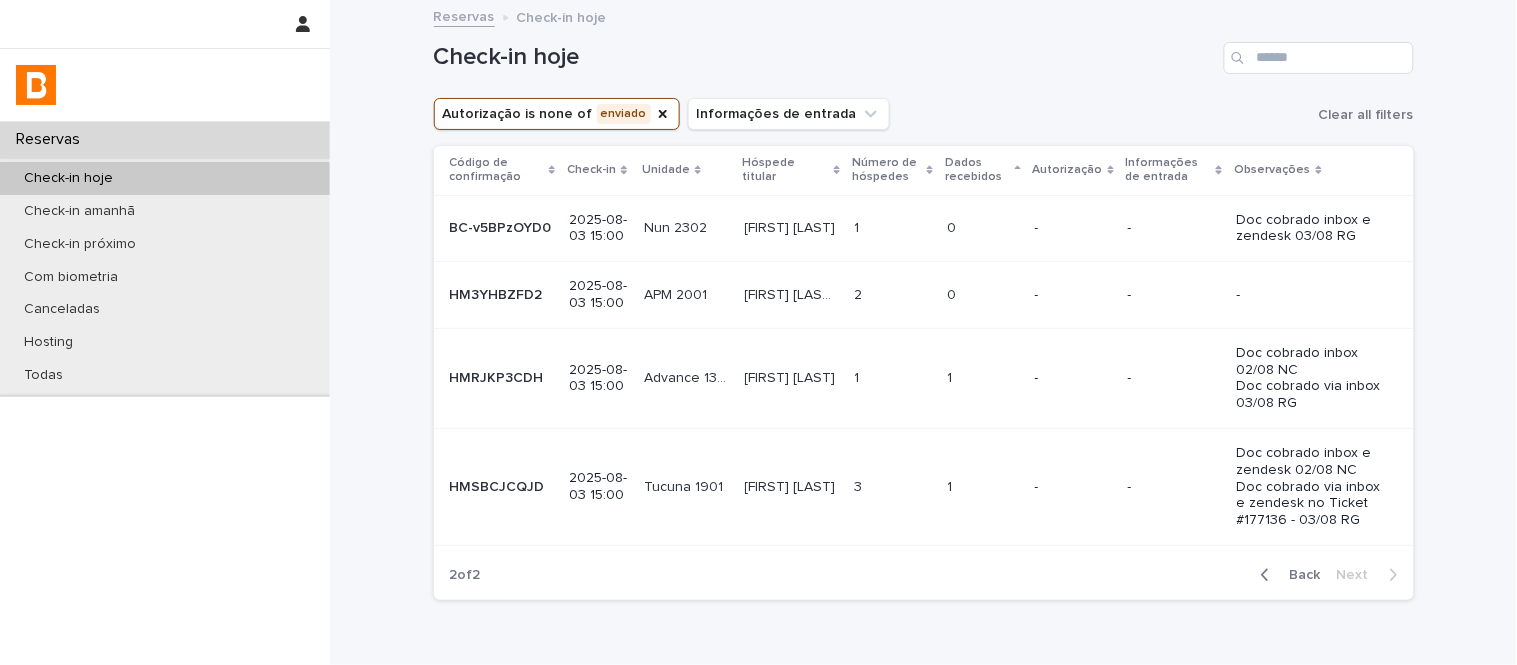 click on "[FIRST] [LAST] [FIRST] [LAST]" at bounding box center (792, 378) 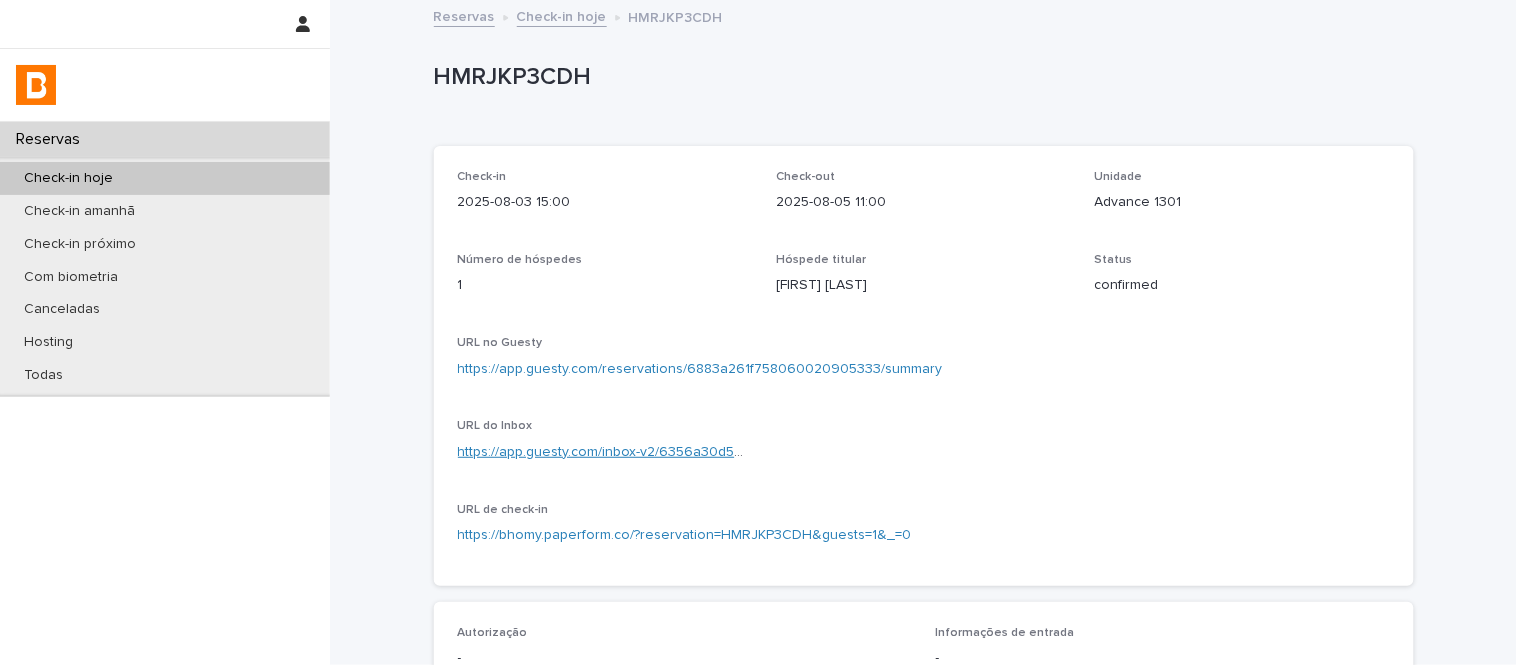 click on "https://app.guesty.com/inbox-v2/6356a30d504ba90062246e01?reservationId=6883a261f758060020905333" at bounding box center [806, 452] 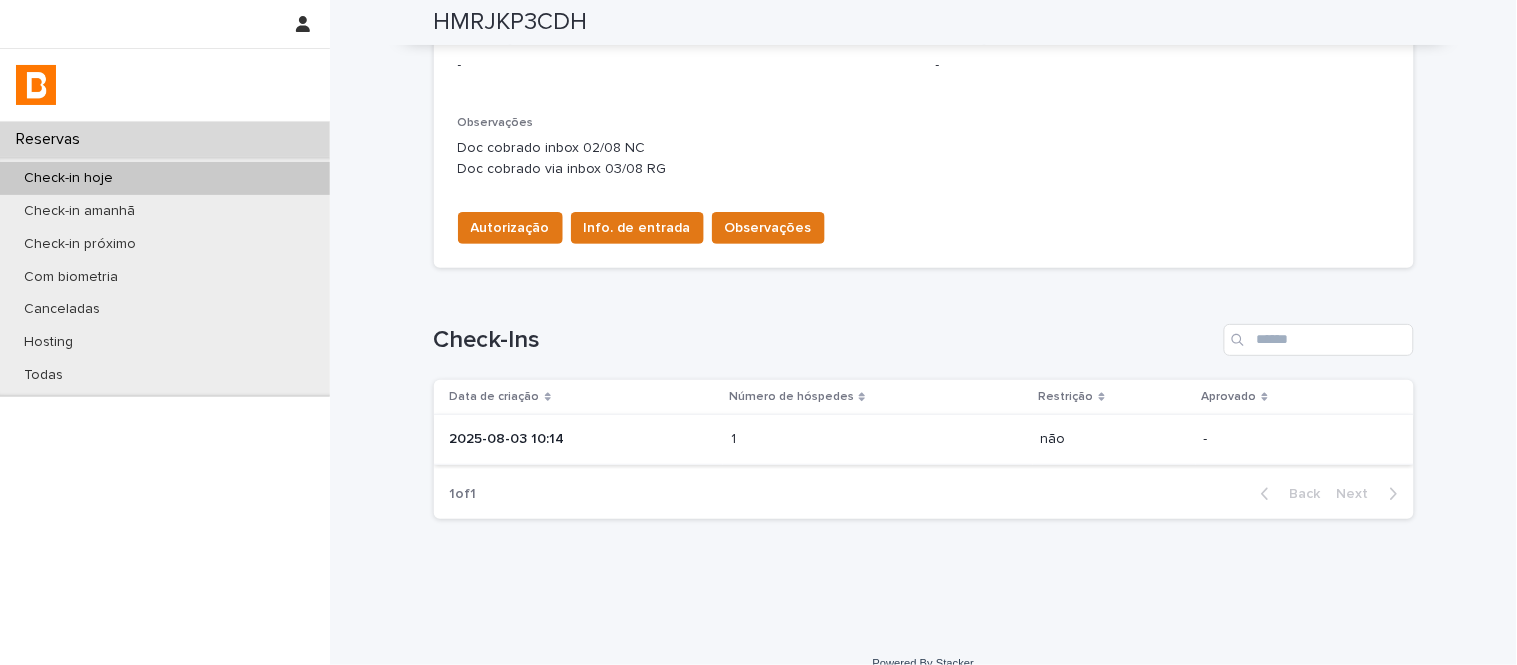 scroll, scrollTop: 618, scrollLeft: 0, axis: vertical 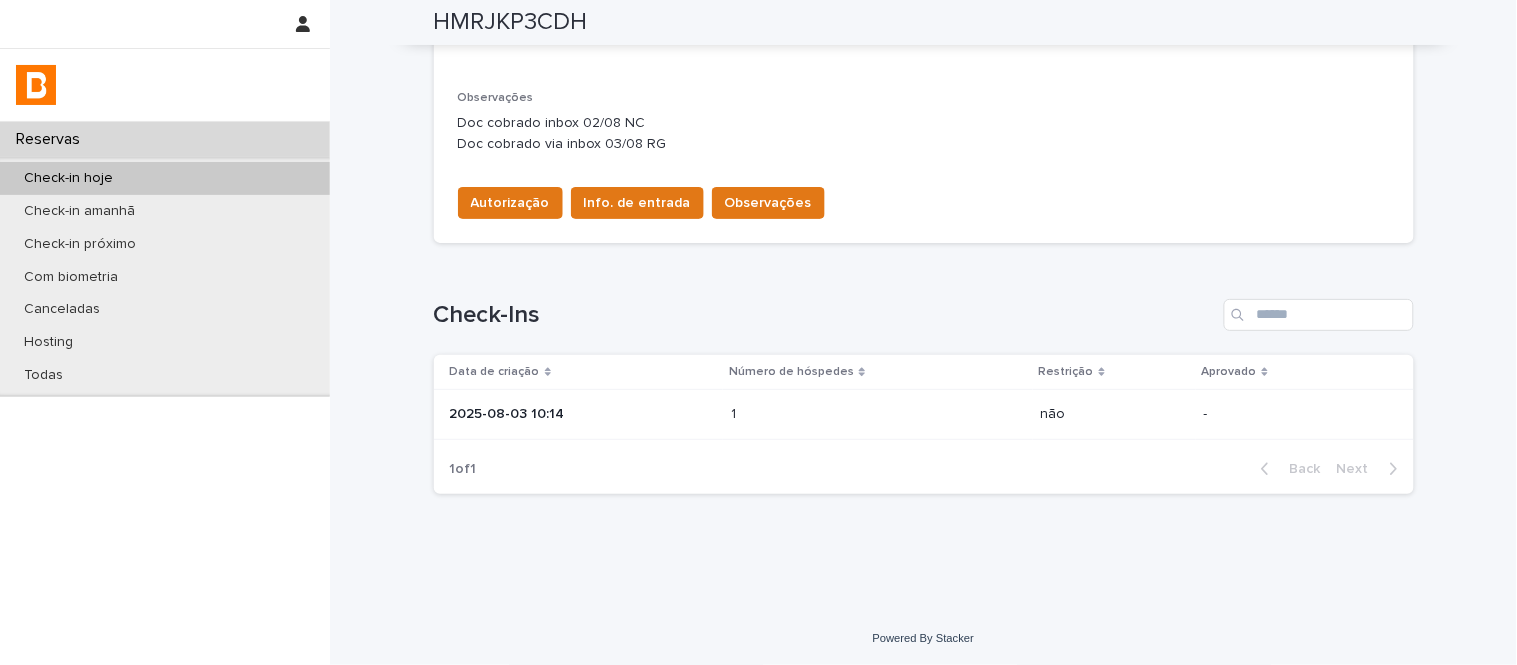 click on "1  of  1 Back Next" at bounding box center [924, 469] 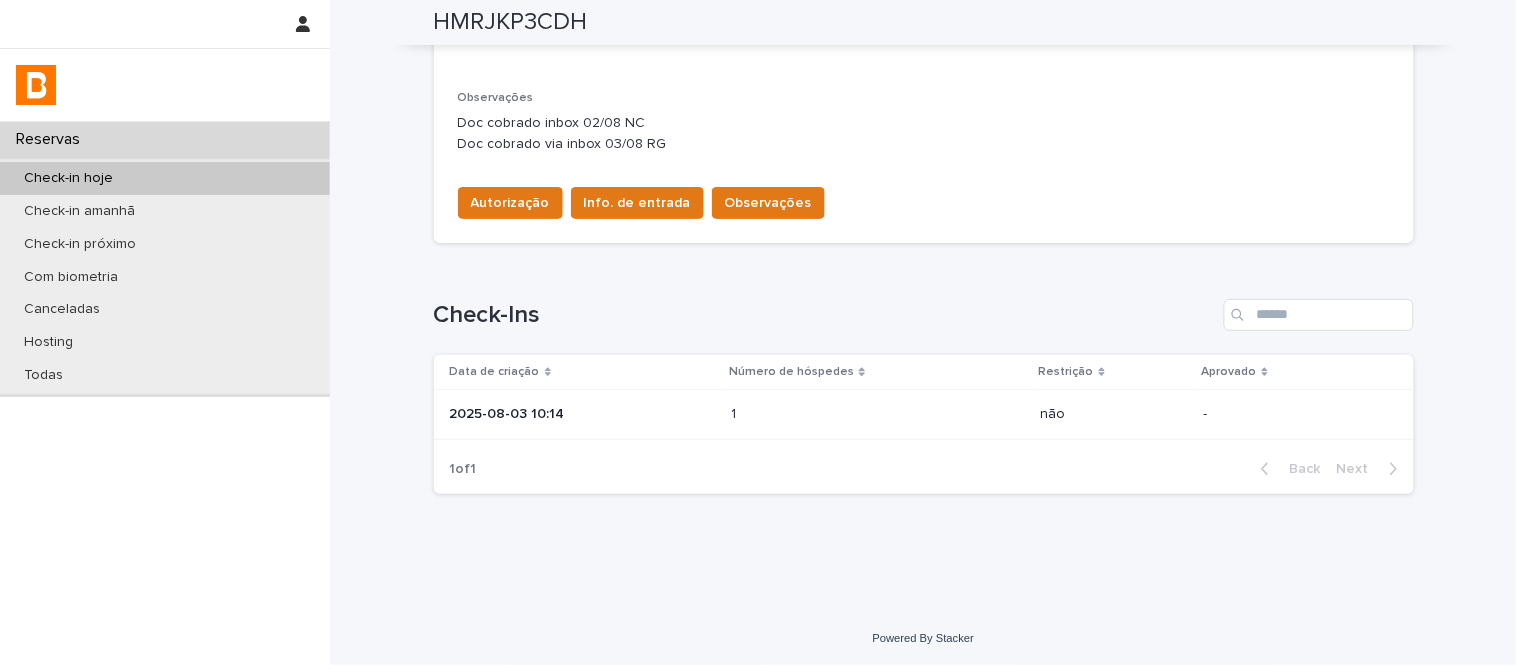 click on "1 1" at bounding box center [877, 414] 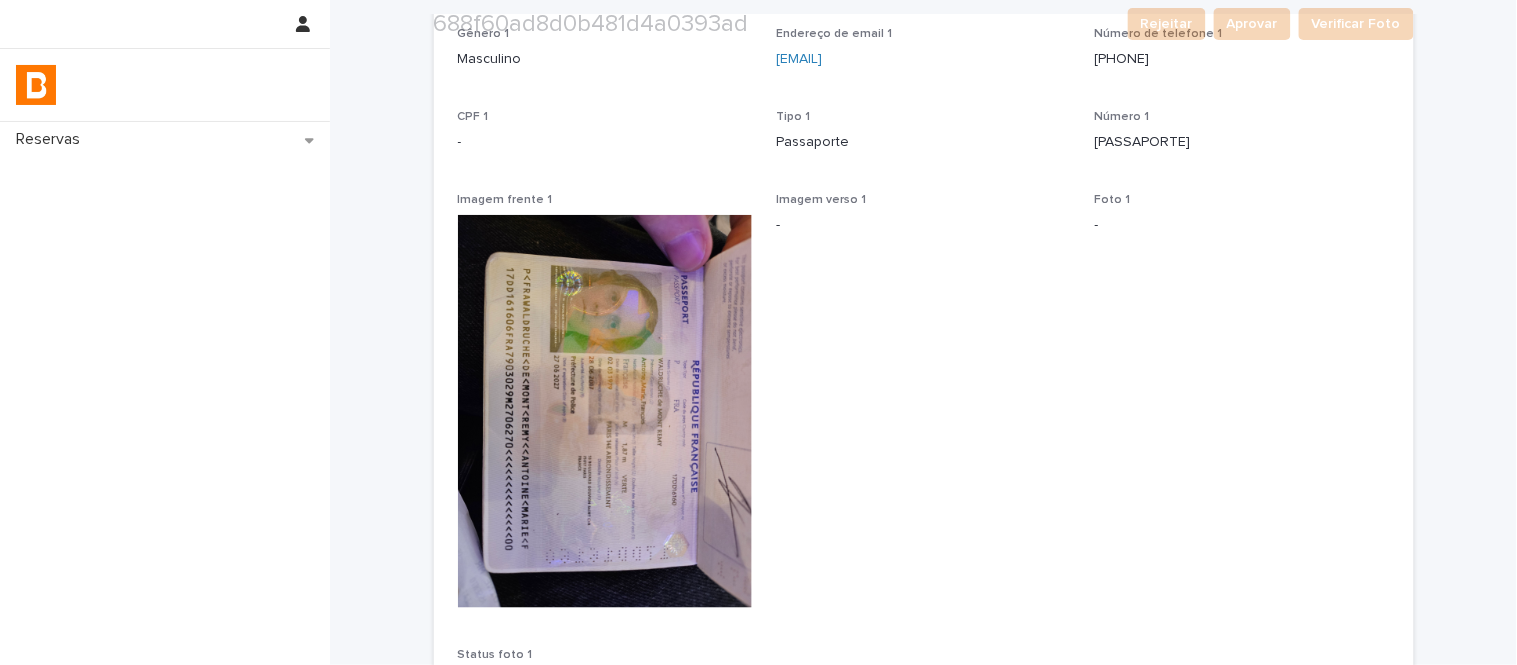 scroll, scrollTop: 297, scrollLeft: 0, axis: vertical 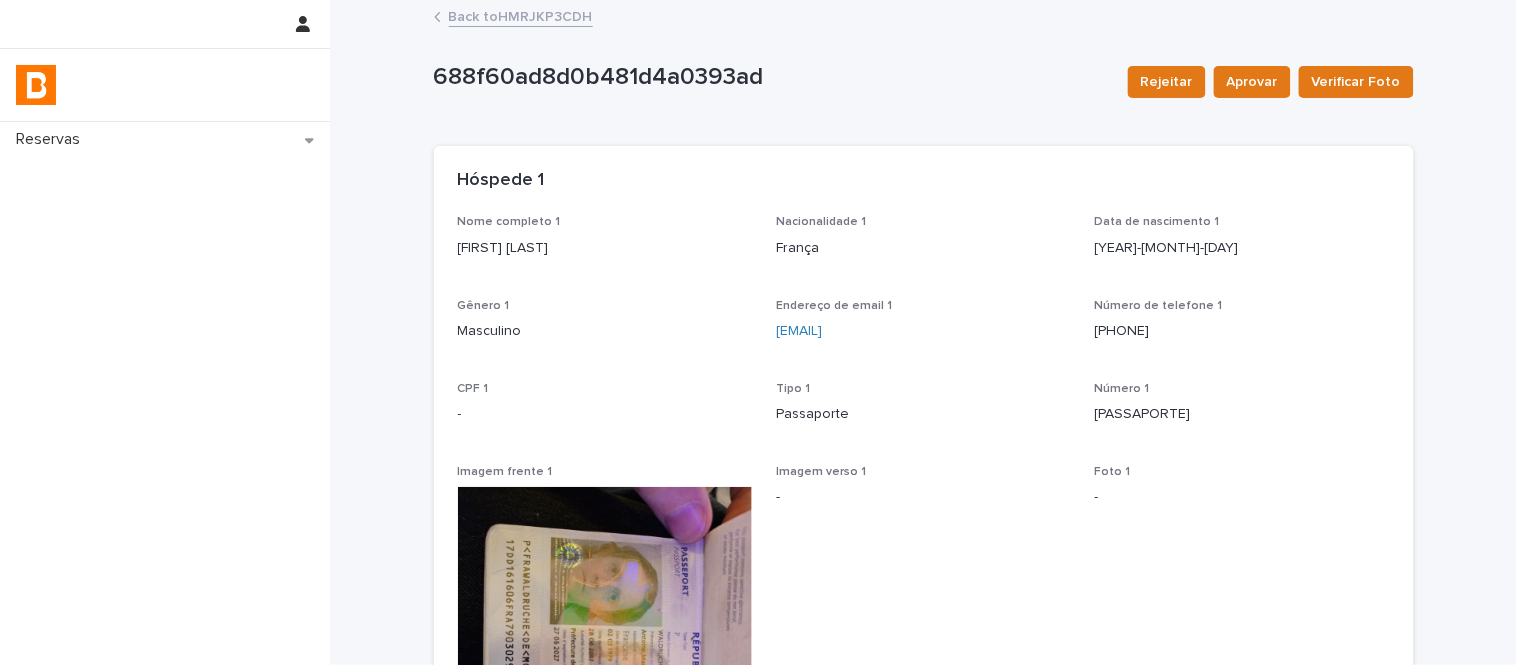 click on "Back to  HMRJKP3CDH" at bounding box center [521, 15] 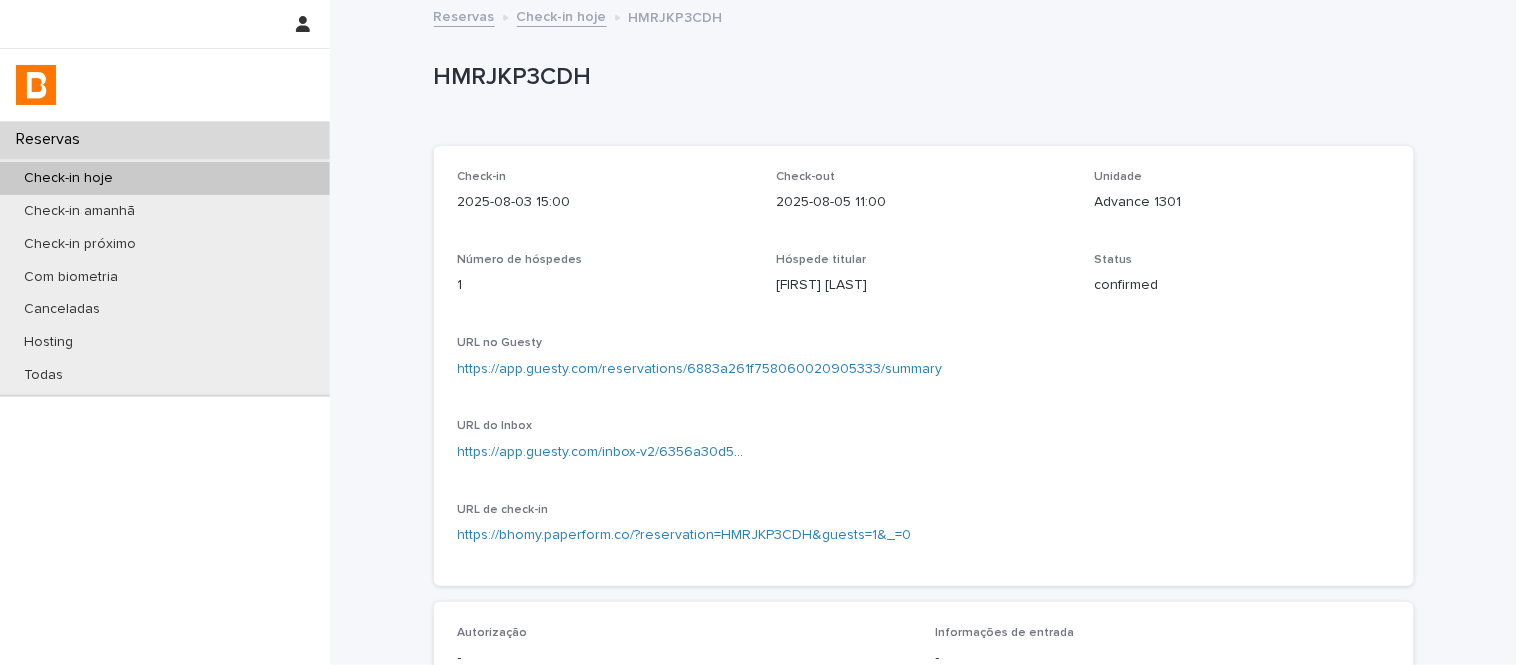 click on "https://app.guesty.com/reservations/6883a261f758060020905333/summary" at bounding box center [700, 369] 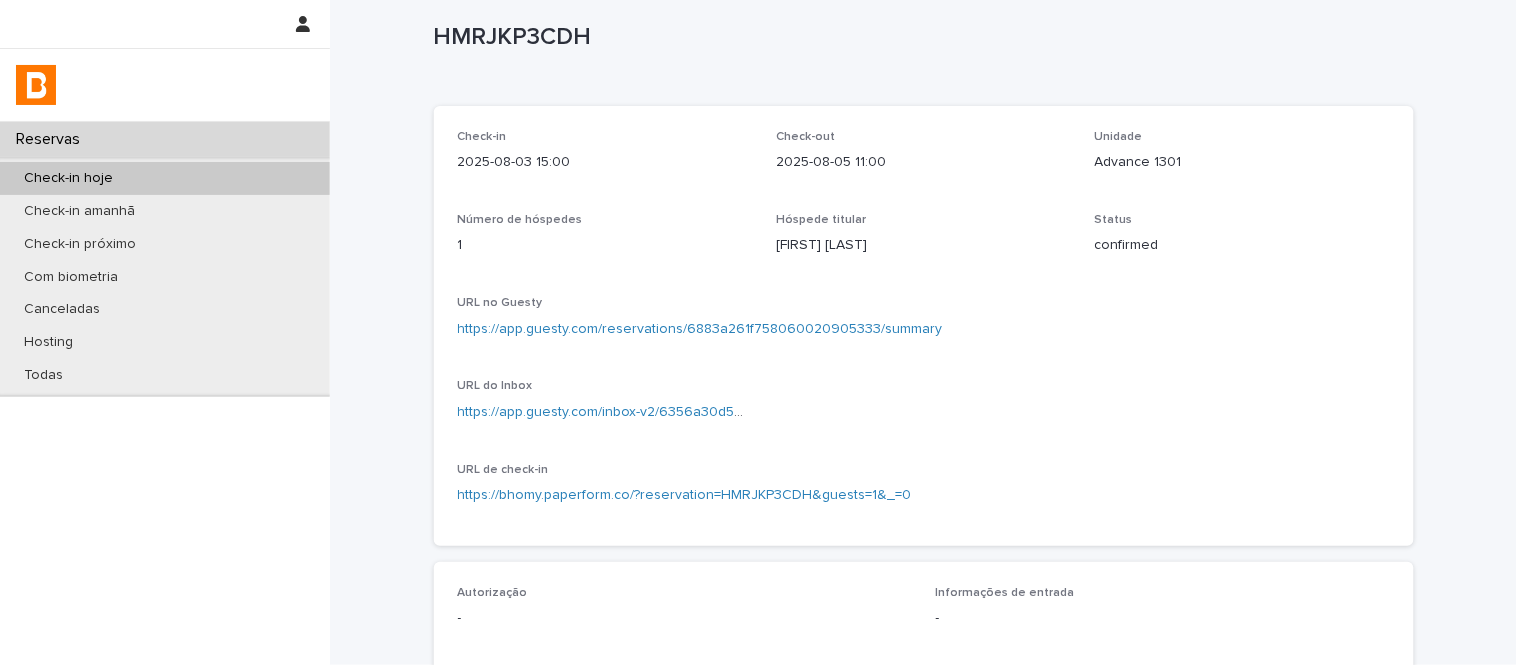 scroll, scrollTop: 0, scrollLeft: 0, axis: both 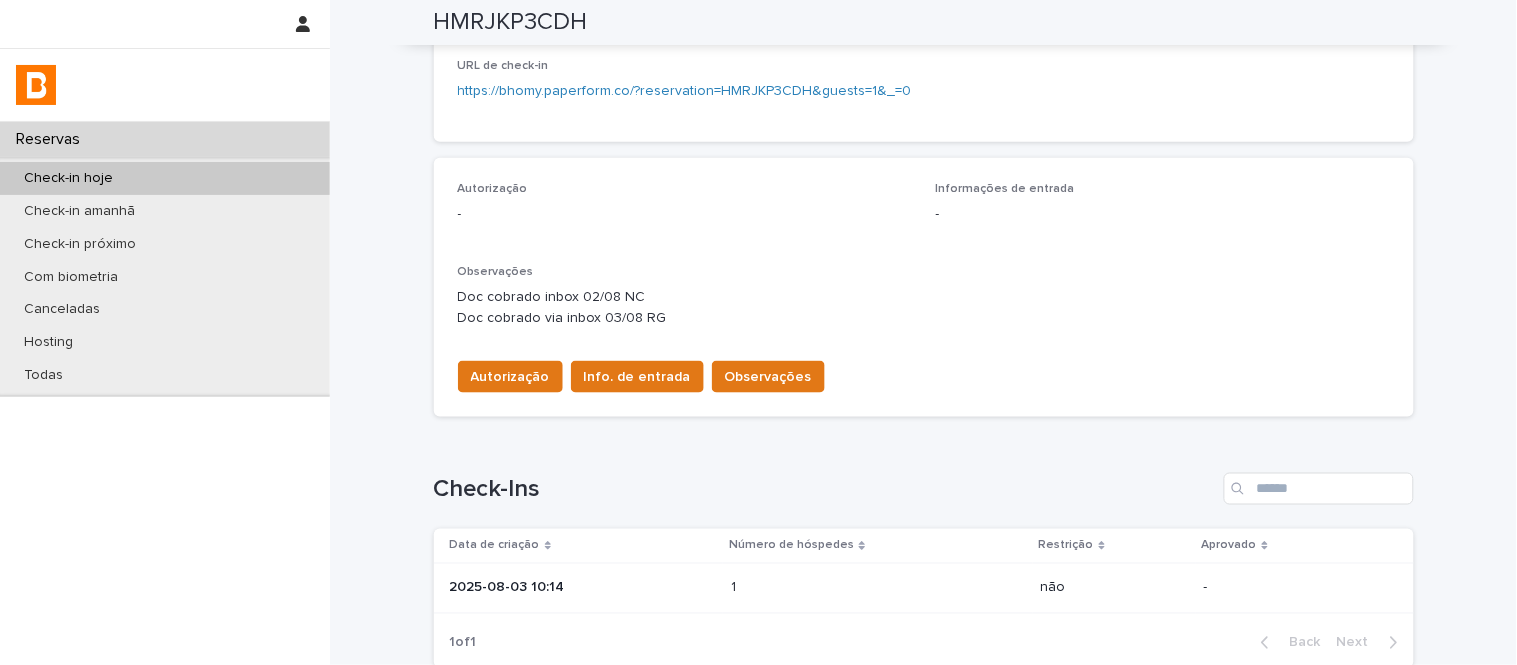 click on "1 1" at bounding box center [877, 589] 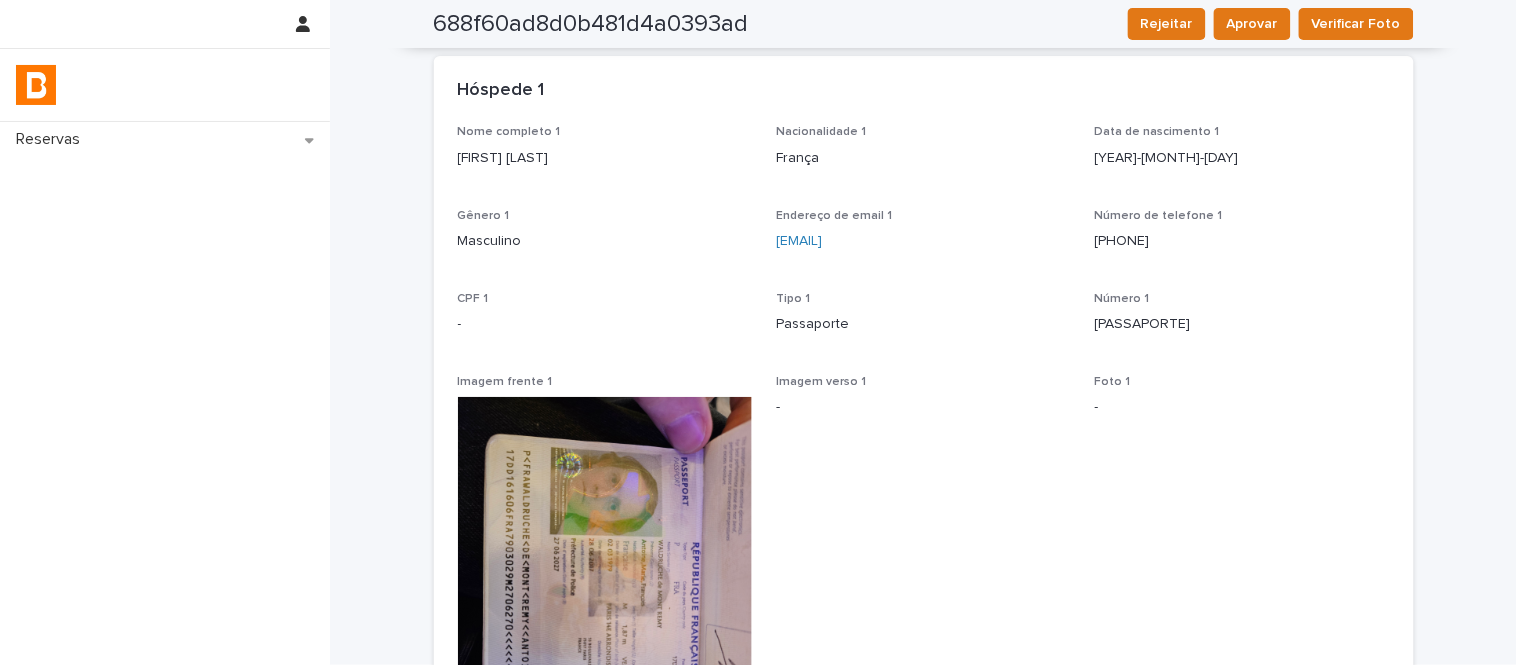 scroll, scrollTop: 0, scrollLeft: 0, axis: both 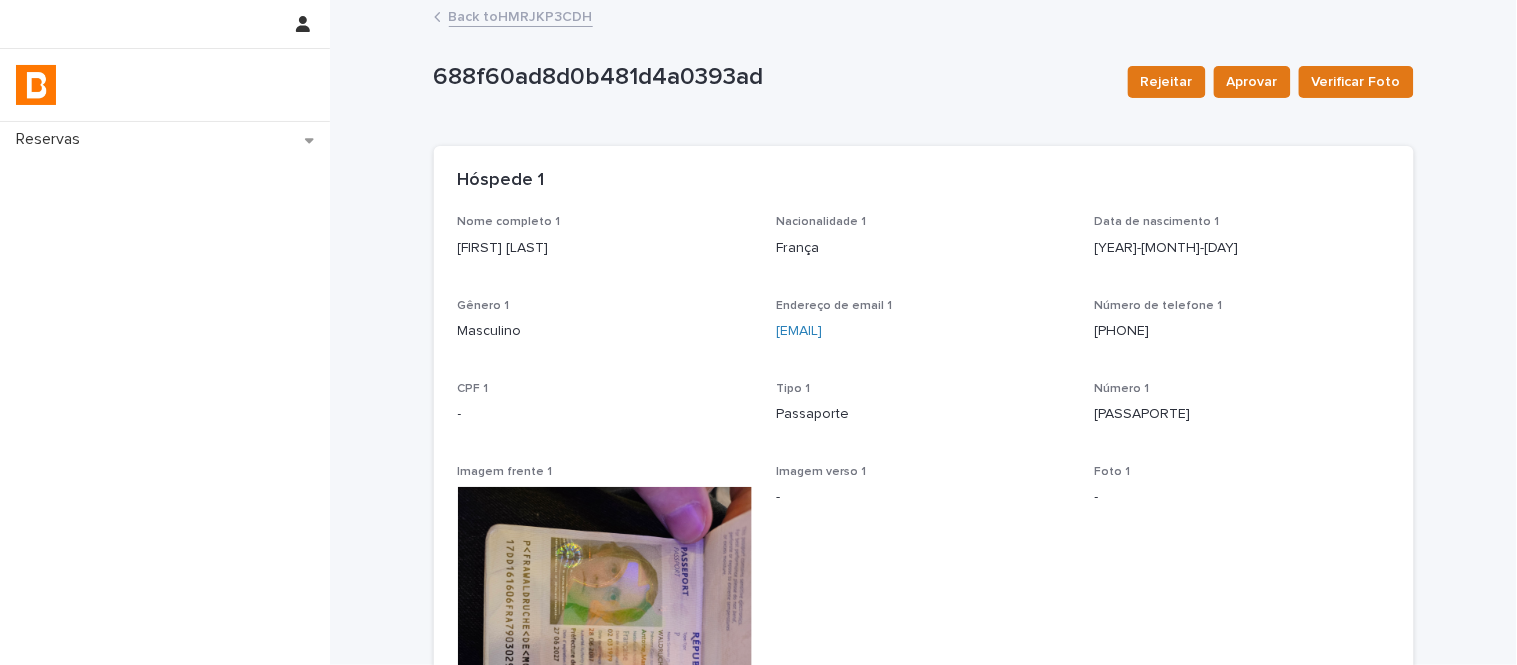 click on "[FIRST] [LAST]" at bounding box center (605, 248) 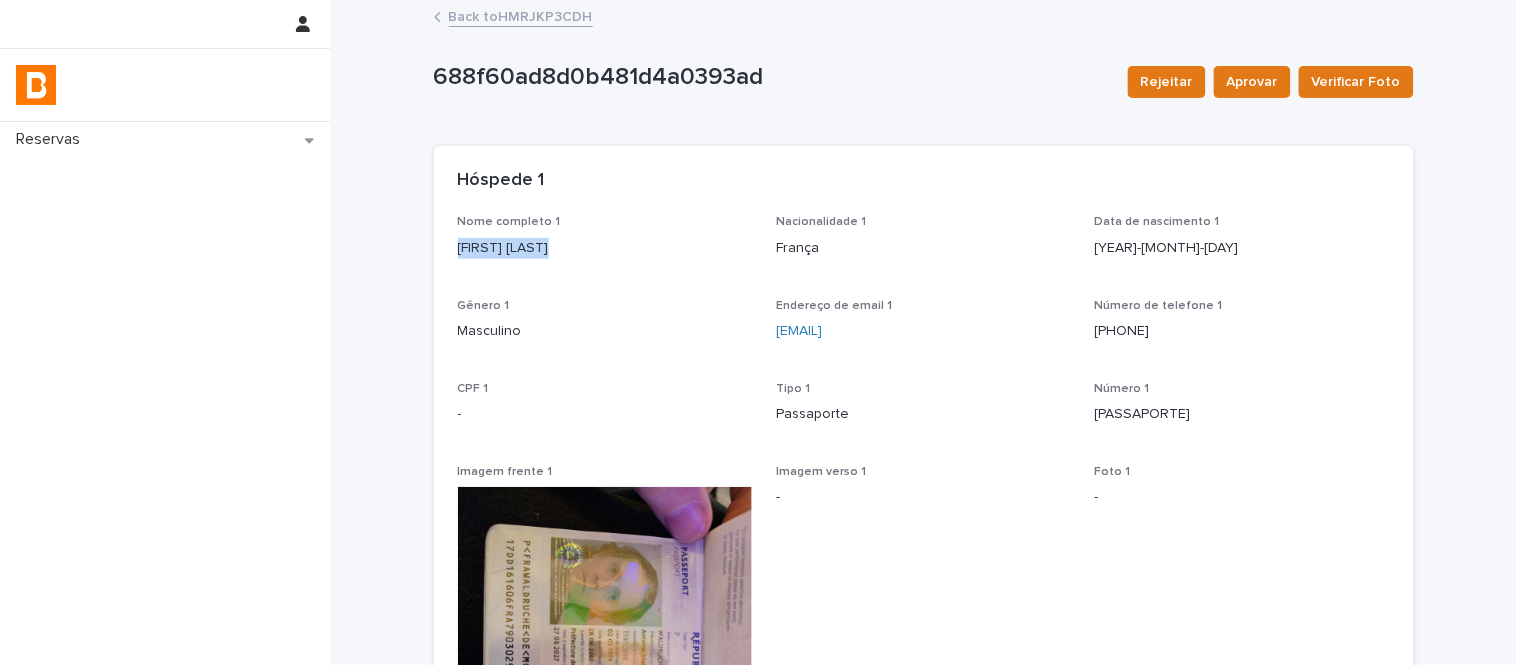 click on "[FIRST] [LAST]" at bounding box center (605, 248) 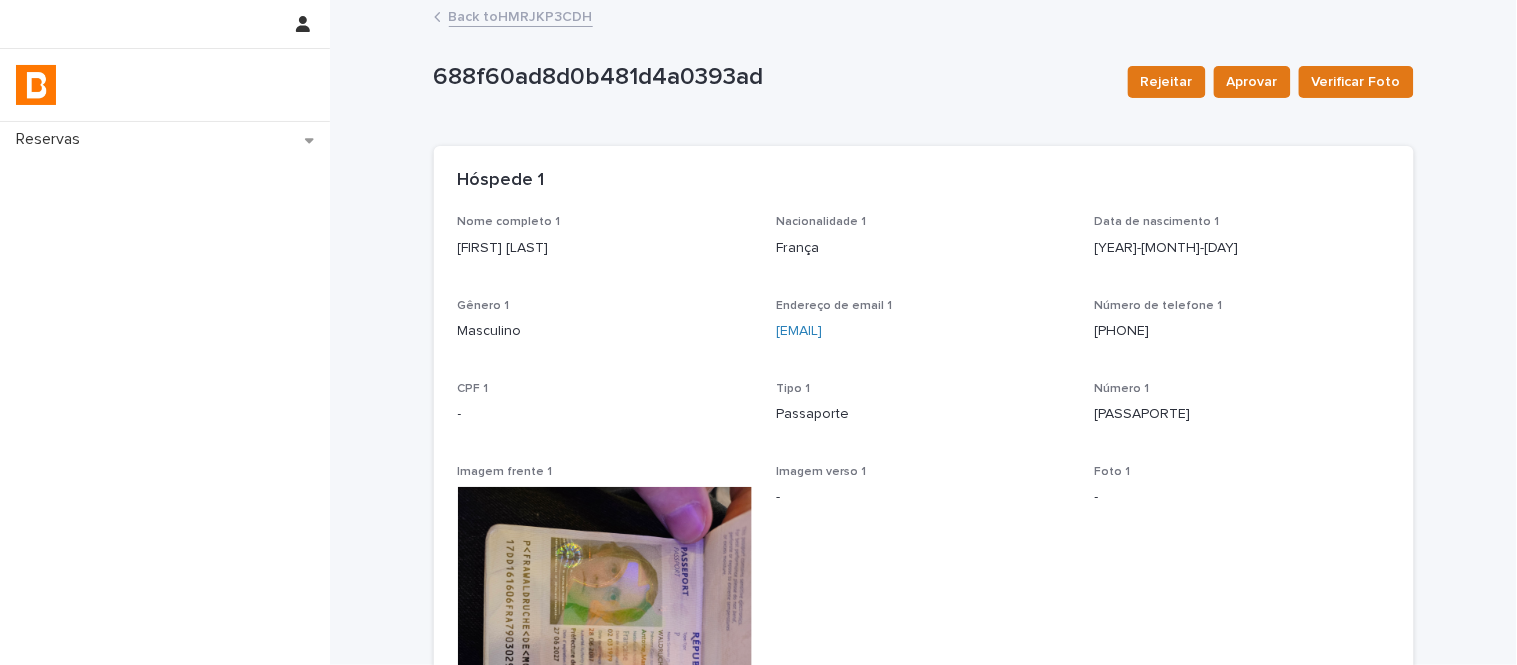 click on "[PASSAPORTE]" at bounding box center [1242, 414] 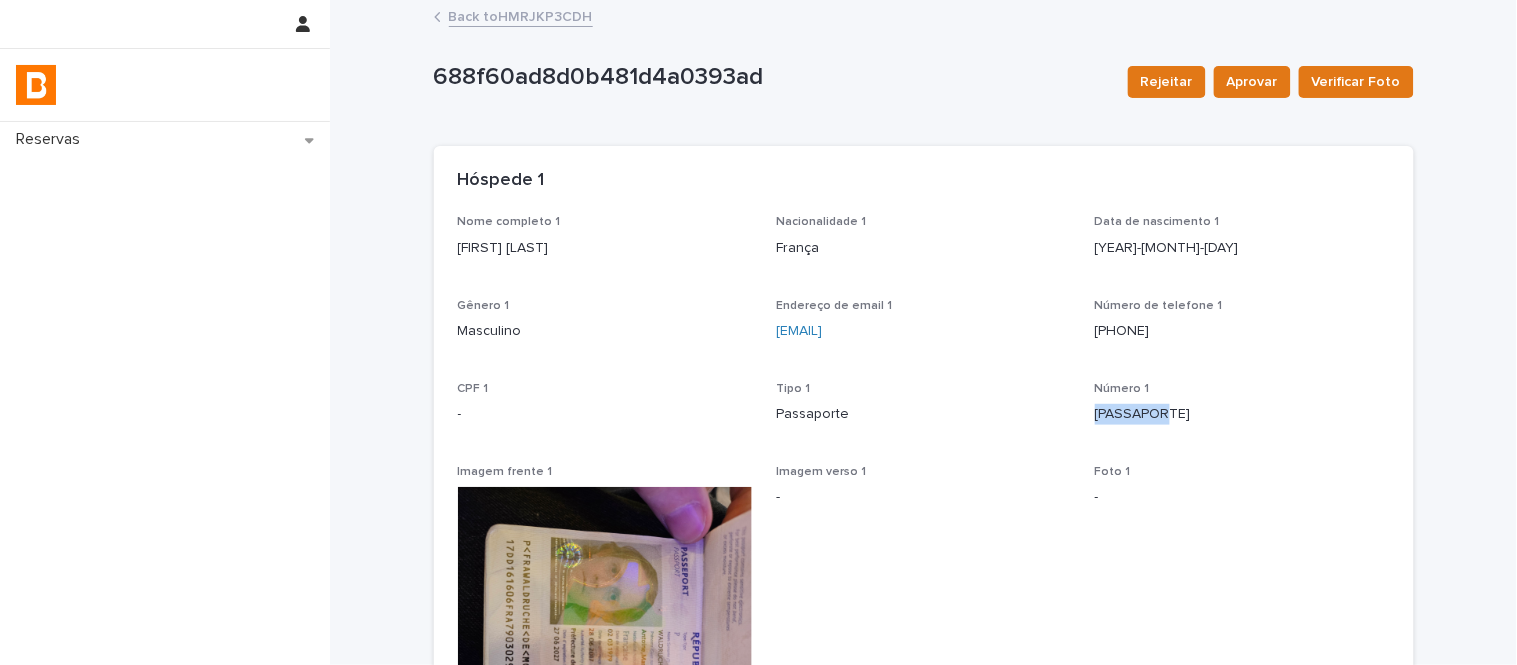 click on "[PASSAPORTE]" at bounding box center [1242, 414] 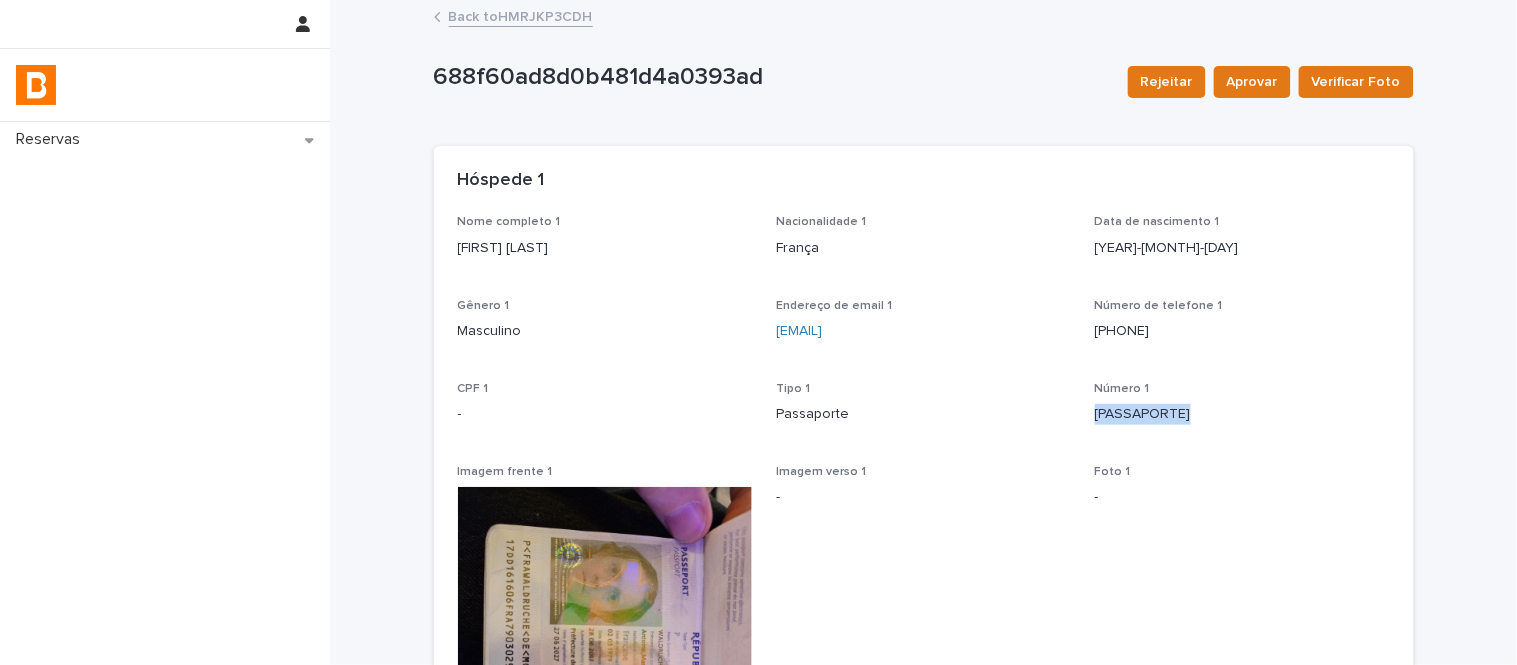 click on "[PASSAPORTE]" at bounding box center (1242, 414) 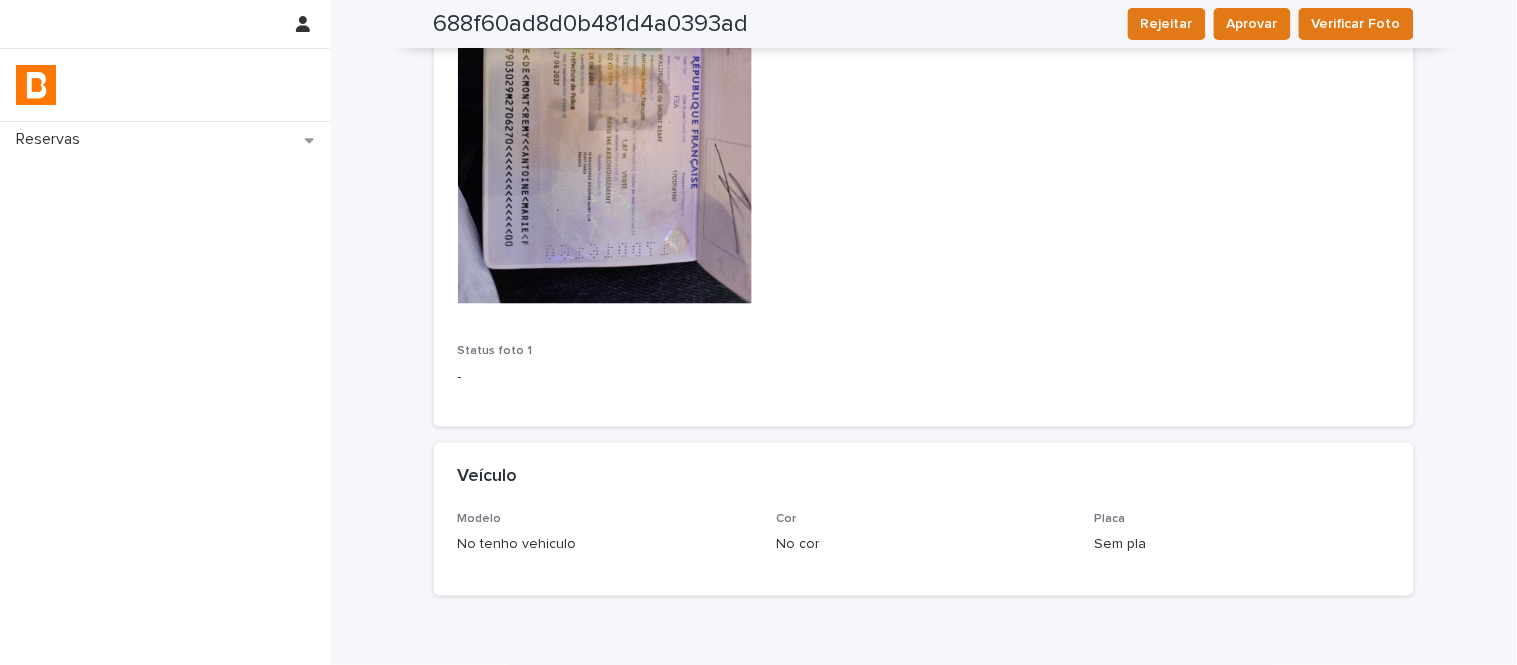 scroll, scrollTop: 567, scrollLeft: 0, axis: vertical 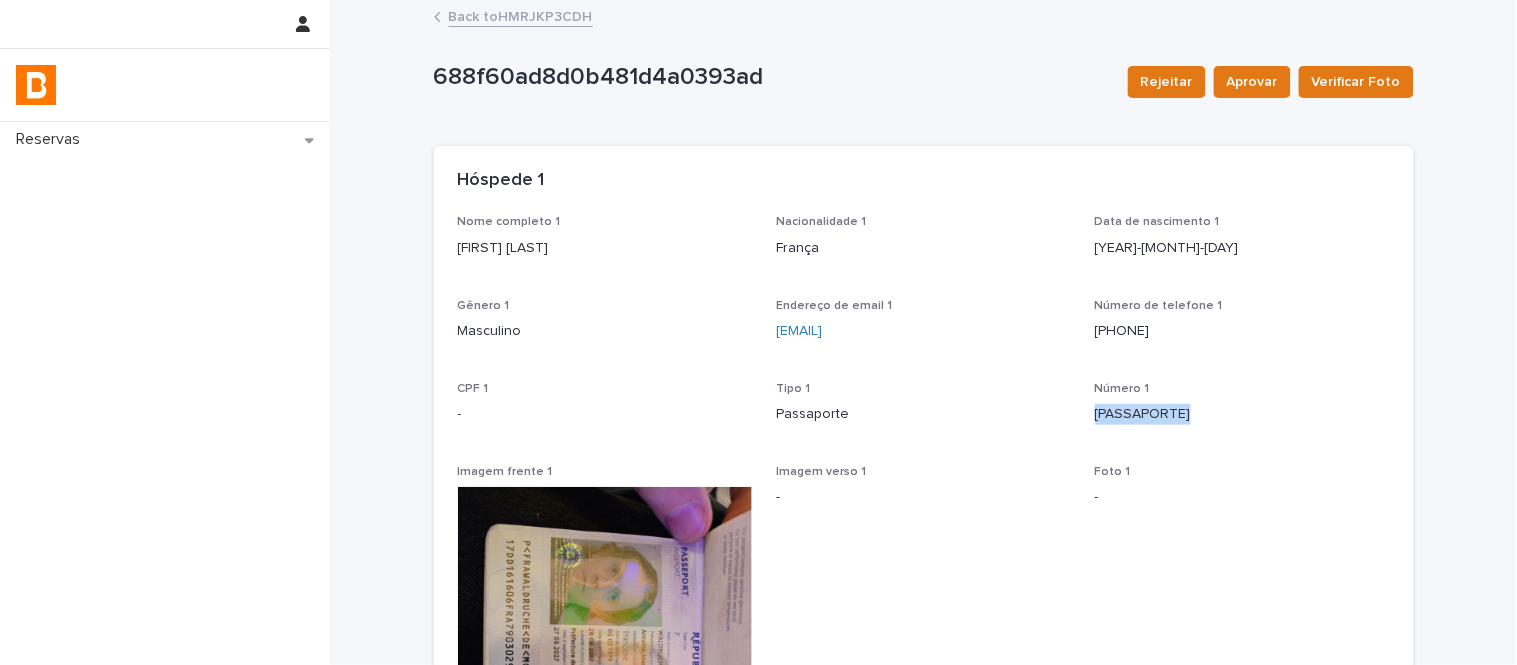 click on "Back to  HMRJKP3CDH" at bounding box center (521, 15) 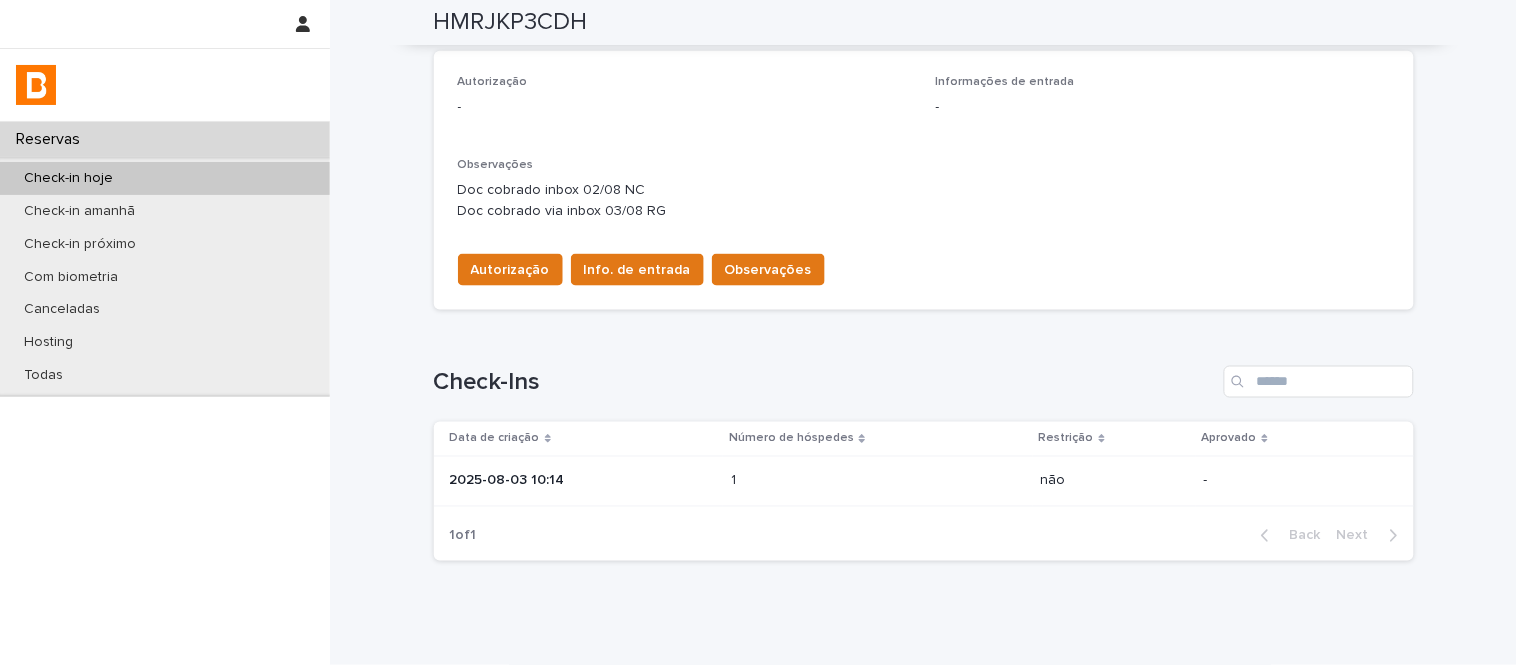 scroll, scrollTop: 555, scrollLeft: 0, axis: vertical 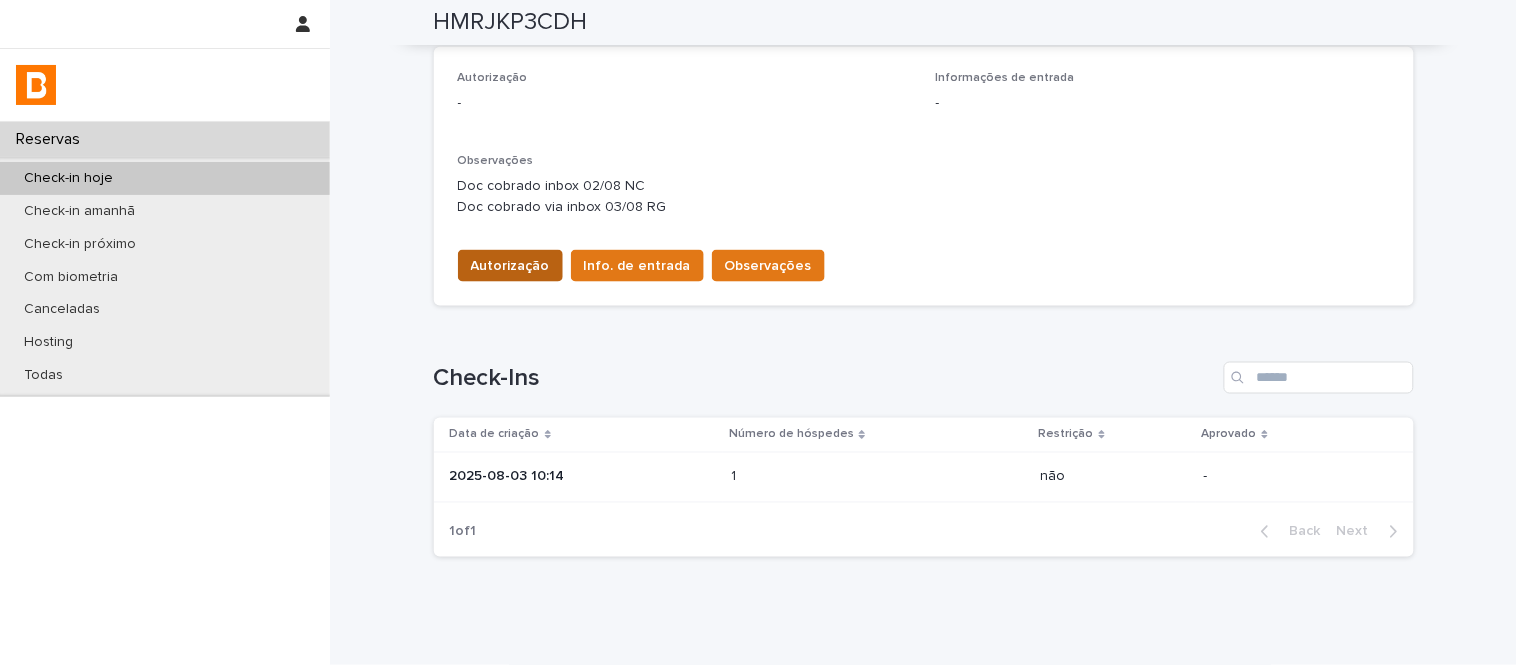 click on "Autorização" at bounding box center [510, 266] 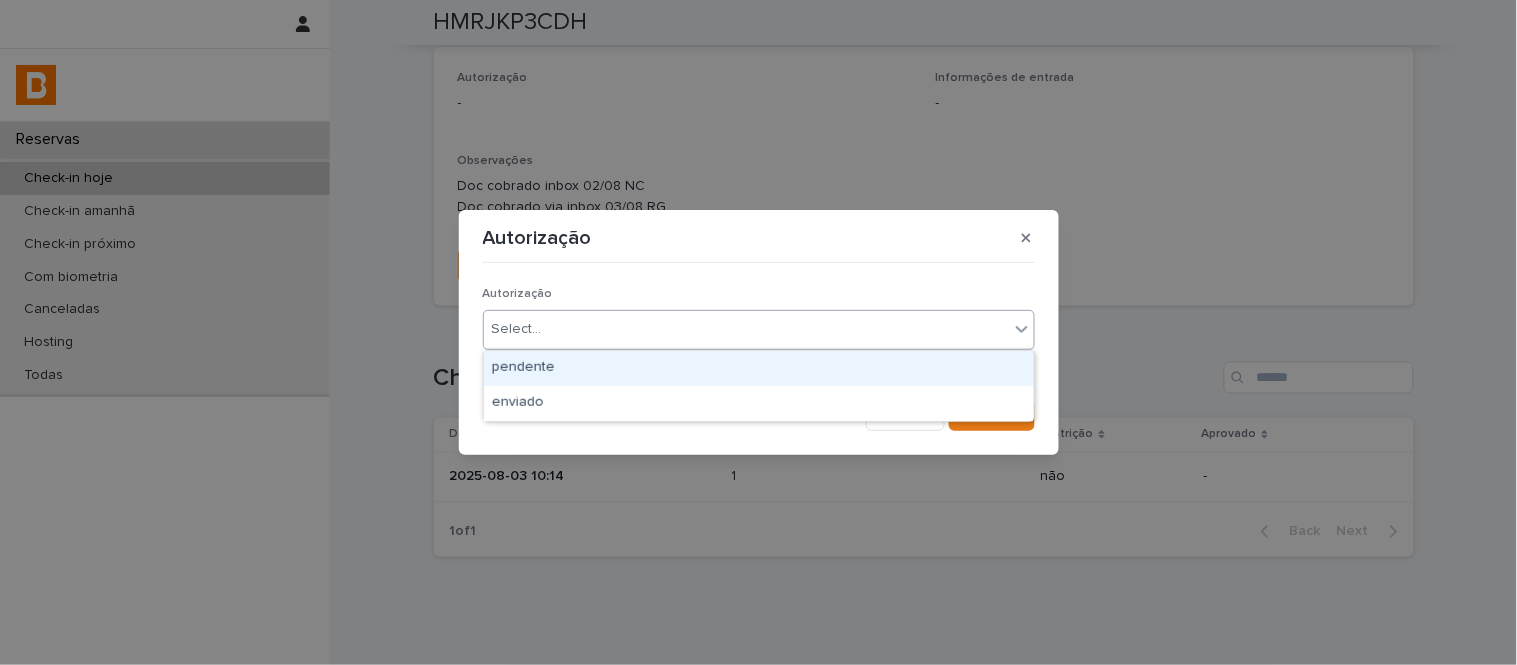 click on "Select..." at bounding box center (517, 329) 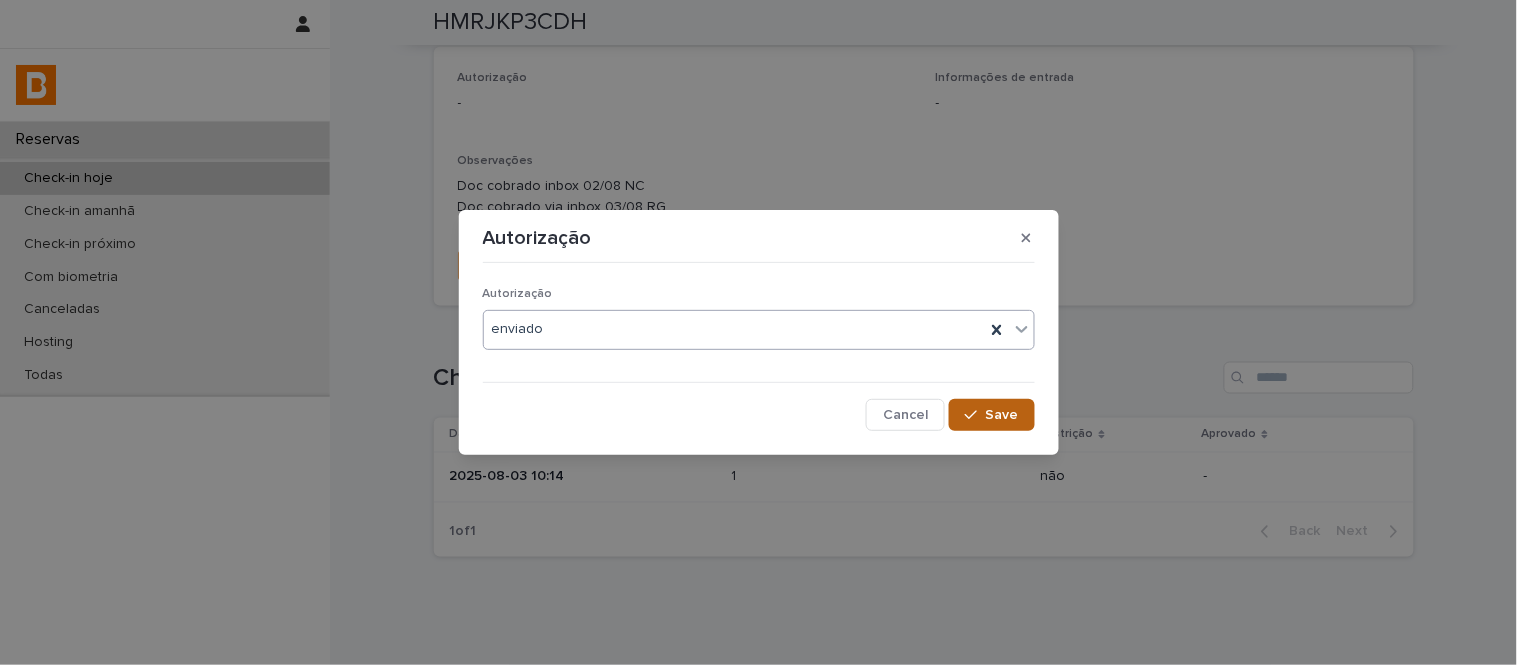 click on "Save" at bounding box center (1002, 415) 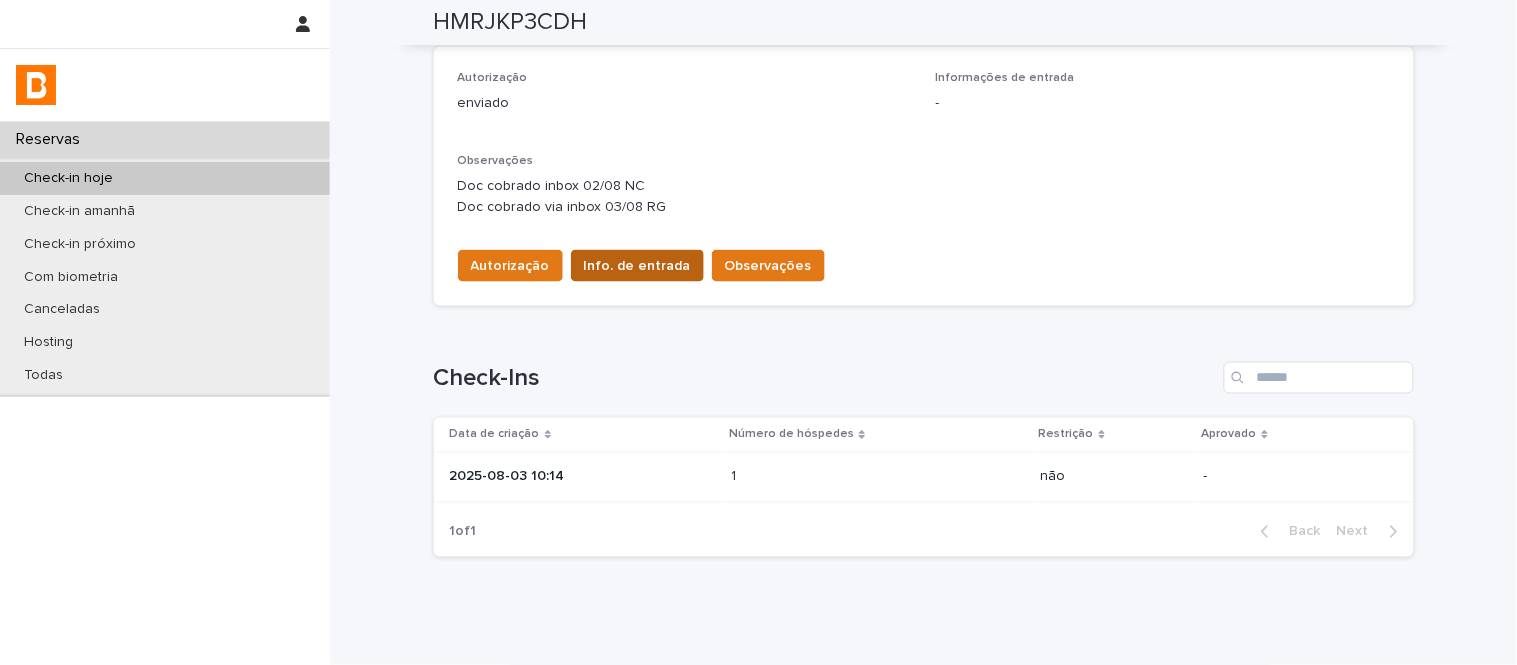 click on "Info. de entrada" at bounding box center (637, 266) 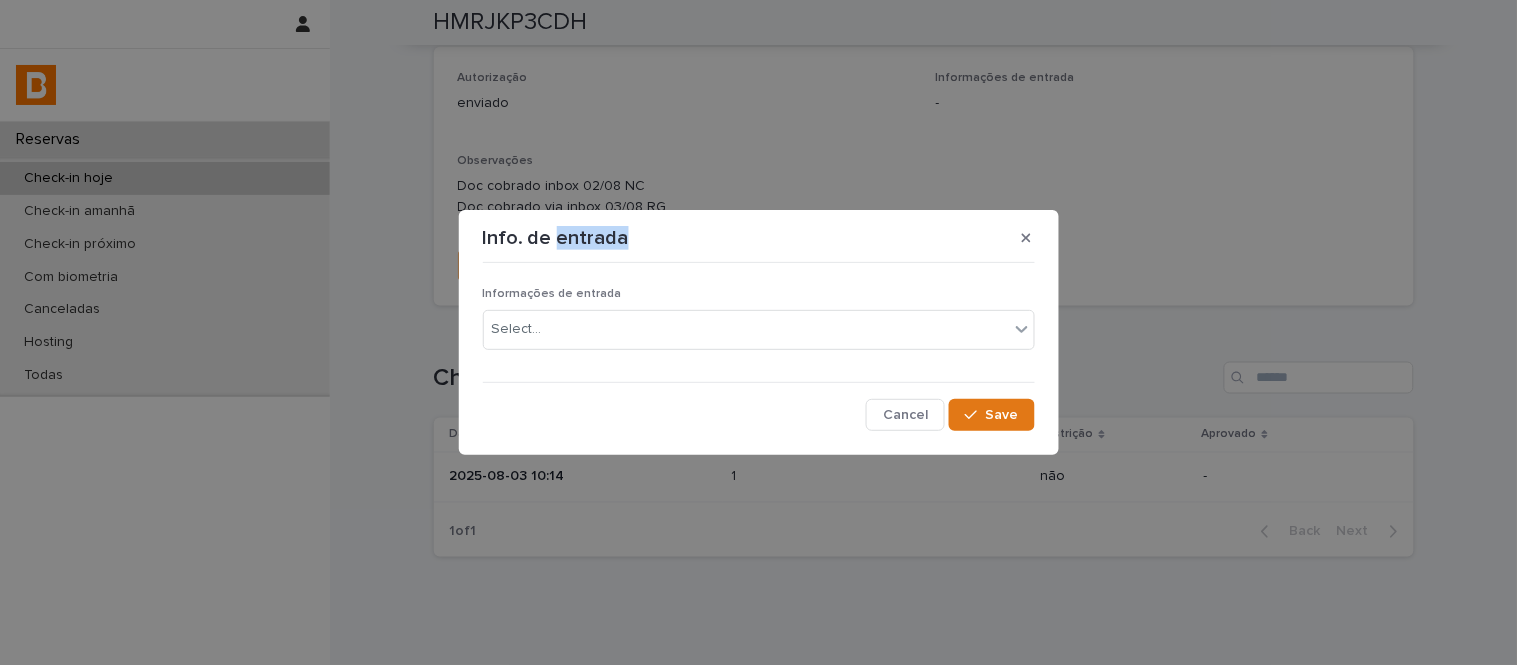 click on "Info. de entrada" at bounding box center (759, 238) 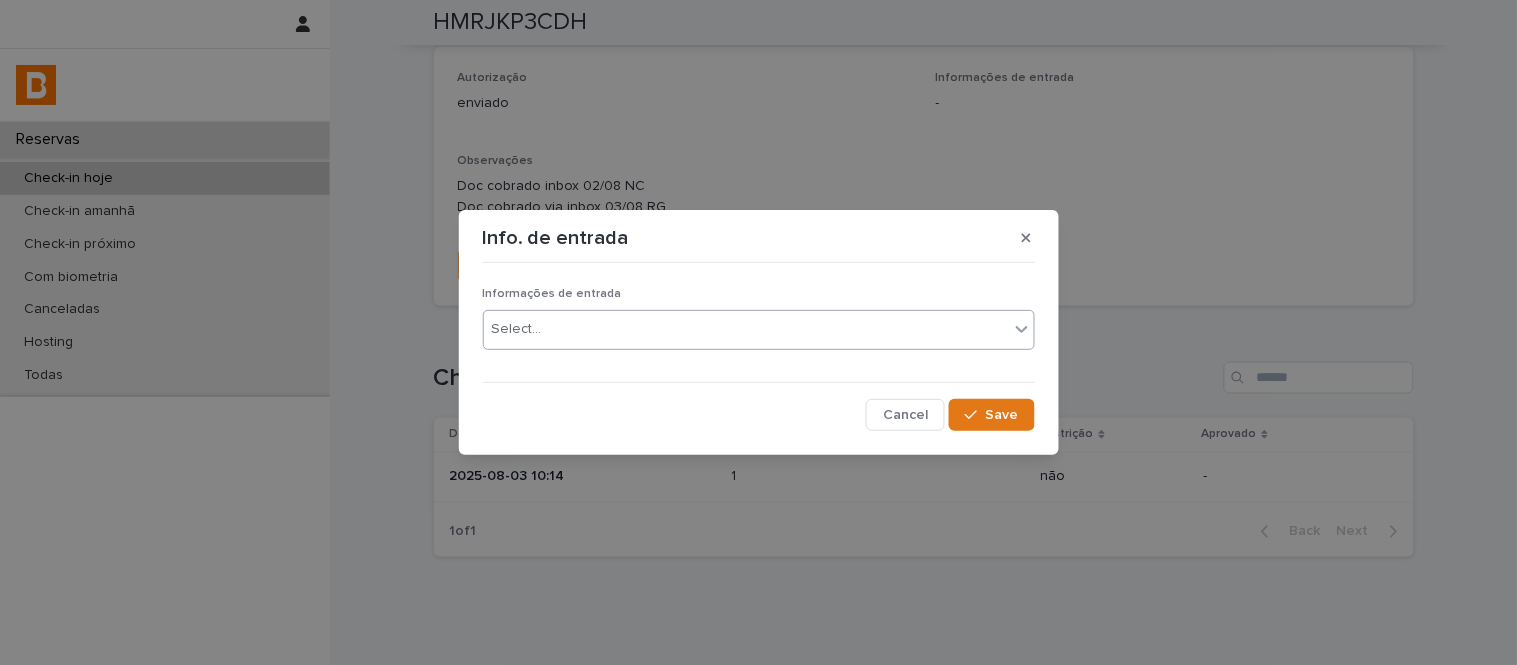 click on "Select..." at bounding box center (759, 330) 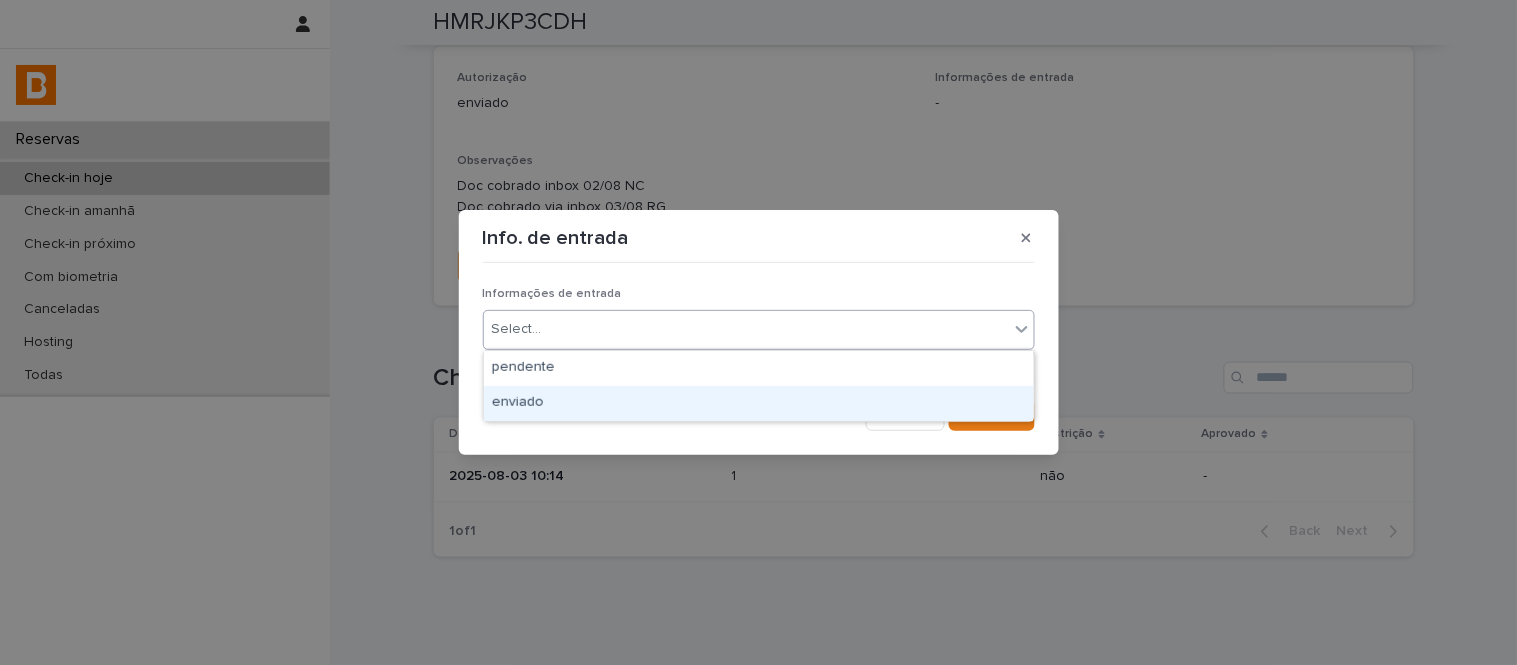 click on "enviado" at bounding box center [759, 403] 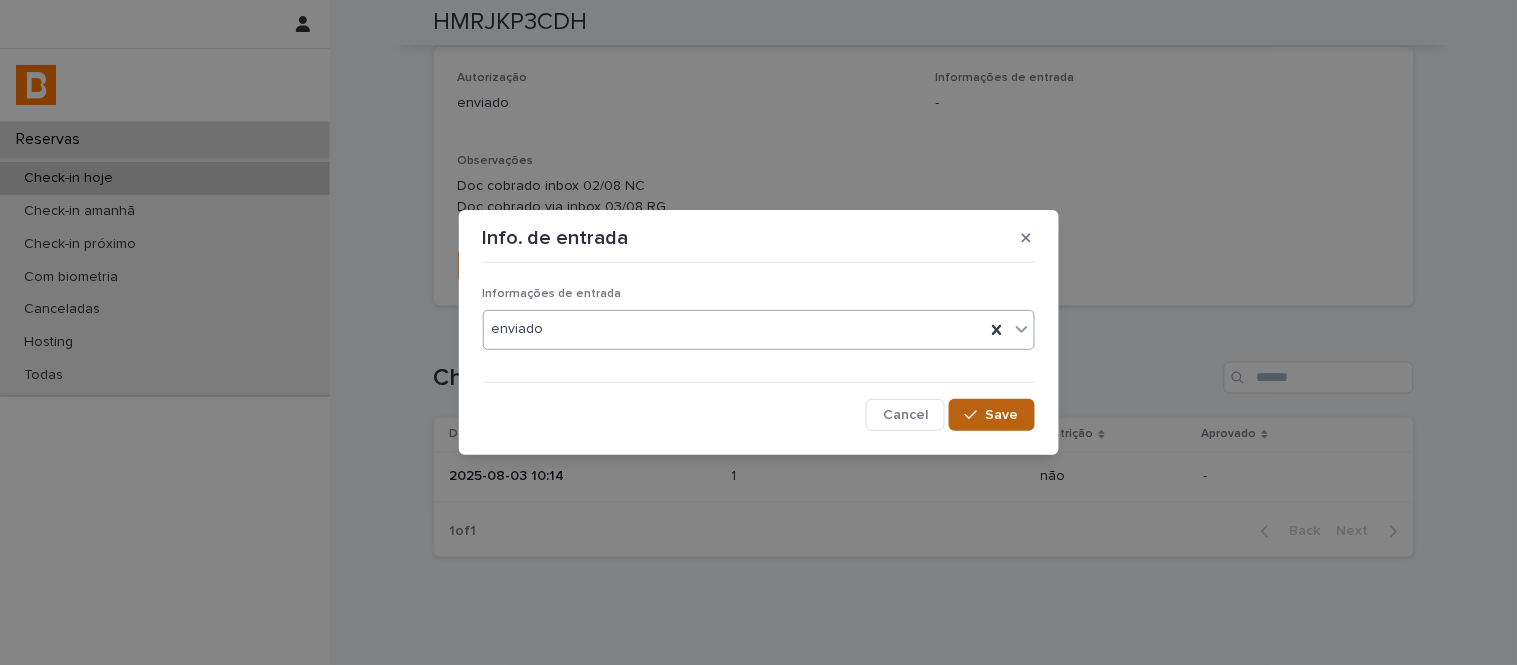 click on "Save" at bounding box center (991, 415) 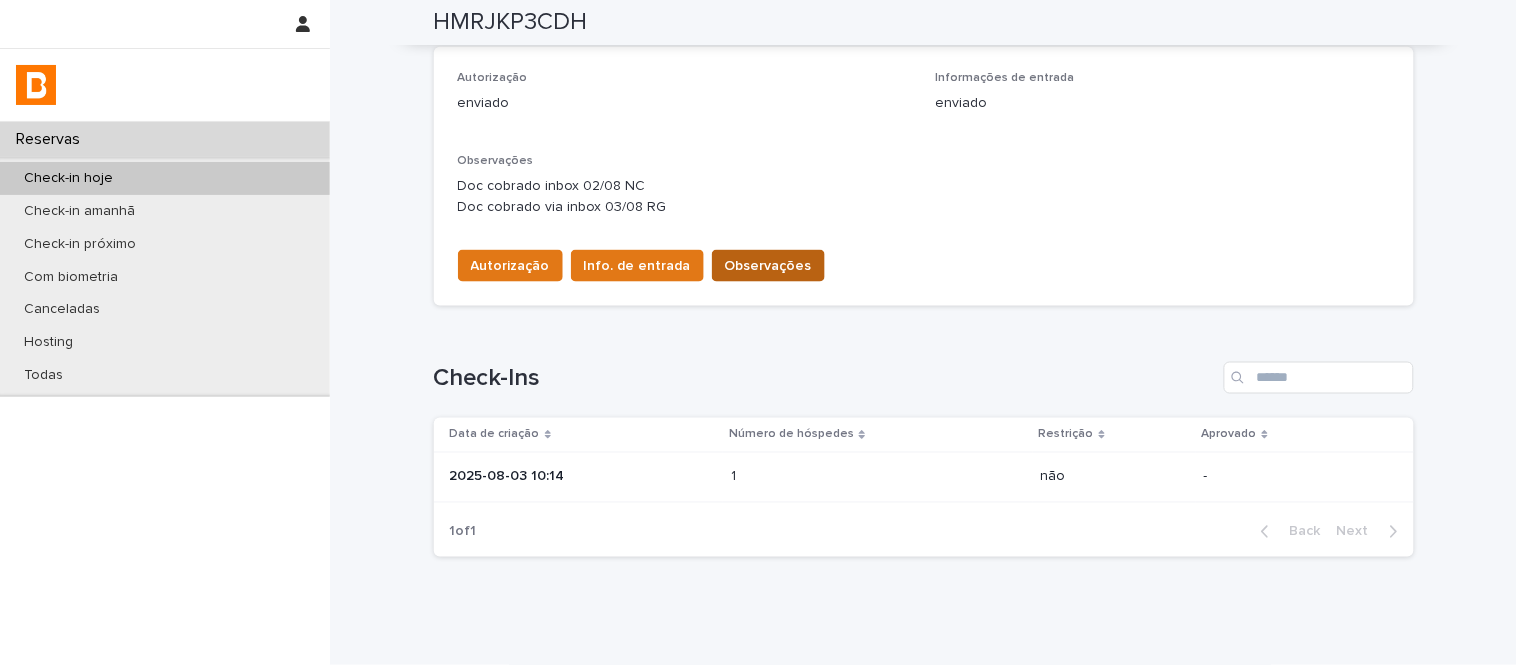 click on "Observações" at bounding box center (768, 266) 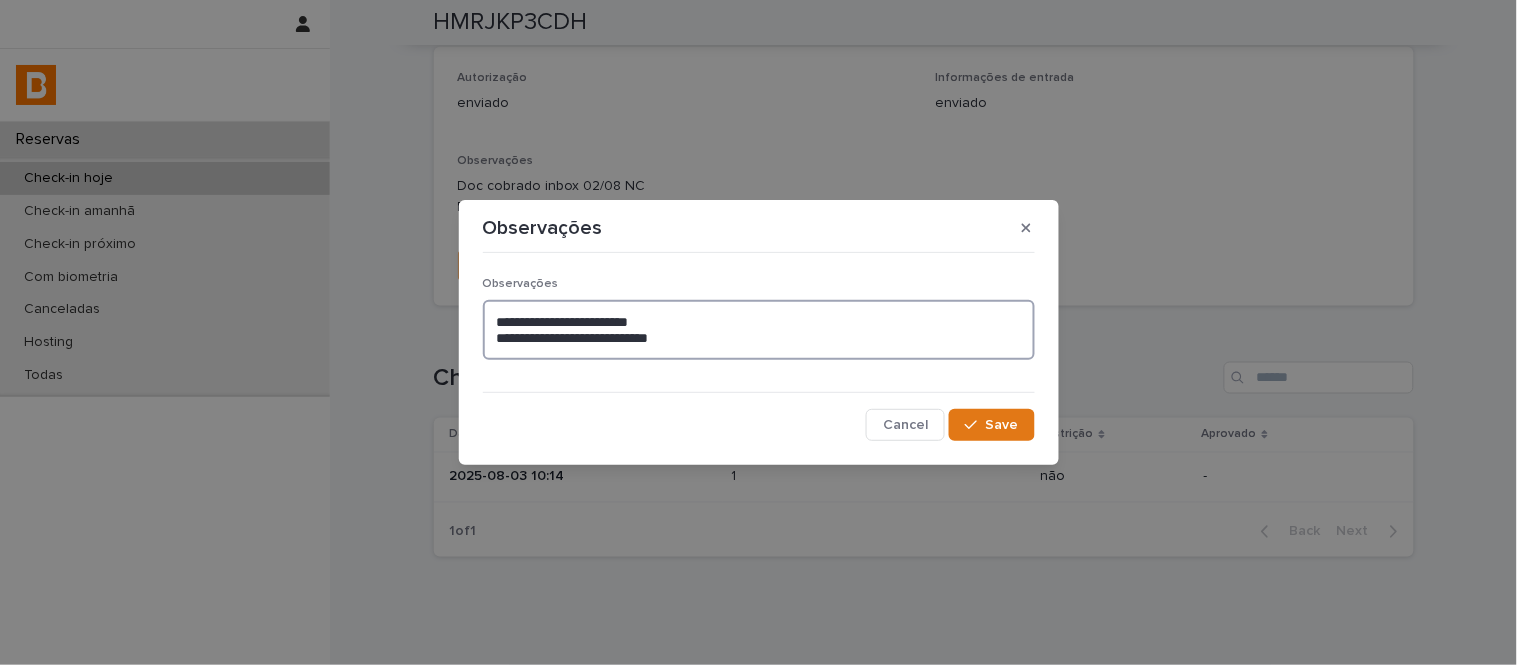 click on "**********" at bounding box center [759, 330] 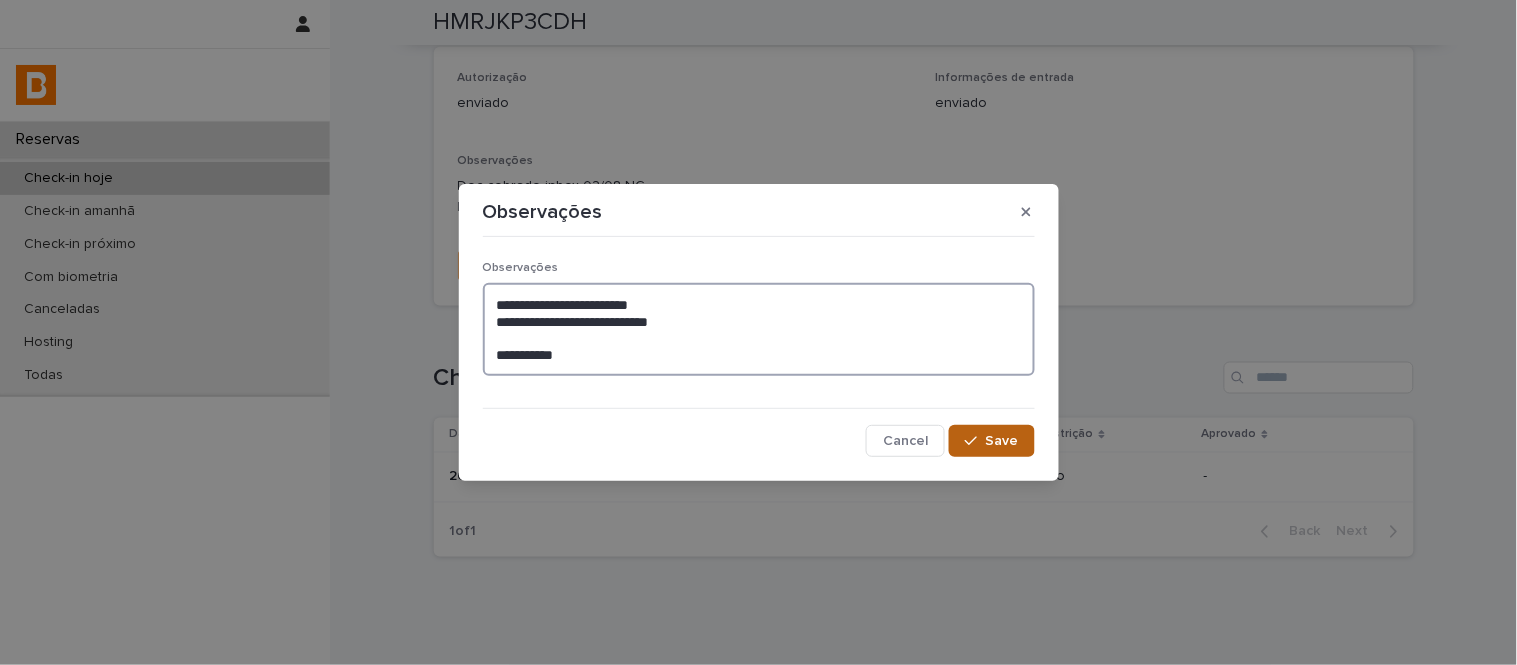 type on "**********" 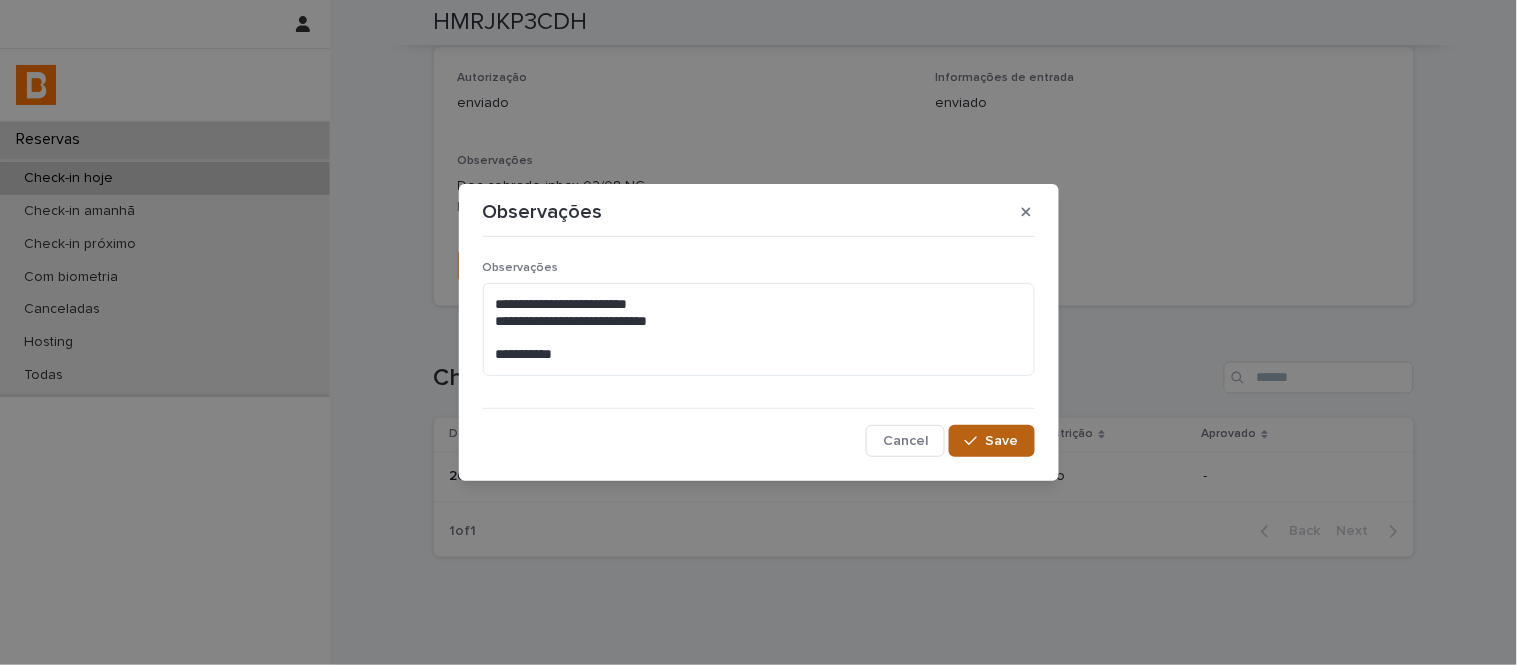click on "Save" at bounding box center [991, 441] 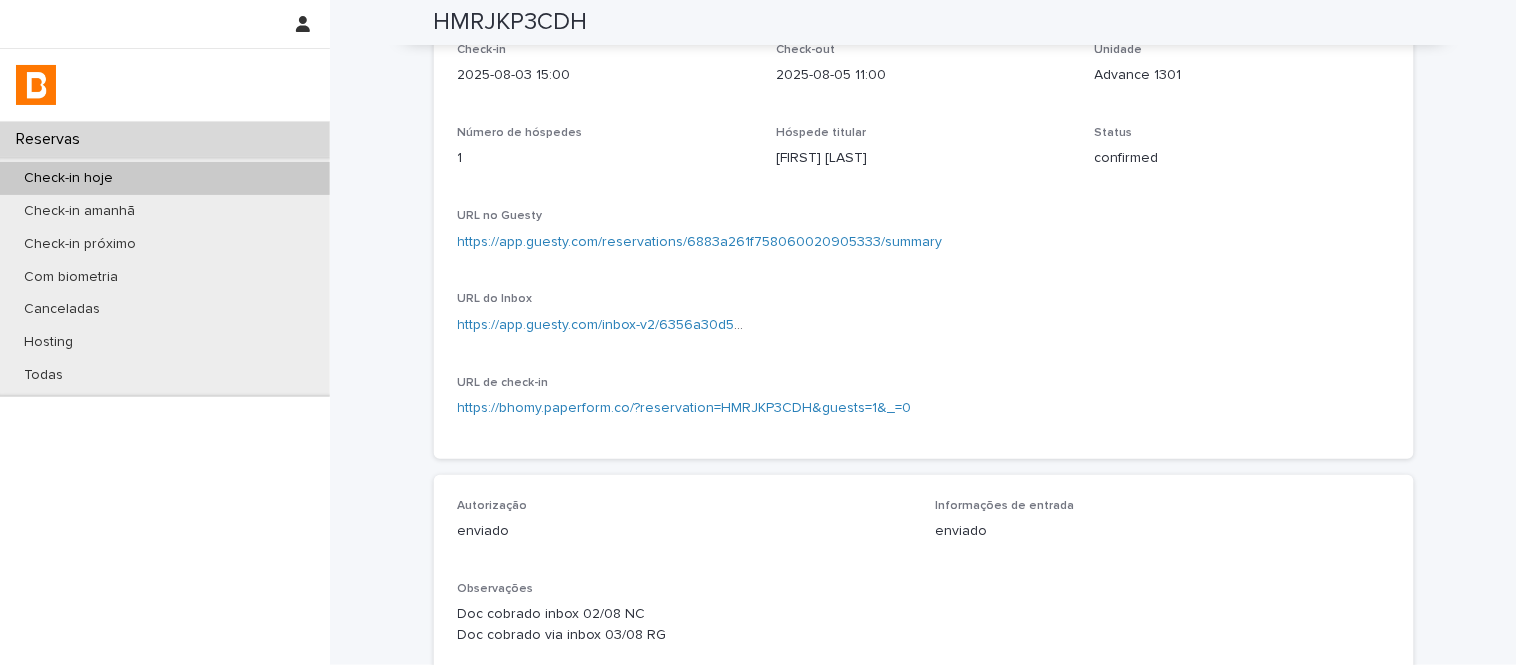 scroll, scrollTop: 0, scrollLeft: 0, axis: both 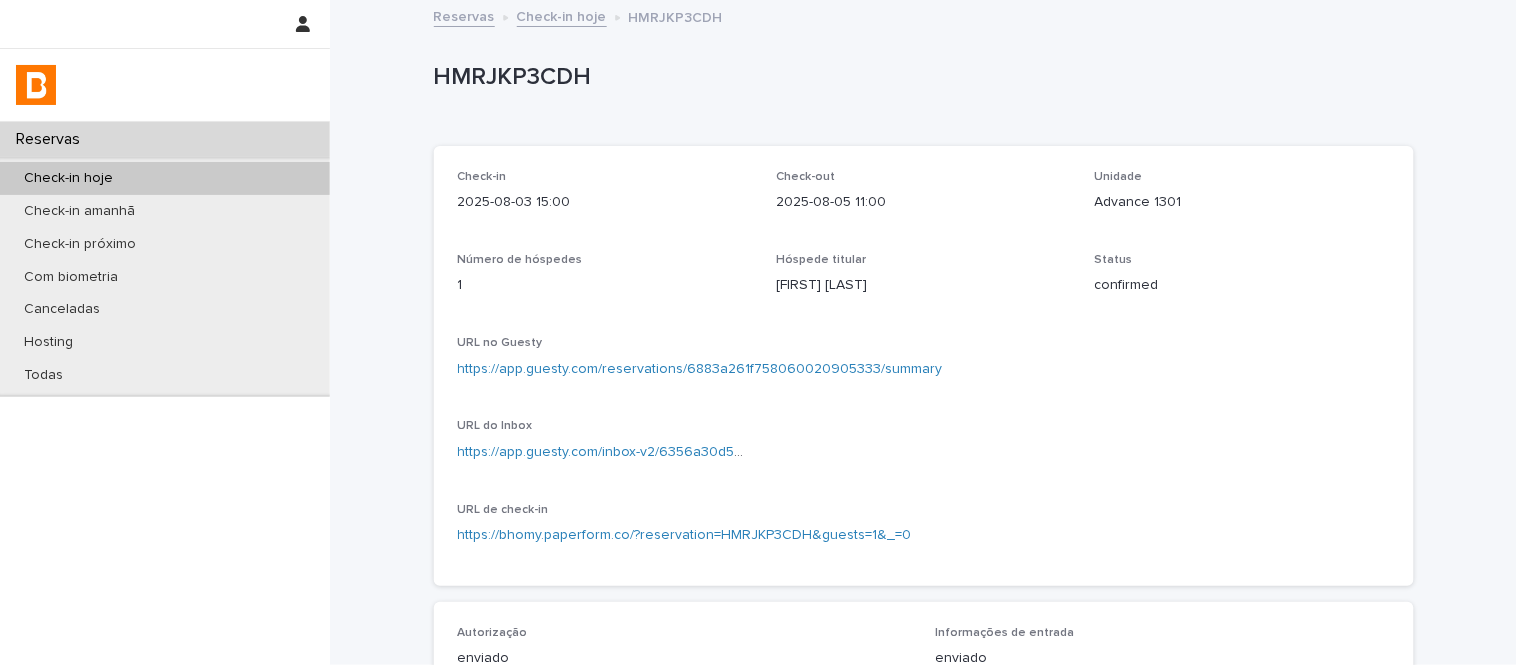 click on "Check-in hoje" at bounding box center (562, 15) 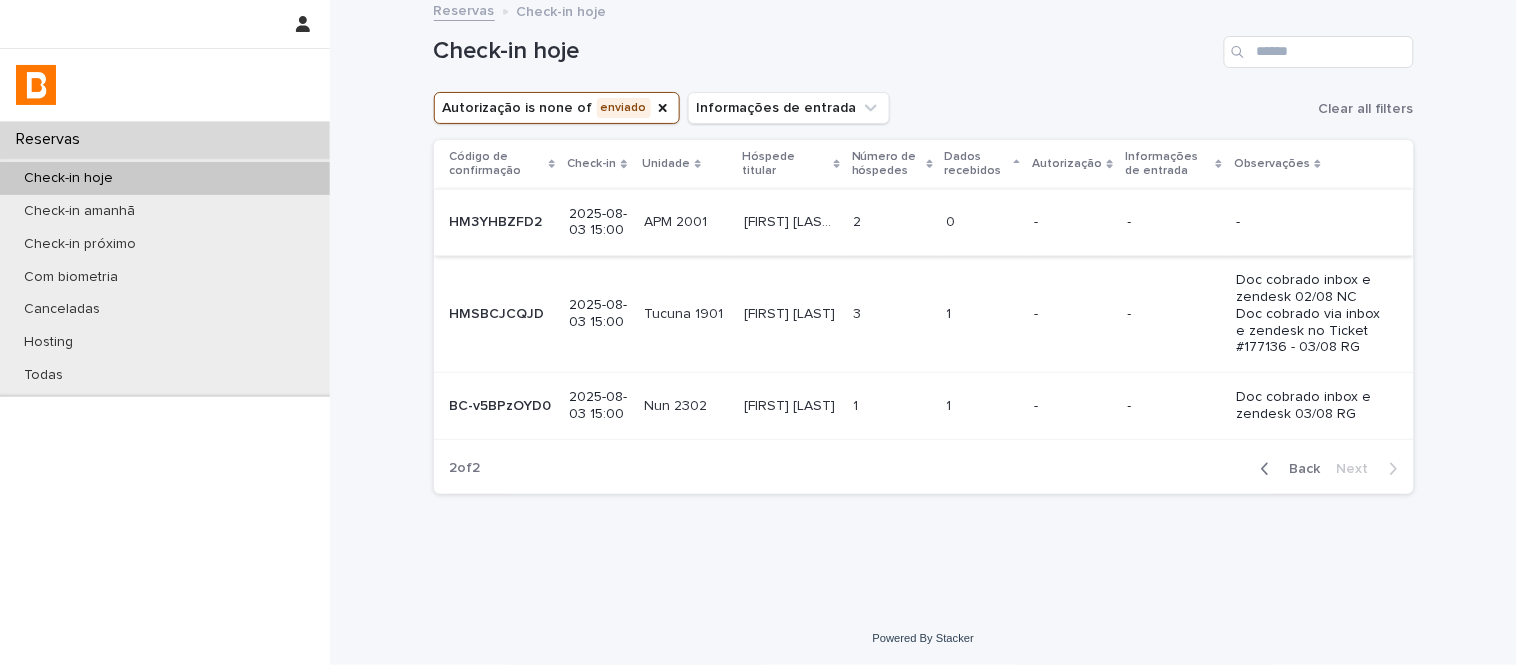 scroll, scrollTop: 7, scrollLeft: 0, axis: vertical 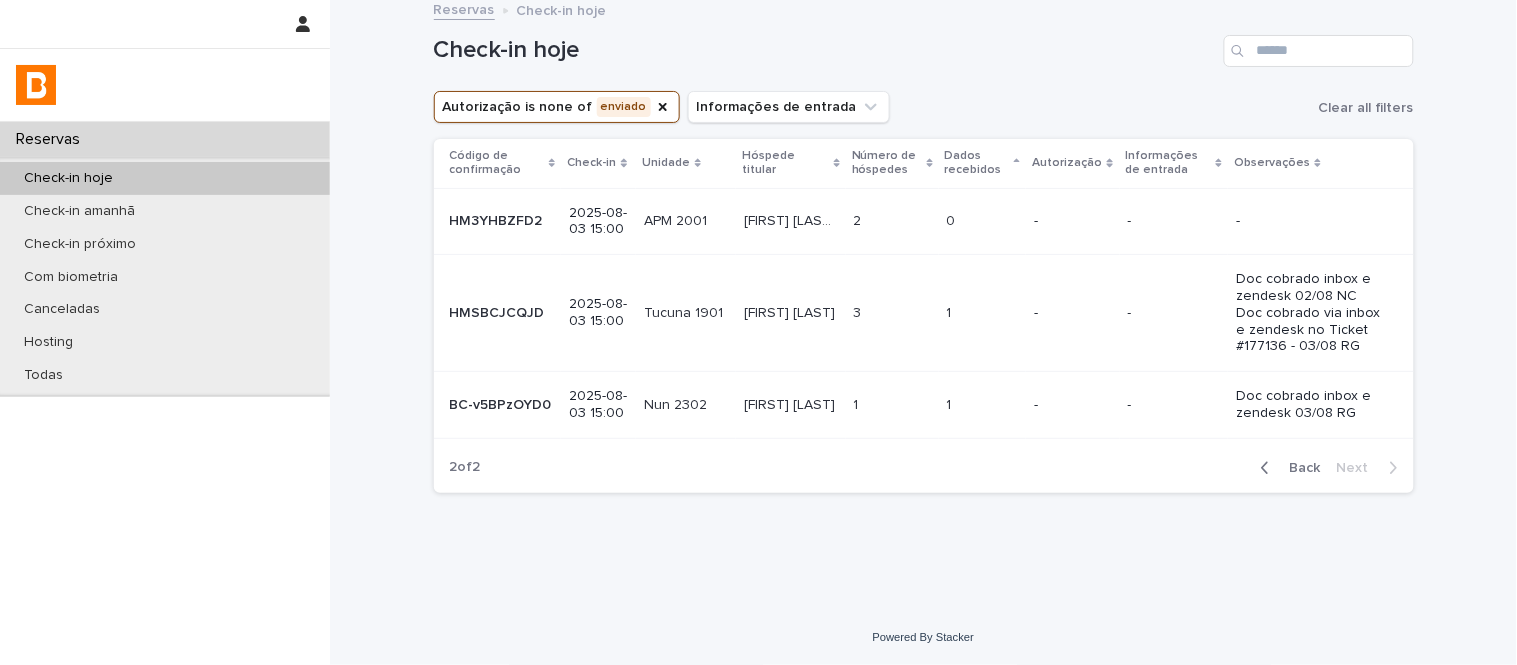 click on "1 1" at bounding box center (892, 405) 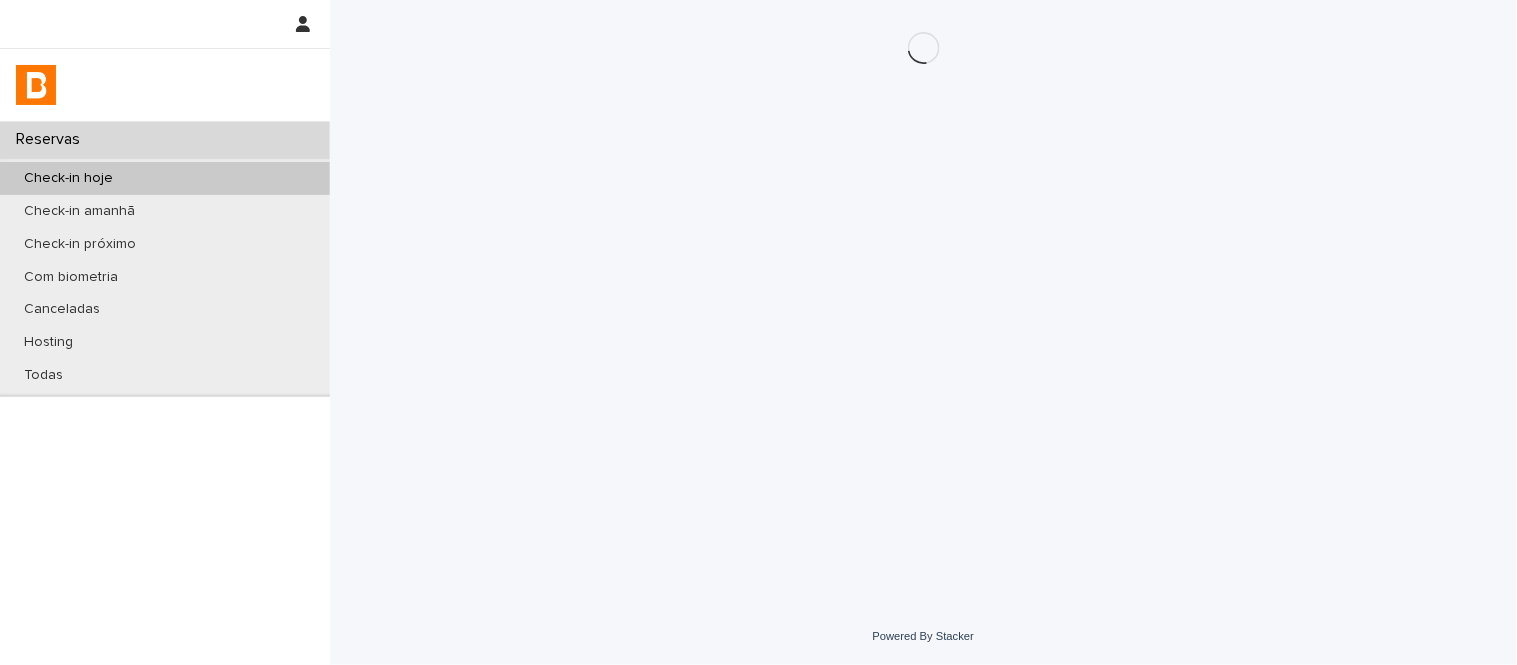 scroll, scrollTop: 0, scrollLeft: 0, axis: both 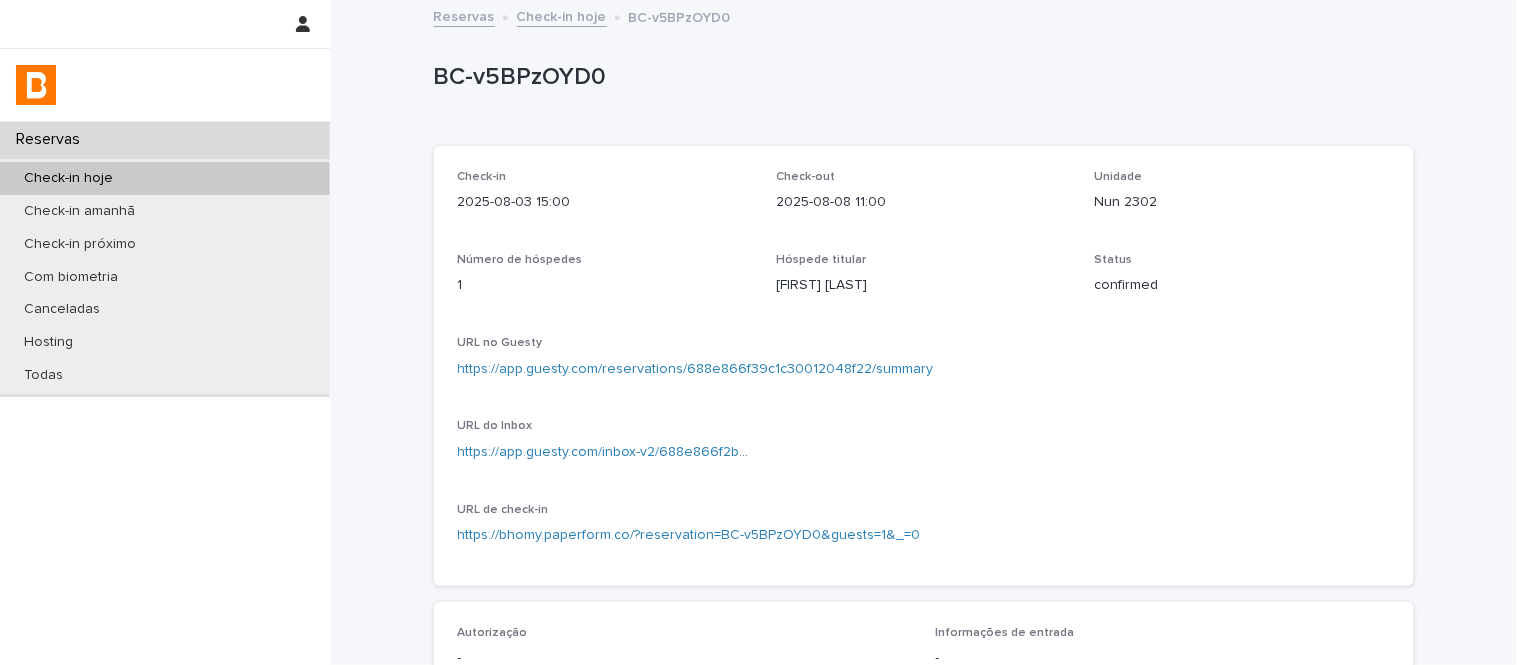 click on "Nun 2302" at bounding box center [1242, 202] 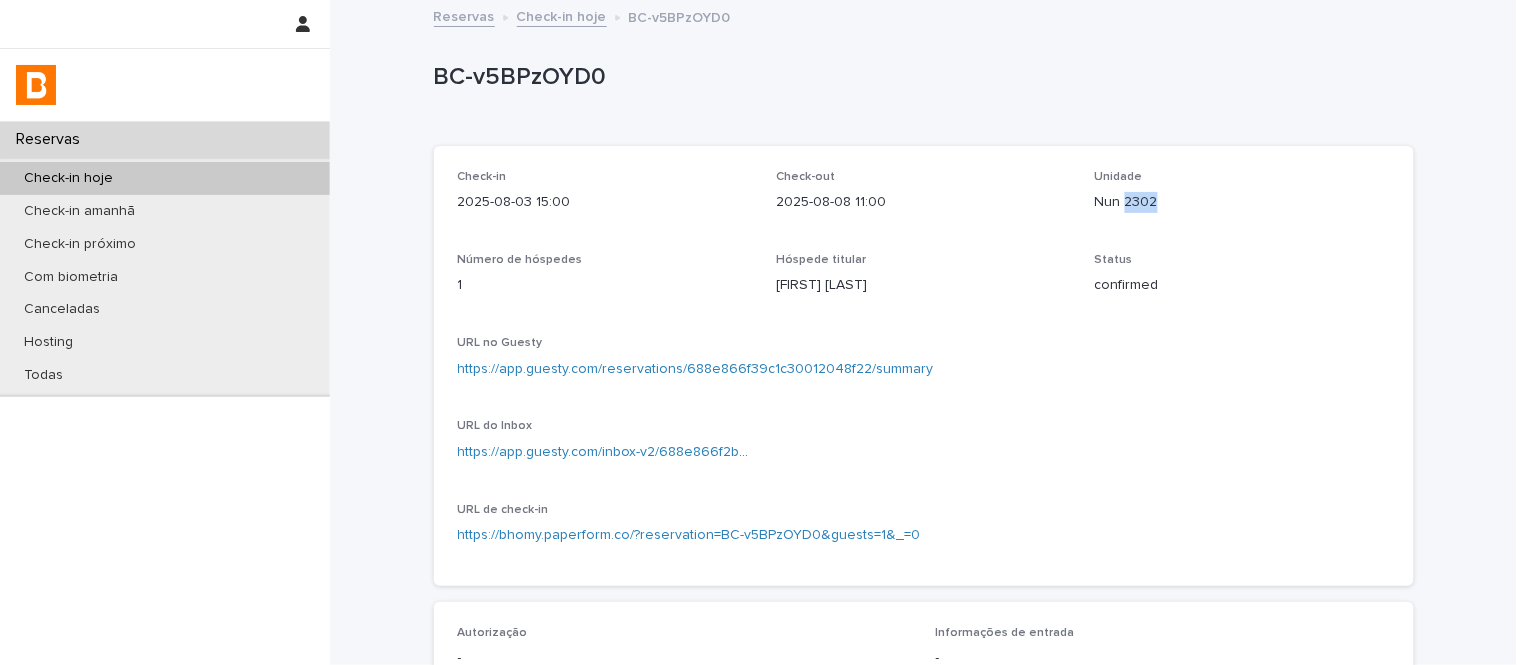 click on "Nun 2302" at bounding box center (1242, 202) 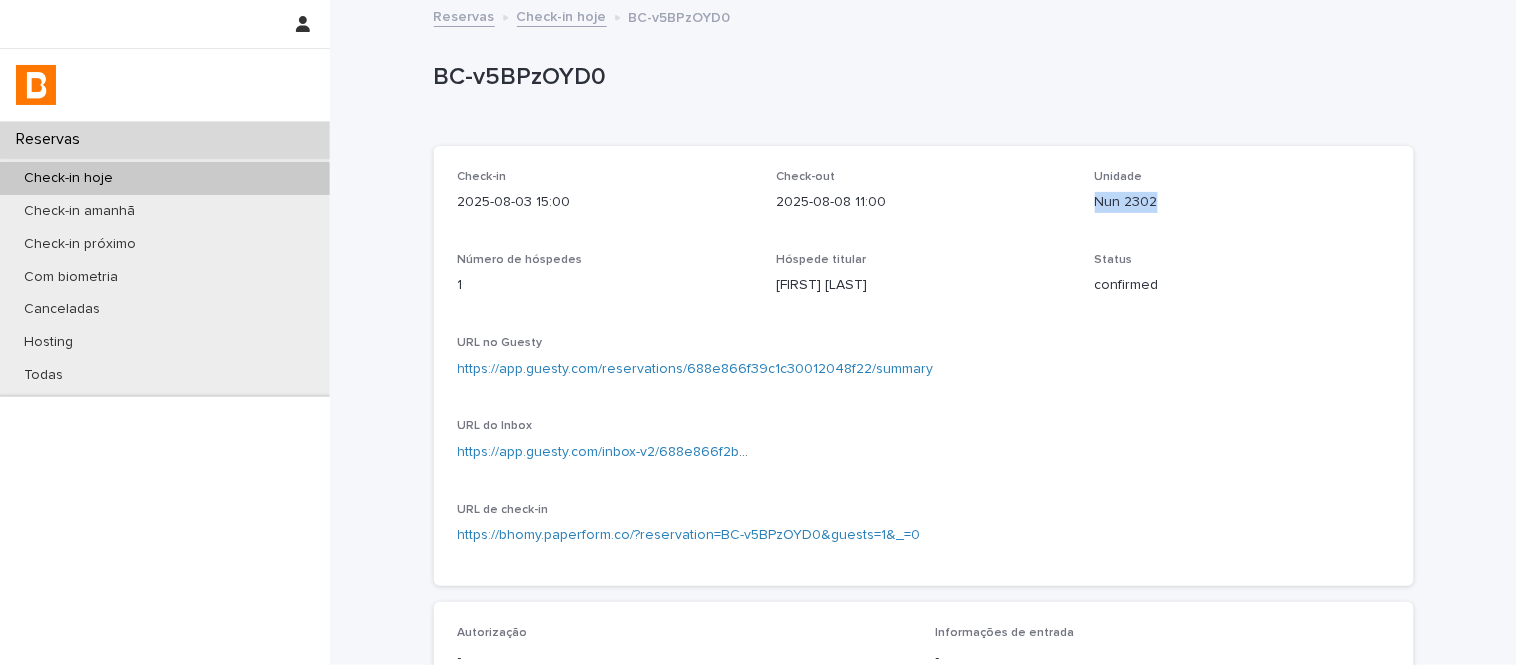 click on "Nun 2302" at bounding box center [1242, 202] 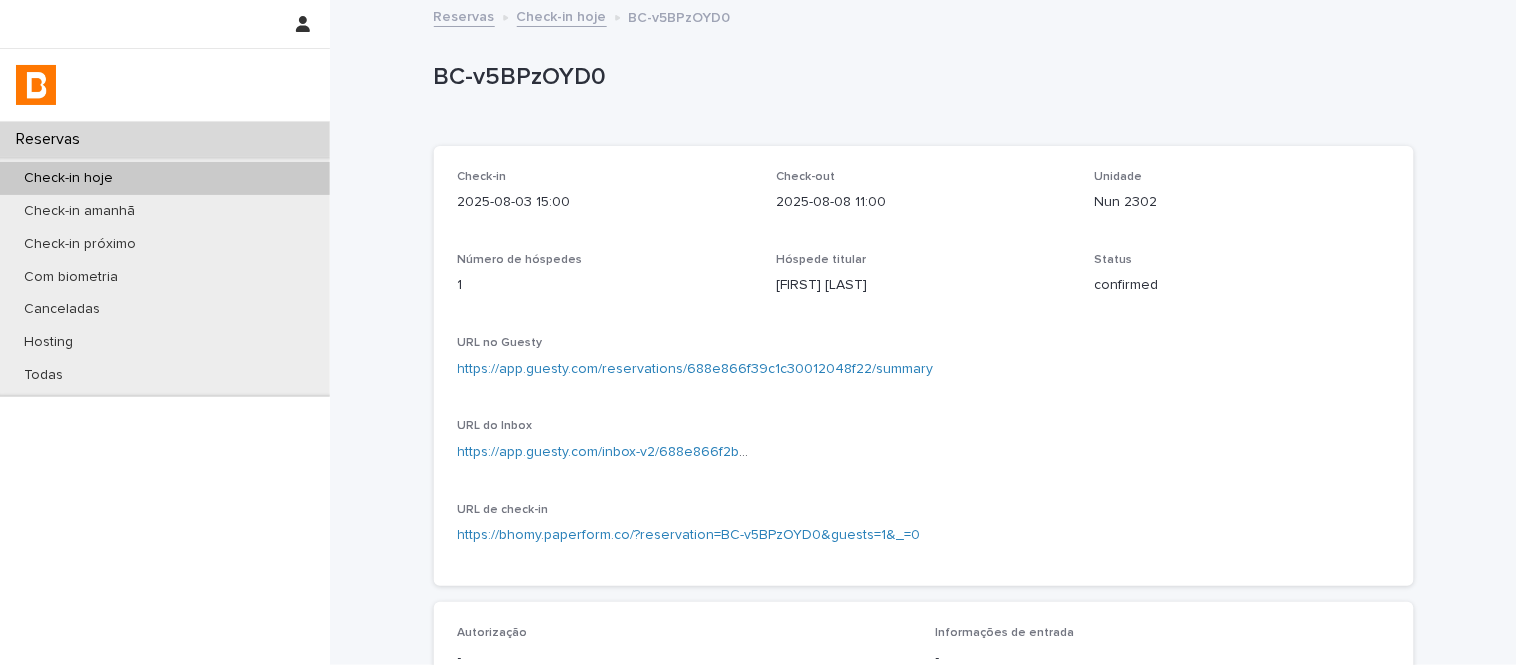 click on "2025-08-08 11:00" at bounding box center (923, 202) 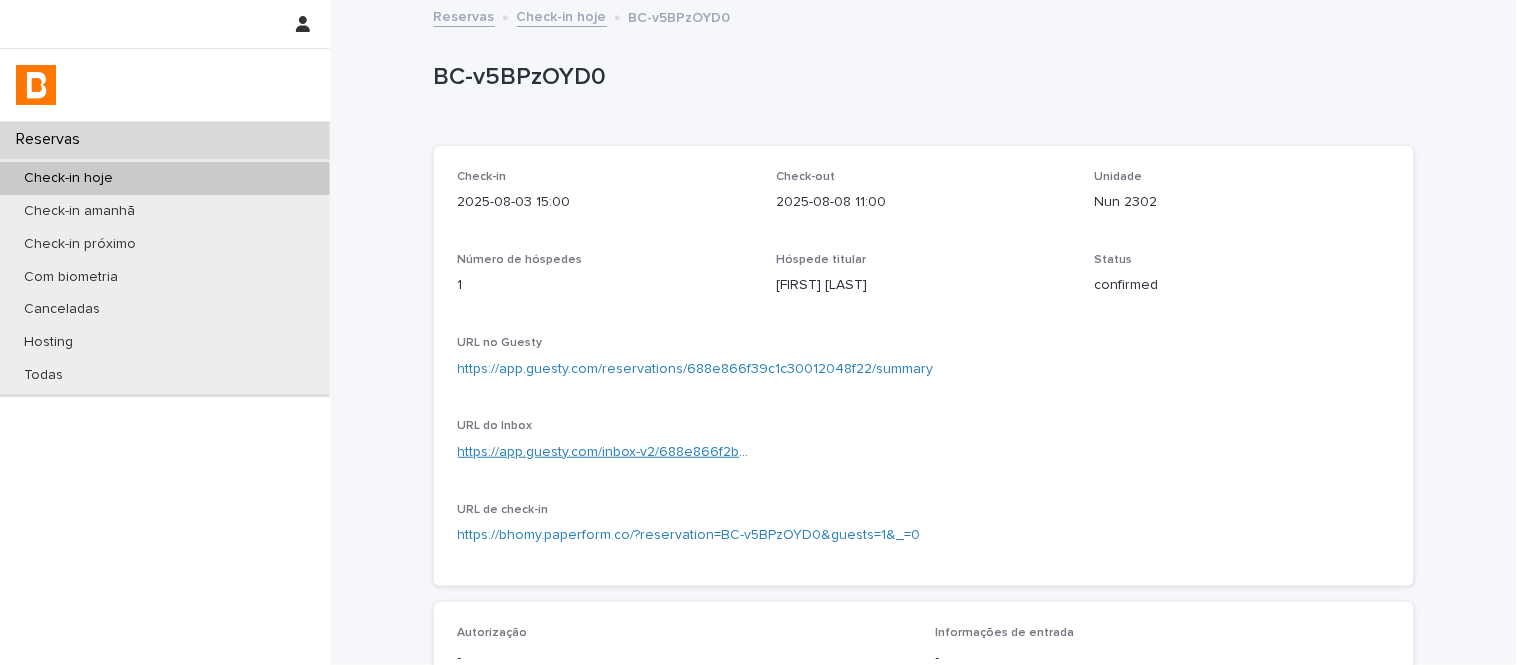 click on "https://app.guesty.com/inbox-v2/688e866f2b811c001237219c?reservationId=688e866f39c1c30012048f22" at bounding box center (791, 452) 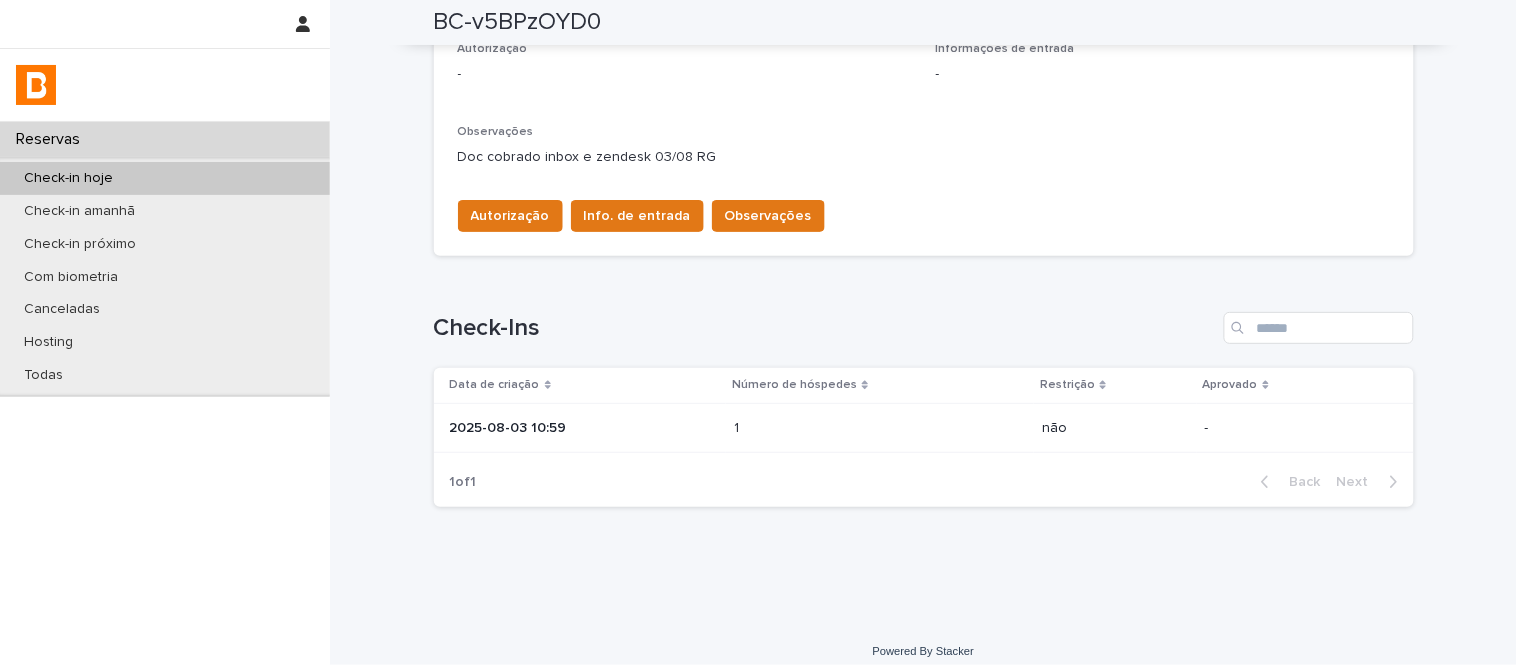 scroll, scrollTop: 598, scrollLeft: 0, axis: vertical 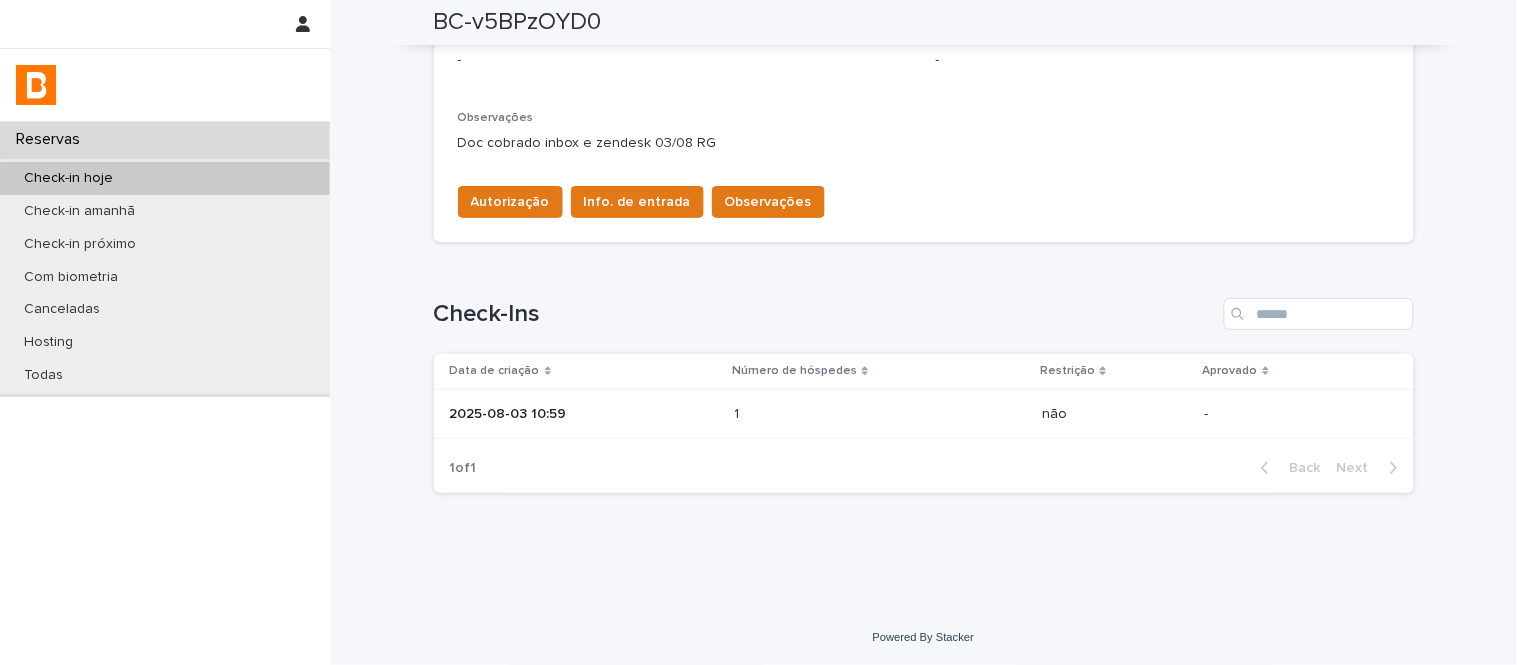 click at bounding box center [821, 414] 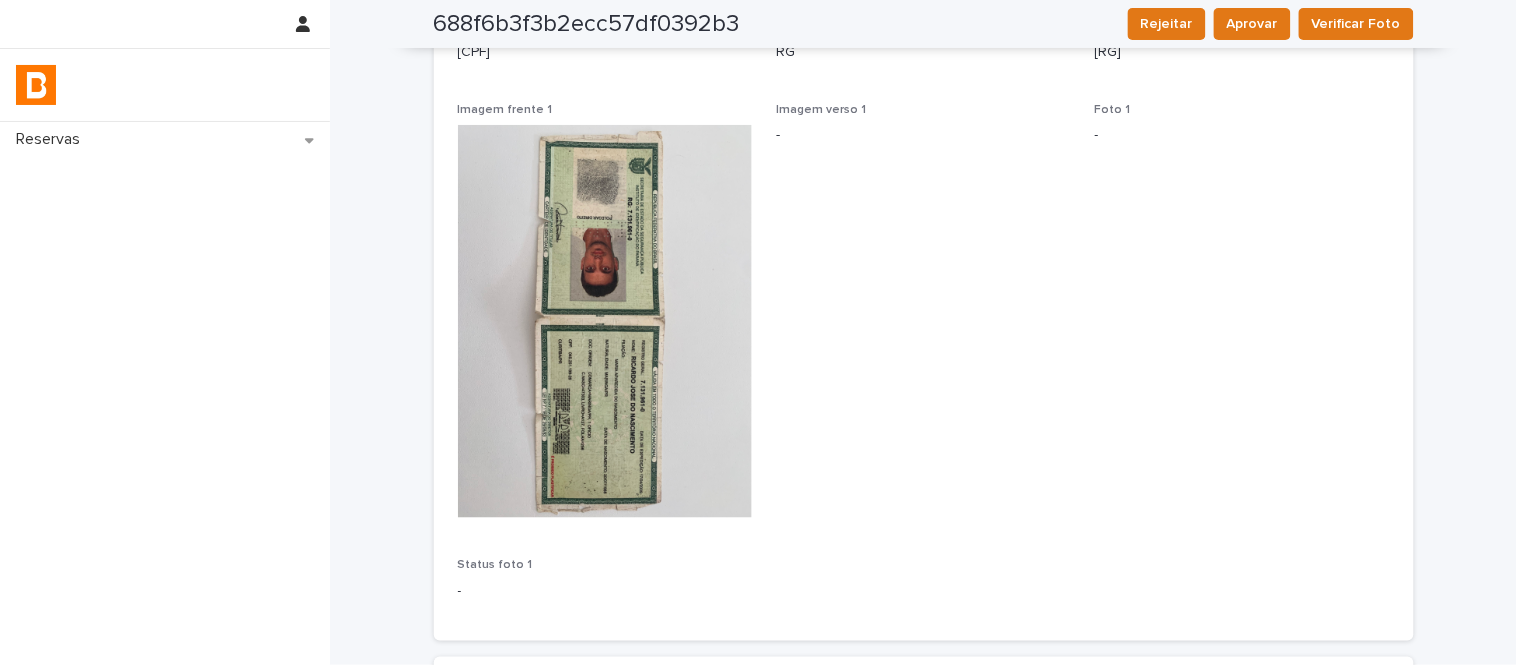 scroll, scrollTop: 444, scrollLeft: 0, axis: vertical 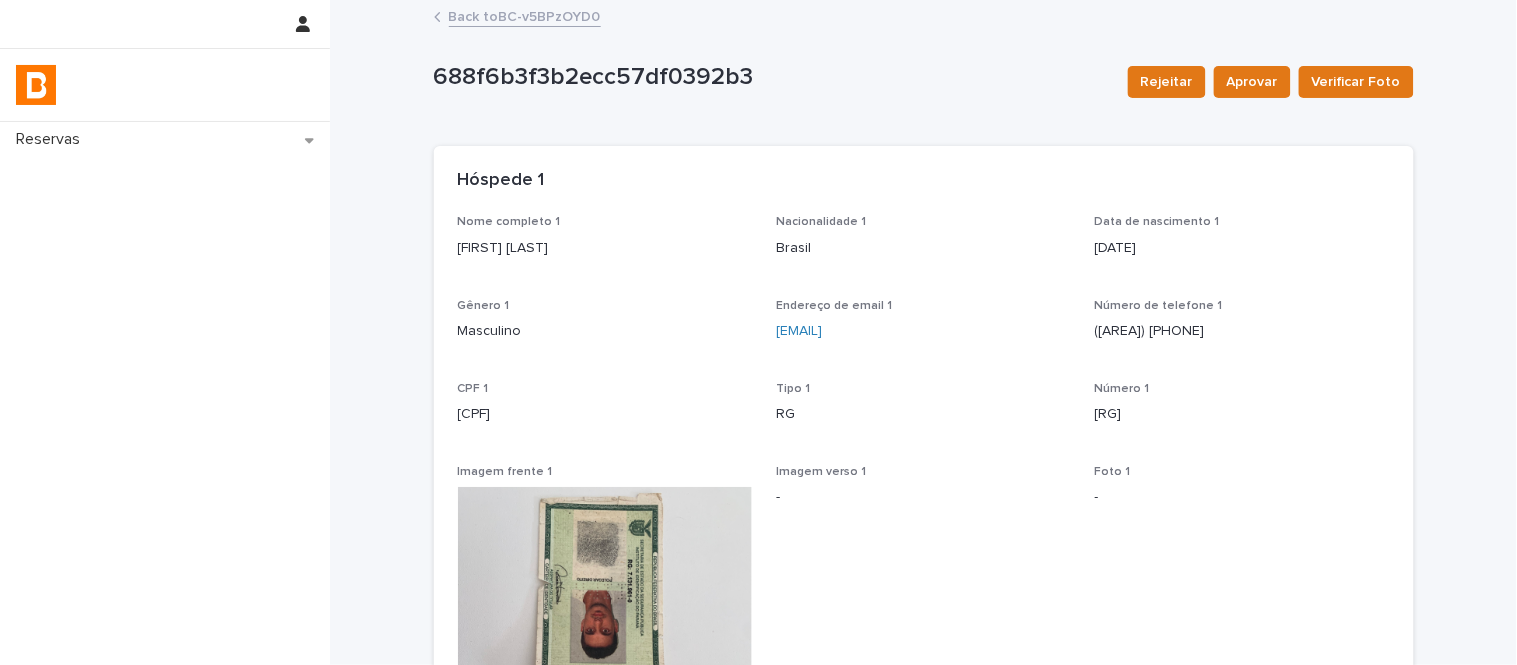 click on "Back to  BC-v5BPzOYD0" at bounding box center [525, 15] 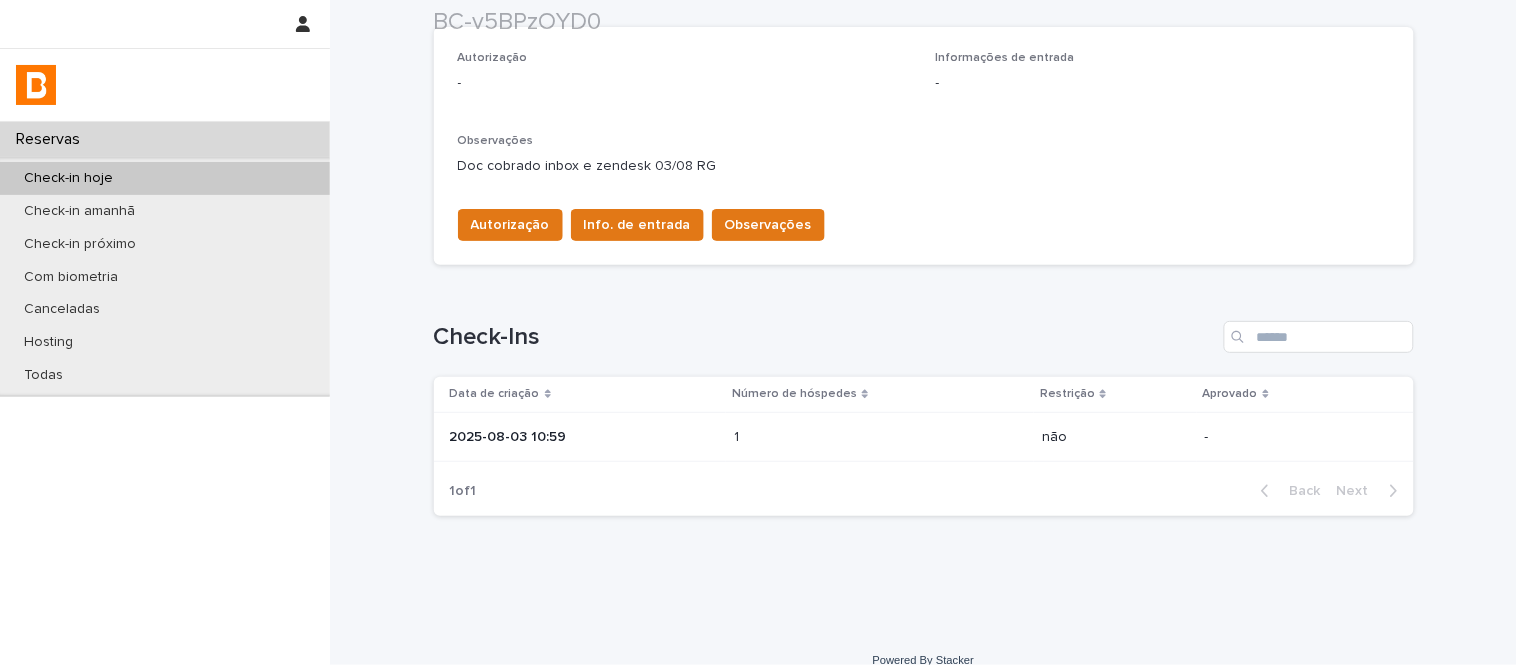 scroll, scrollTop: 598, scrollLeft: 0, axis: vertical 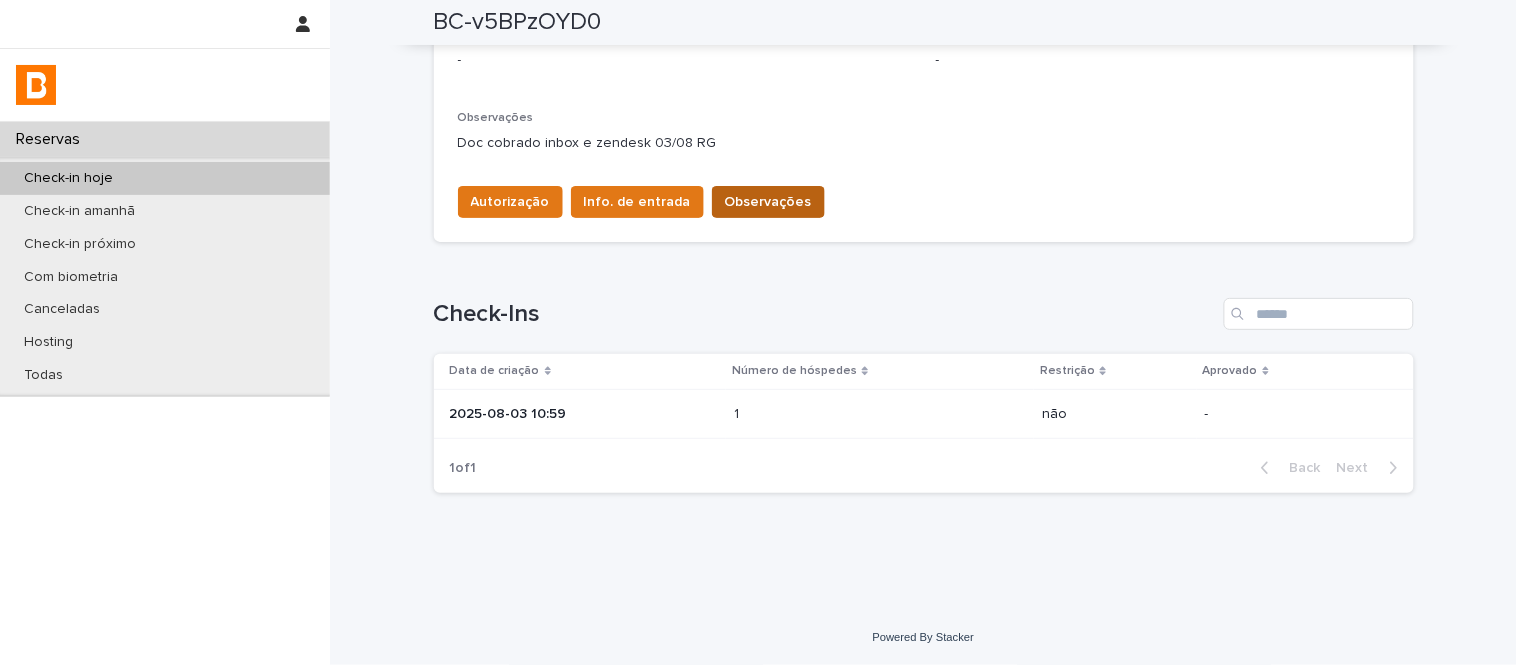 click on "Observações" at bounding box center (768, 202) 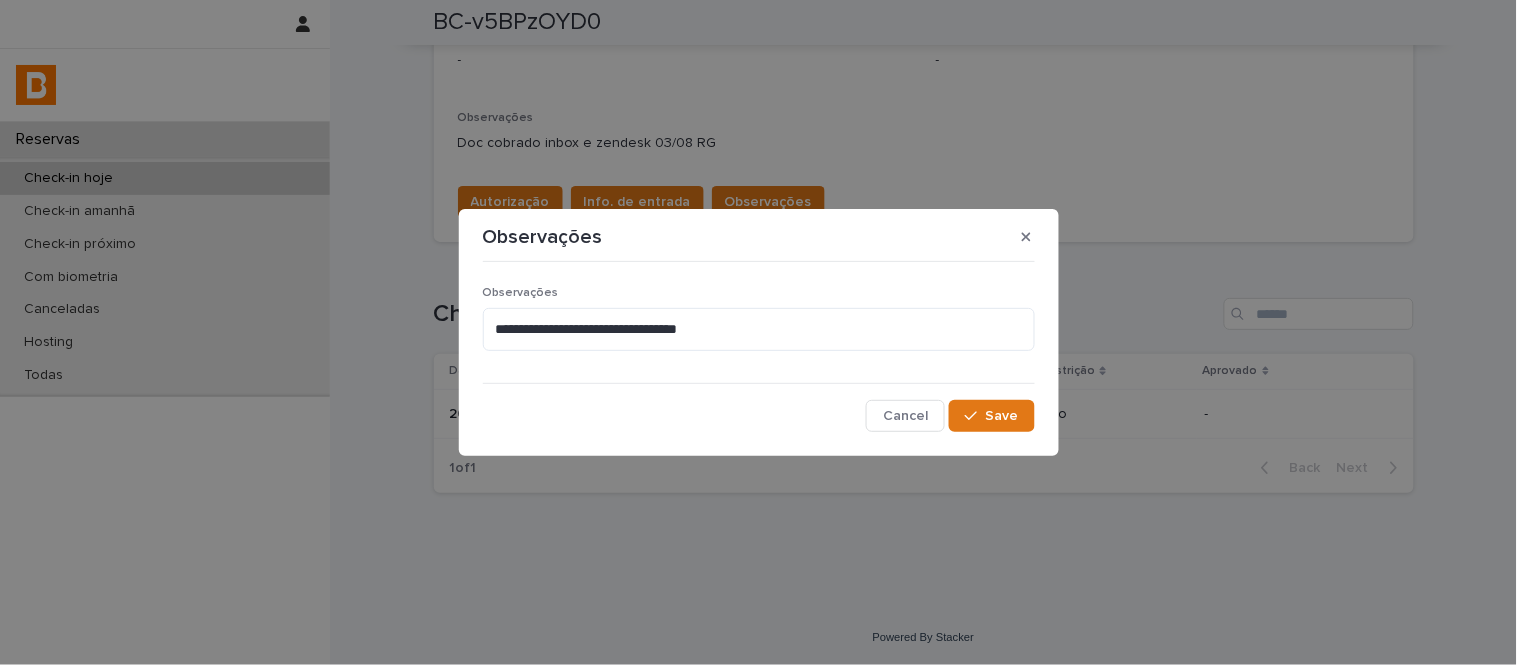 click on "**********" at bounding box center (759, 327) 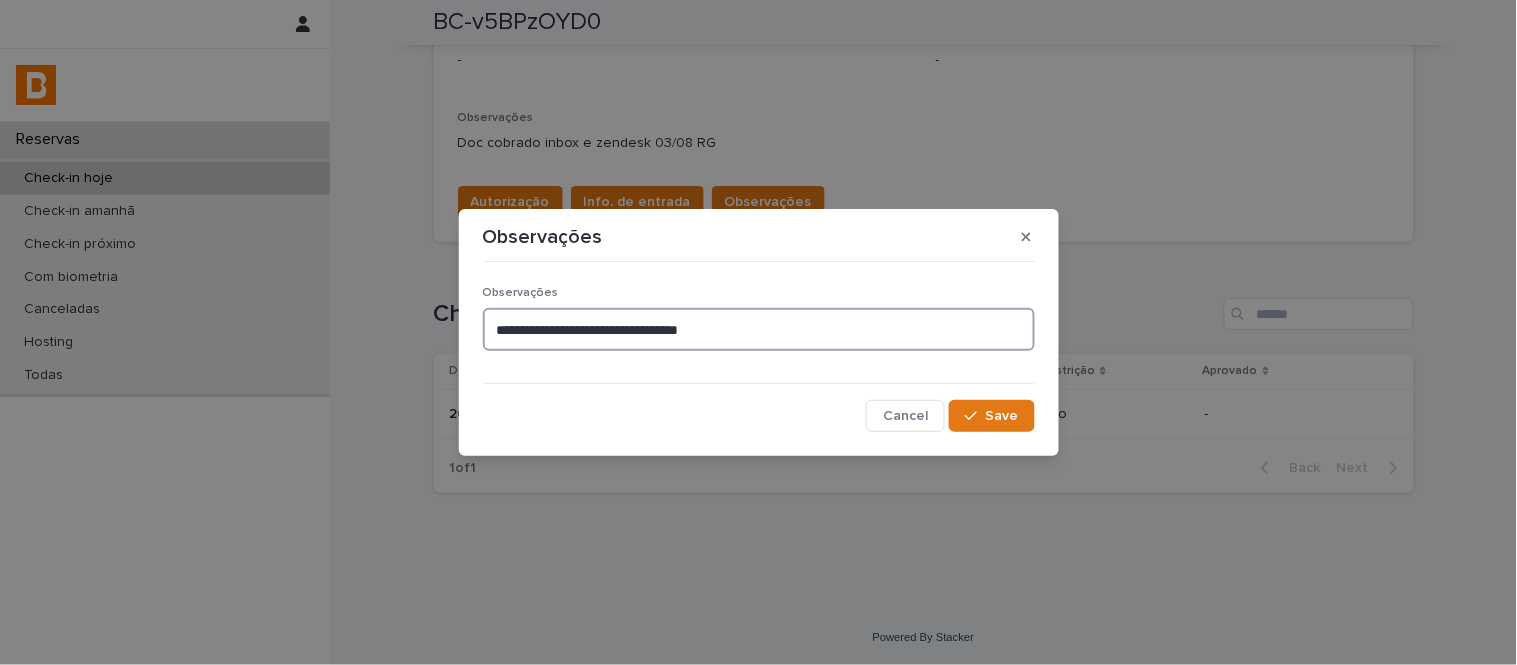 click on "**********" at bounding box center [759, 329] 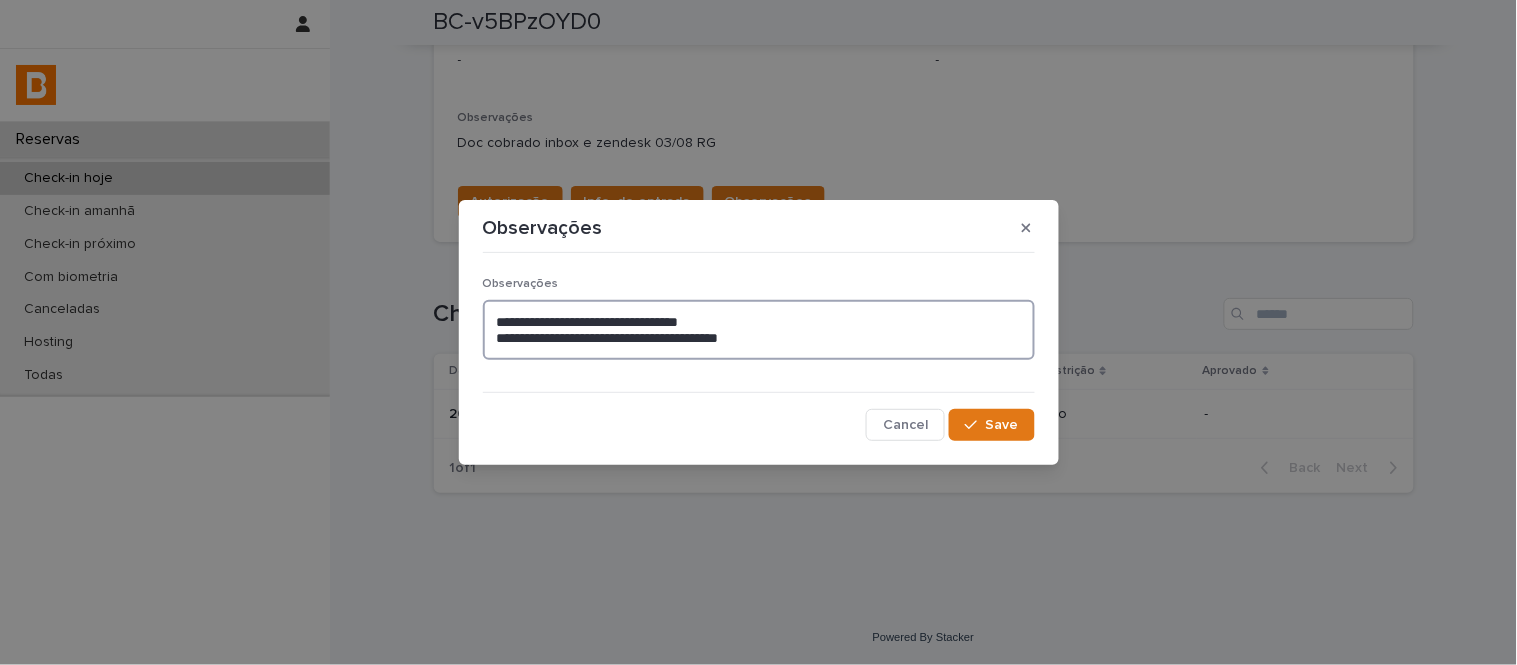 type on "**********" 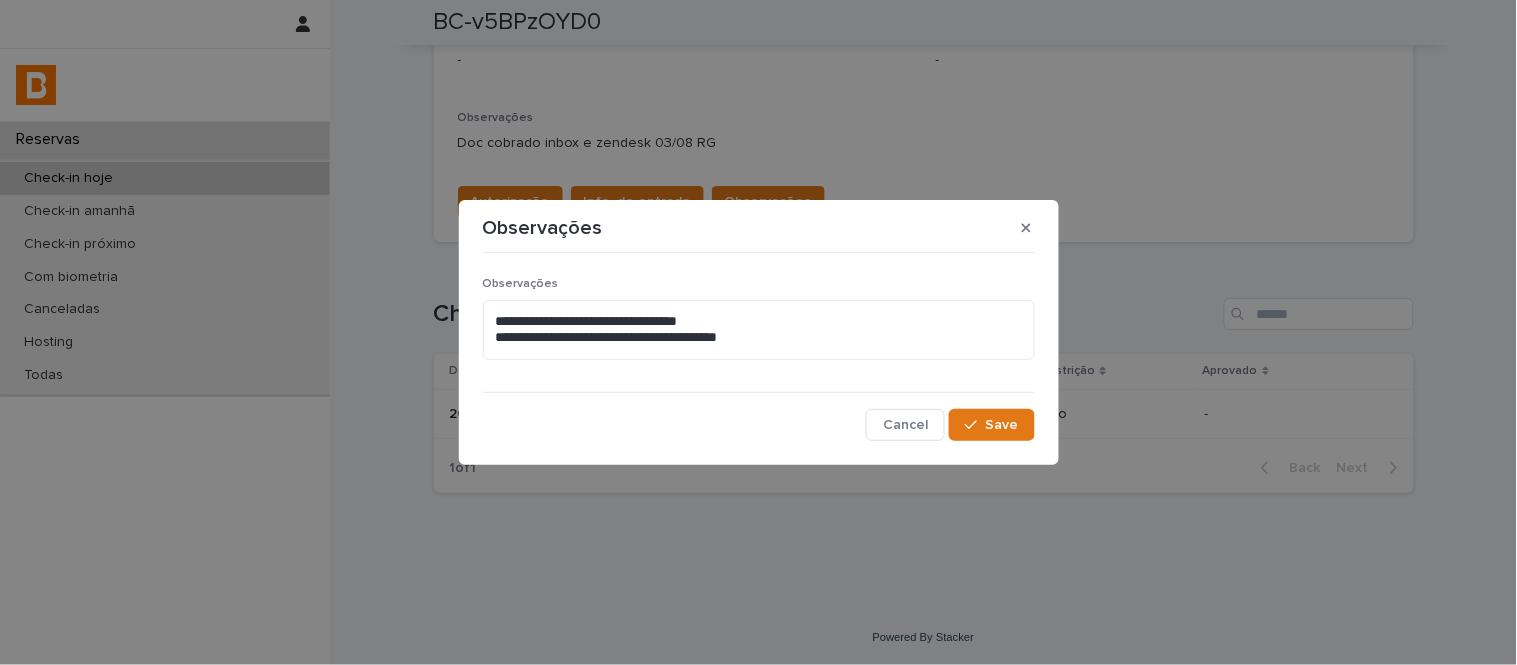 click on "**********" at bounding box center (759, 332) 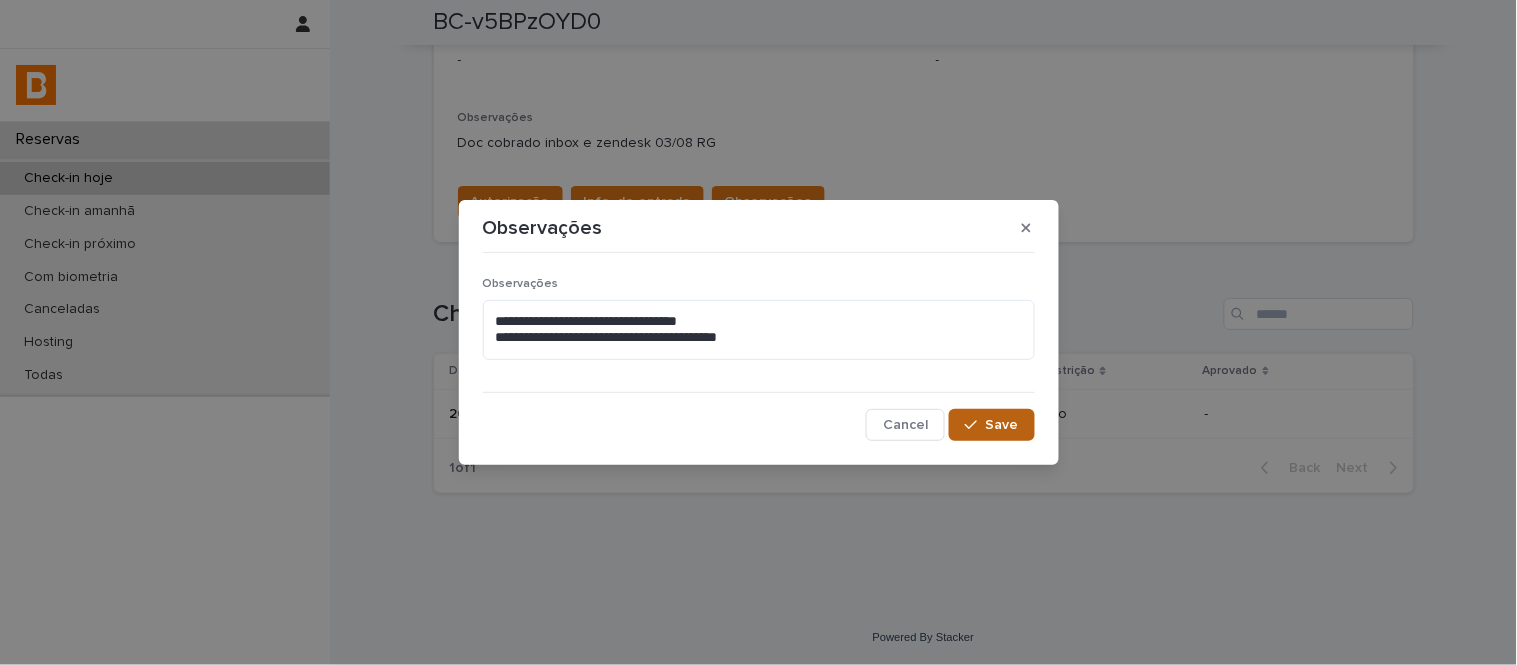 click on "Save" at bounding box center (1002, 425) 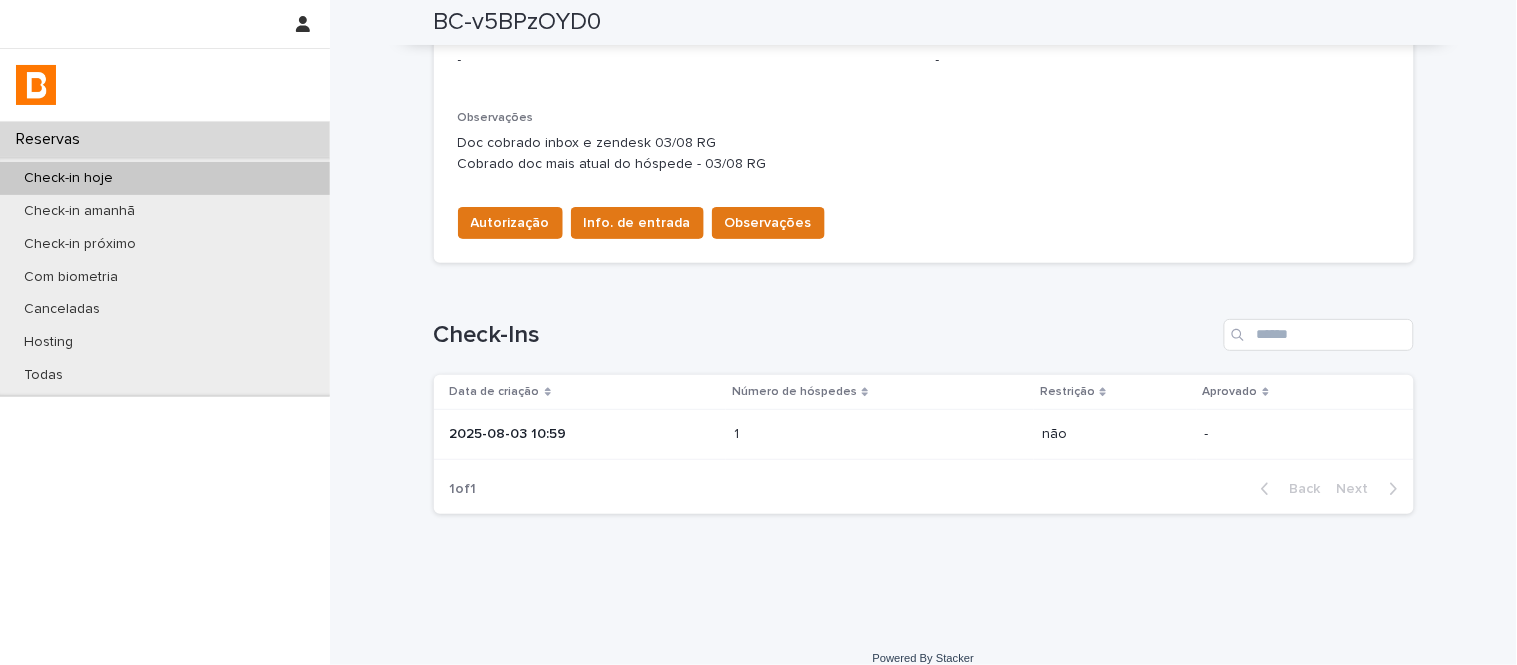 scroll, scrollTop: 608, scrollLeft: 0, axis: vertical 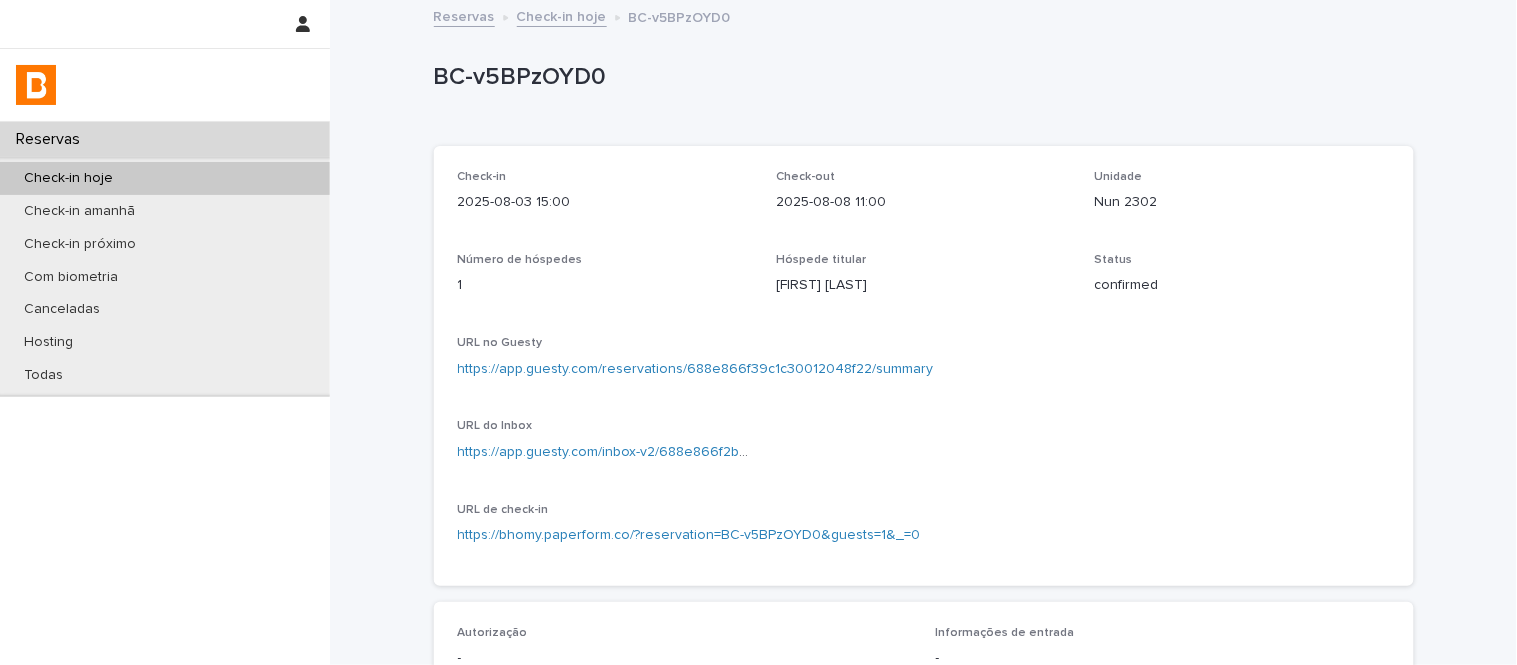 click on "Check-in hoje" at bounding box center (562, 15) 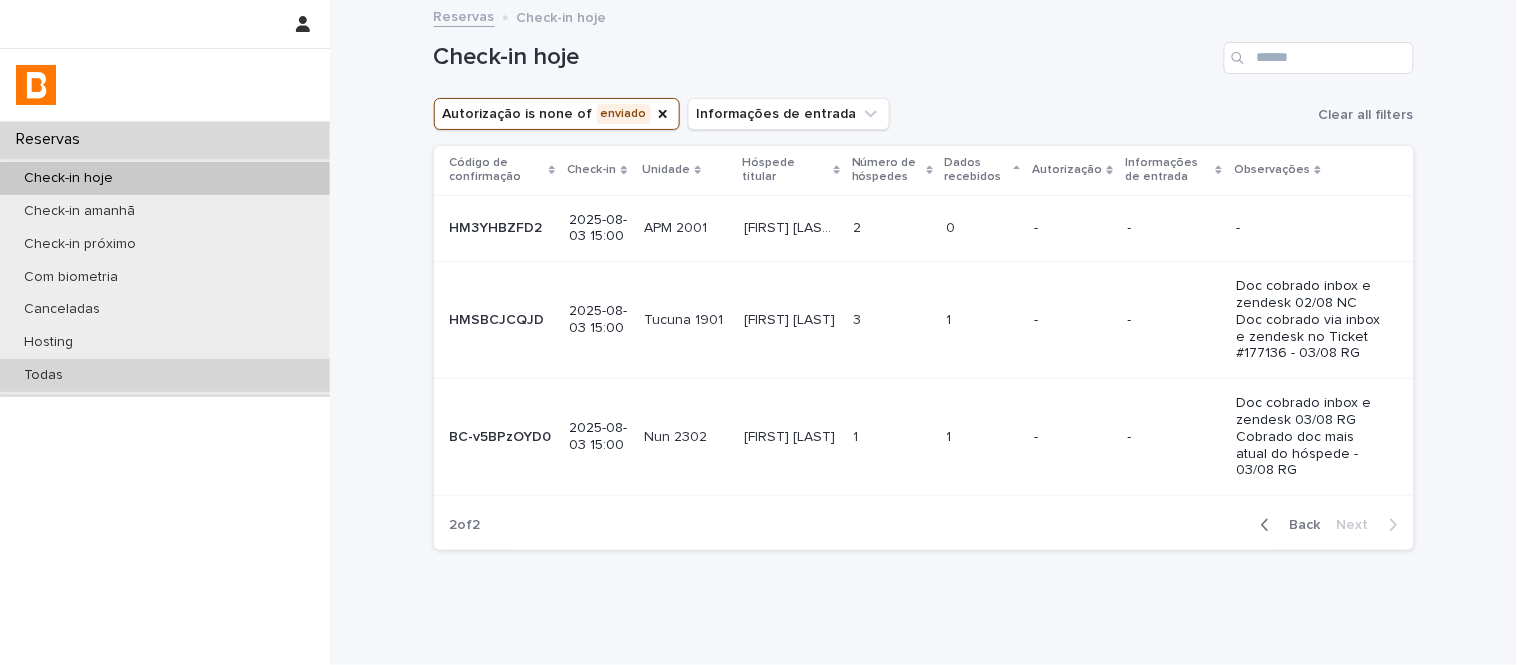 click on "Todas" at bounding box center [165, 375] 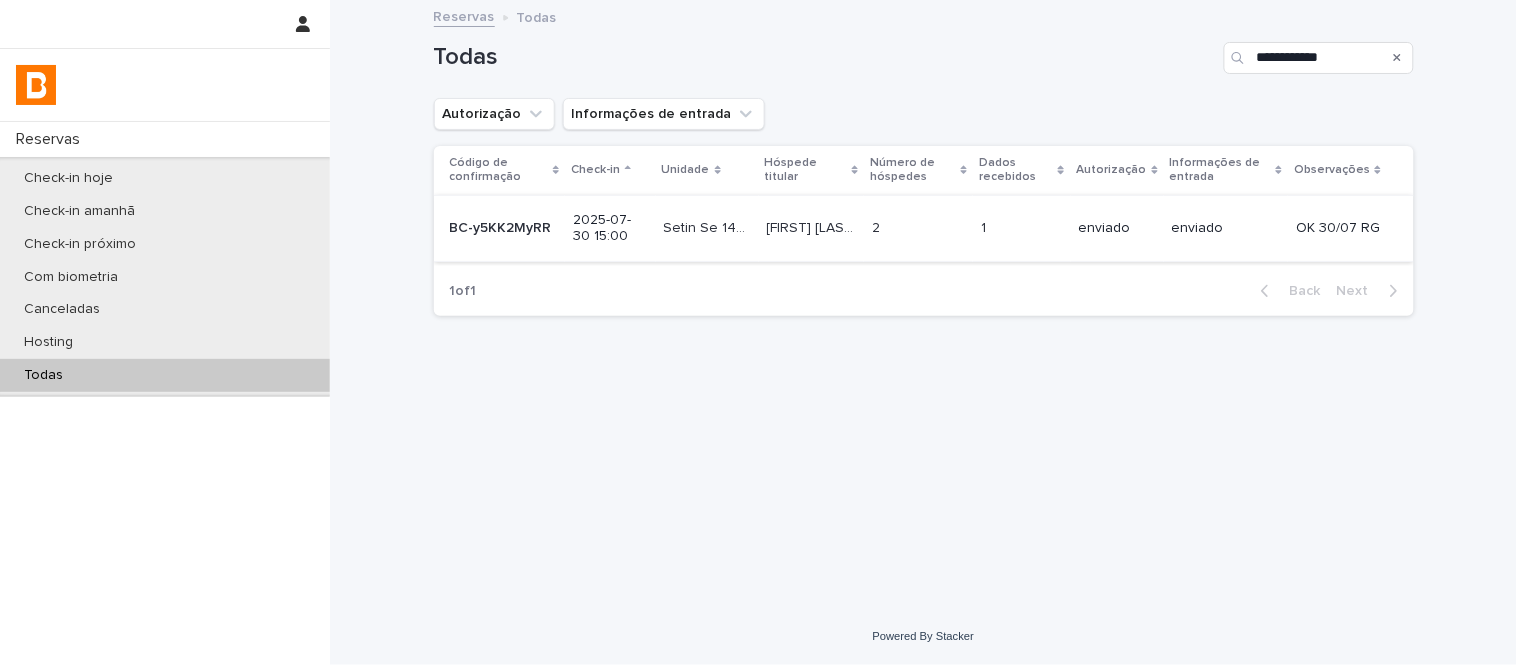type on "**********" 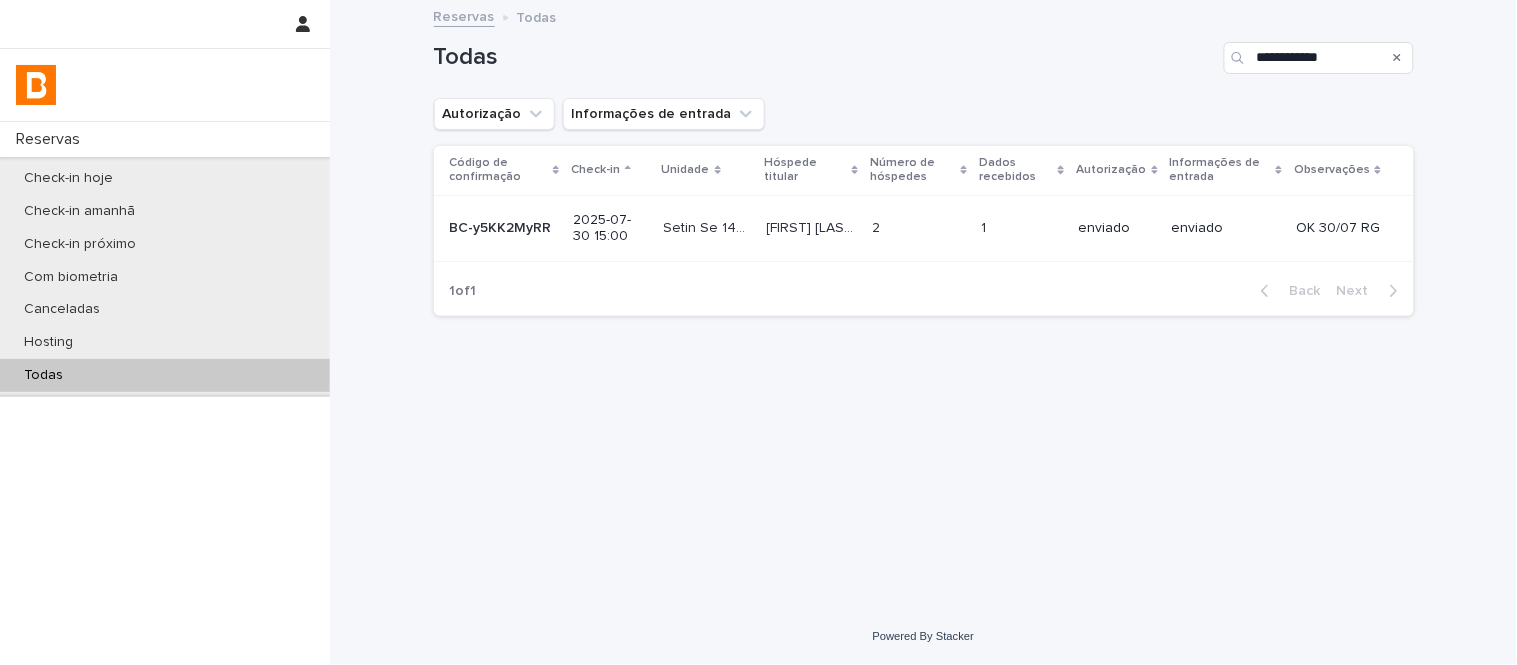 click on "[FIRST] [LAST]" at bounding box center [814, 226] 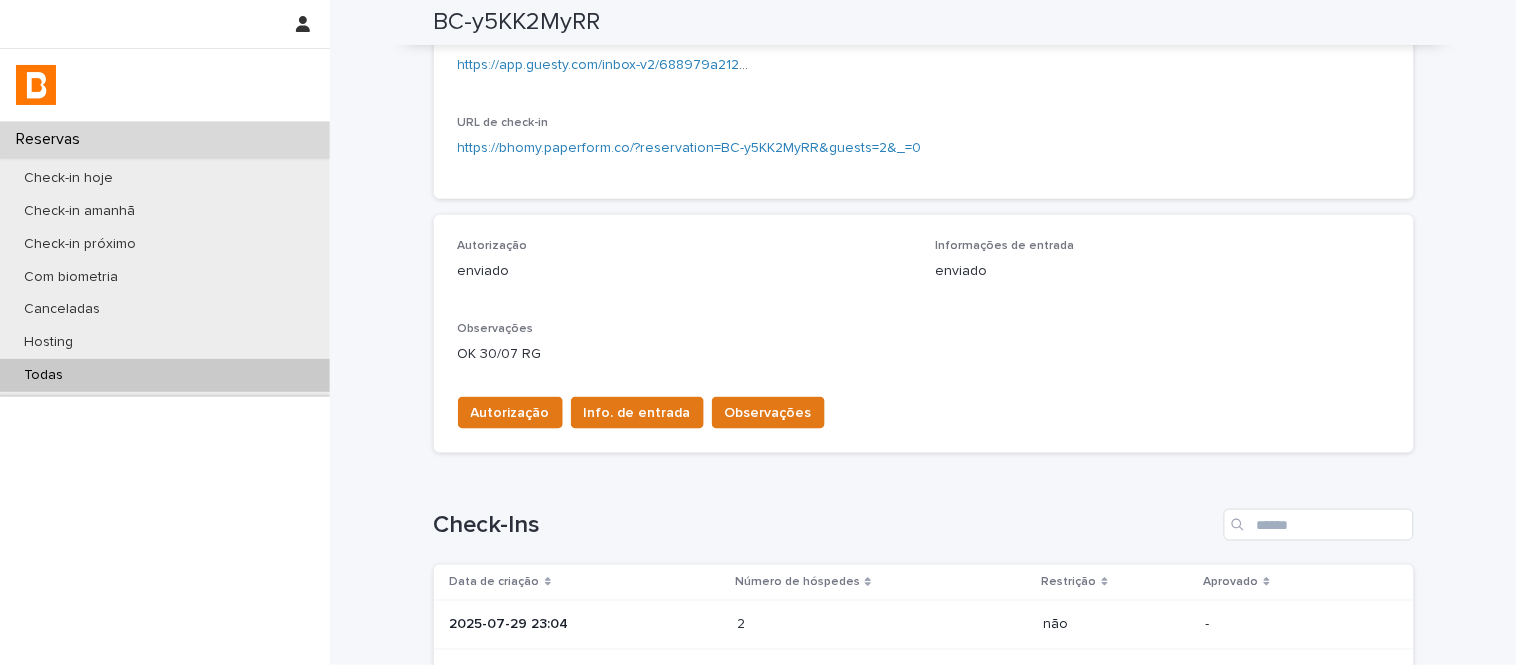 scroll, scrollTop: 598, scrollLeft: 0, axis: vertical 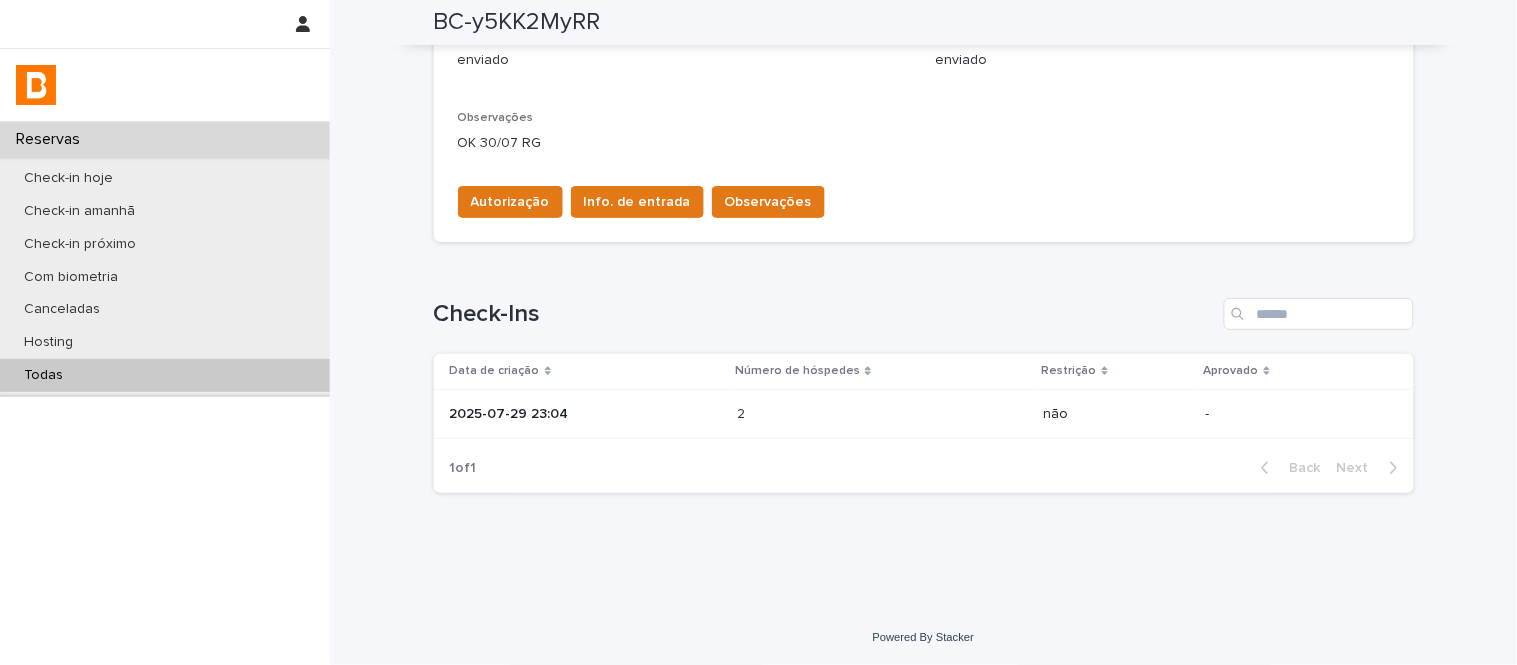 click on "2 2" at bounding box center (882, 414) 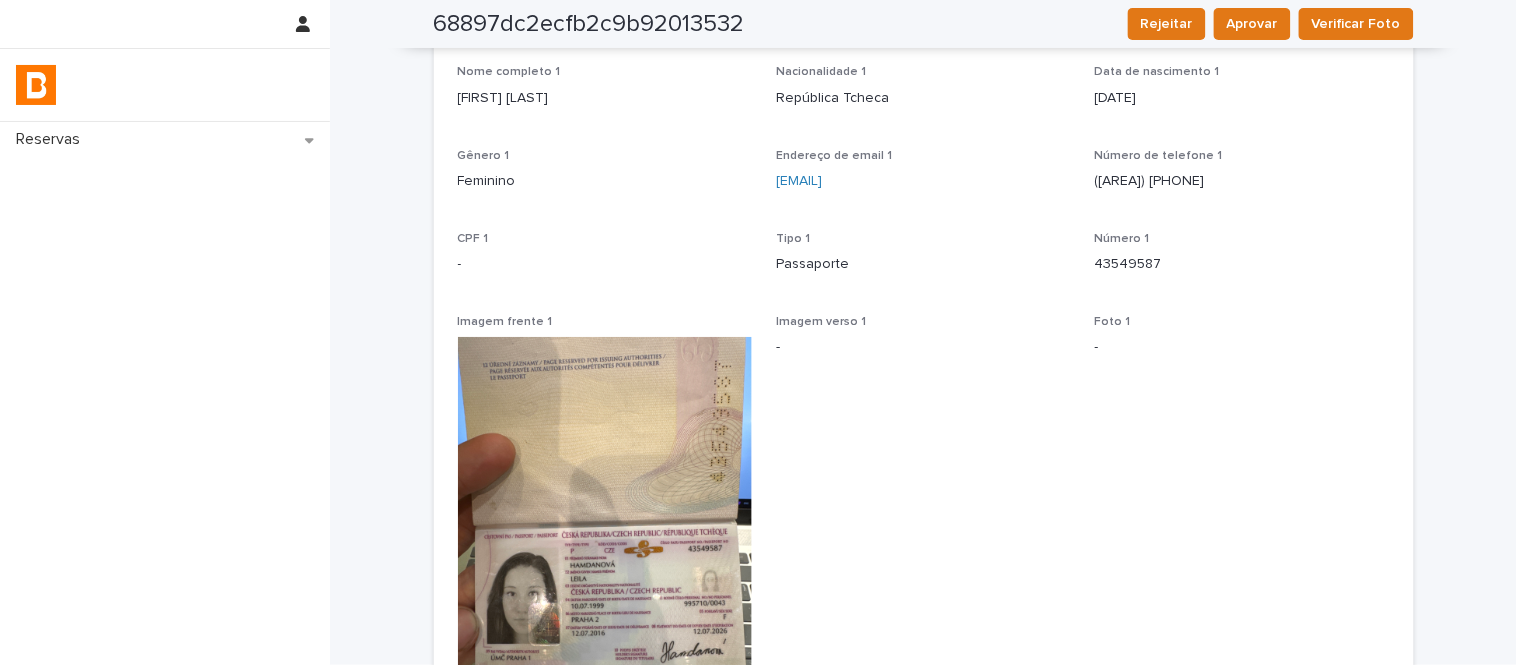 scroll, scrollTop: 111, scrollLeft: 0, axis: vertical 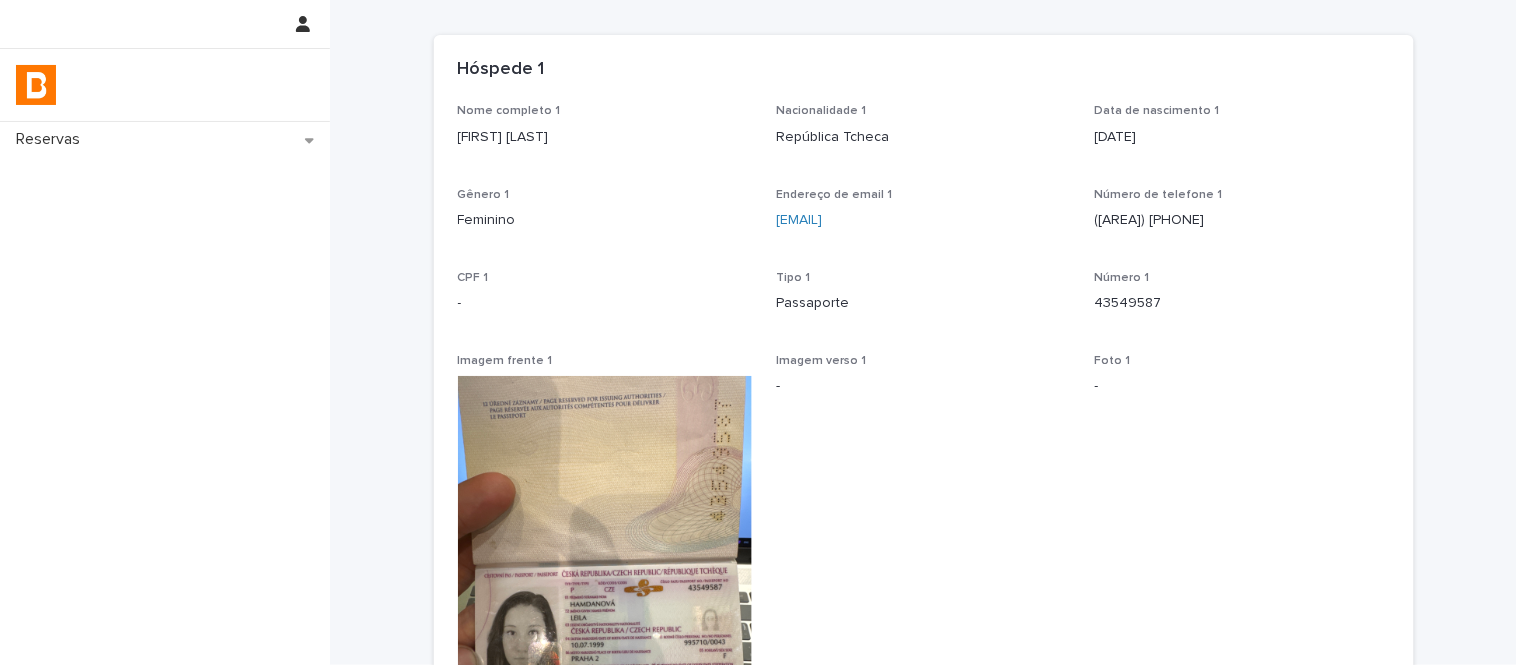 click on "[FIRST] [LAST]" at bounding box center [605, 137] 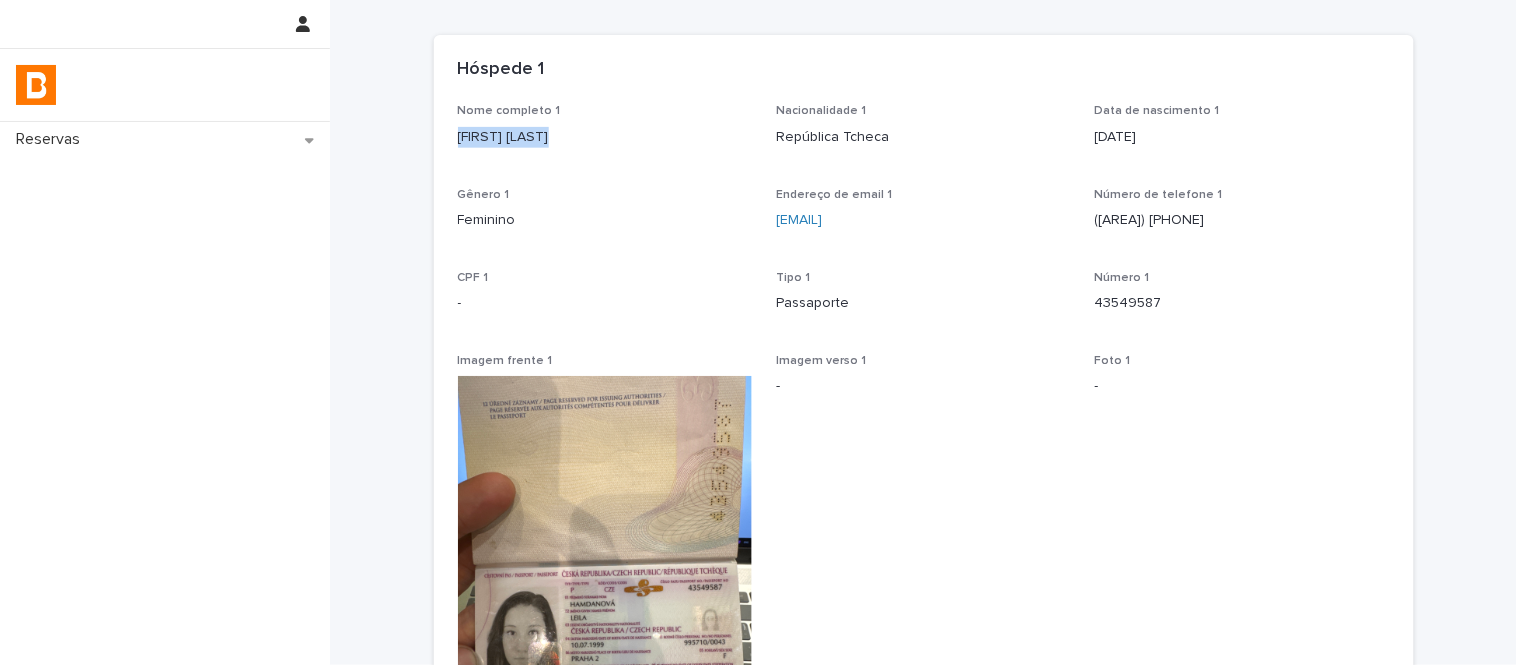 click on "[FIRST] [LAST]" at bounding box center [605, 137] 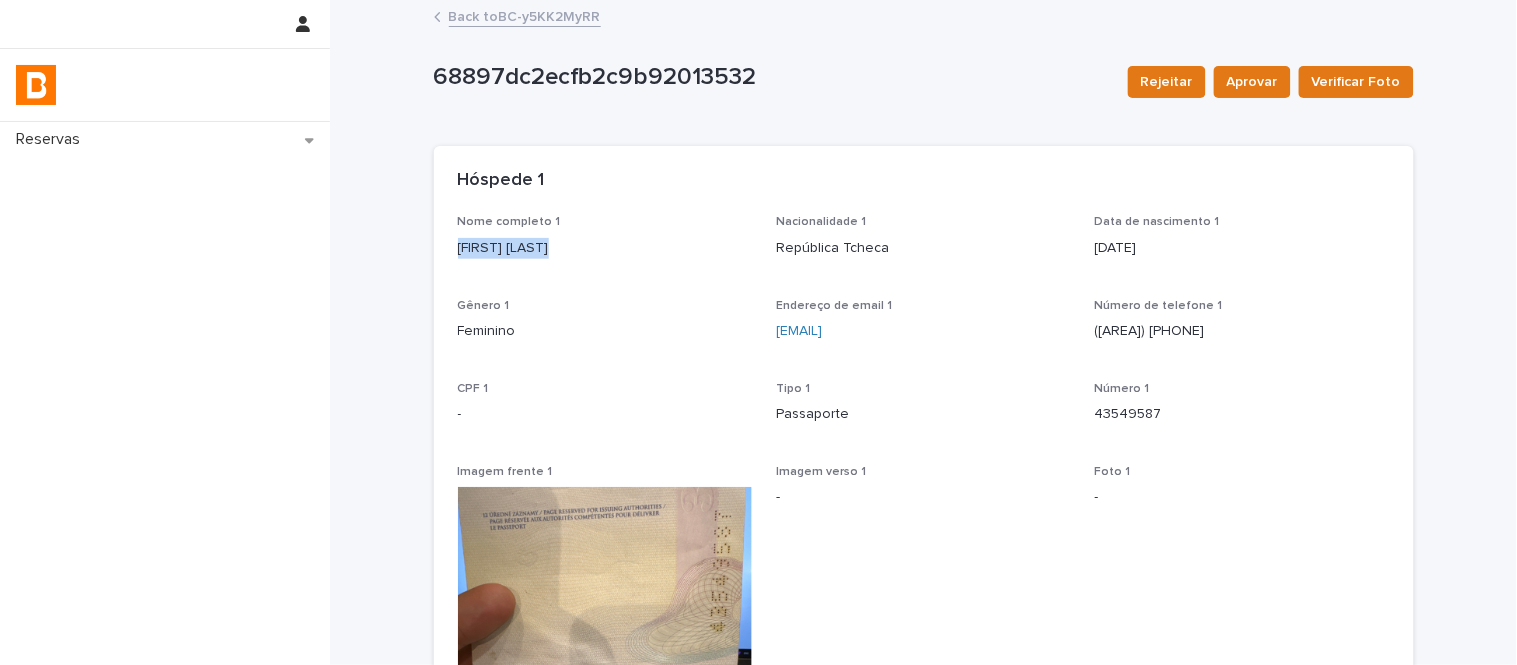 click on "Back to  BC-y5KK2MyRR" at bounding box center (525, 15) 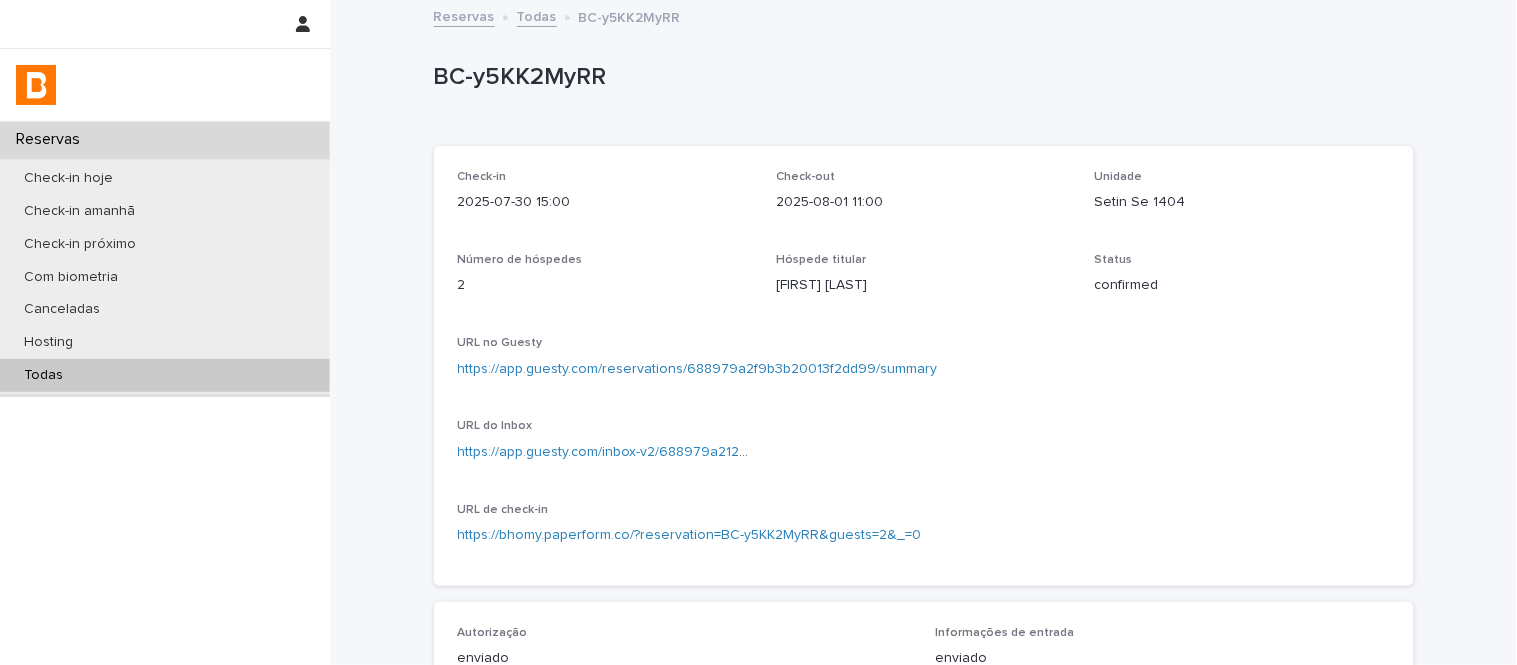 drag, startPoint x: 235, startPoint y: 400, endPoint x: 242, endPoint y: 378, distance: 23.086792 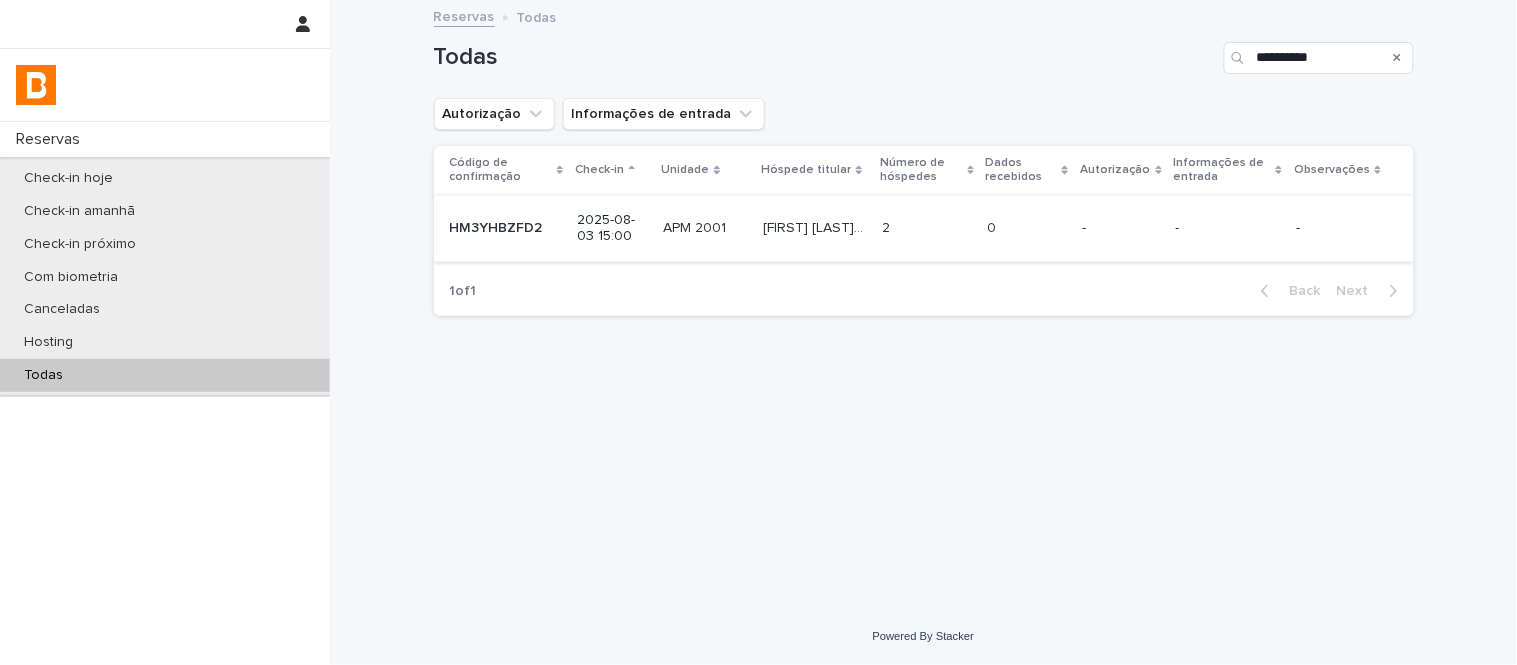 type on "**********" 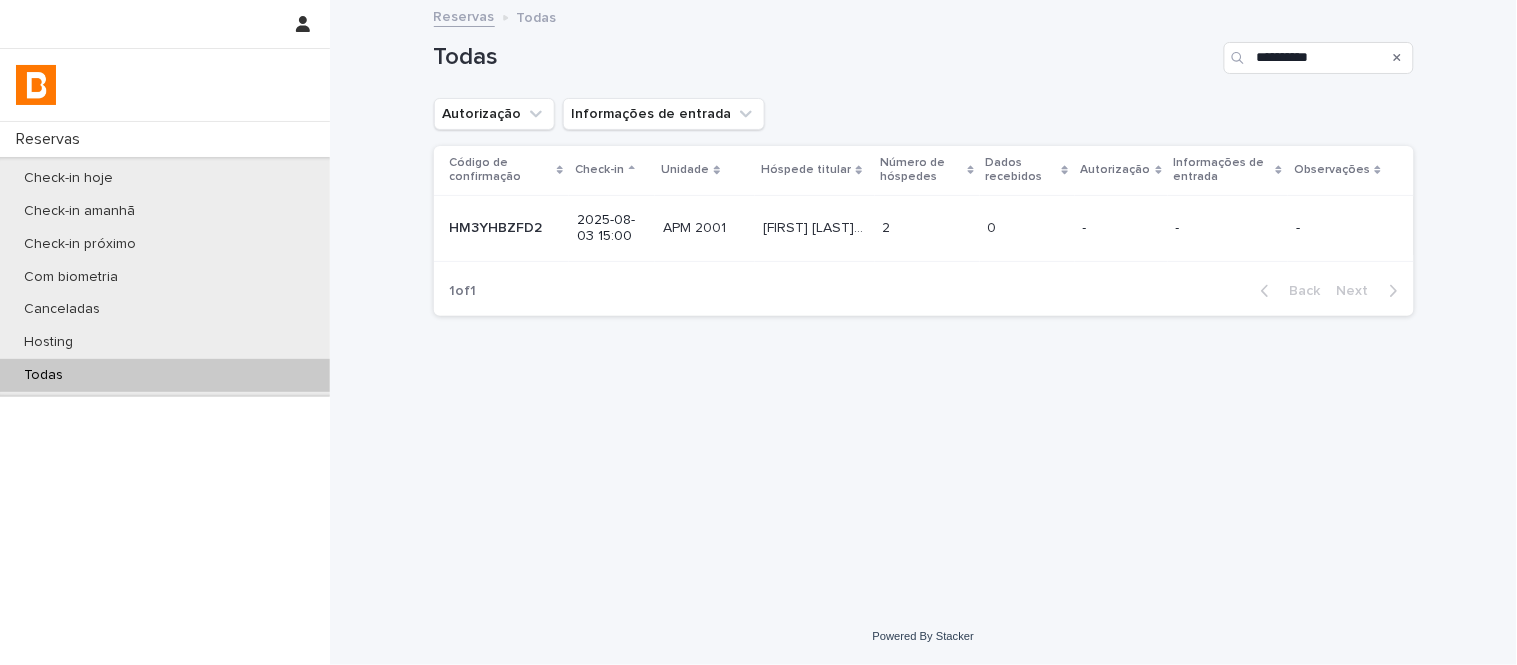 click on "[FIRST] [LAST] [FIRST] [LAST]" at bounding box center [814, 228] 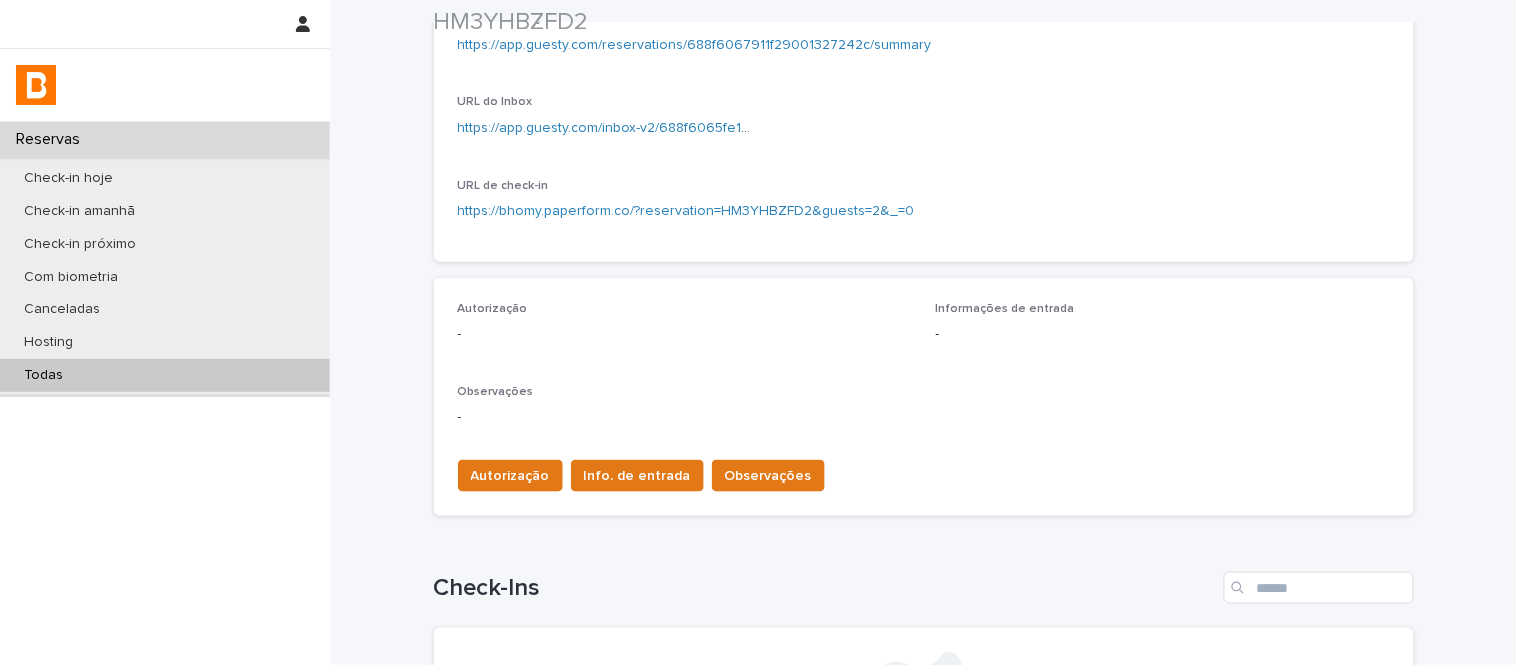 scroll, scrollTop: 433, scrollLeft: 0, axis: vertical 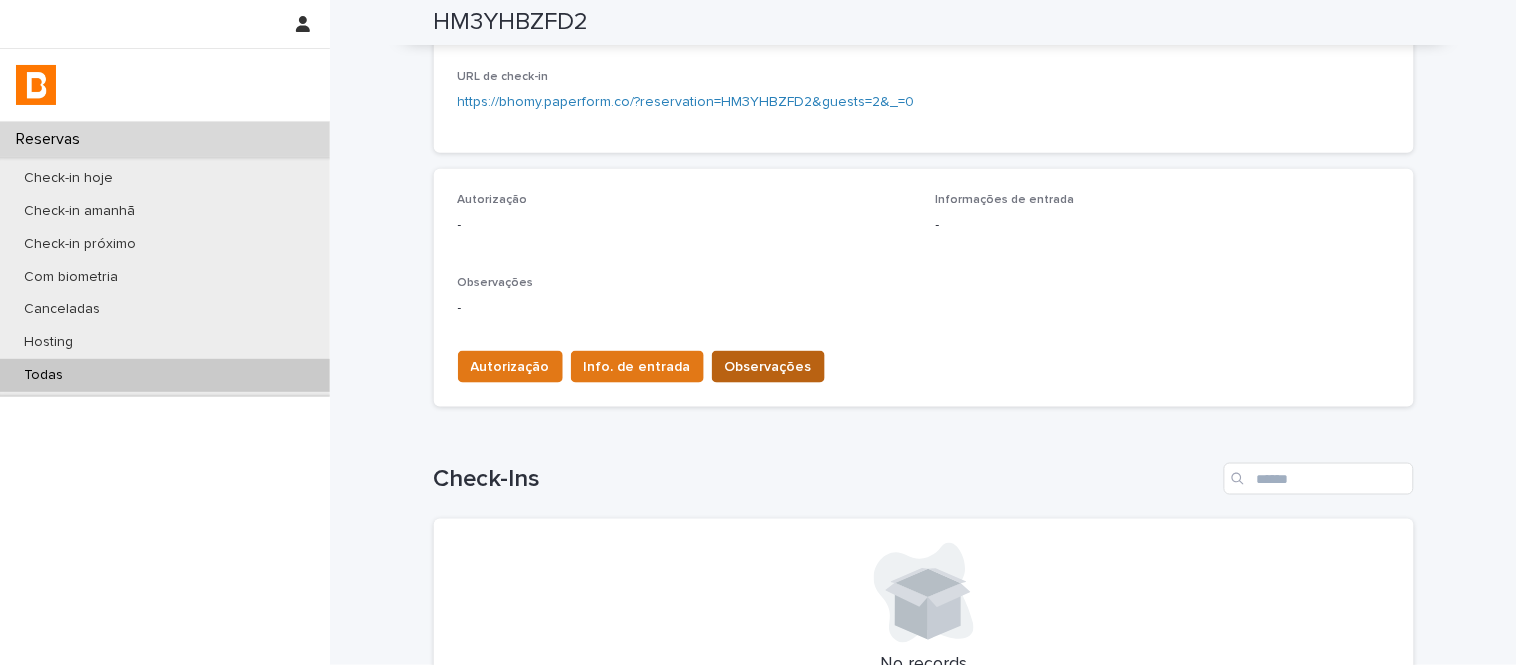click on "Observações" at bounding box center [768, 367] 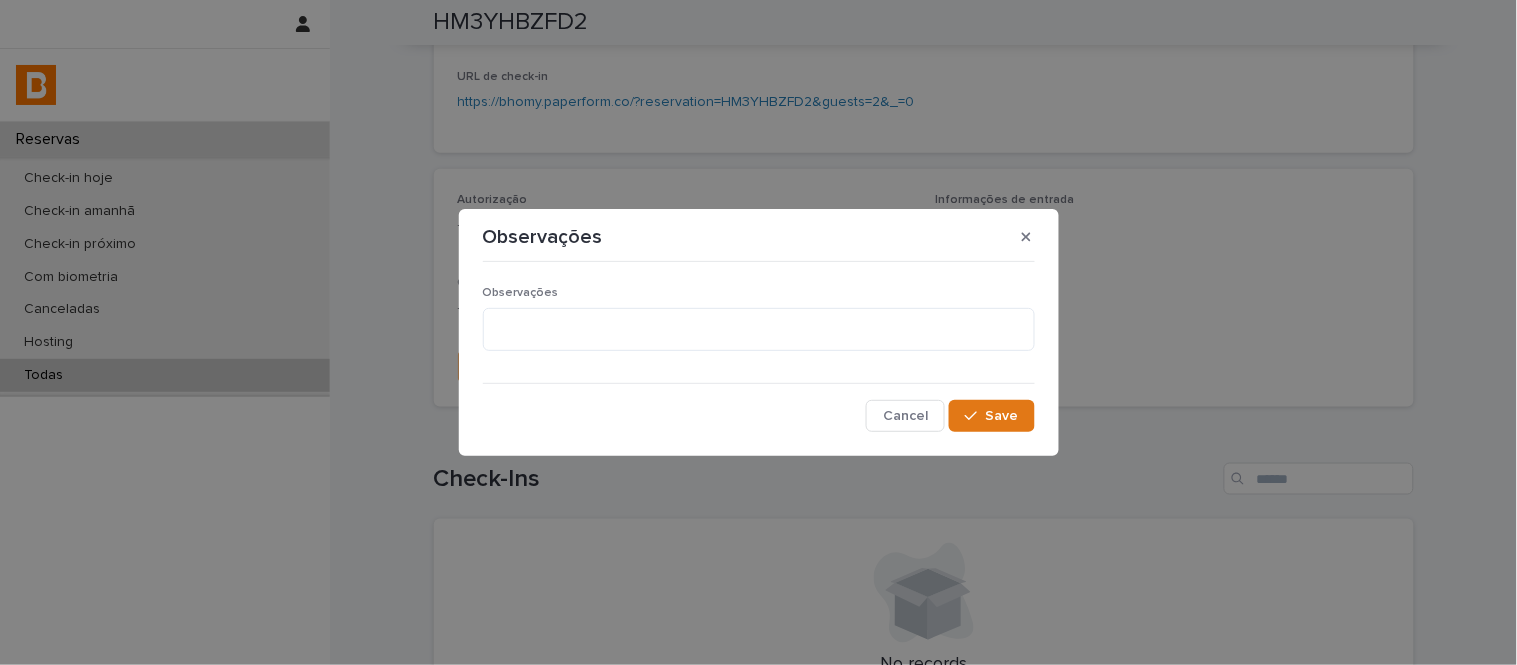 click on "Observações" at bounding box center (759, 327) 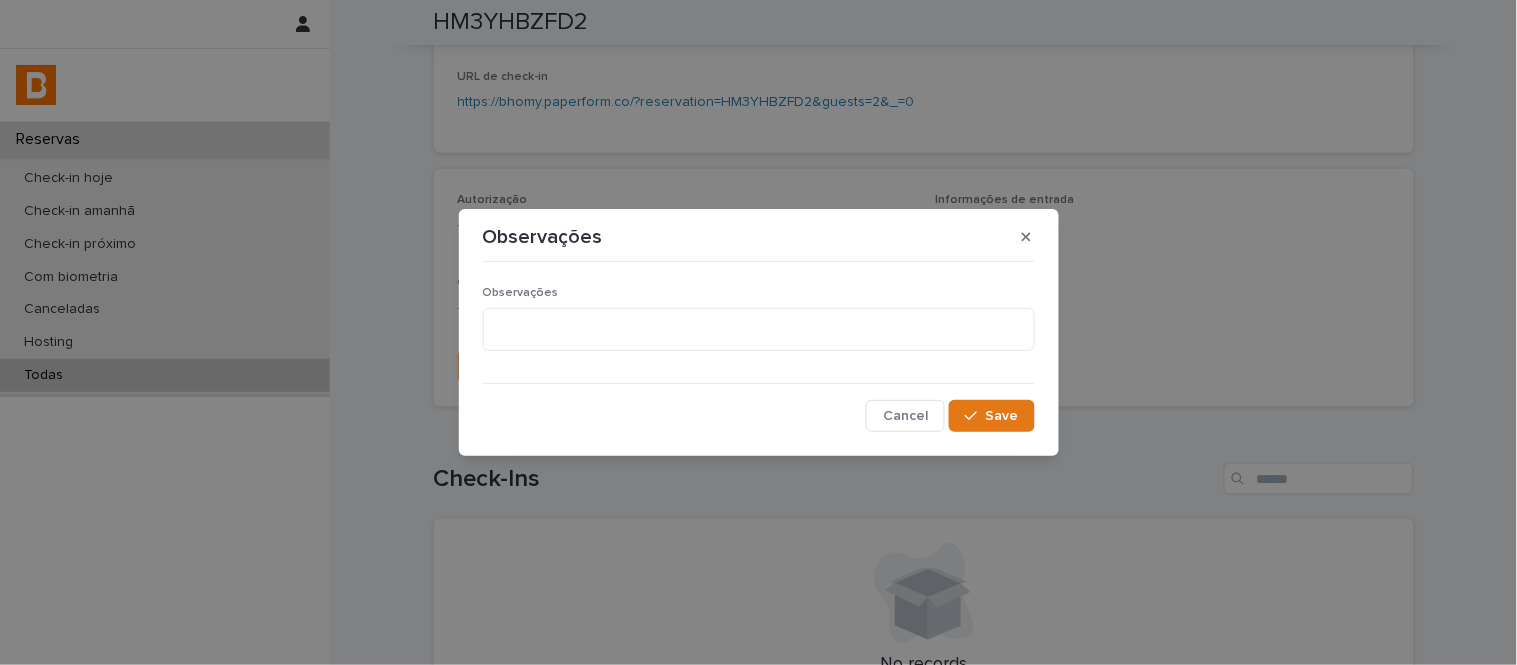 click on "Observações" at bounding box center (759, 327) 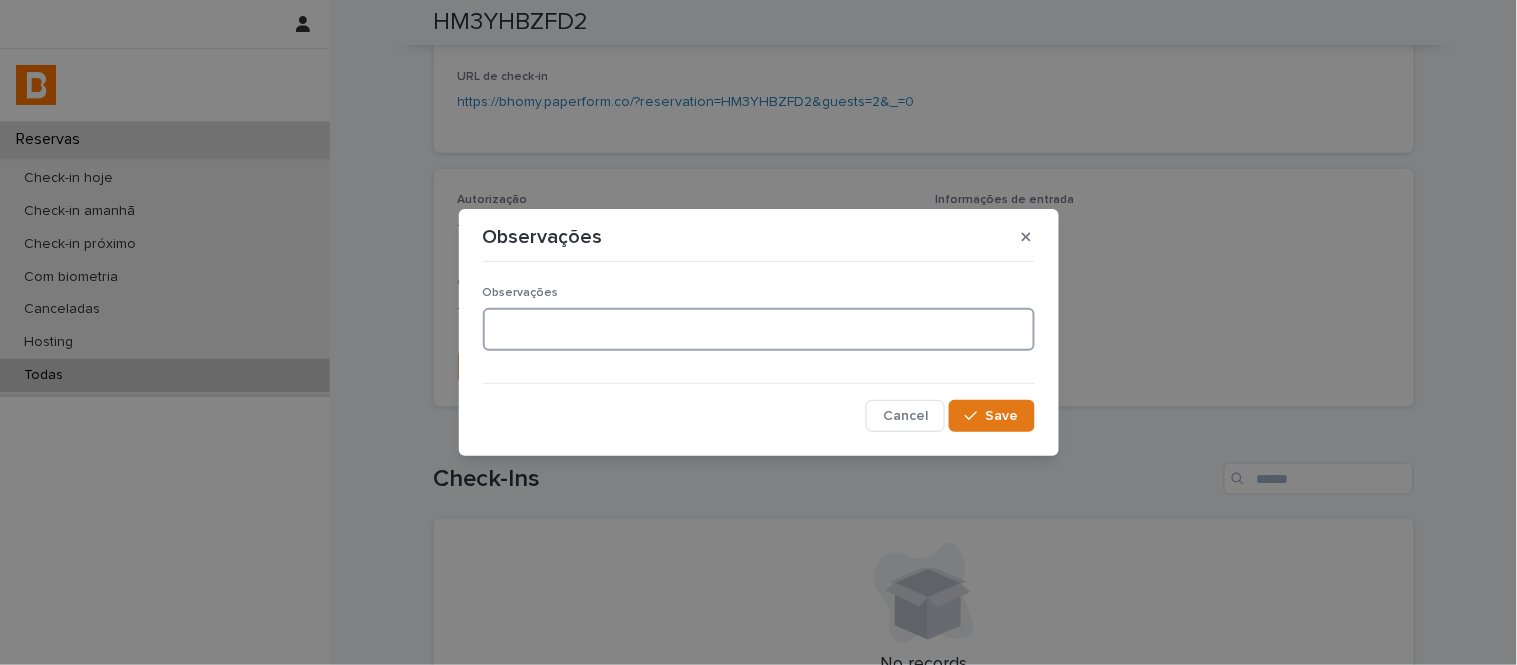 click at bounding box center [759, 329] 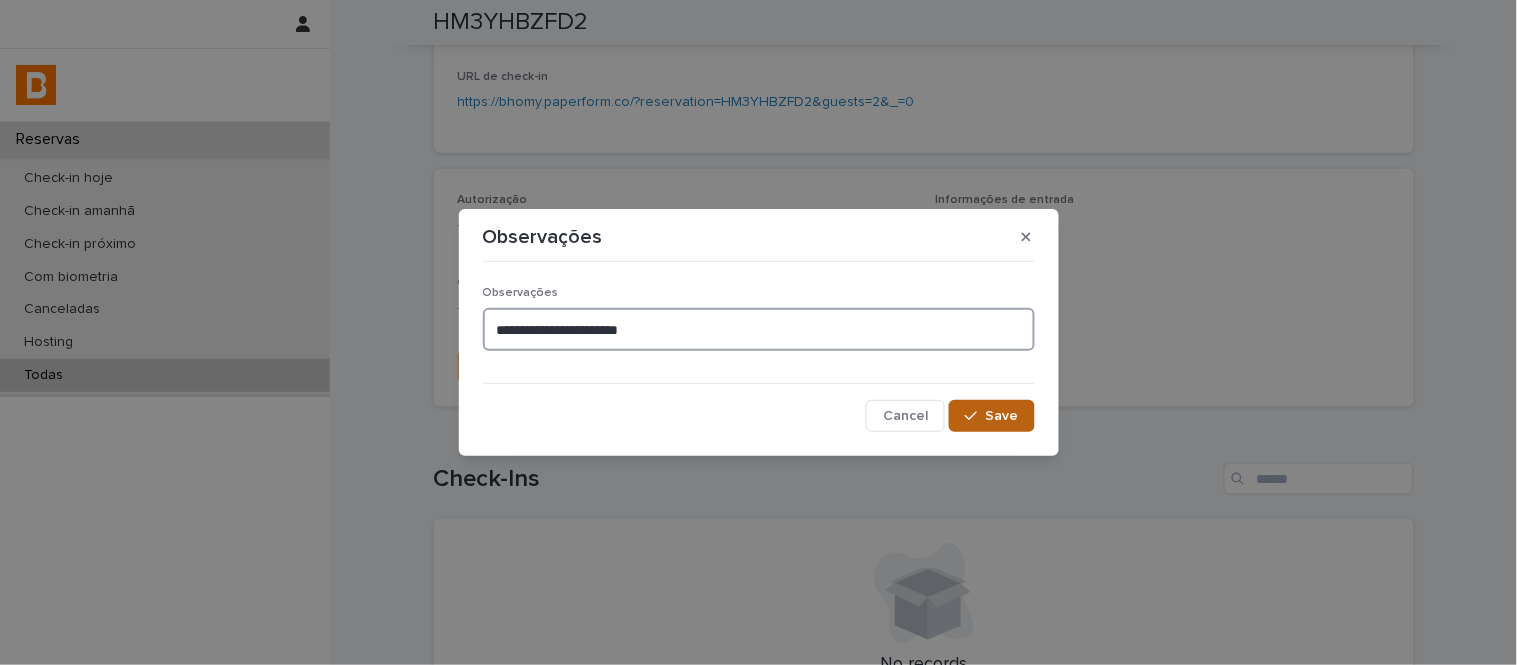 type on "**********" 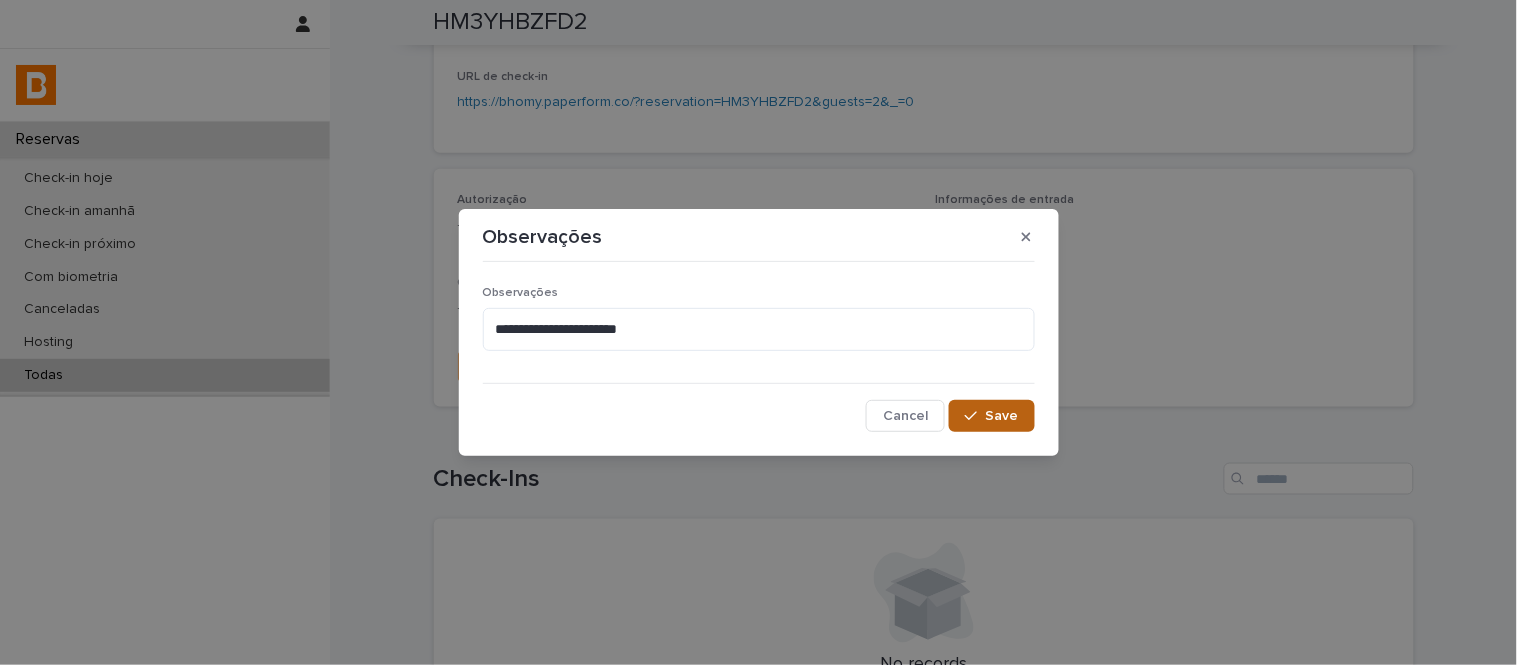 click at bounding box center (975, 416) 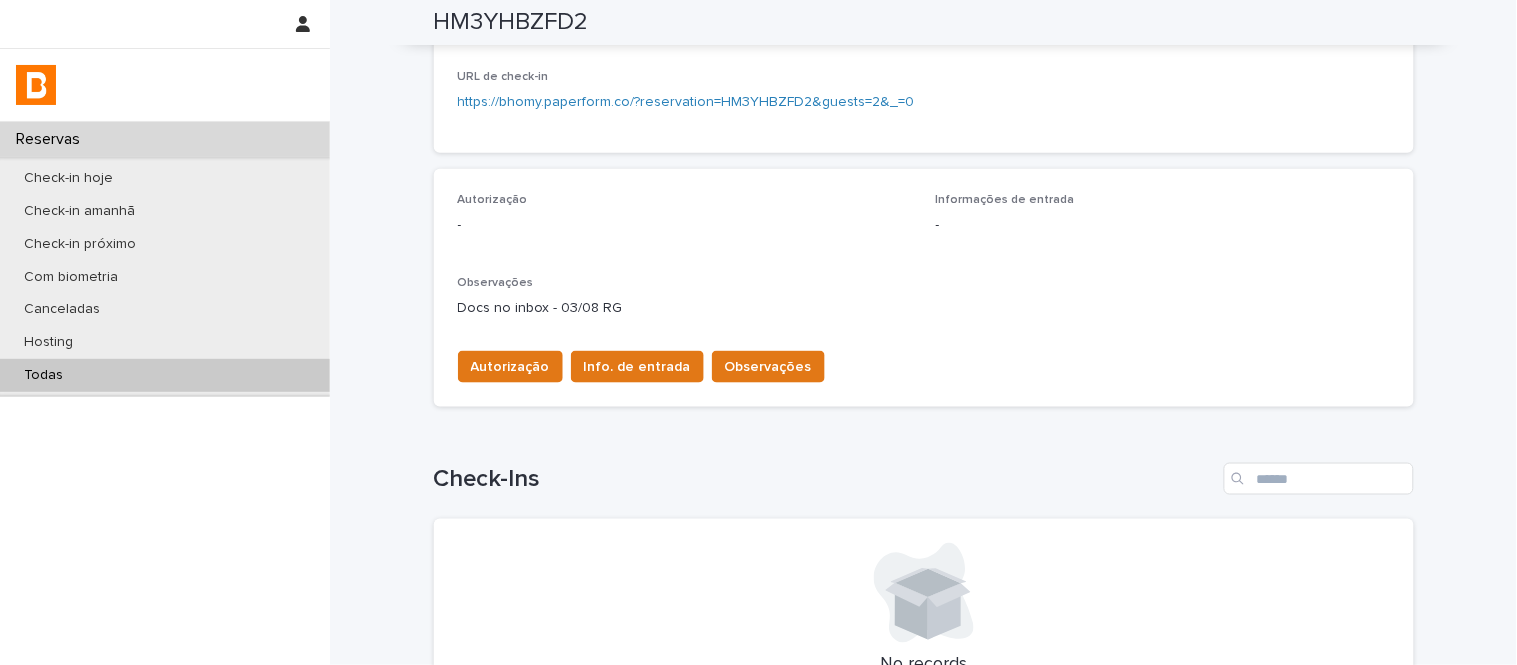 click on "Todas" at bounding box center [165, 375] 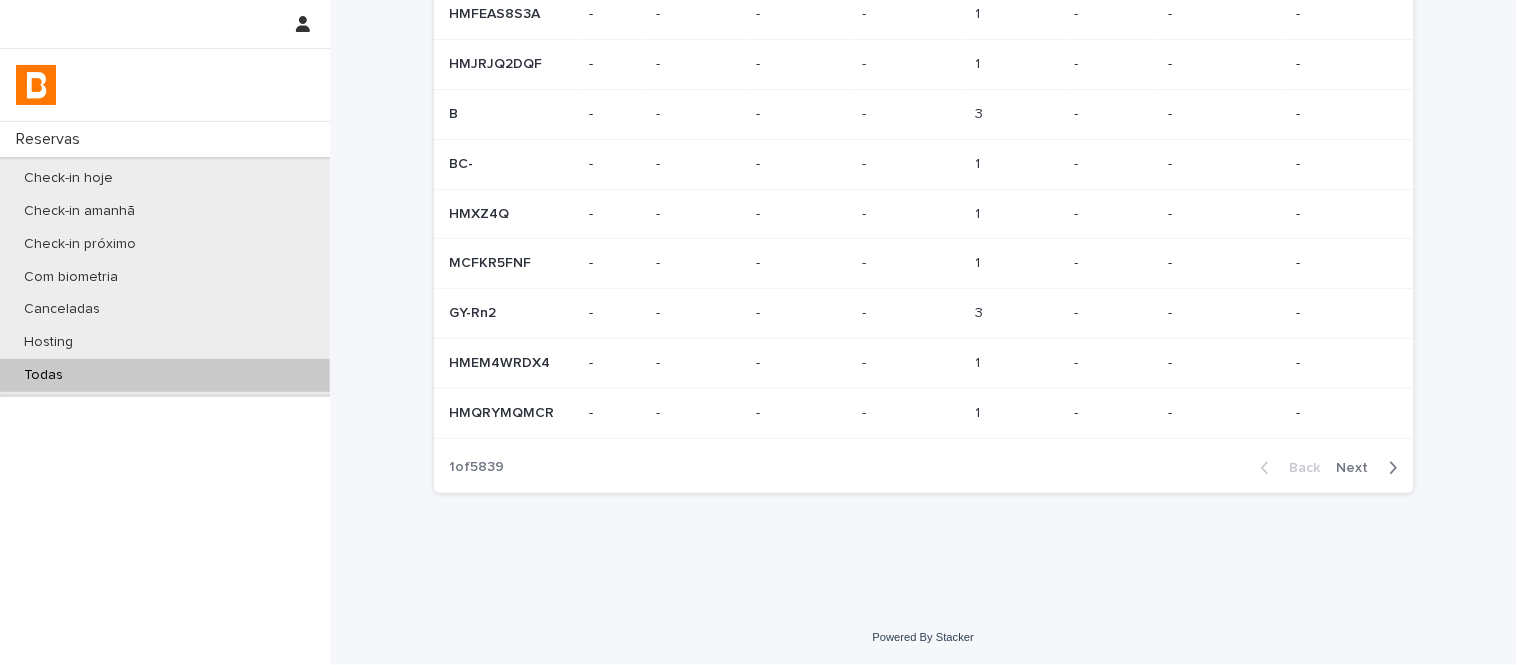 scroll, scrollTop: 0, scrollLeft: 0, axis: both 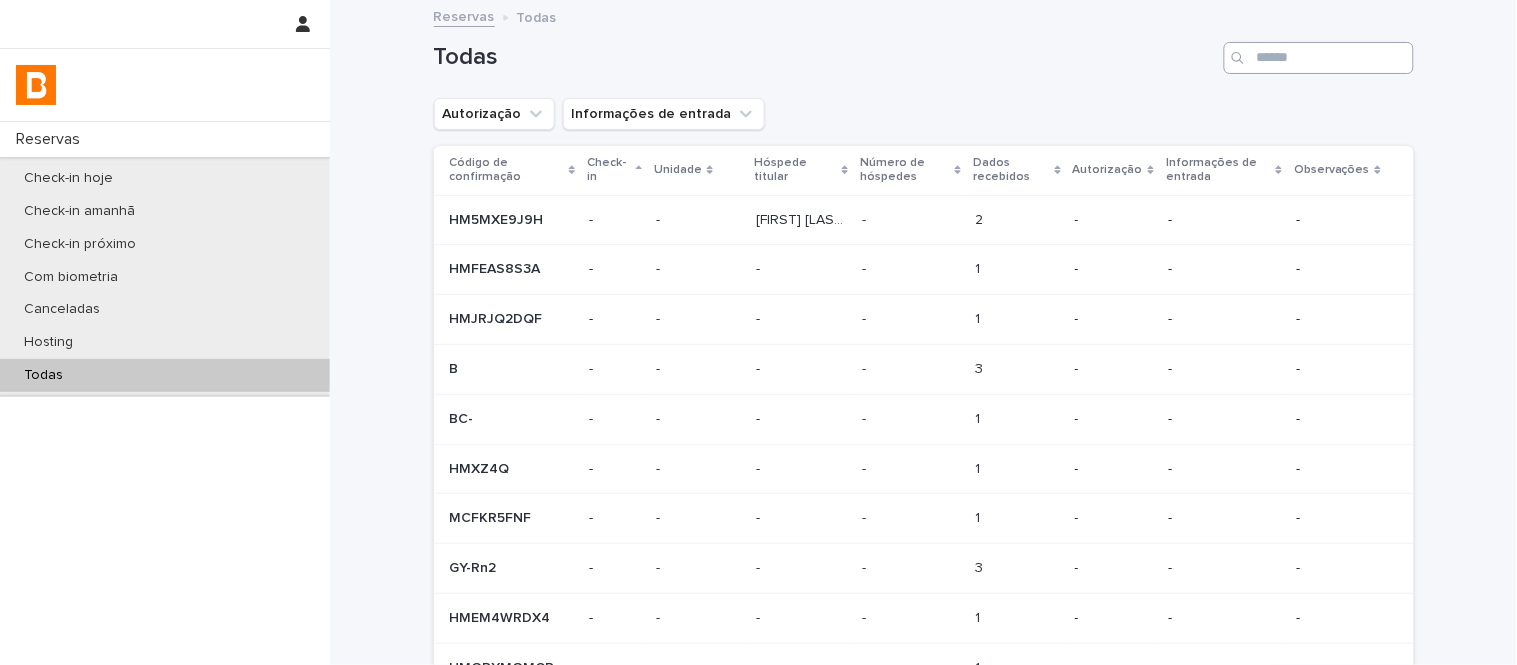 click on "Todas" at bounding box center (924, 50) 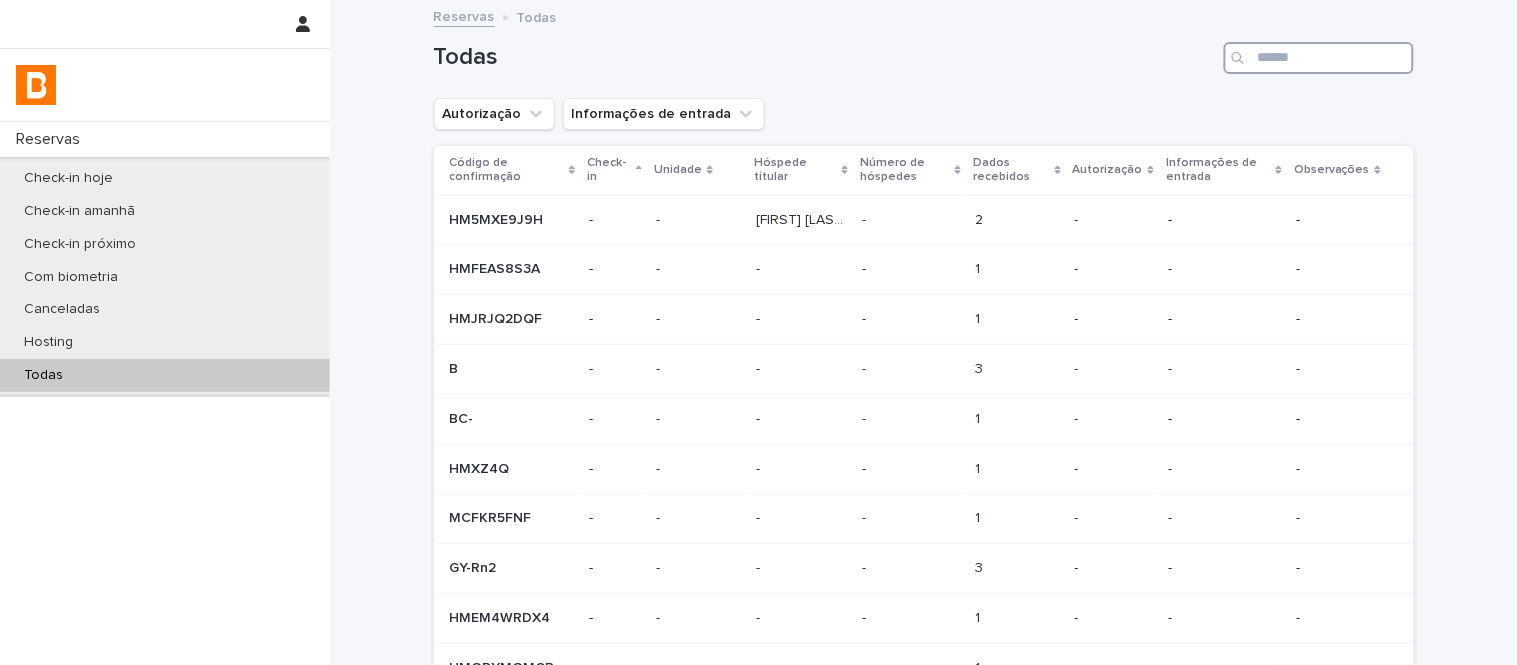 click at bounding box center (1319, 58) 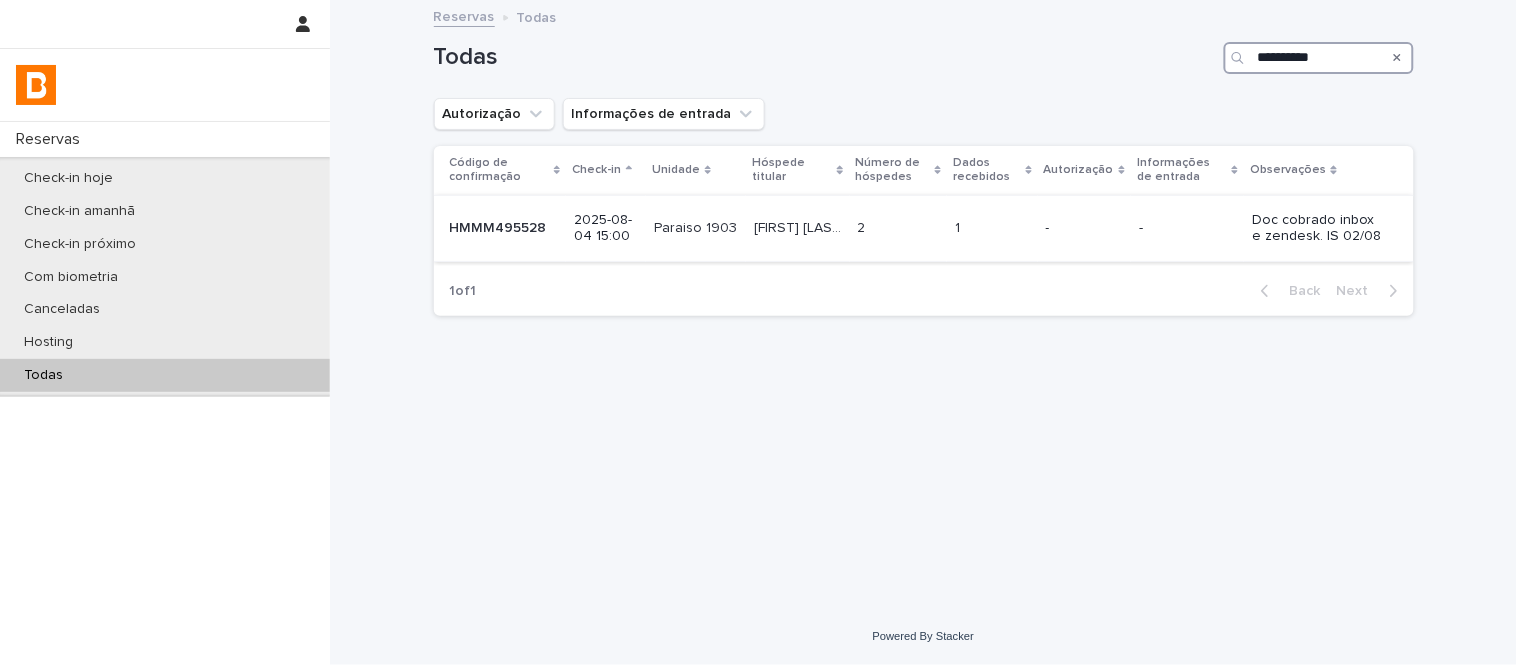 type on "**********" 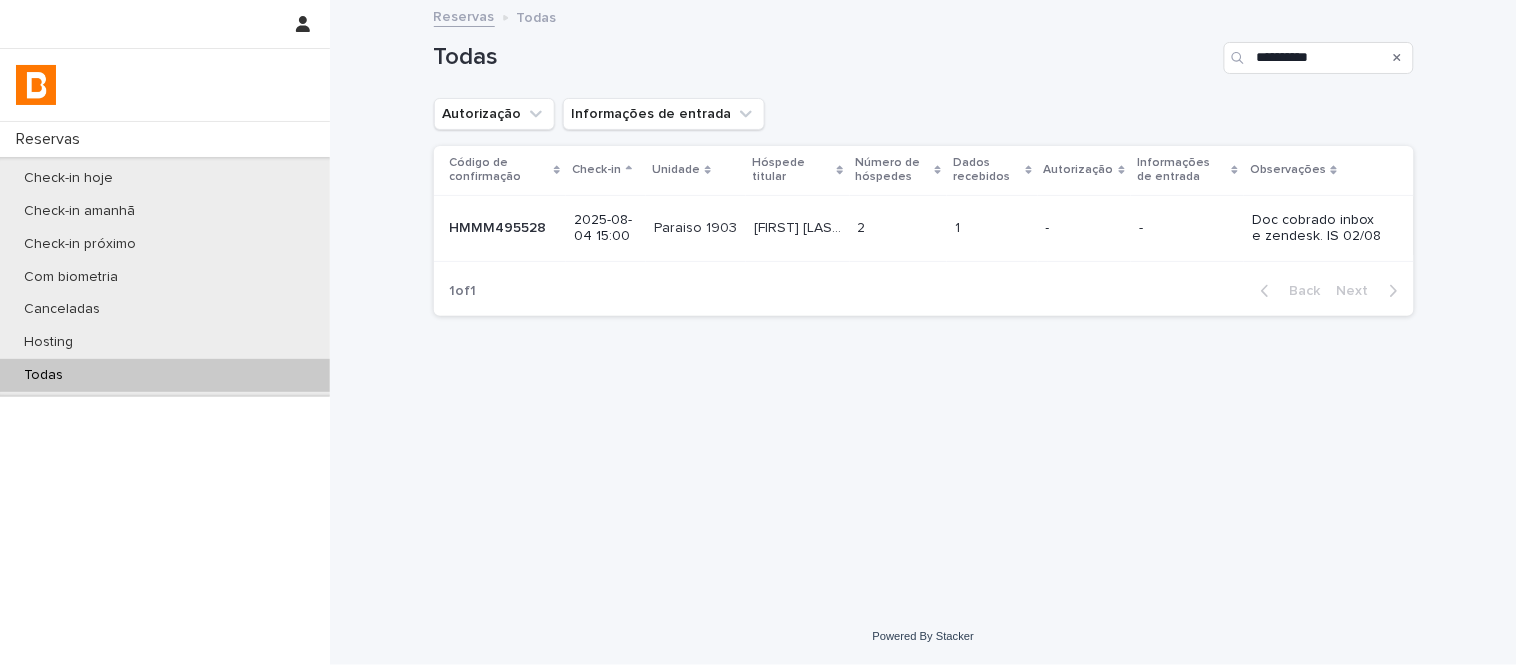 click on "[FIRST] [LAST] [FIRST] [LAST]" at bounding box center (797, 228) 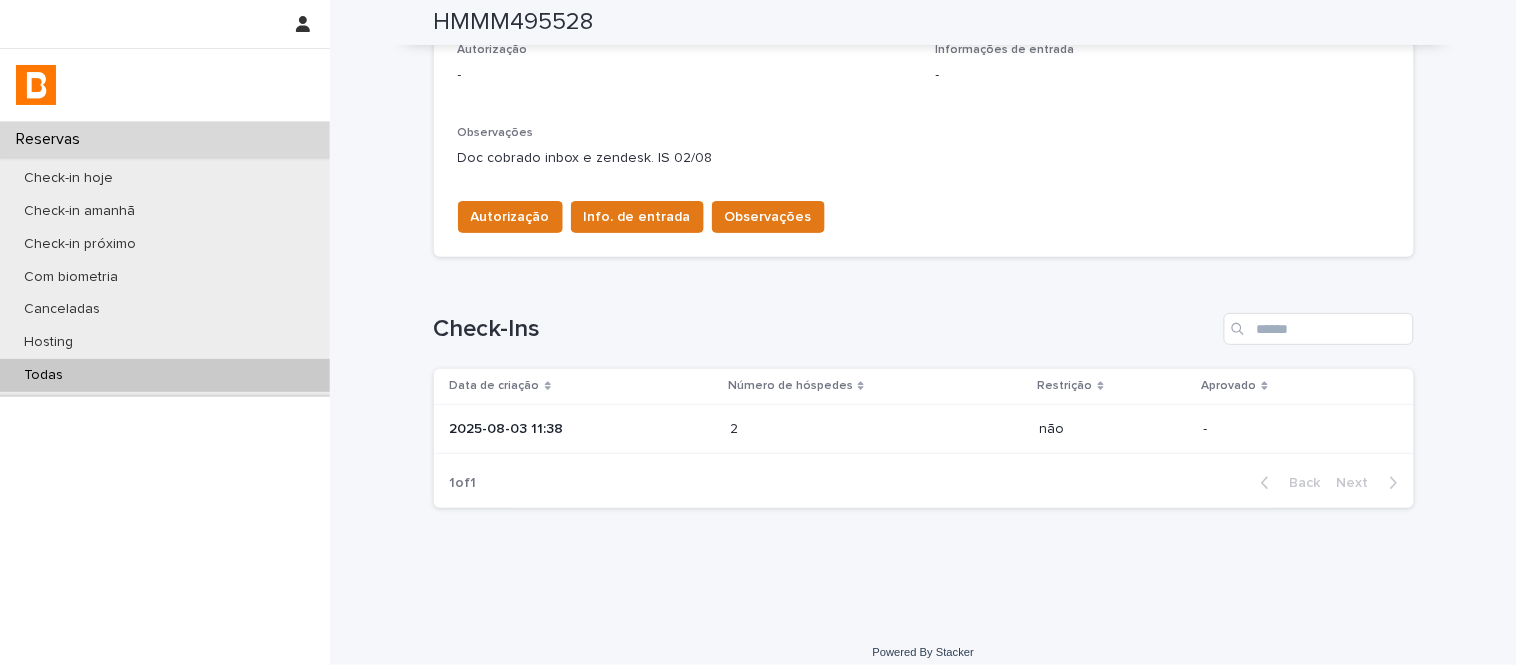 scroll, scrollTop: 598, scrollLeft: 0, axis: vertical 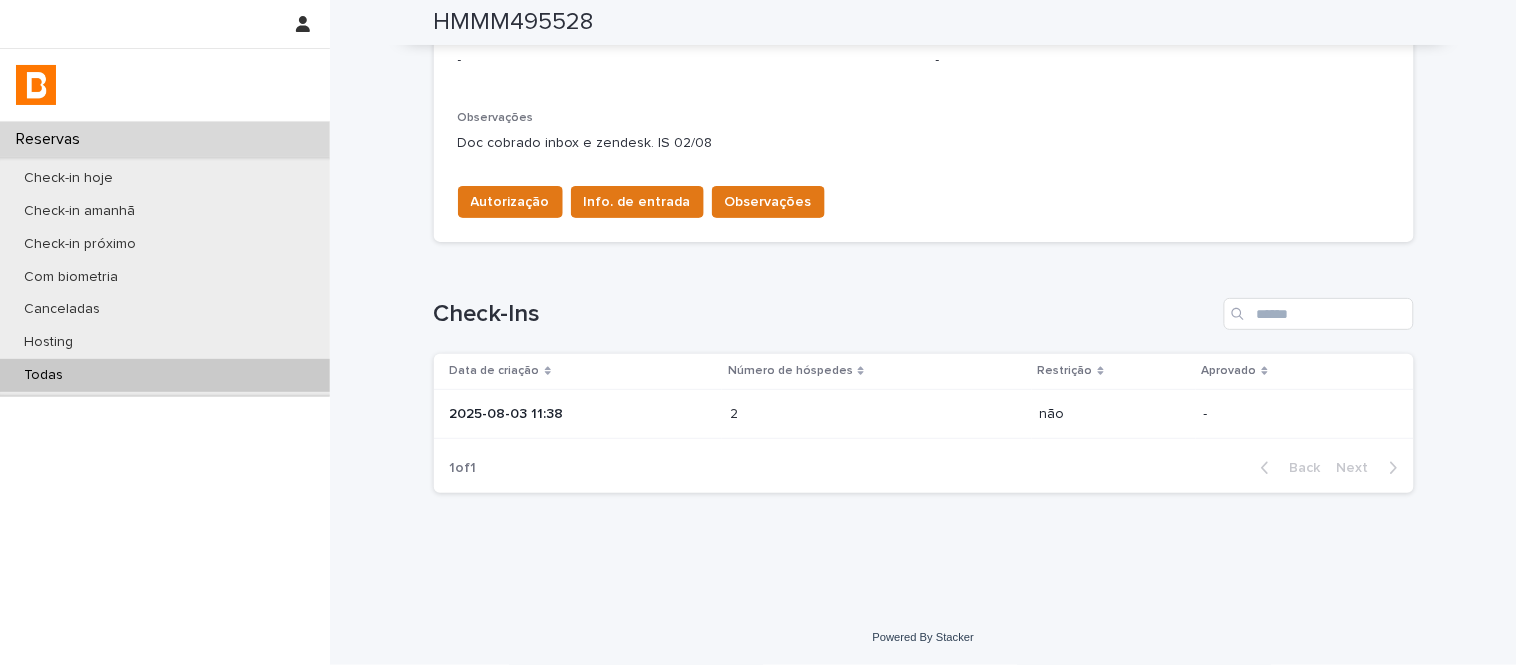 click on "Número de hóspedes" at bounding box center [790, 371] 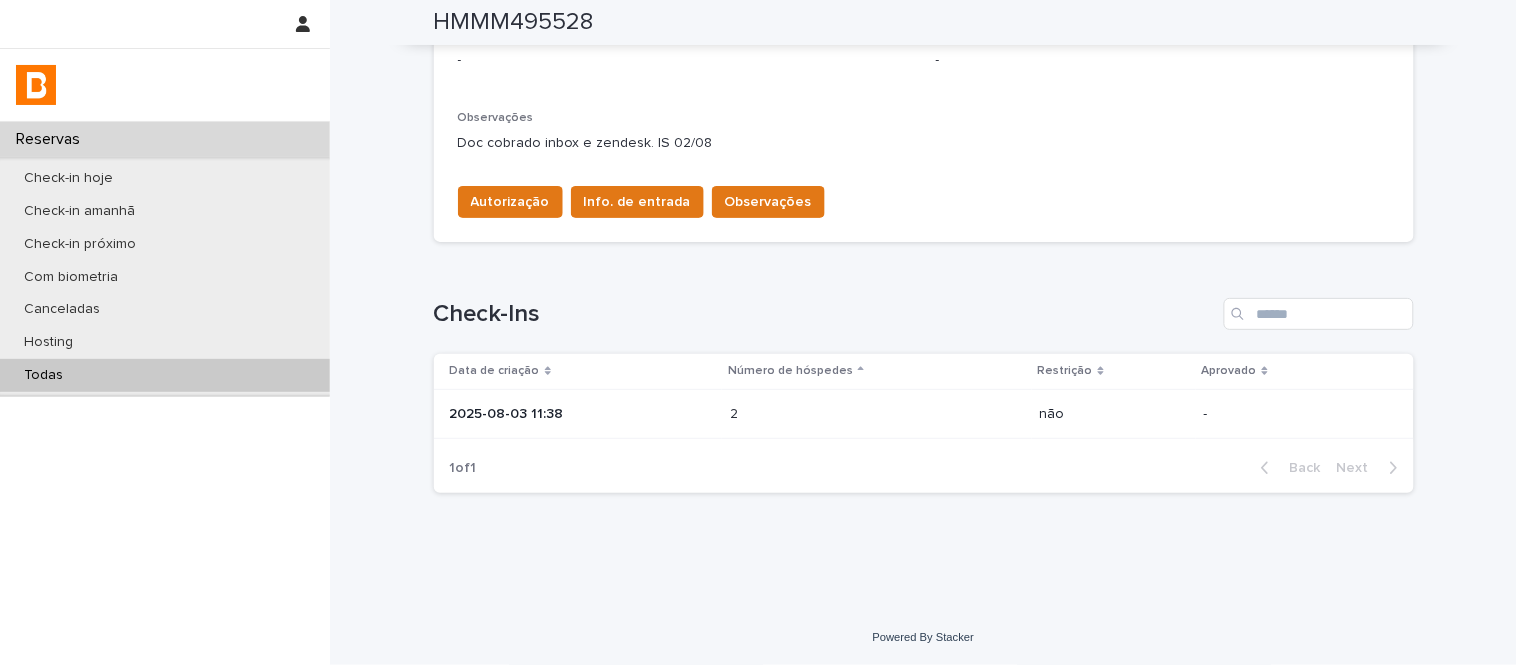 click at bounding box center [817, 414] 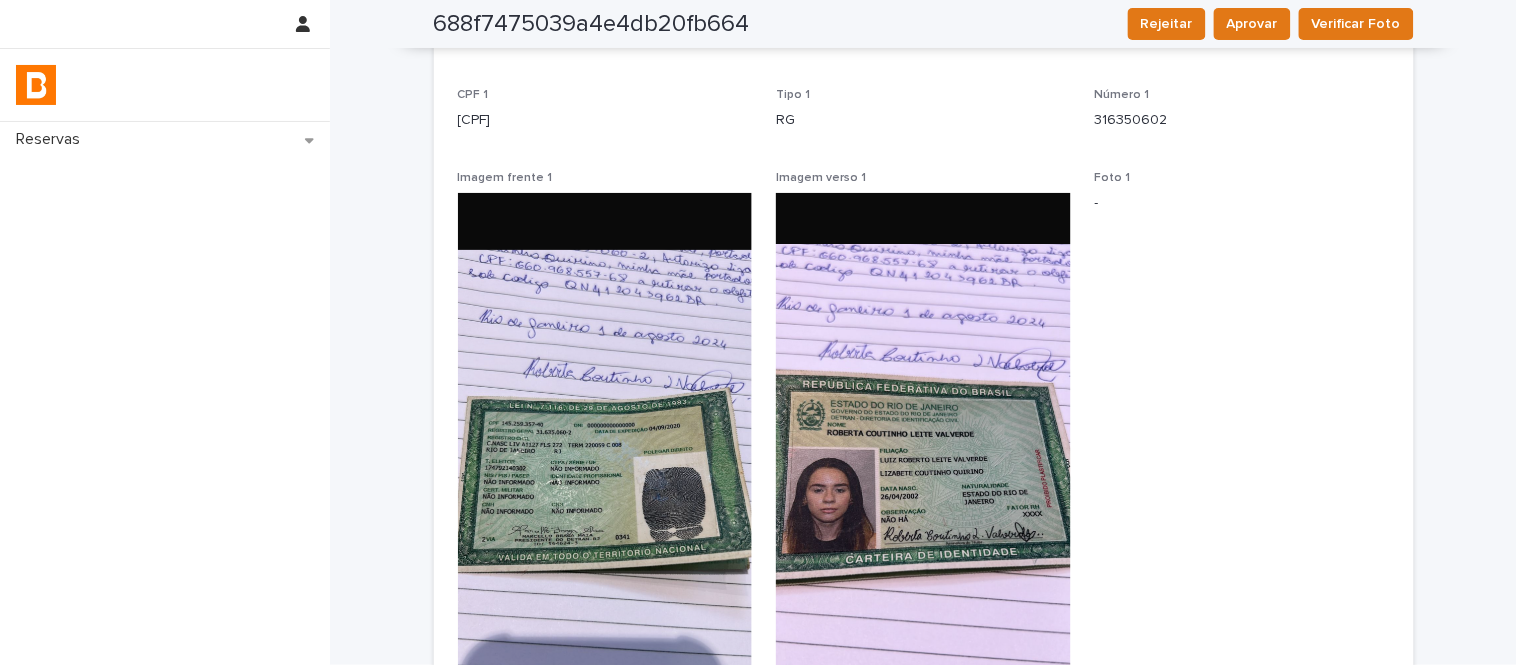 scroll, scrollTop: 333, scrollLeft: 0, axis: vertical 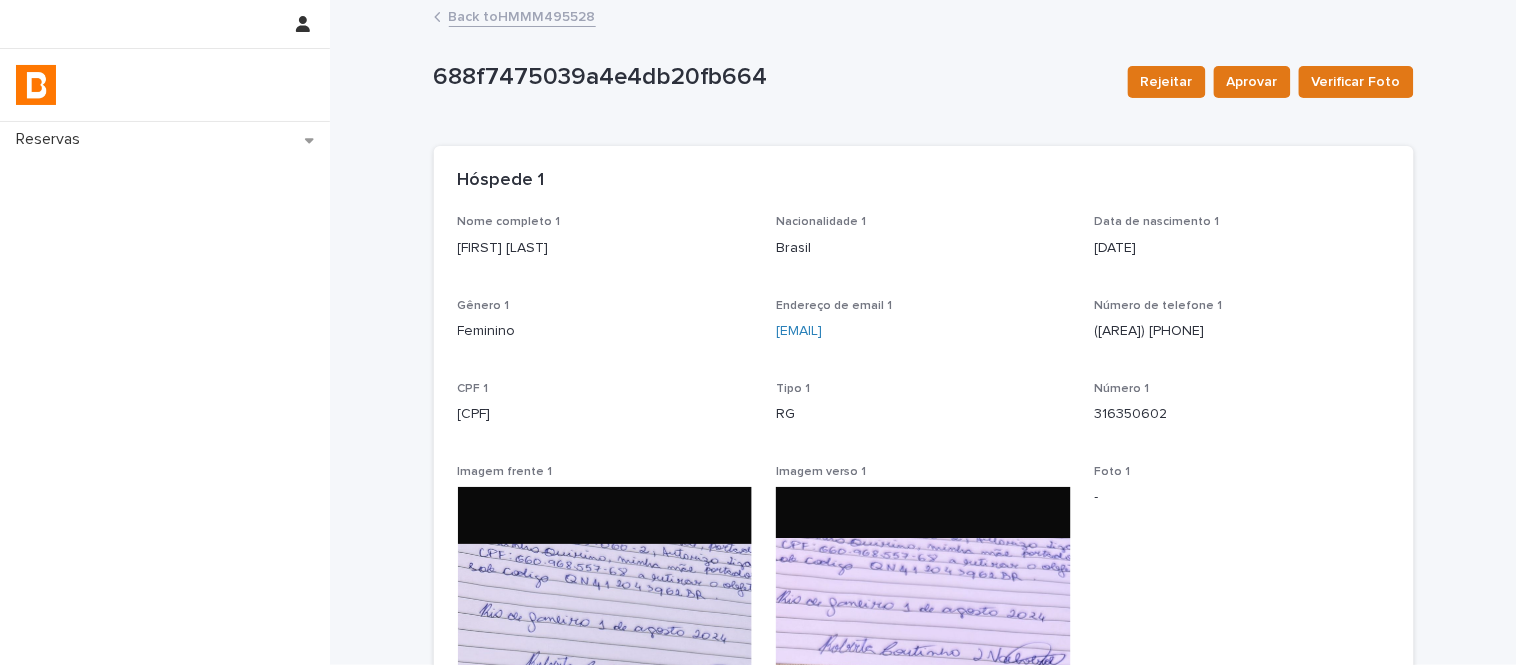 click on "Back to  HMMM495528" at bounding box center (522, 15) 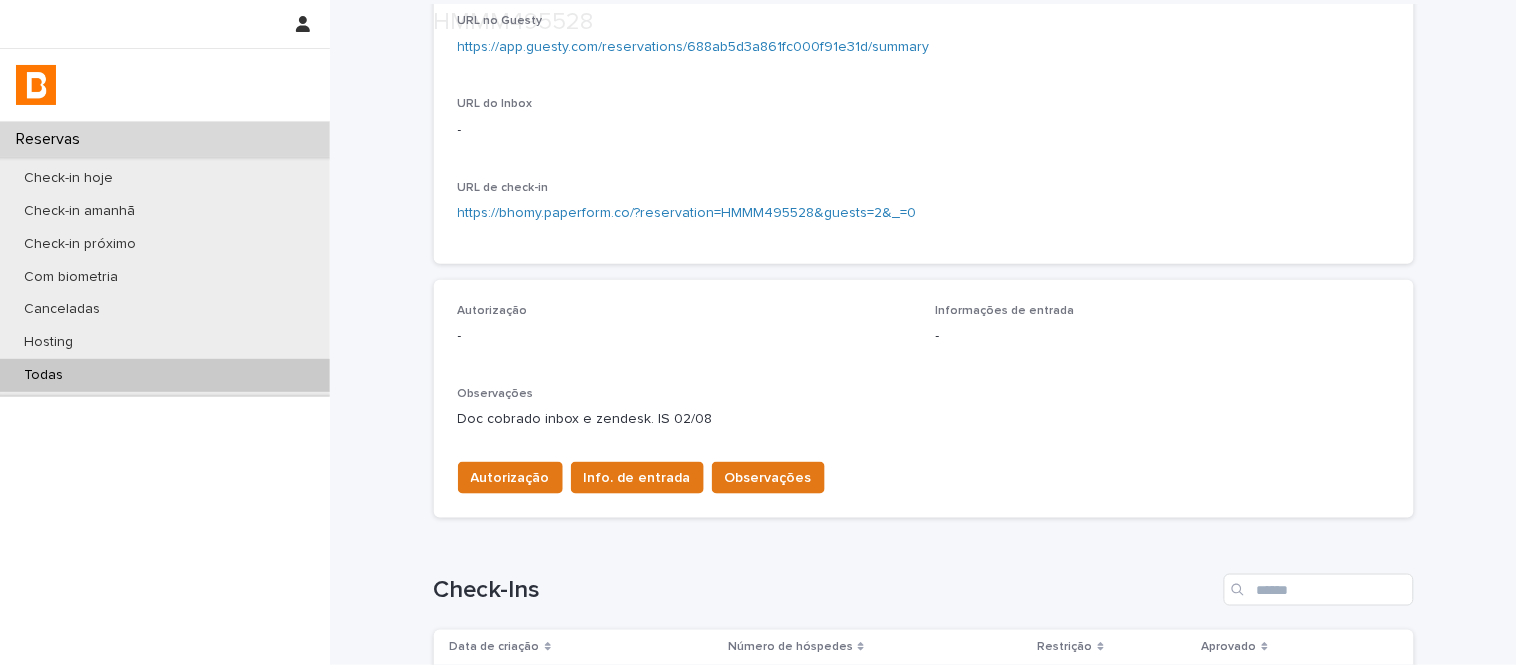 scroll, scrollTop: 333, scrollLeft: 0, axis: vertical 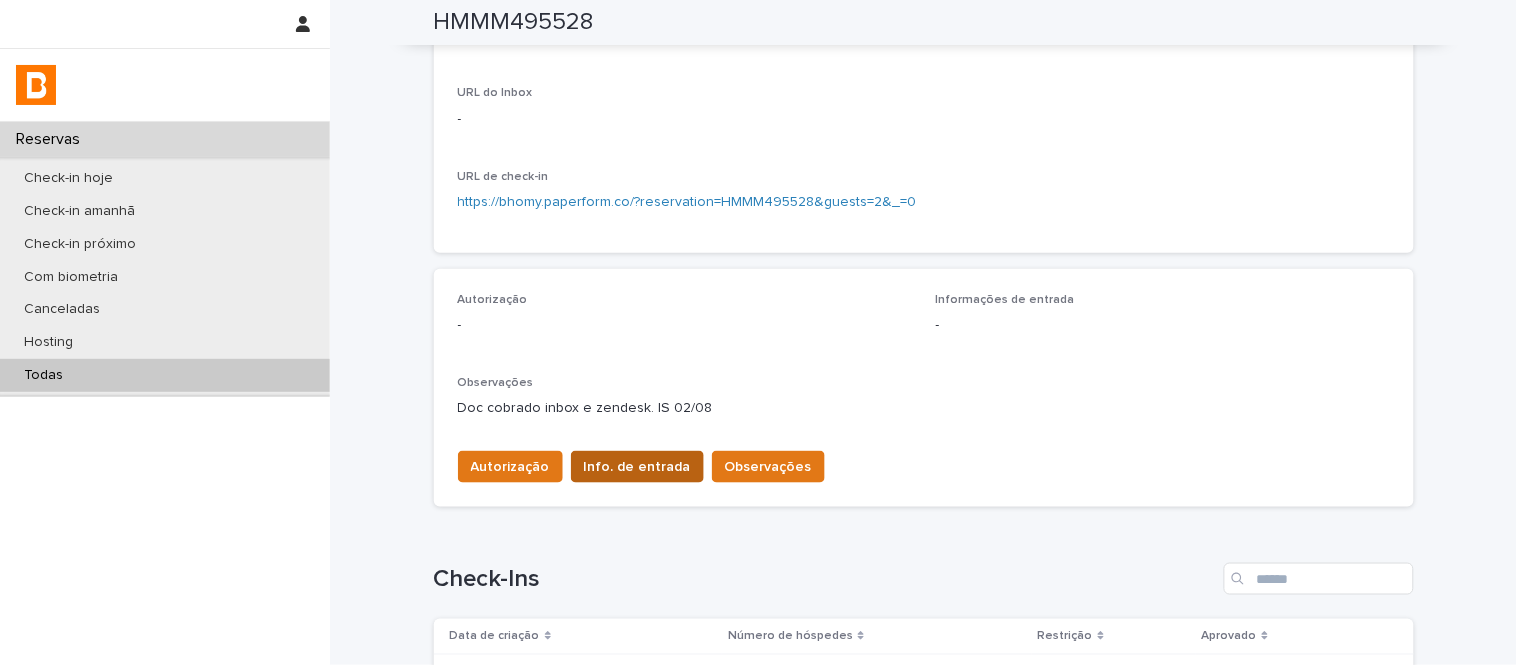 click on "Info. de entrada" at bounding box center (637, 467) 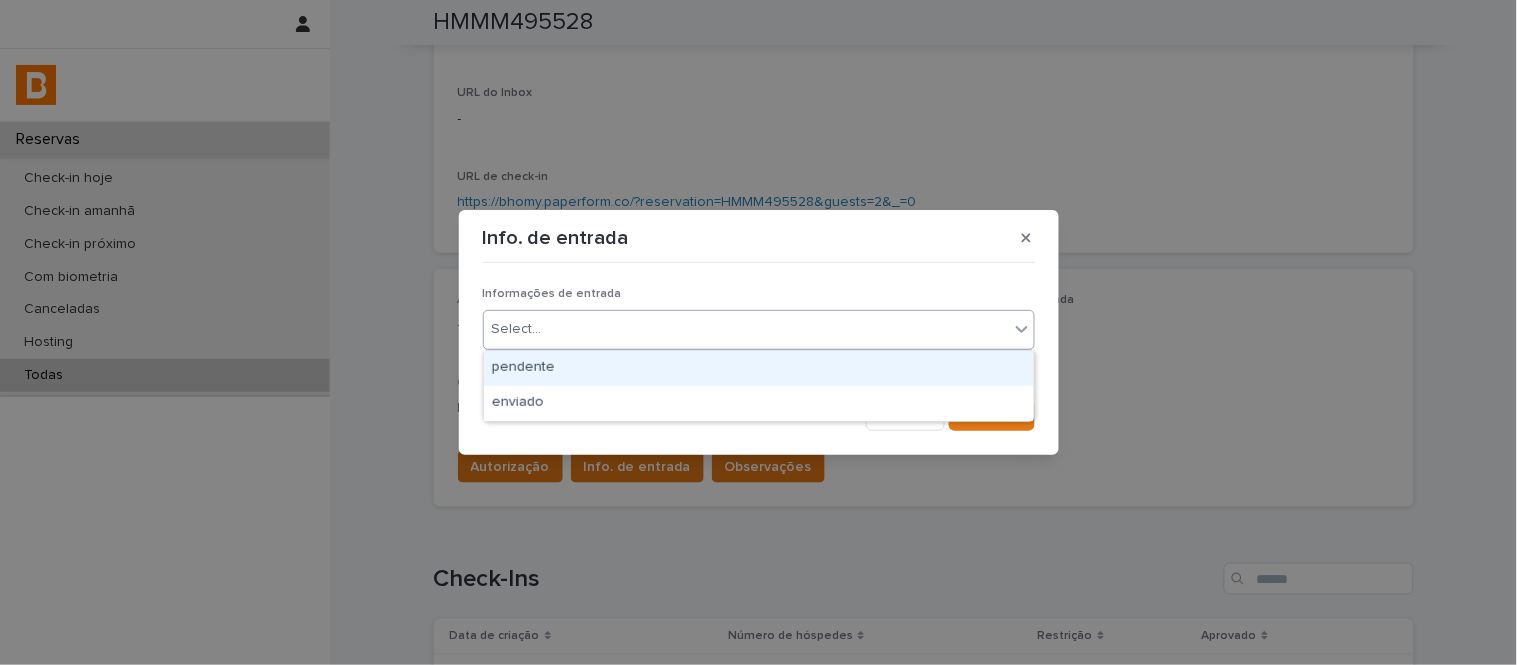 drag, startPoint x: 660, startPoint y: 335, endPoint x: 675, endPoint y: 377, distance: 44.598206 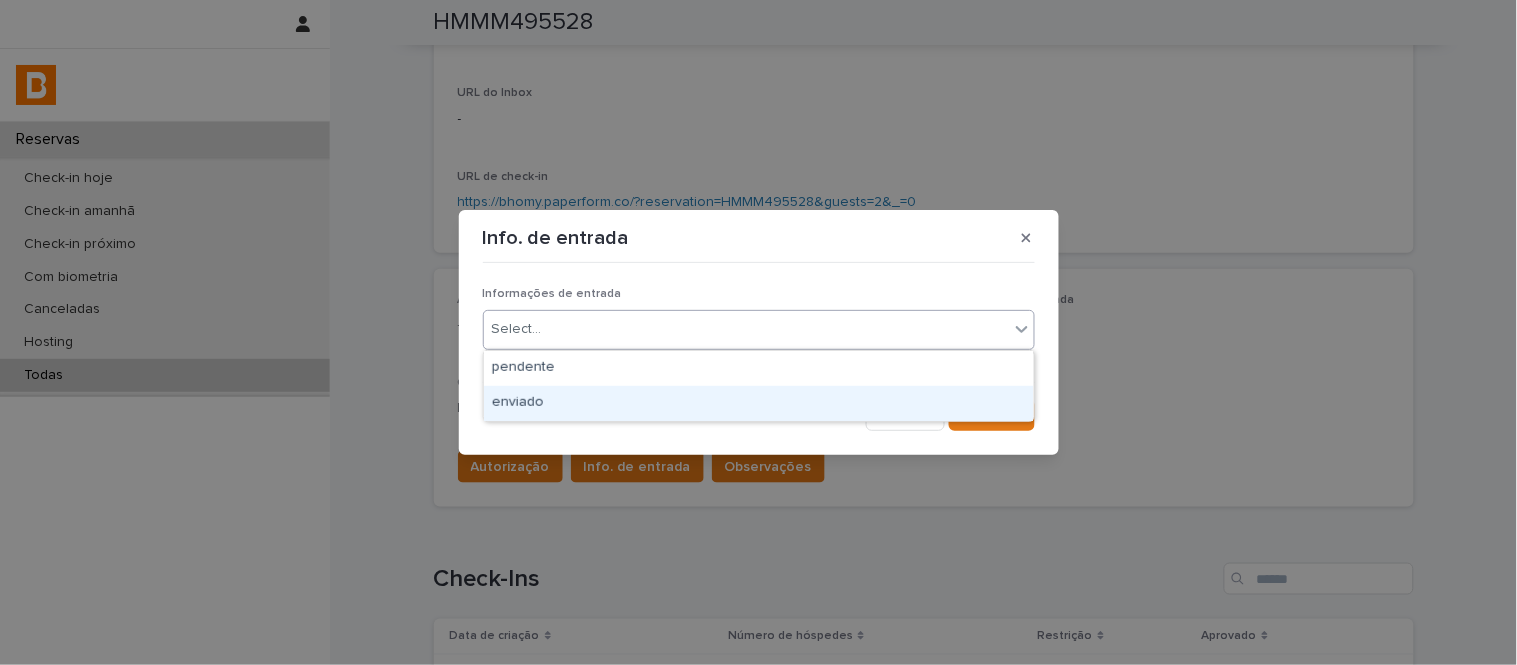 click on "enviado" at bounding box center [759, 403] 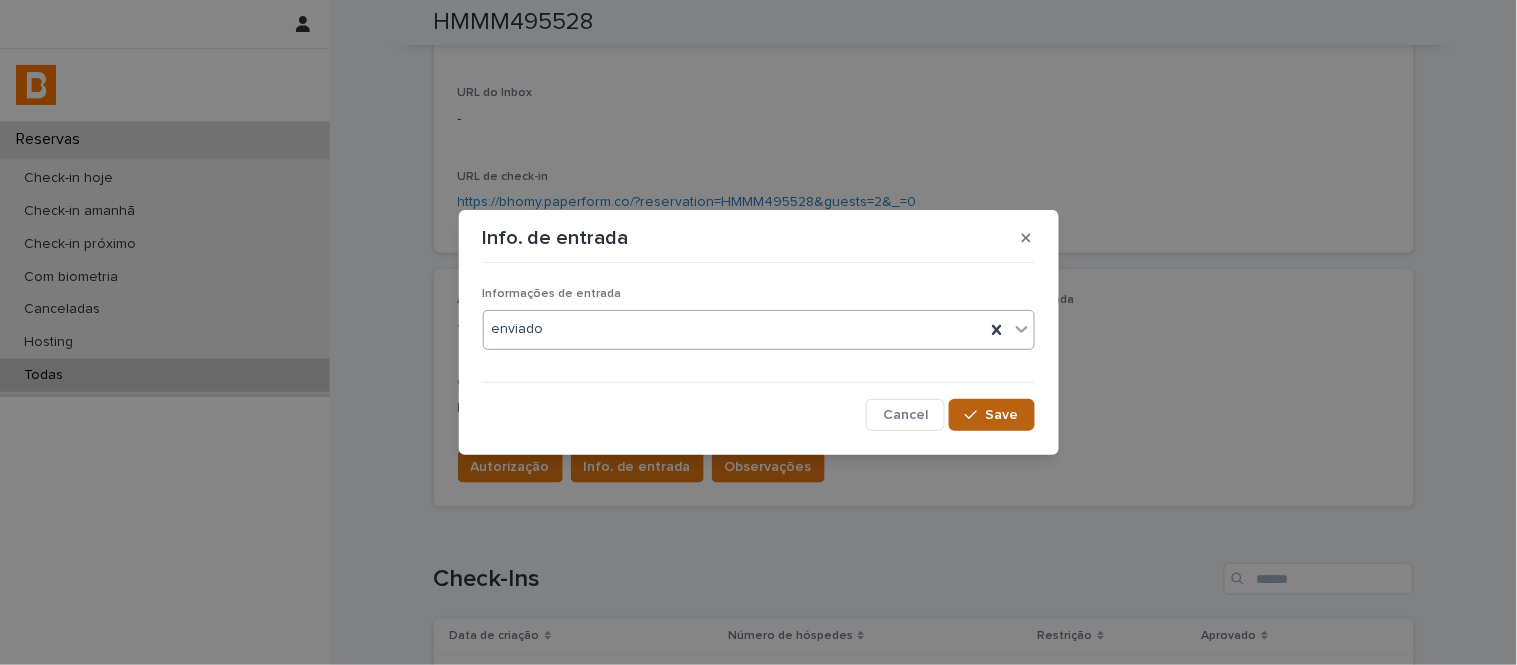 click 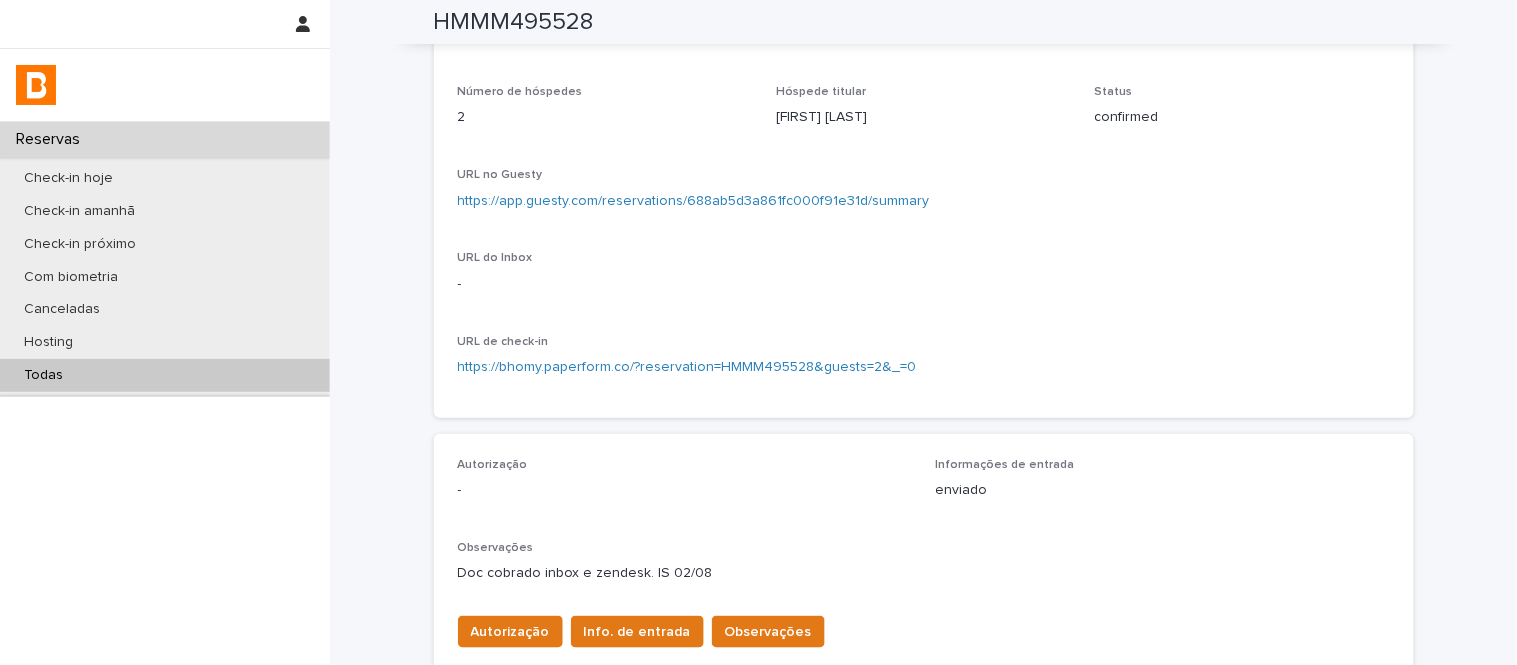 scroll, scrollTop: 0, scrollLeft: 0, axis: both 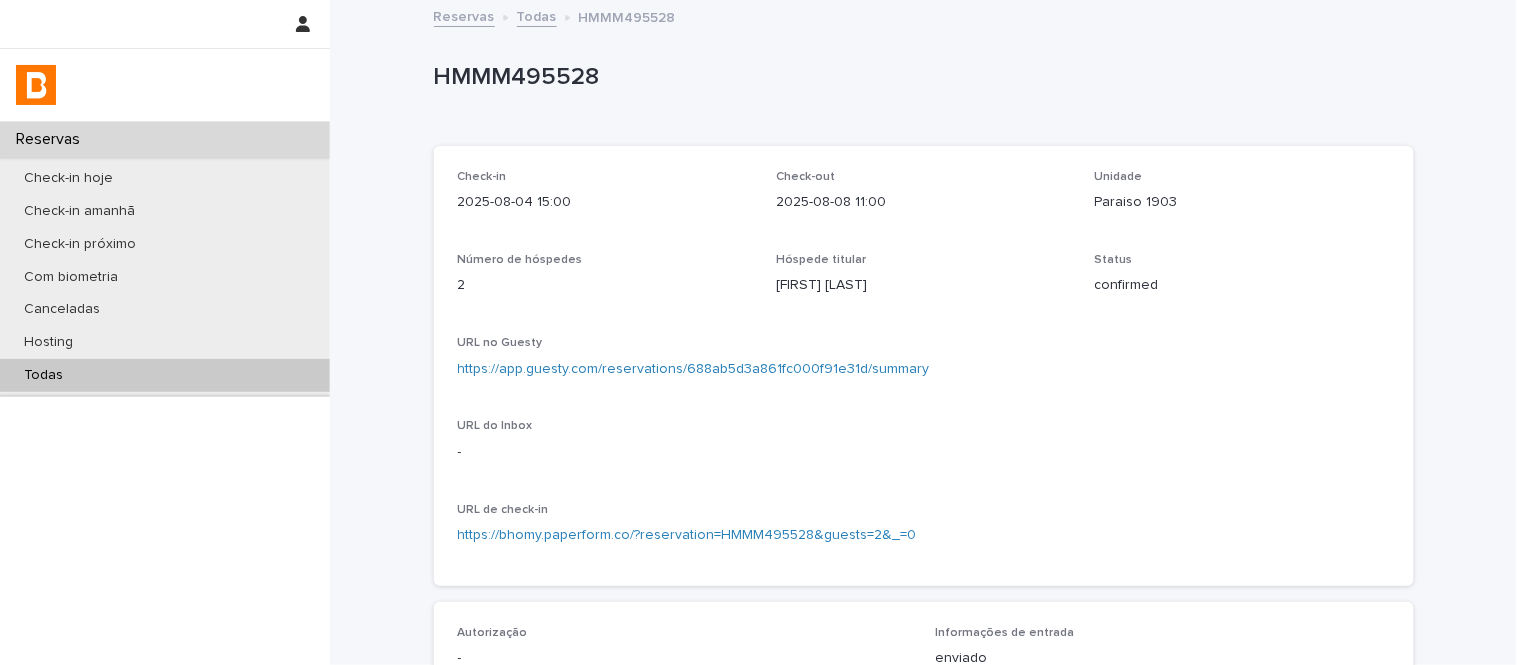 click on "Todas" at bounding box center [165, 375] 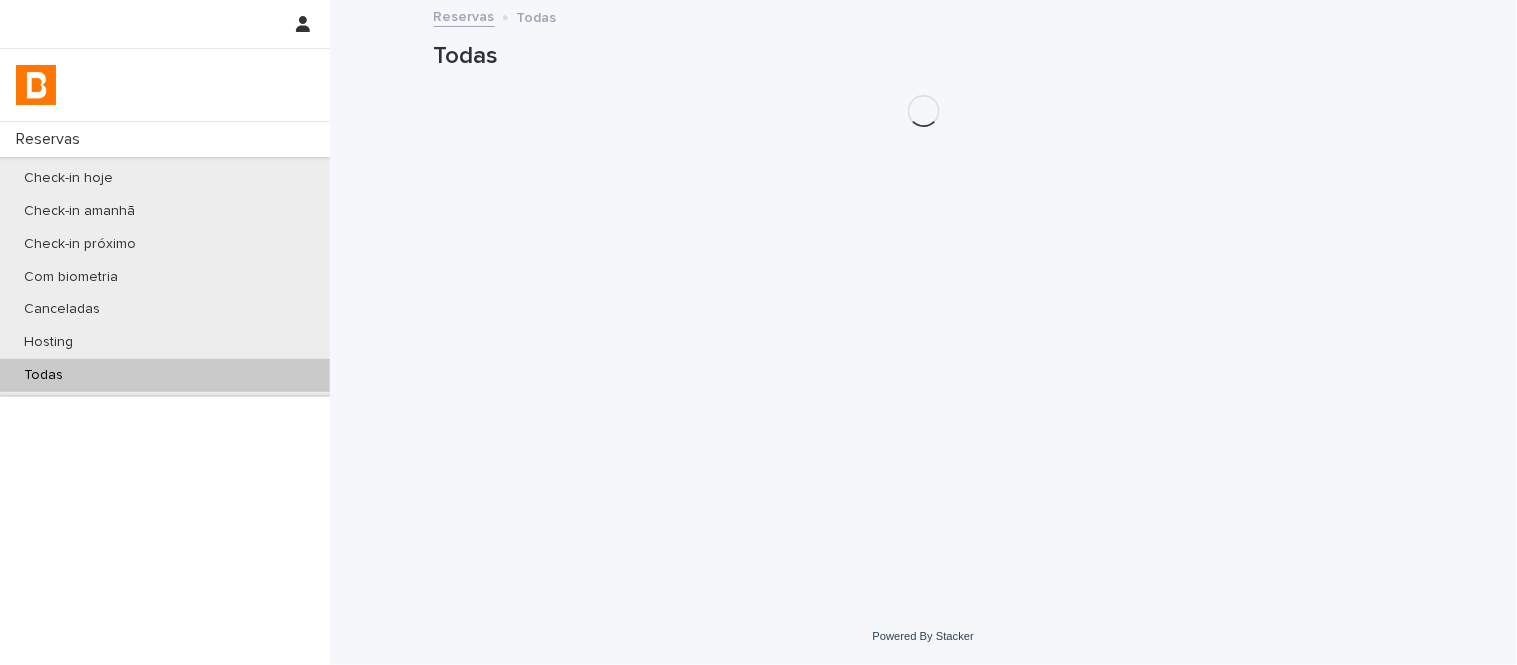 click on "Todas" at bounding box center [924, 56] 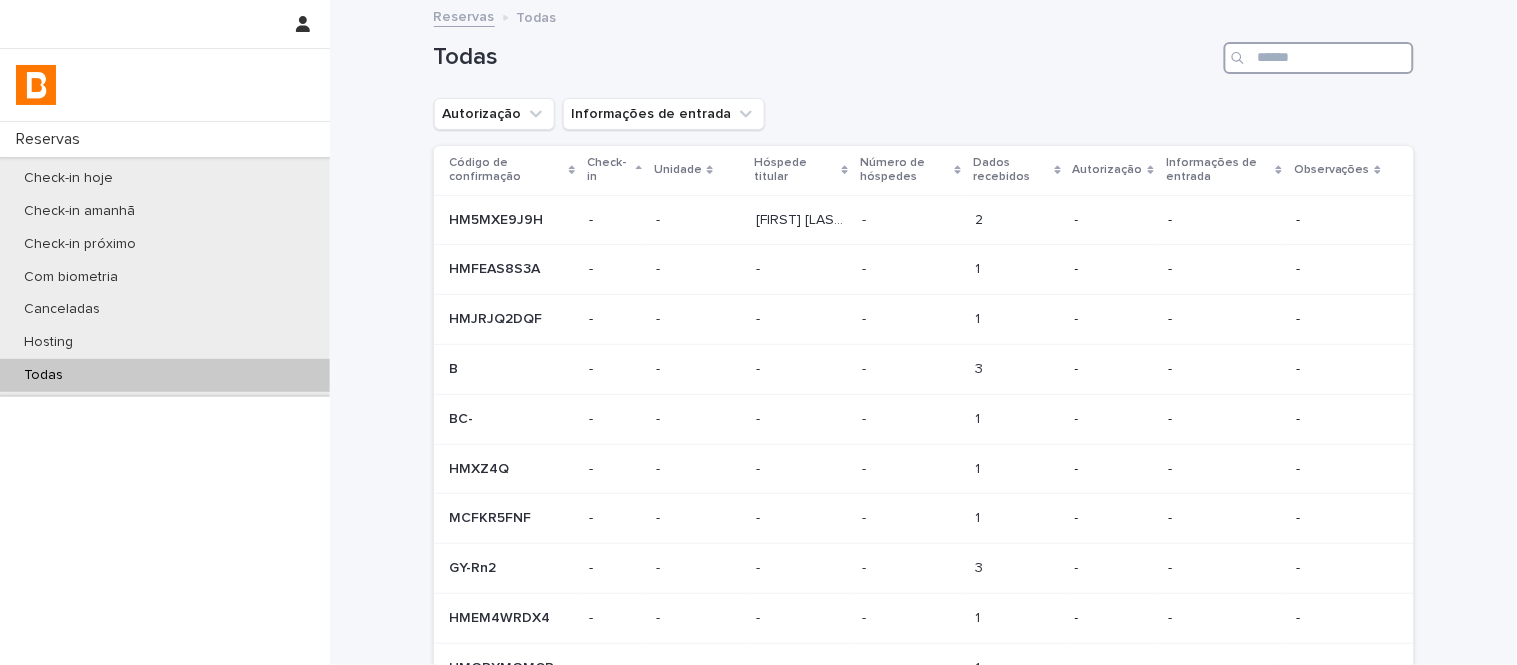 click at bounding box center (1319, 58) 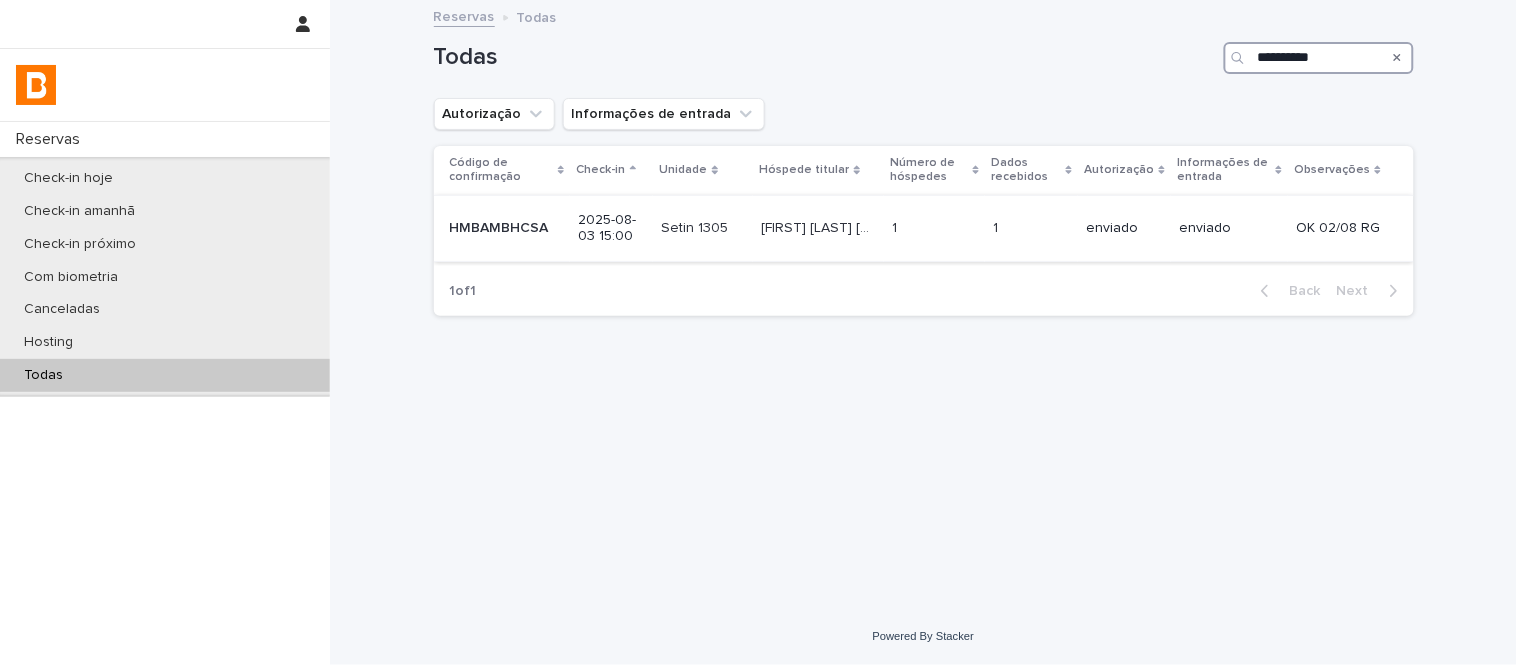 type on "**********" 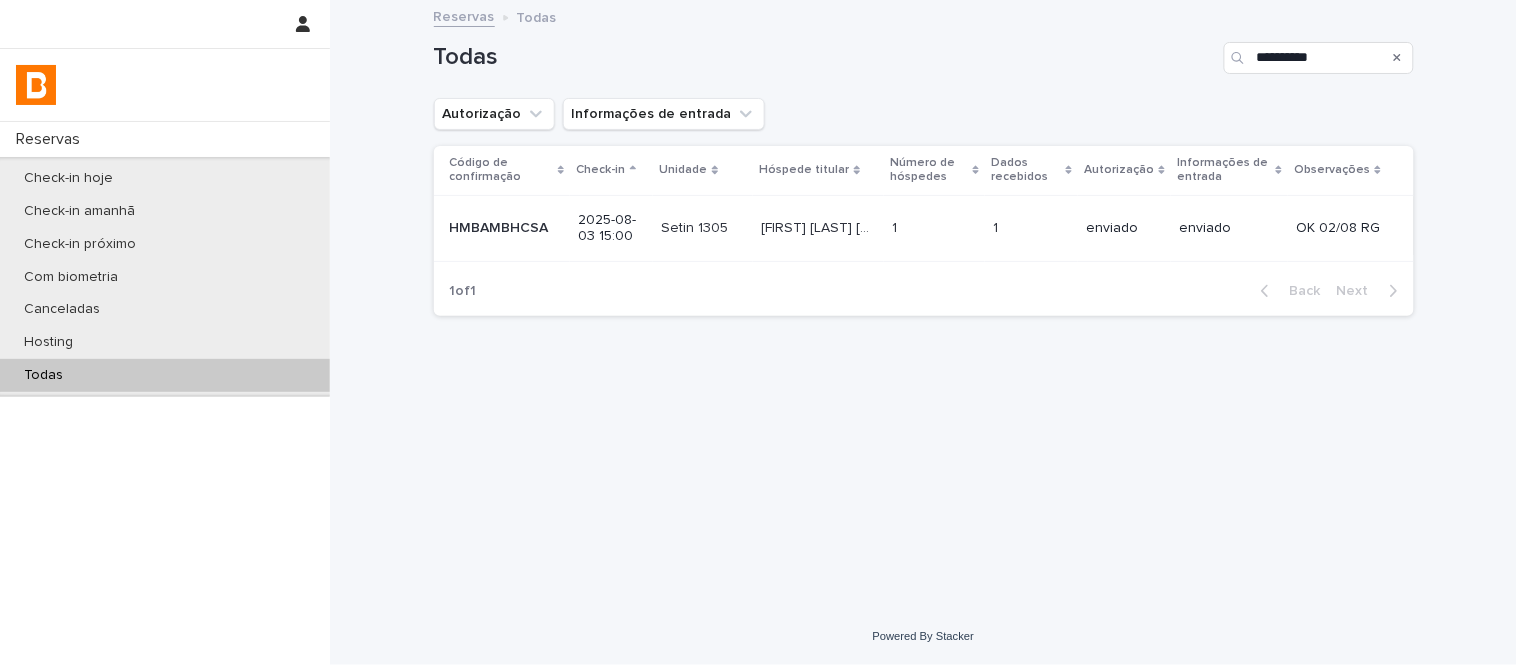 click on "[FIRST] [LAST] [LAST] [LAST]" at bounding box center [820, 226] 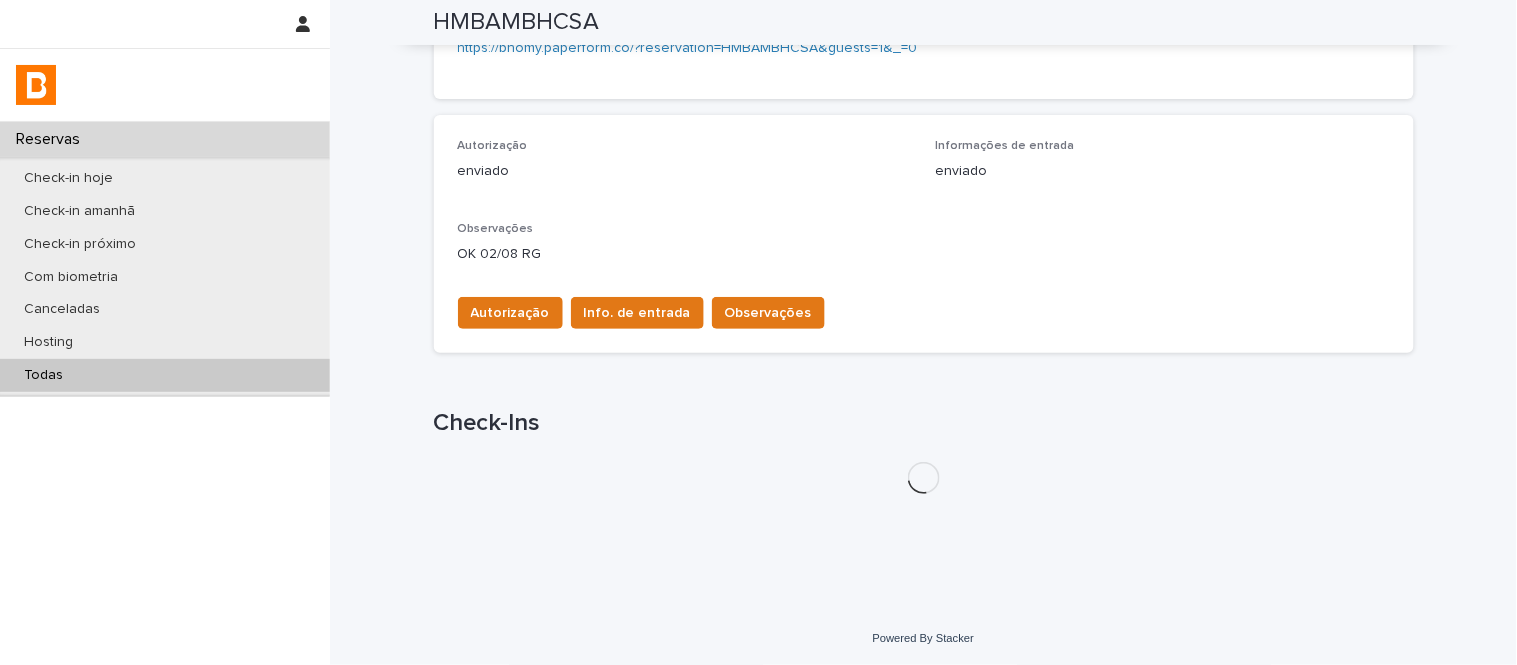 scroll, scrollTop: 542, scrollLeft: 0, axis: vertical 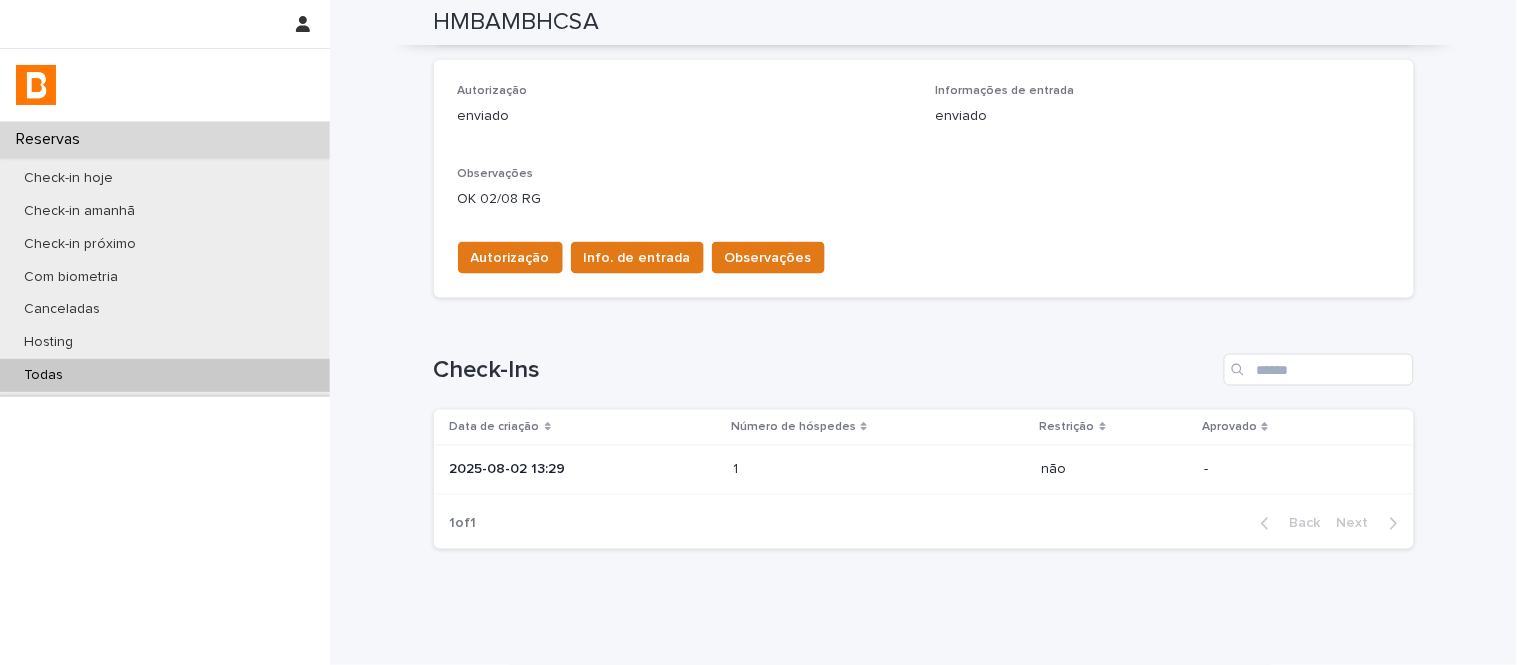 click at bounding box center (820, 470) 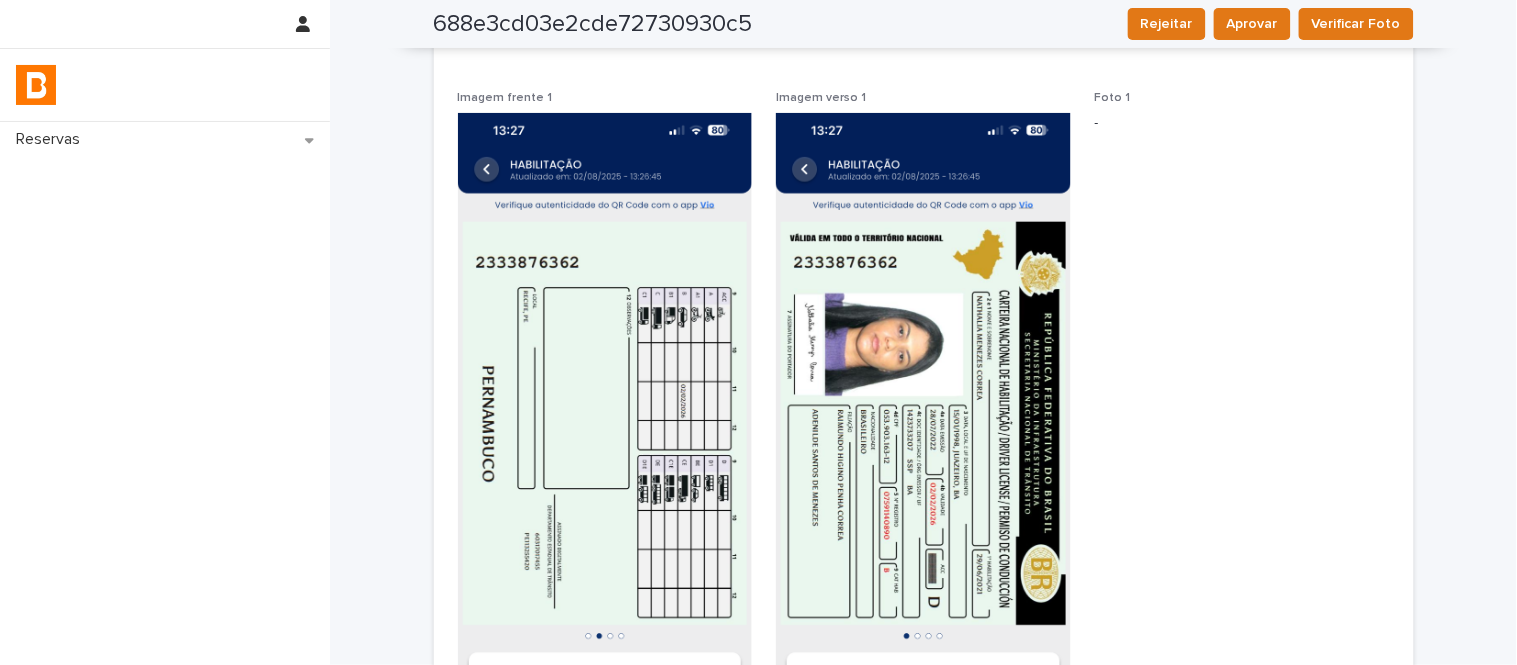 scroll, scrollTop: 336, scrollLeft: 0, axis: vertical 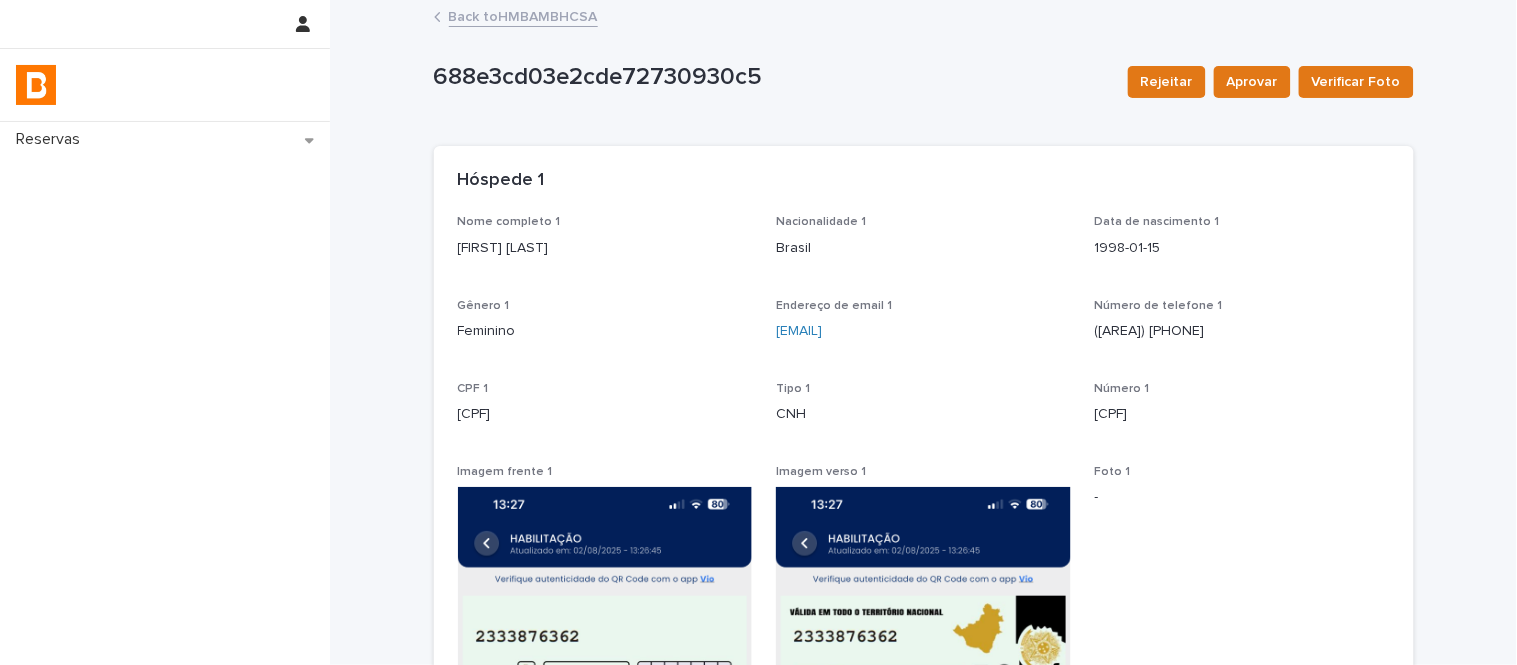 click on "Back to  HMBAMBHCSA" at bounding box center [523, 15] 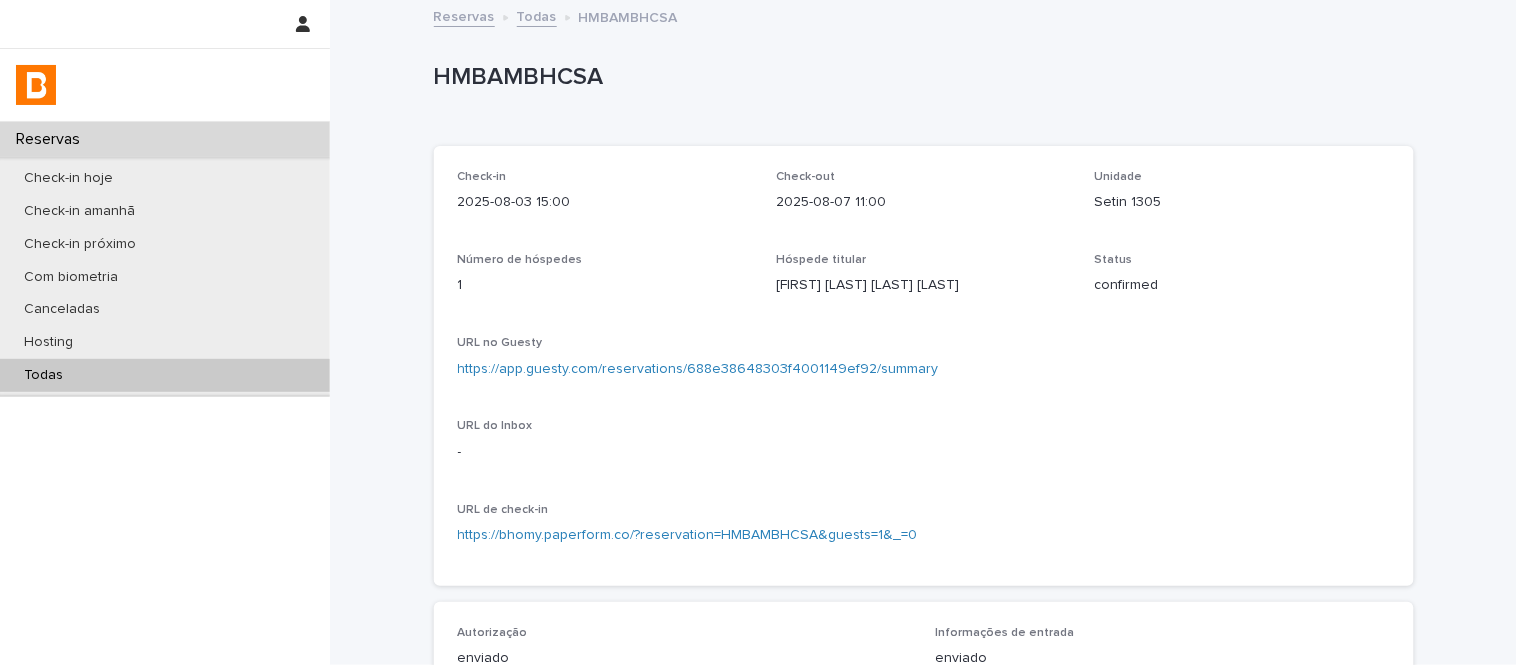 click on "Todas" at bounding box center (165, 375) 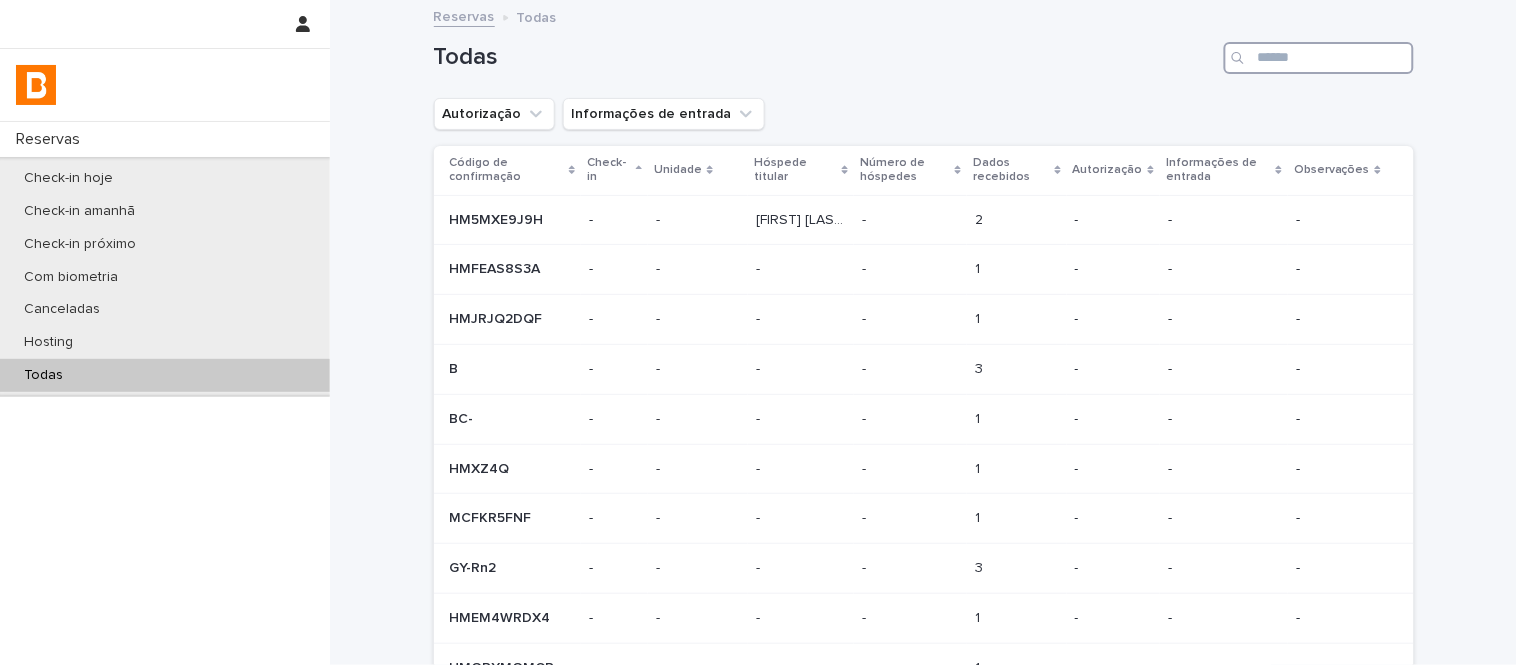 click at bounding box center [1319, 58] 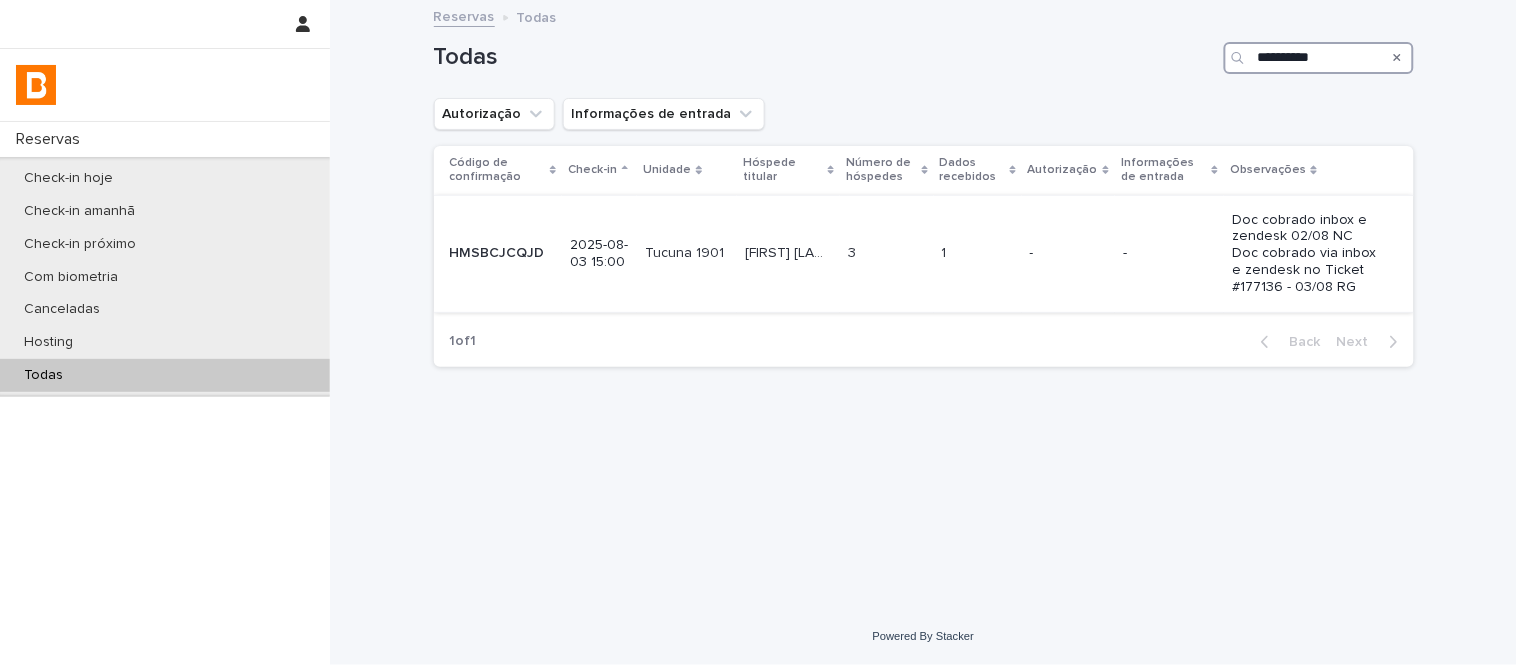 type on "**********" 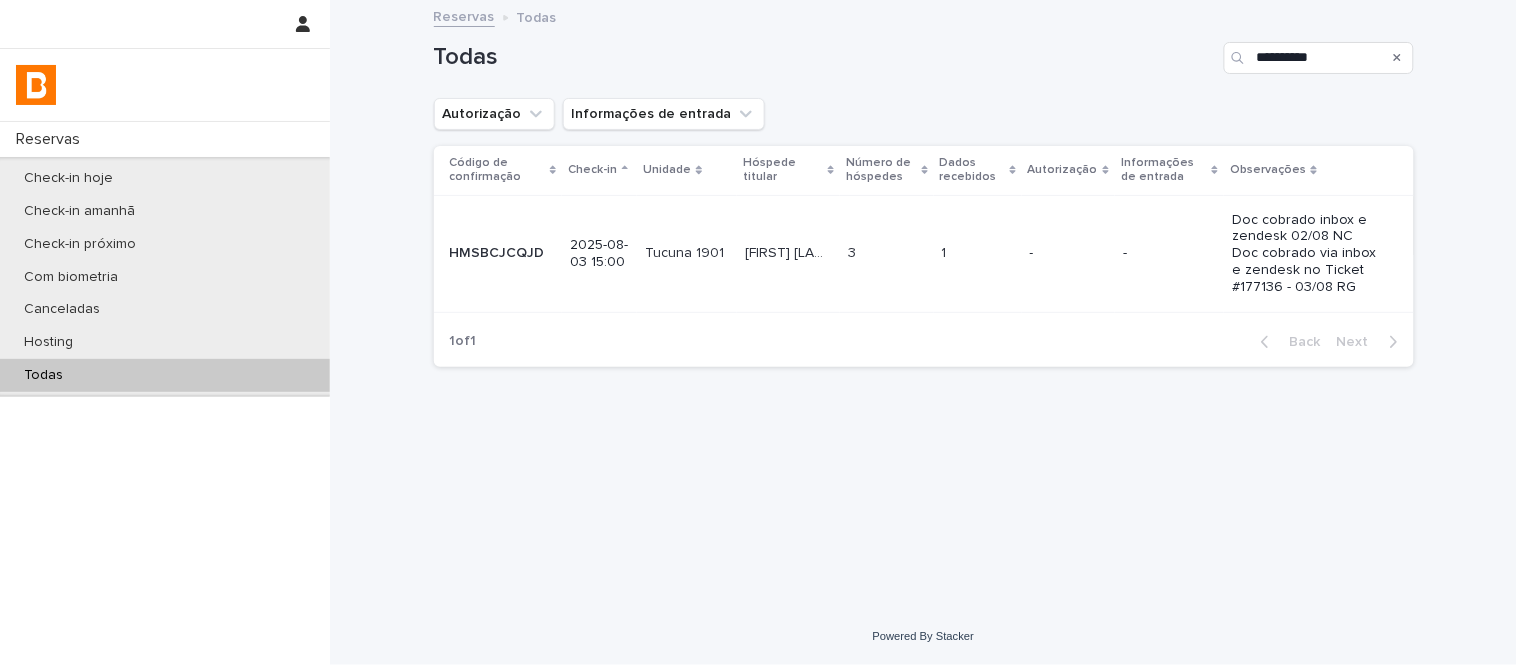 click on "-" at bounding box center [1068, 253] 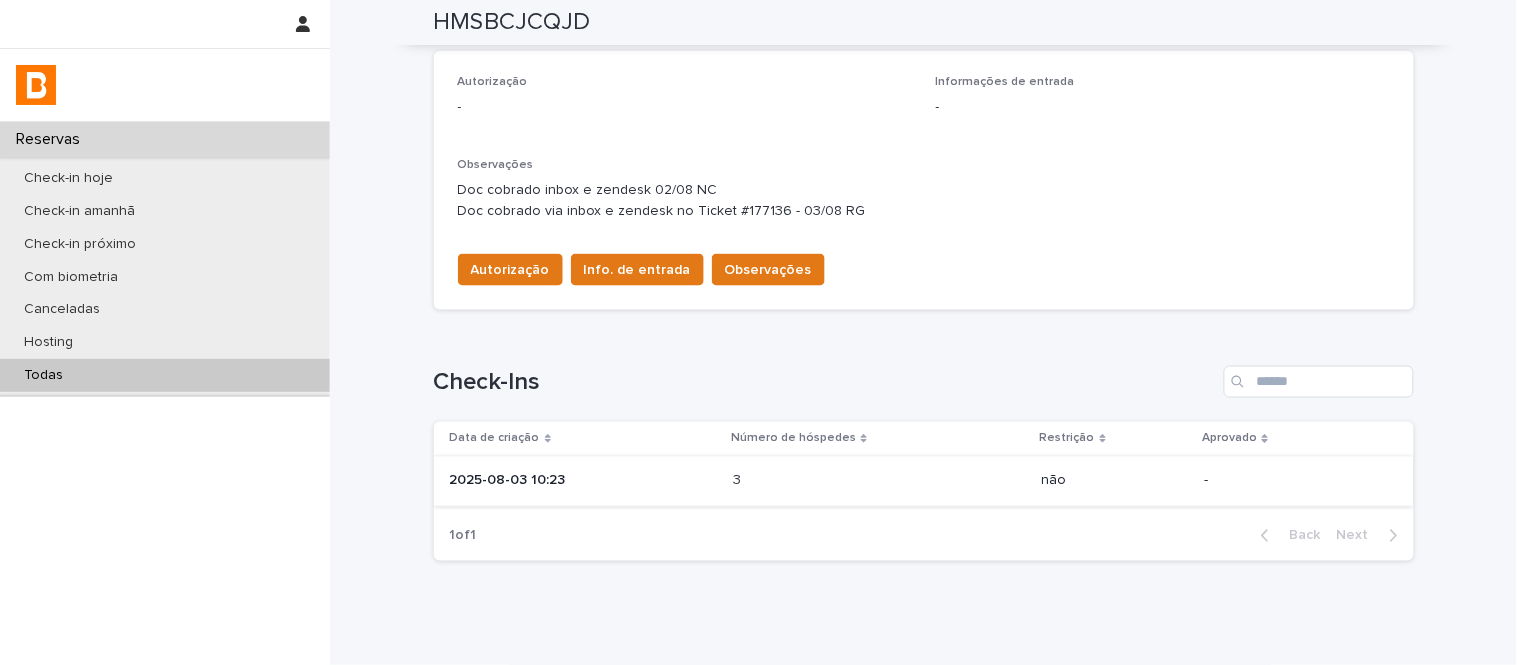 scroll, scrollTop: 555, scrollLeft: 0, axis: vertical 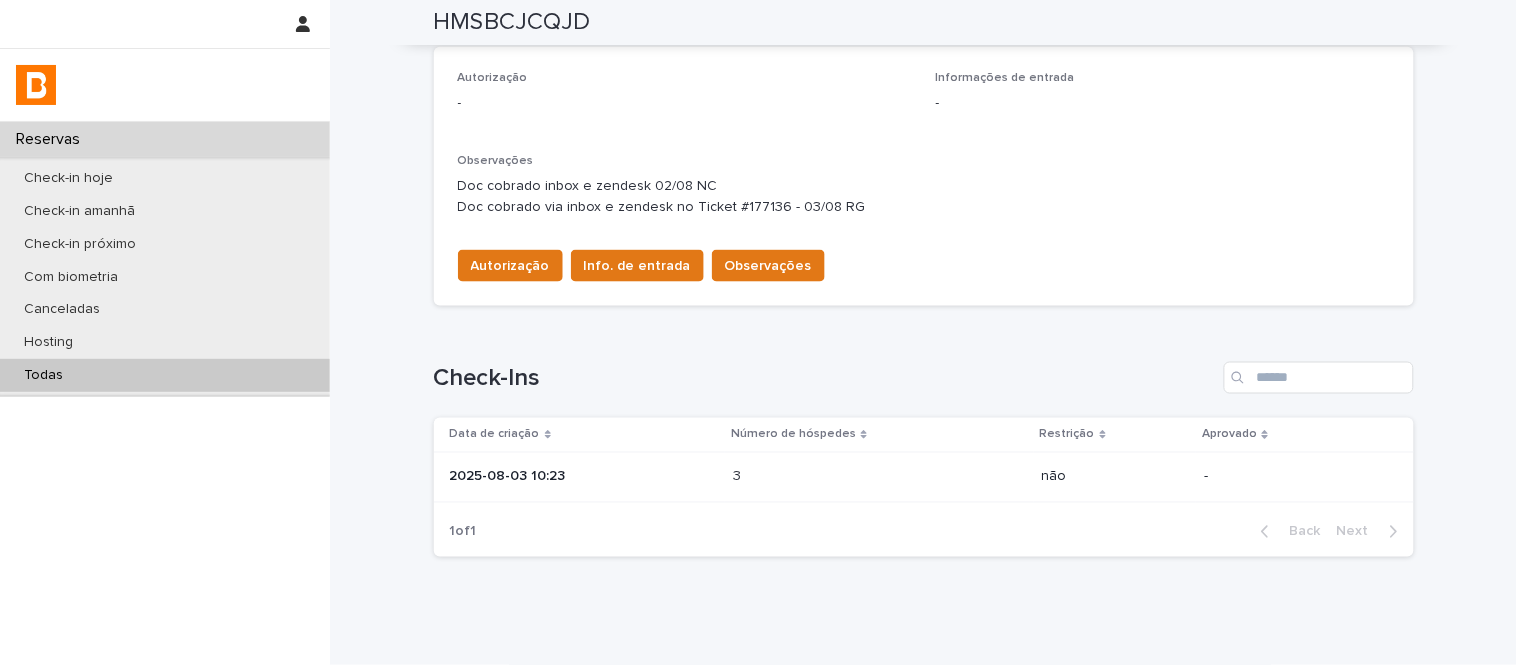 click on "3 3" at bounding box center (879, 478) 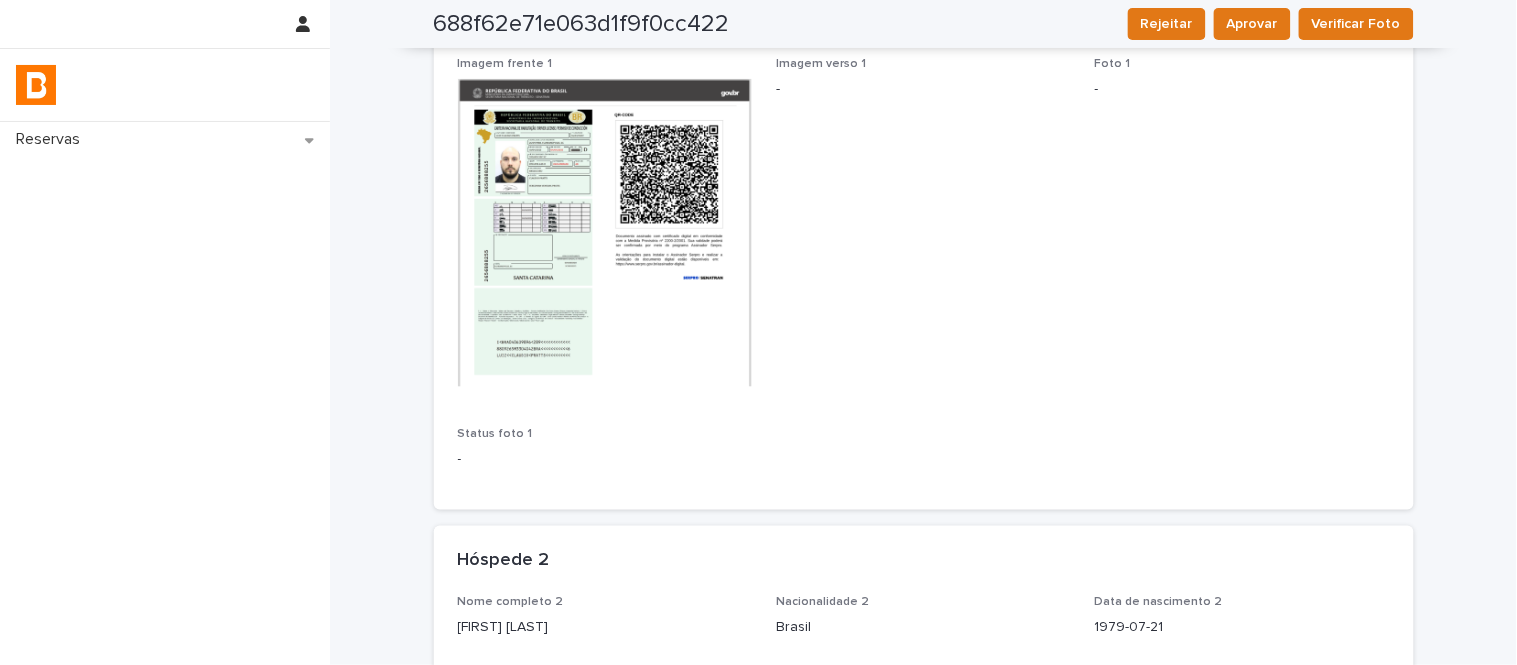 scroll, scrollTop: 262, scrollLeft: 0, axis: vertical 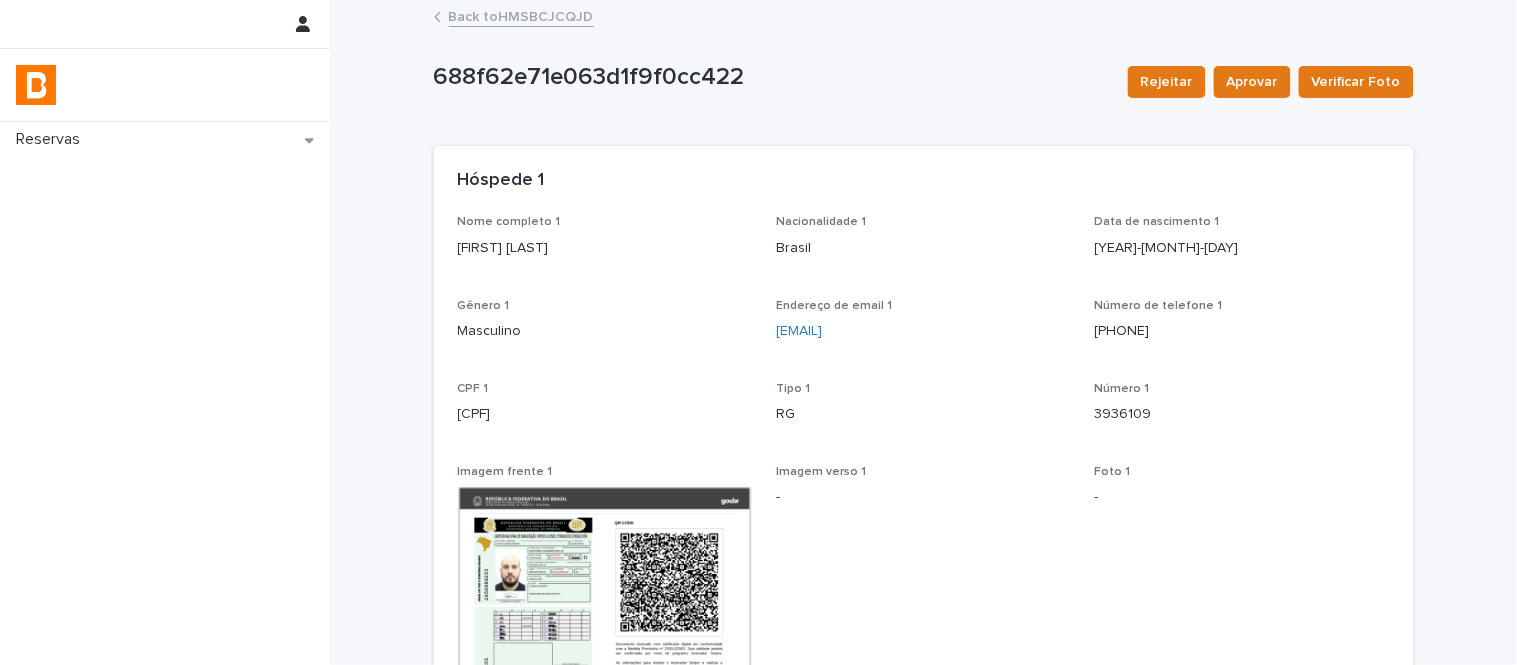click on "Back to  HMSBC যুক্তি" at bounding box center [521, 15] 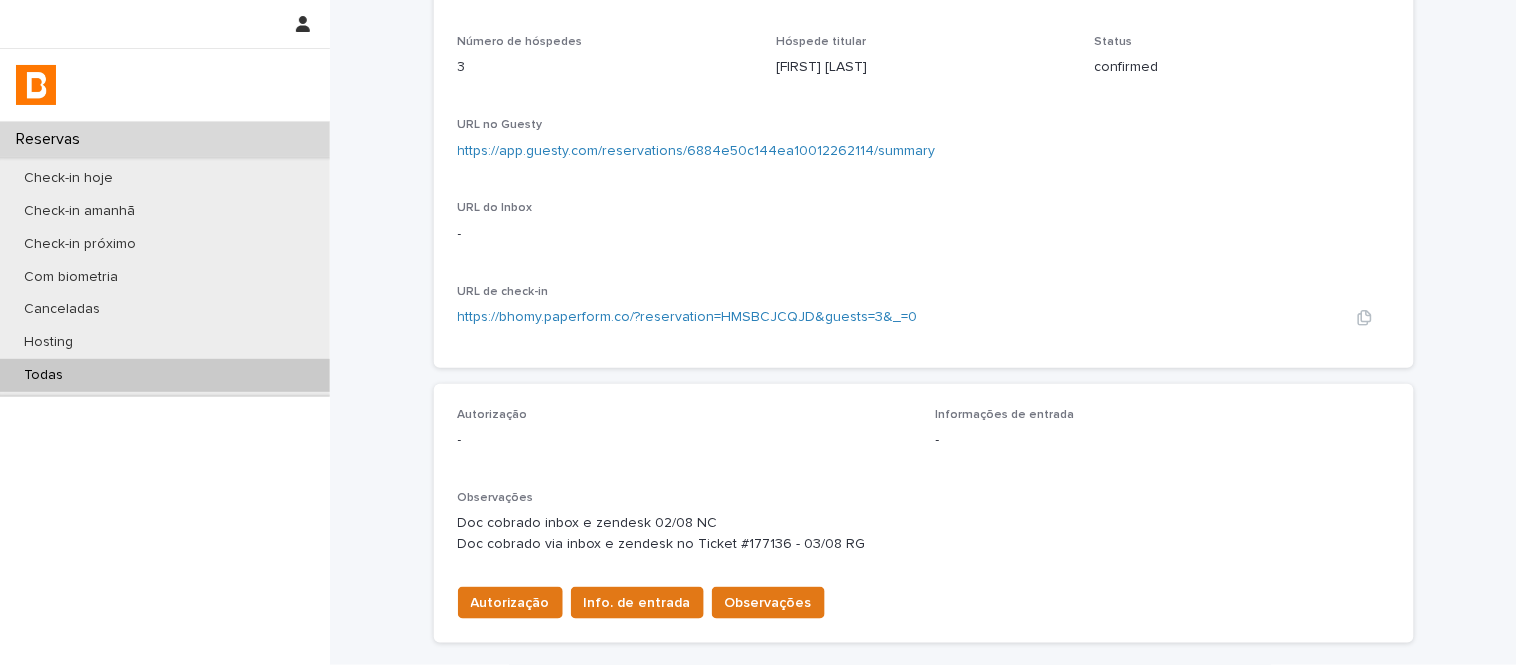 scroll, scrollTop: 222, scrollLeft: 0, axis: vertical 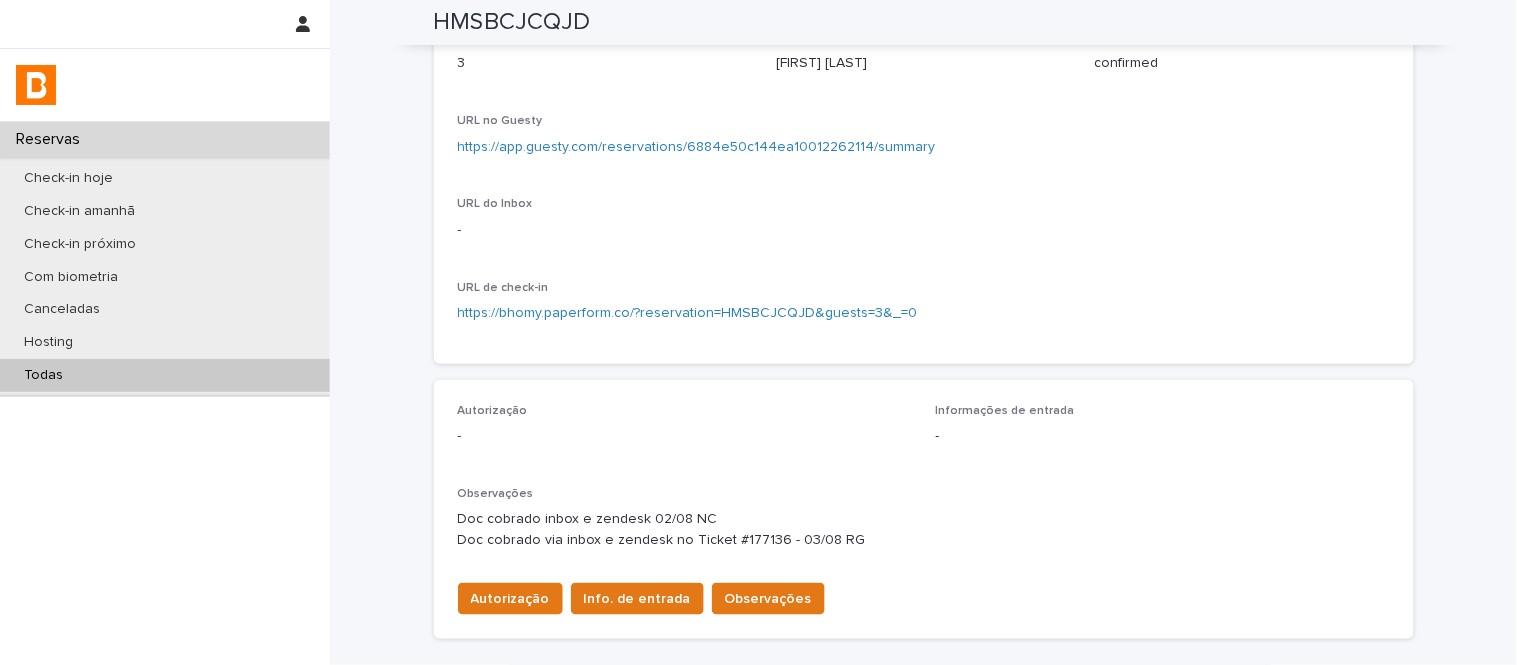 click on "Autorização Info. de entrada Observações" at bounding box center (924, 595) 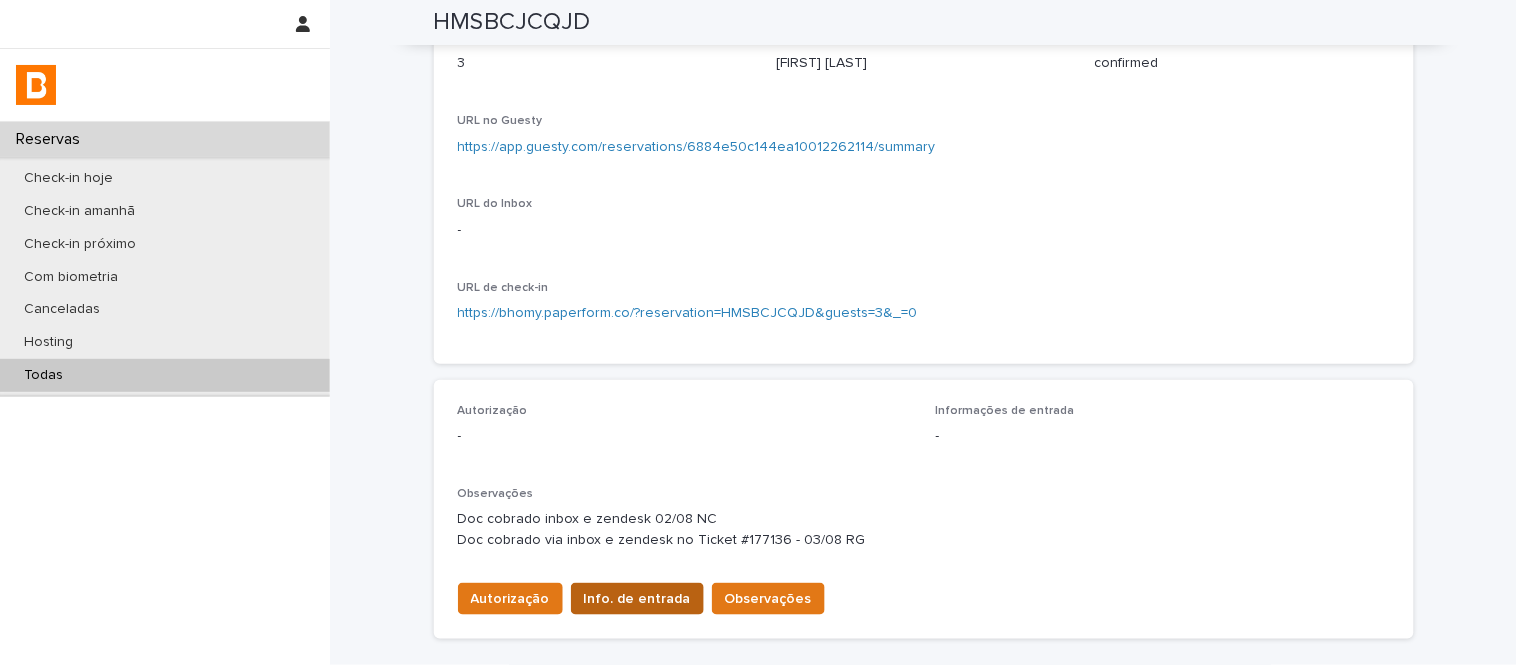click on "Info. de entrada" at bounding box center [637, 599] 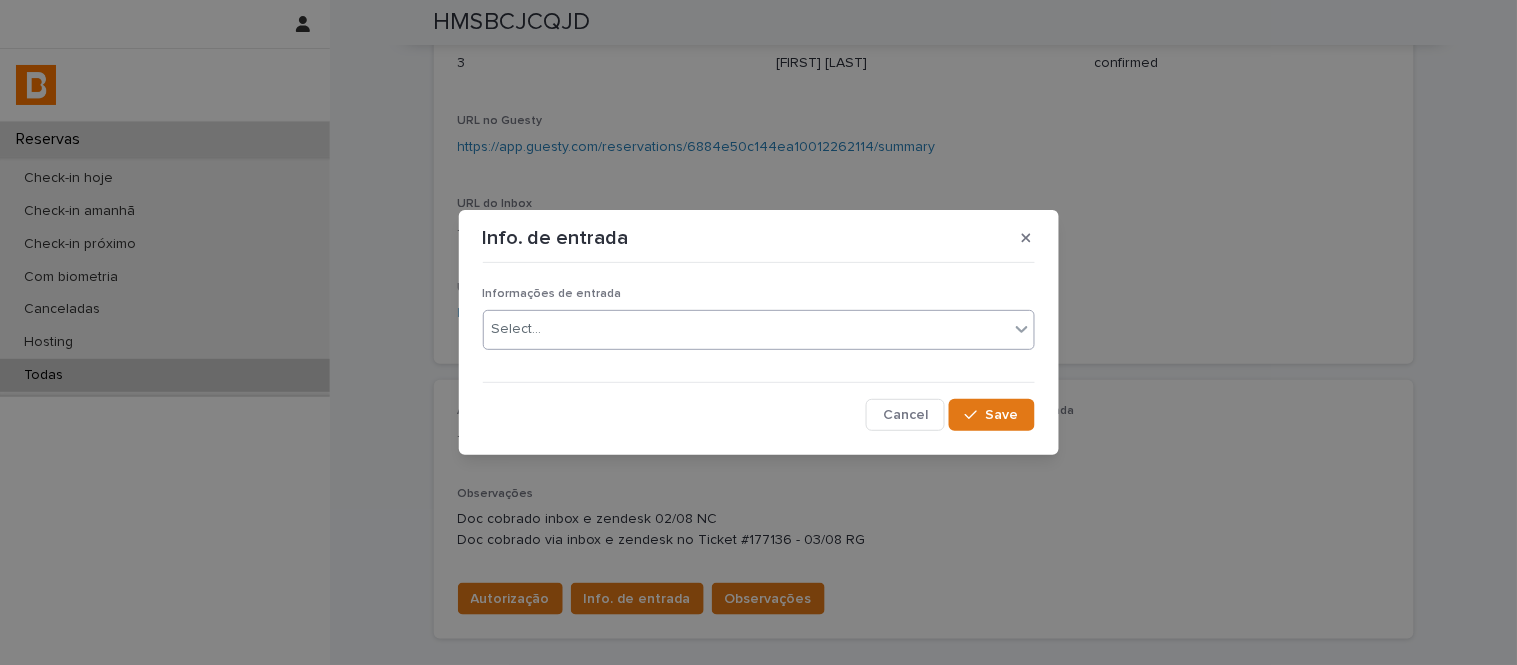 click on "Select..." at bounding box center [746, 329] 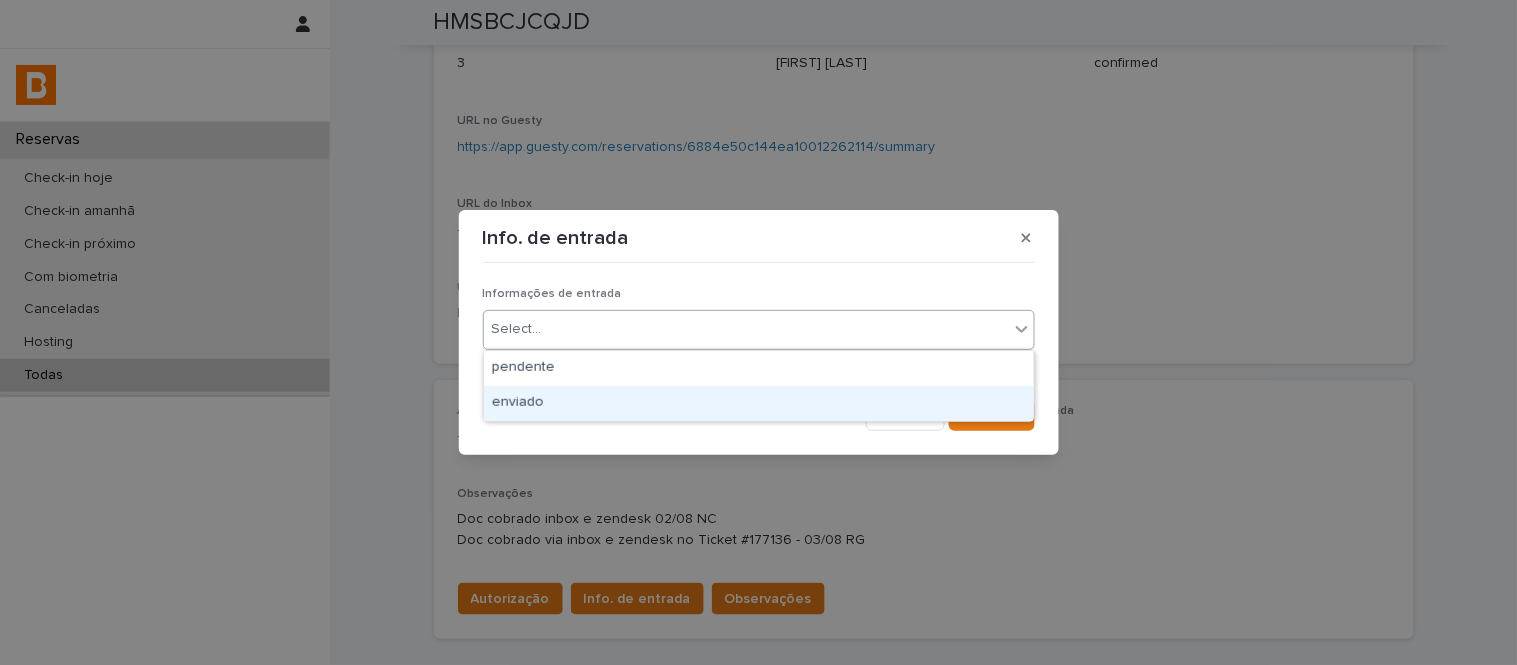click on "enviado" at bounding box center [759, 403] 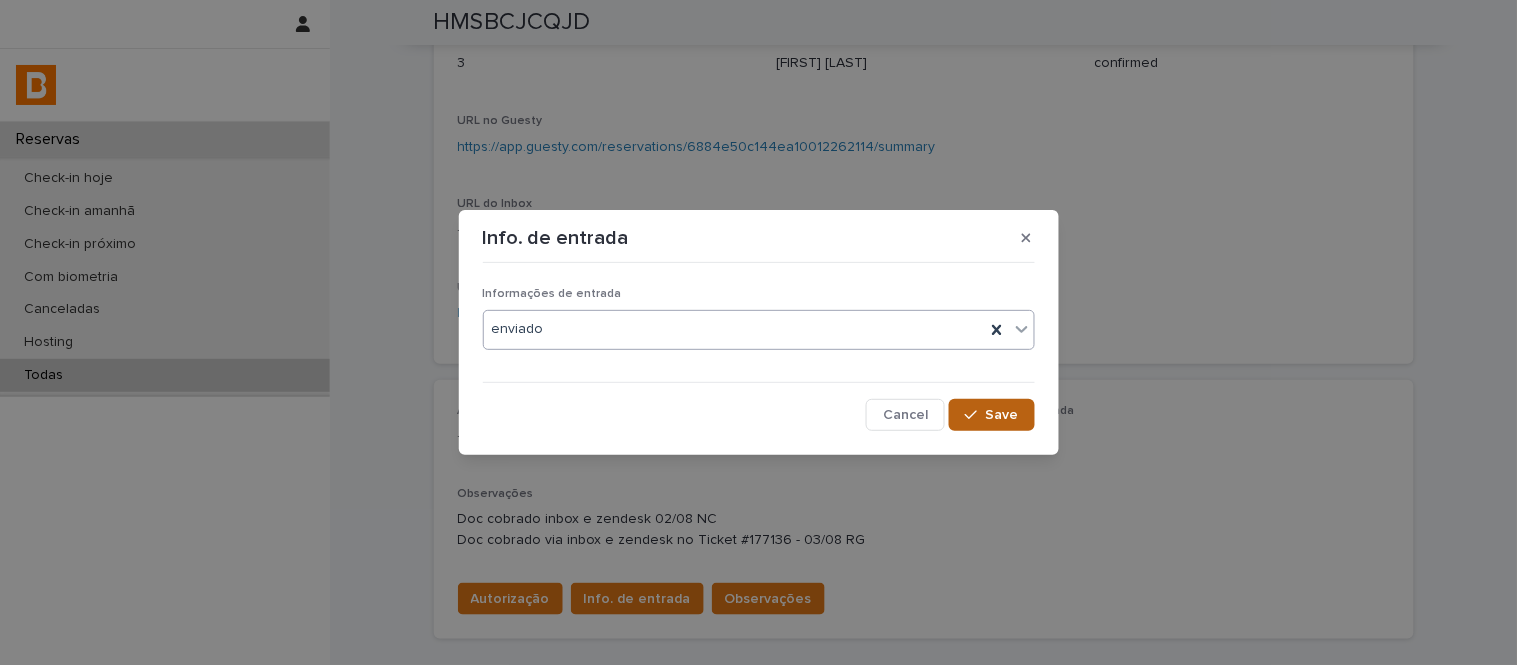 click on "Save" at bounding box center [991, 415] 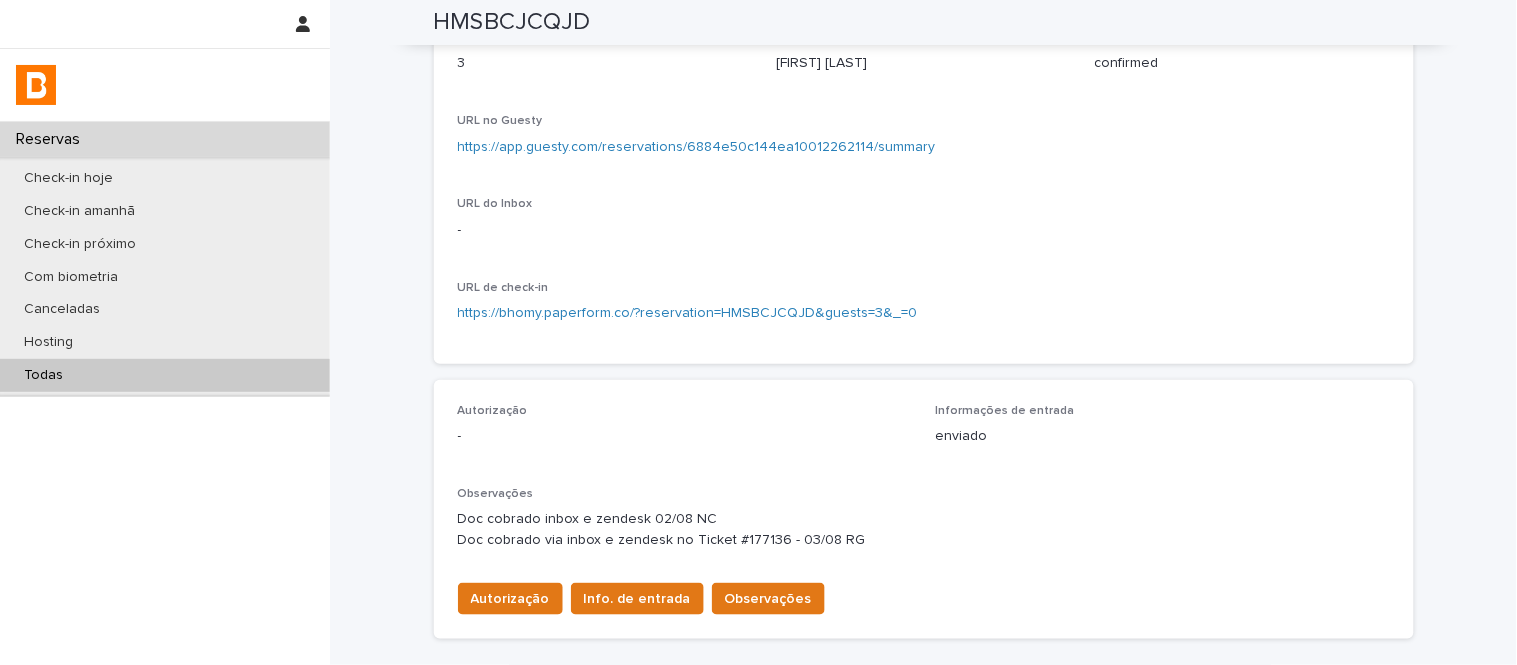 click on "Todas" at bounding box center [165, 375] 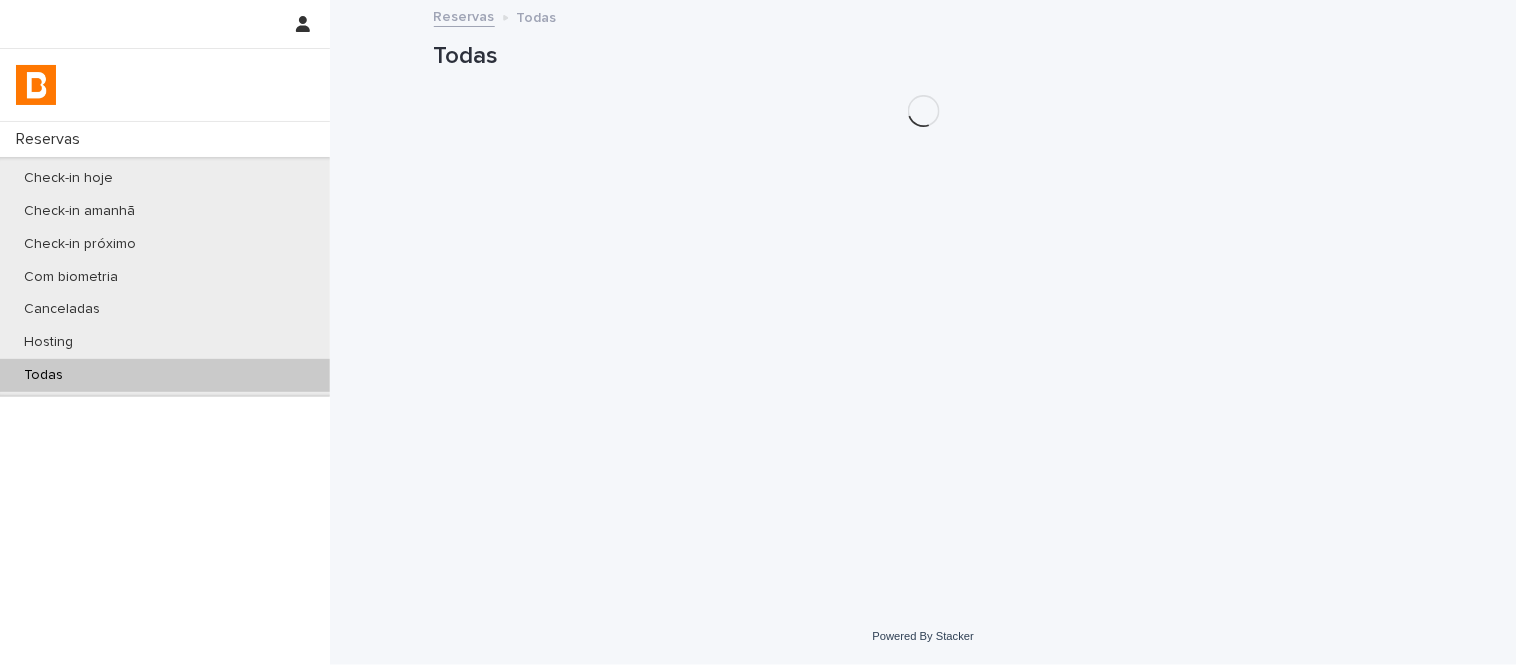 scroll, scrollTop: 0, scrollLeft: 0, axis: both 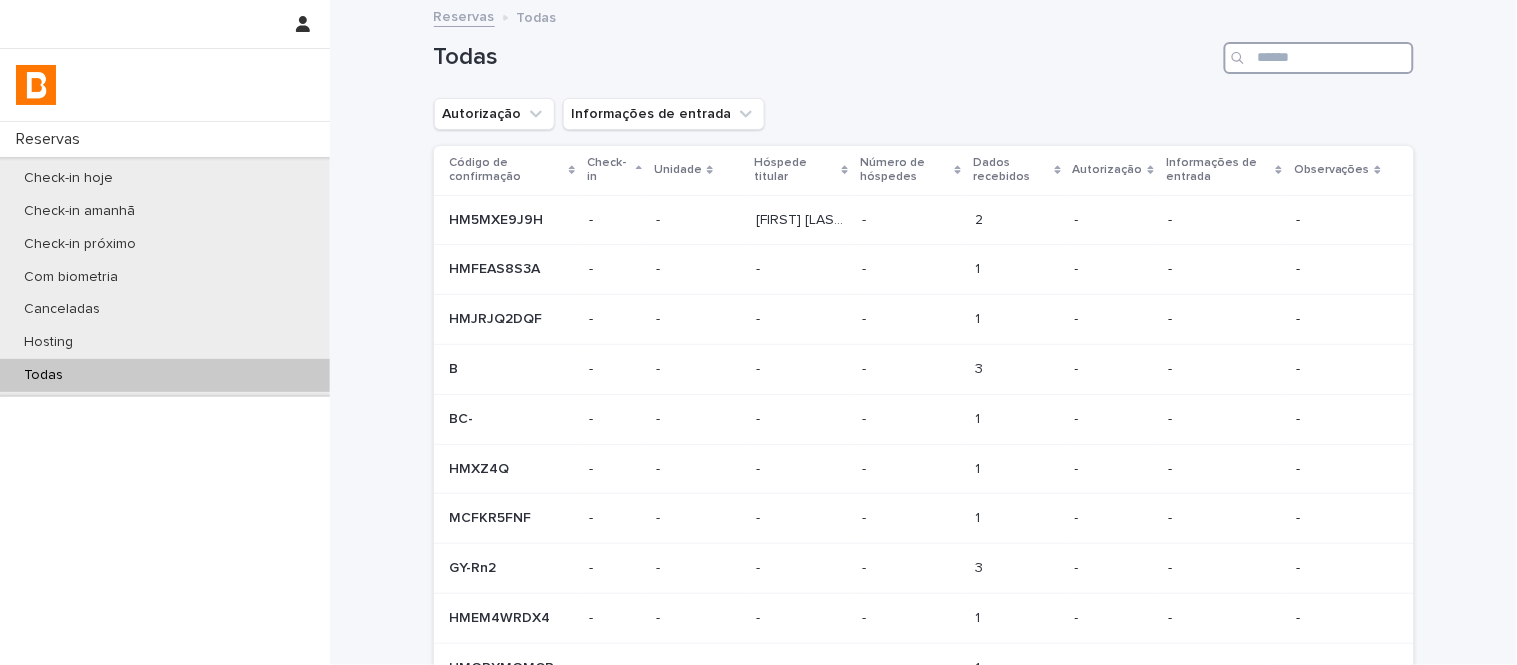 click at bounding box center [1319, 58] 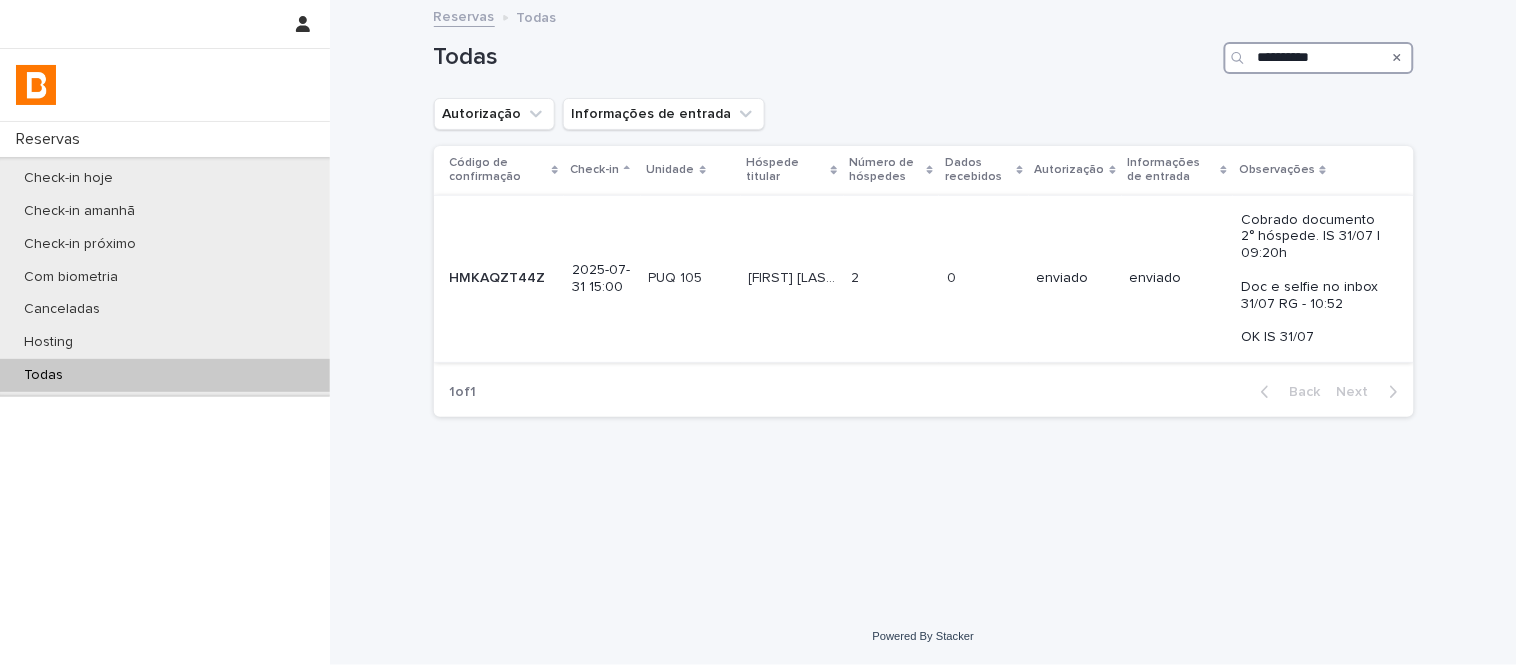type on "**********" 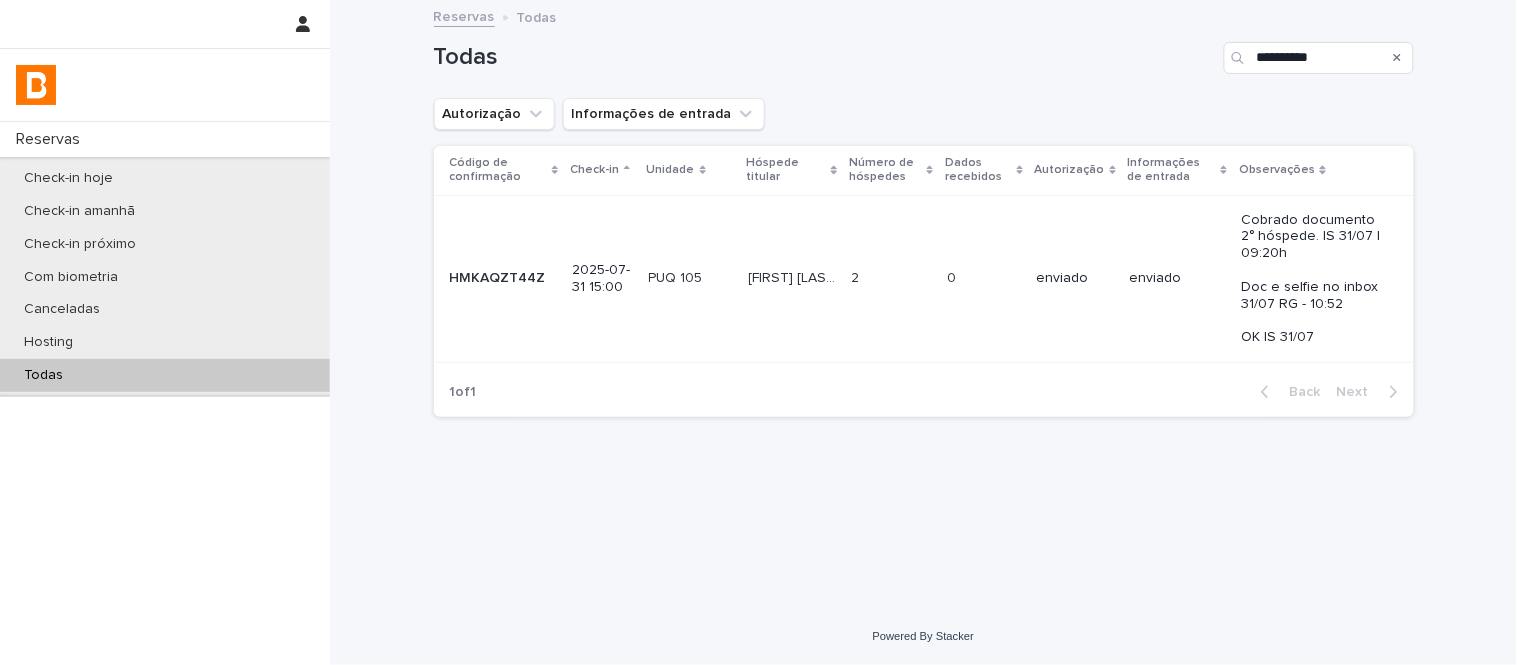 click on "2 2" at bounding box center [892, 278] 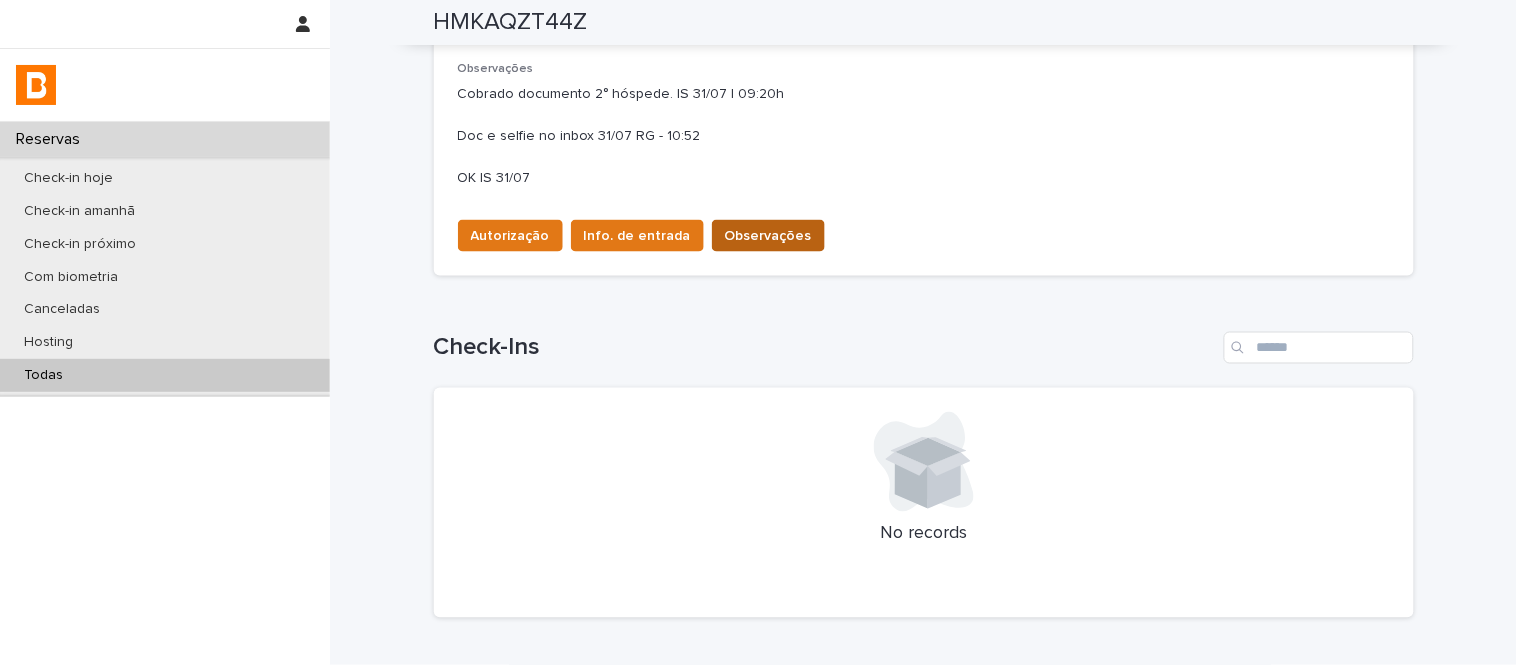 scroll, scrollTop: 671, scrollLeft: 0, axis: vertical 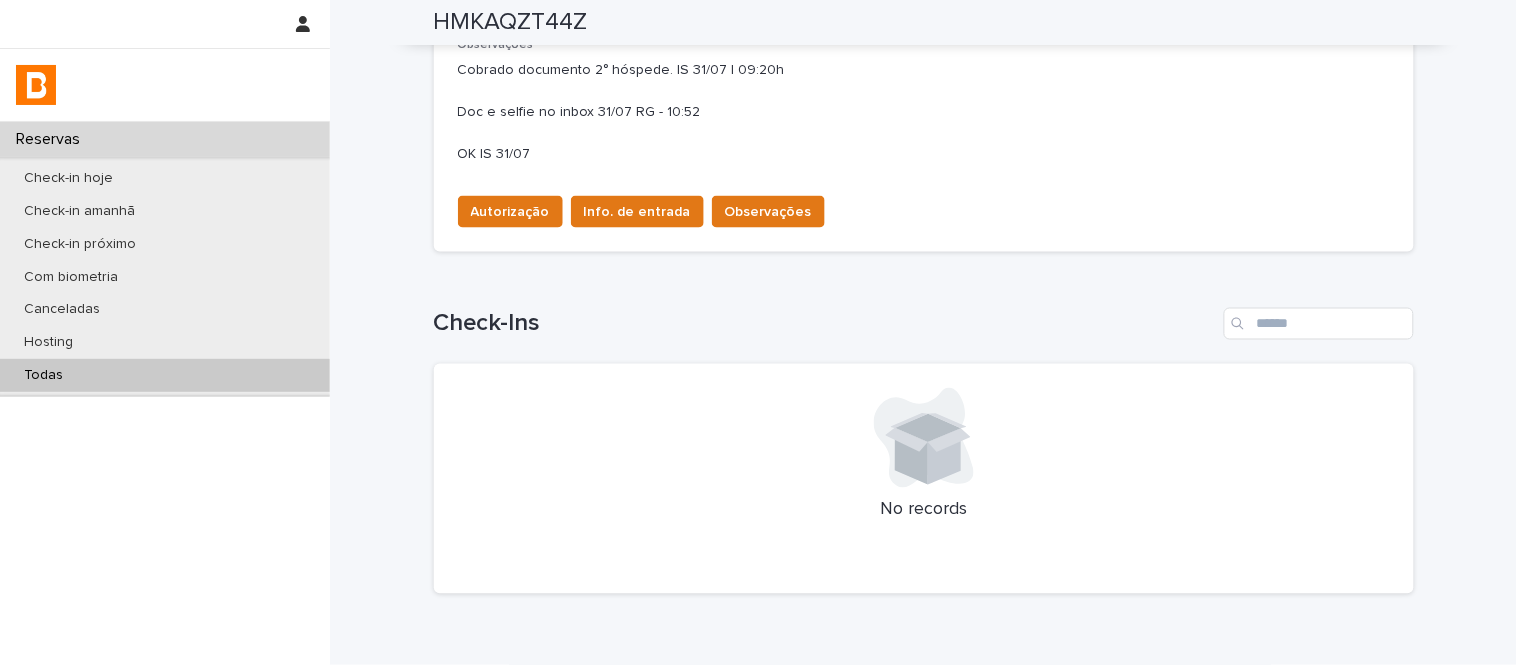 click on "Todas" at bounding box center [165, 375] 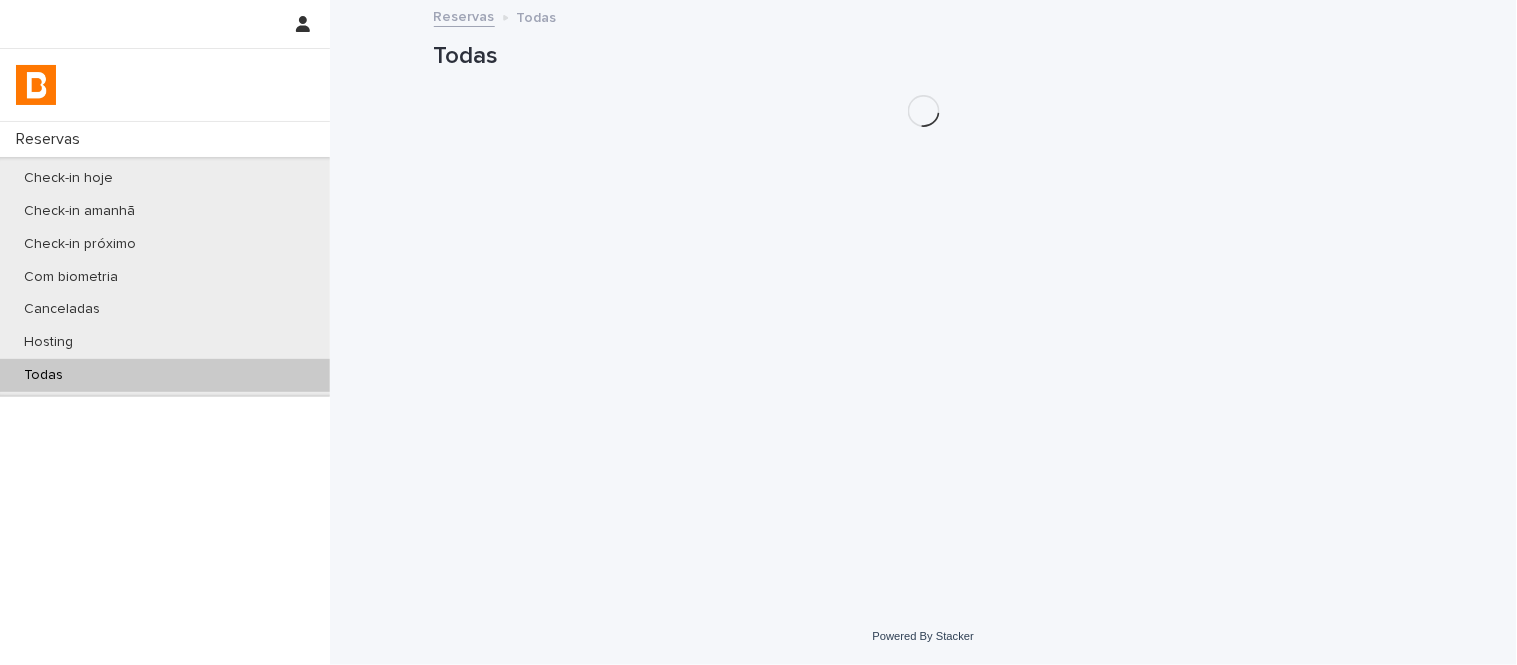 scroll, scrollTop: 0, scrollLeft: 0, axis: both 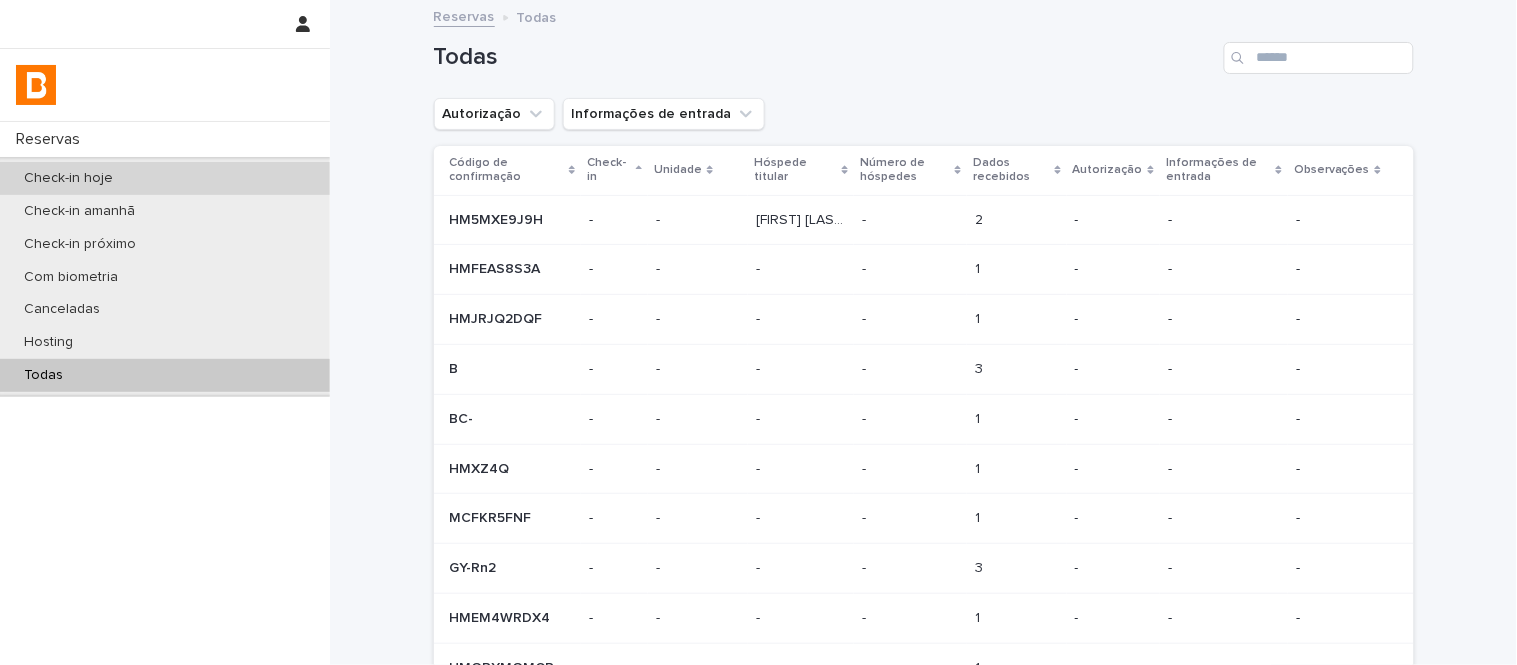 click on "Check-in hoje" at bounding box center [165, 178] 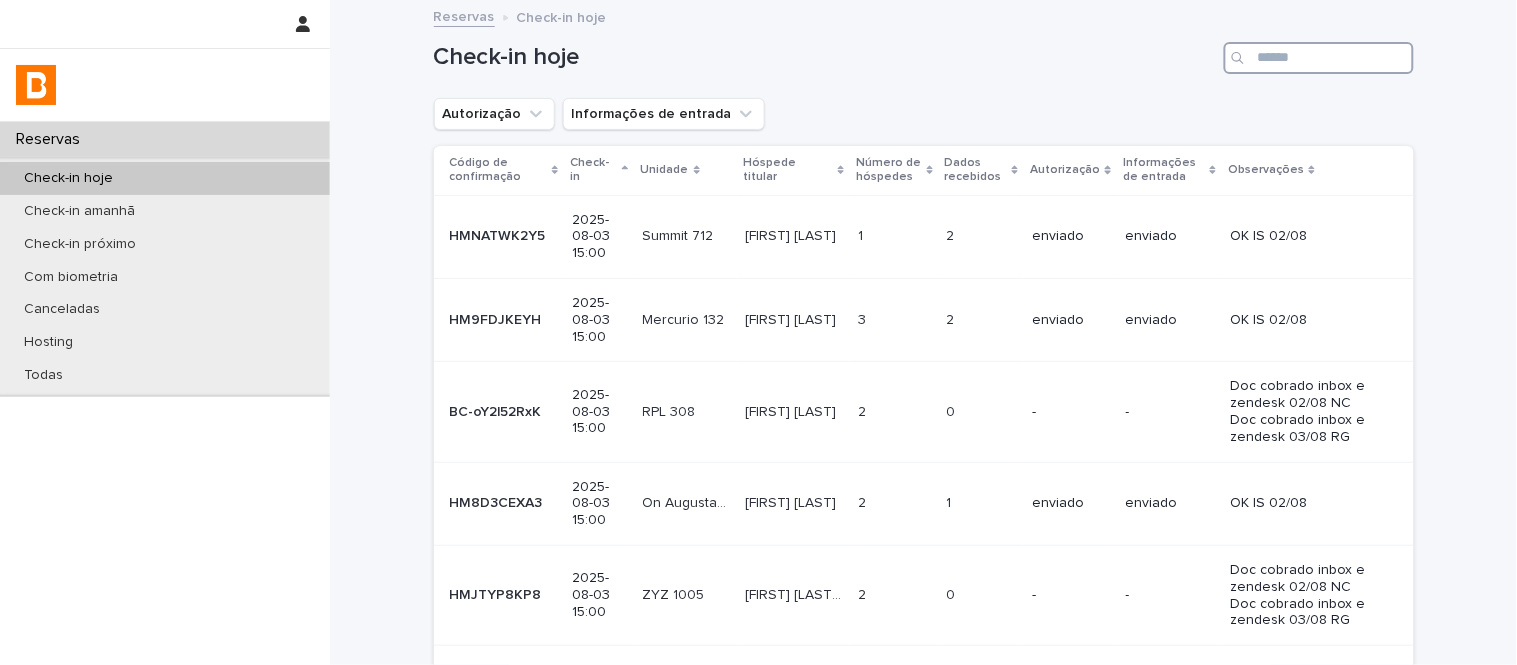 click at bounding box center [1319, 58] 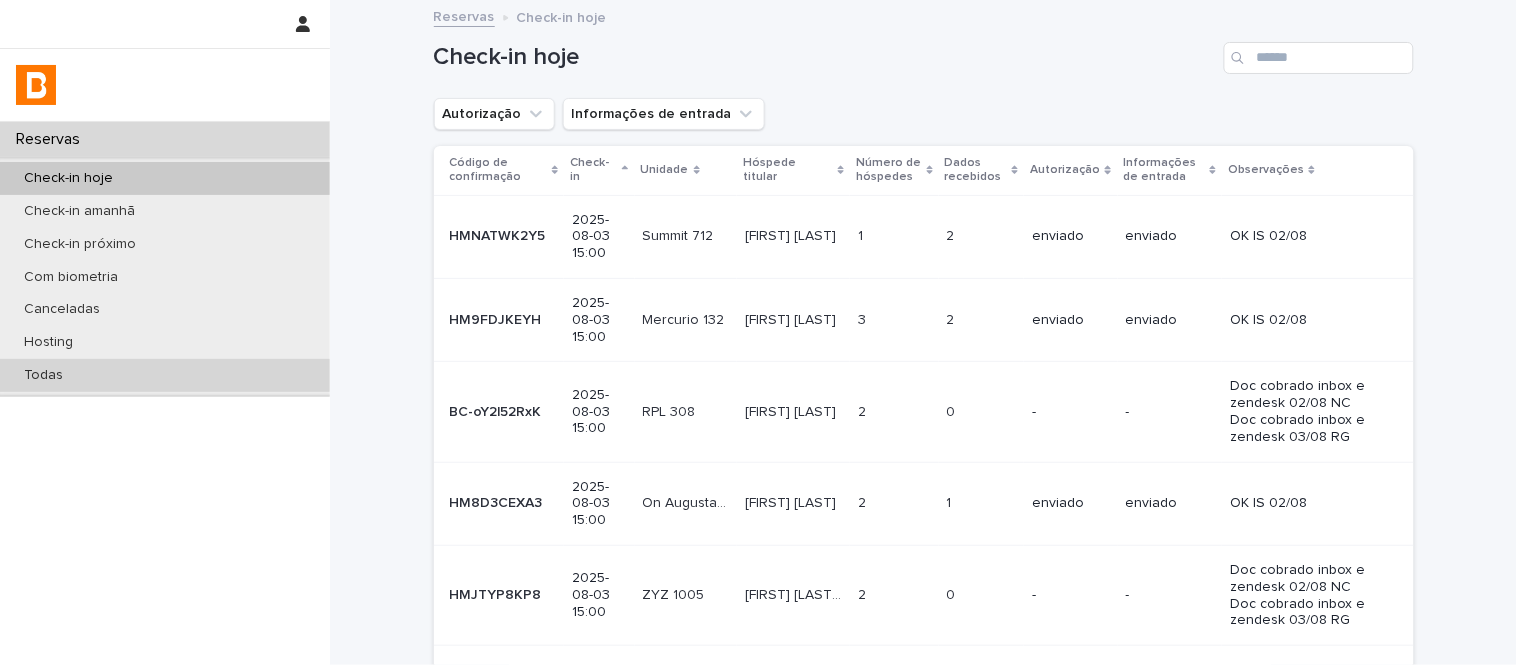 click on "Todas" at bounding box center (165, 375) 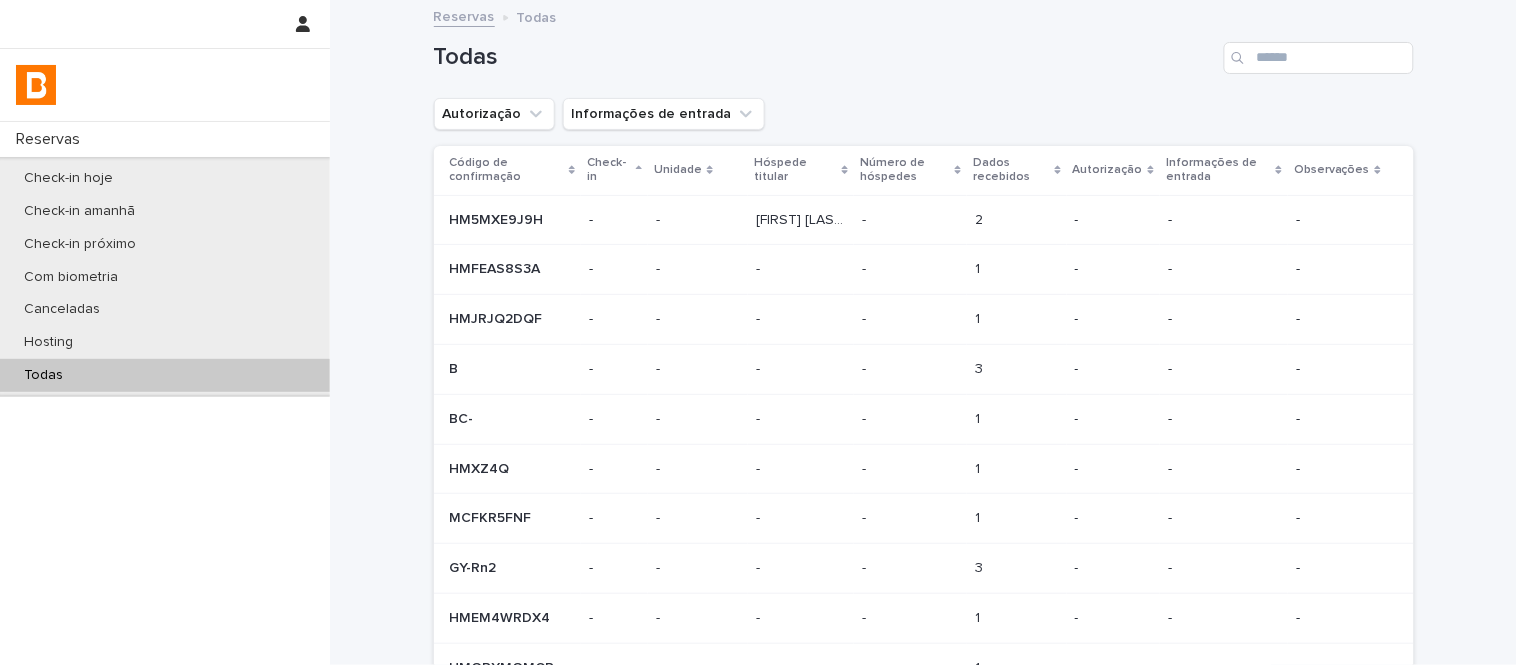 click on "Todas" at bounding box center [924, 50] 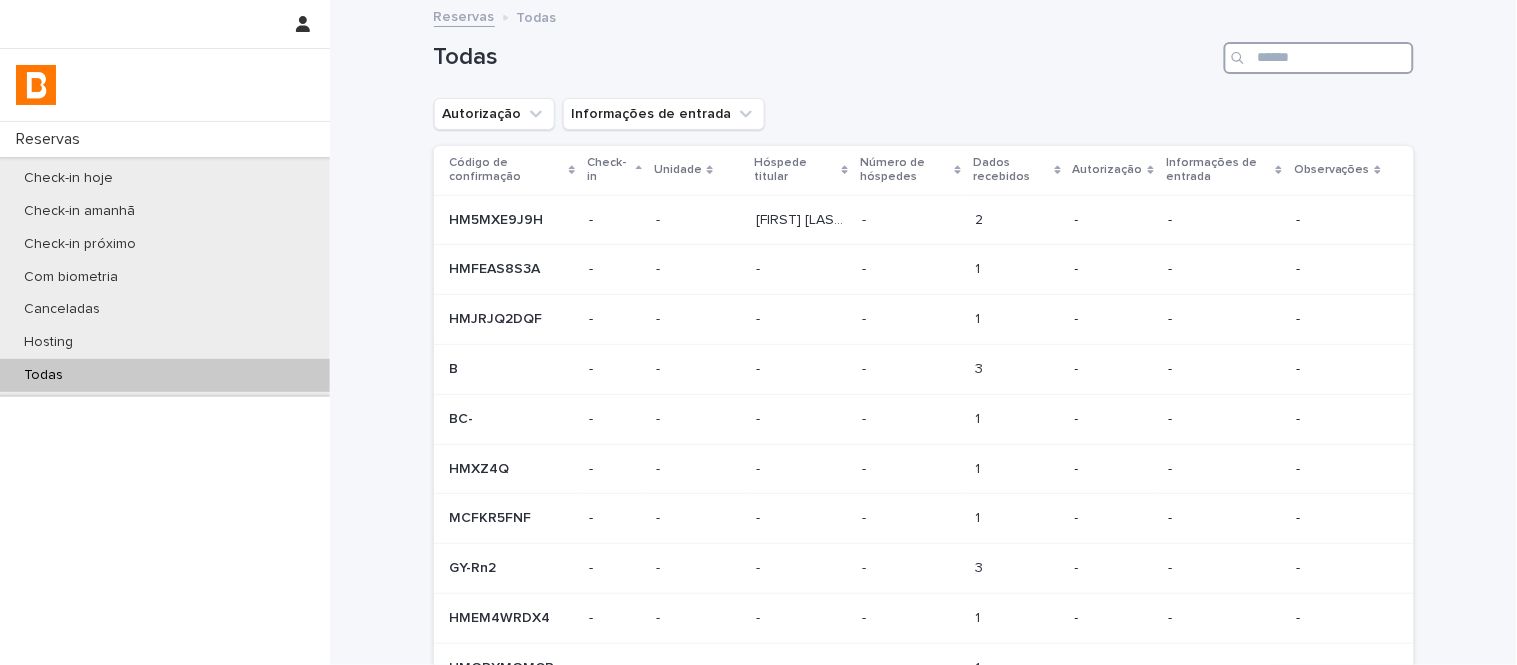 click at bounding box center [1319, 58] 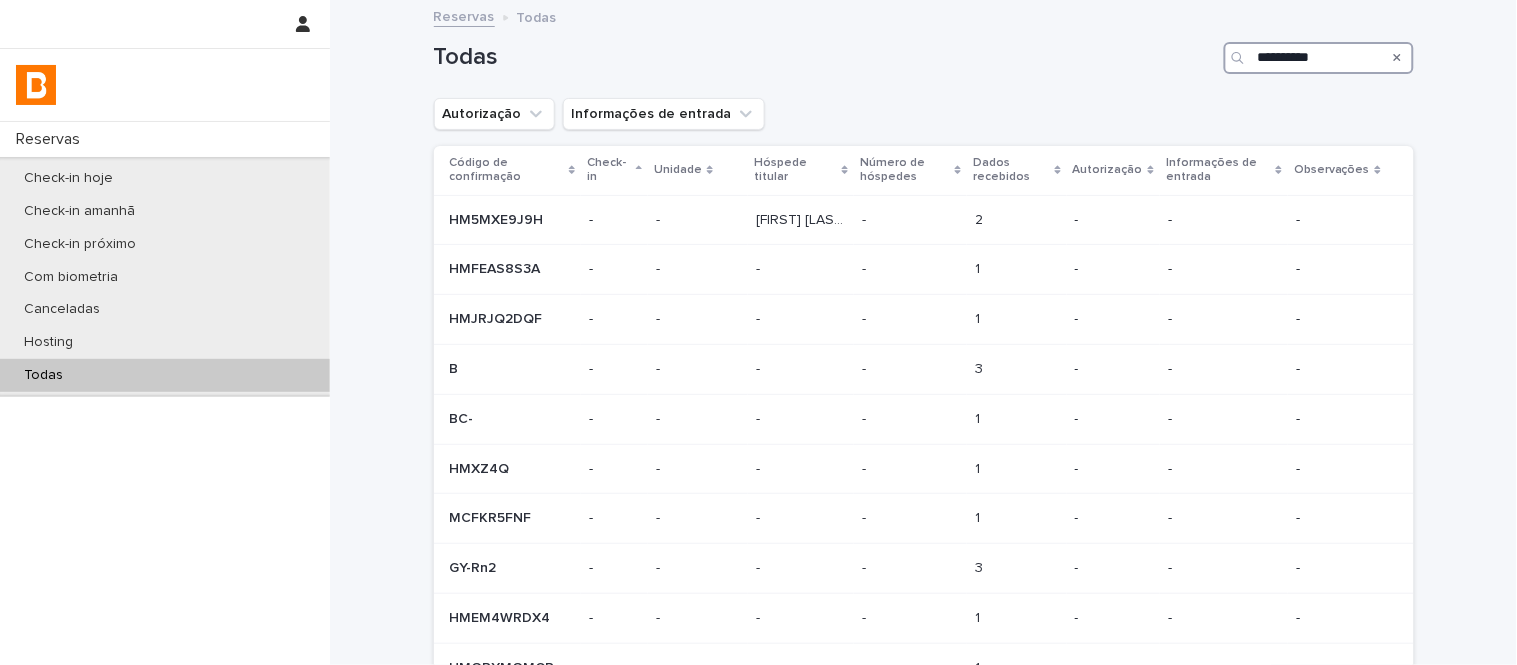type on "**********" 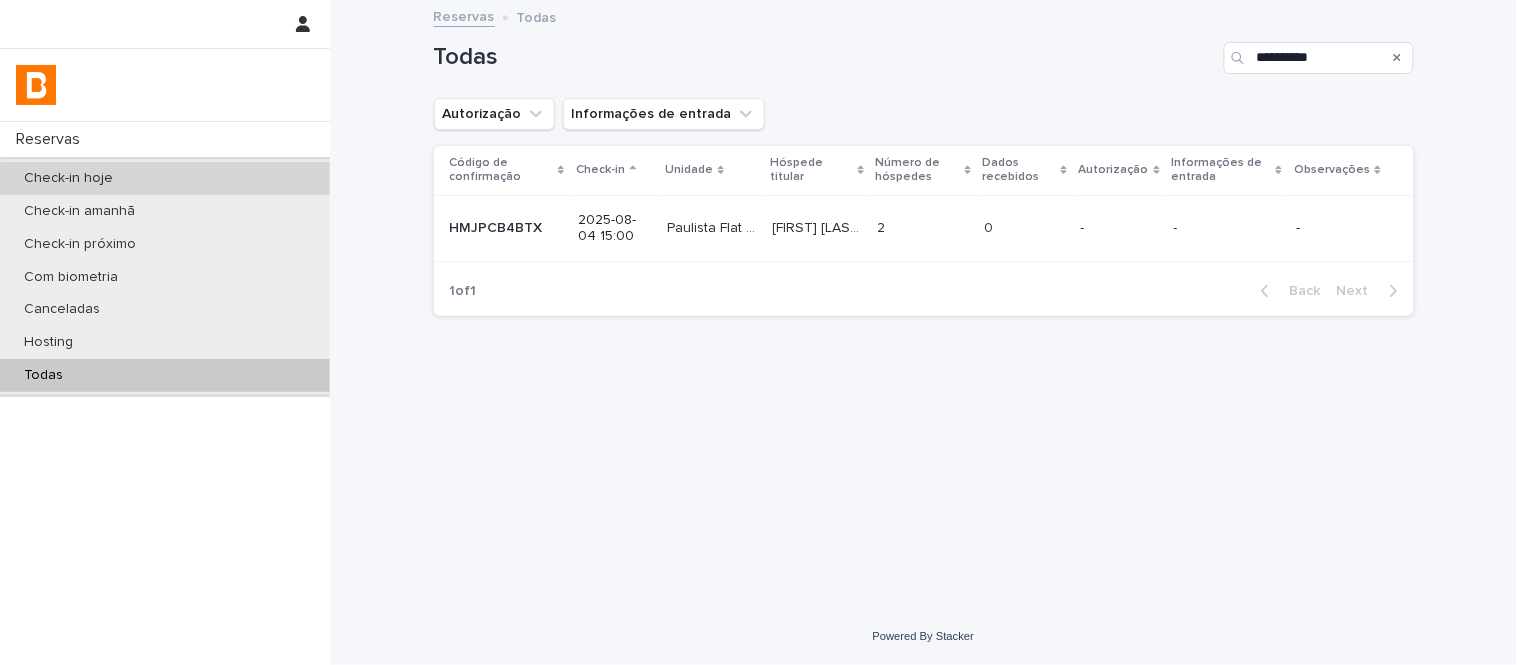 click on "Check-in hoje" at bounding box center [165, 178] 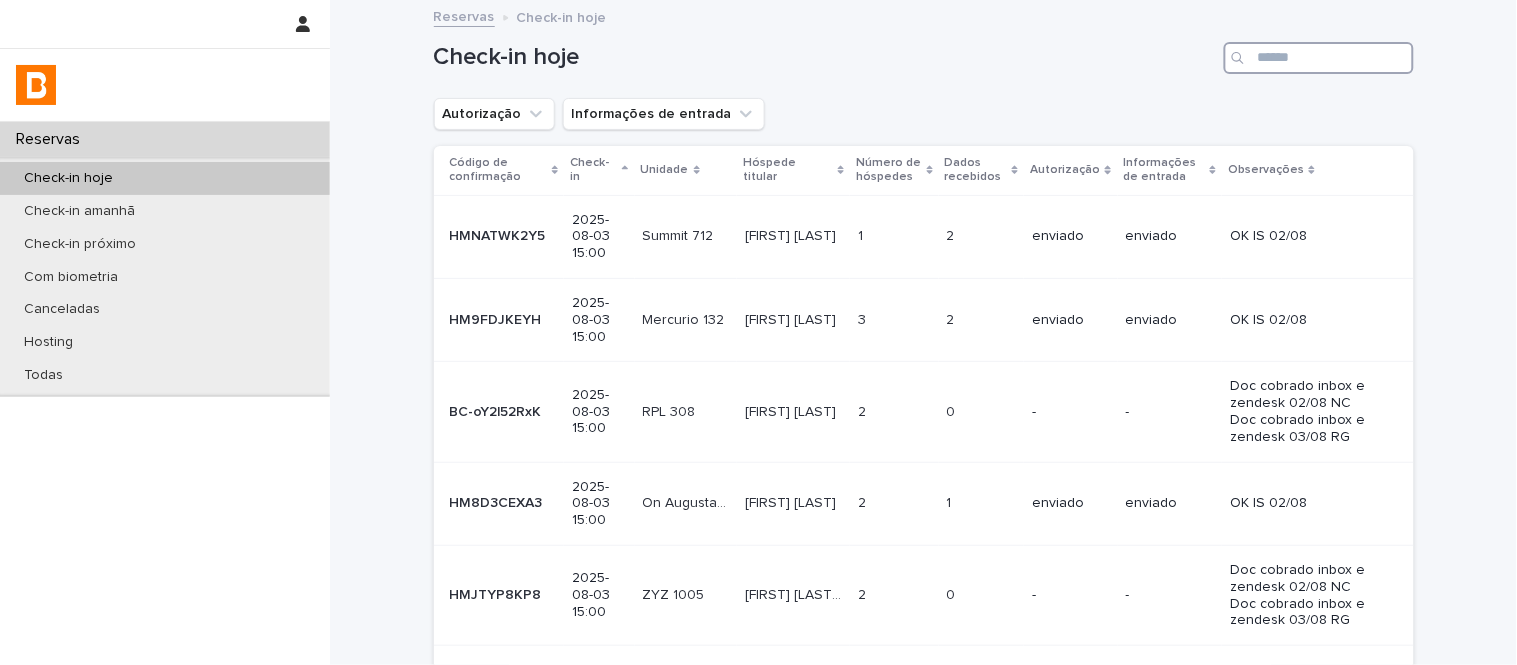 click at bounding box center (1319, 58) 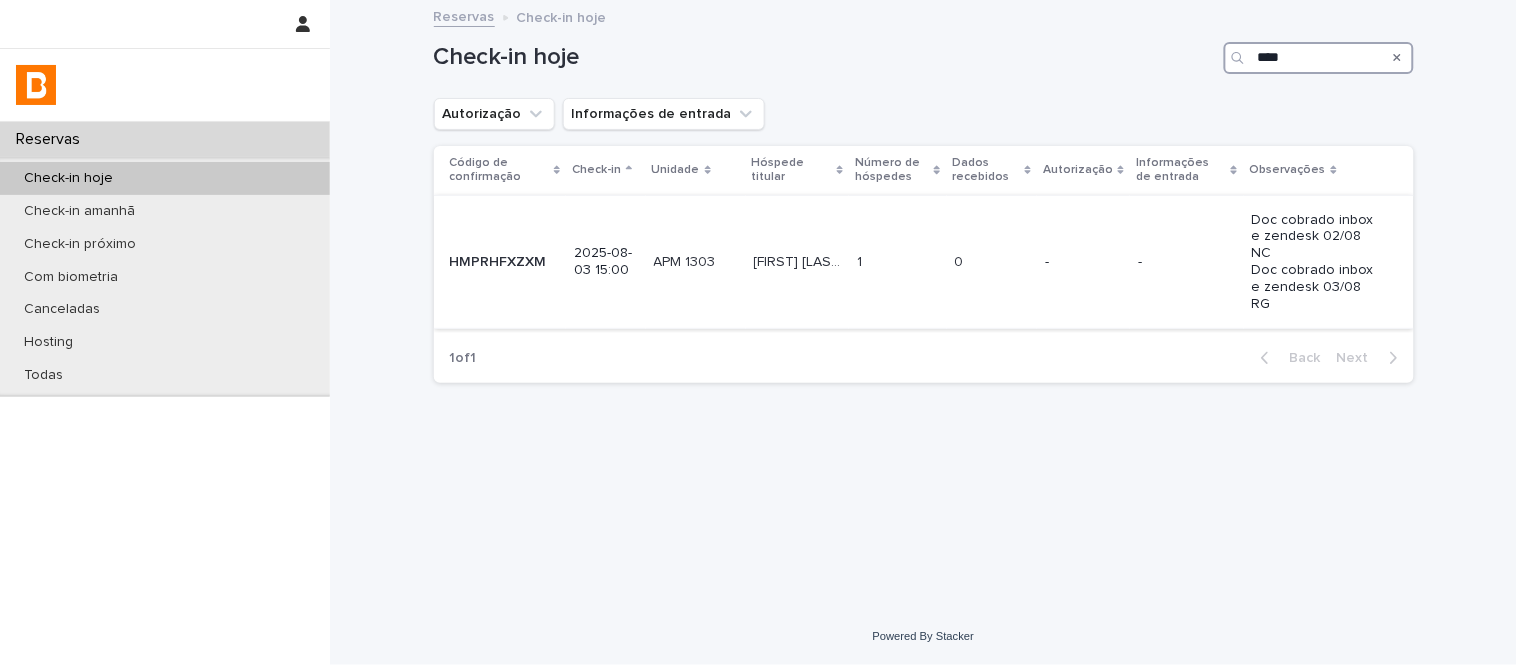 type on "****" 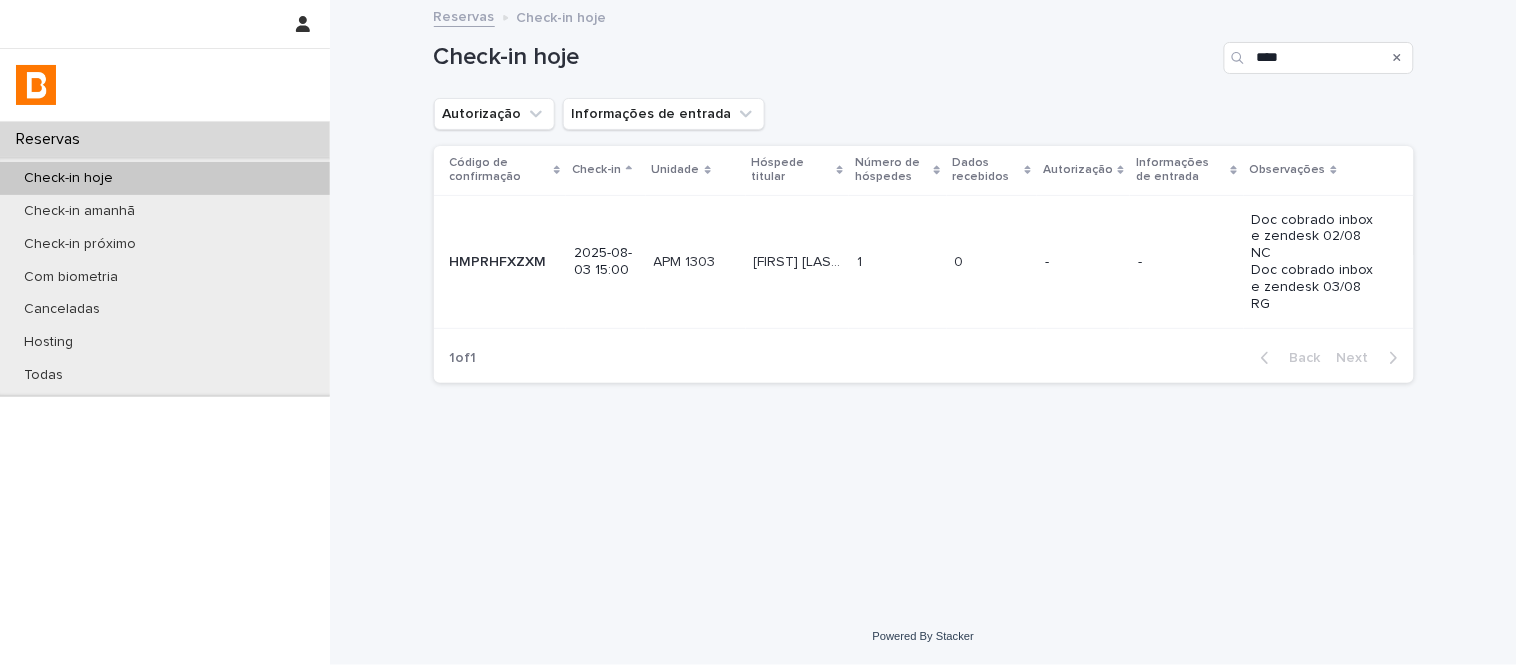 click on "1 1" at bounding box center (898, 262) 